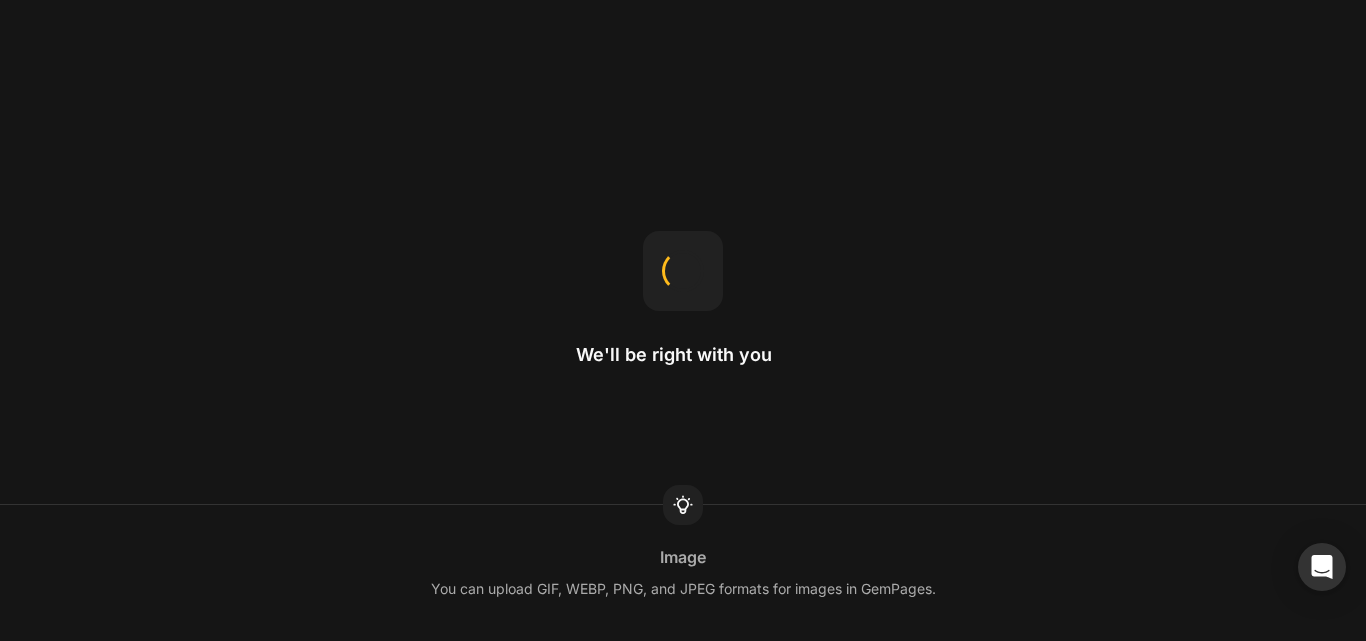 scroll, scrollTop: 0, scrollLeft: 0, axis: both 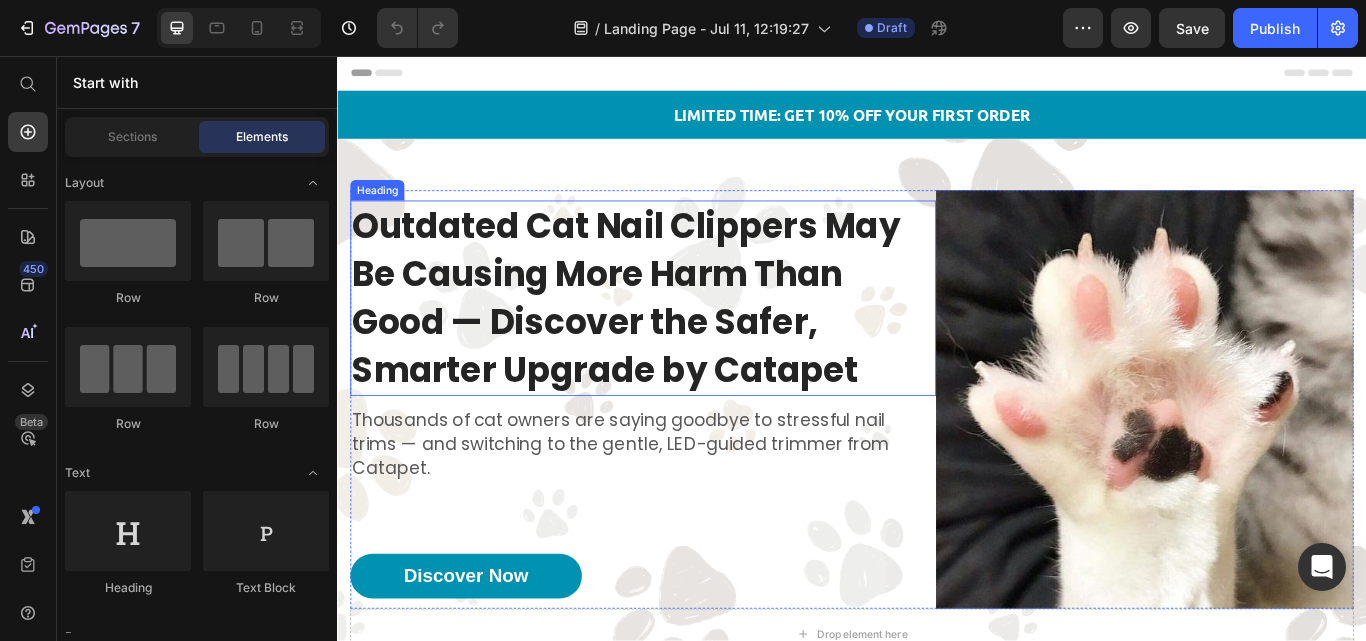 click on "Outdated Cat Nail Clippers May Be Causing More Harm Than Good — Discover the Safer, Smarter Upgrade by Catapet" at bounding box center [693, 339] 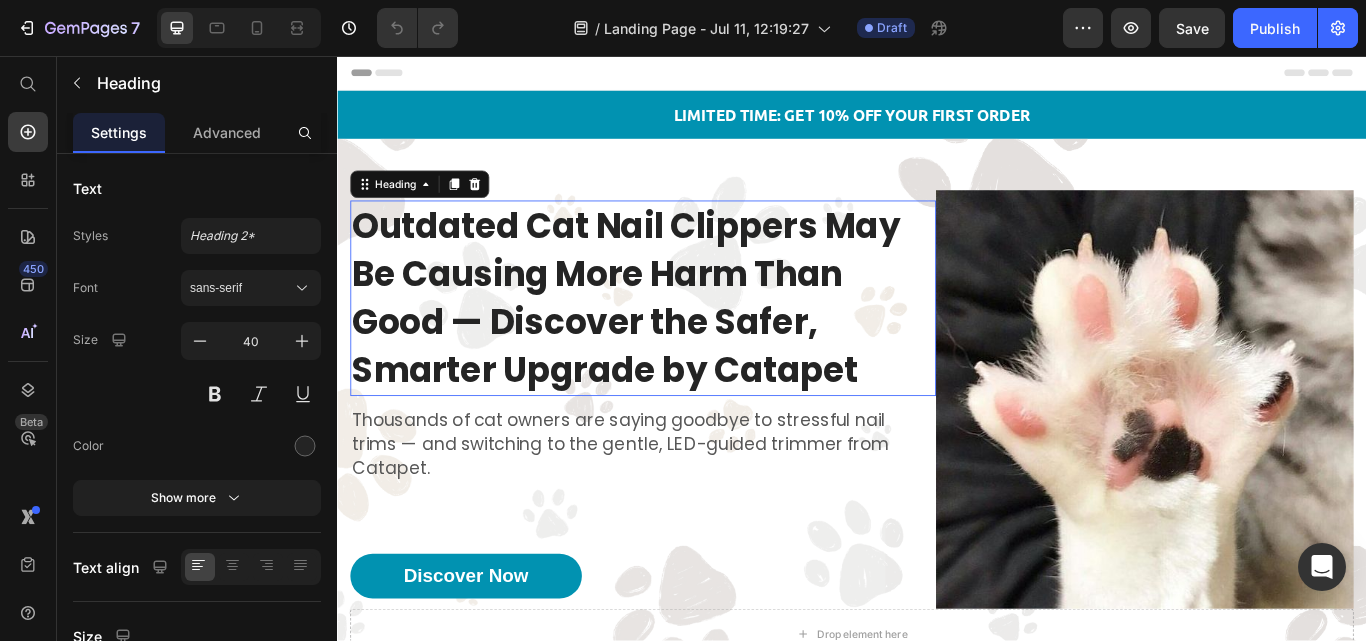 click on "Outdated Cat Nail Clippers May Be Causing More Harm Than Good — Discover the Safer, Smarter Upgrade by Catapet" at bounding box center [693, 339] 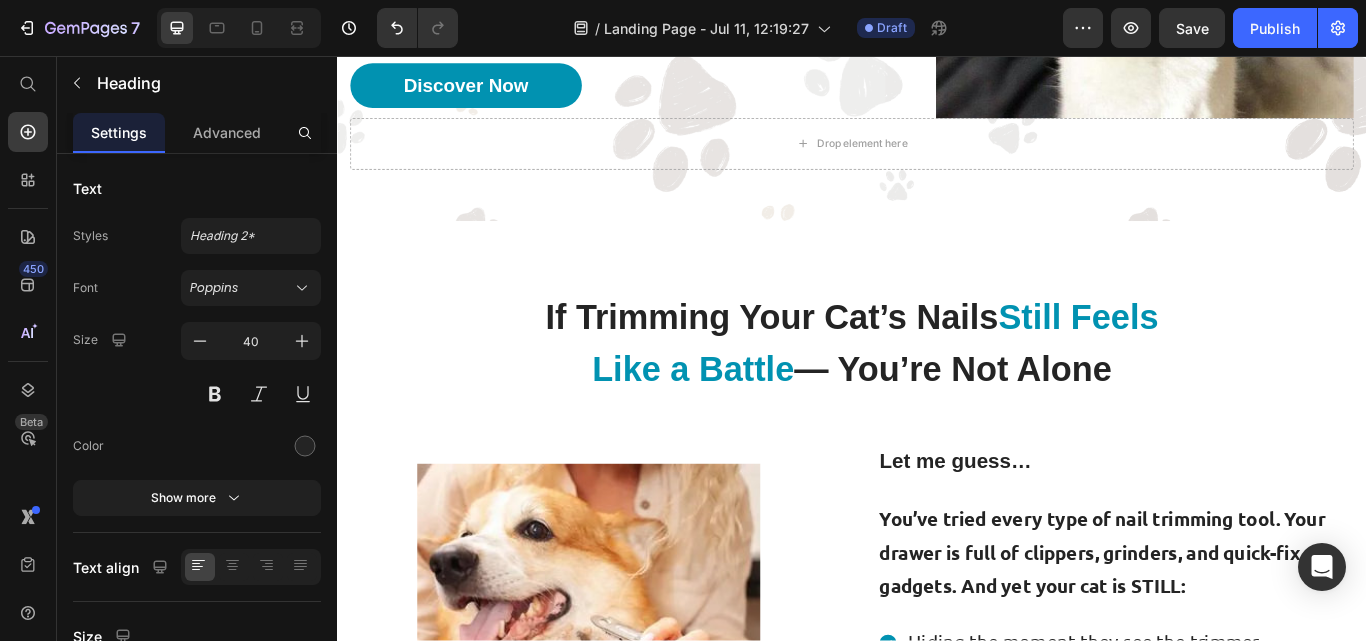 scroll, scrollTop: 574, scrollLeft: 0, axis: vertical 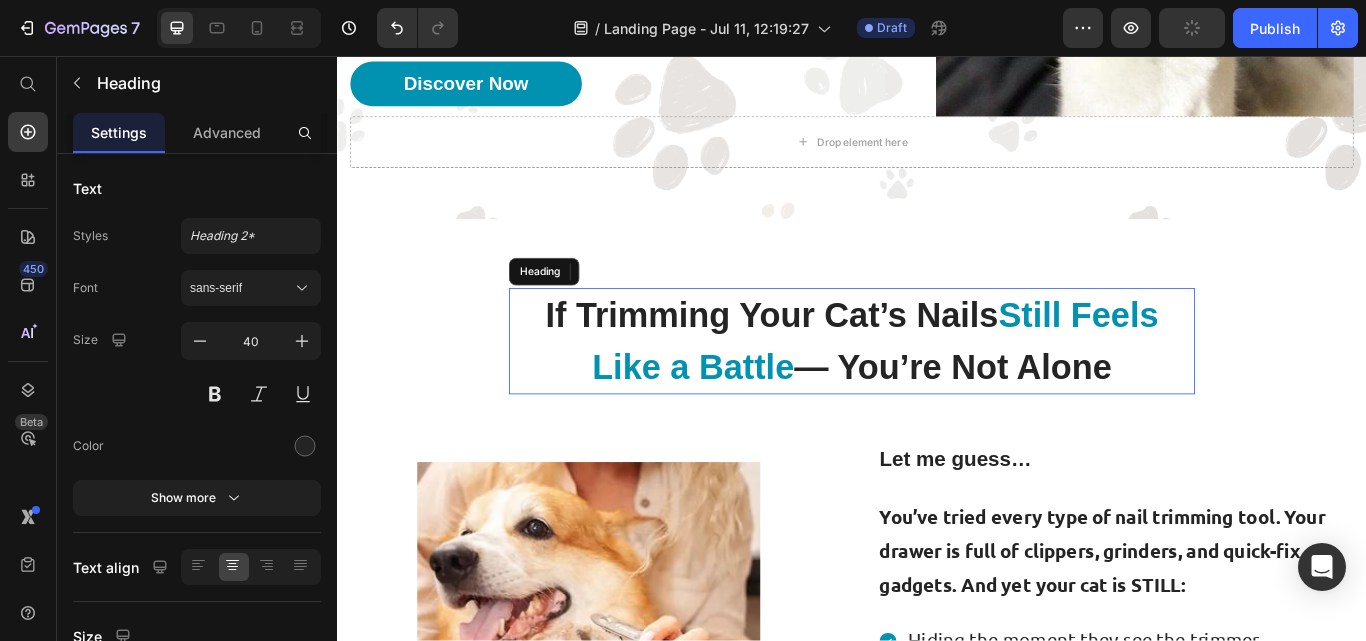 click on "If Trimming Your Cat’s Nails" at bounding box center (843, 359) 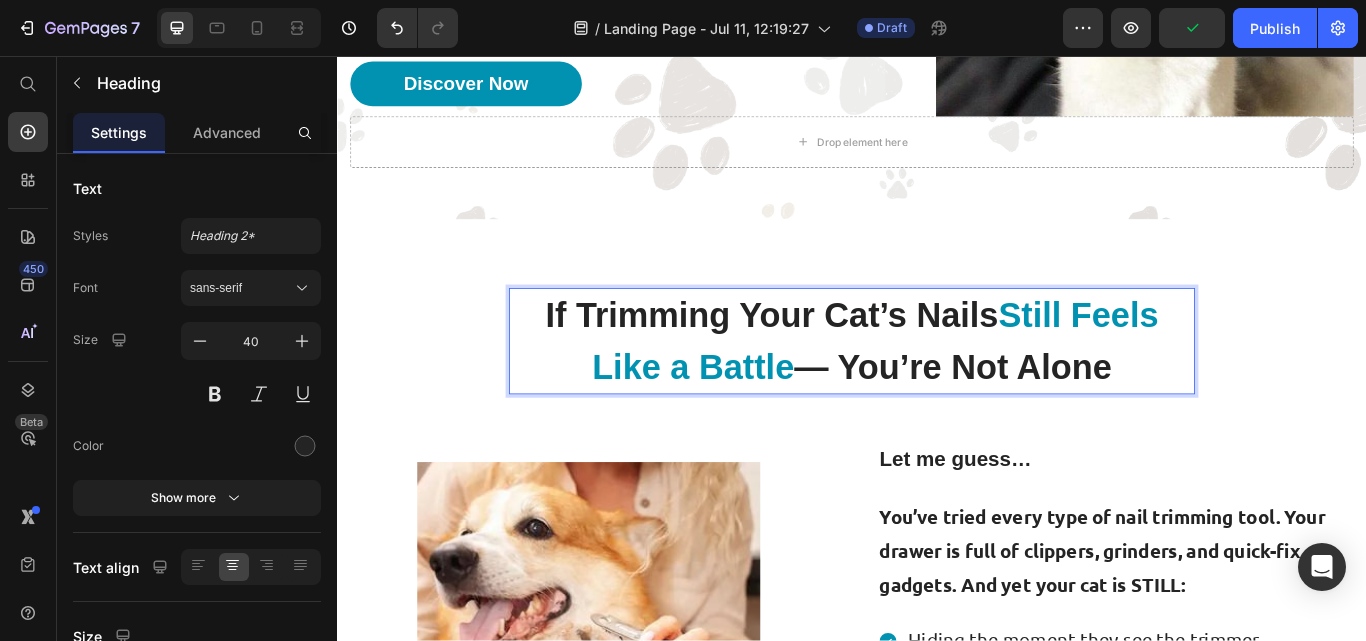 click on "If Trimming Your Cat’s Nails" at bounding box center [843, 359] 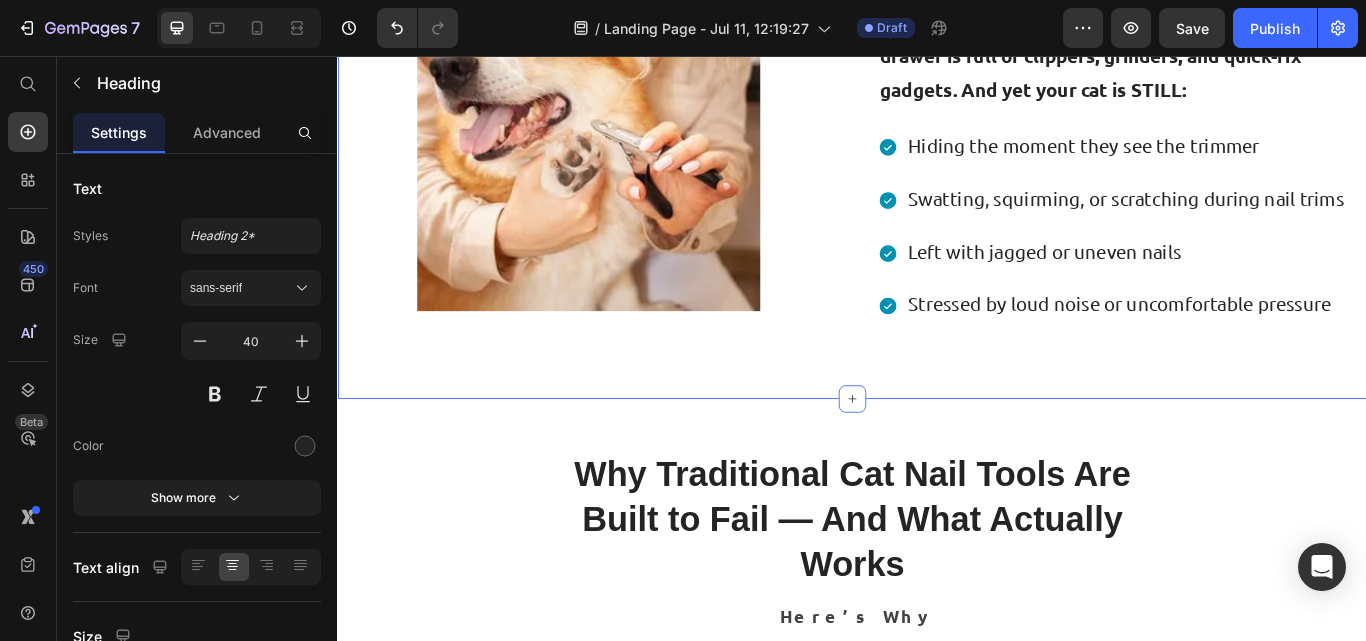 scroll, scrollTop: 1192, scrollLeft: 0, axis: vertical 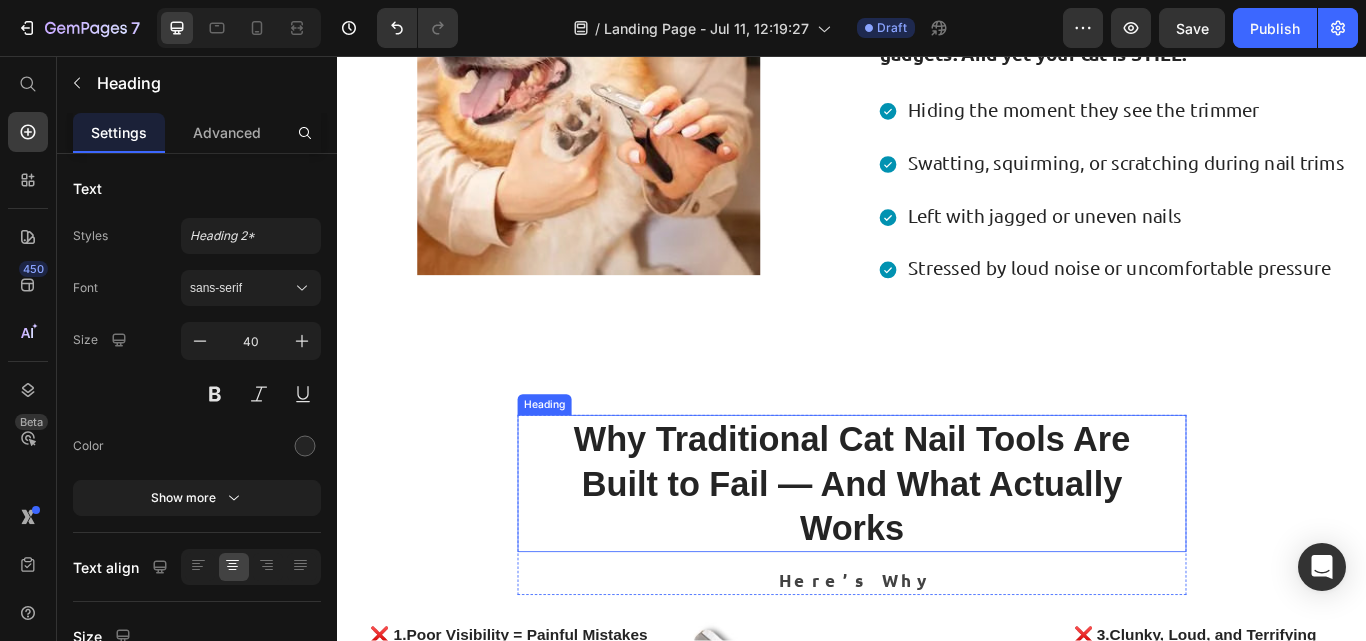 click on "Why Traditional Cat Nail Tools Are Built to Fail — And What Actually Works" at bounding box center (937, 555) 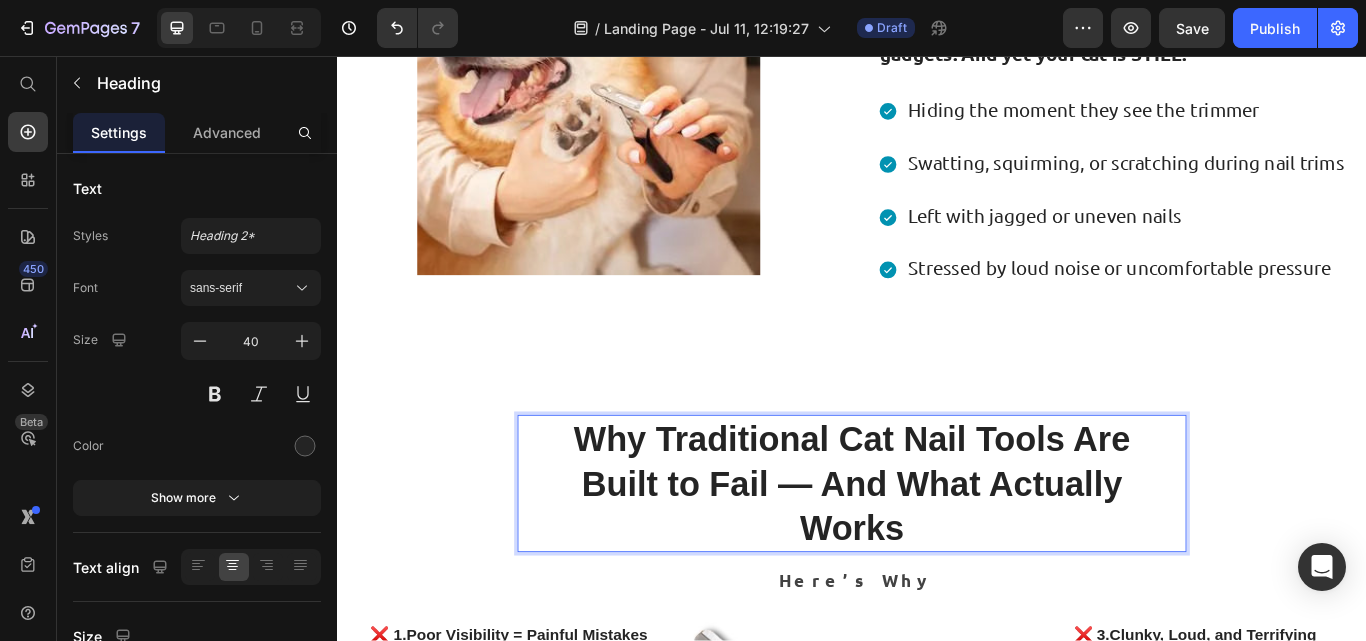 click on "Why Traditional Cat Nail Tools Are Built to Fail — And What Actually Works" at bounding box center [937, 555] 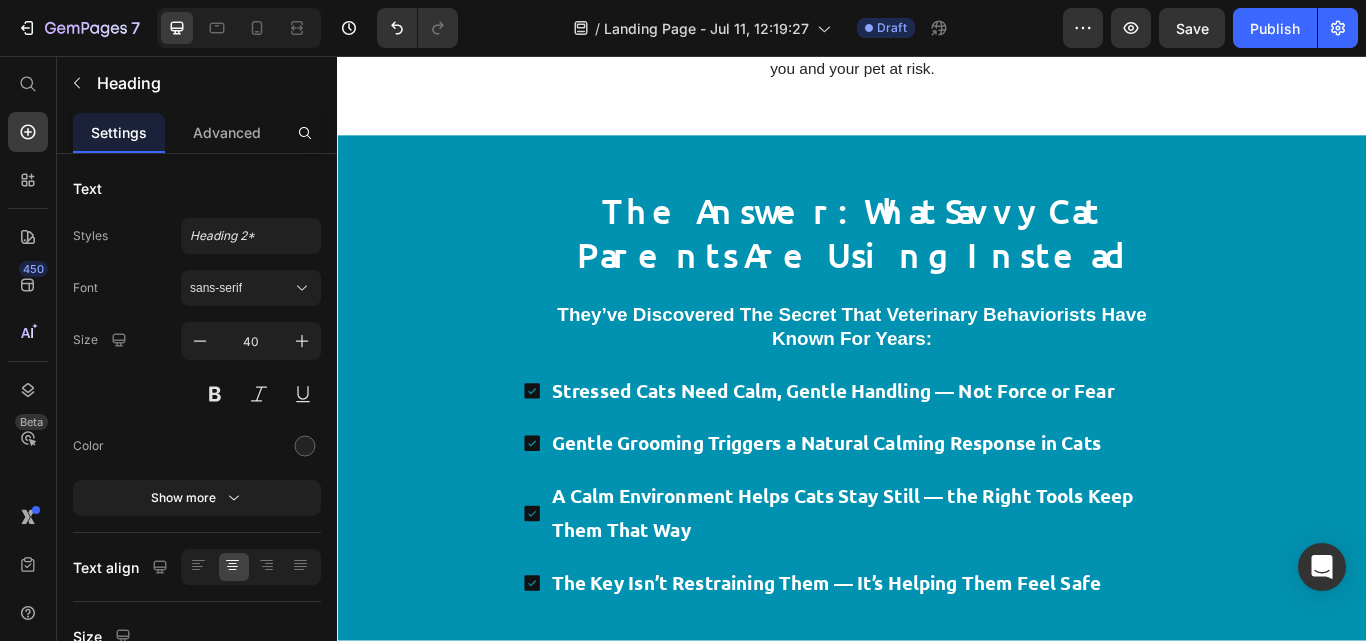 scroll, scrollTop: 2467, scrollLeft: 0, axis: vertical 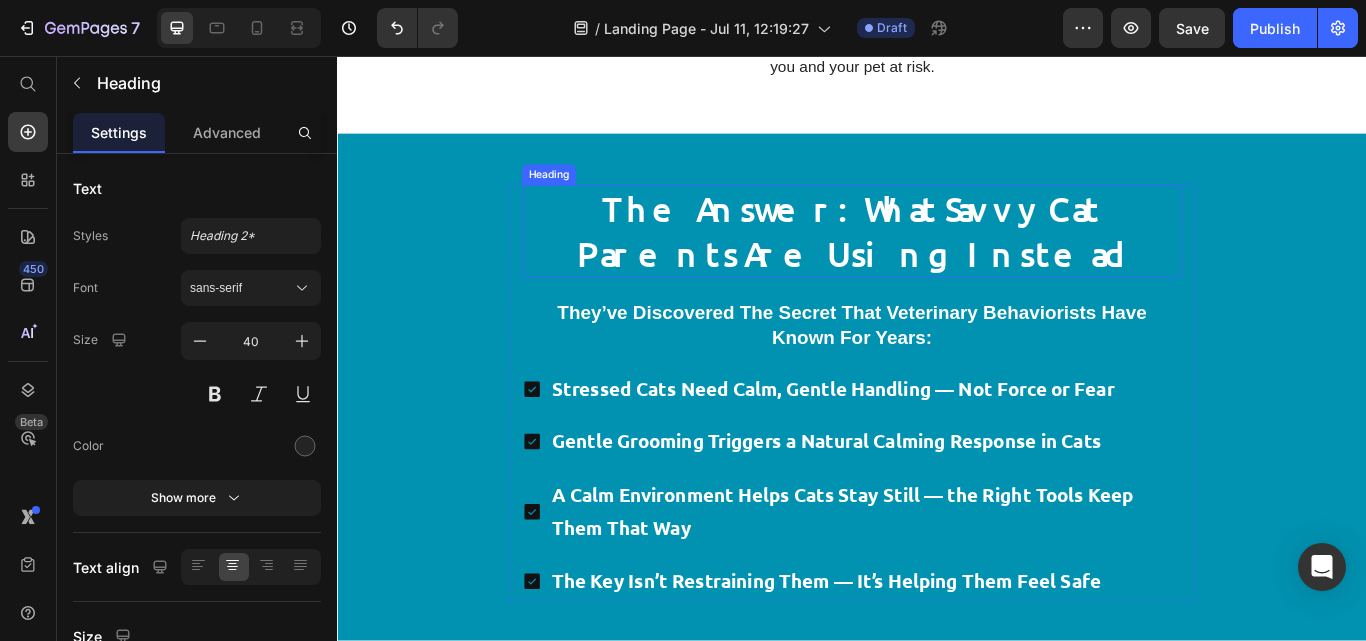 click on "The Answer: What Savvy Cat Parents Are Using Instead" at bounding box center [937, 261] 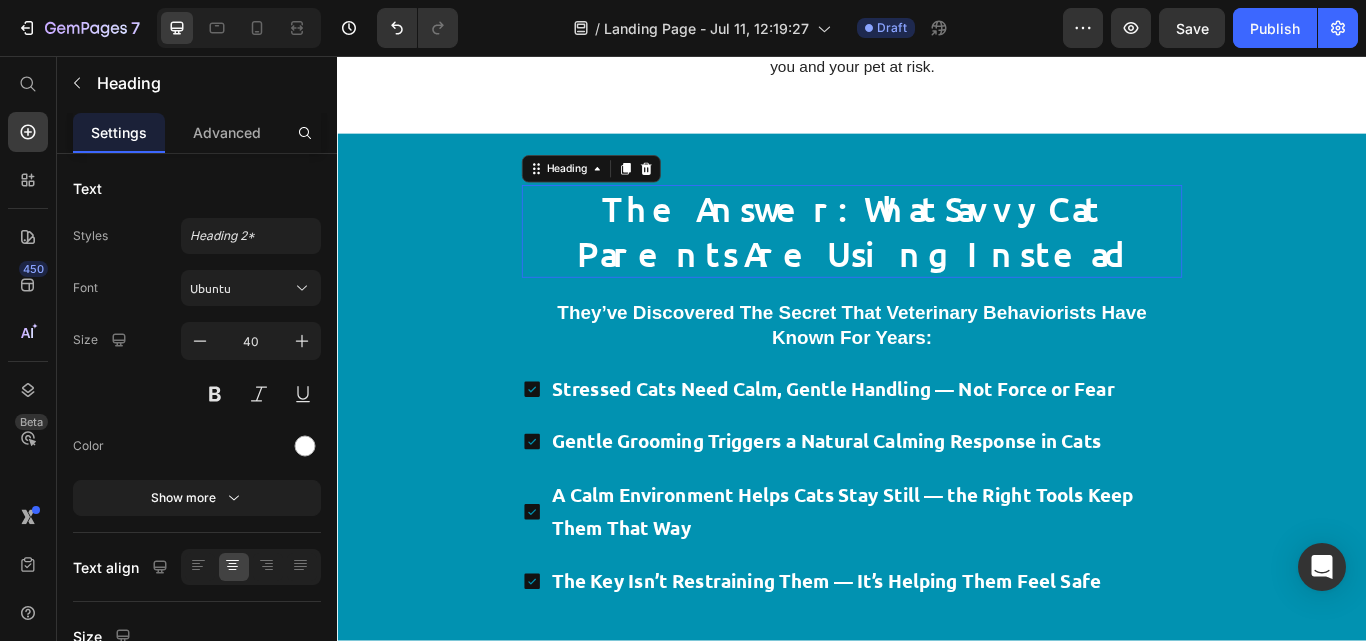 click on "The Answer: What Savvy Cat Parents Are Using Instead" at bounding box center (937, 261) 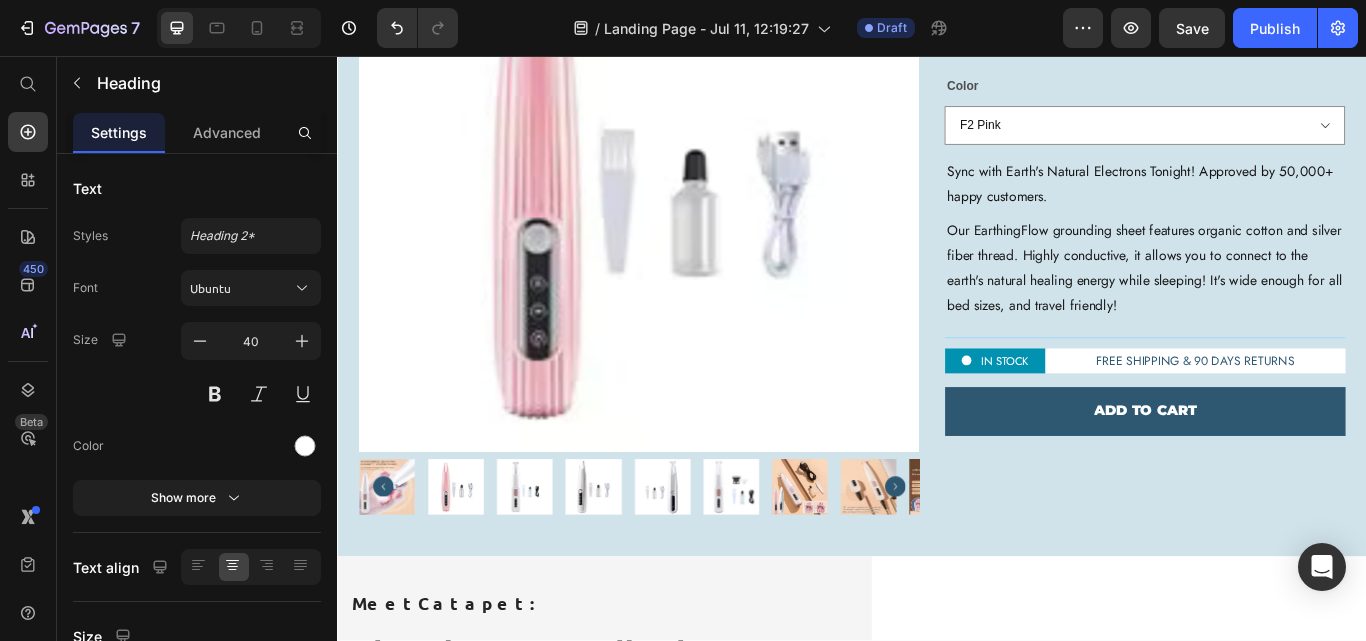 scroll, scrollTop: 3562, scrollLeft: 0, axis: vertical 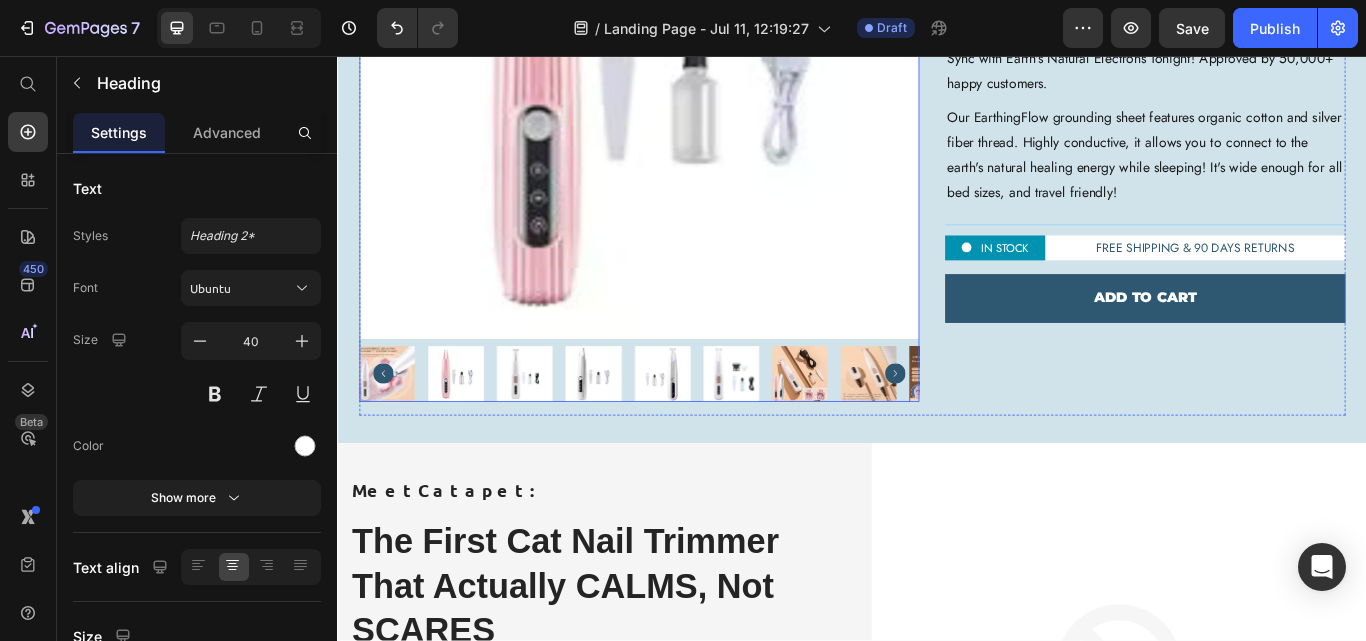 click at bounding box center [474, 427] 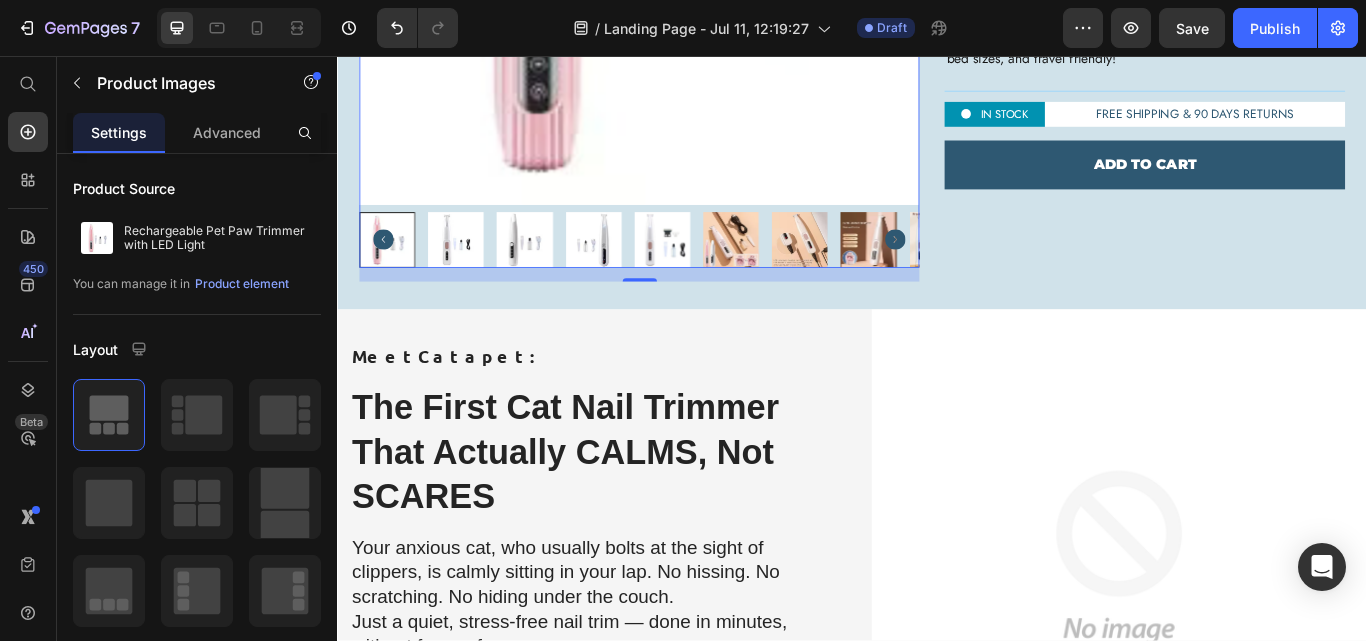 scroll, scrollTop: 3717, scrollLeft: 0, axis: vertical 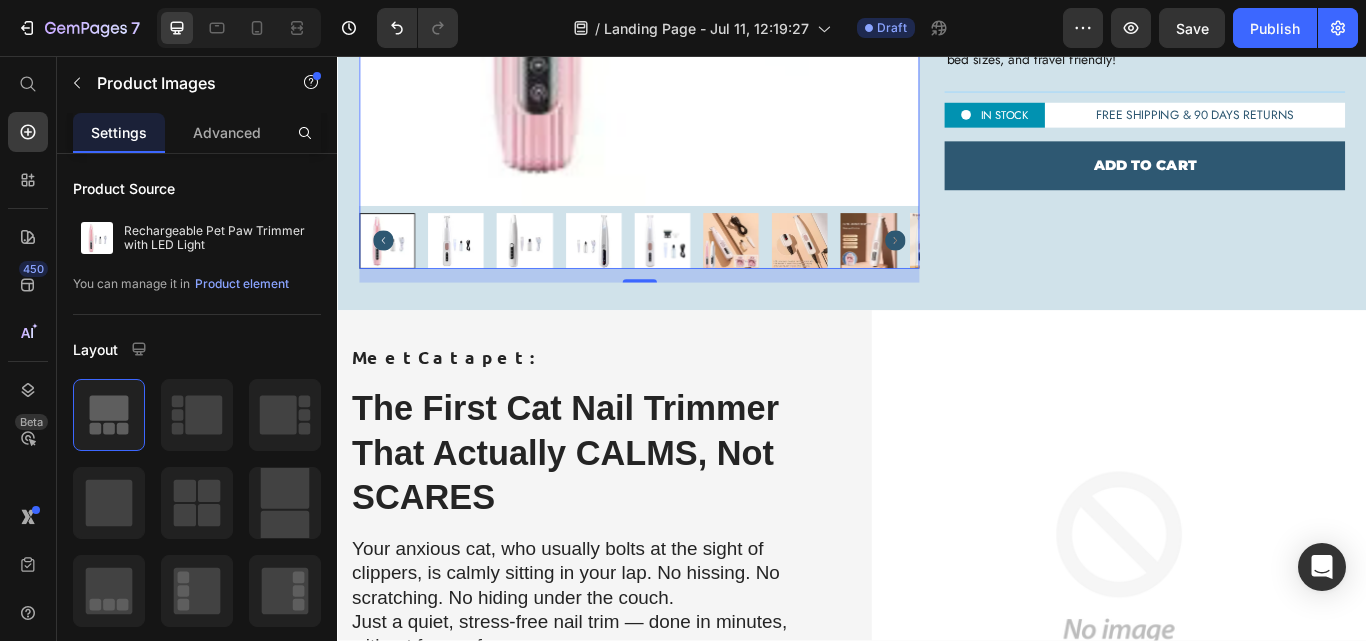 click at bounding box center (795, 272) 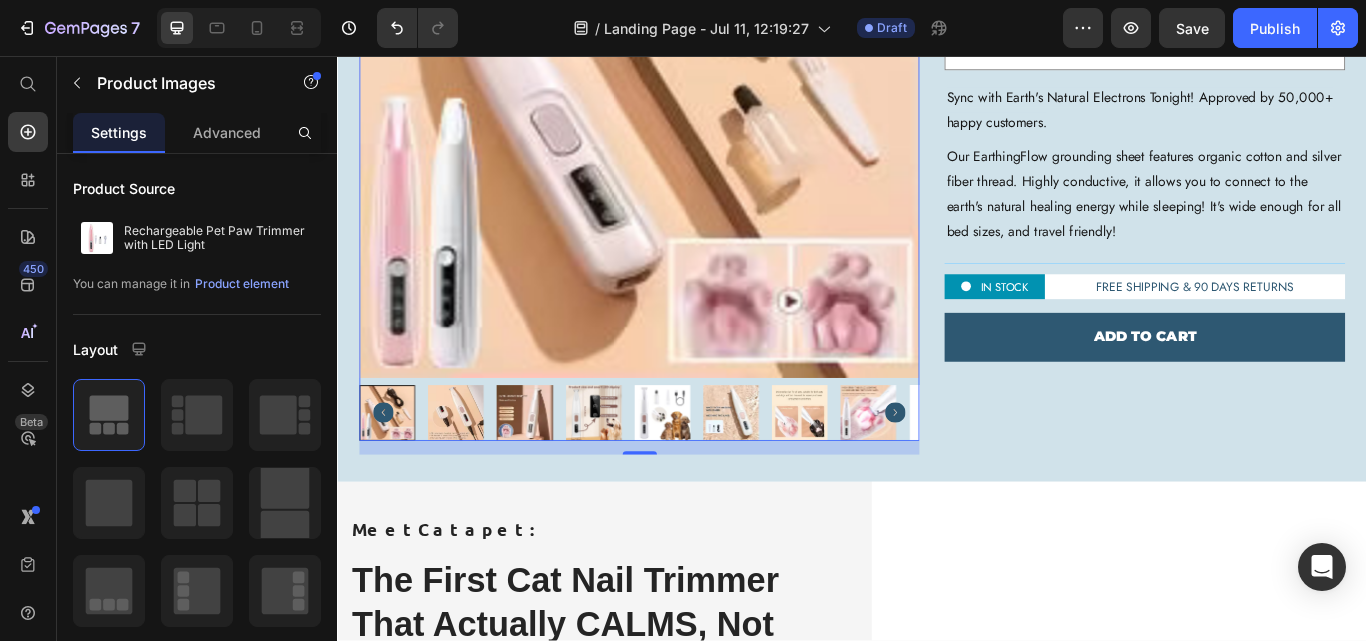 scroll, scrollTop: 3533, scrollLeft: 0, axis: vertical 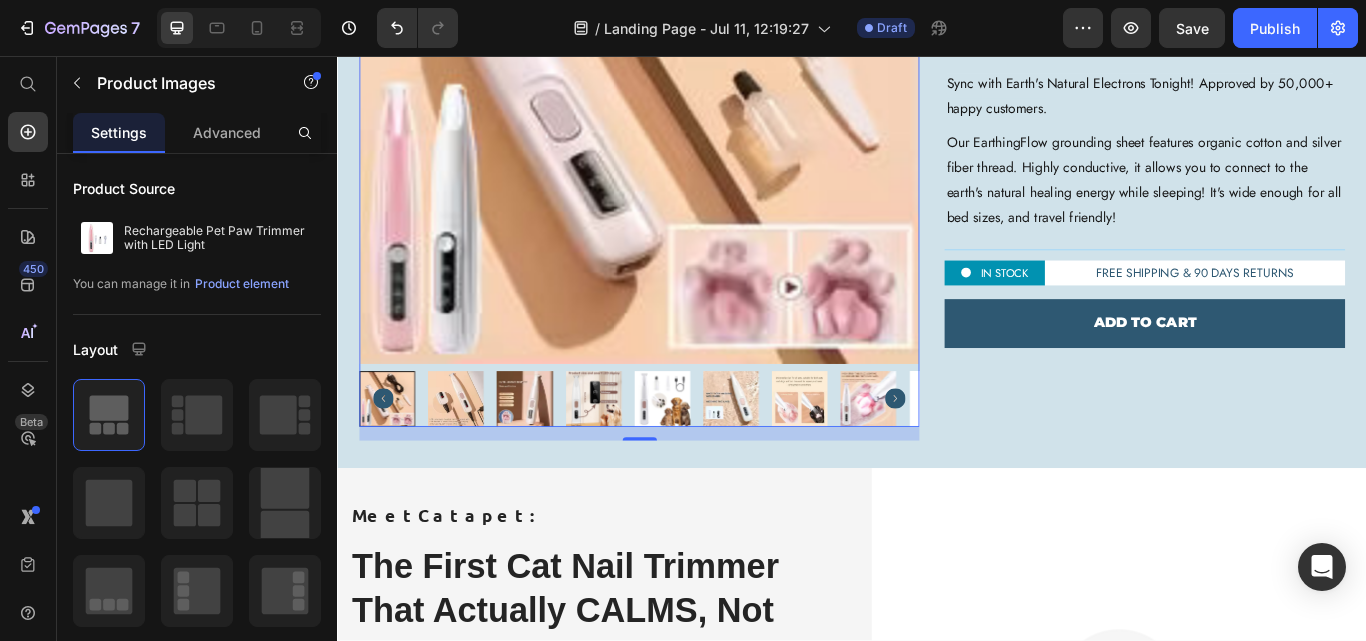 click at bounding box center [688, 89] 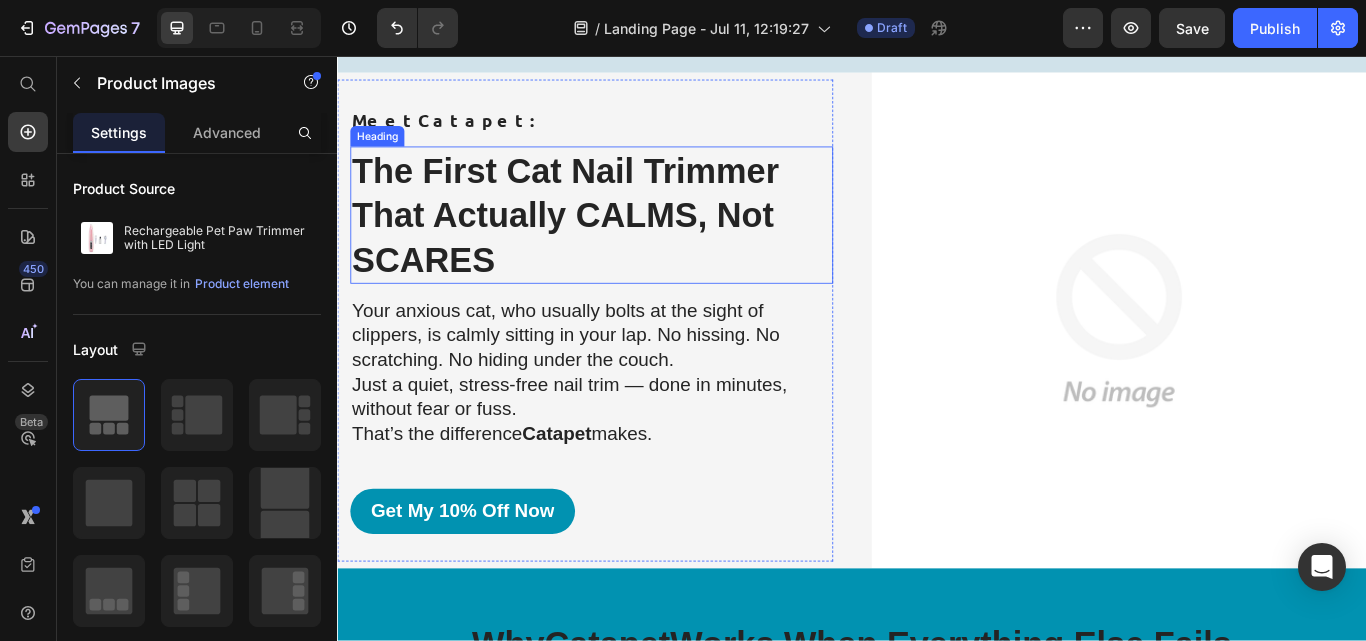 scroll, scrollTop: 3959, scrollLeft: 0, axis: vertical 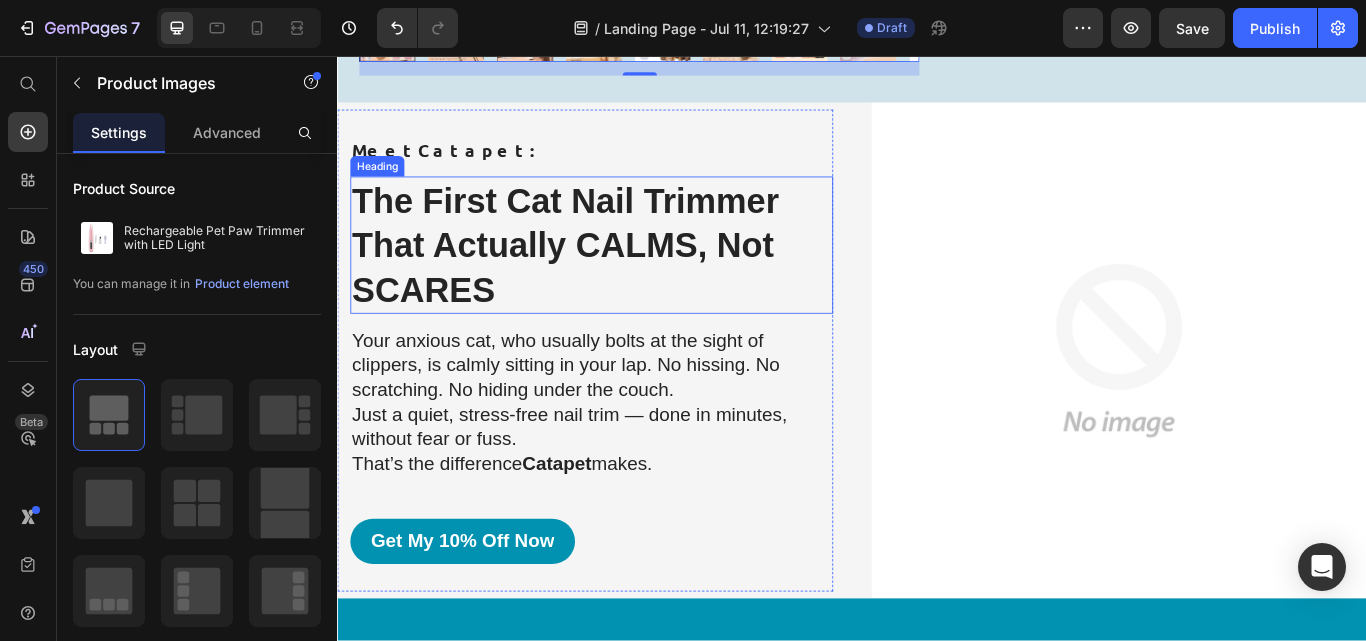 click on "The First Cat Nail Trimmer That Actually CALMS, Not SCARES" at bounding box center [633, 277] 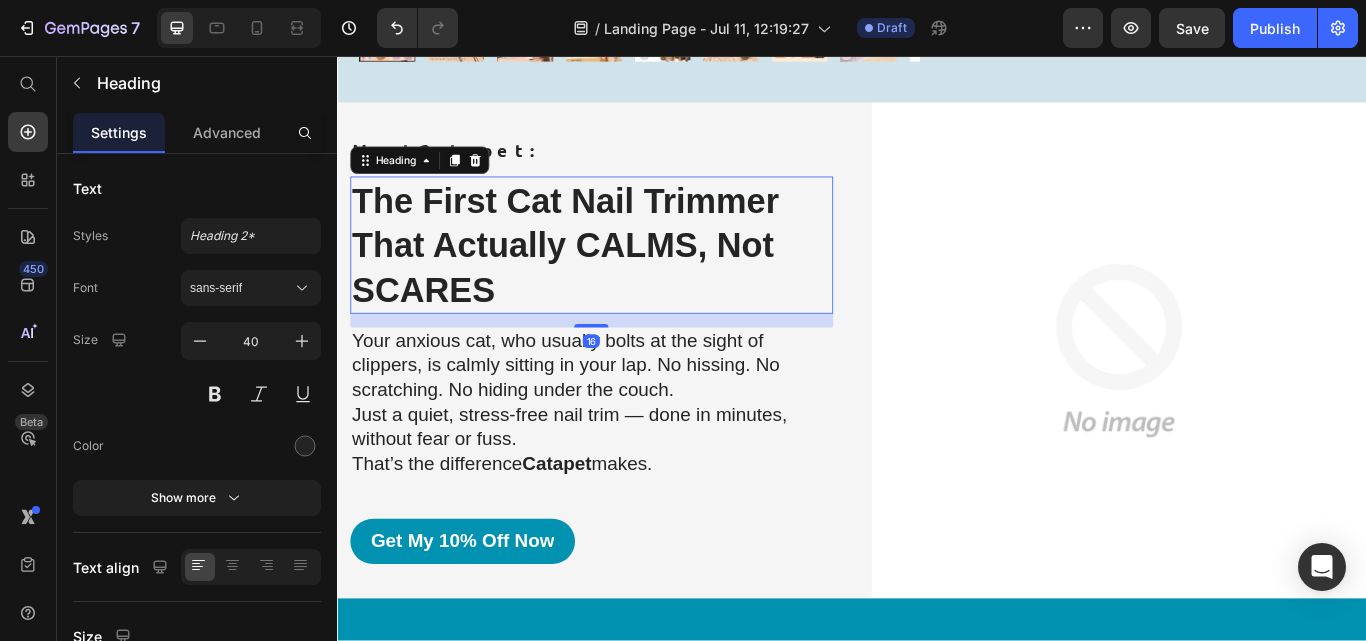 click on "The First Cat Nail Trimmer That Actually CALMS, Not SCARES" at bounding box center (633, 277) 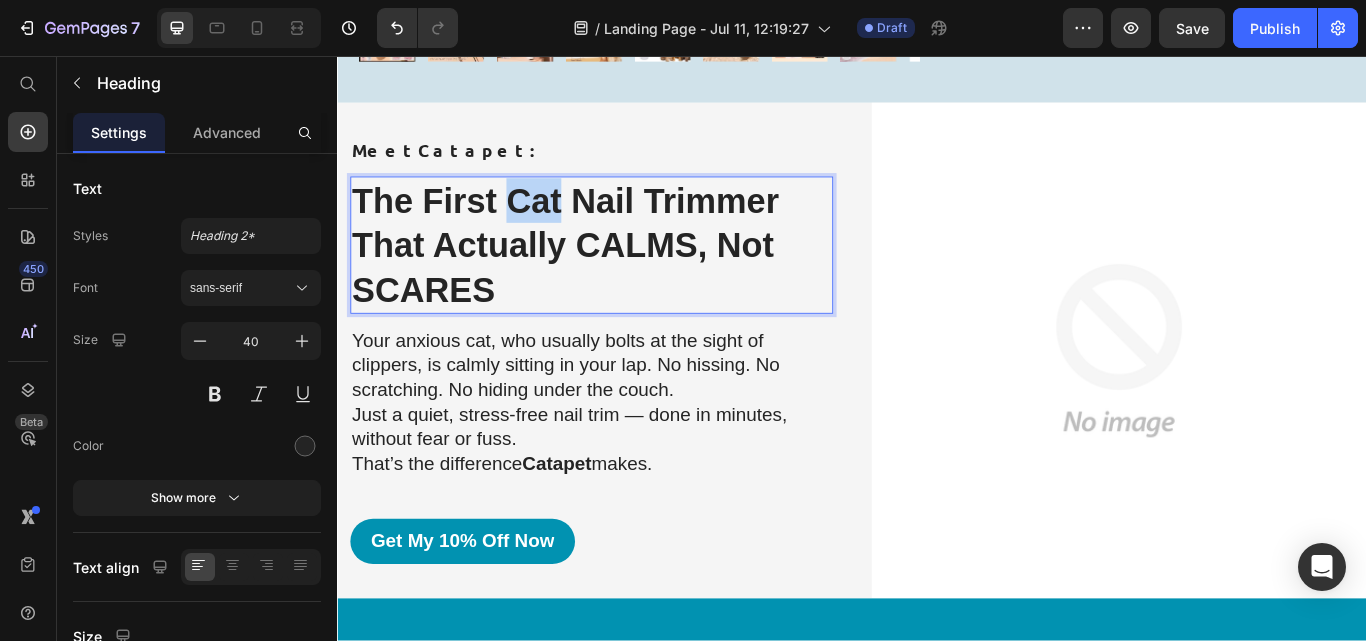 click on "The First Cat Nail Trimmer That Actually CALMS, Not SCARES" at bounding box center (633, 277) 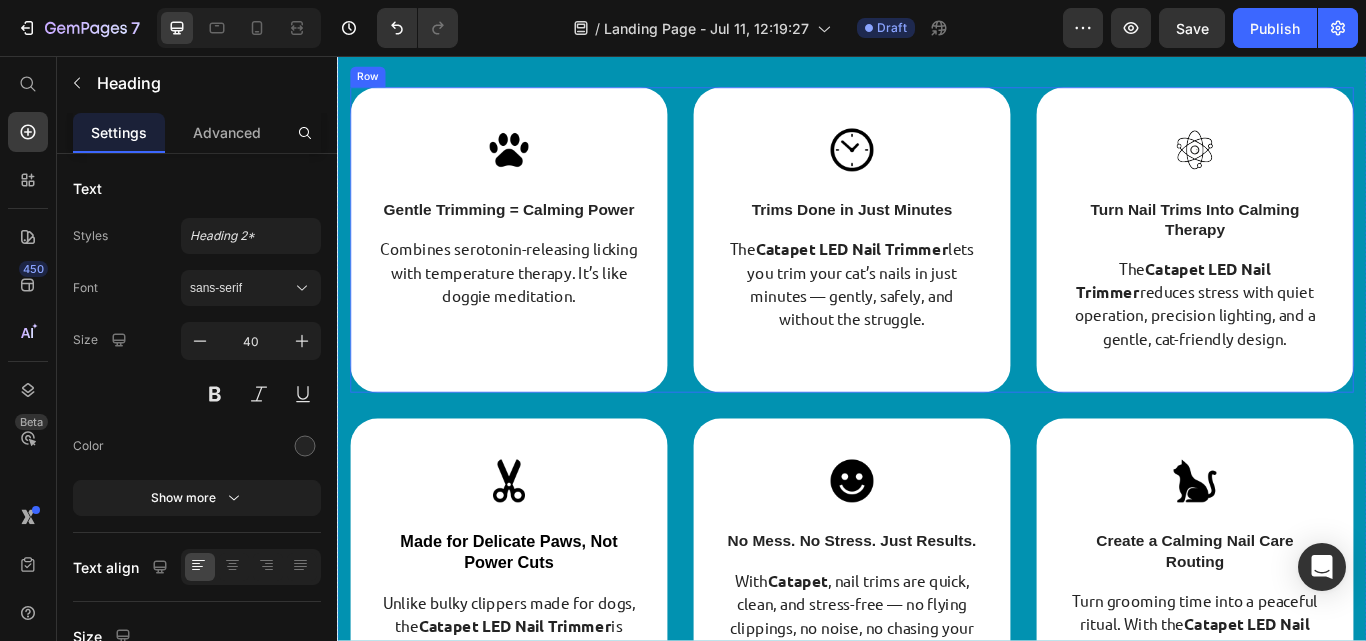 scroll, scrollTop: 4786, scrollLeft: 0, axis: vertical 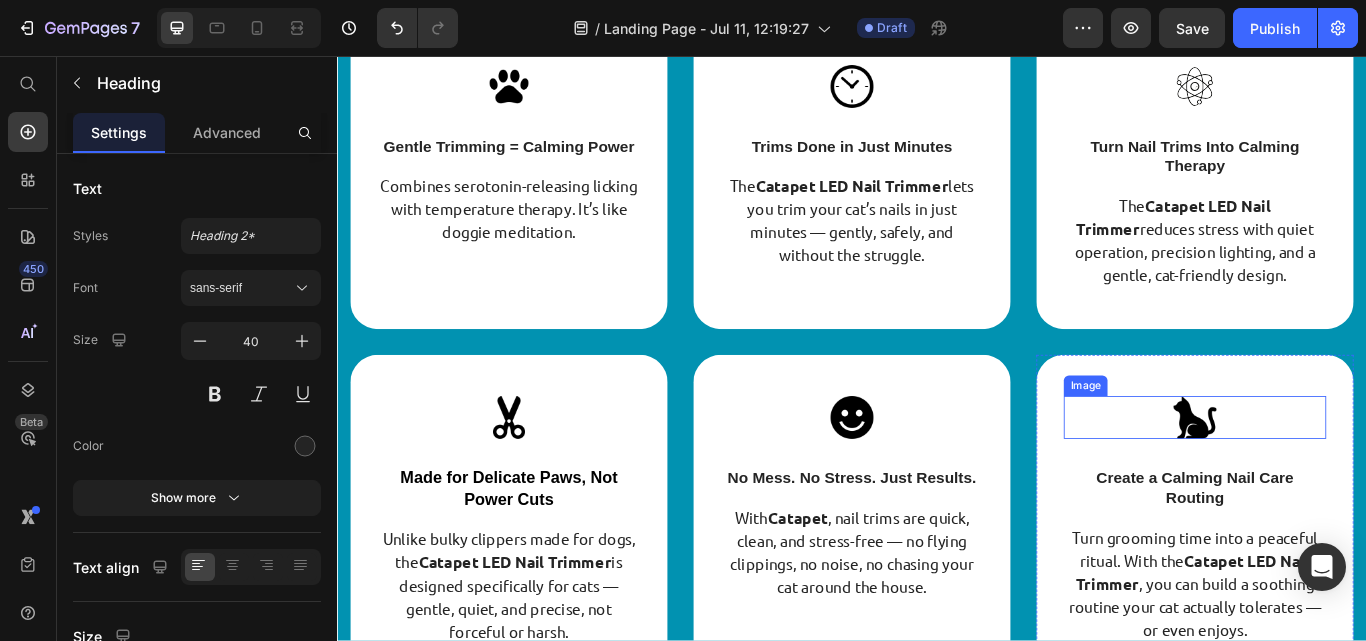 click at bounding box center [1337, 478] 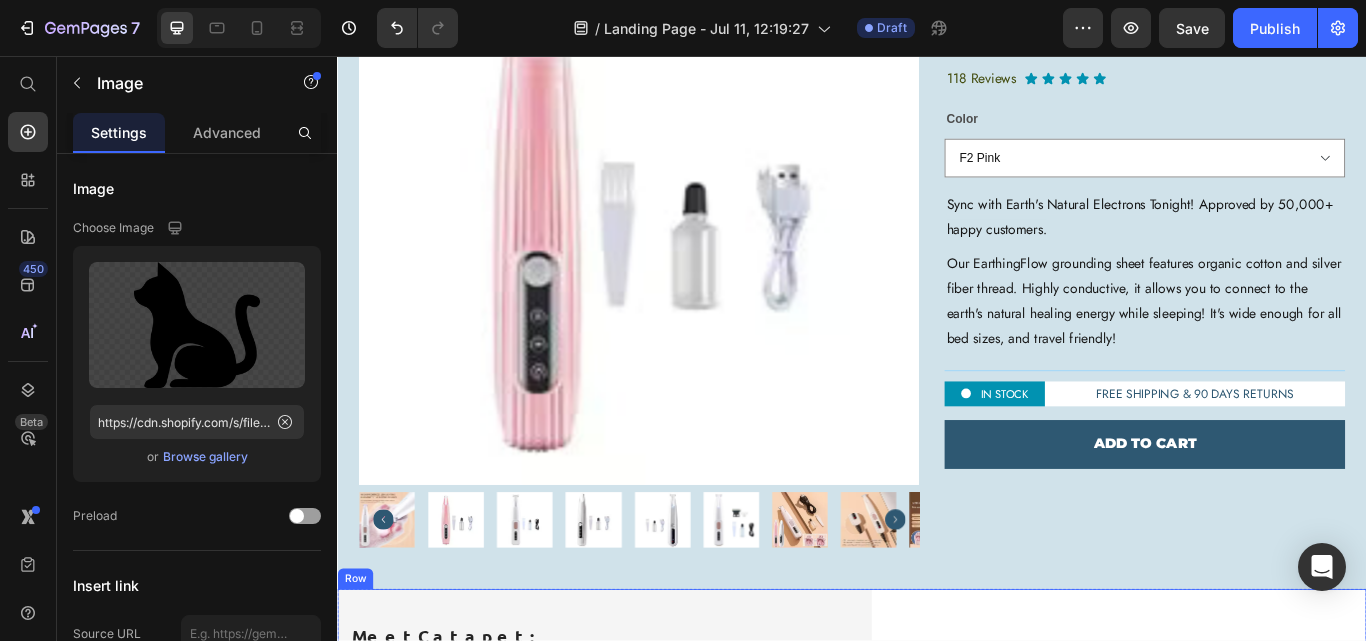 scroll, scrollTop: 3393, scrollLeft: 0, axis: vertical 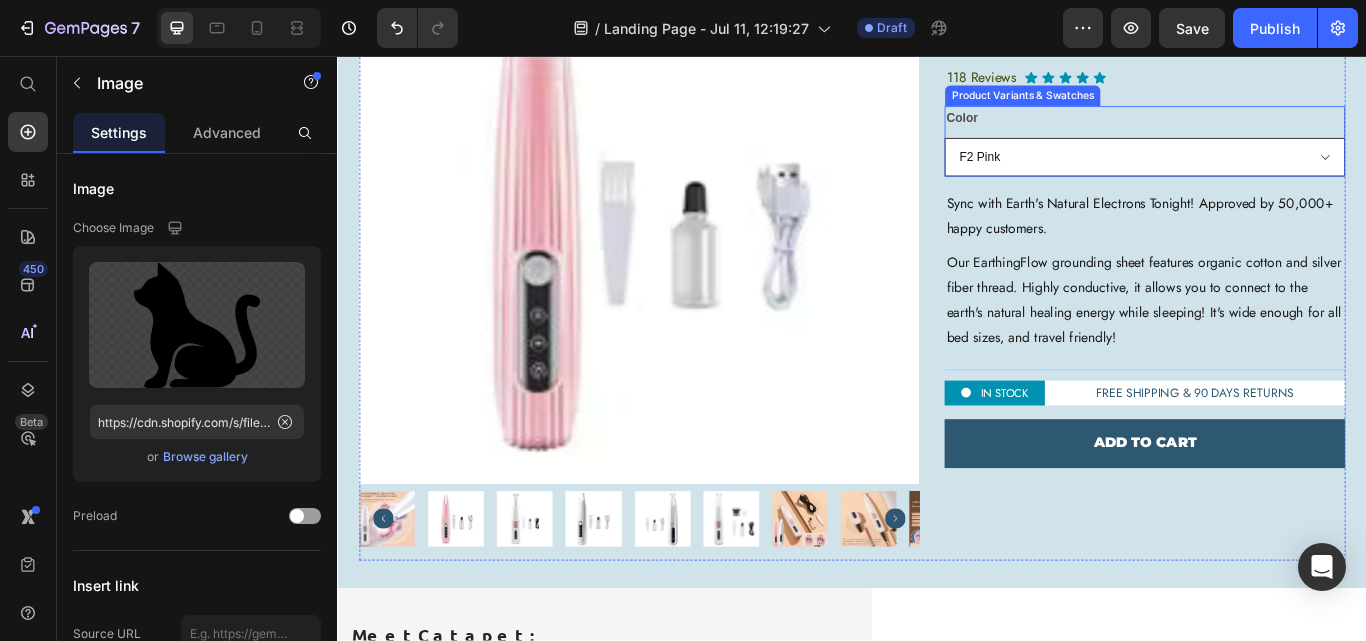 click on "F2 Pink upgradation F2 White f 11 Suit" at bounding box center [1278, 174] 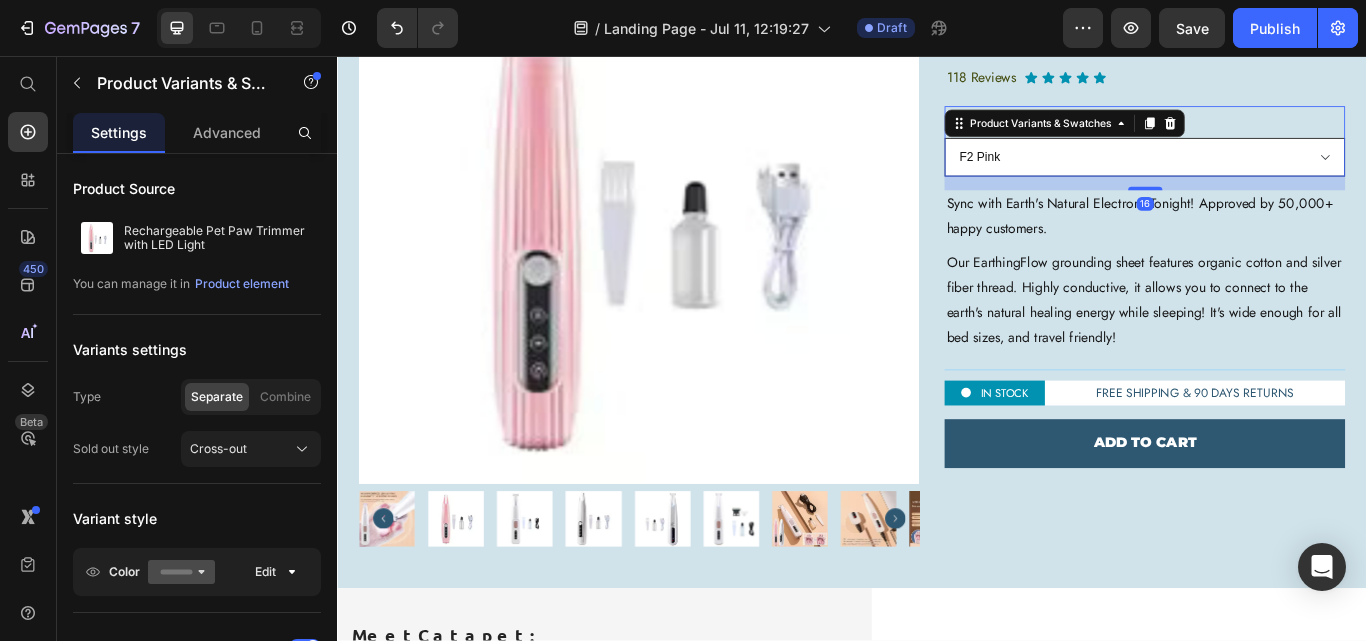 click on "F2 Pink upgradation F2 White f 11 Suit" at bounding box center [1278, 174] 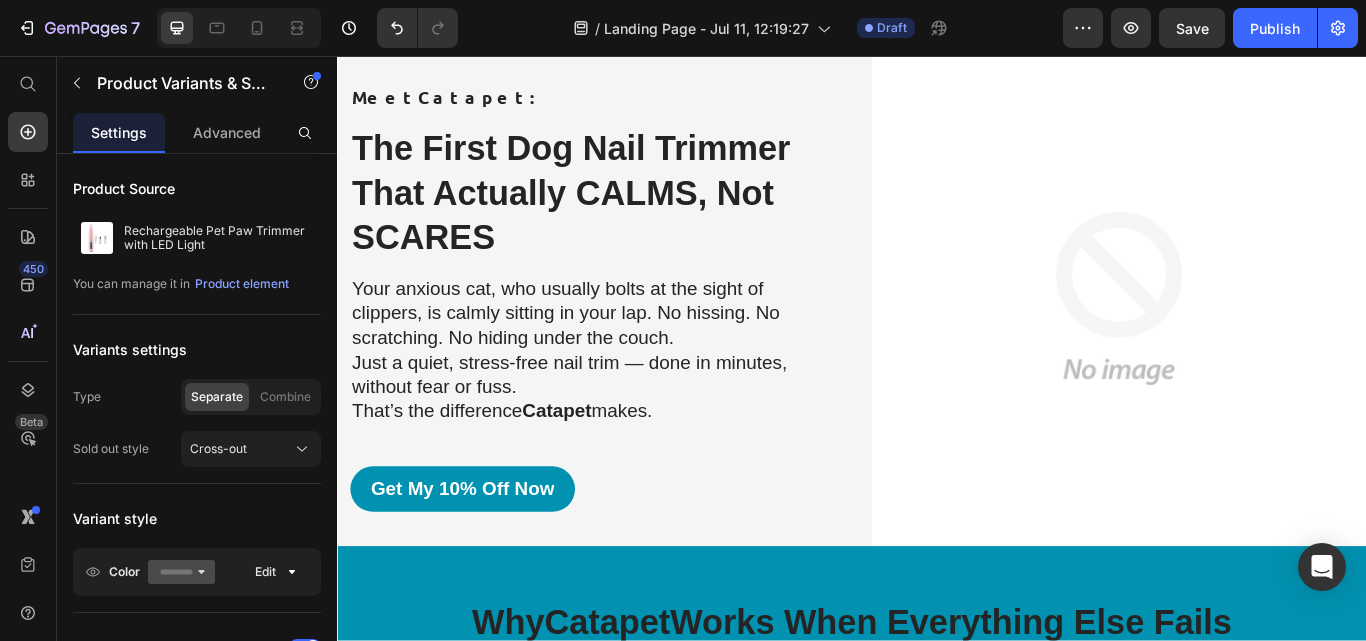 scroll, scrollTop: 4019, scrollLeft: 0, axis: vertical 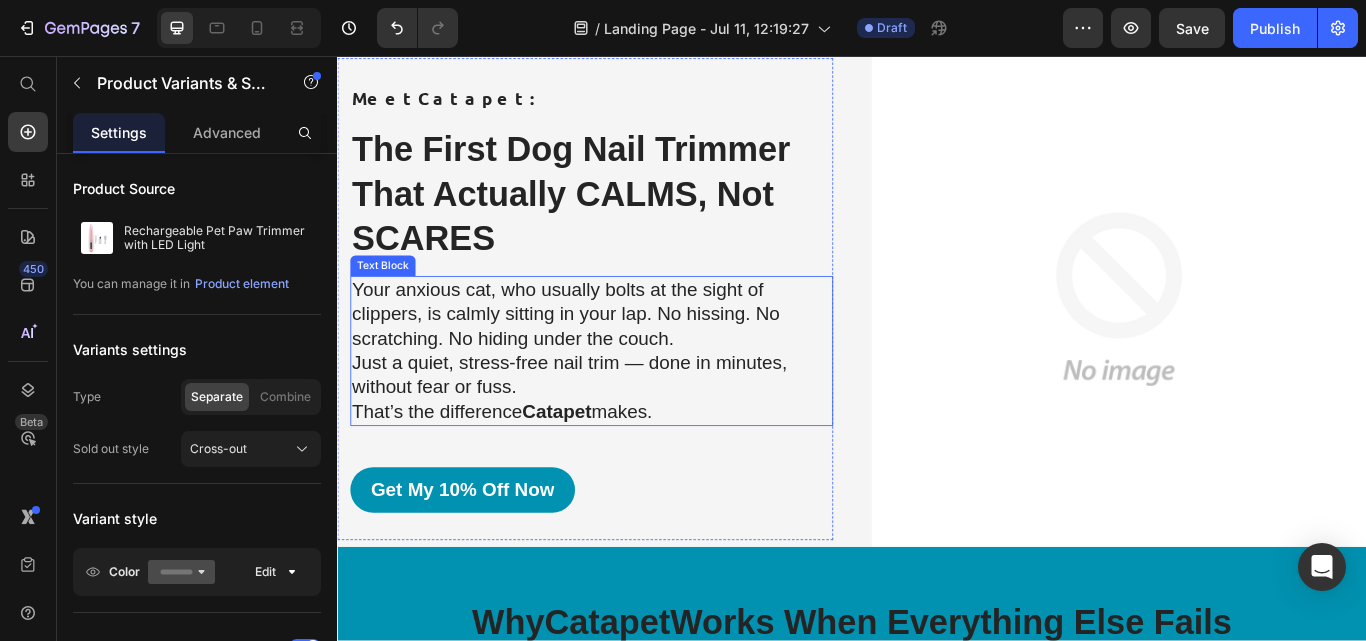 click on "Your anxious cat, who usually bolts at the sight of clippers, is calmly sitting in your lap. No hissing. No scratching. No hiding under the couch. Just a quiet, stress-free nail trim — done in minutes, without fear or fuss." at bounding box center (633, 386) 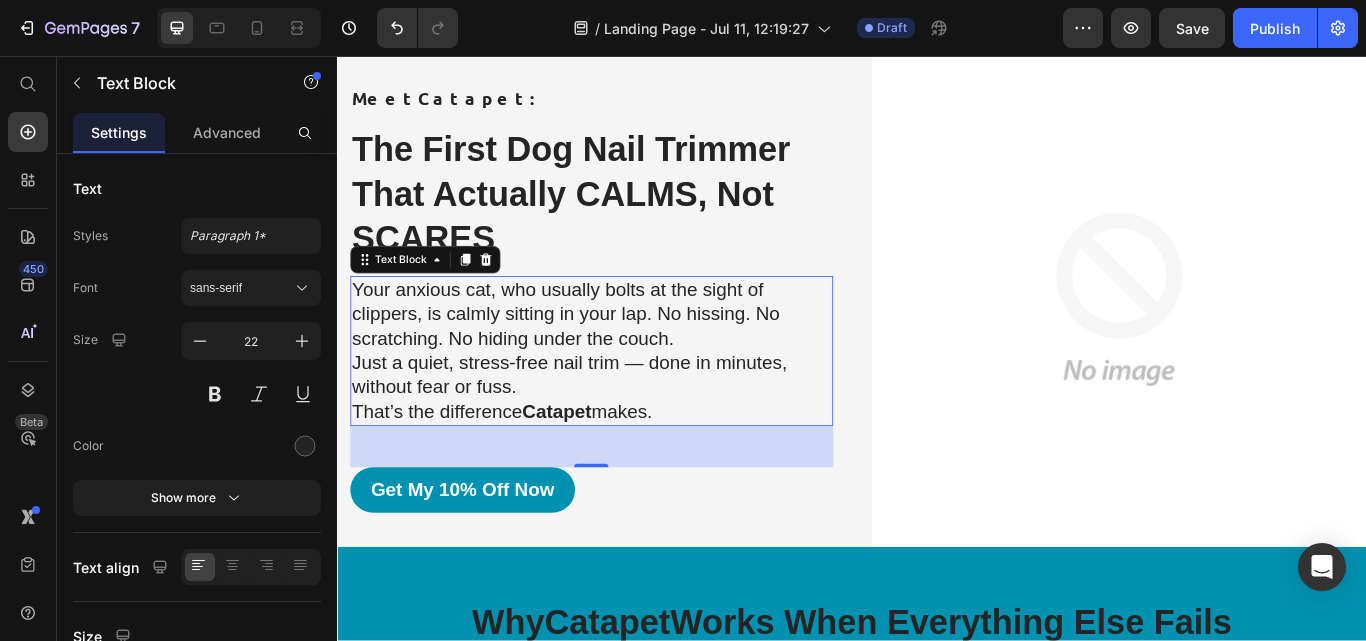 click on "Your anxious cat, who usually bolts at the sight of clippers, is calmly sitting in your lap. No hissing. No scratching. No hiding under the couch. Just a quiet, stress-free nail trim — done in minutes, without fear or fuss." at bounding box center (633, 386) 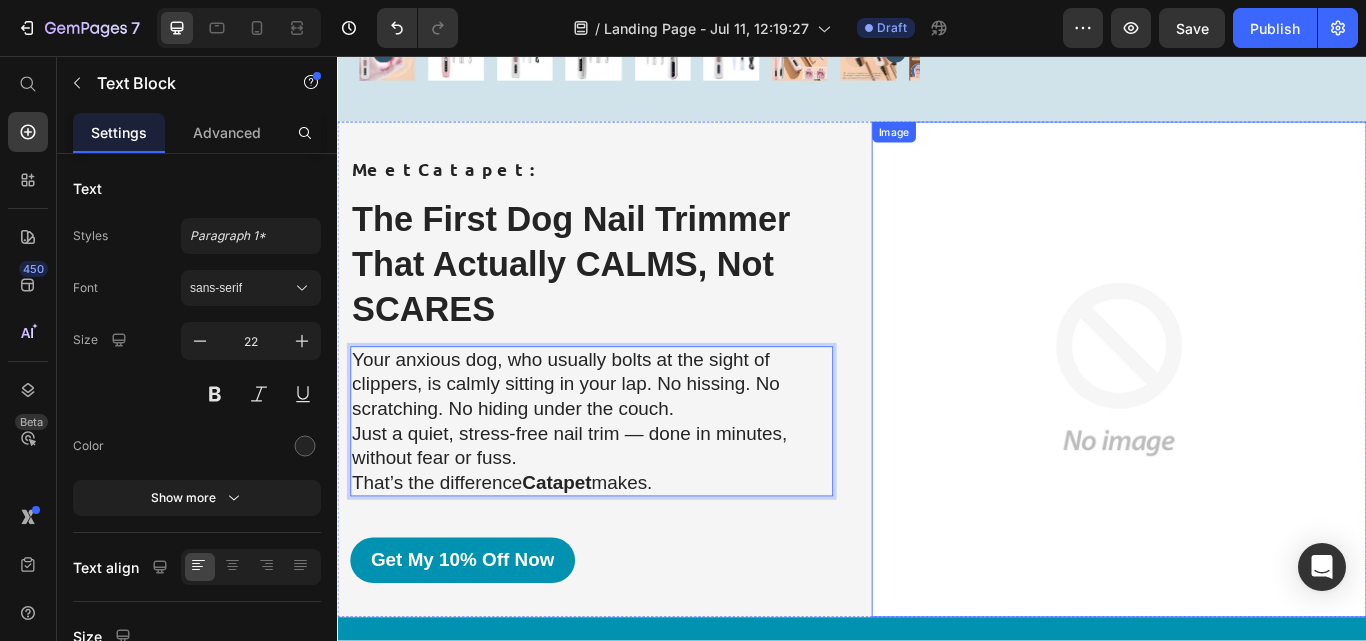 scroll, scrollTop: 3864, scrollLeft: 0, axis: vertical 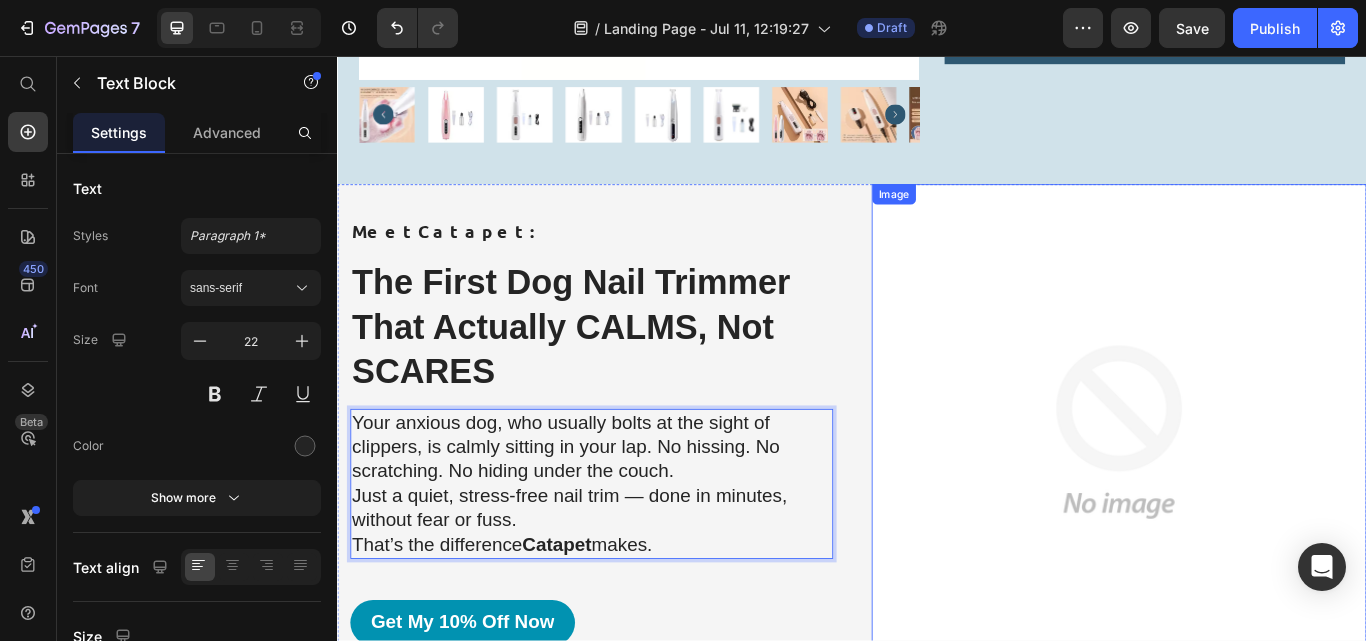 click at bounding box center [1249, 495] 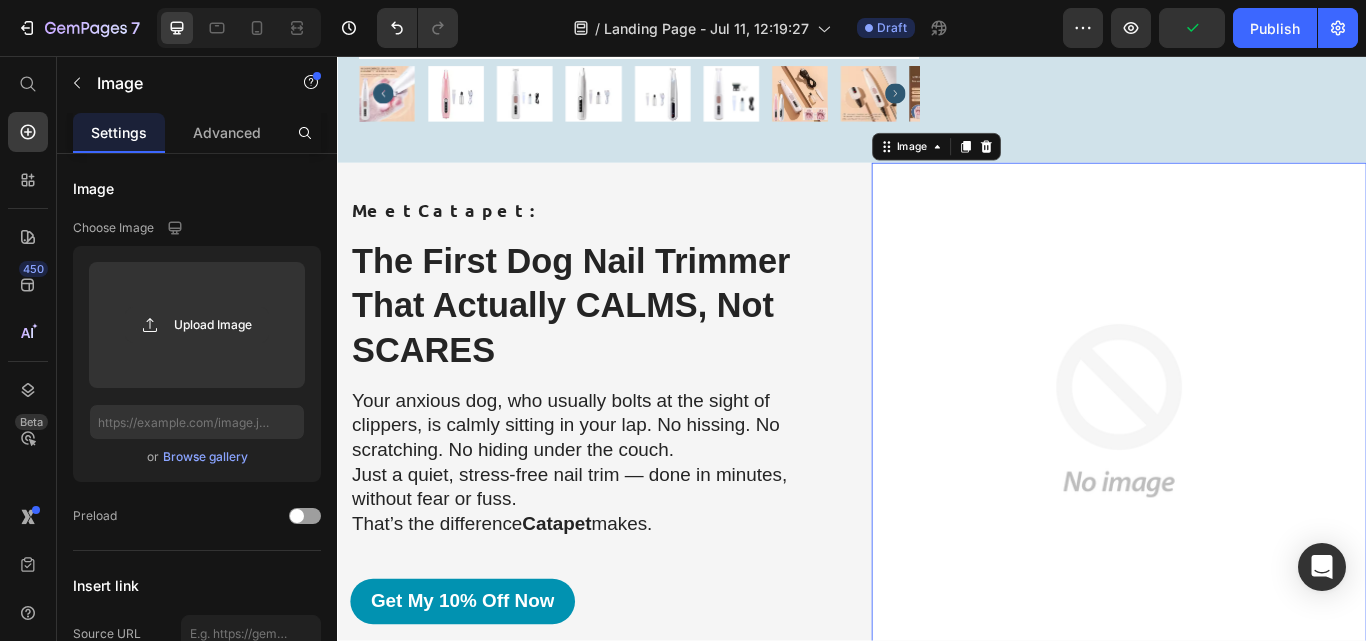 scroll, scrollTop: 3931, scrollLeft: 0, axis: vertical 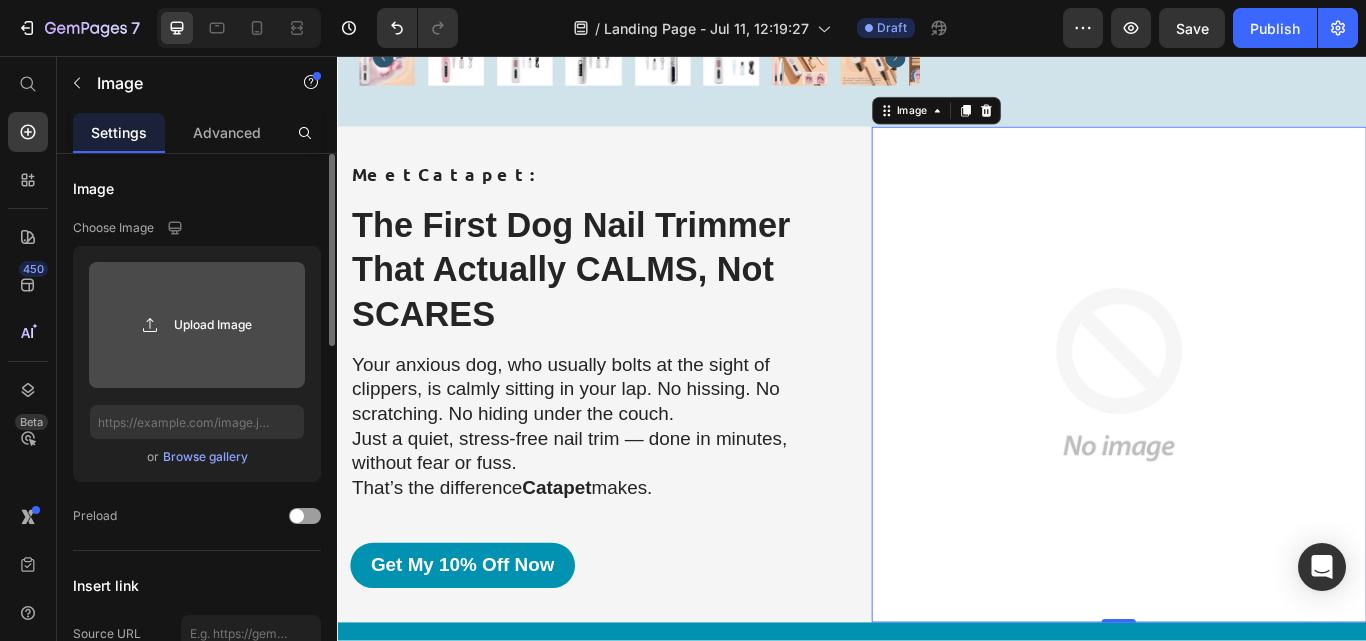 click 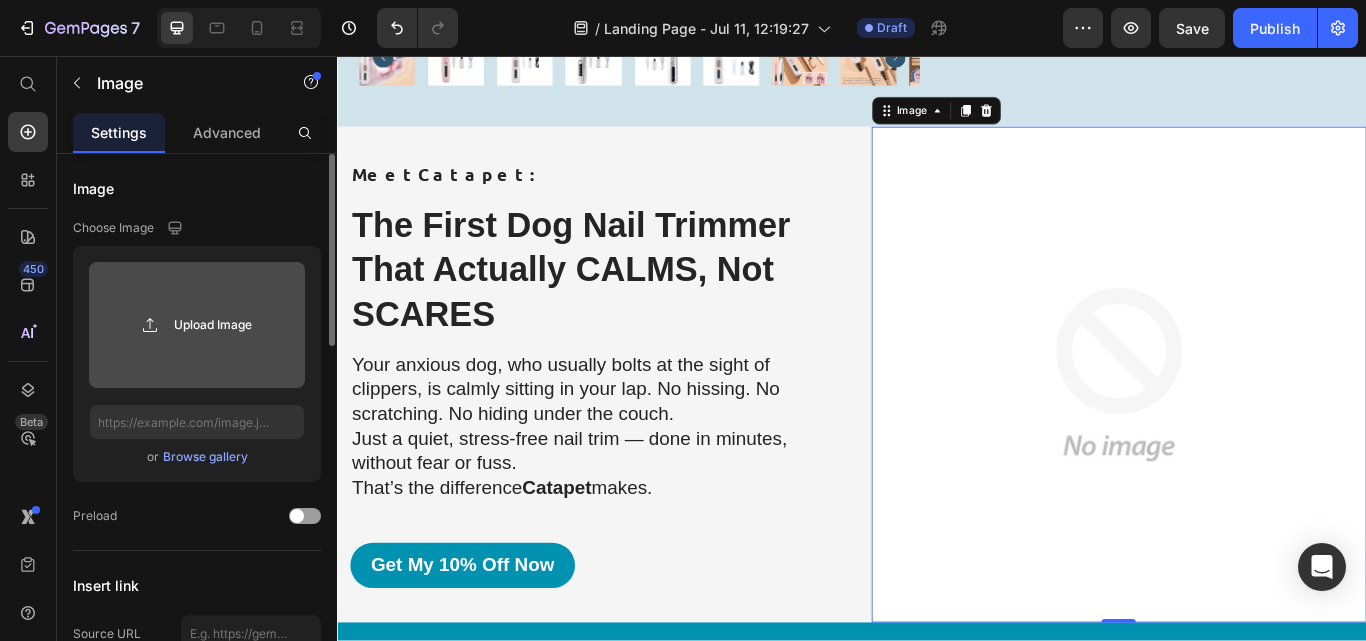 click 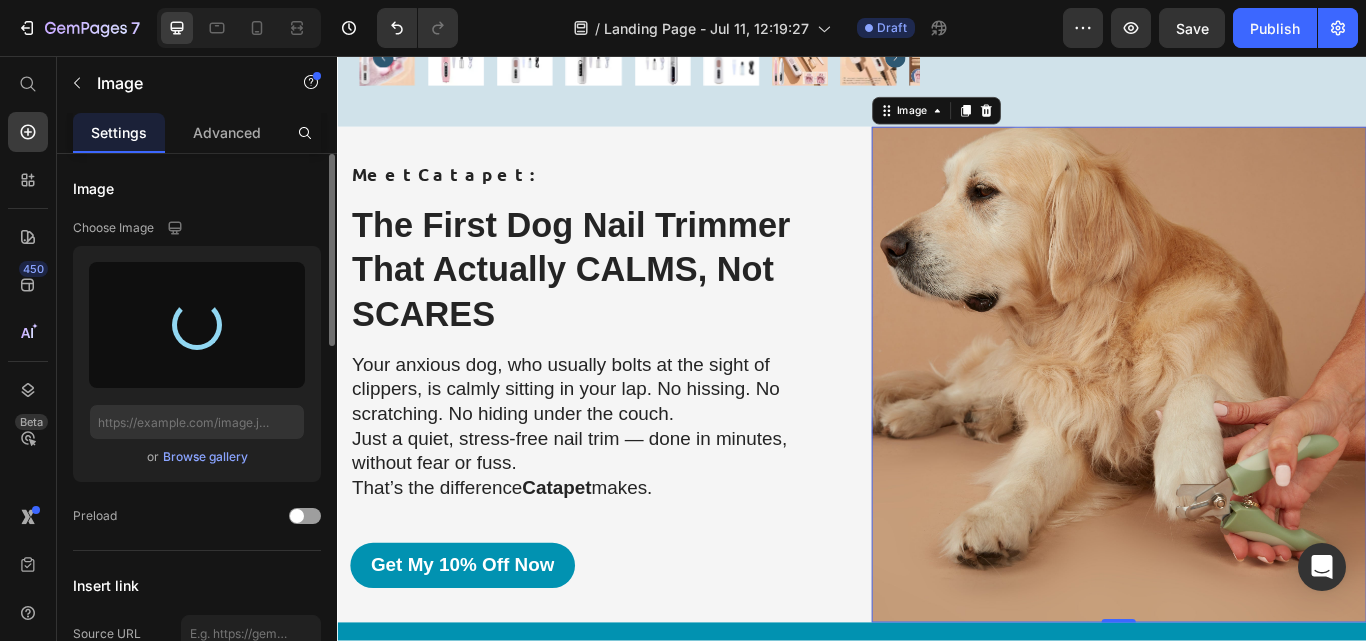 type on "https://cdn.shopify.com/s/files/1/0945/2109/8562/files/gempages_574703779312567408-3bbc108b-5ebd-426f-a85e-5260690119c4.jpg" 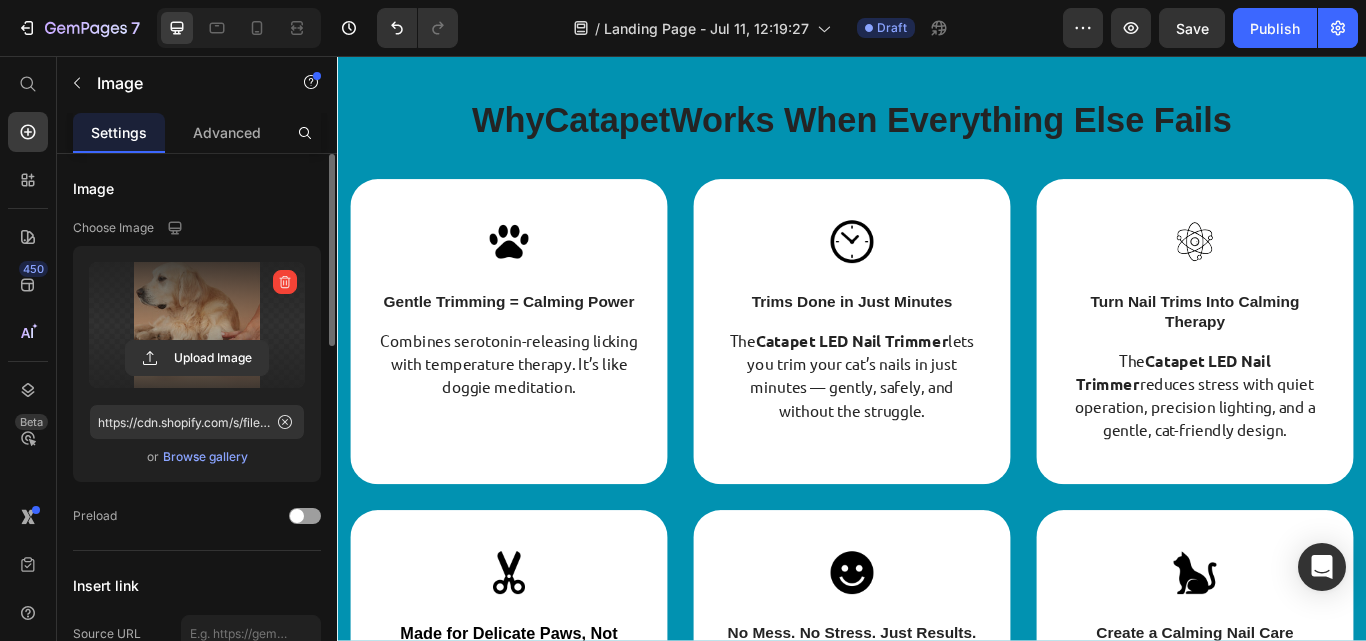 scroll, scrollTop: 4774, scrollLeft: 0, axis: vertical 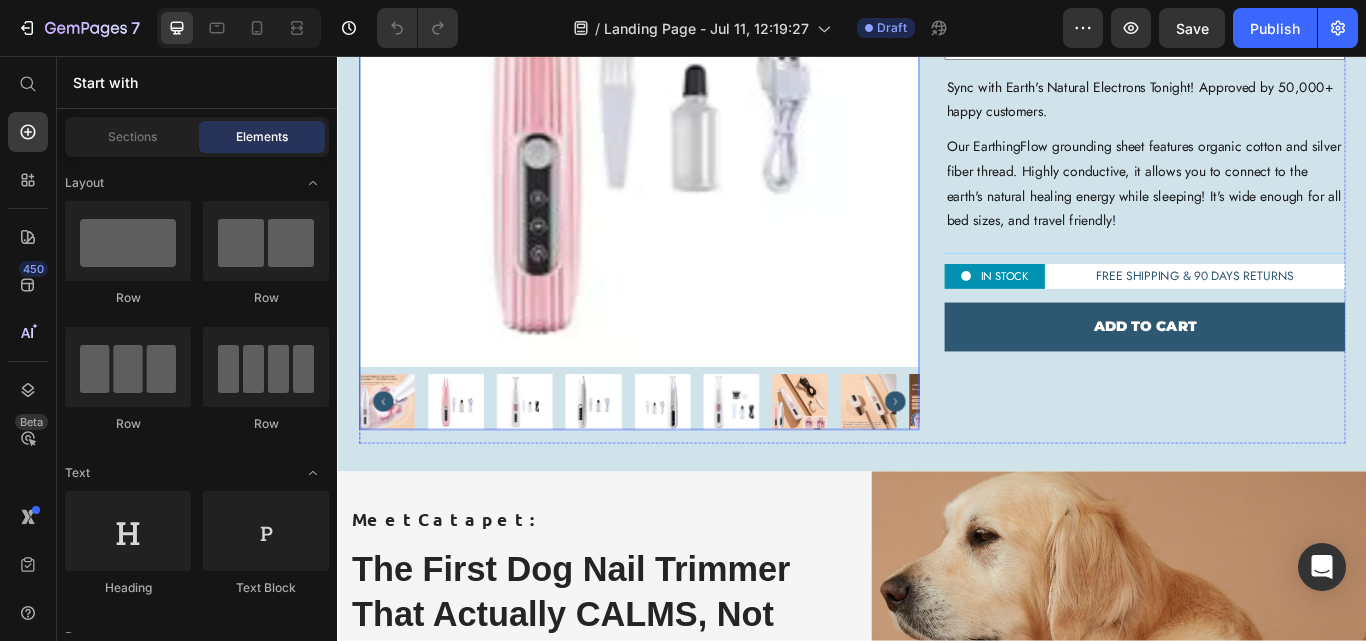 click at bounding box center (875, 460) 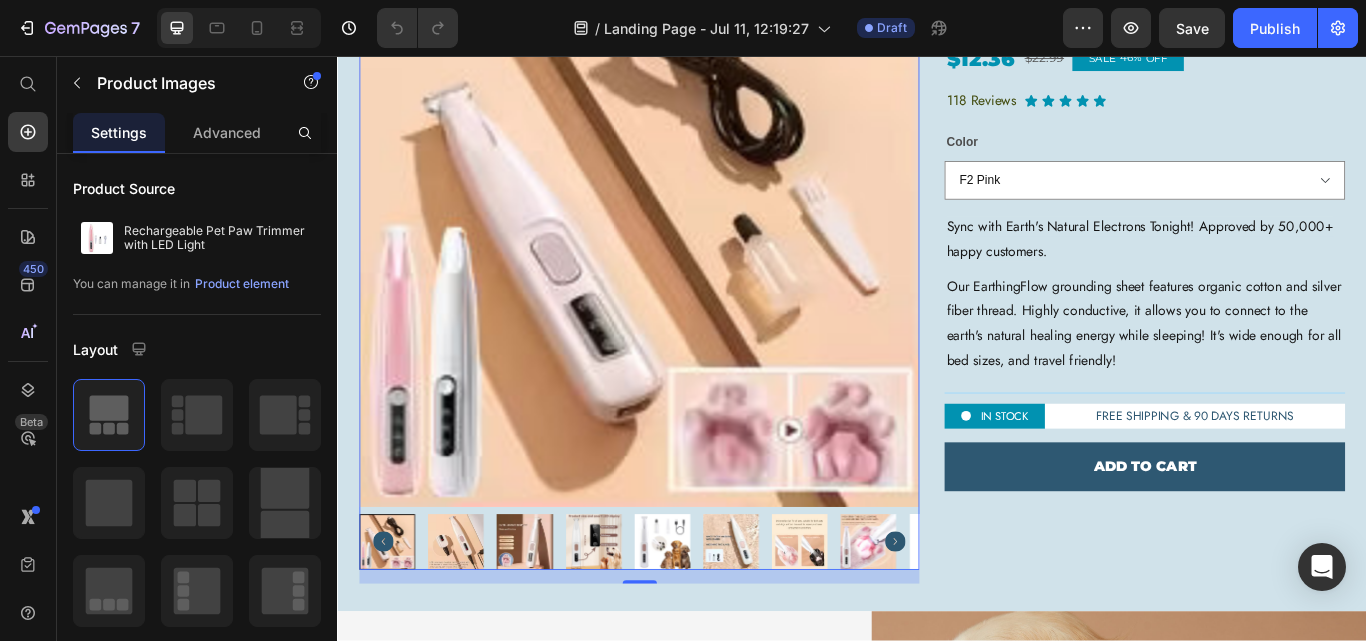 scroll, scrollTop: 3365, scrollLeft: 0, axis: vertical 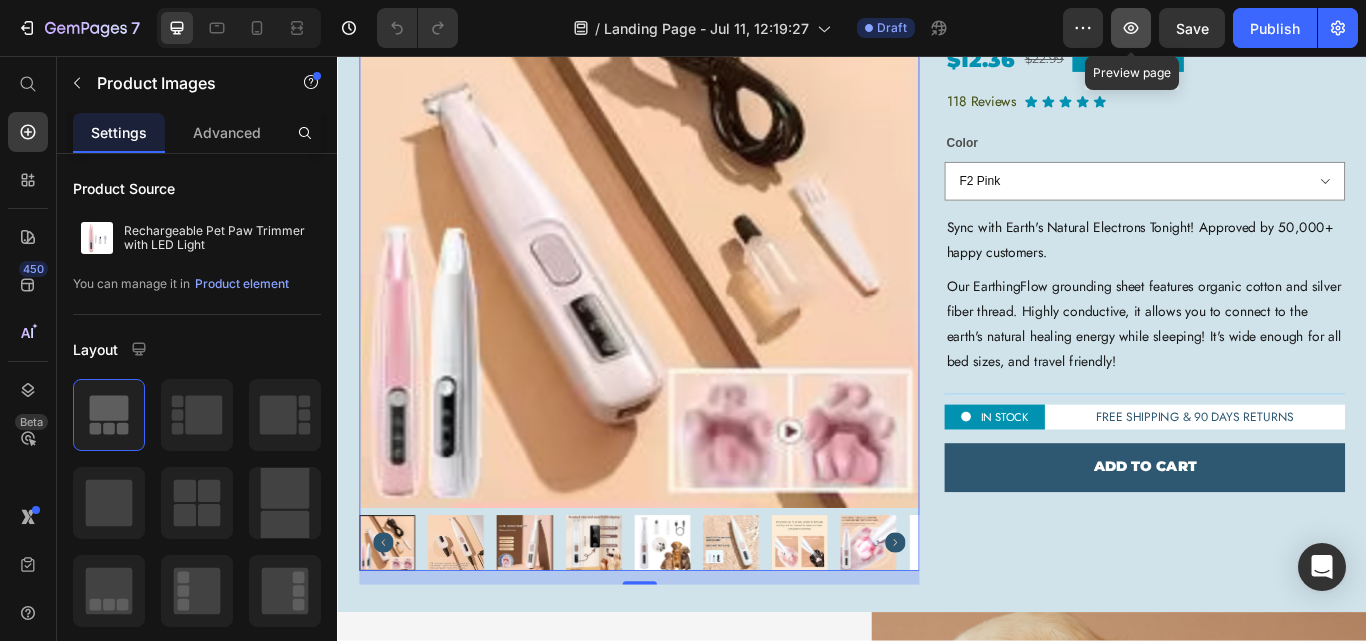 click 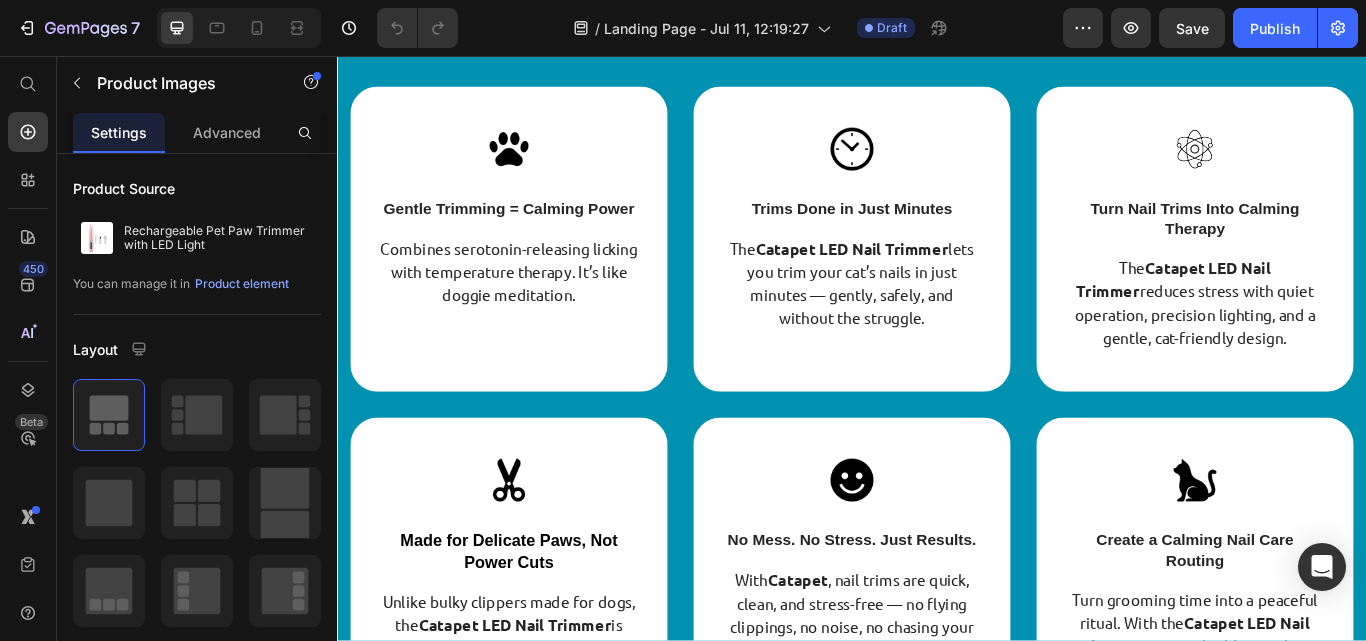 scroll, scrollTop: 4714, scrollLeft: 0, axis: vertical 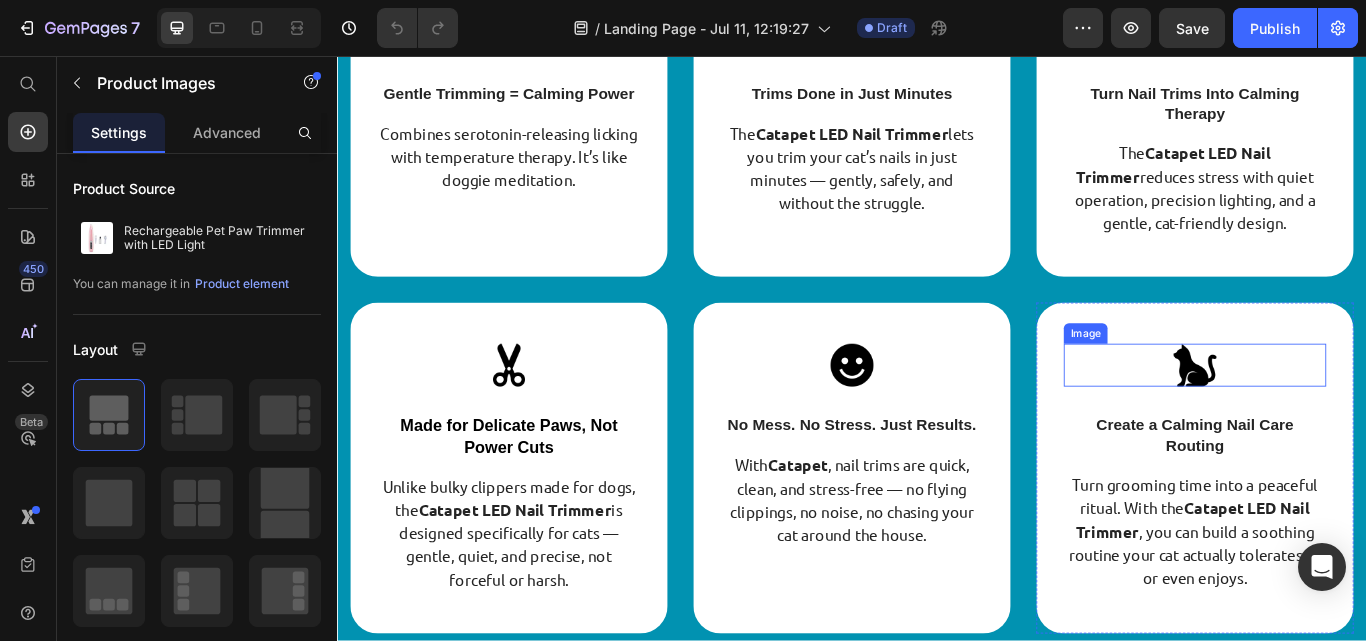 click at bounding box center (1337, 417) 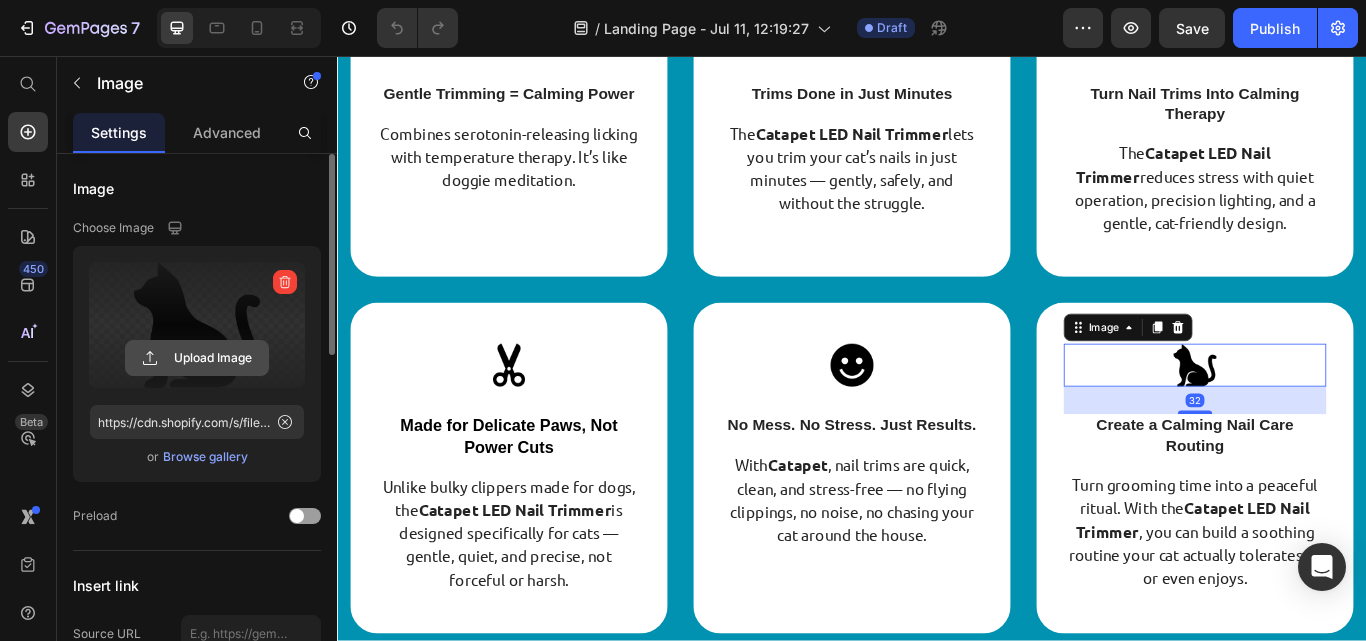 click 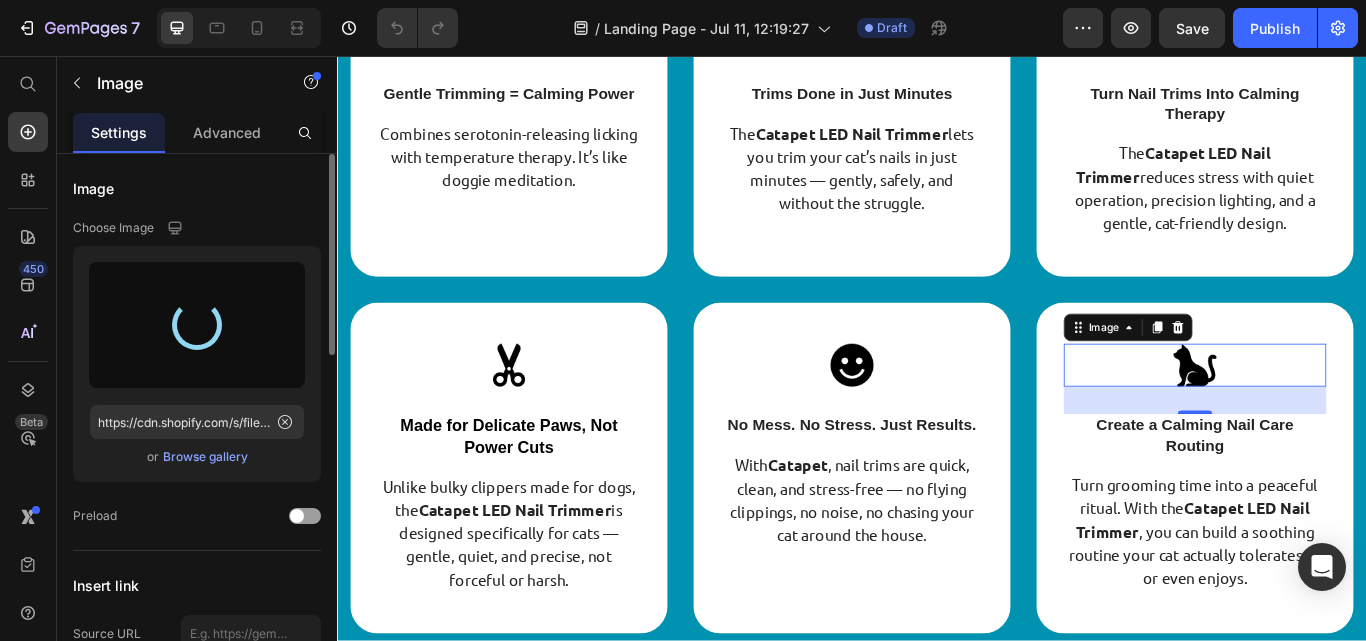 type on "https://cdn.shopify.com/s/files/1/0945/2109/8562/files/gempages_574703779312567408-2e190f9e-4f39-452f-8014-49300daf1a3b.png" 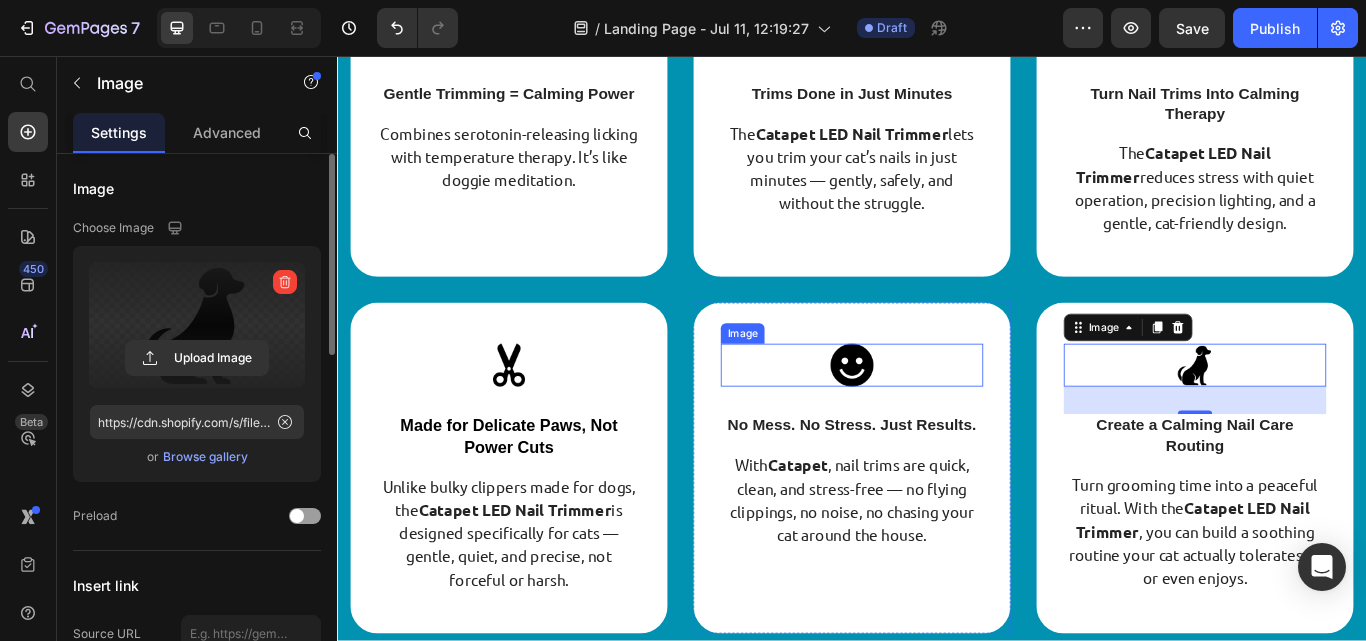 click at bounding box center [937, 417] 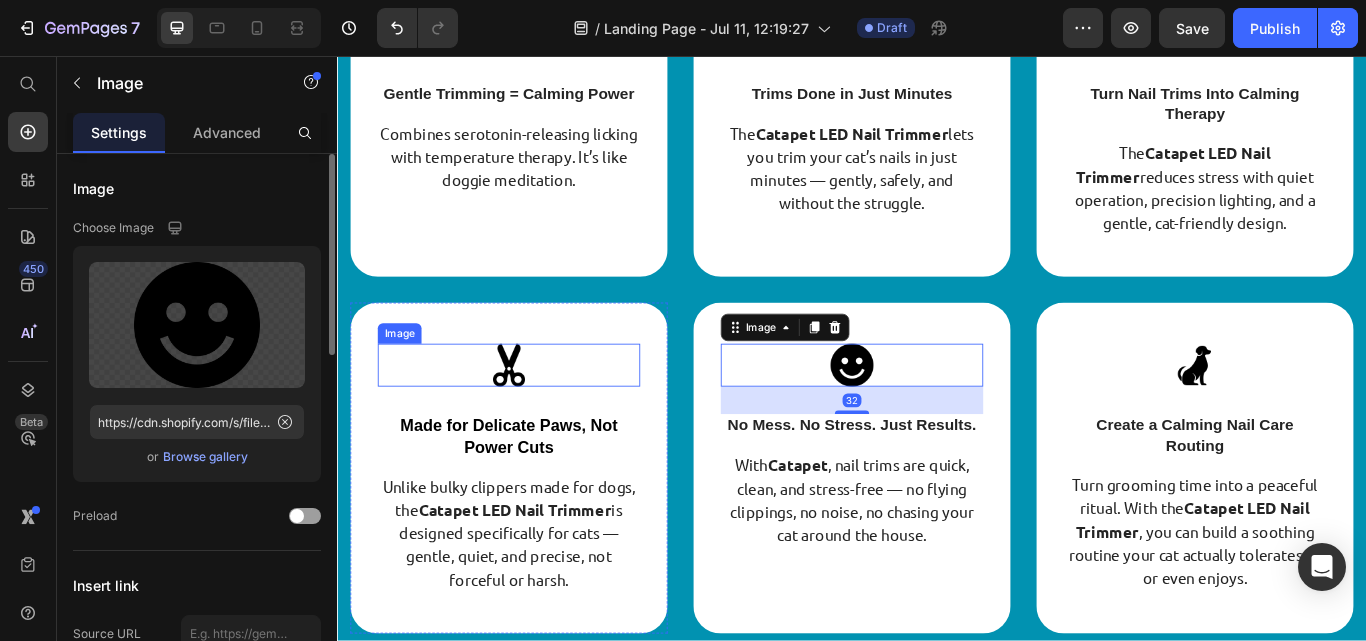 click at bounding box center (537, 417) 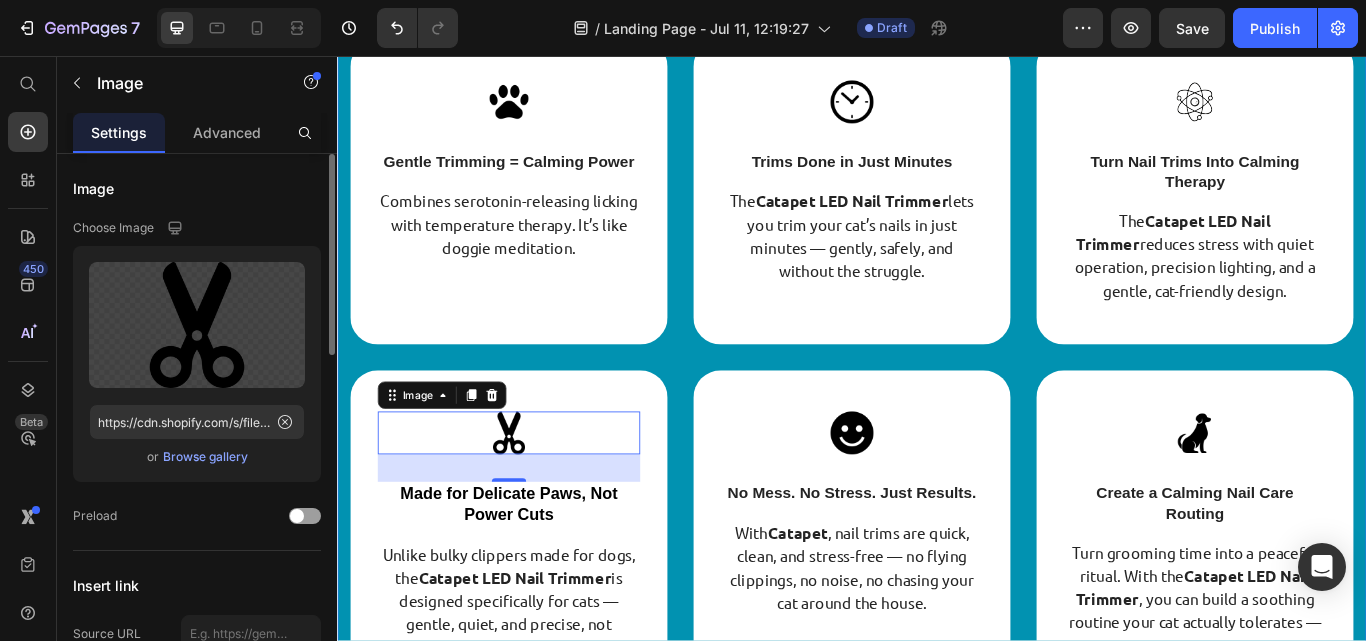 scroll, scrollTop: 5001, scrollLeft: 0, axis: vertical 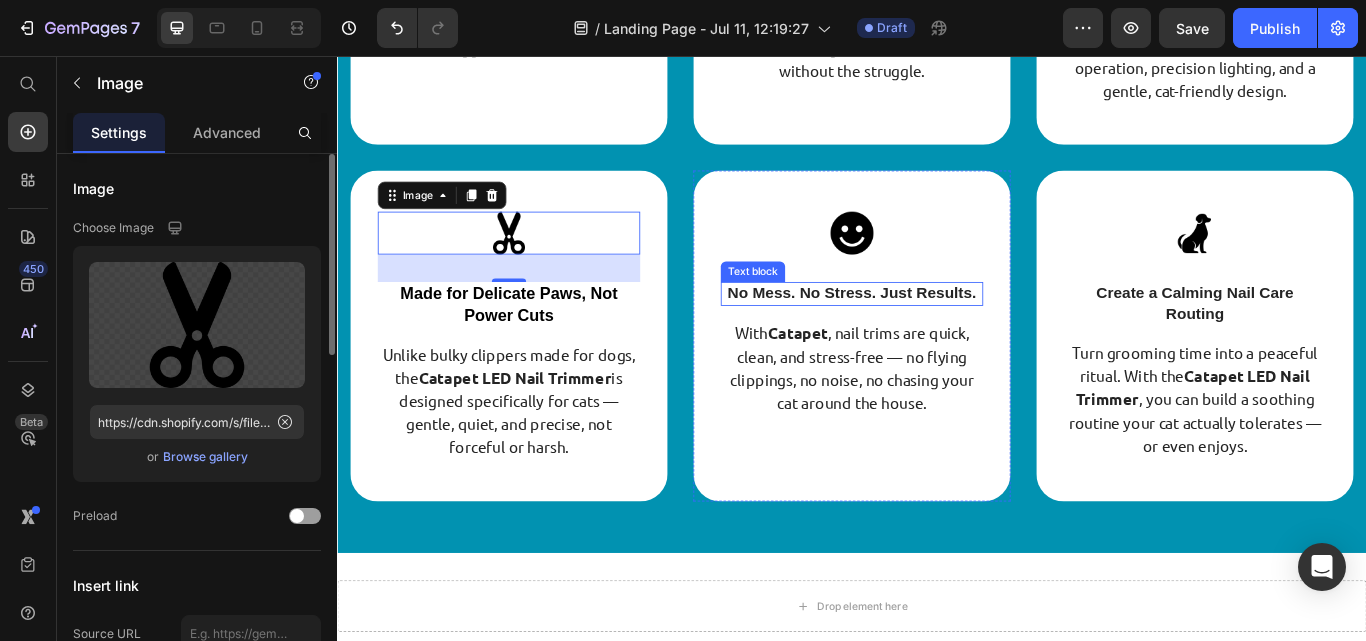 click on "No Mess. No Stress. Just Results." at bounding box center [937, 333] 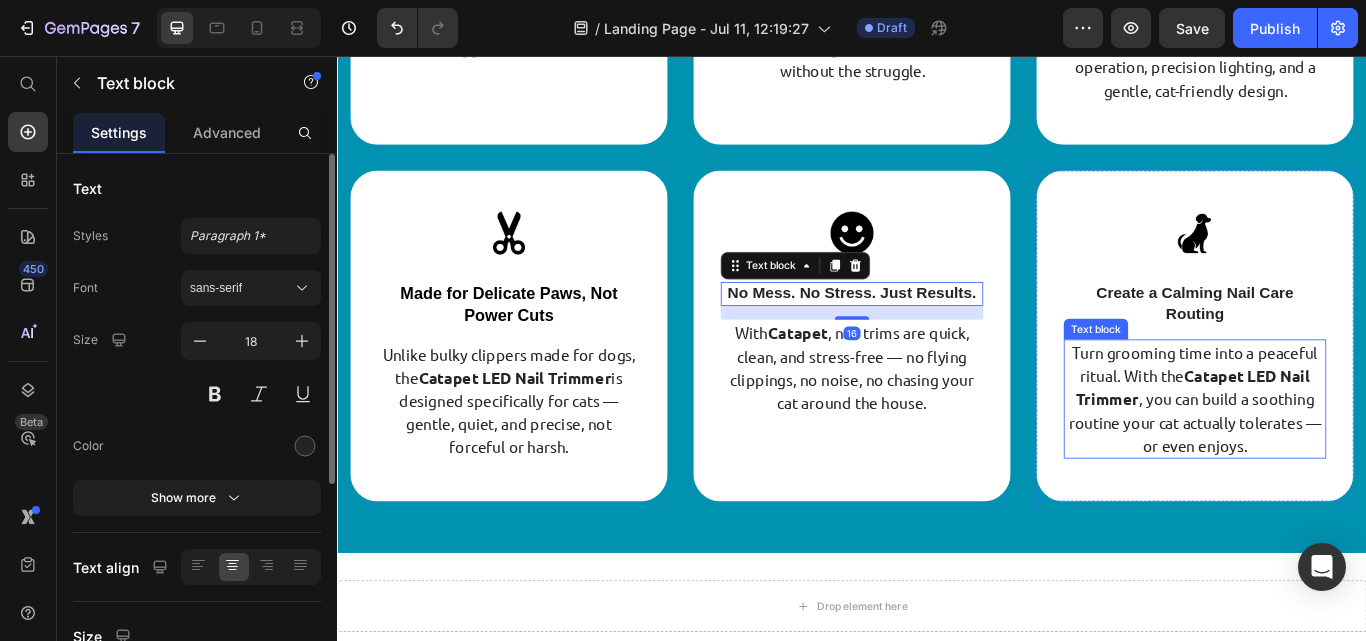 click on "Turn grooming time into a peaceful ritual. With the  Catapet LED Nail Trimmer , you can build a soothing routine your cat actually tolerates — or even enjoys." at bounding box center [1337, 456] 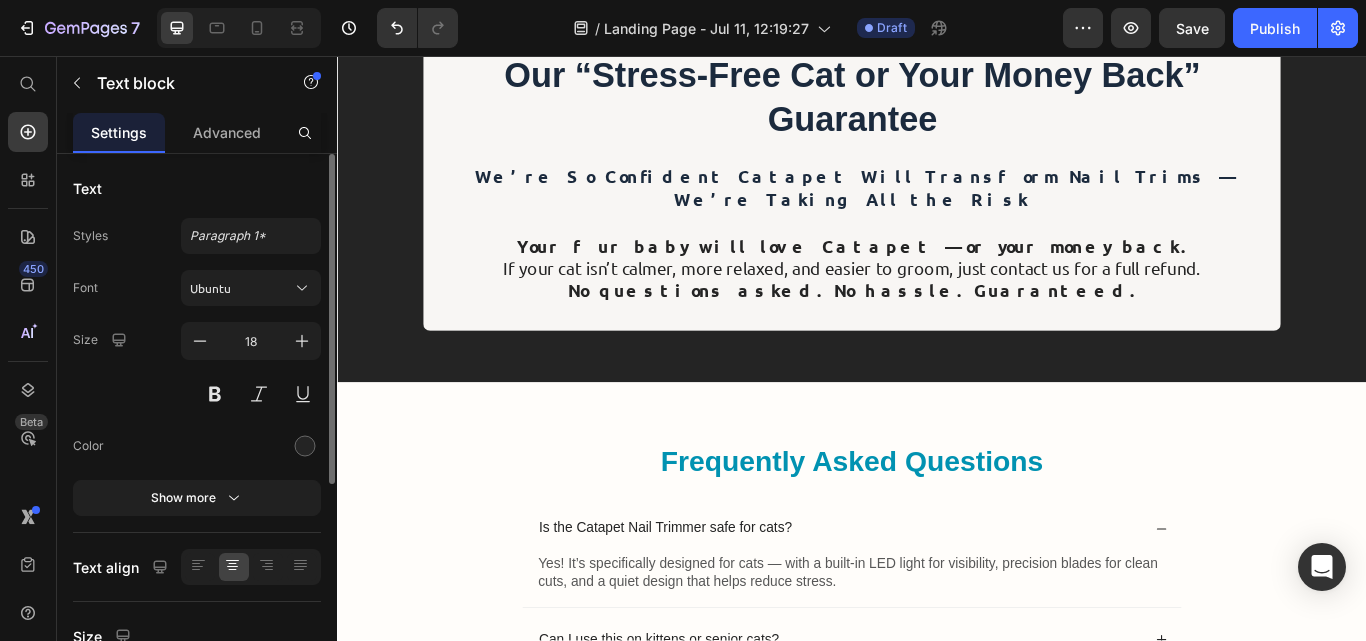 scroll, scrollTop: 6859, scrollLeft: 0, axis: vertical 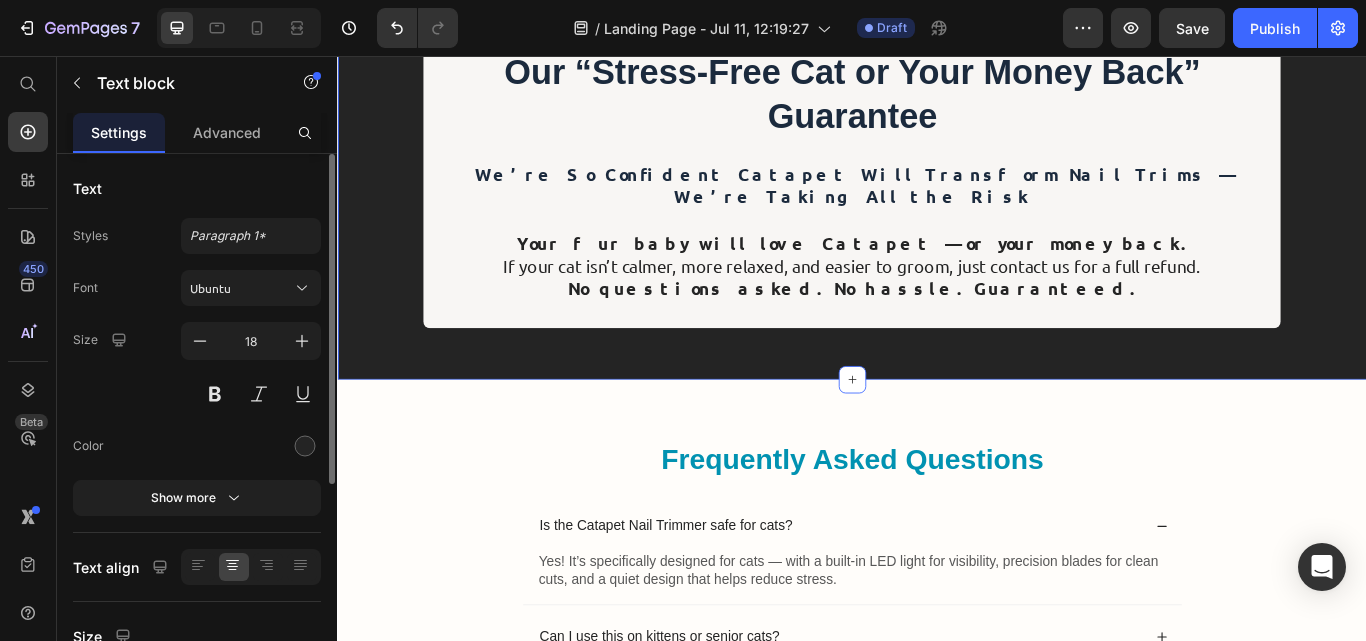 click on "Our “Stress-Free Cat or Your Money Back” Guarantee Heading We’re So Confident Catapet Will Transform Nail Trims — We’re Taking All the Risk Heading Your fur baby will love Catapet — or your money back. If your cat isn’t calmer, more relaxed, and easier to groom, just contact us for a full refund. No questions asked. No hassle. Guaranteed. Text Block Row Section 12" at bounding box center [937, 194] 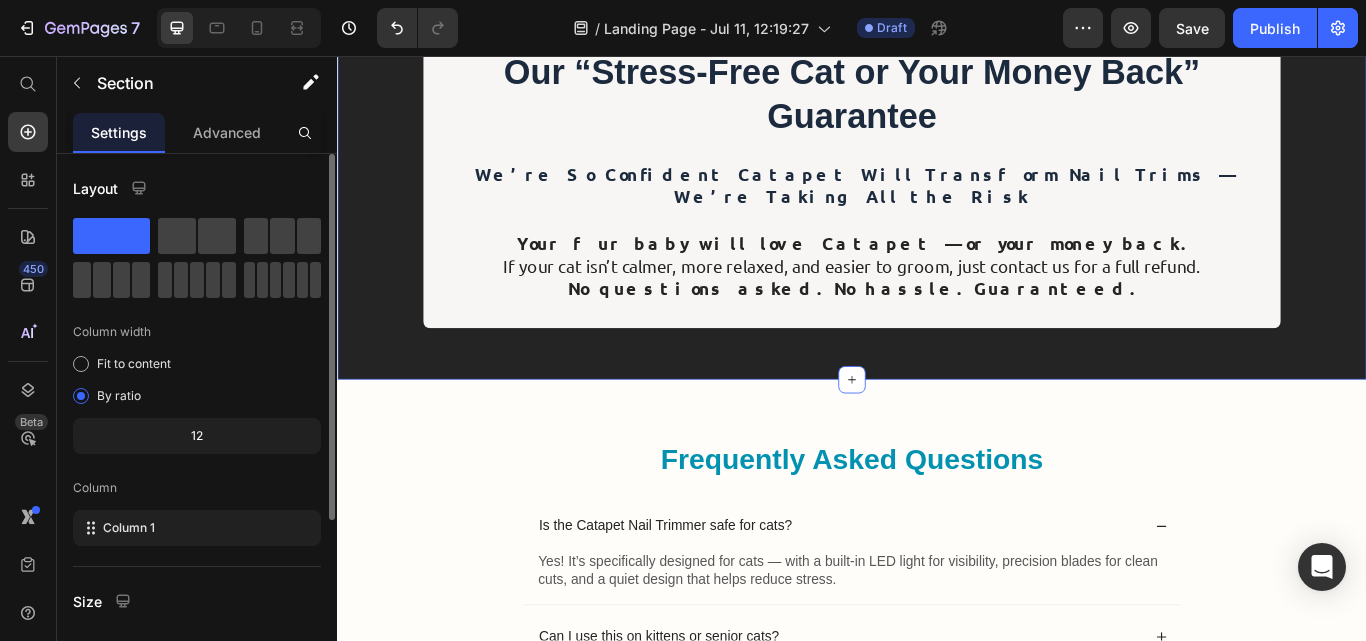 scroll, scrollTop: 7138, scrollLeft: 0, axis: vertical 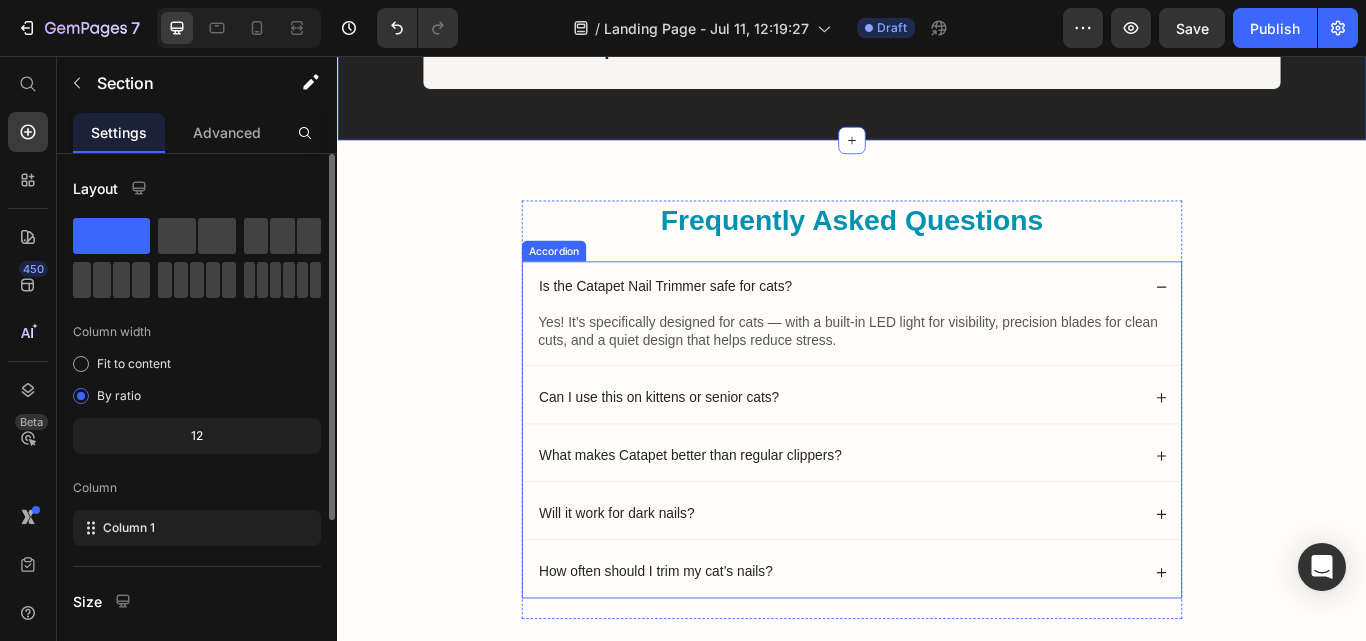 click on "Is the Catapet Nail Trimmer safe for cats?" at bounding box center (719, 325) 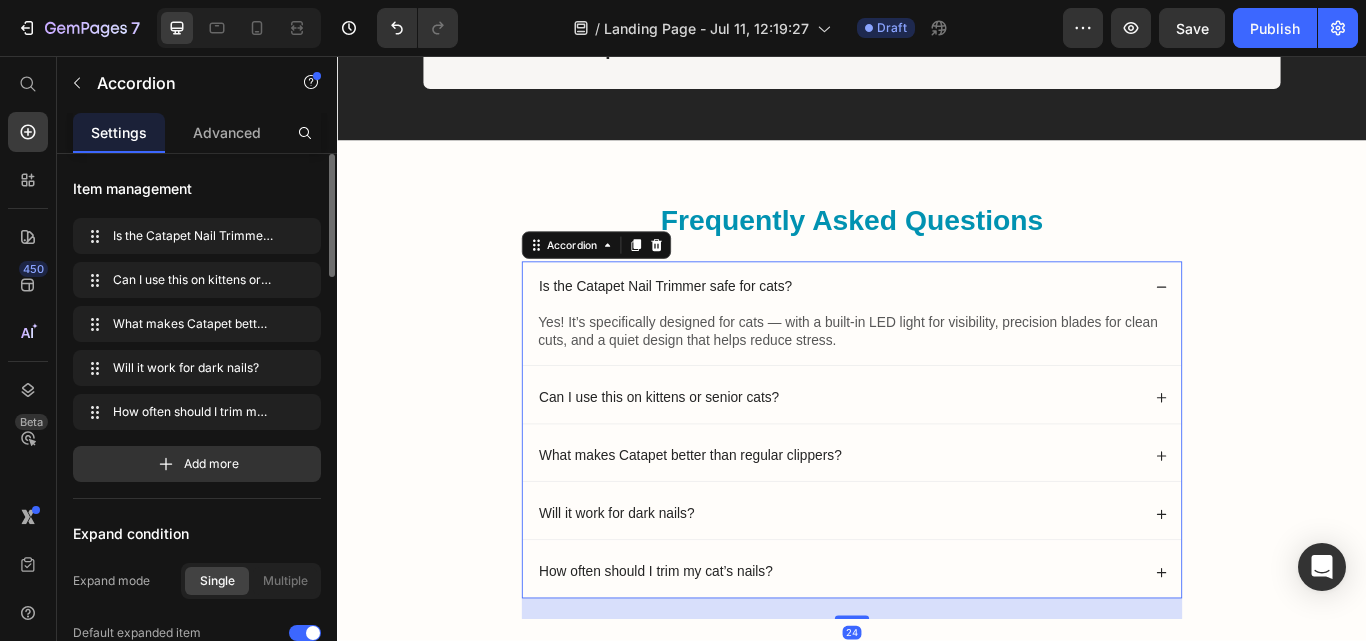 click on "Is the Catapet Nail Trimmer safe for cats?" at bounding box center (719, 325) 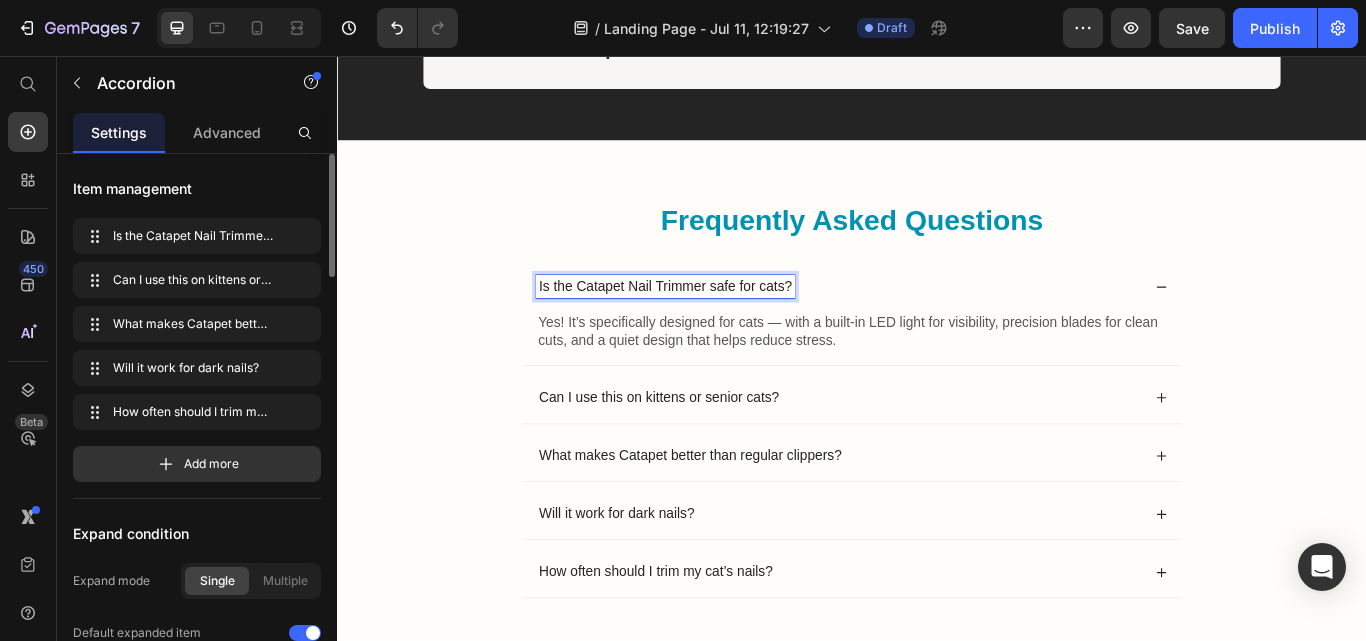 click on "Is the Catapet Nail Trimmer safe for cats?" at bounding box center [719, 325] 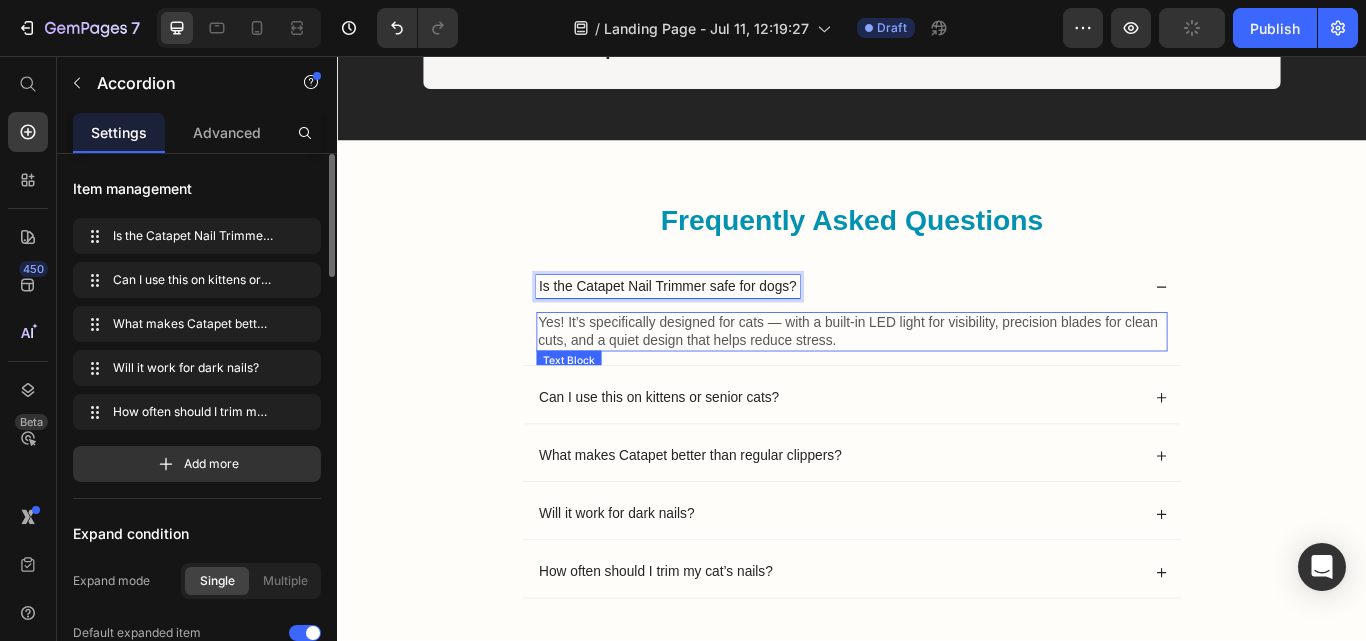click on "Yes! It’s specifically designed for cats — with a built-in LED light for visibility, precision blades for clean cuts, and a quiet design that helps reduce stress." at bounding box center [937, 378] 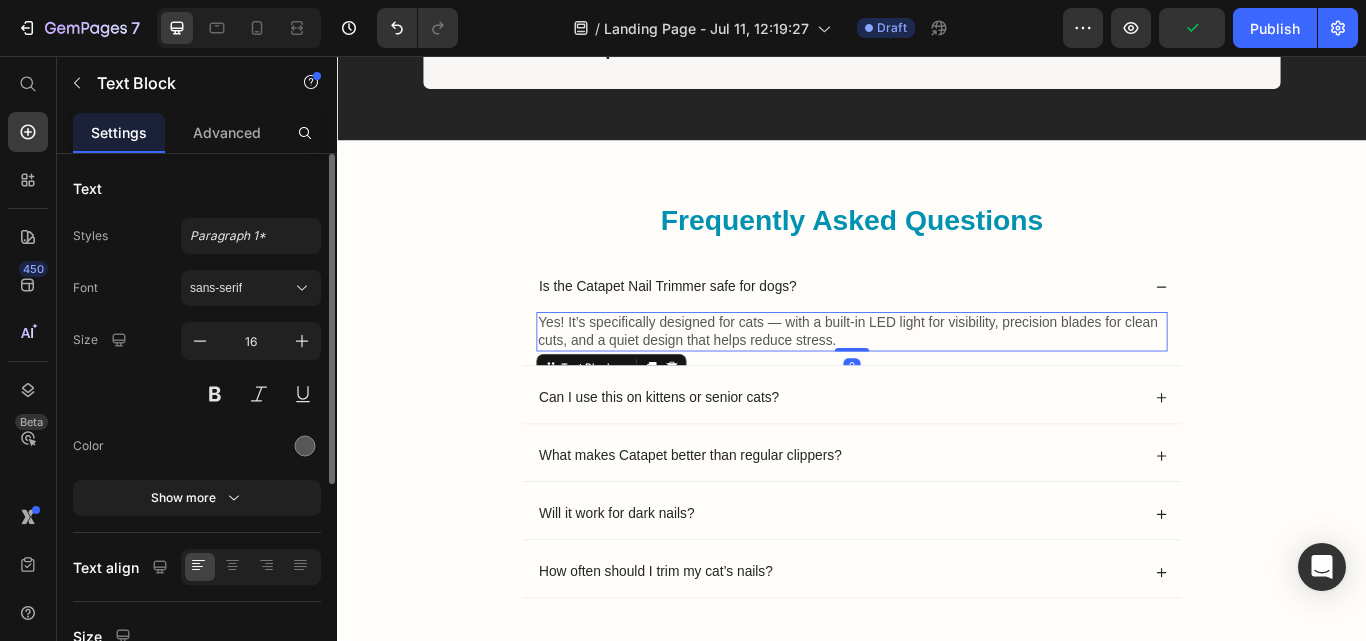 click on "Yes! It’s specifically designed for cats — with a built-in LED light for visibility, precision blades for clean cuts, and a quiet design that helps reduce stress." at bounding box center [937, 378] 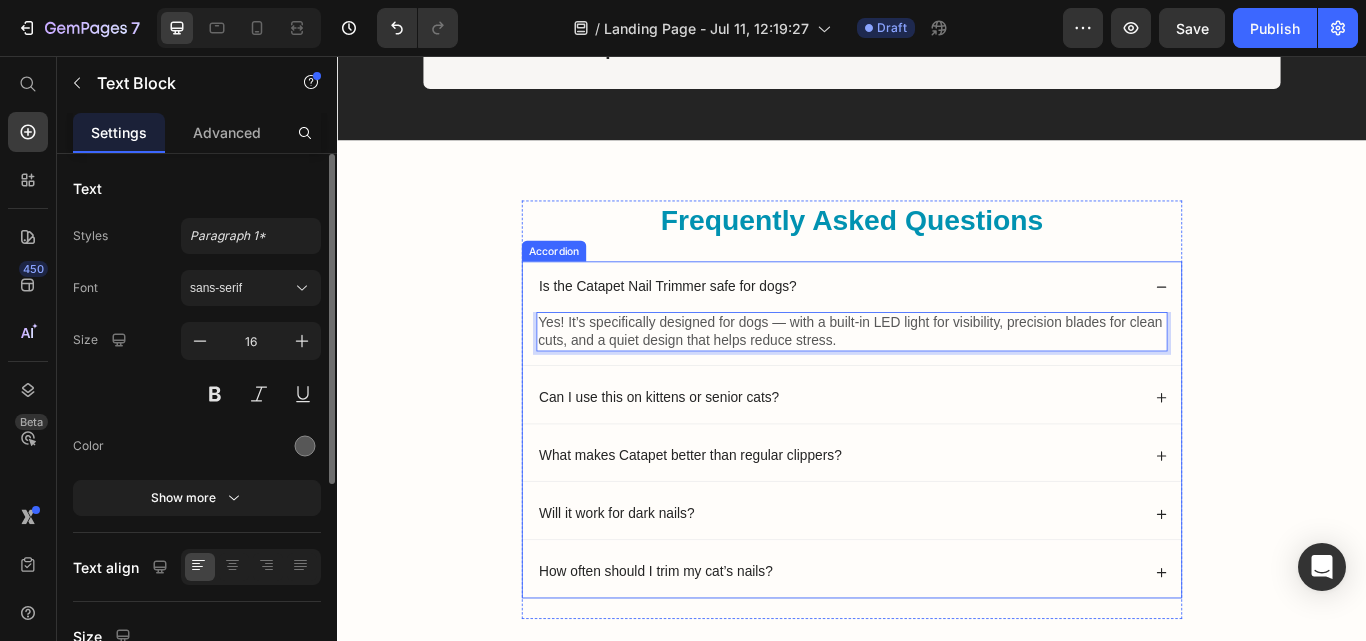 scroll, scrollTop: 7187, scrollLeft: 0, axis: vertical 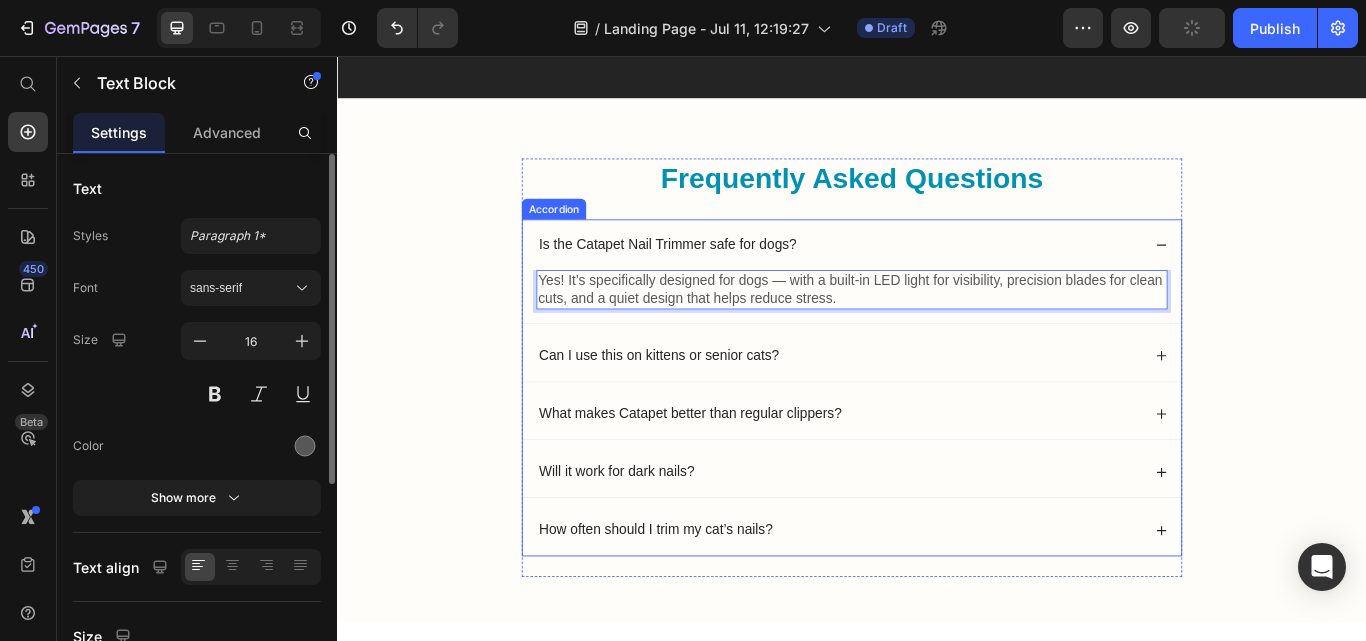 click on "Can I use this on kittens or senior cats?" at bounding box center [712, 406] 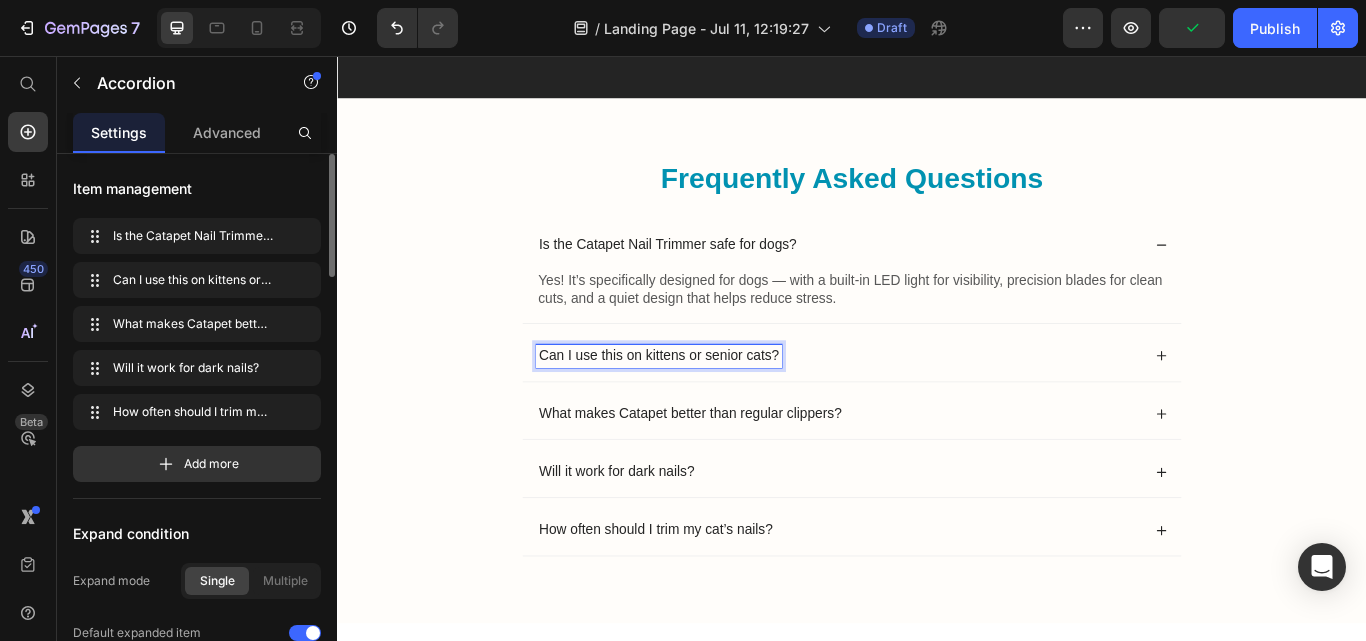 click on "Can I use this on kittens or senior cats?" at bounding box center (712, 406) 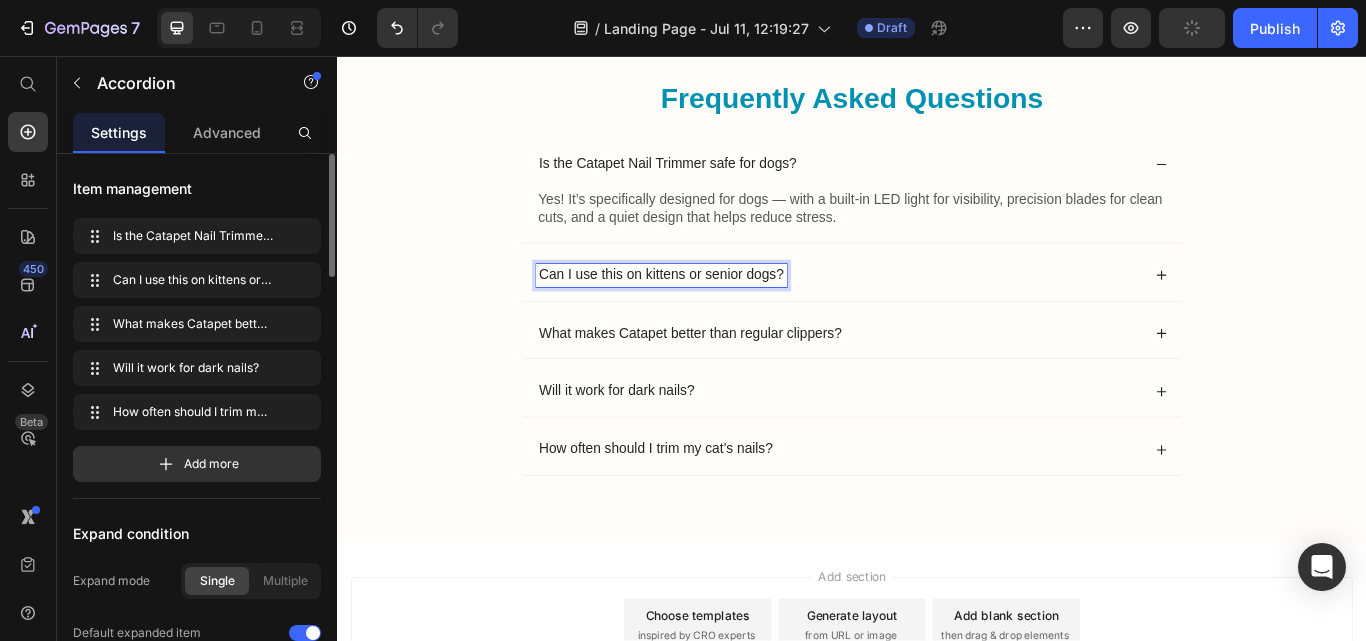 scroll, scrollTop: 7313, scrollLeft: 0, axis: vertical 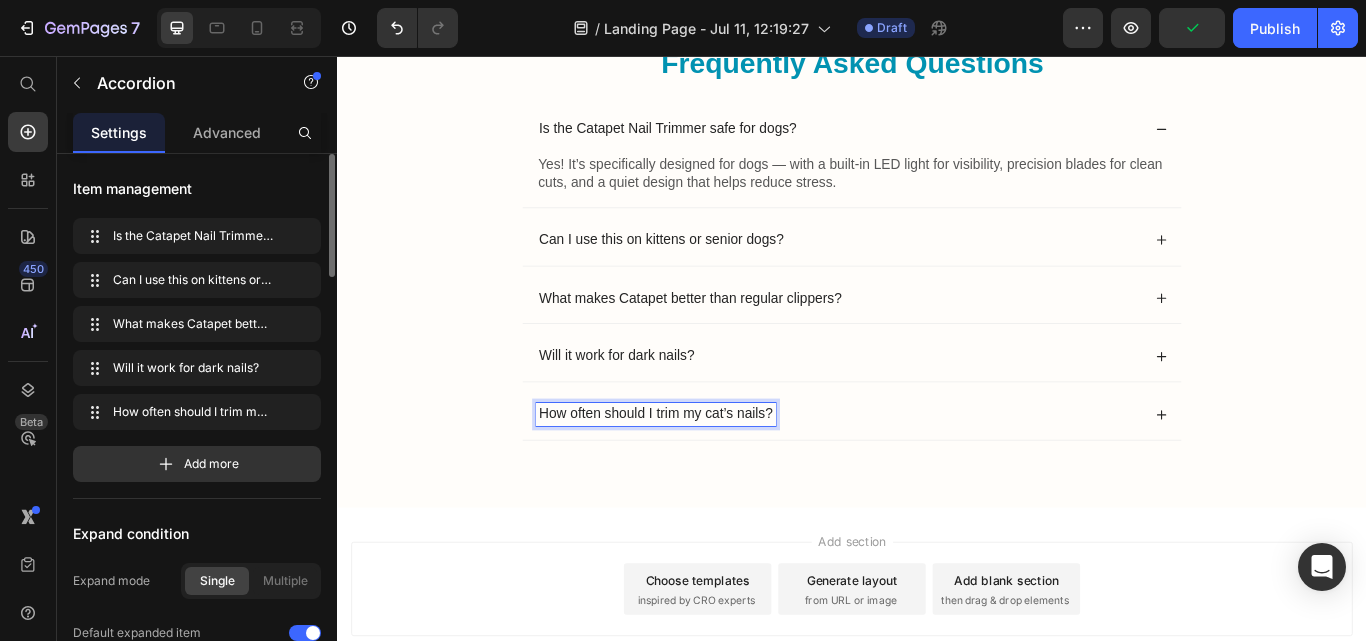 click on "How often should I trim my cat’s nails?" at bounding box center [708, 474] 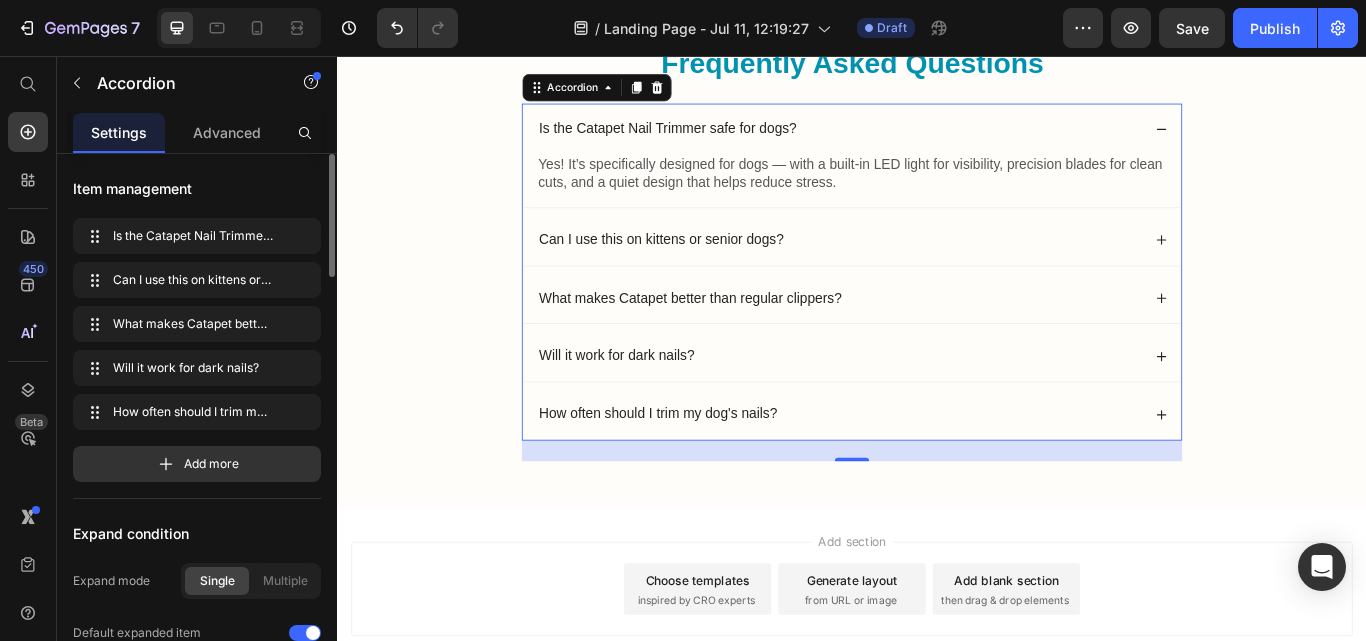 click 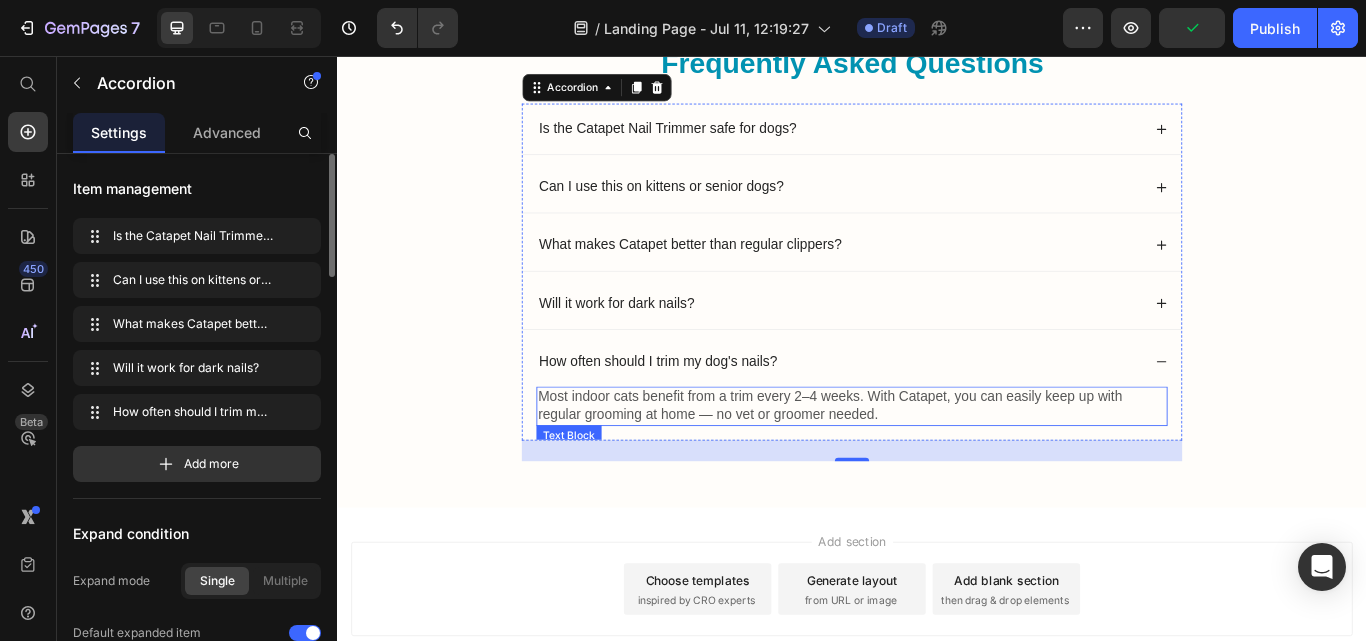 click on "Most indoor cats benefit from a trim every 2–4 weeks. With Catapet, you can easily keep up with regular grooming at home — no vet or groomer needed." at bounding box center [937, 465] 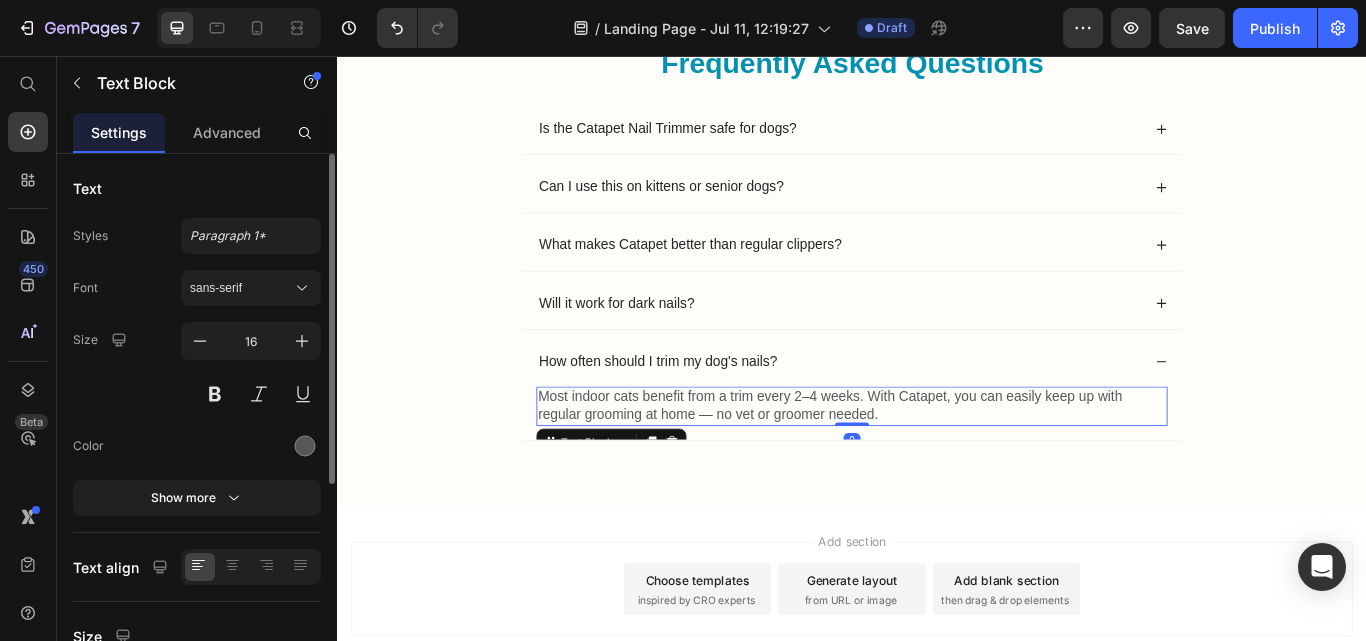 click on "Most indoor cats benefit from a trim every 2–4 weeks. With Catapet, you can easily keep up with regular grooming at home — no vet or groomer needed." at bounding box center [937, 465] 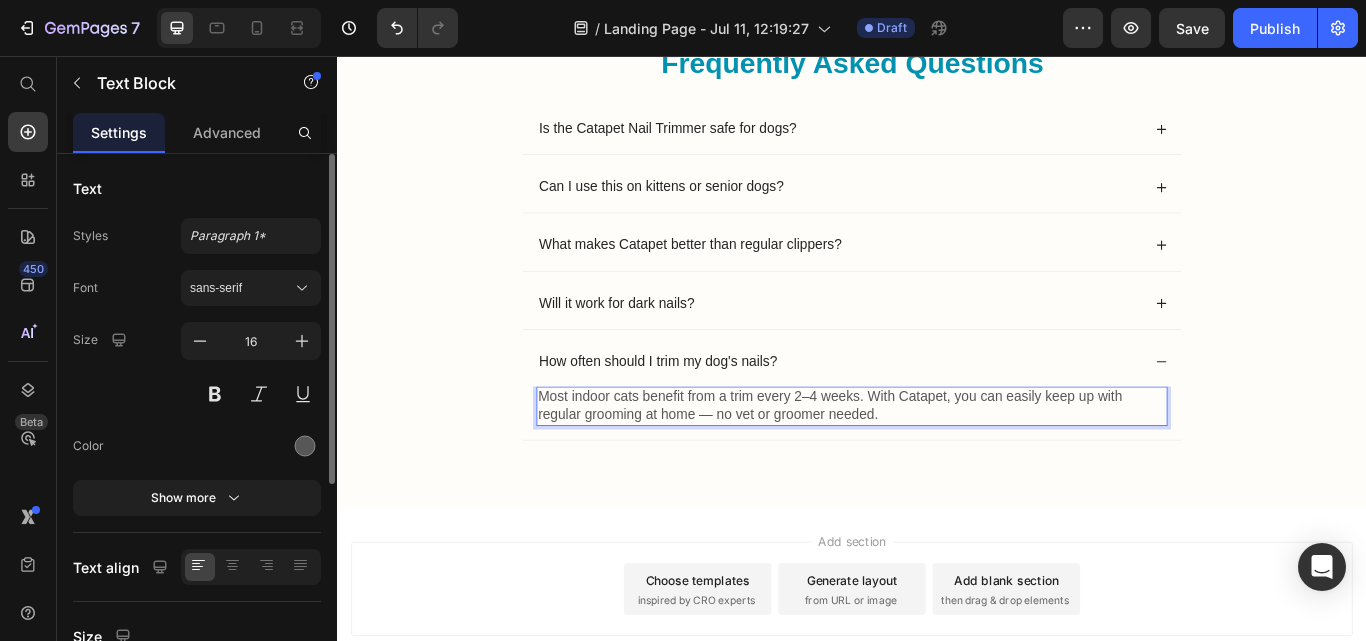 click on "Most indoor cats benefit from a trim every 2–4 weeks. With Catapet, you can easily keep up with regular grooming at home — no vet or groomer needed." at bounding box center (937, 465) 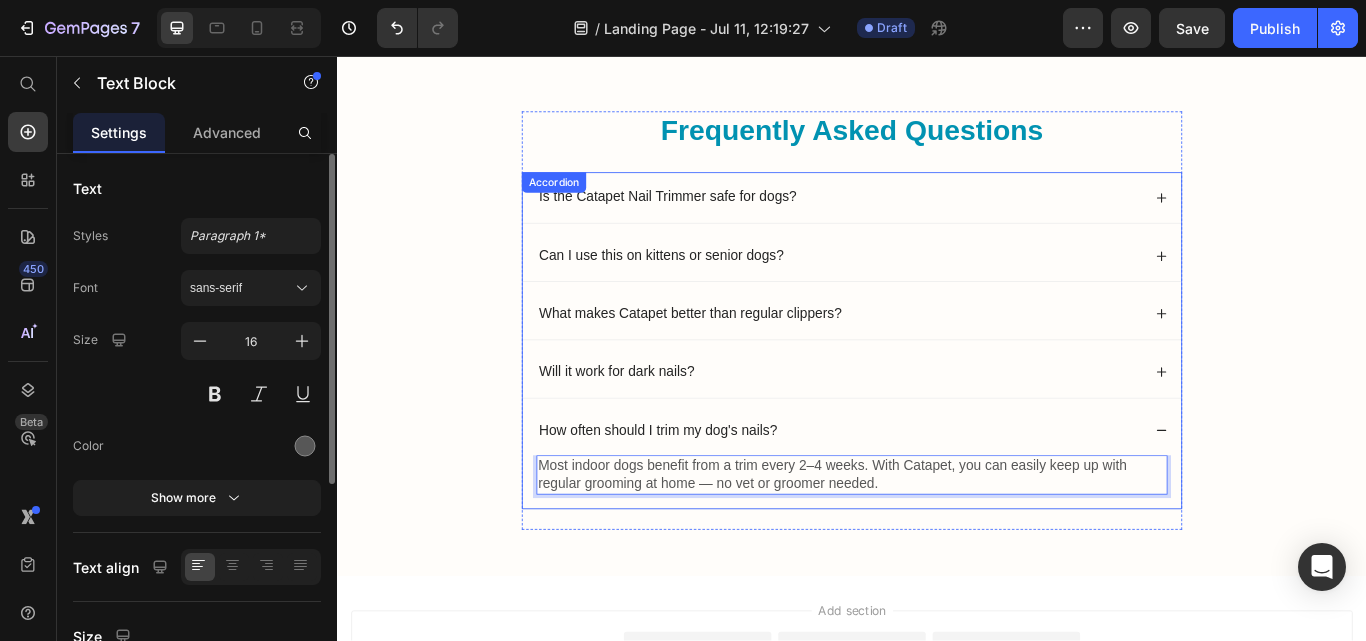 scroll, scrollTop: 7225, scrollLeft: 0, axis: vertical 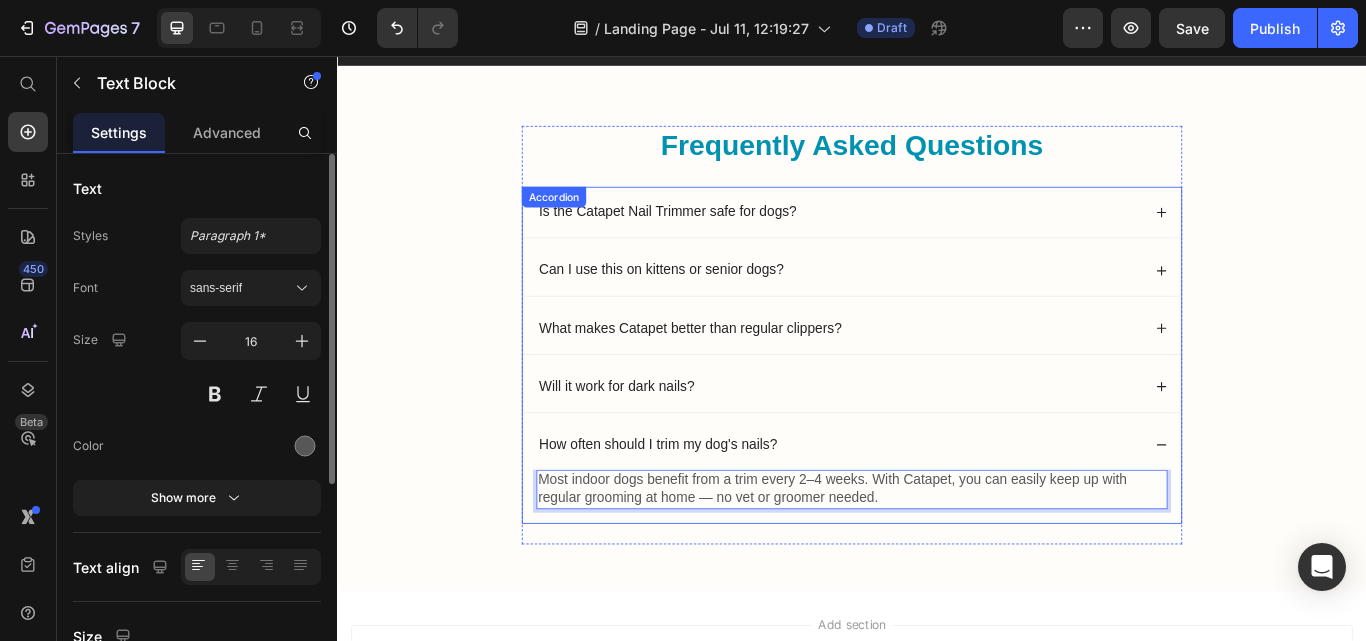 click on "Will it work for dark nails?" at bounding box center [937, 442] 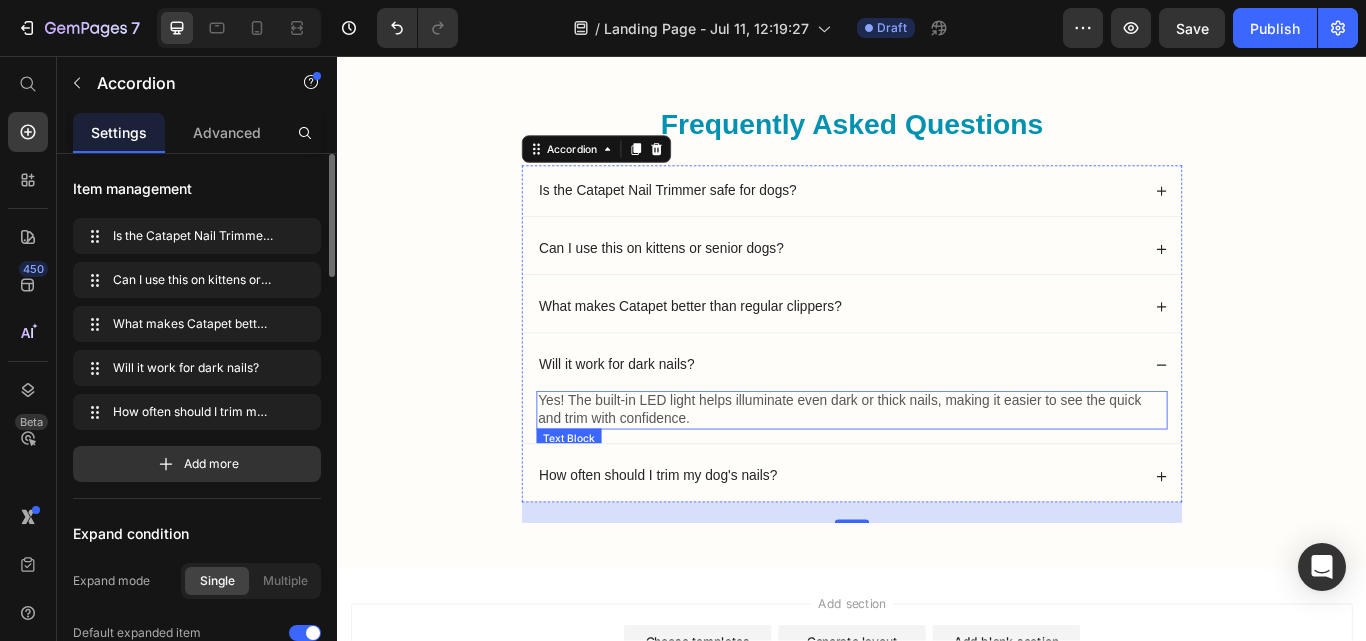 scroll, scrollTop: 7208, scrollLeft: 0, axis: vertical 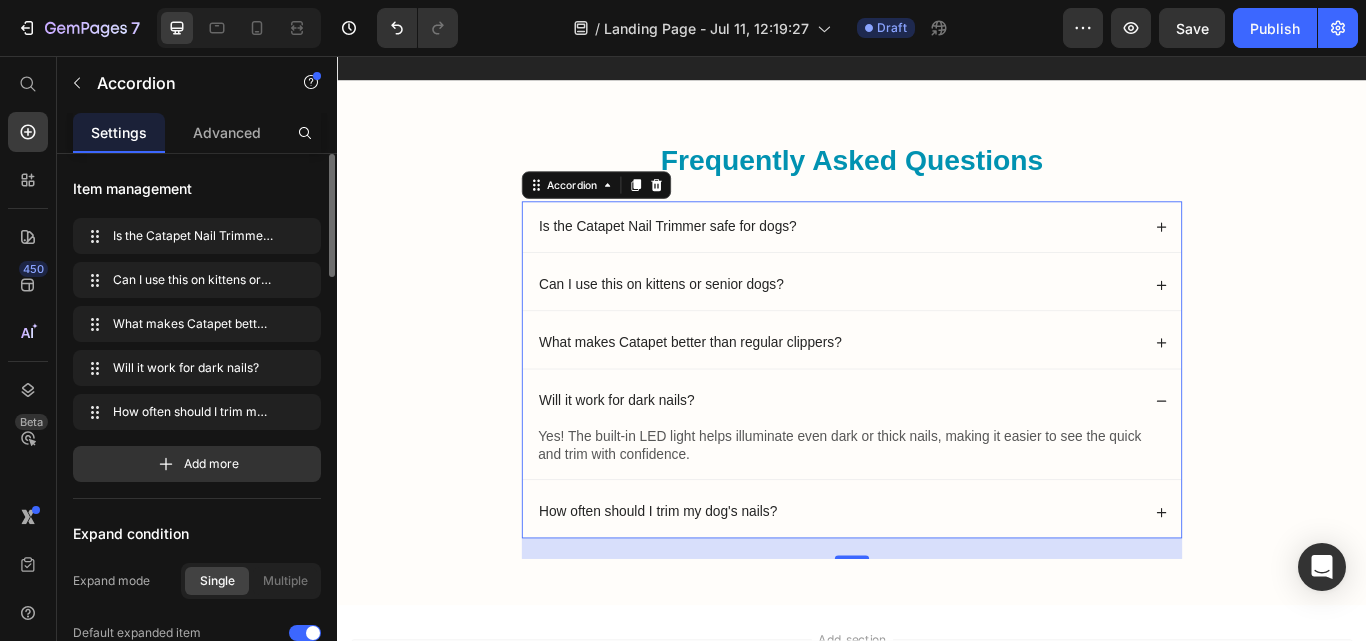 click 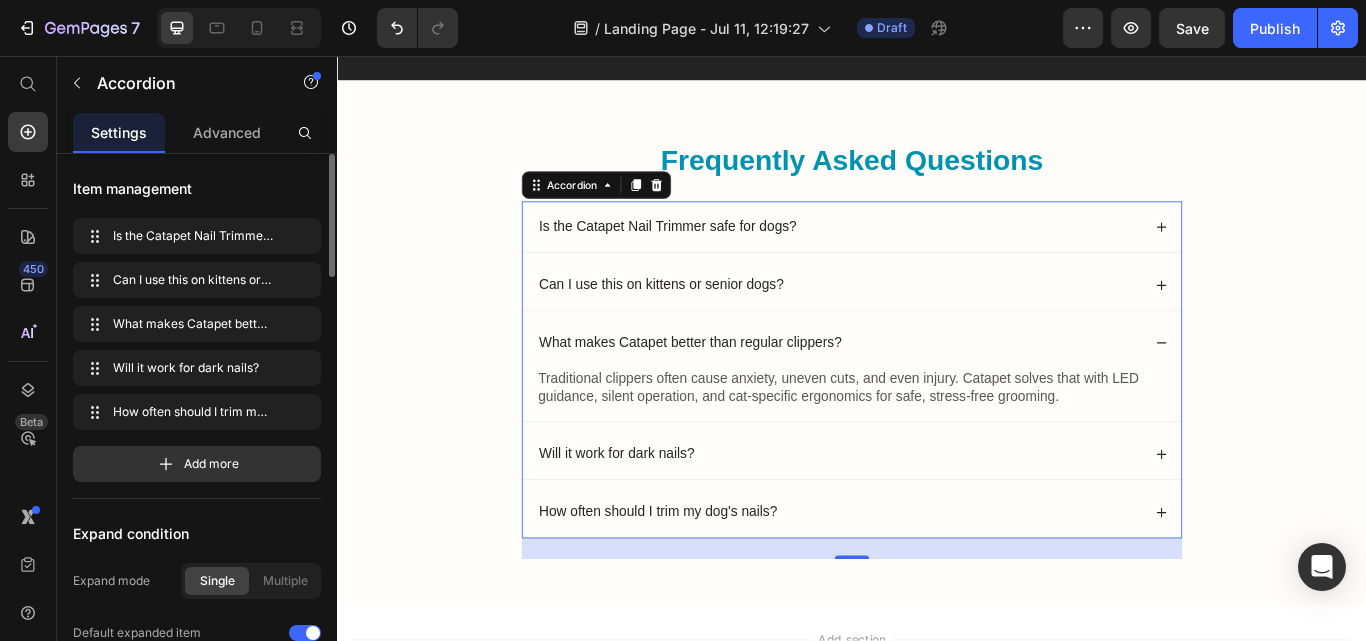 click 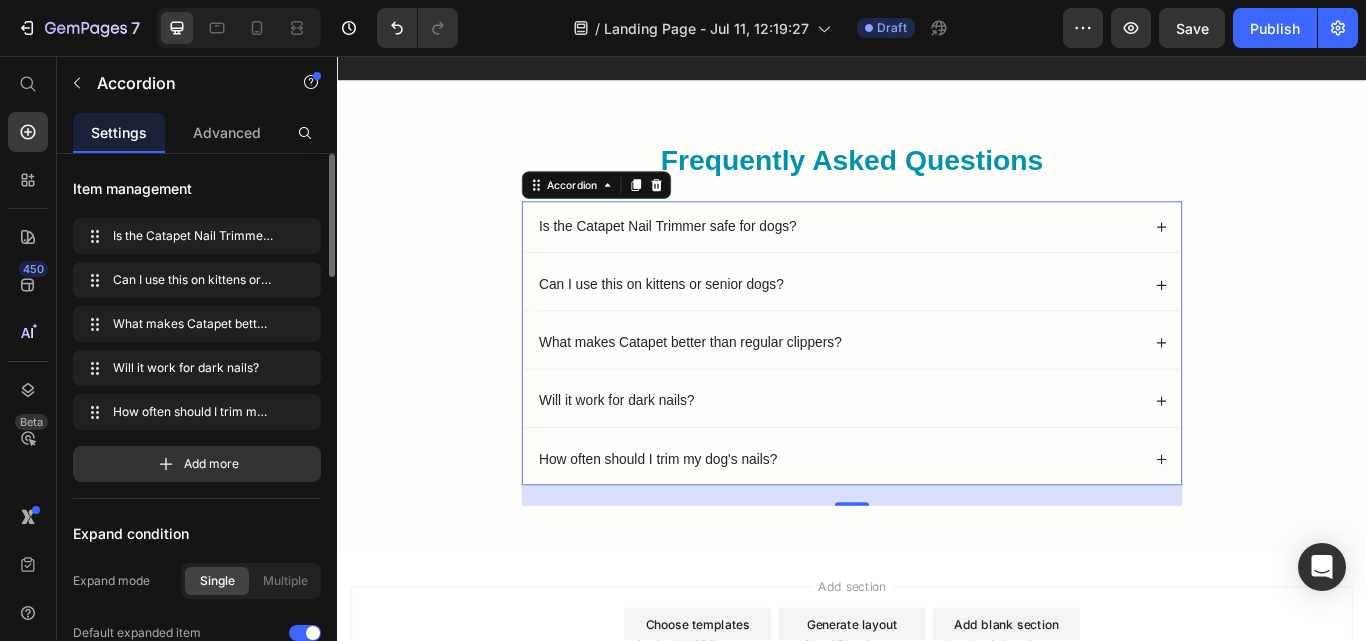 click 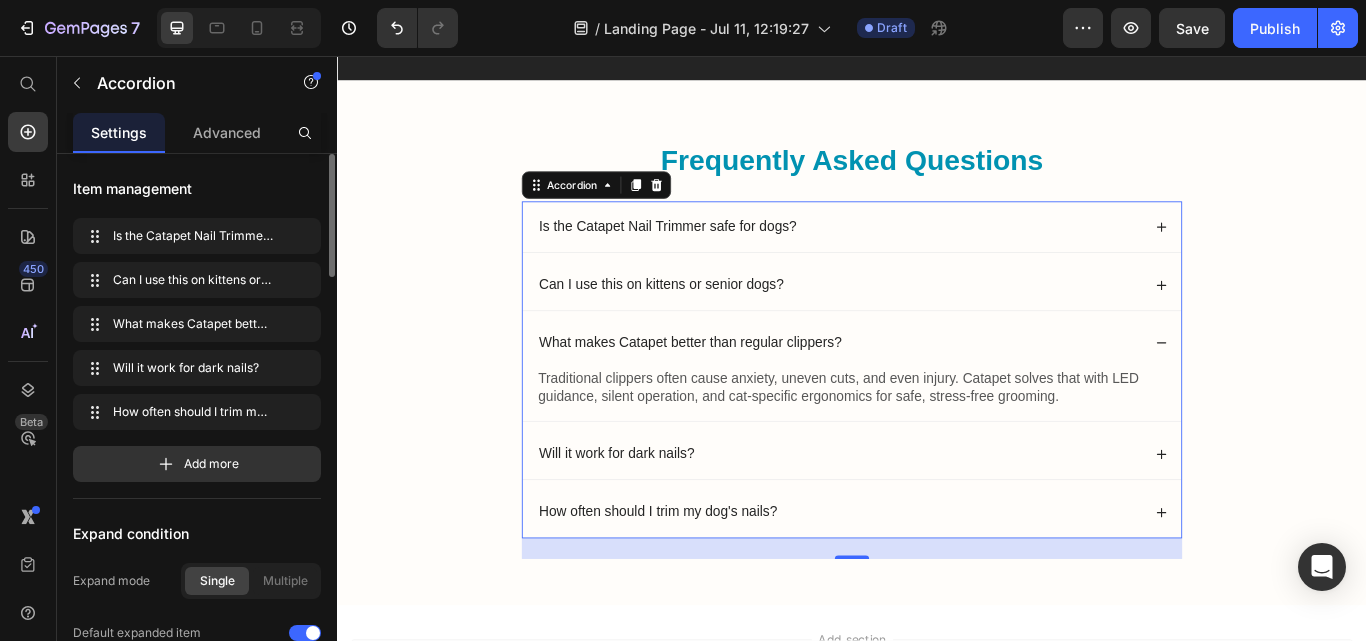 click 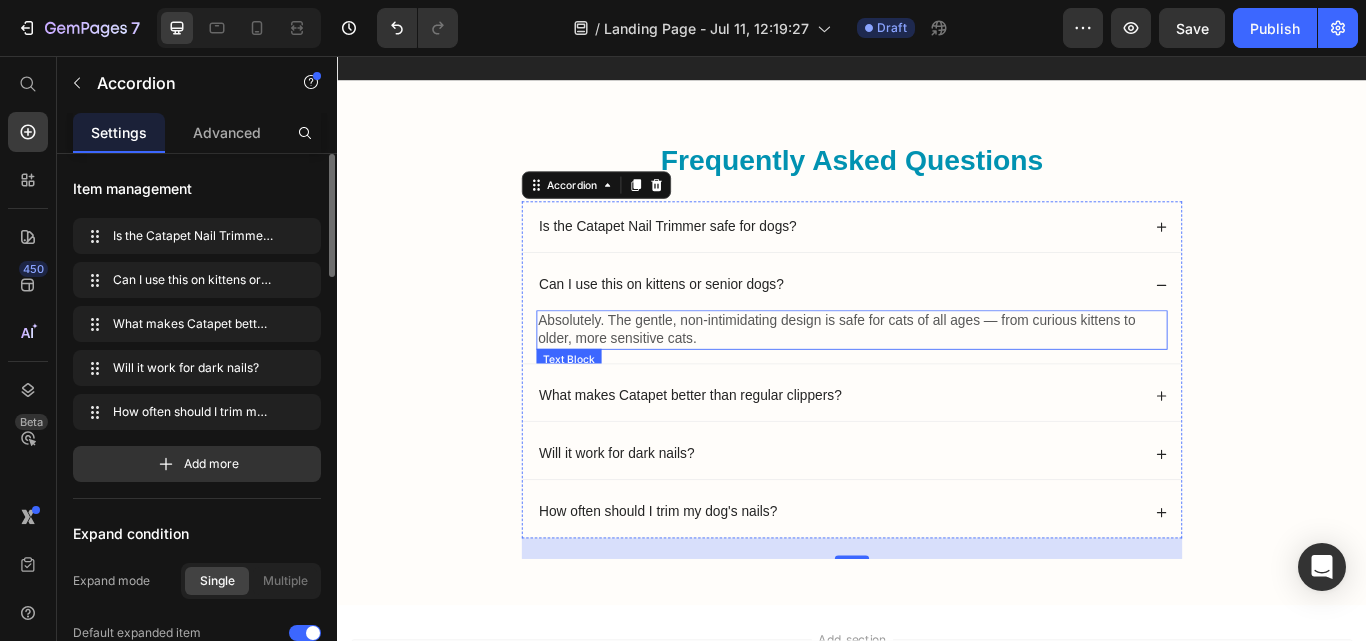 click on "Absolutely. The gentle, non-intimidating design is safe for cats of all ages — from curious kittens to older, more sensitive cats." at bounding box center [937, 376] 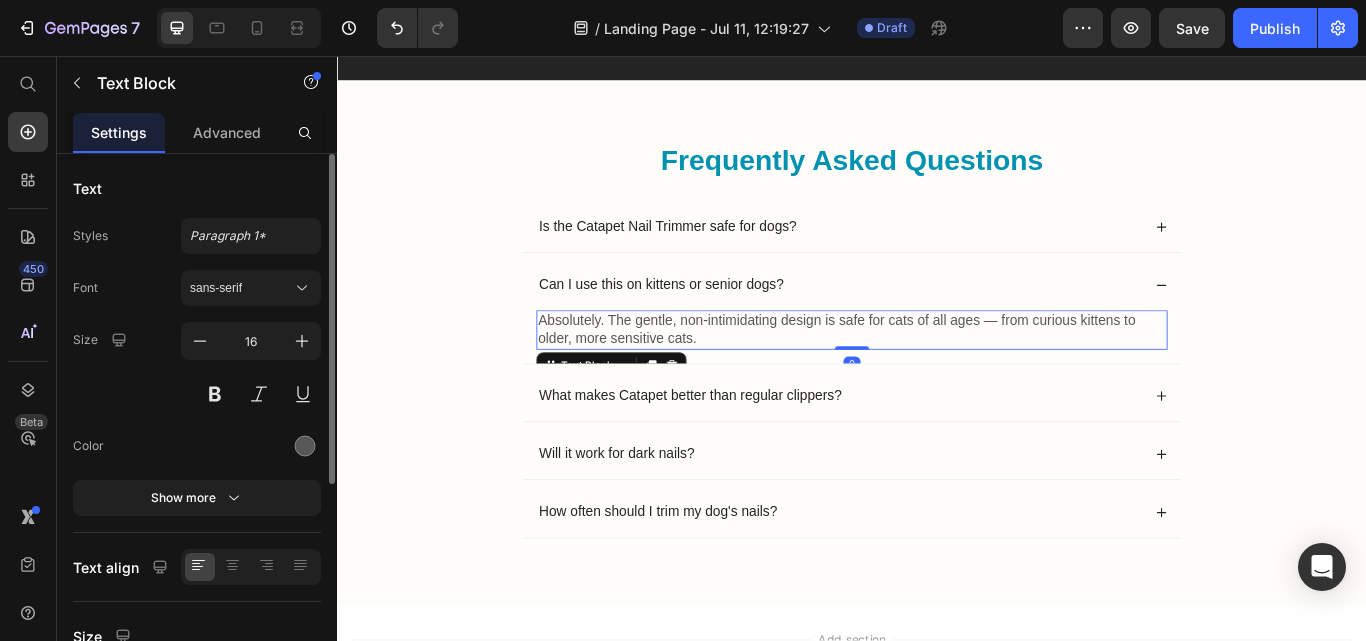 click on "Absolutely. The gentle, non-intimidating design is safe for cats of all ages — from curious kittens to older, more sensitive cats." at bounding box center [937, 376] 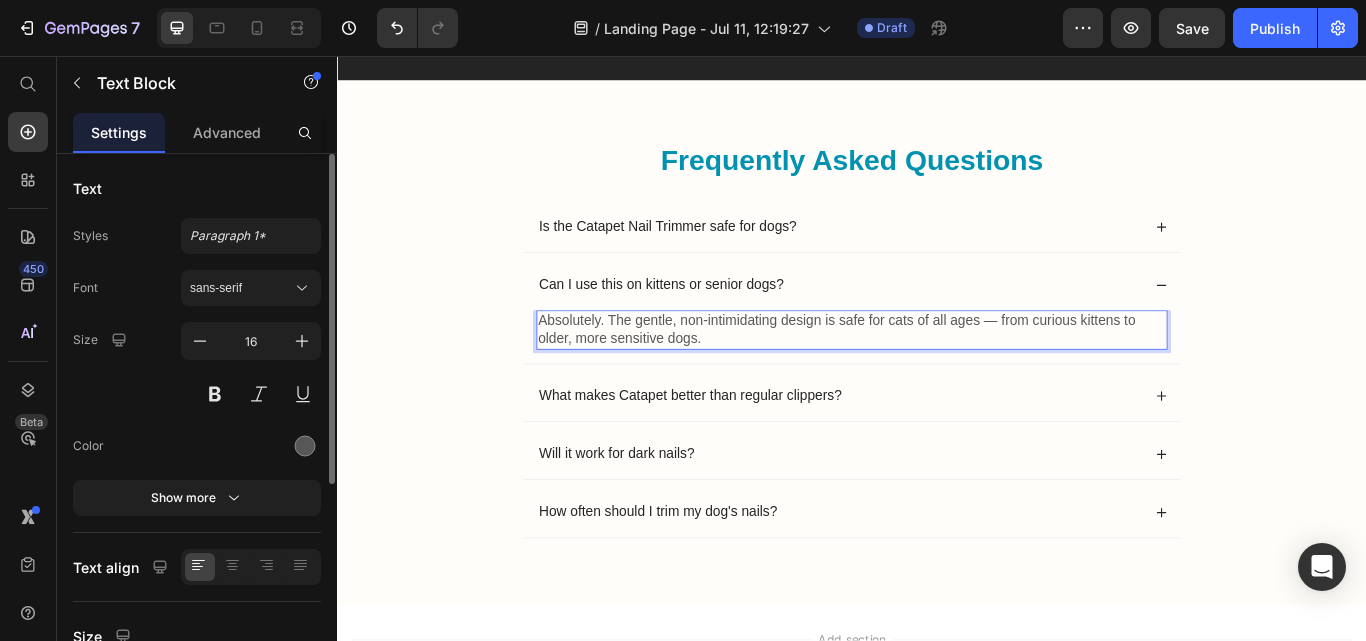 click on "Absolutely. The gentle, non-intimidating design is safe for cats of all ages — from curious kittens to older, more sensitive dogs." at bounding box center [937, 376] 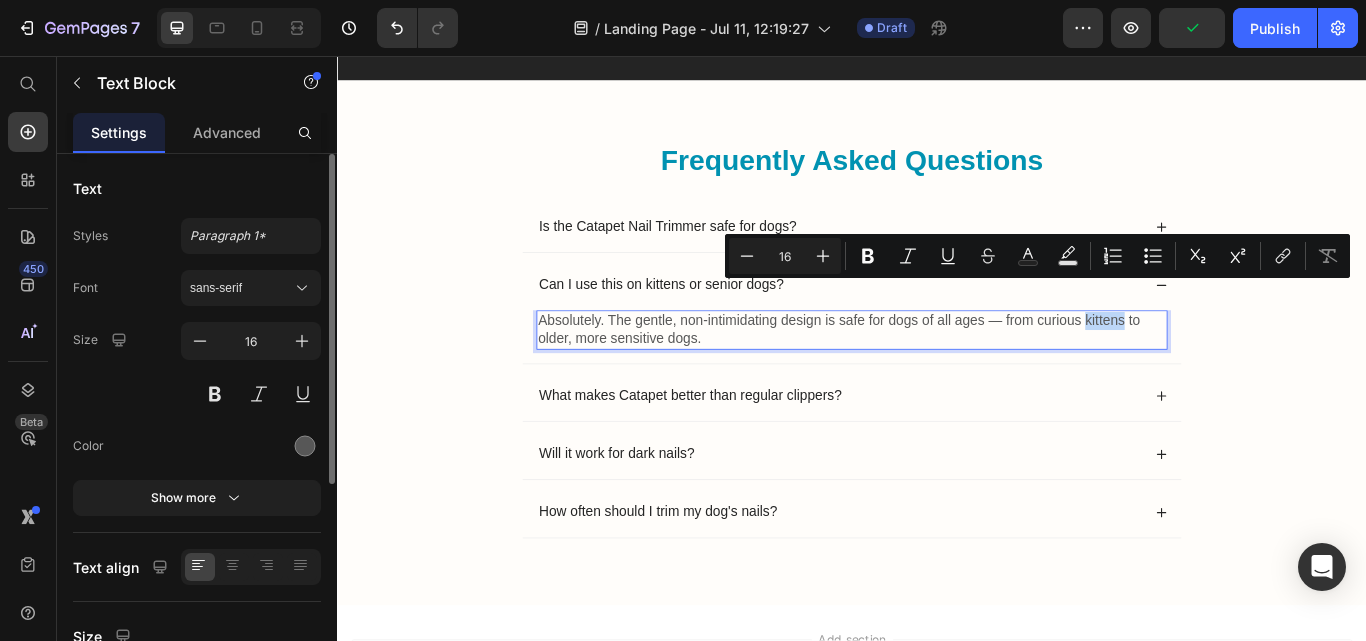 drag, startPoint x: 1204, startPoint y: 328, endPoint x: 1245, endPoint y: 326, distance: 41.04875 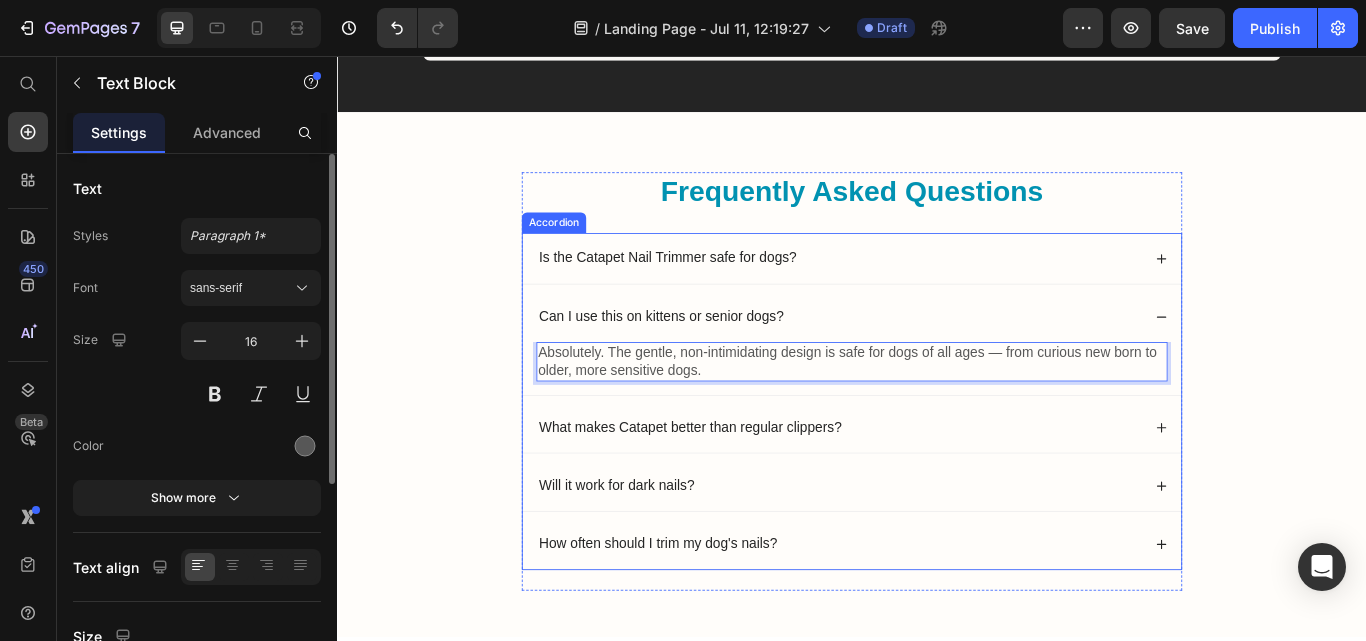 scroll, scrollTop: 7167, scrollLeft: 0, axis: vertical 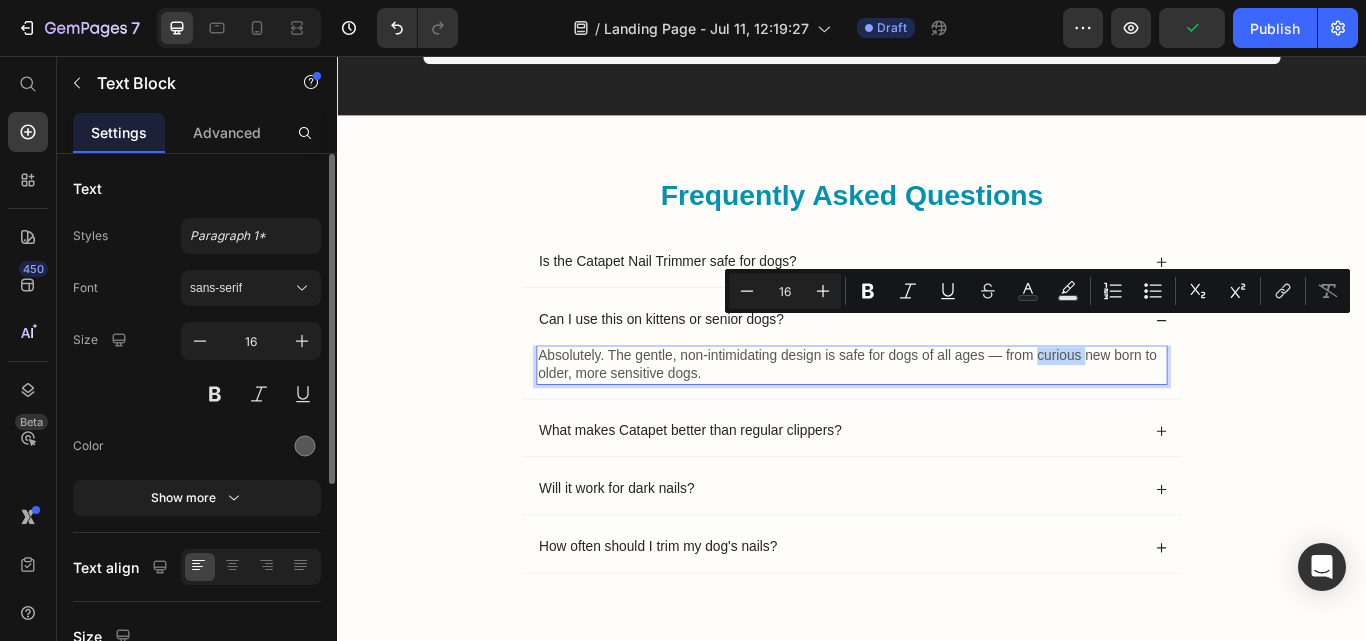 drag, startPoint x: 1199, startPoint y: 369, endPoint x: 1148, endPoint y: 372, distance: 51.088158 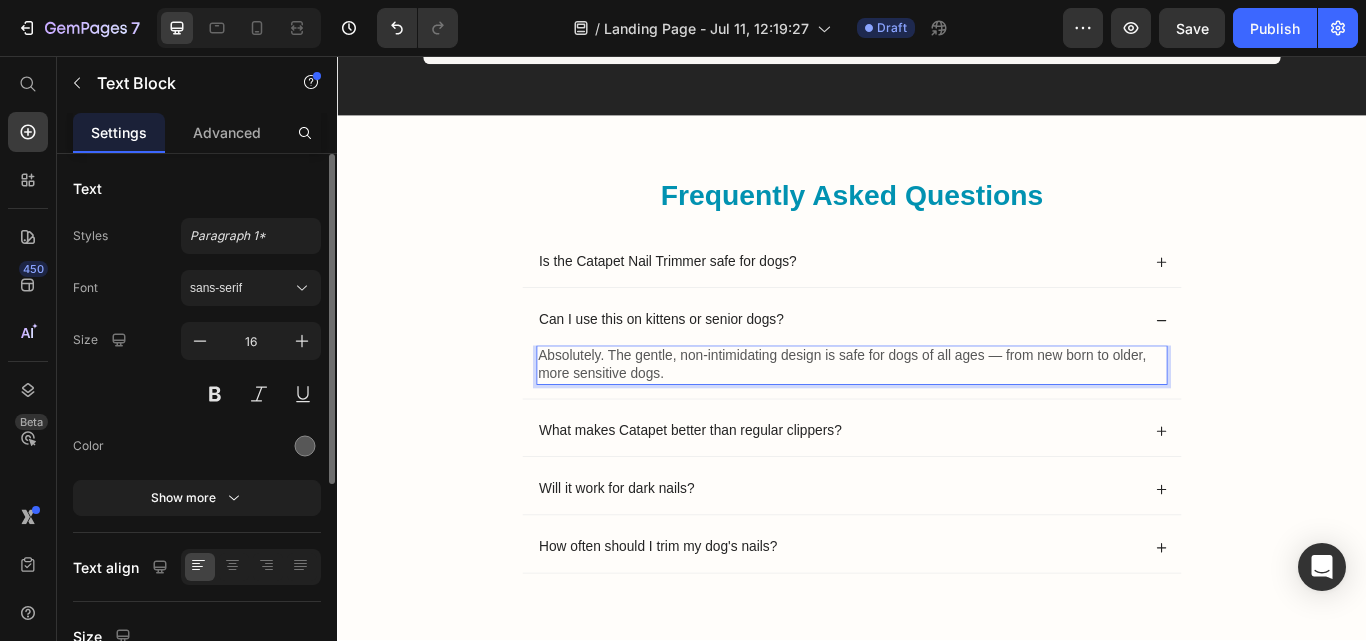 click on "Absolutely. The gentle, non-intimidating design is safe for dogs of all ages — from new born to older, more sensitive dogs." at bounding box center [937, 417] 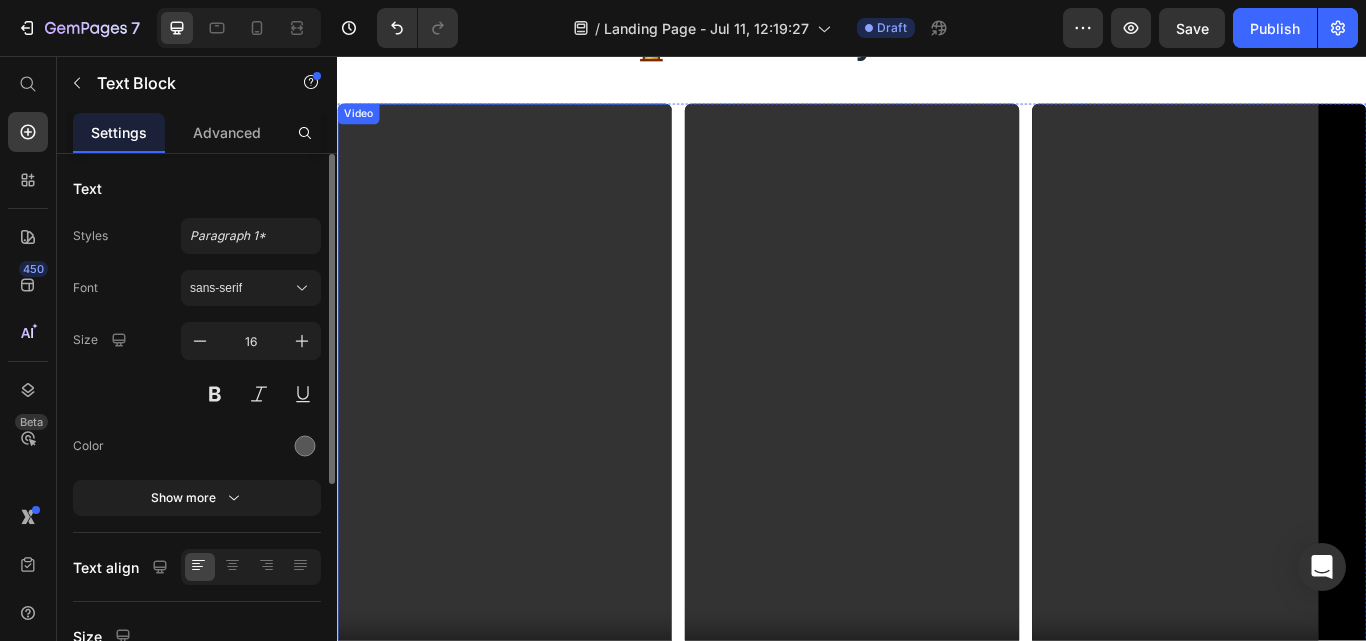 scroll, scrollTop: 5923, scrollLeft: 0, axis: vertical 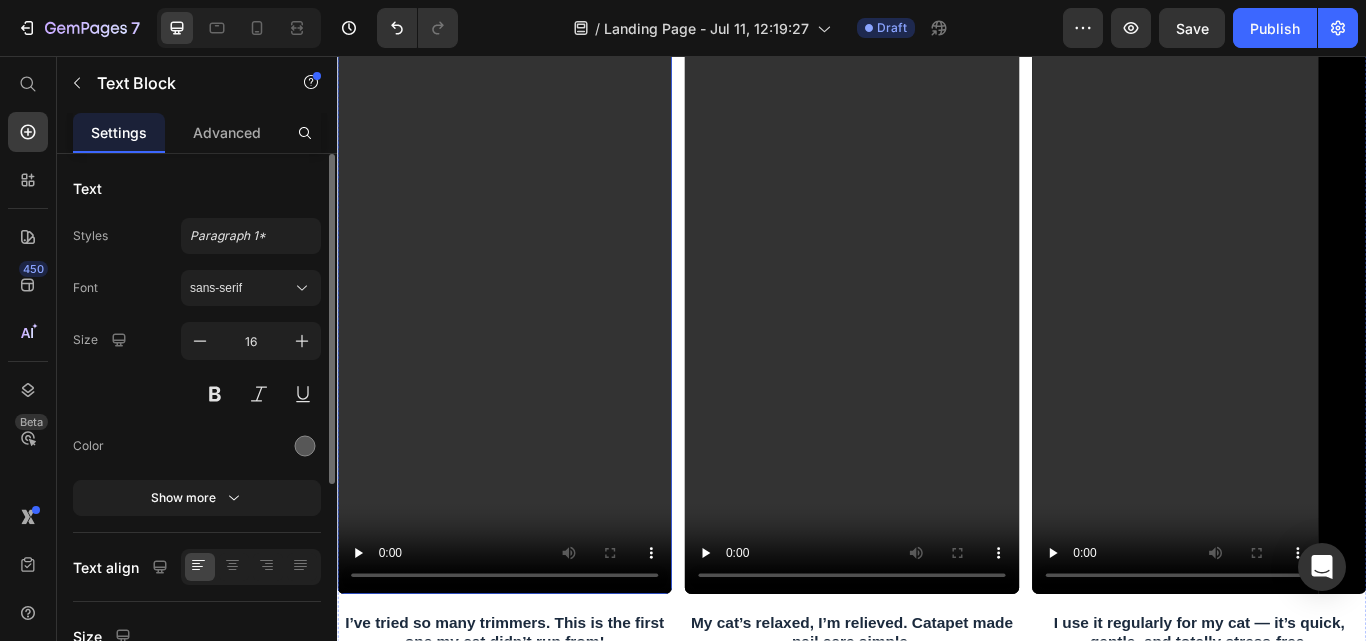 click at bounding box center (532, 337) 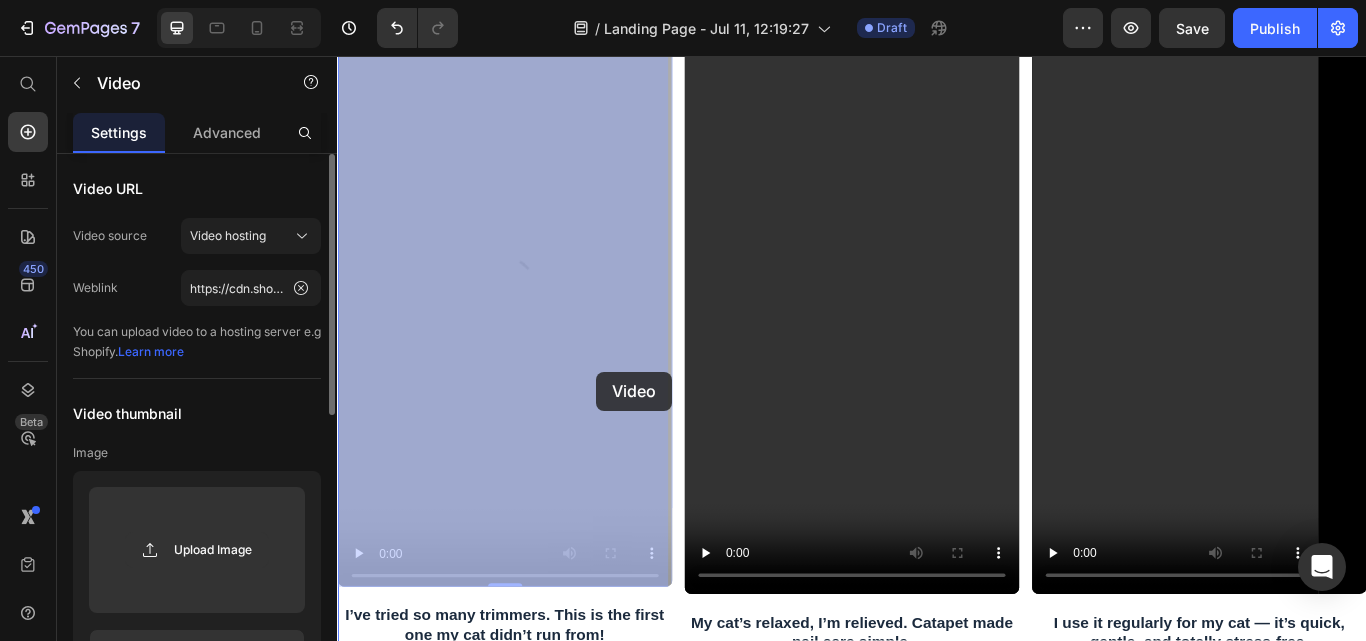 drag, startPoint x: 517, startPoint y: 261, endPoint x: 837, endPoint y: 351, distance: 332.4154 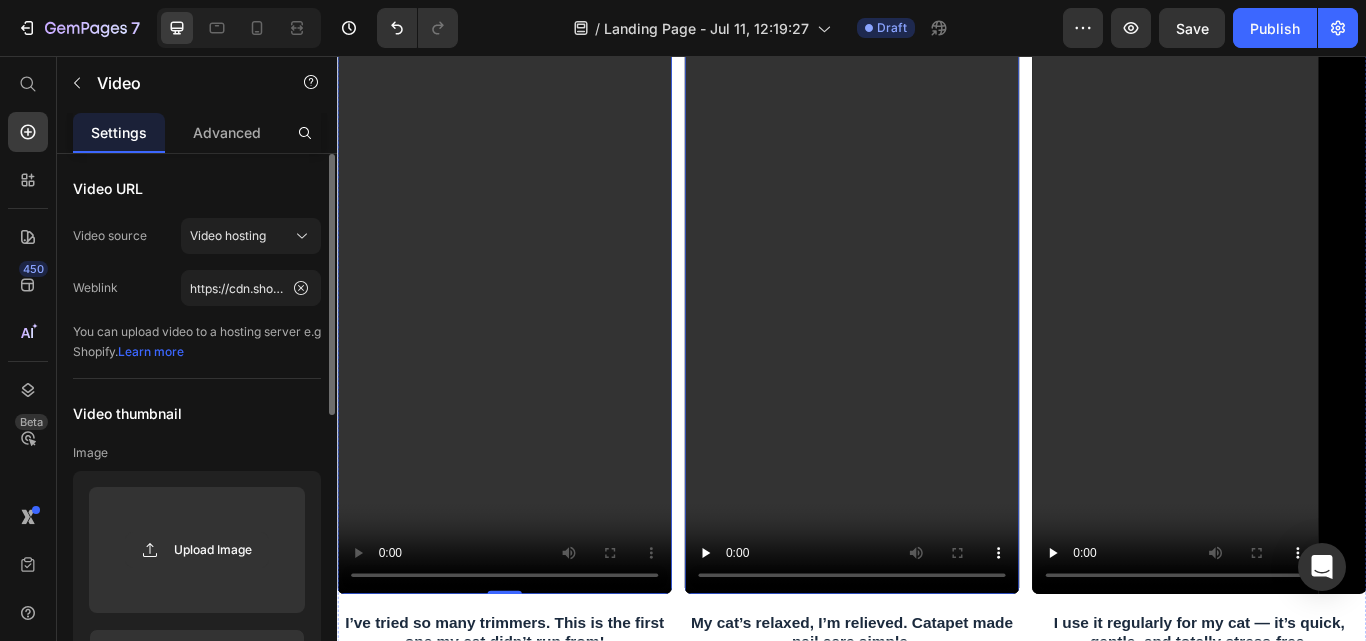 click at bounding box center [937, 337] 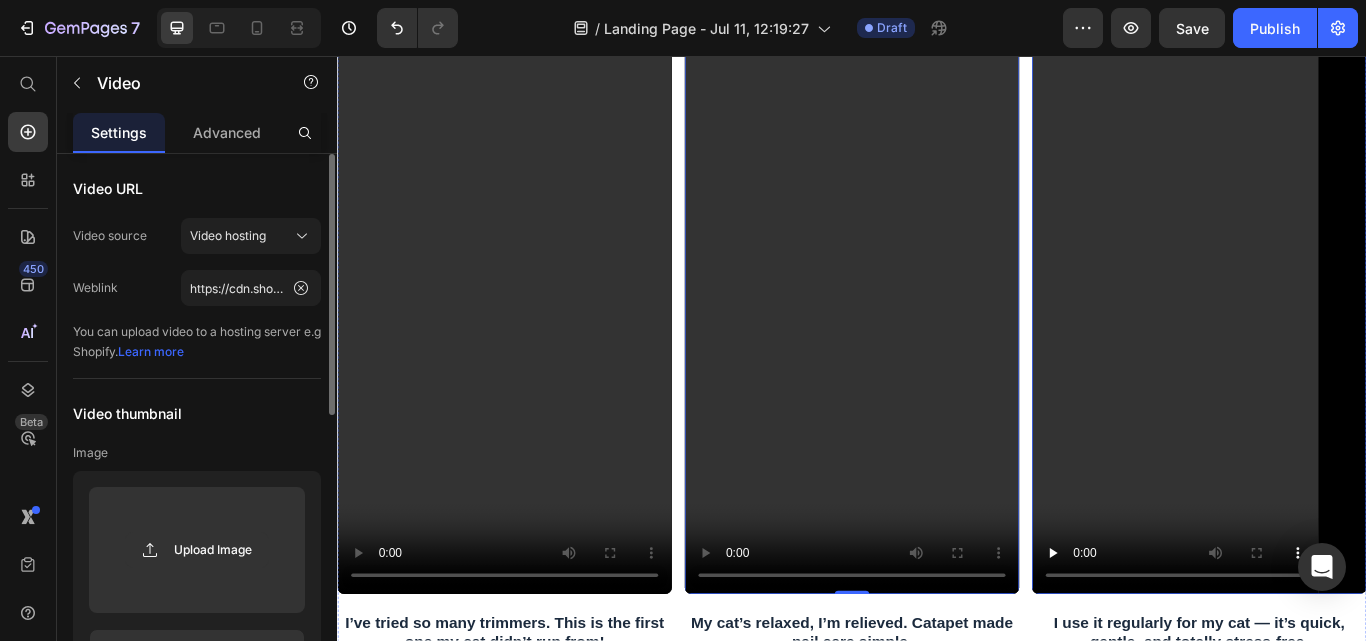 click at bounding box center (1342, 337) 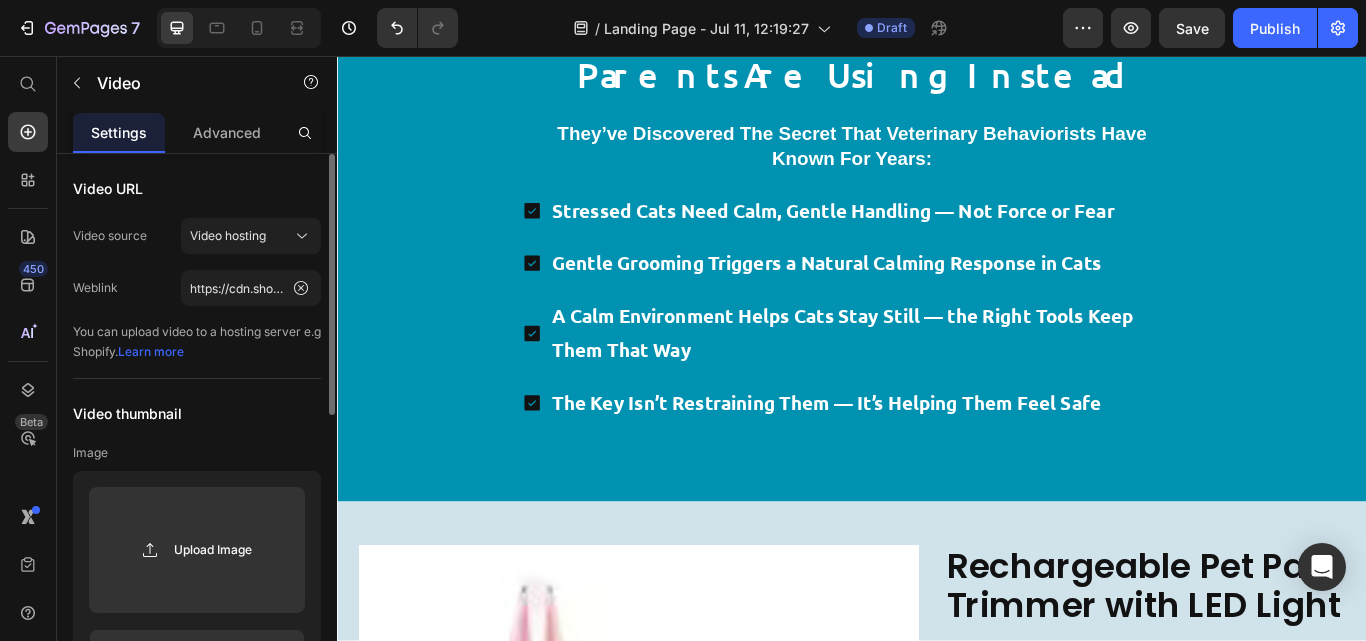 scroll, scrollTop: 2680, scrollLeft: 0, axis: vertical 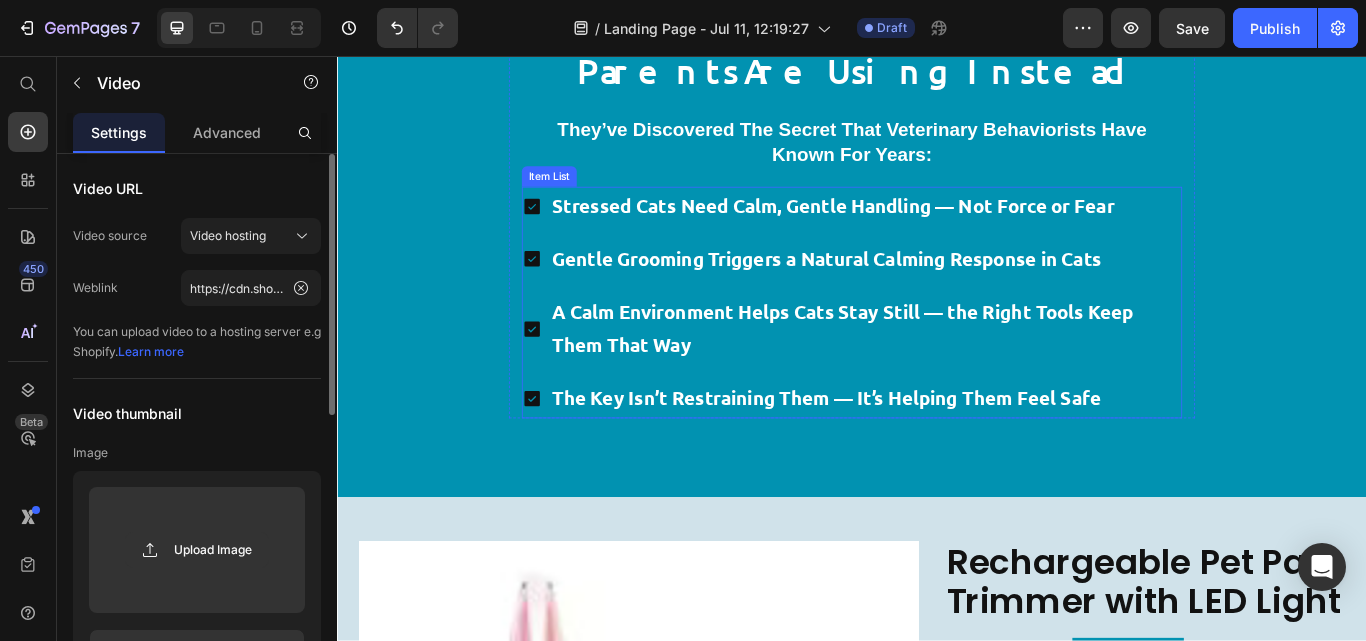 click on "Gentle Grooming Triggers a Natural Calming Response in Cats" at bounding box center [907, 292] 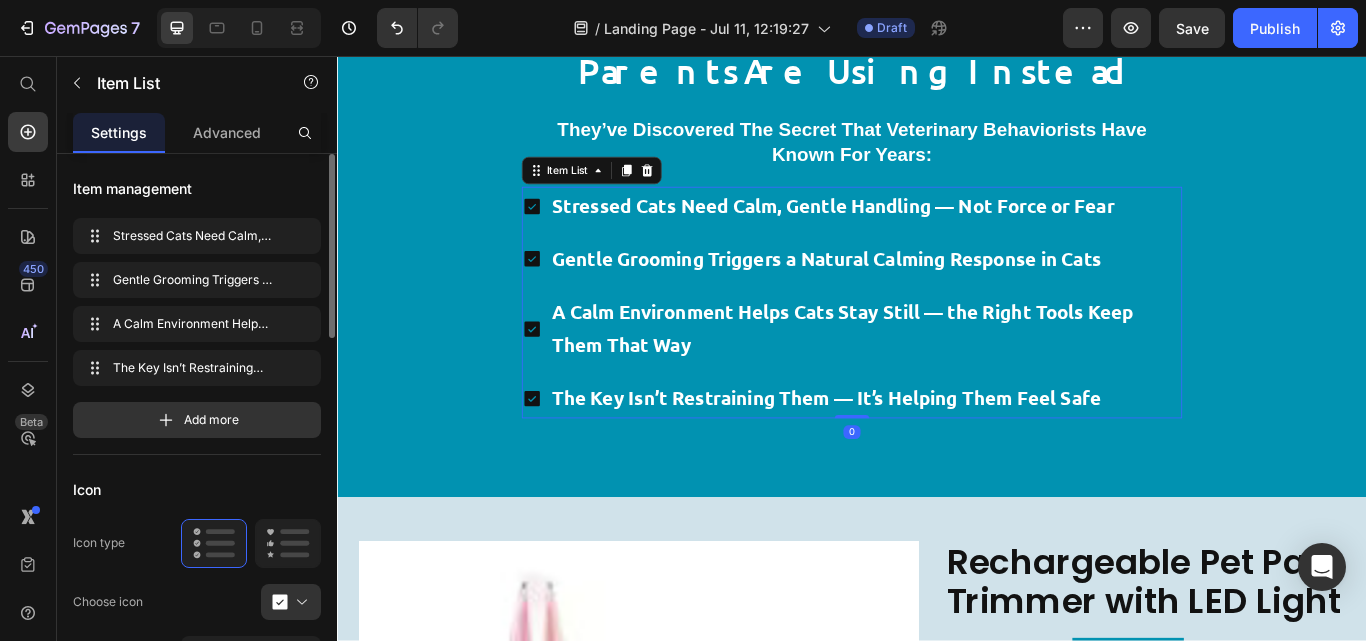 click on "Gentle Grooming Triggers a Natural Calming Response in Cats" at bounding box center (907, 292) 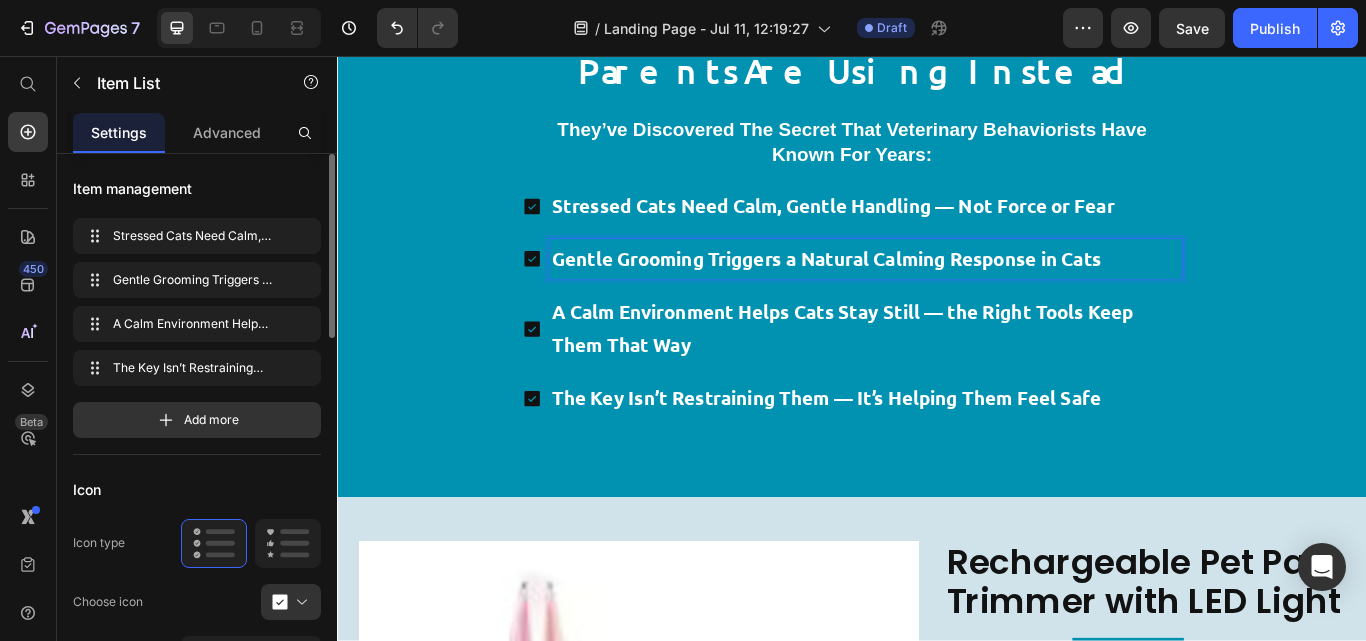 click on "Gentle Grooming Triggers a Natural Calming Response in Cats" at bounding box center (907, 292) 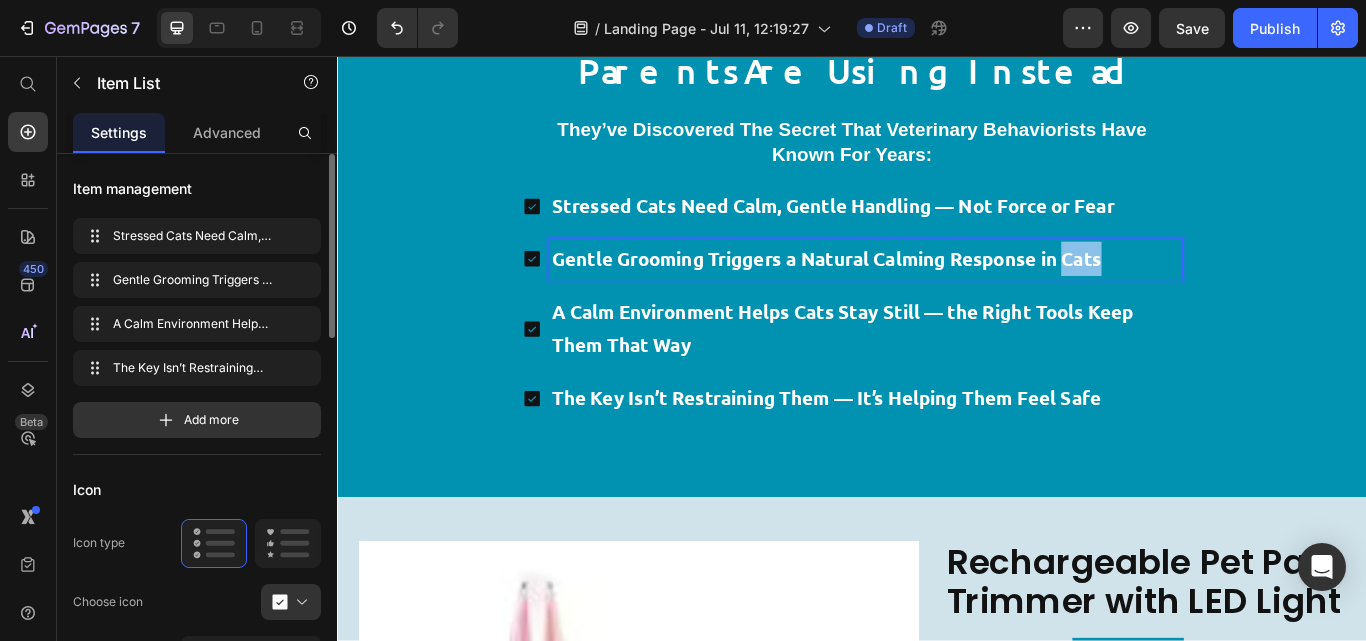 click on "Gentle Grooming Triggers a Natural Calming Response in Cats" at bounding box center (907, 292) 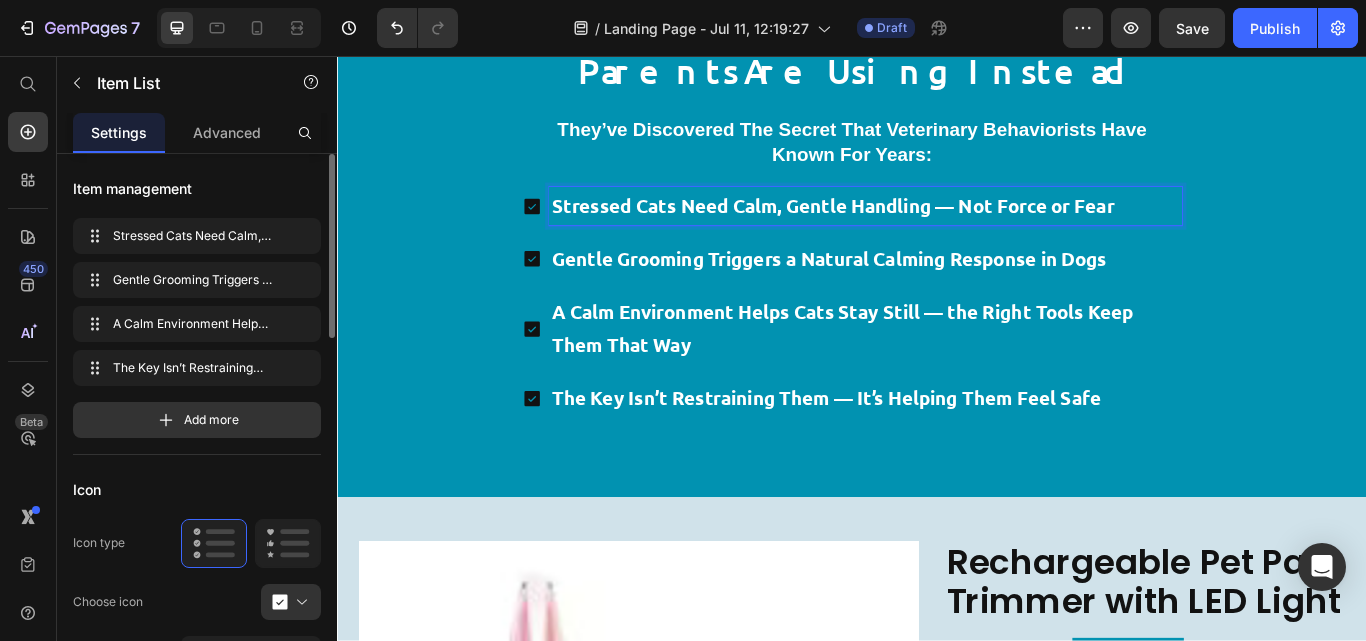 click on "Stressed Cats Need Calm, Gentle Handling — Not Force or Fear" at bounding box center [915, 231] 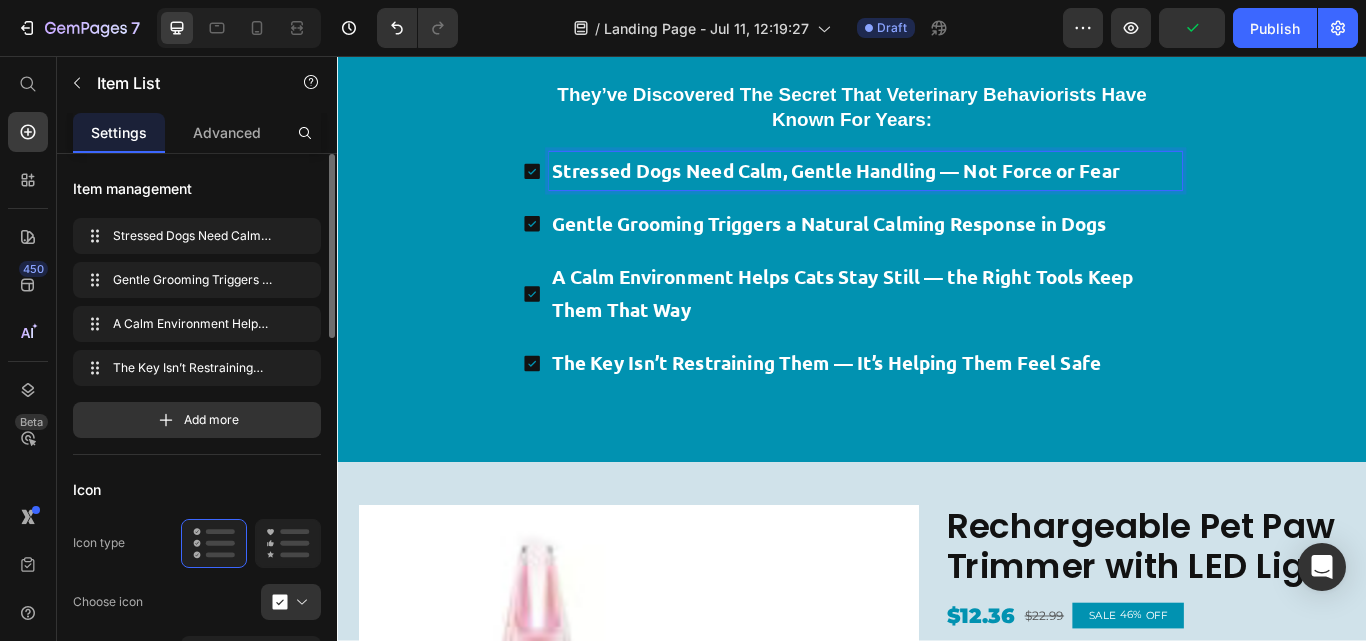 scroll, scrollTop: 2722, scrollLeft: 0, axis: vertical 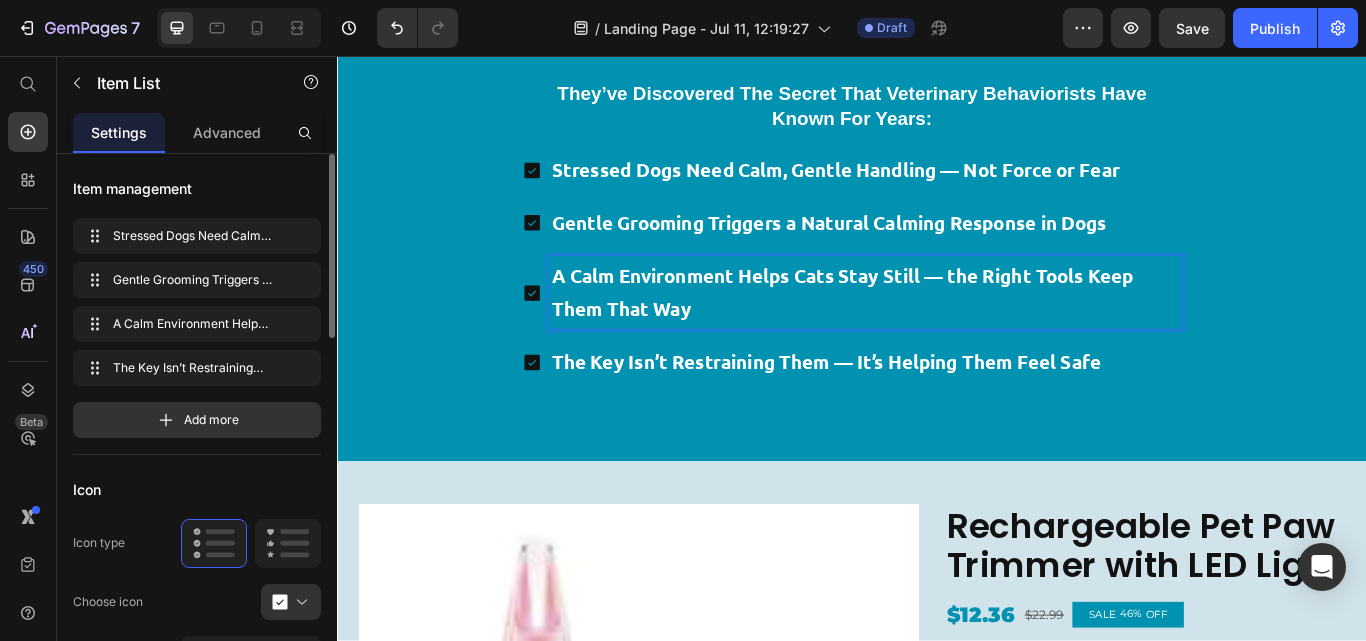 click on "A Calm Environment Helps Cats Stay Still — the Right Tools Keep Them That Way" at bounding box center [926, 332] 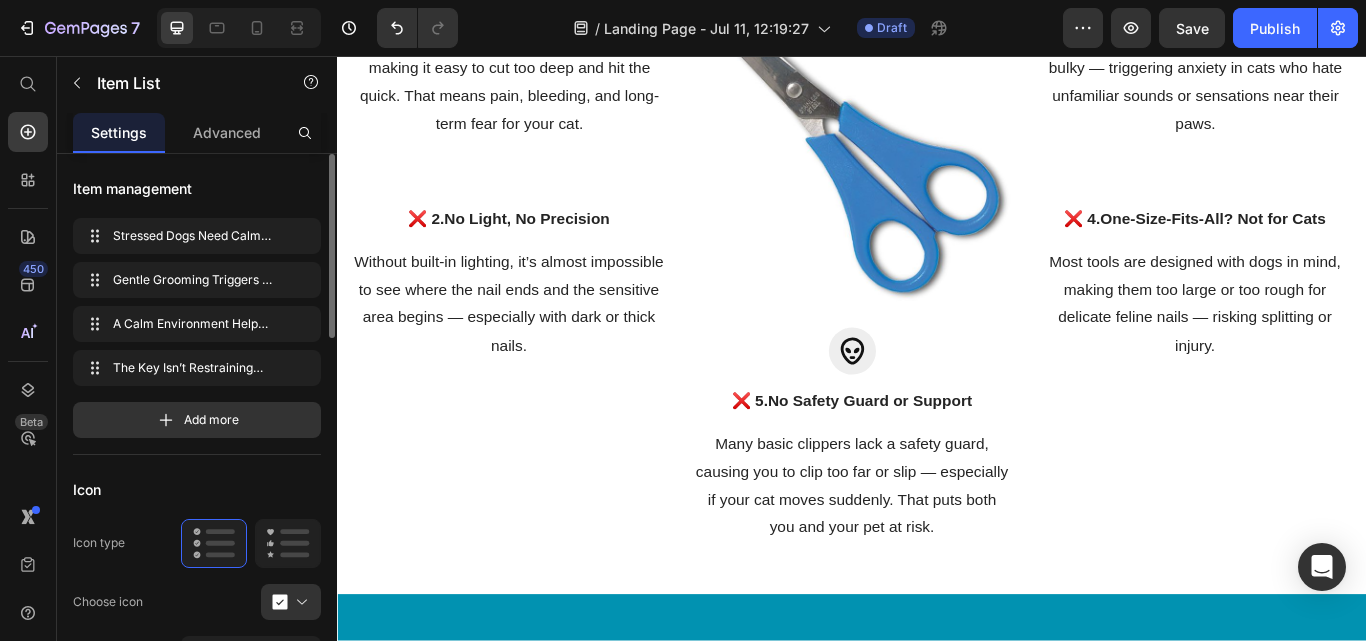 scroll, scrollTop: 1929, scrollLeft: 0, axis: vertical 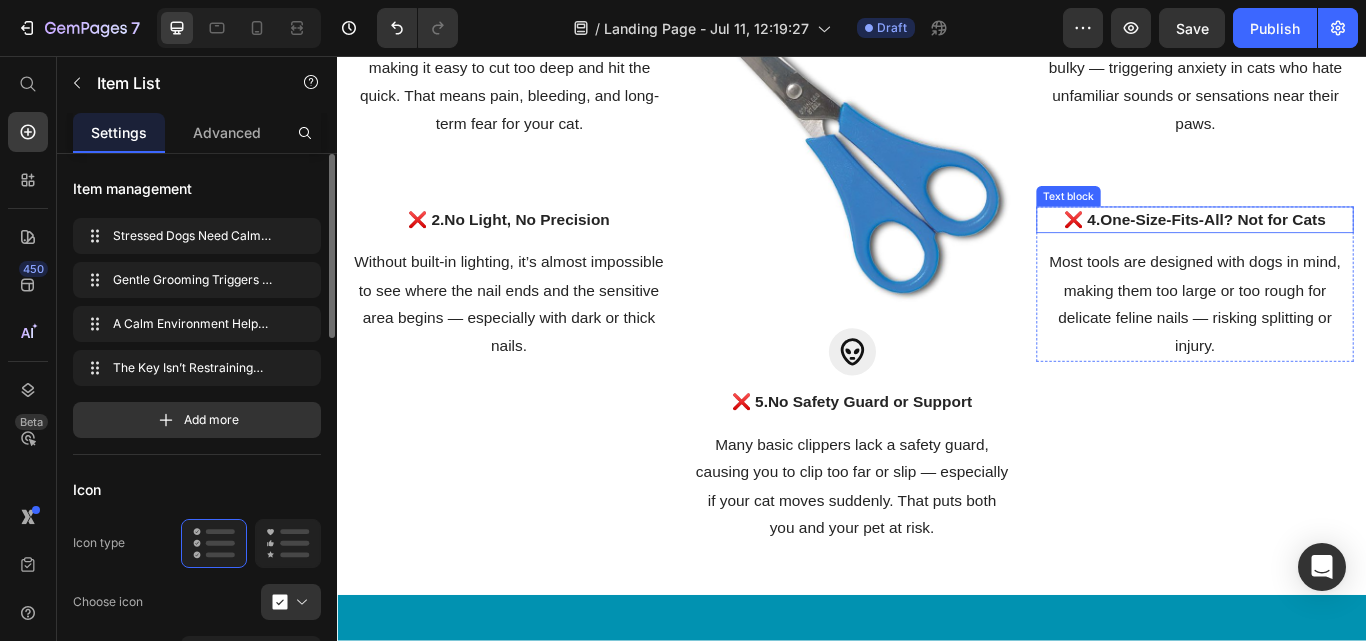 click on "❌ 4.  One-Size-Fits-All? Not for Cats" at bounding box center (1337, 247) 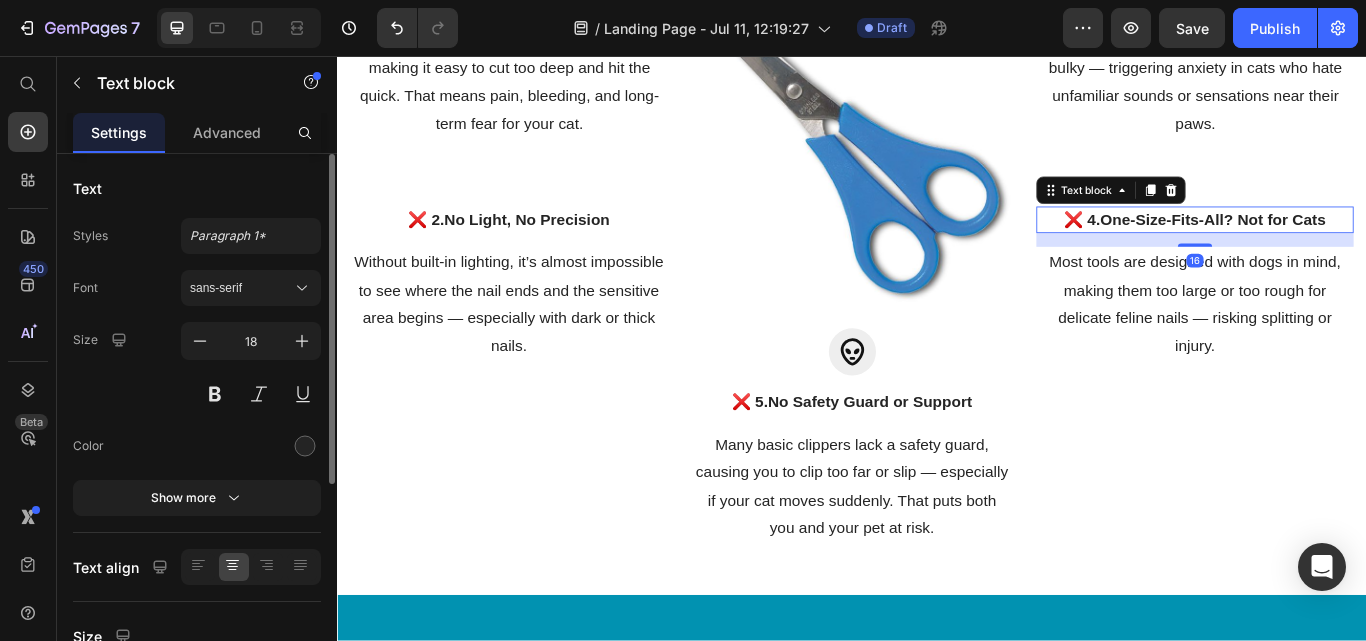 click on "❌ 4.  One-Size-Fits-All? Not for Cats" at bounding box center (1337, 247) 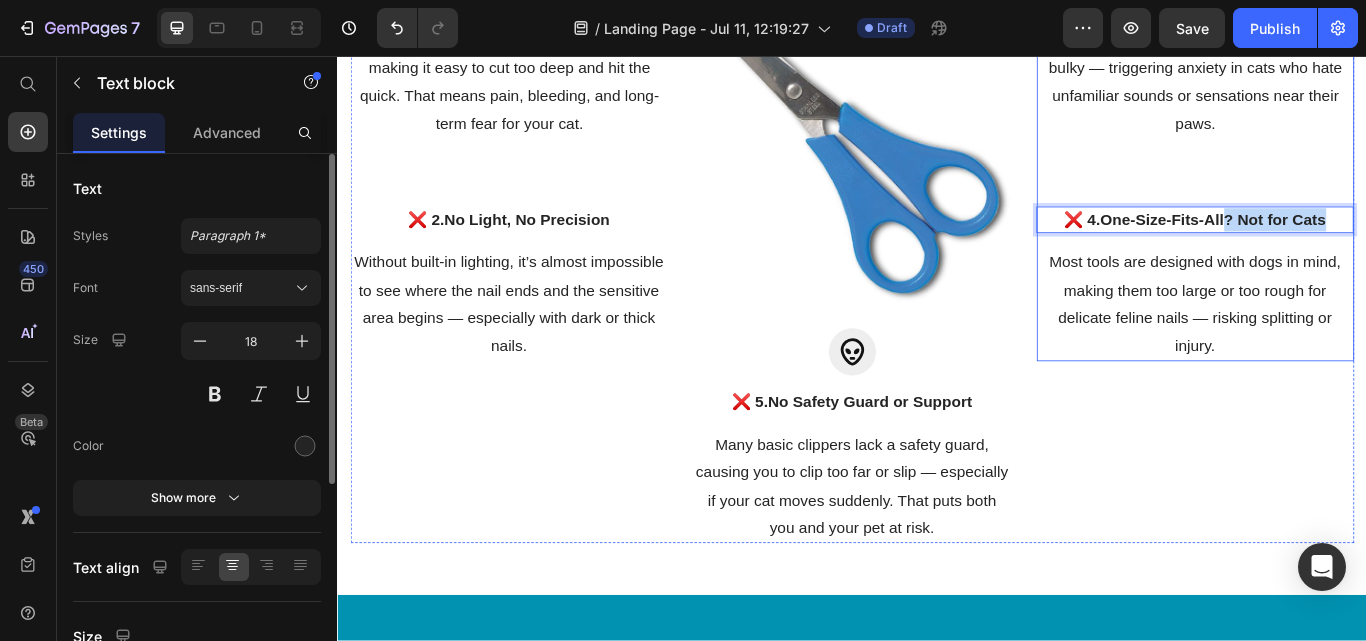 drag, startPoint x: 1481, startPoint y: 244, endPoint x: 1366, endPoint y: 229, distance: 115.97414 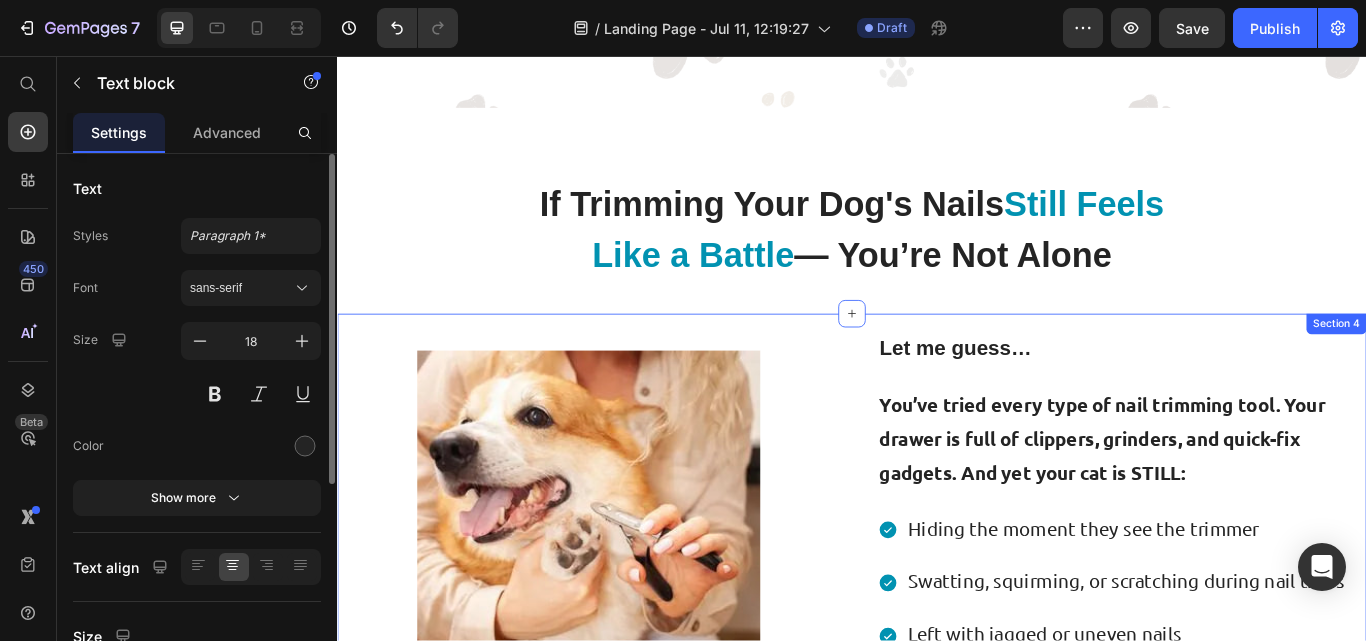scroll, scrollTop: 702, scrollLeft: 0, axis: vertical 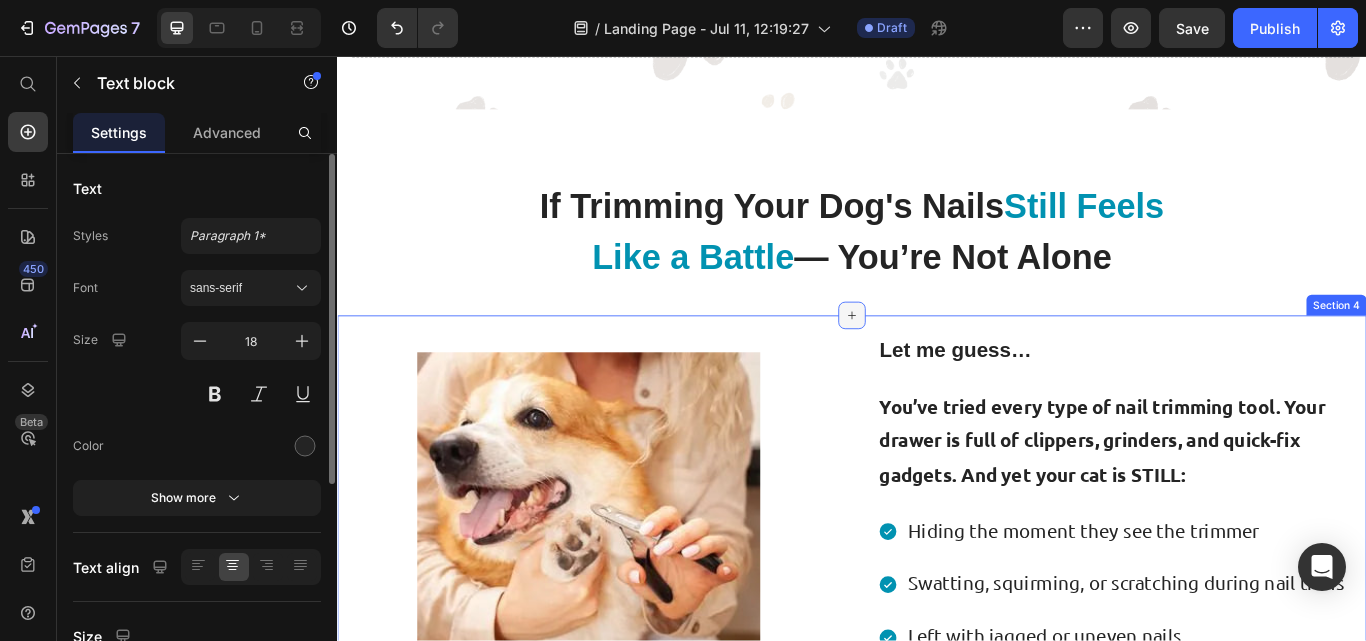 click 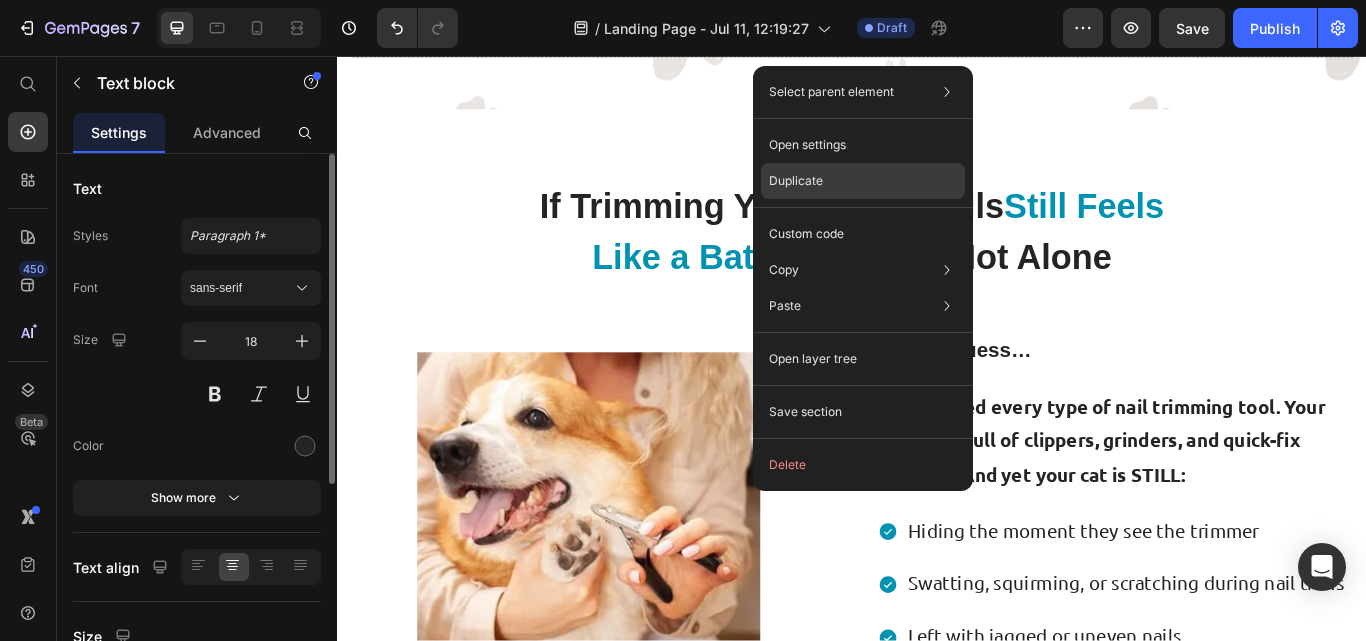 click on "Duplicate" at bounding box center (796, 181) 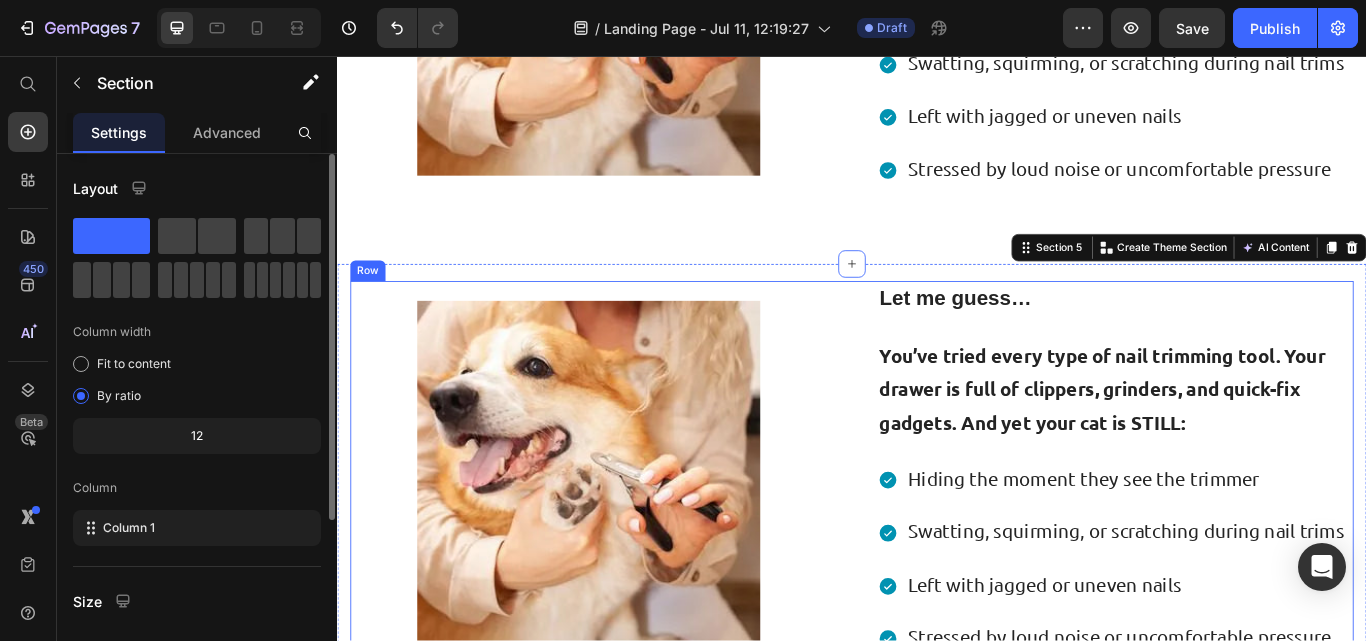 scroll, scrollTop: 1300, scrollLeft: 0, axis: vertical 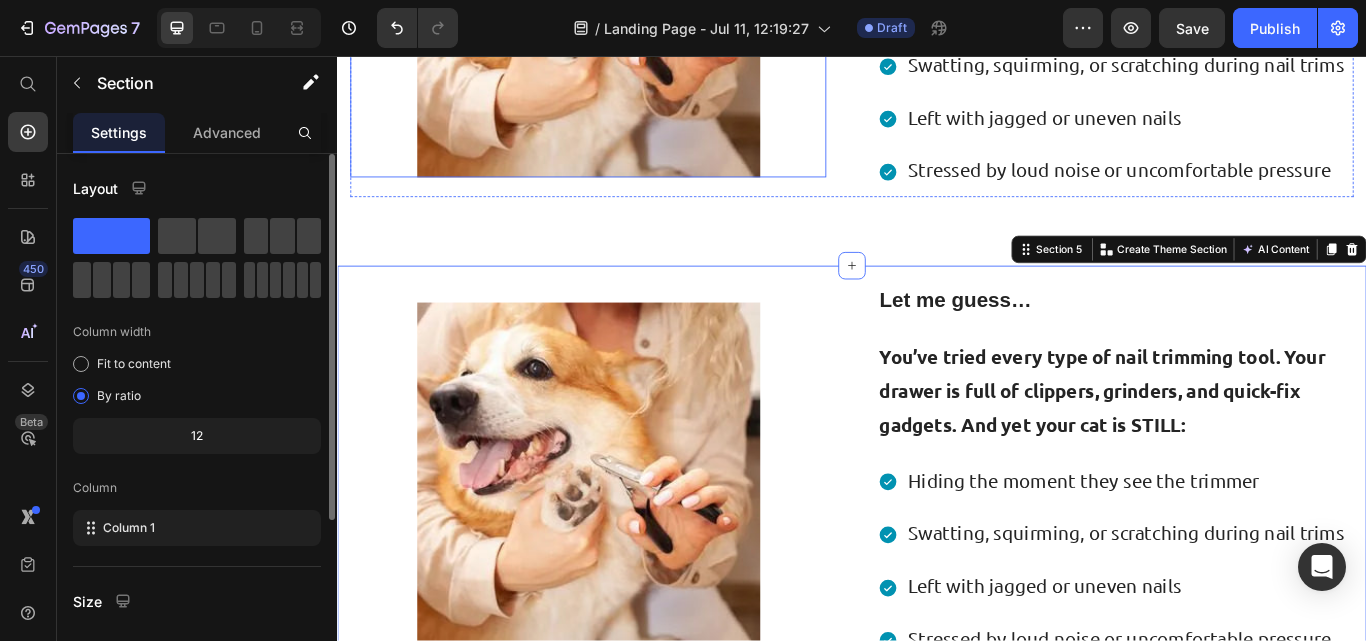 click at bounding box center (629, -2) 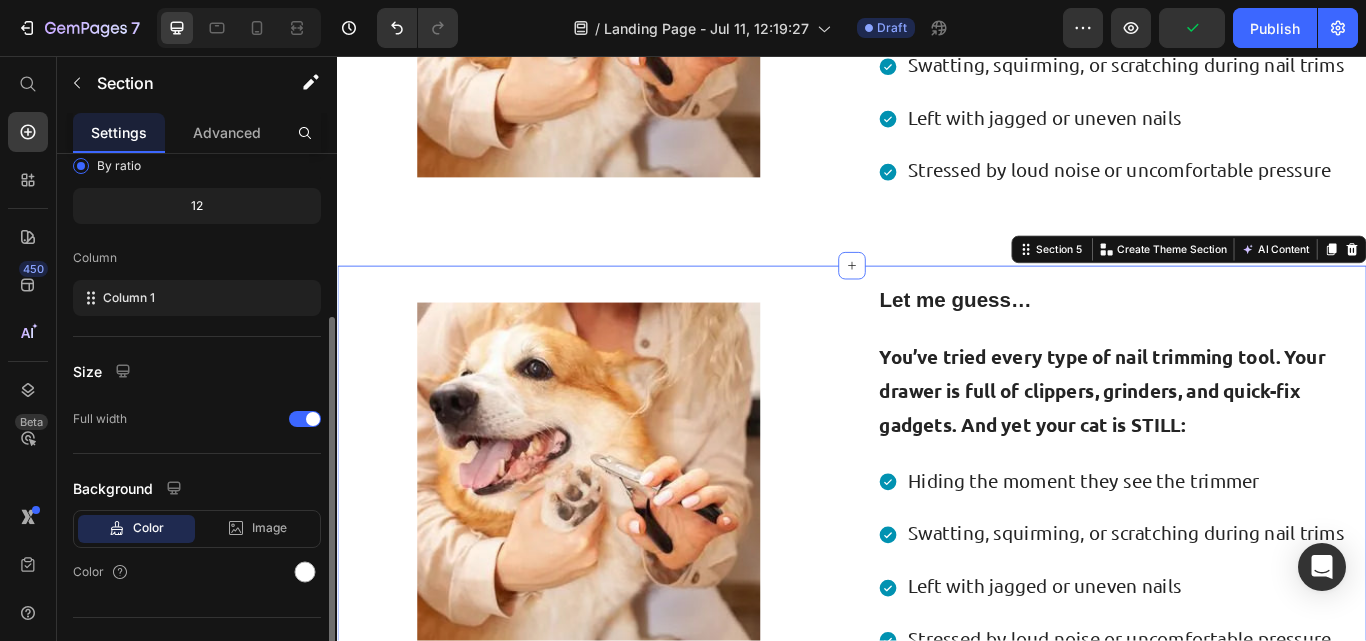 scroll, scrollTop: 238, scrollLeft: 0, axis: vertical 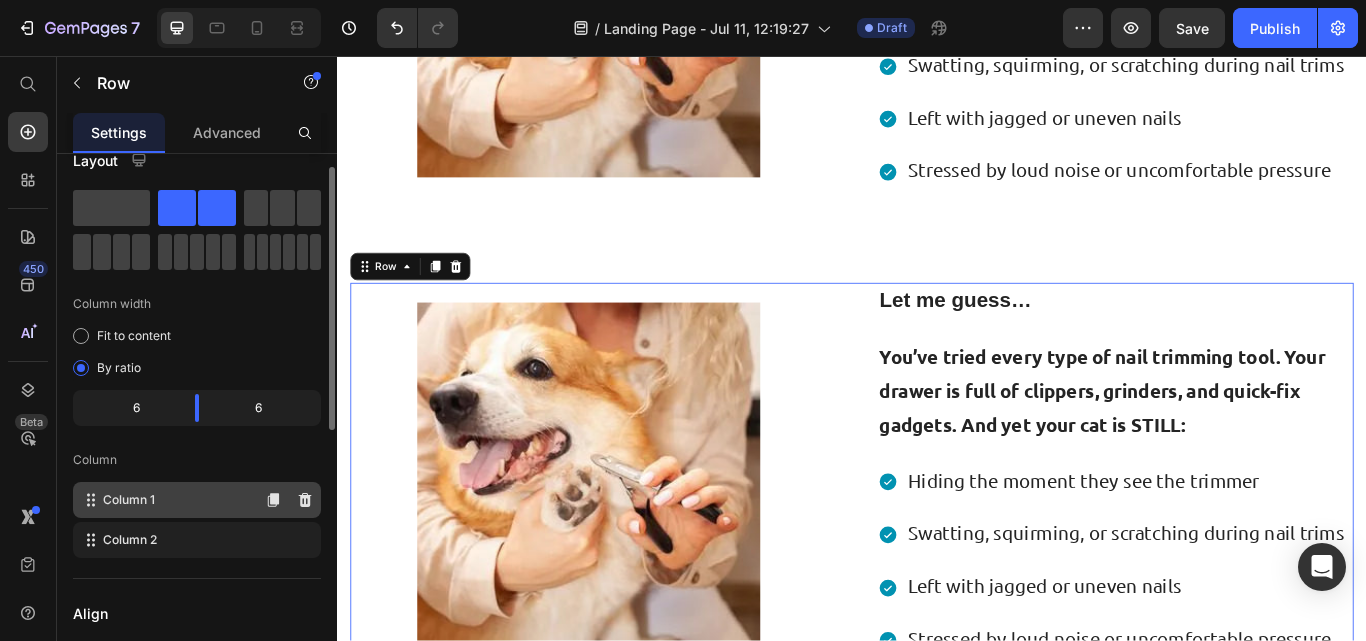 type 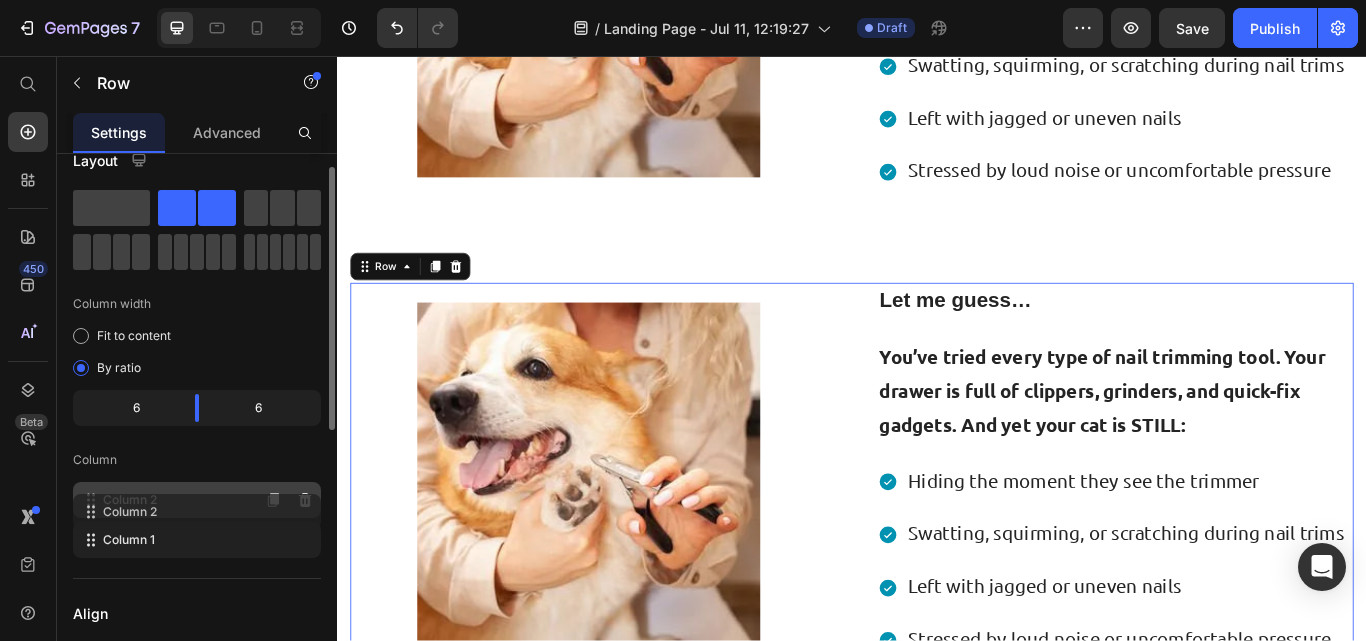 drag, startPoint x: 170, startPoint y: 540, endPoint x: 170, endPoint y: 508, distance: 32 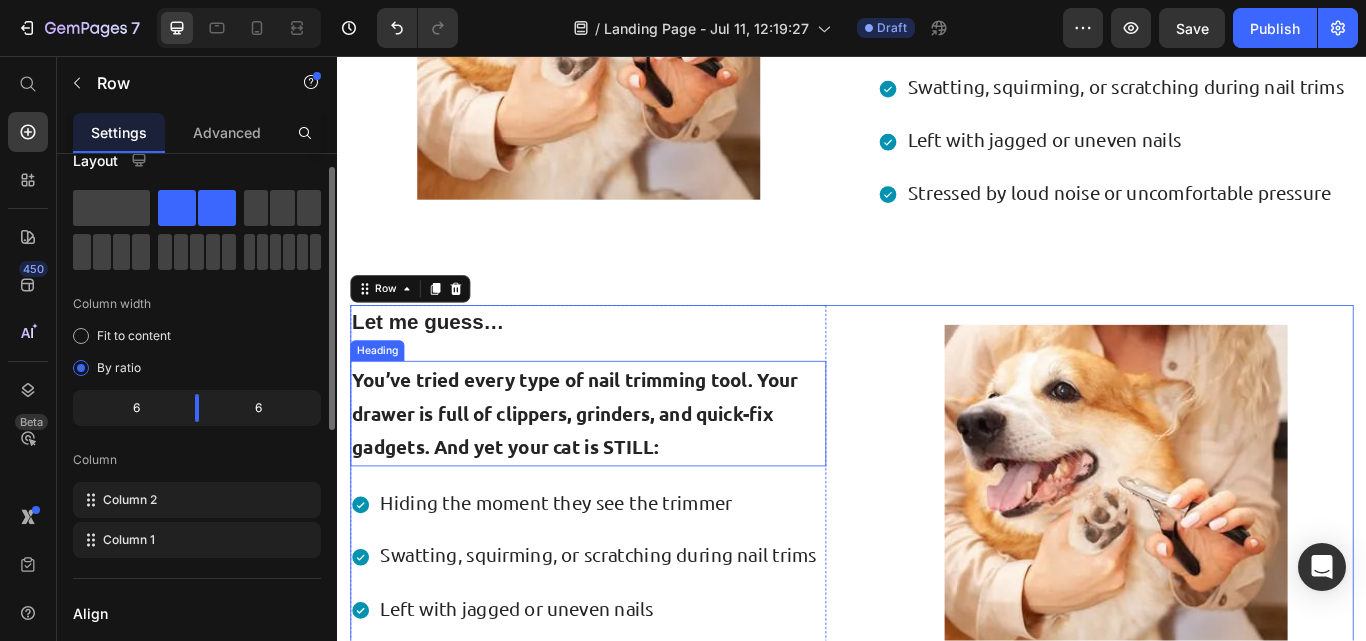 scroll, scrollTop: 1224, scrollLeft: 0, axis: vertical 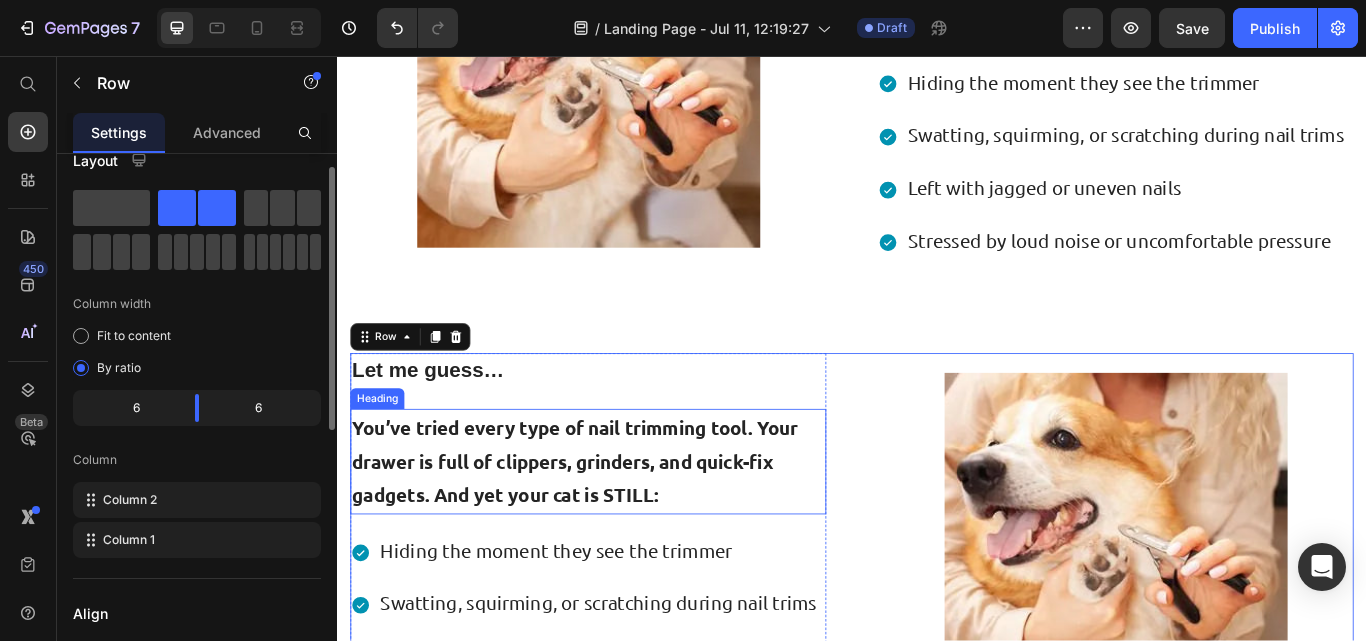 click on "You’ve tried every type of nail trimming tool. Your drawer is full of clippers, grinders, and quick-fix gadgets. And yet your cat is STILL:" at bounding box center [629, 529] 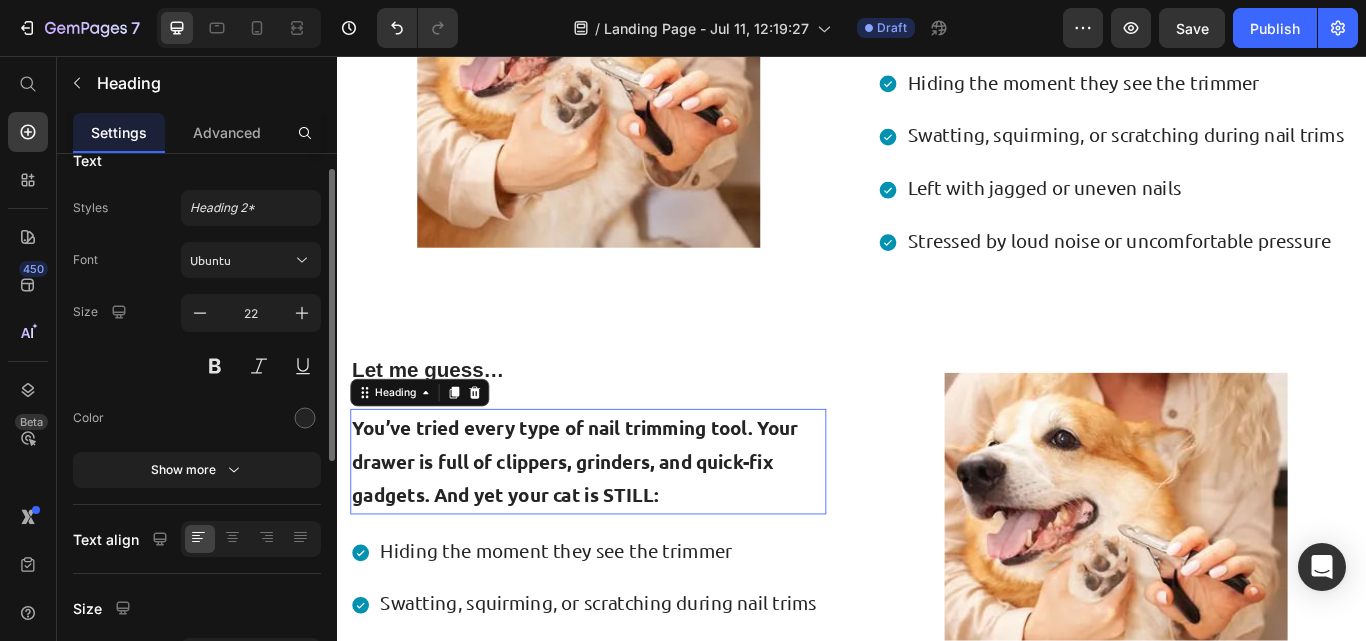 scroll, scrollTop: 0, scrollLeft: 0, axis: both 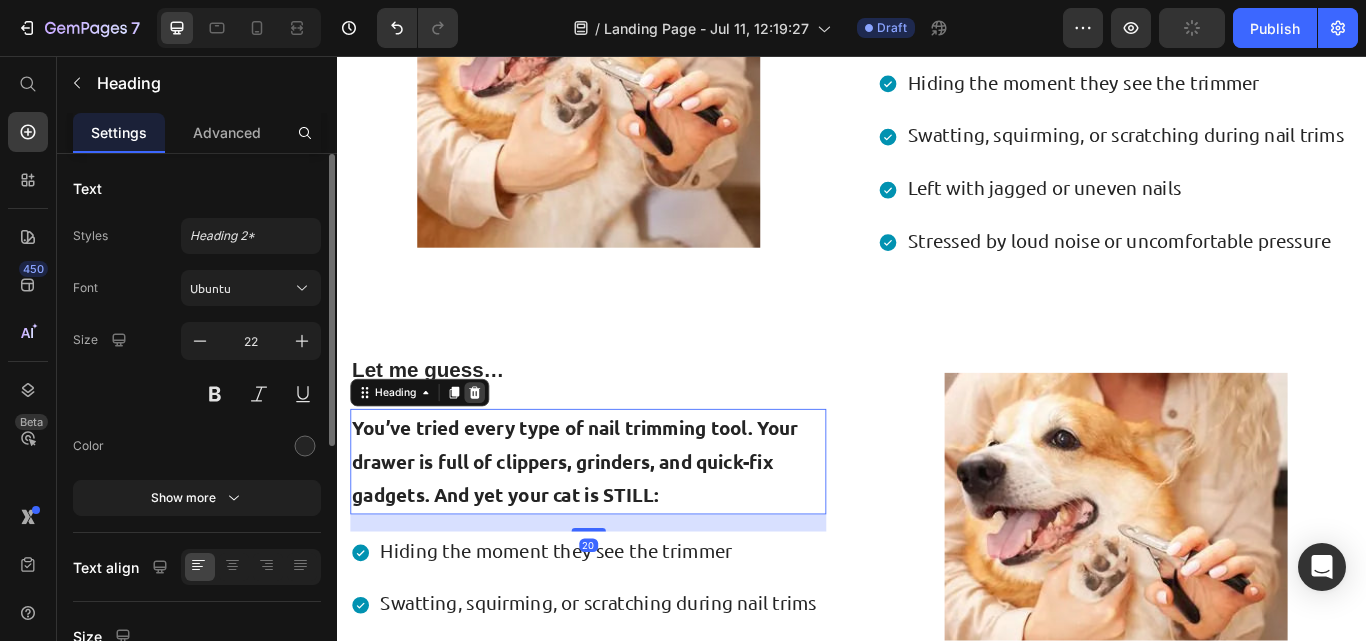 click 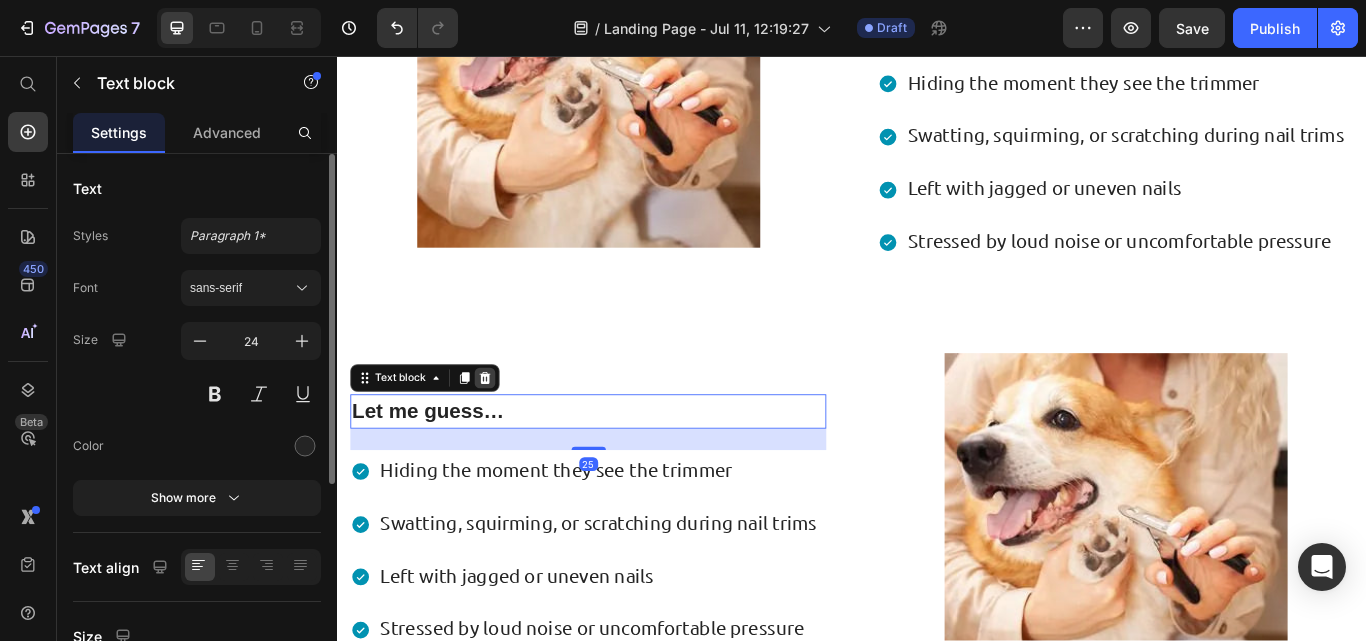 click 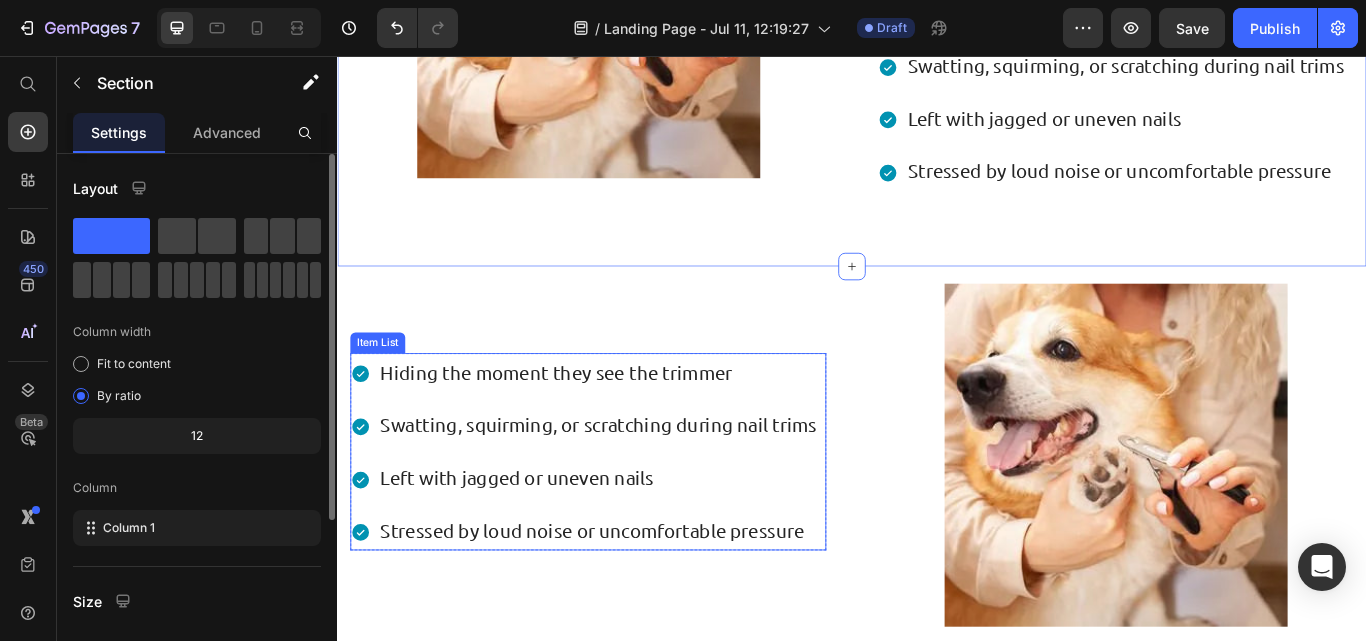 scroll, scrollTop: 1300, scrollLeft: 0, axis: vertical 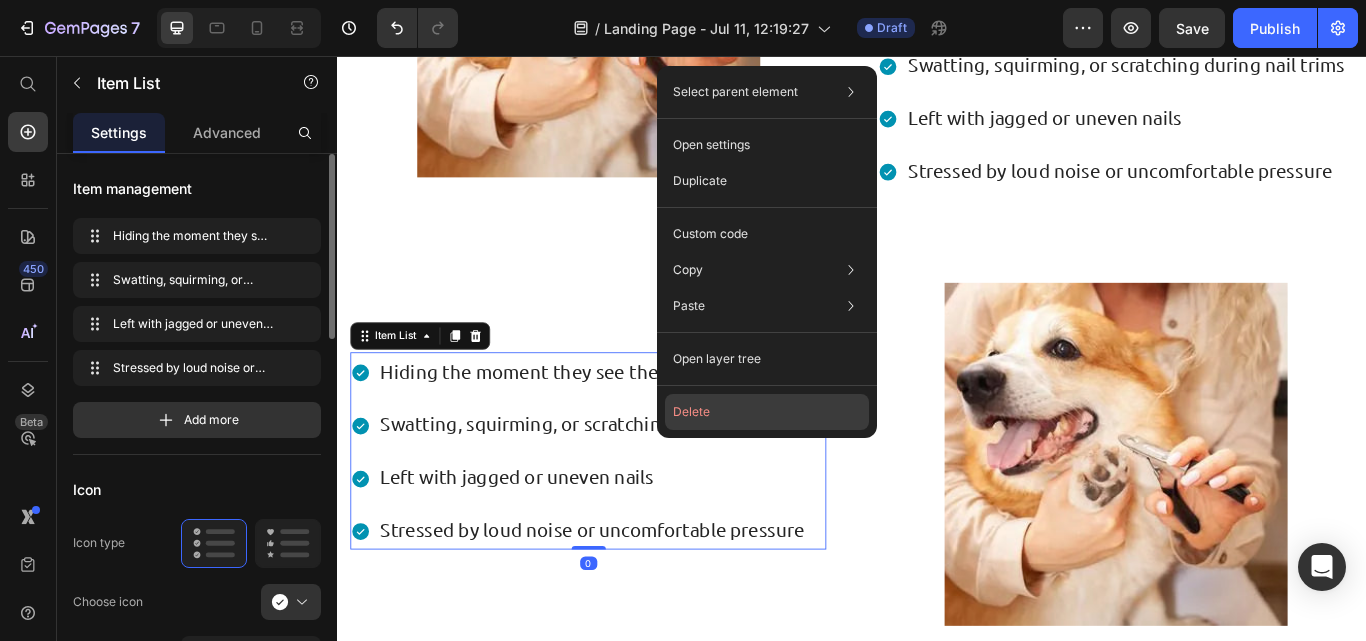 click on "Delete" 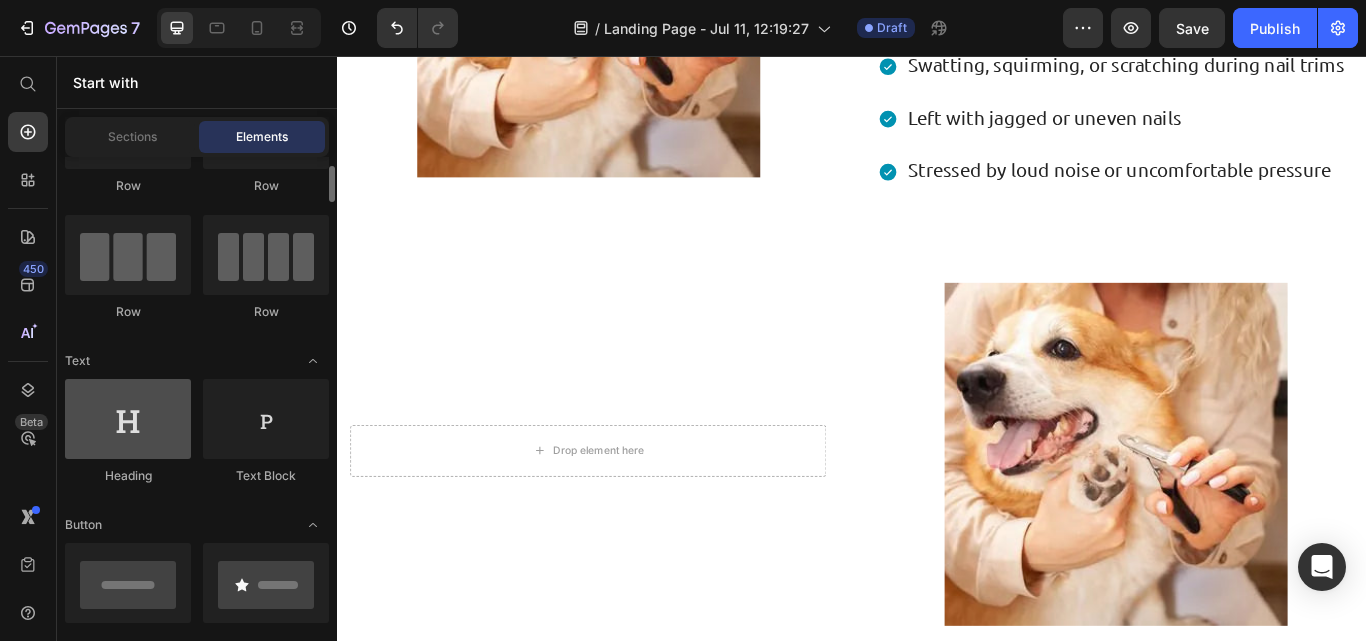 scroll, scrollTop: 113, scrollLeft: 0, axis: vertical 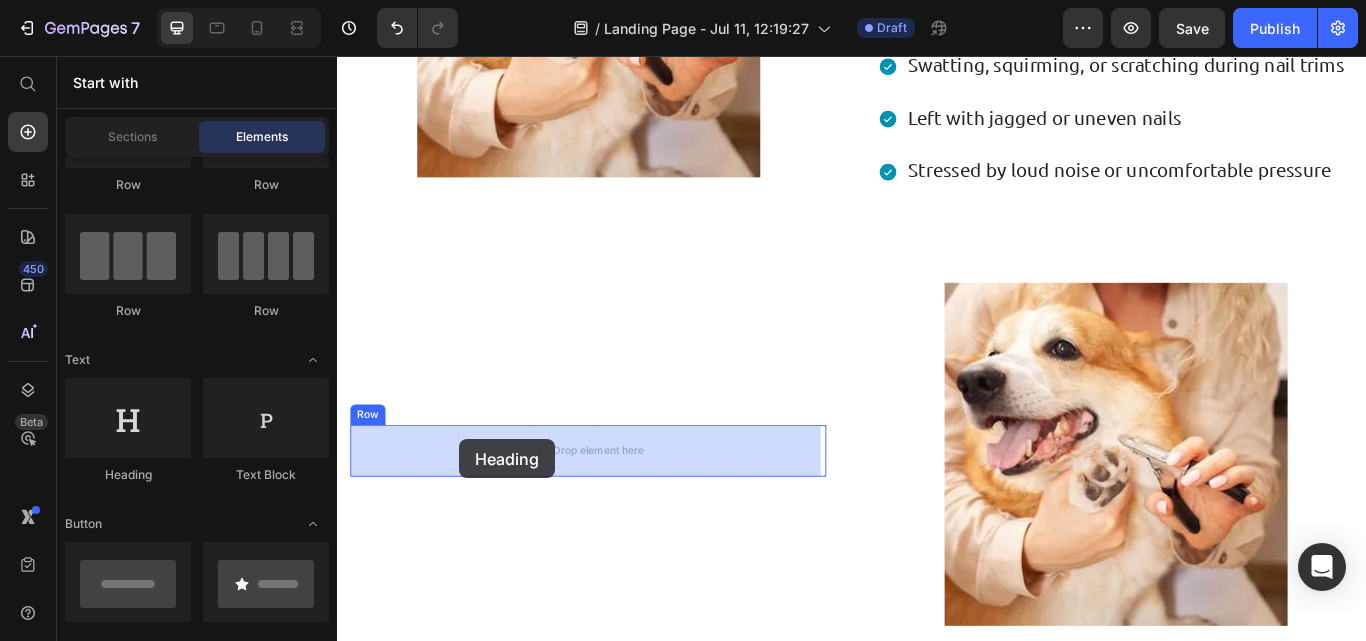 drag, startPoint x: 467, startPoint y: 479, endPoint x: 479, endPoint y: 503, distance: 26.832815 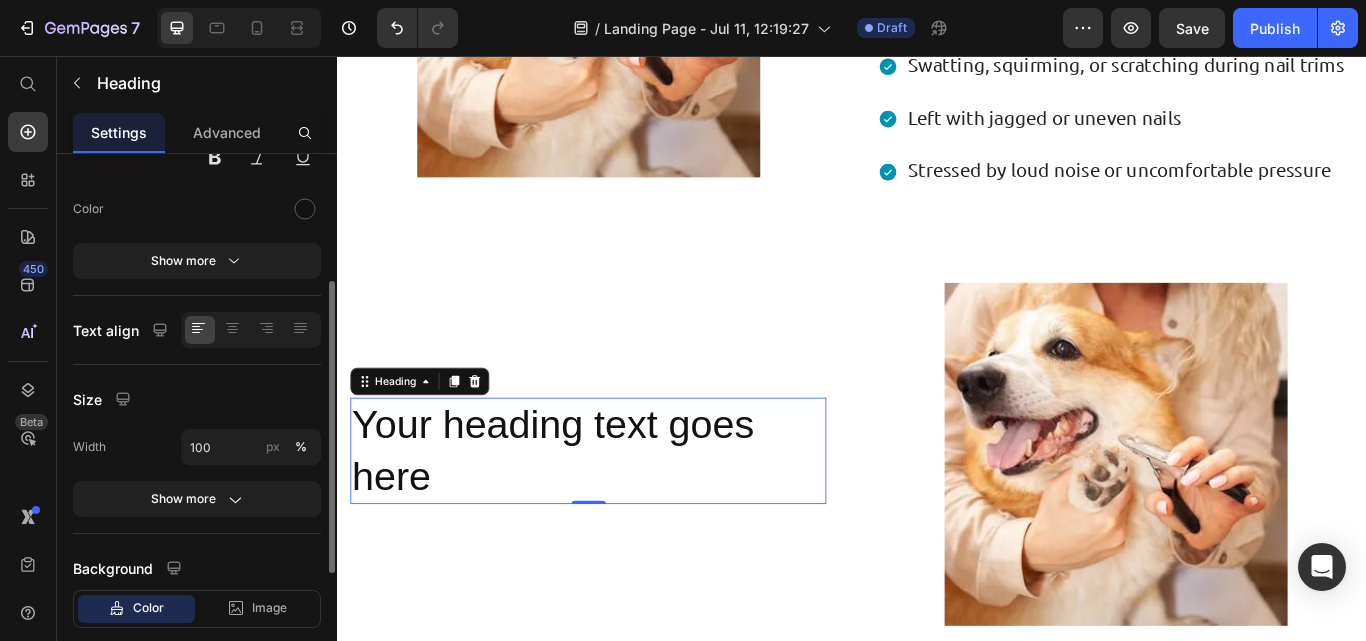 scroll, scrollTop: 0, scrollLeft: 0, axis: both 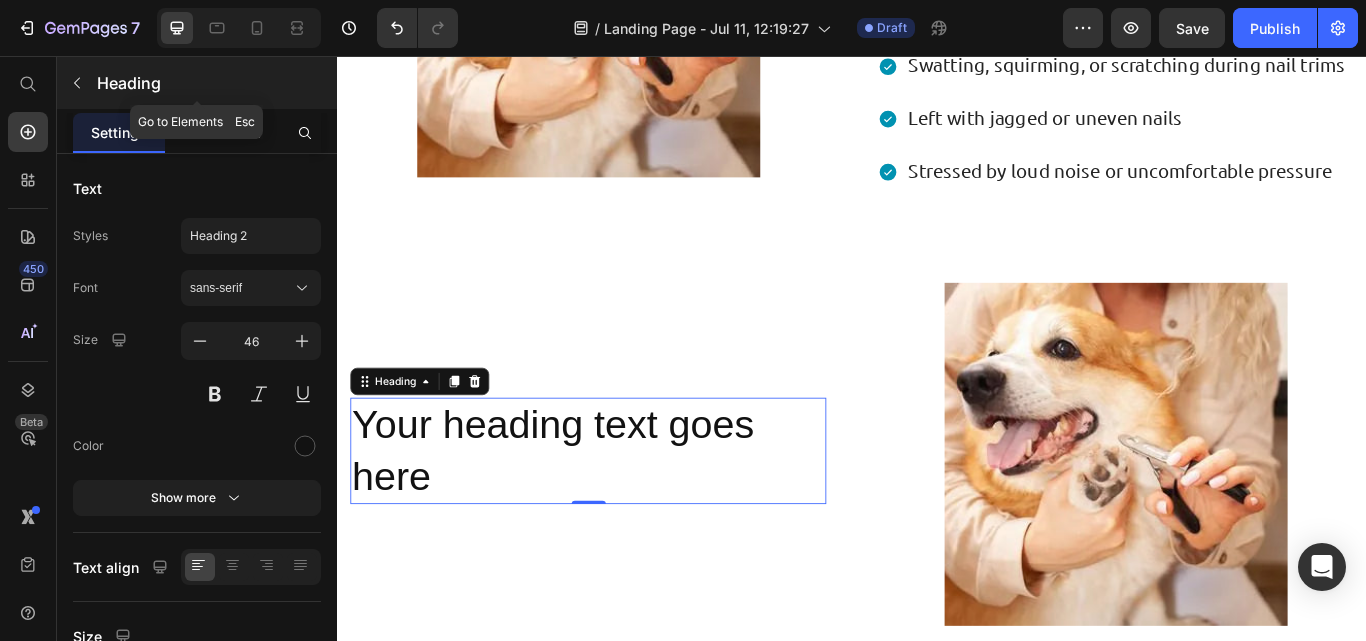 click 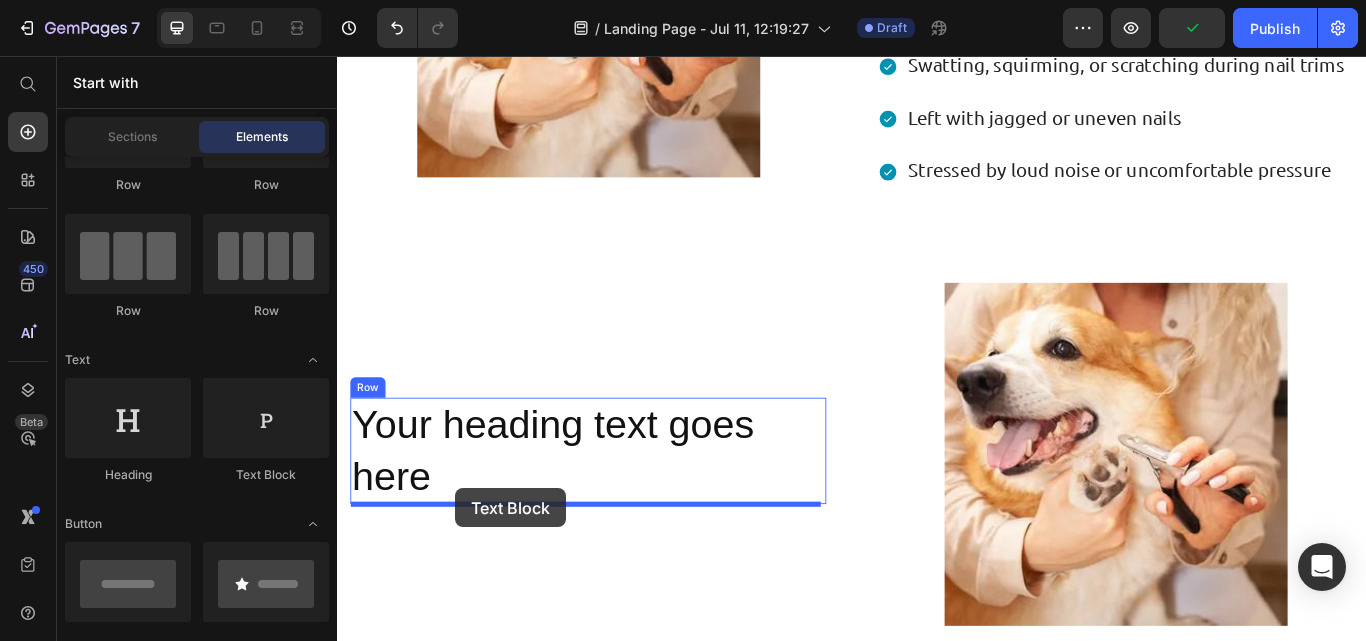 drag, startPoint x: 577, startPoint y: 492, endPoint x: 475, endPoint y: 560, distance: 122.588745 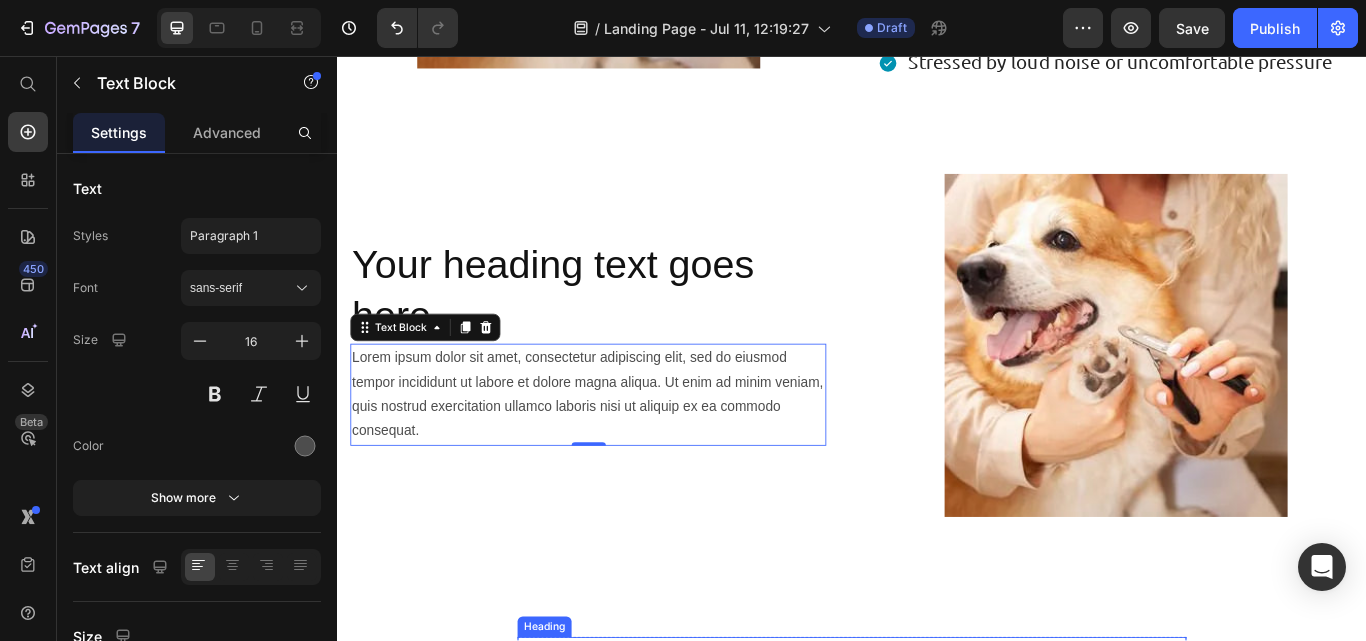 scroll, scrollTop: 1426, scrollLeft: 0, axis: vertical 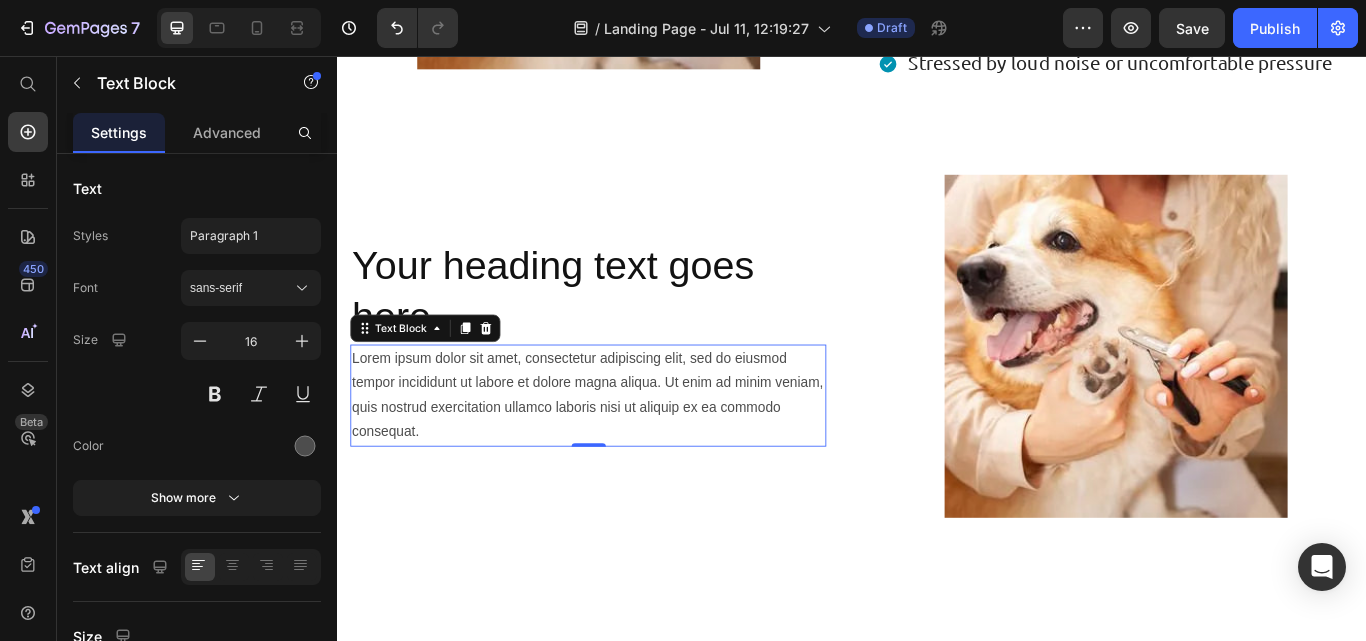 click on "Lorem ipsum dolor sit amet, consectetur adipiscing elit, sed do eiusmod tempor incididunt ut labore et dolore magna aliqua. Ut enim ad minim veniam, quis nostrud exercitation ullamco laboris nisi ut aliquip ex ea commodo consequat." at bounding box center (629, 452) 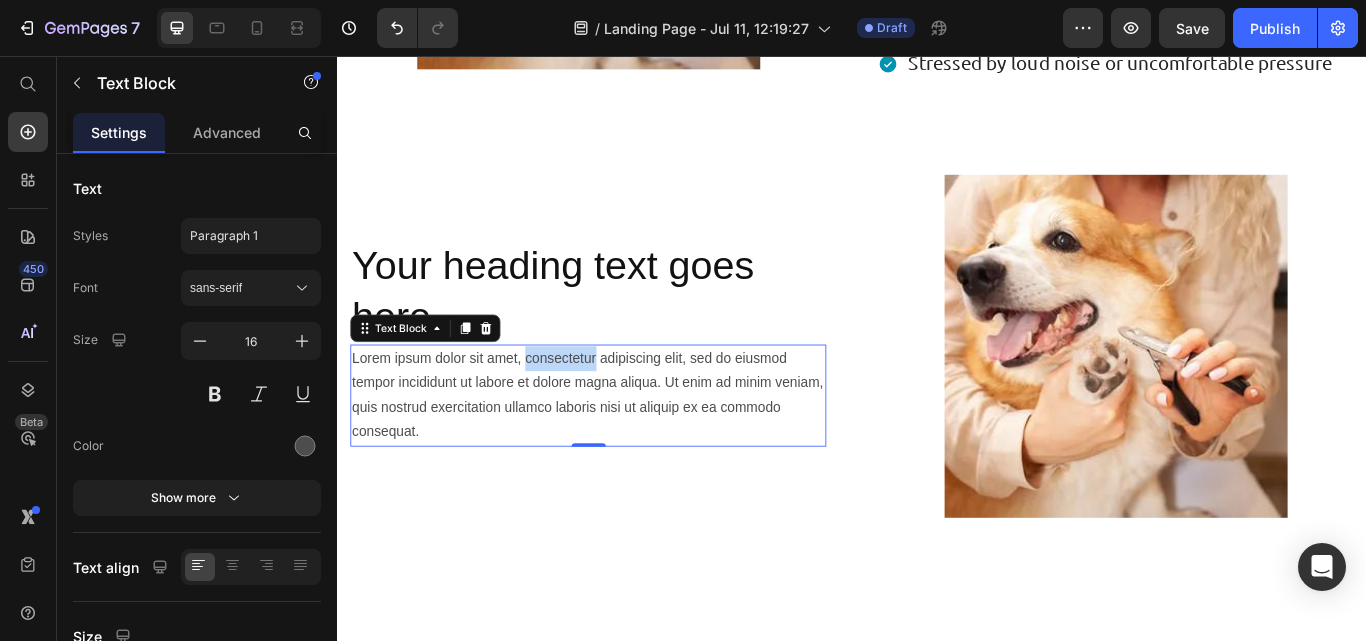 click on "Lorem ipsum dolor sit amet, consectetur adipiscing elit, sed do eiusmod tempor incididunt ut labore et dolore magna aliqua. Ut enim ad minim veniam, quis nostrud exercitation ullamco laboris nisi ut aliquip ex ea commodo consequat." at bounding box center [629, 452] 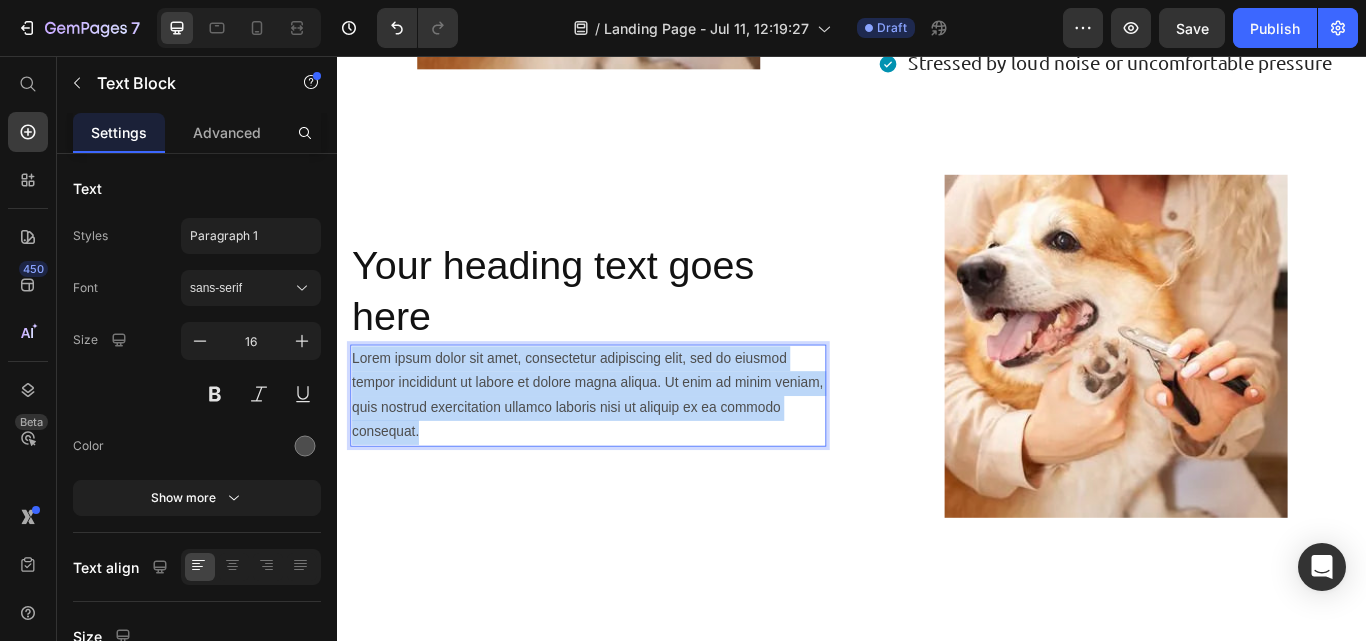 click on "Lorem ipsum dolor sit amet, consectetur adipiscing elit, sed do eiusmod tempor incididunt ut labore et dolore magna aliqua. Ut enim ad minim veniam, quis nostrud exercitation ullamco laboris nisi ut aliquip ex ea commodo consequat." at bounding box center [629, 452] 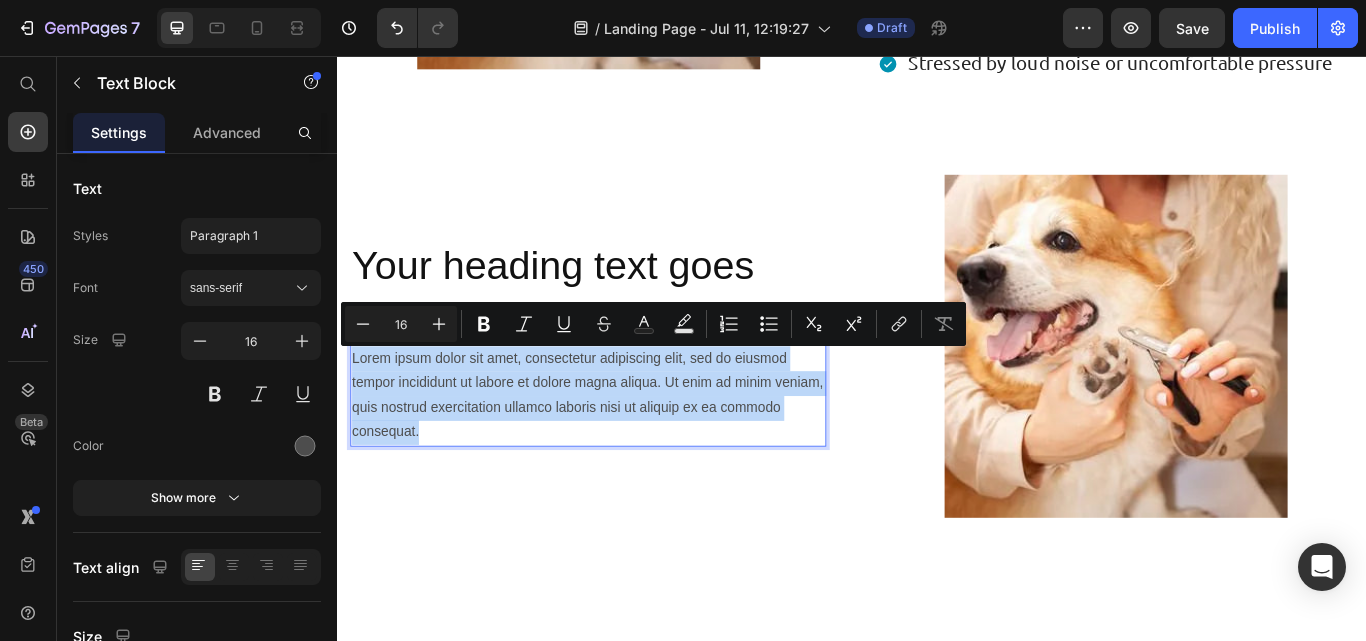 scroll, scrollTop: 1383, scrollLeft: 0, axis: vertical 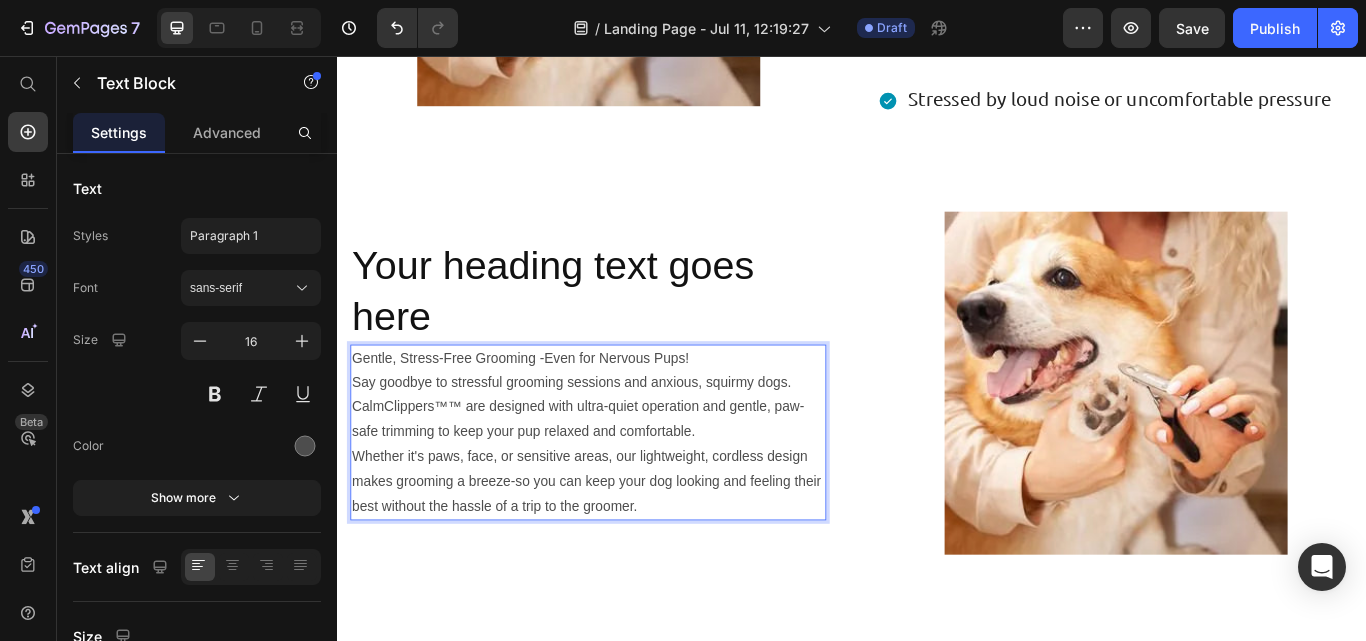 click on "Gentle, Stress-Free Grooming -Even for Nervous Pups! Say goodbye to stressful grooming sessions and anxious, squirmy dogs. CalmClippers™™ are designed with ultra-quiet operation and gentle, paw-safe trimming to keep your pup relaxed and comfortable. Whether it's paws, face, or sensitive areas, our lightweight, cordless design makes grooming a breeze-so you can keep your dog looking and feeling their best without the hassle of a trip to the groomer." at bounding box center (629, 496) 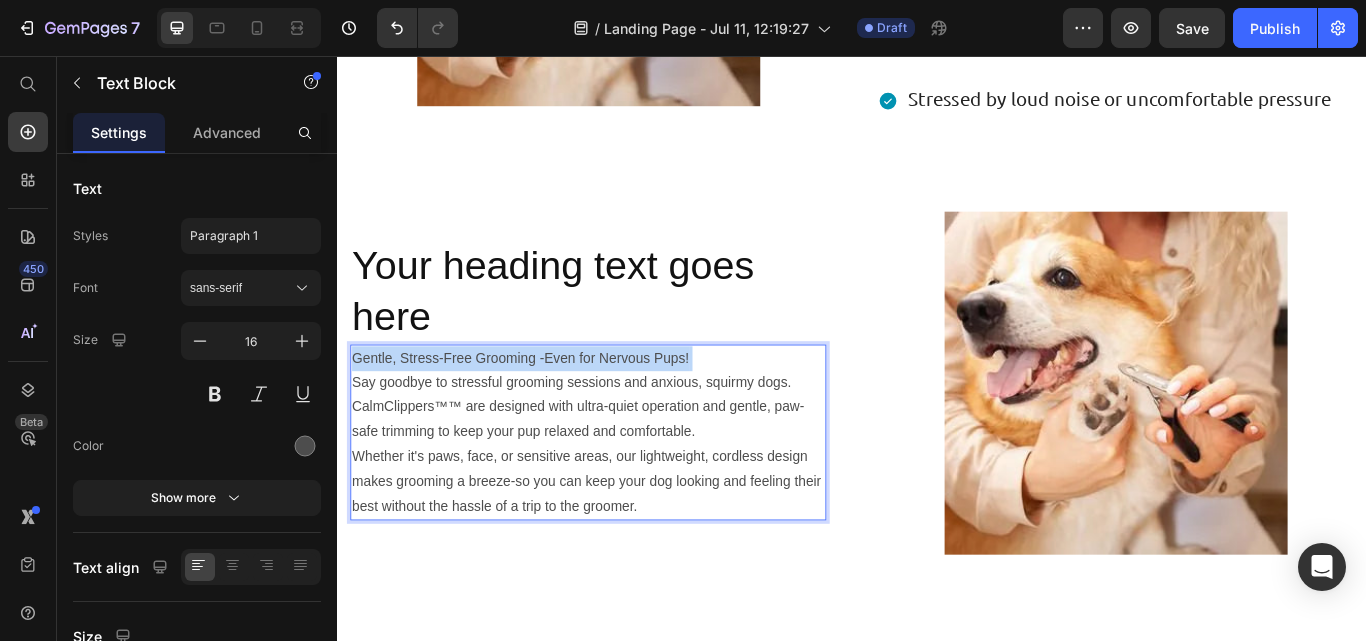 click on "Gentle, Stress-Free Grooming -Even for Nervous Pups! Say goodbye to stressful grooming sessions and anxious, squirmy dogs. CalmClippers™™ are designed with ultra-quiet operation and gentle, paw-safe trimming to keep your pup relaxed and comfortable. Whether it's paws, face, or sensitive areas, our lightweight, cordless design makes grooming a breeze-so you can keep your dog looking and feeling their best without the hassle of a trip to the groomer." at bounding box center (629, 496) 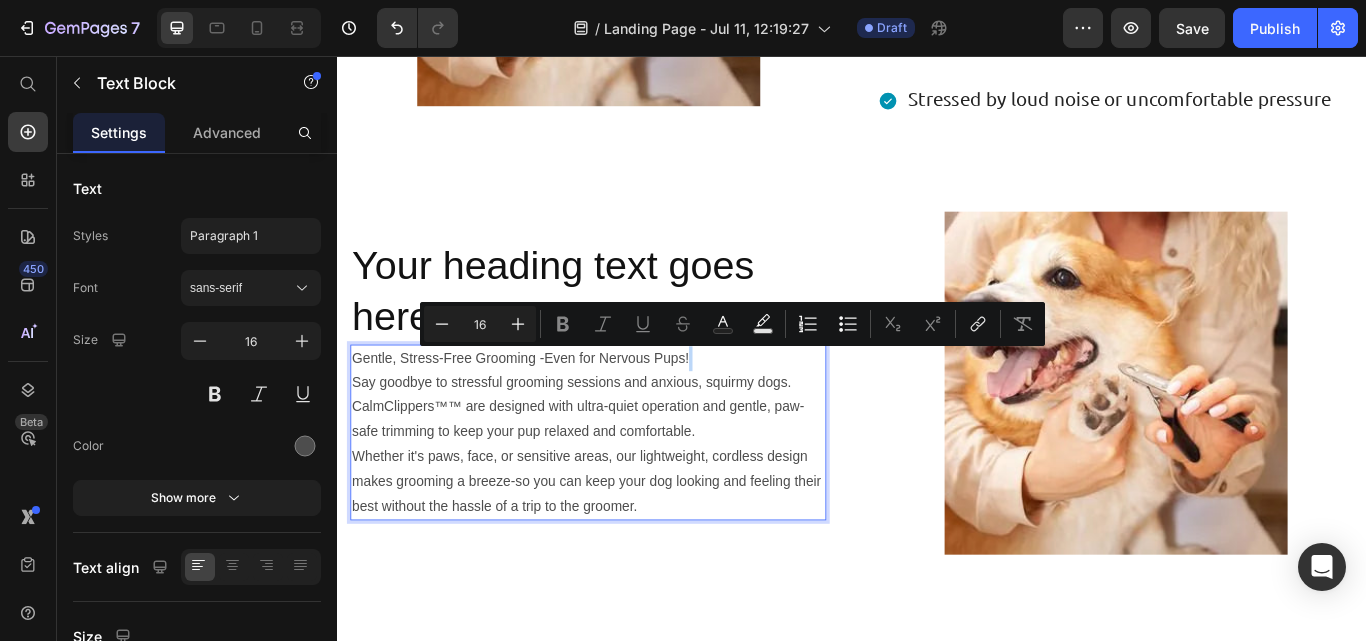 click on "Gentle, Stress-Free Grooming -Even for Nervous Pups! Say goodbye to stressful grooming sessions and anxious, squirmy dogs. CalmClippers™™ are designed with ultra-quiet operation and gentle, paw-safe trimming to keep your pup relaxed and comfortable. Whether it's paws, face, or sensitive areas, our lightweight, cordless design makes grooming a breeze-so you can keep your dog looking and feeling their best without the hassle of a trip to the groomer." at bounding box center (629, 496) 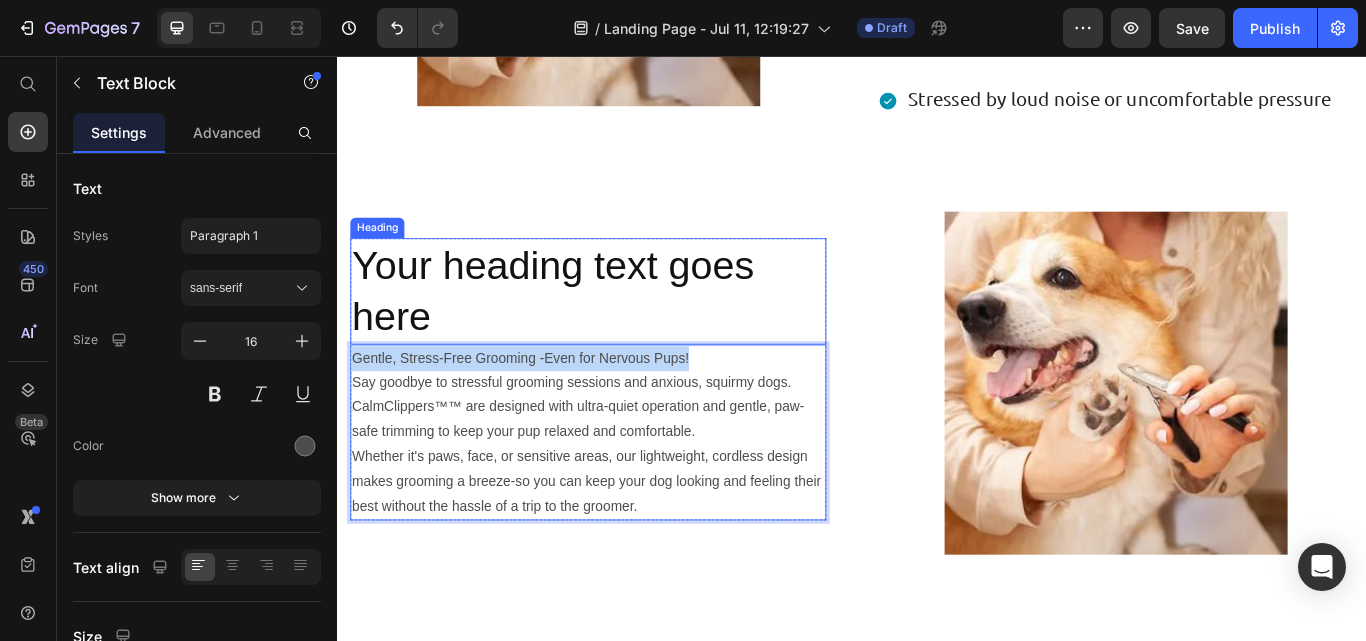 drag, startPoint x: 750, startPoint y: 405, endPoint x: 690, endPoint y: 381, distance: 64.62198 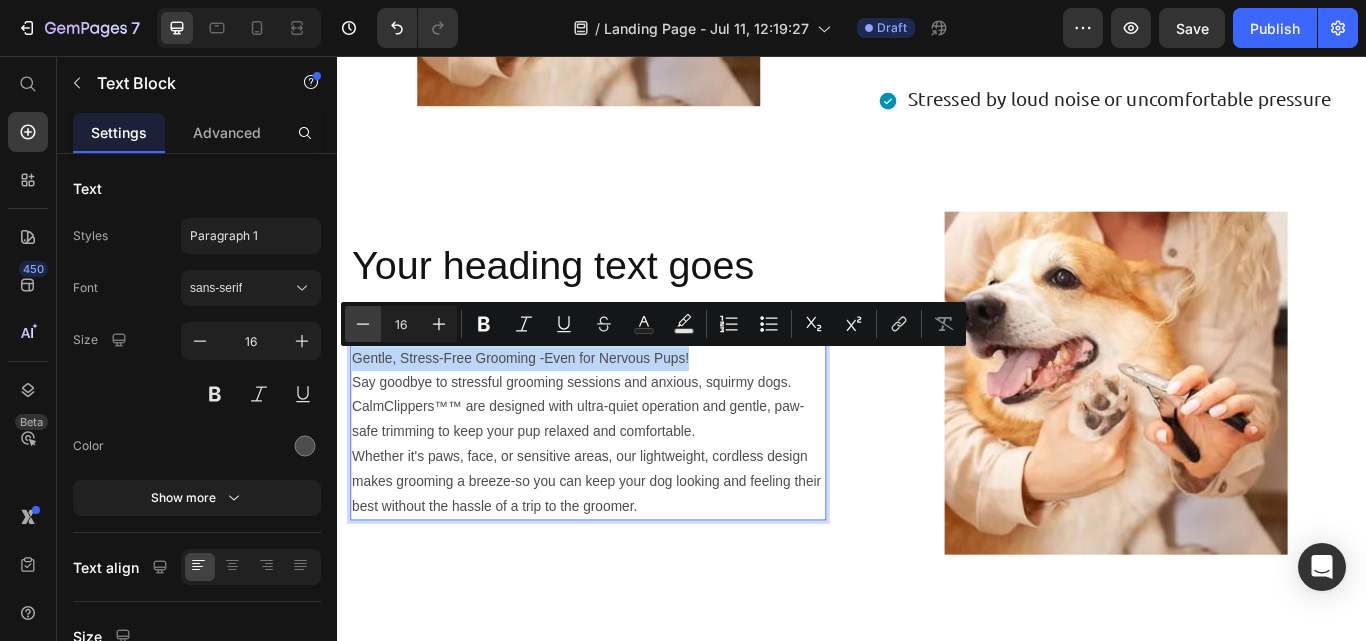copy on "Gentle, Stress-Free Grooming -Even for Nervous Pups!" 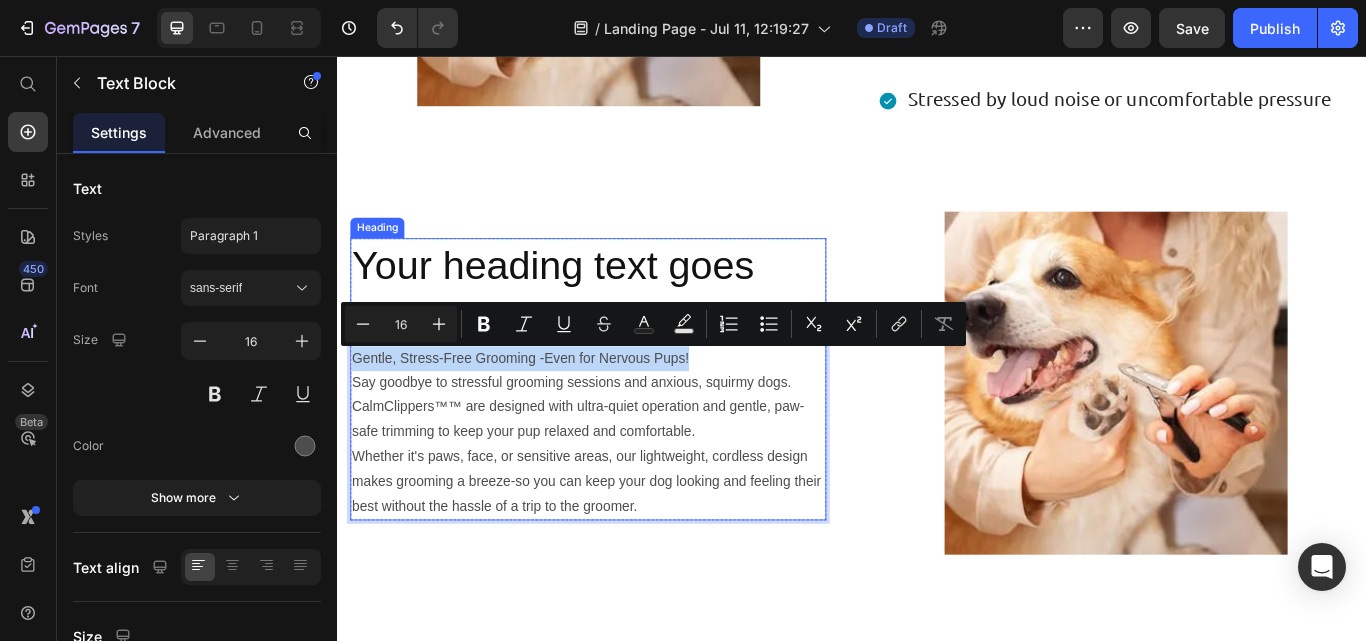 click on "Your heading text goes here" at bounding box center (629, 331) 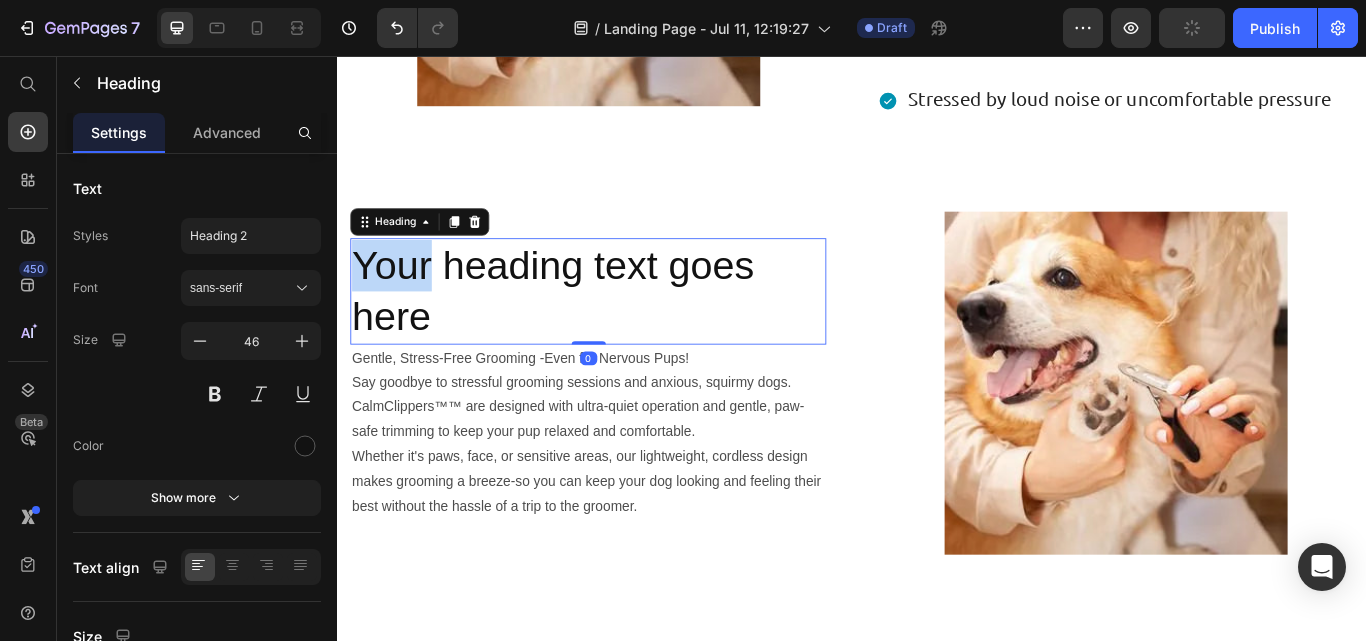 click on "Your heading text goes here" at bounding box center [629, 331] 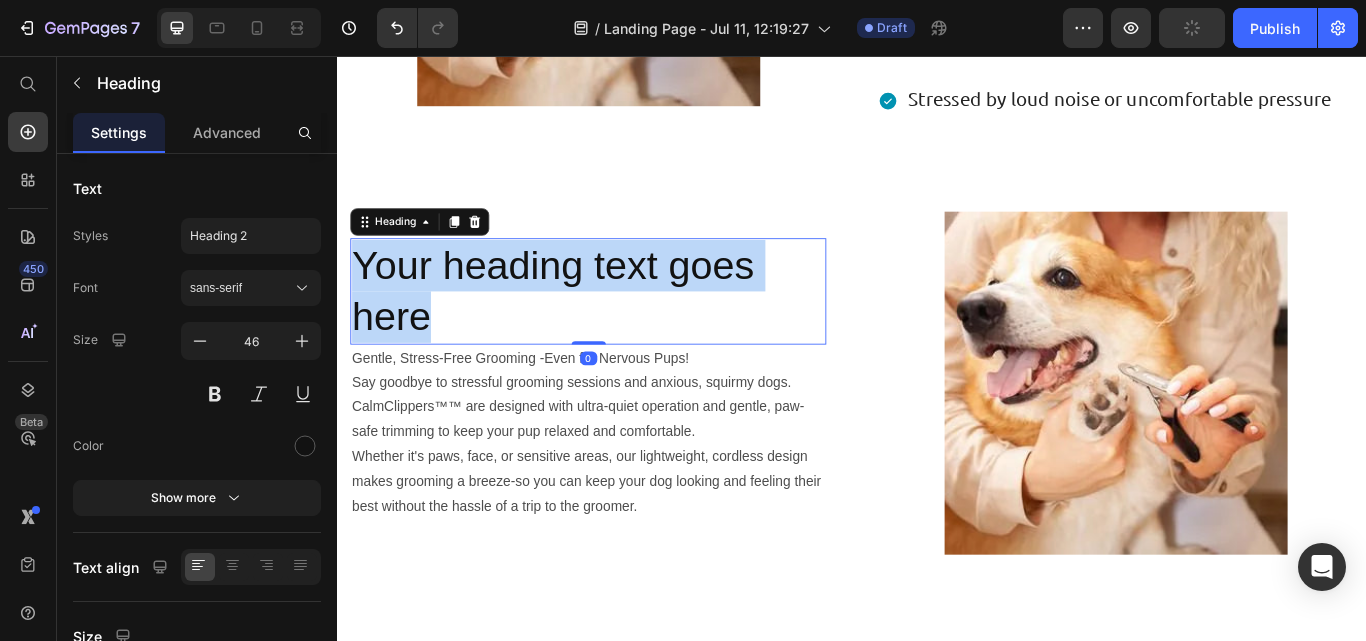 click on "Your heading text goes here" at bounding box center [629, 331] 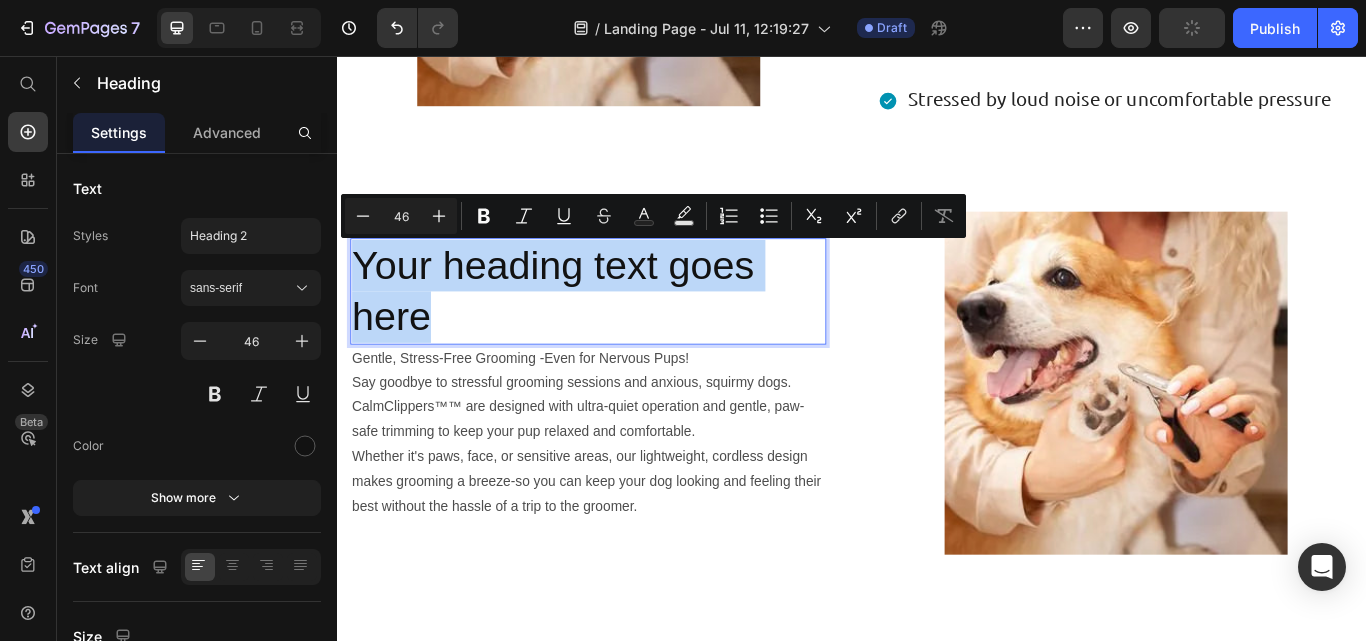 click on "Your heading text goes here" at bounding box center (629, 331) 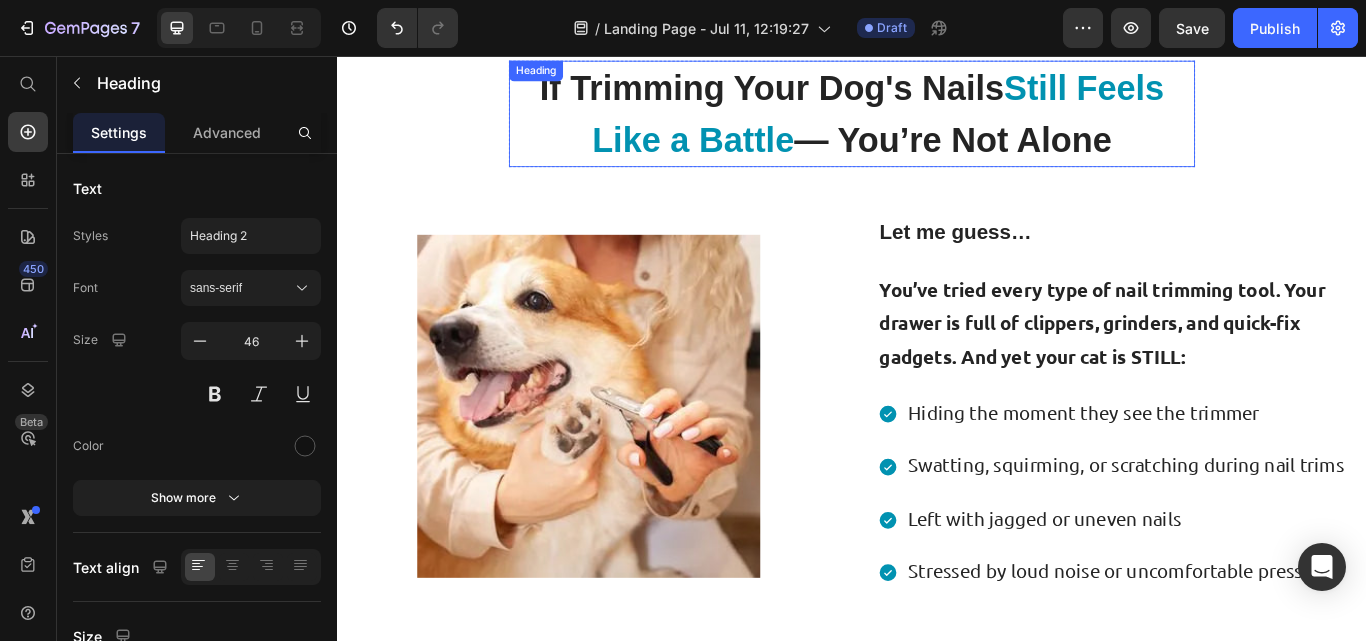 scroll, scrollTop: 700, scrollLeft: 0, axis: vertical 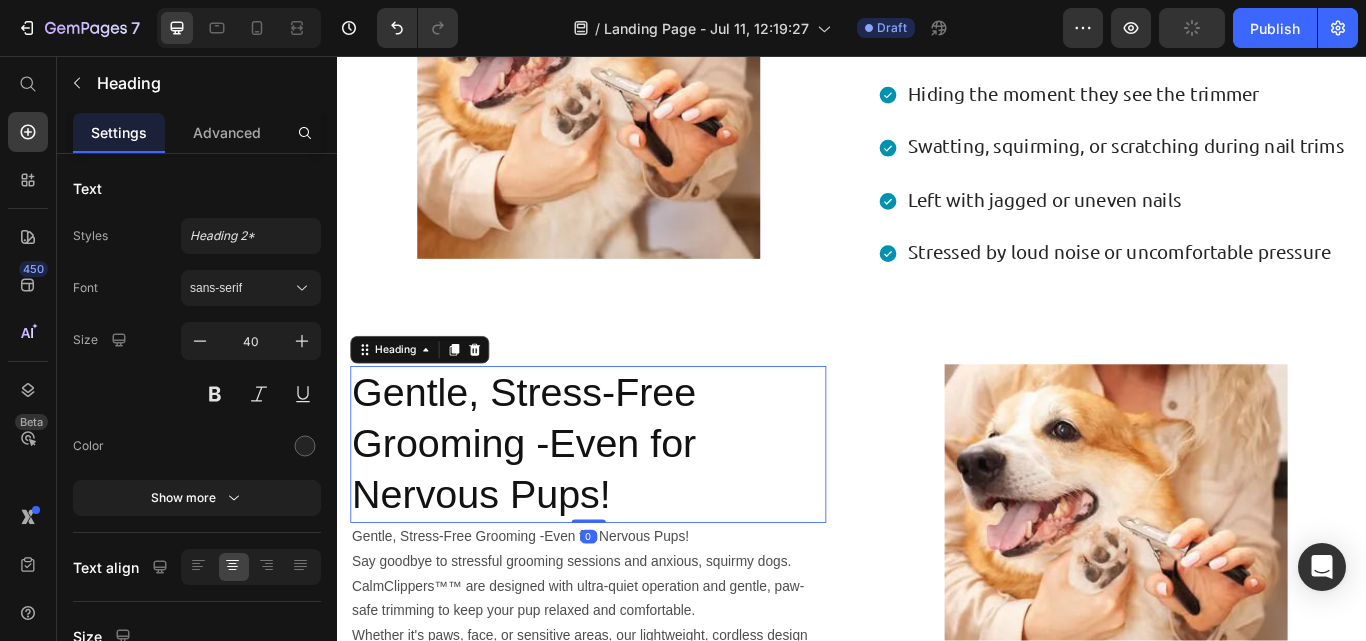 click on "Gentle, Stress-Free Grooming -Even for Nervous Pups!" at bounding box center [629, 509] 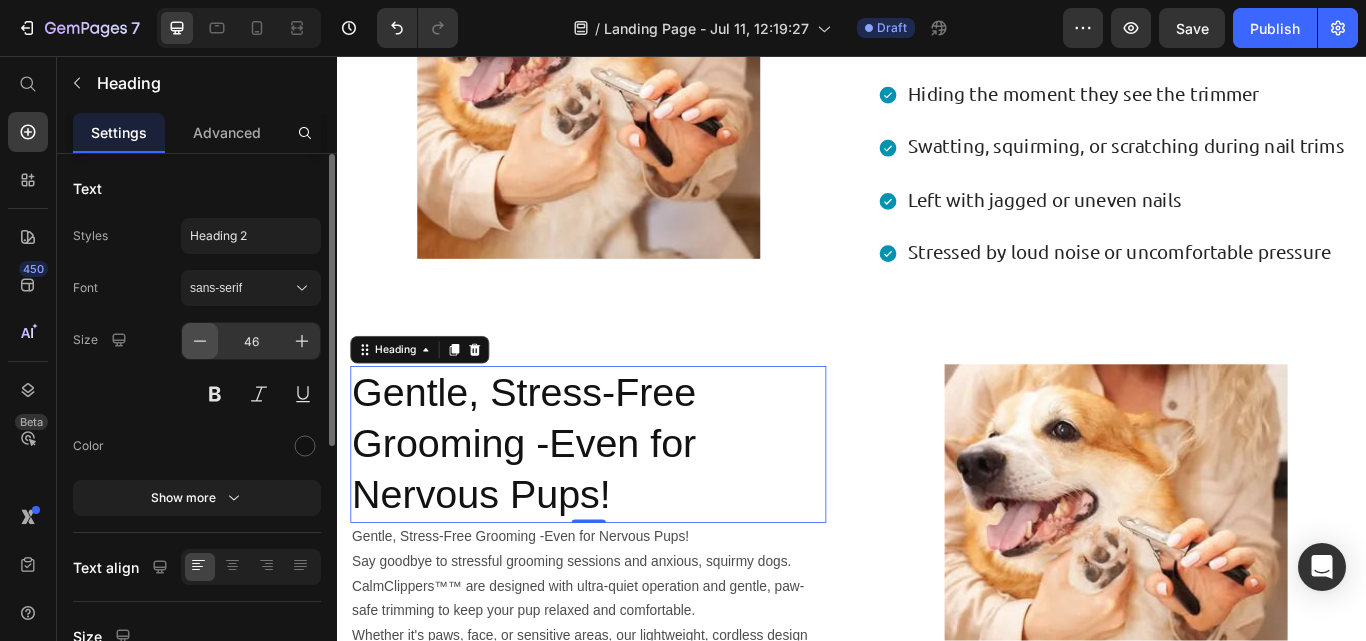 click 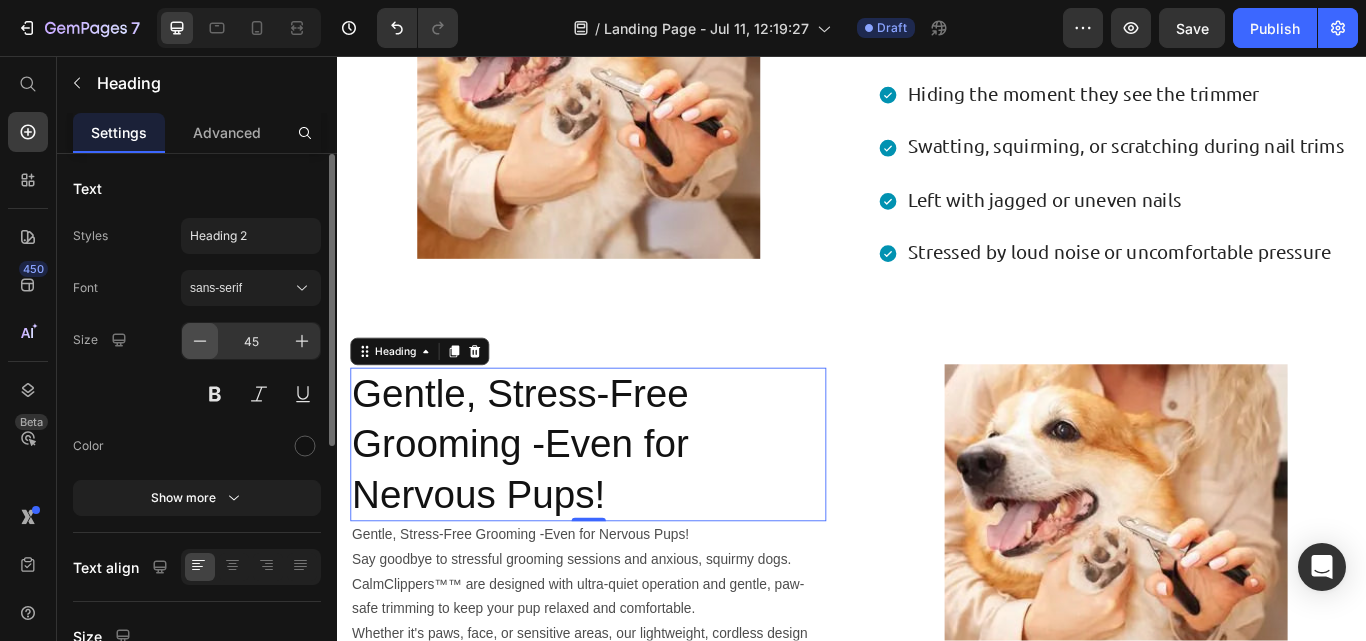click 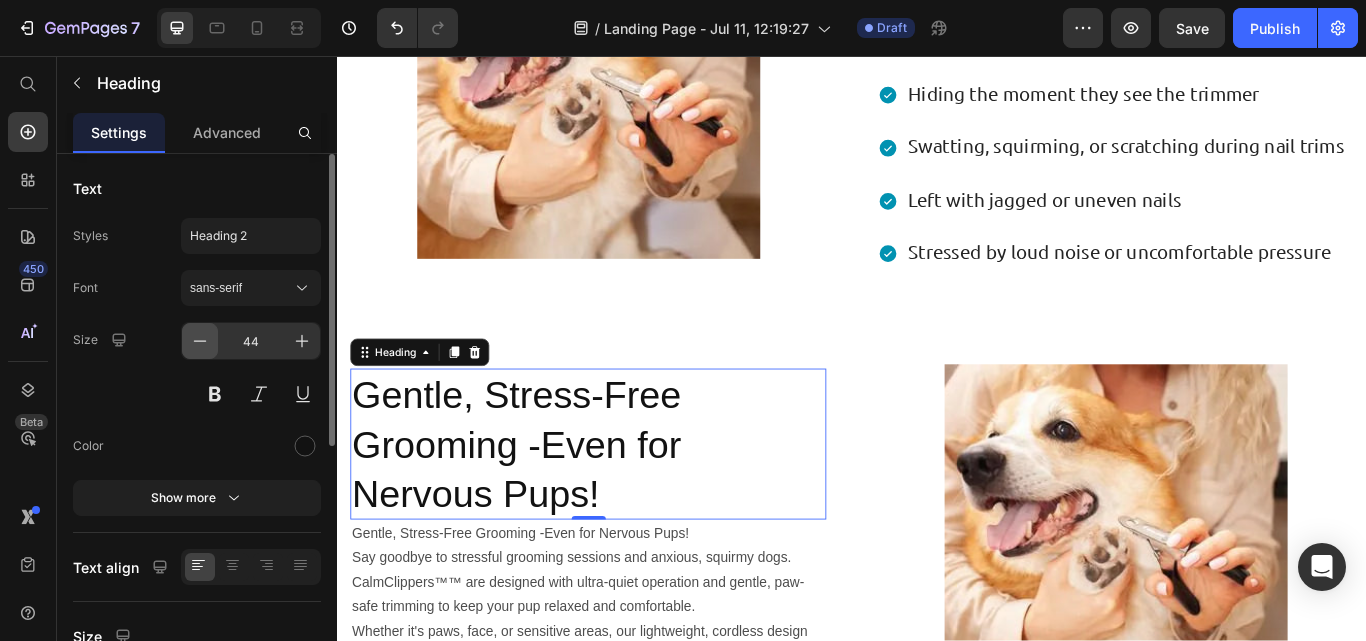 click 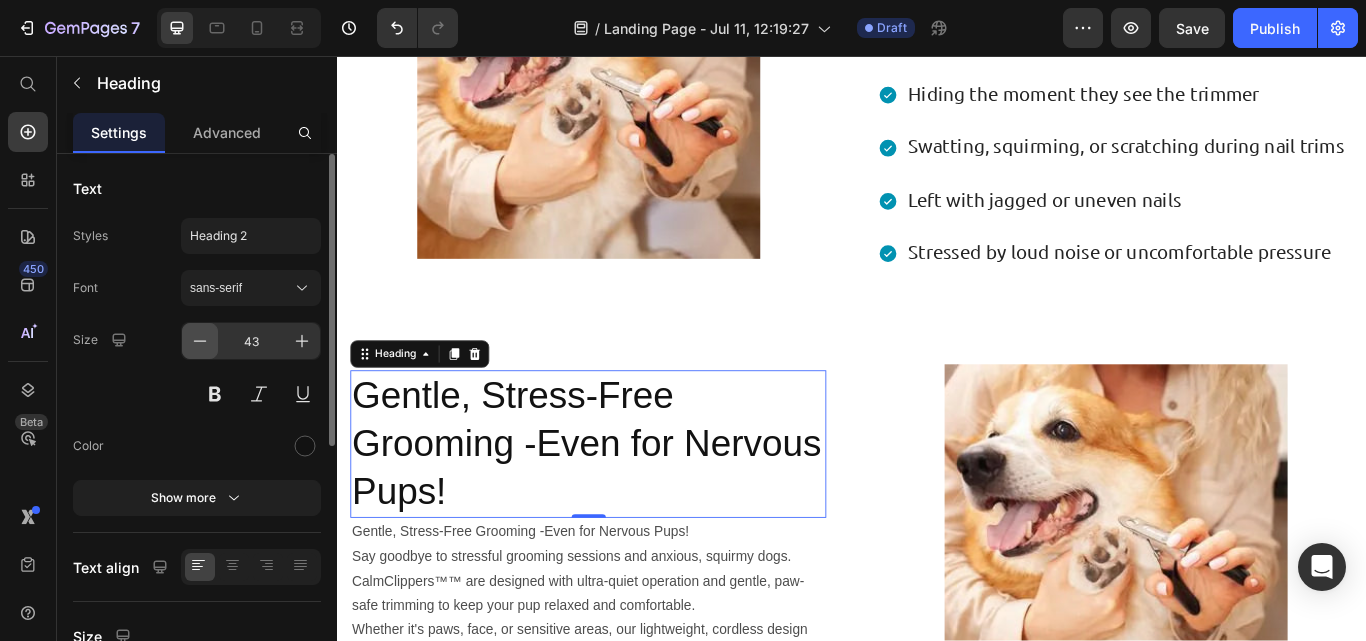 click 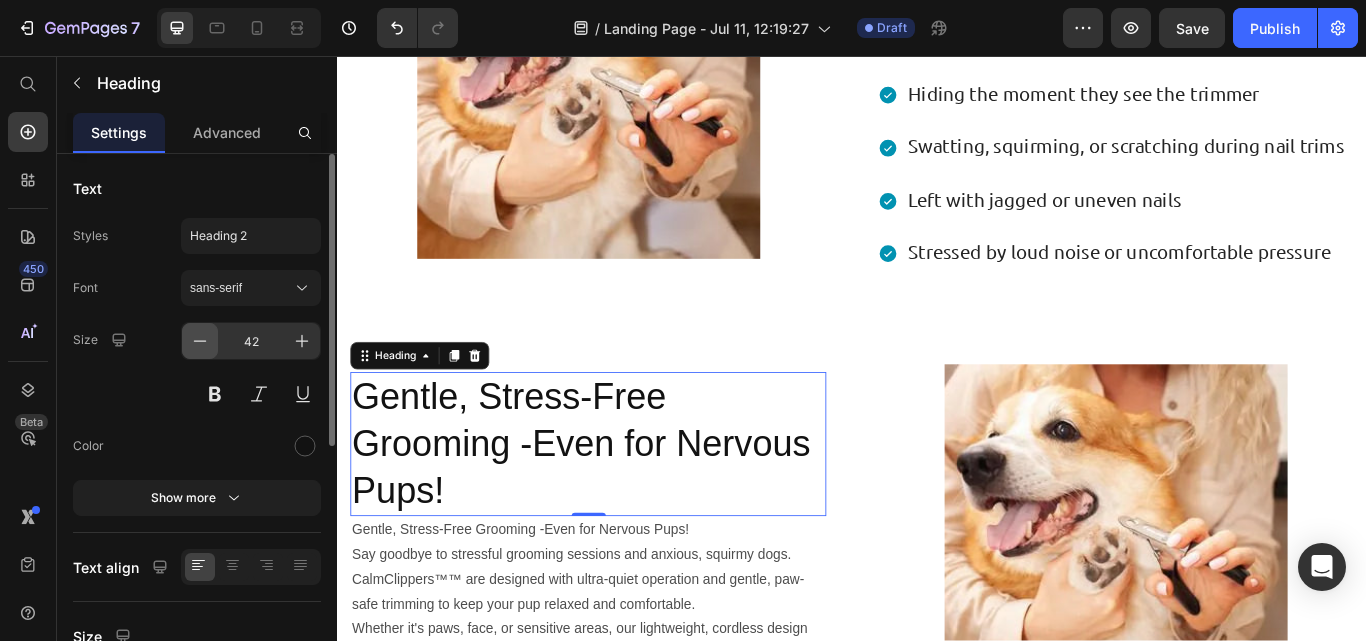 click 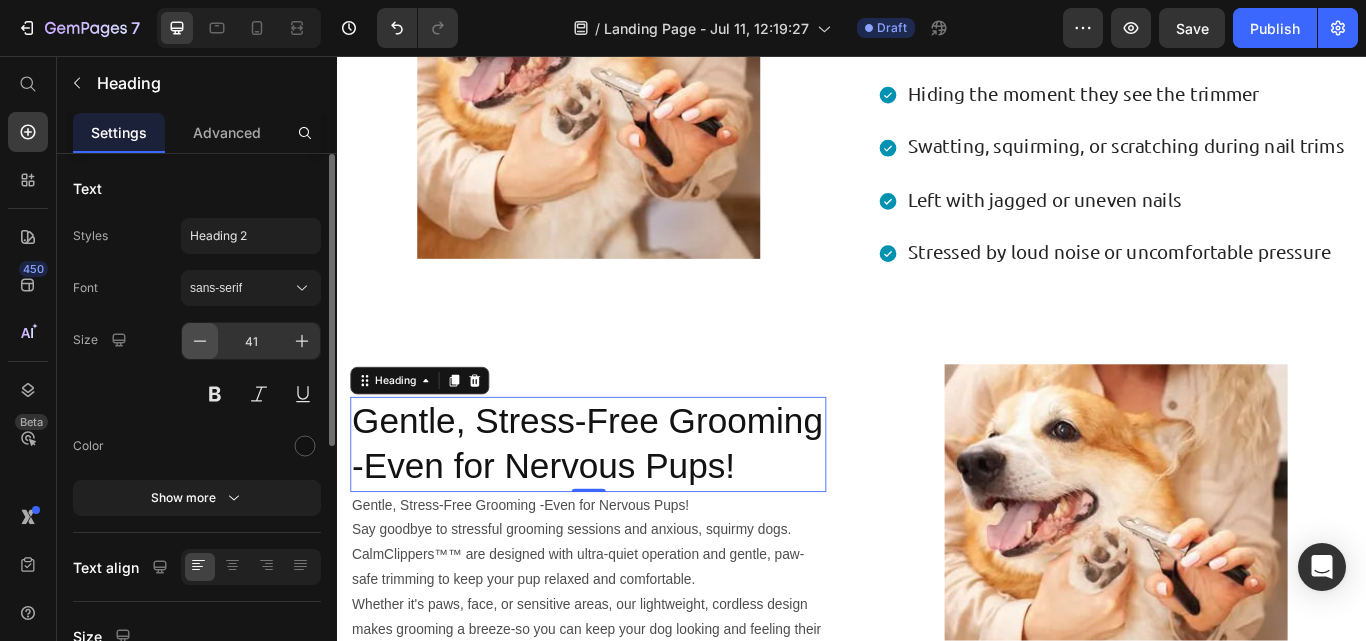 click 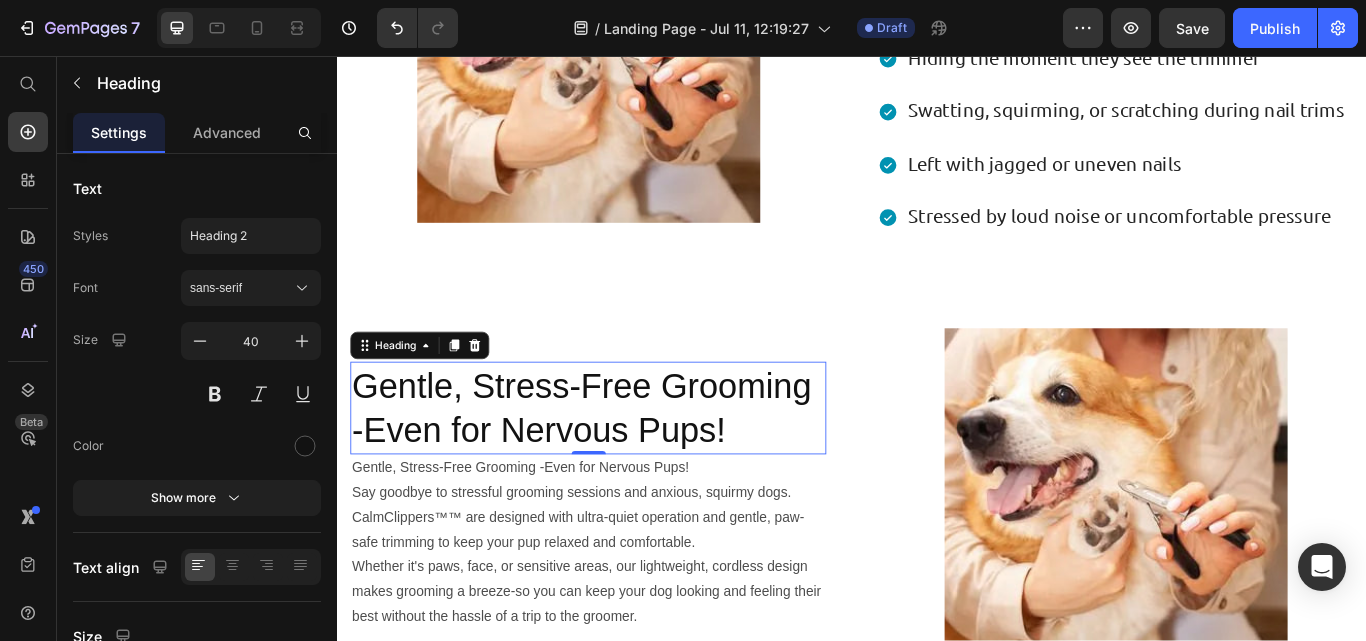 scroll, scrollTop: 1256, scrollLeft: 0, axis: vertical 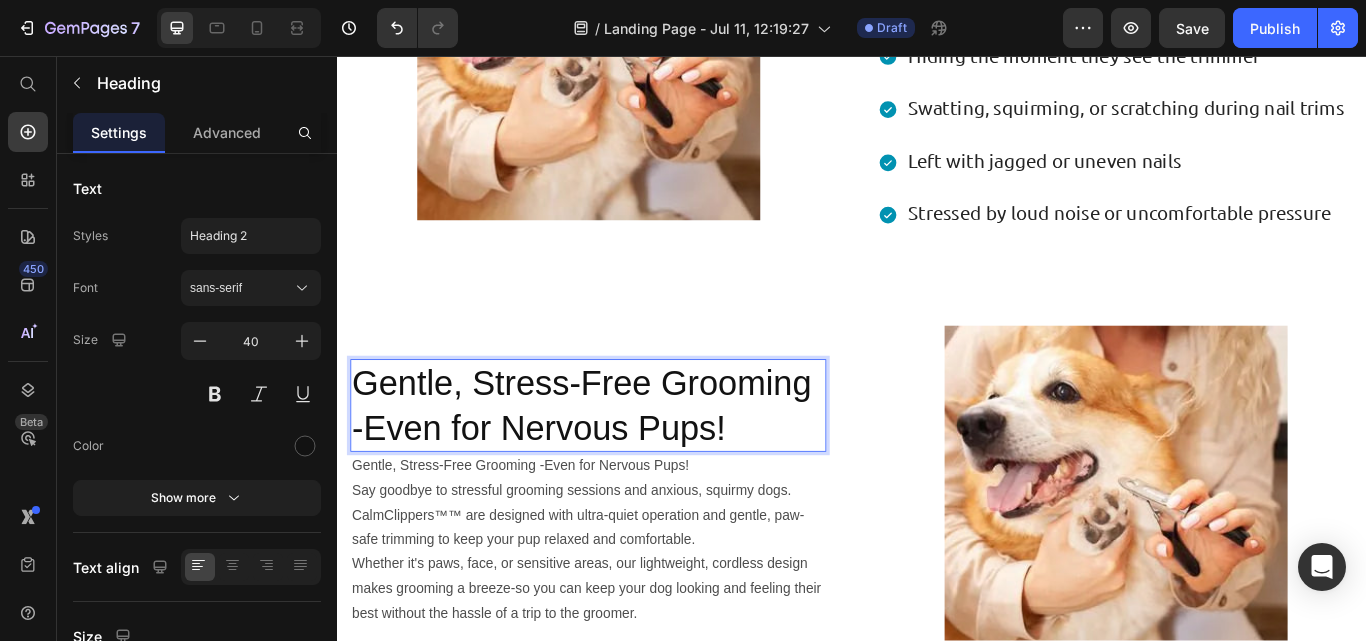 click on "Gentle, Stress-Free Grooming -Even for Nervous Pups!" at bounding box center (629, 464) 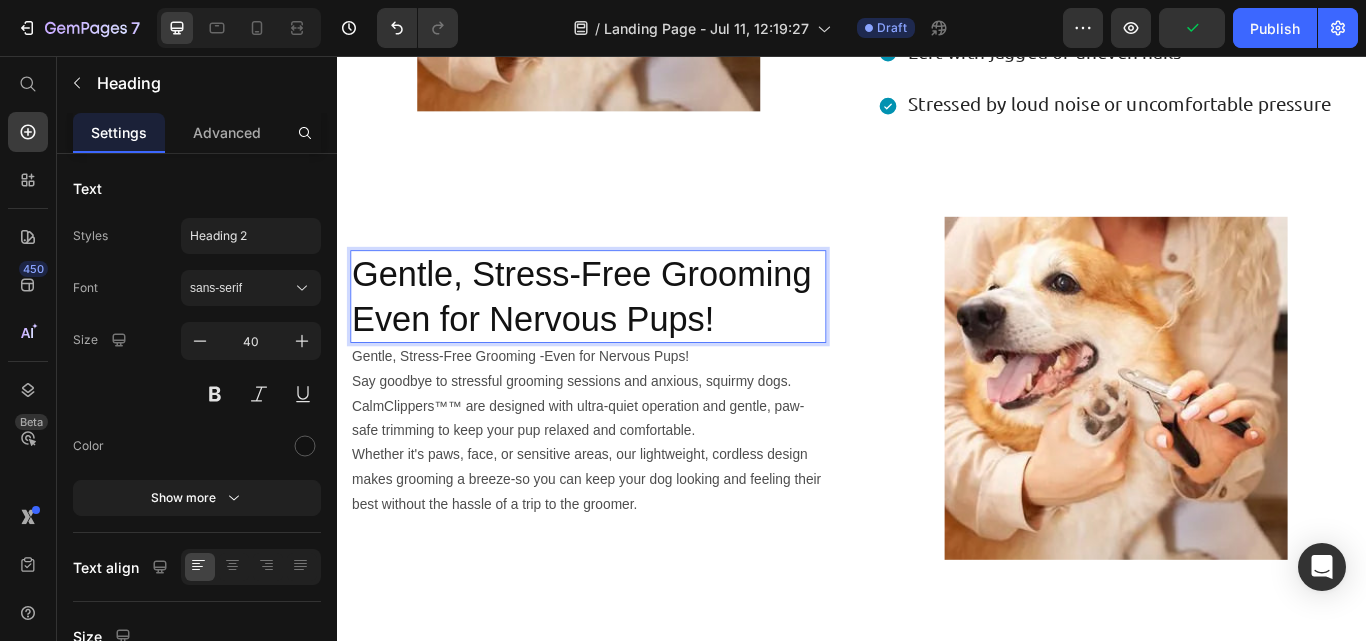 scroll, scrollTop: 1383, scrollLeft: 0, axis: vertical 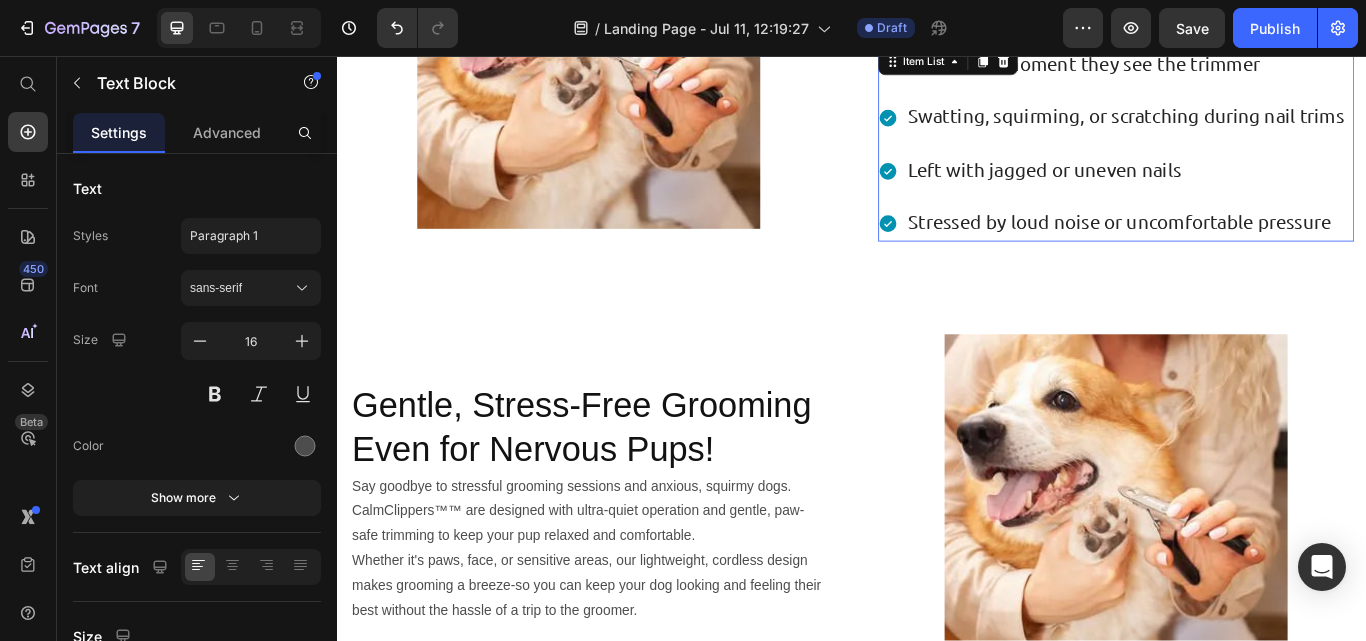 click on "Stressed by loud noise or uncomfortable pressure" at bounding box center [1256, 250] 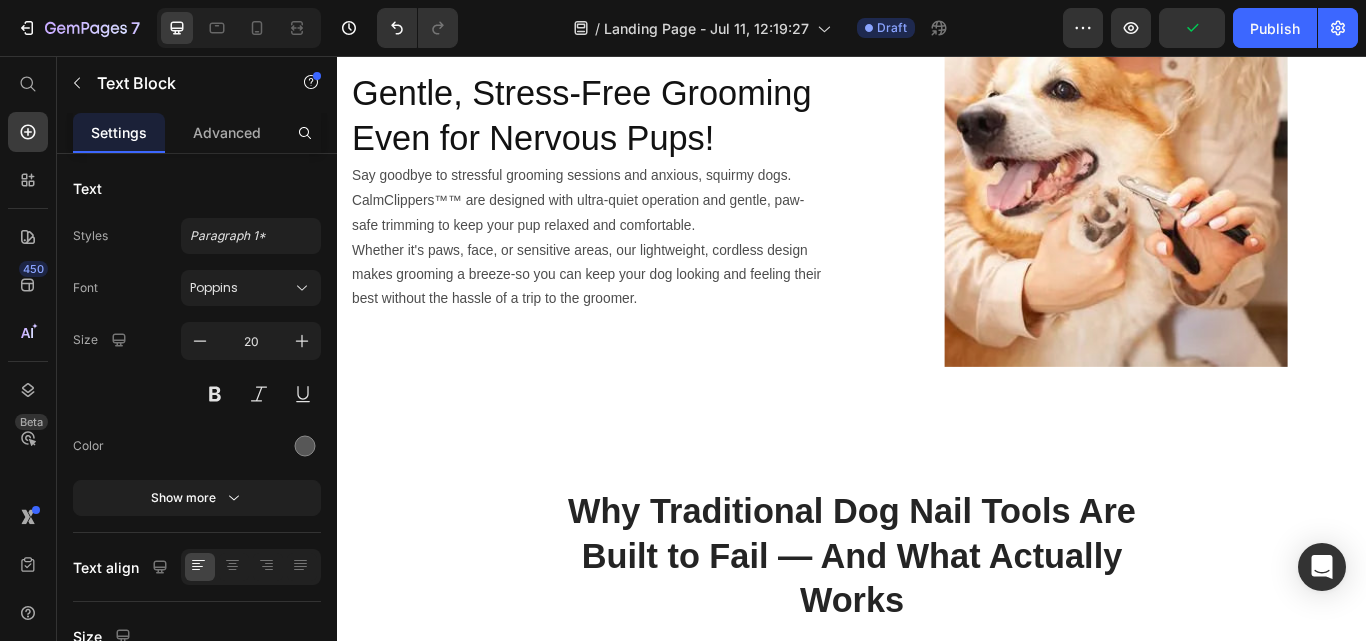 scroll, scrollTop: 1604, scrollLeft: 0, axis: vertical 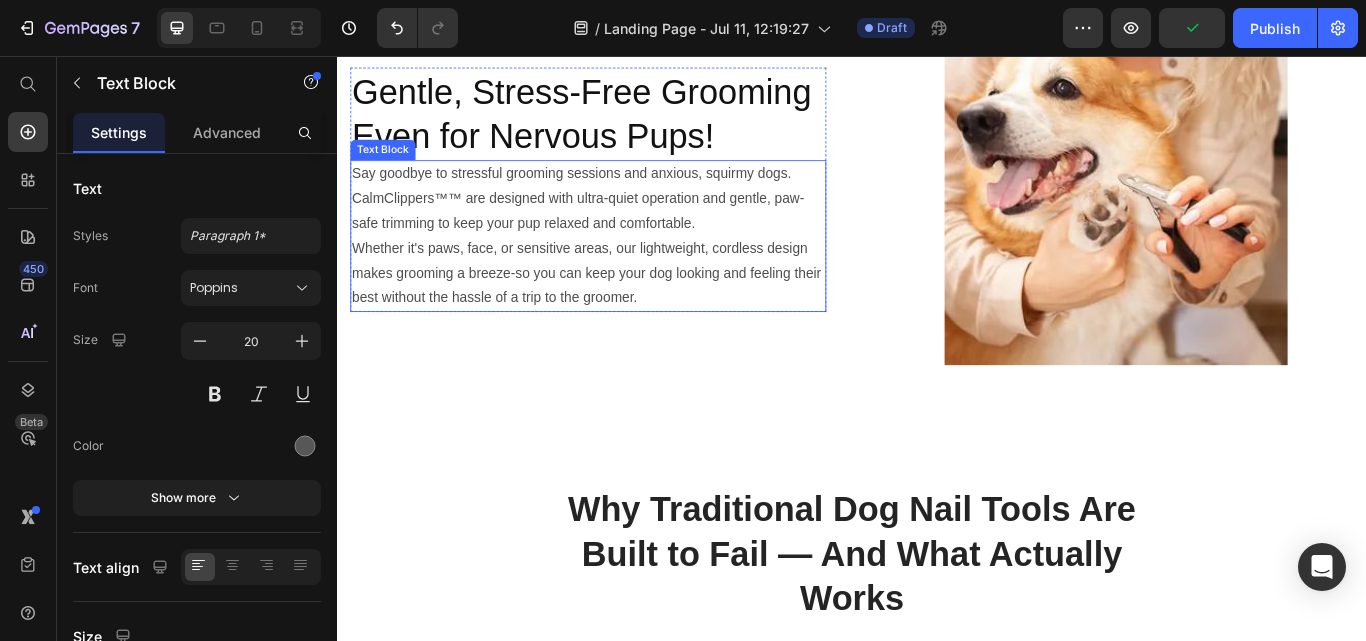 click on "Say goodbye to stressful grooming sessions and anxious, squirmy dogs. CalmClippers™™ are designed with ultra-quiet operation and gentle, paw-safe trimming to keep your pup relaxed and comfortable. Whether it's paws, face, or sensitive areas, our lightweight, cordless design makes grooming a breeze-so you can keep your dog looking and feeling their best without the hassle of a trip to the groomer." at bounding box center (629, 266) 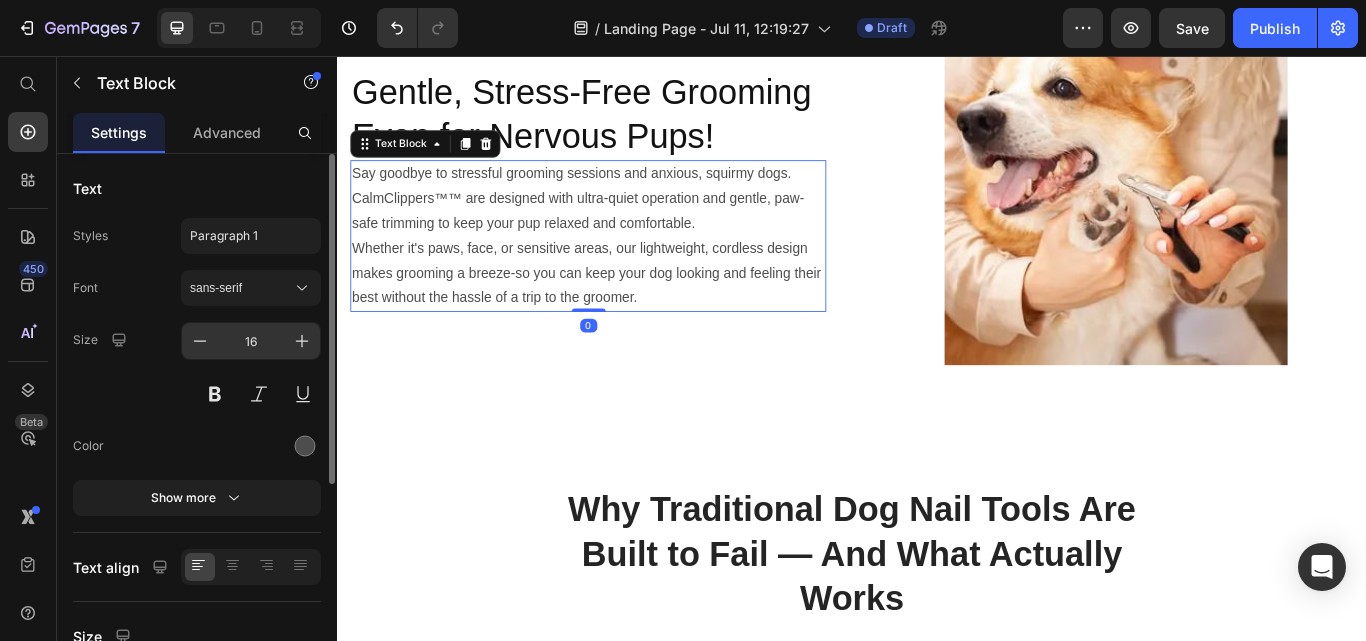 click on "16" at bounding box center [251, 341] 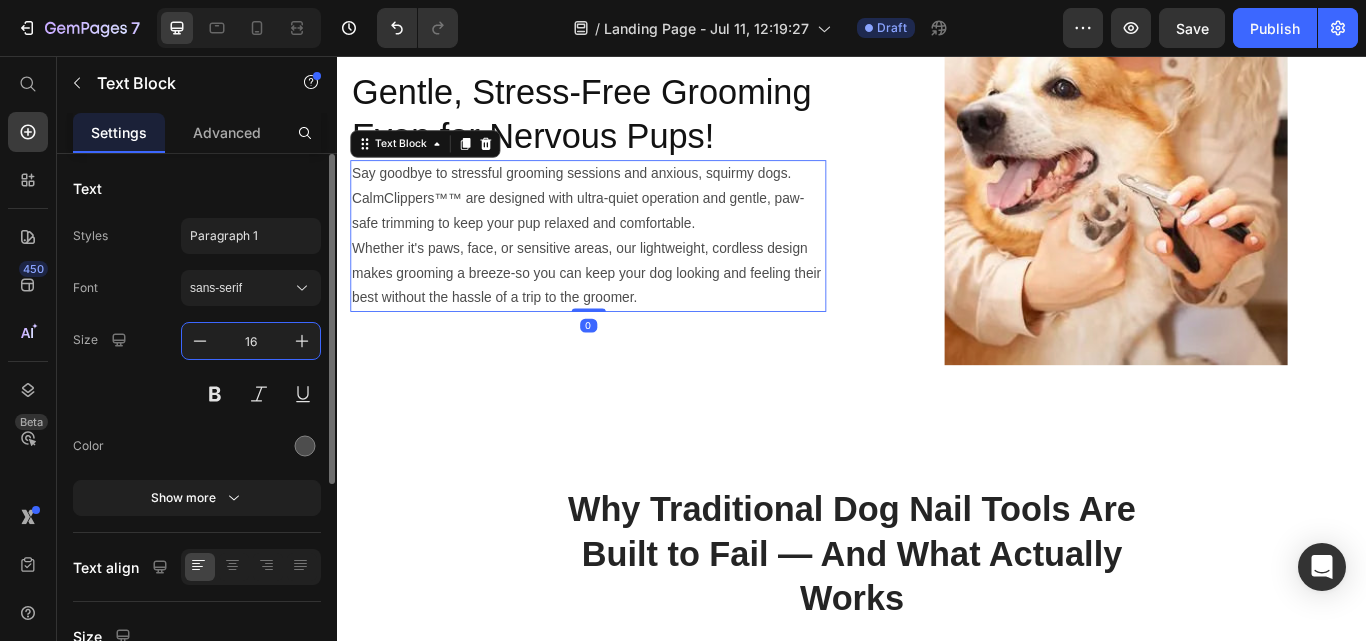 click on "16" at bounding box center [251, 341] 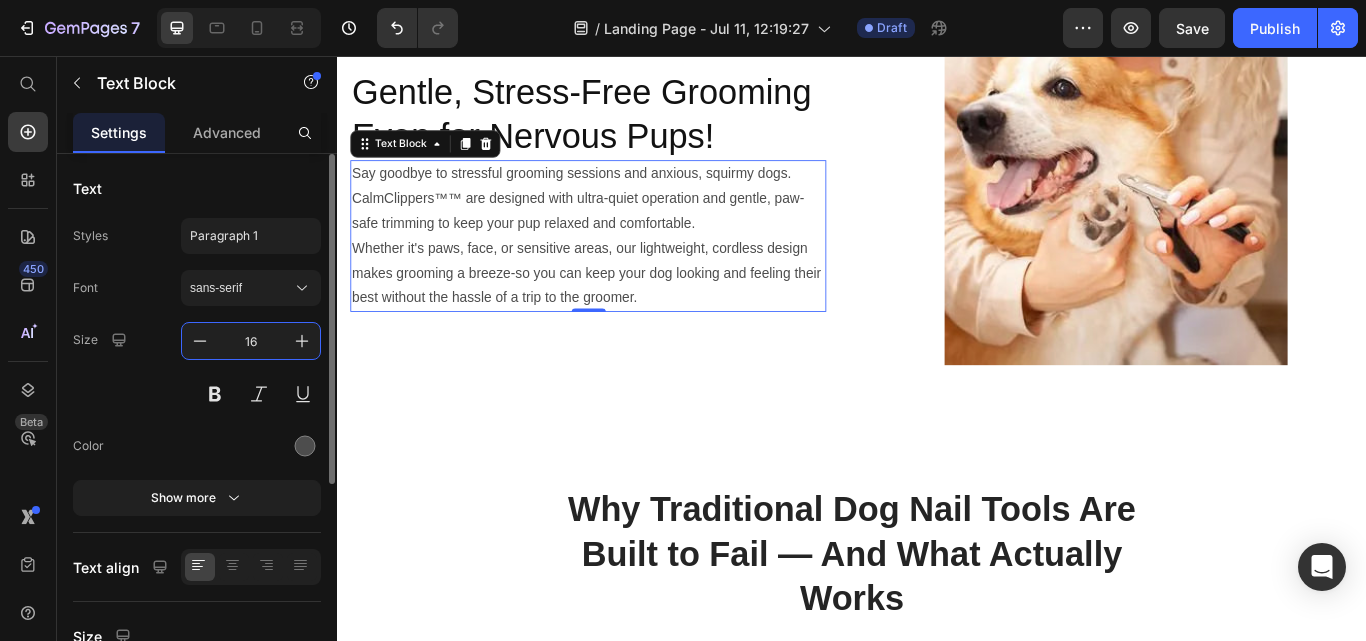 click on "16" at bounding box center (251, 341) 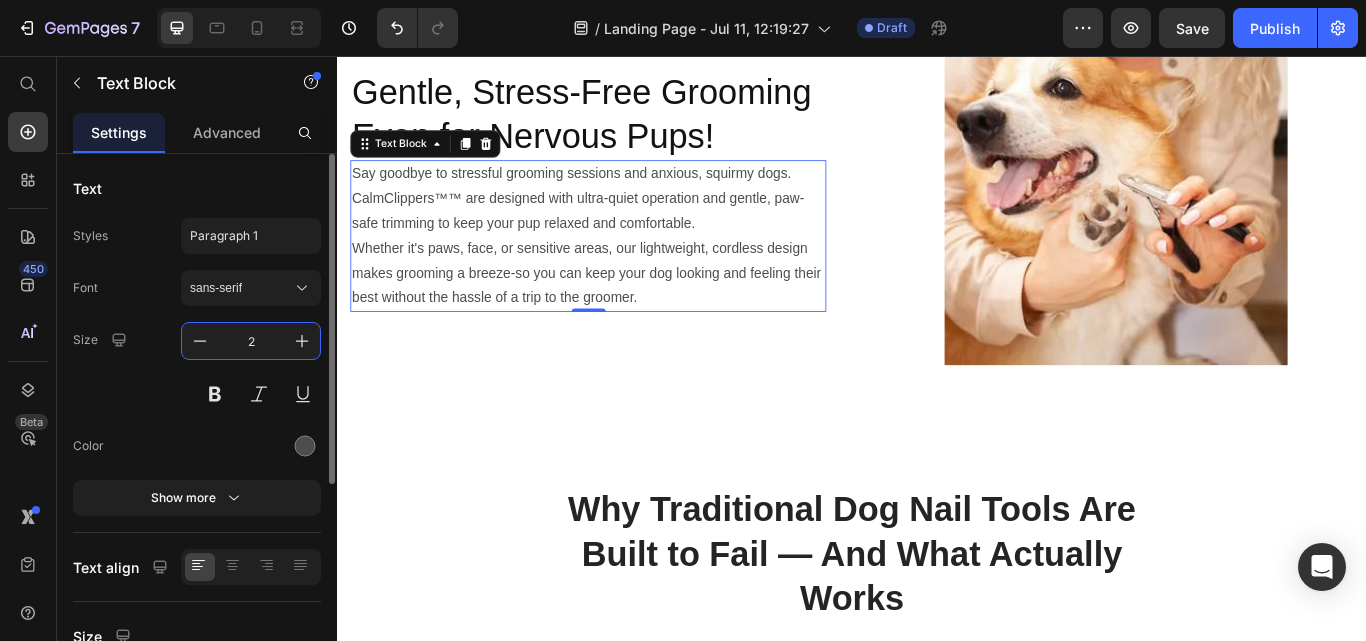 type on "20" 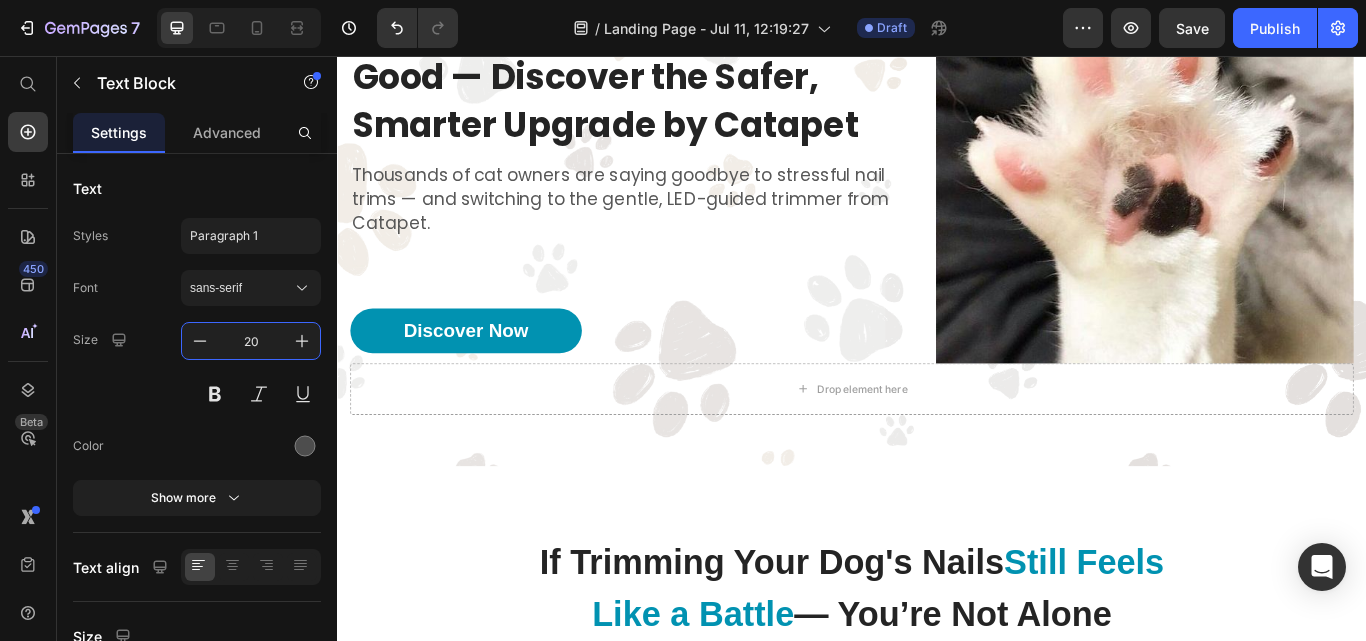 scroll, scrollTop: 279, scrollLeft: 0, axis: vertical 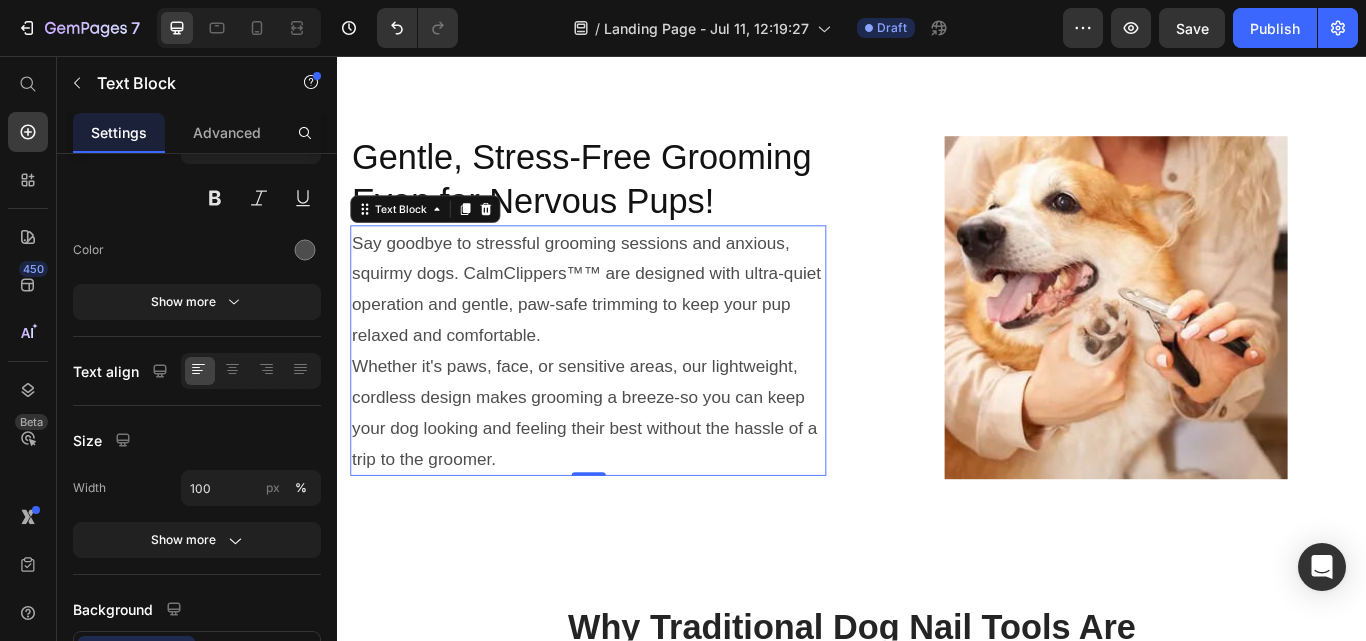 click on "Say goodbye to stressful grooming sessions and anxious, squirmy dogs. CalmClippers™™ are designed with ultra-quiet operation and gentle, paw-safe trimming to keep your pup relaxed and comfortable. Whether it's paws, face, or sensitive areas, our lightweight, cordless design makes grooming a breeze-so you can keep your dog looking and feeling their best without the hassle of a trip to the groomer." at bounding box center [629, 400] 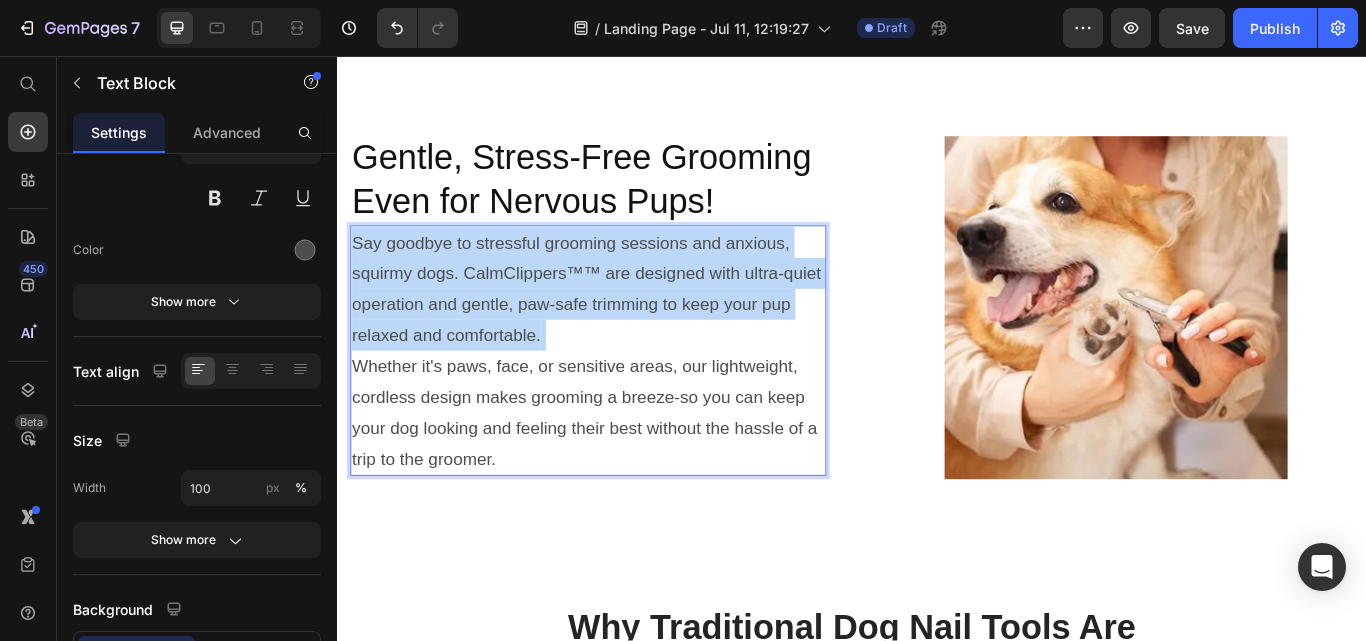 click on "Say goodbye to stressful grooming sessions and anxious, squirmy dogs. CalmClippers™™ are designed with ultra-quiet operation and gentle, paw-safe trimming to keep your pup relaxed and comfortable. Whether it's paws, face, or sensitive areas, our lightweight, cordless design makes grooming a breeze-so you can keep your dog looking and feeling their best without the hassle of a trip to the groomer." at bounding box center (629, 400) 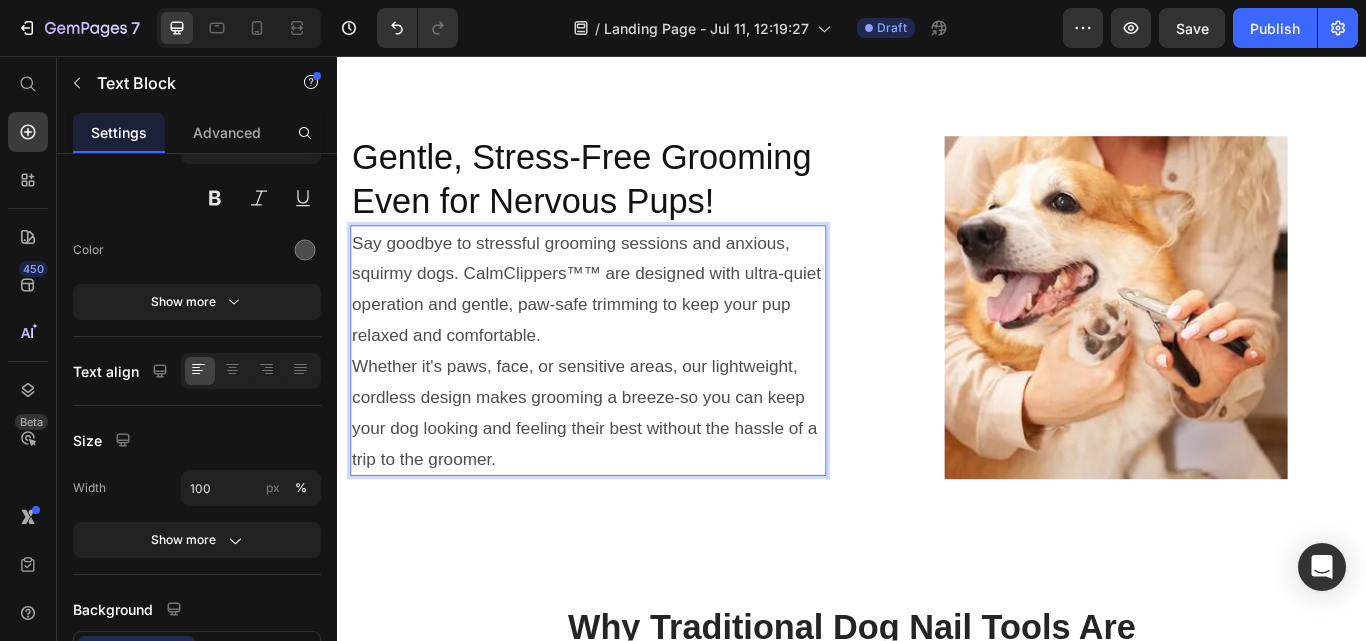 click on "Say goodbye to stressful grooming sessions and anxious, squirmy dogs. CalmClippers™™ are designed with ultra-quiet operation and gentle, paw-safe trimming to keep your pup relaxed and comfortable. Whether it's paws, face, or sensitive areas, our lightweight, cordless design makes grooming a breeze-so you can keep your dog looking and feeling their best without the hassle of a trip to the groomer." at bounding box center [629, 400] 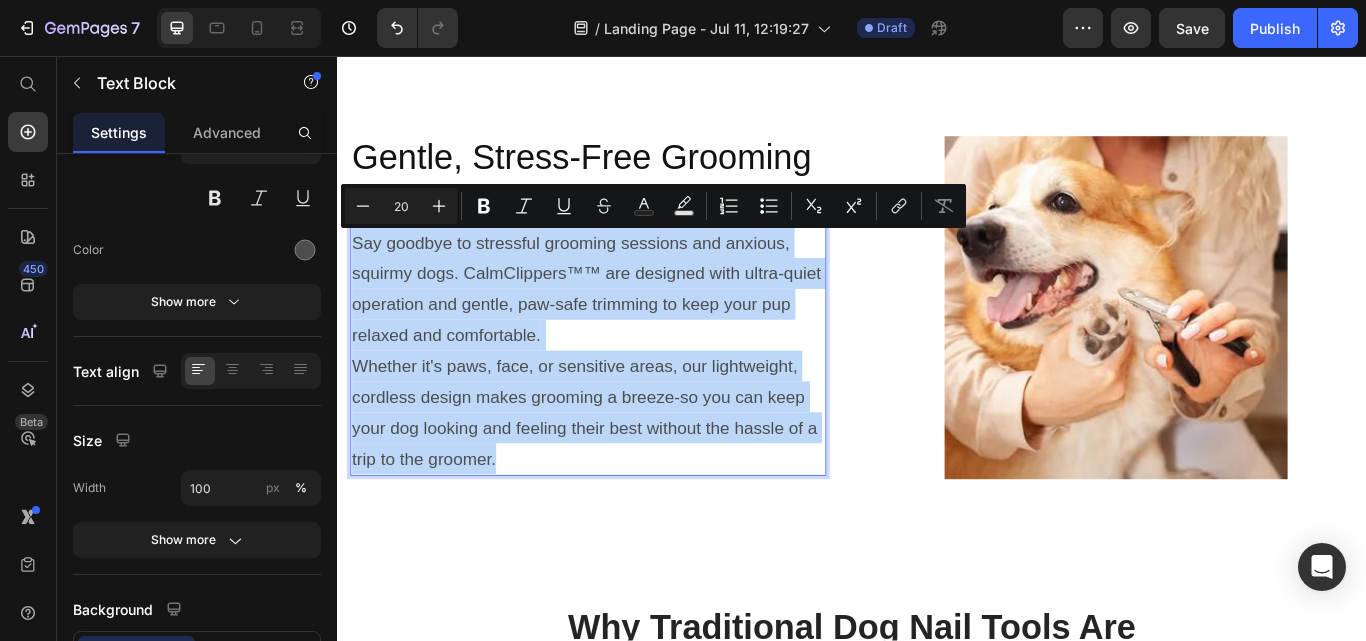 drag, startPoint x: 524, startPoint y: 518, endPoint x: 357, endPoint y: 257, distance: 309.8548 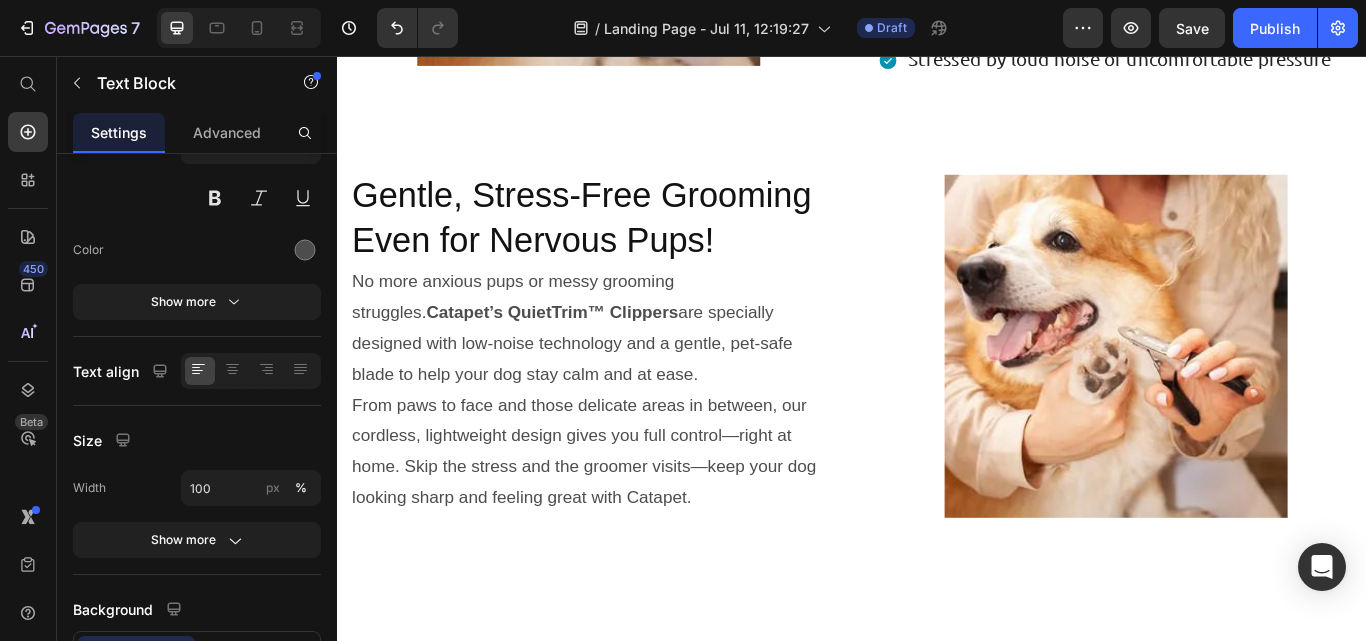 scroll, scrollTop: 1429, scrollLeft: 0, axis: vertical 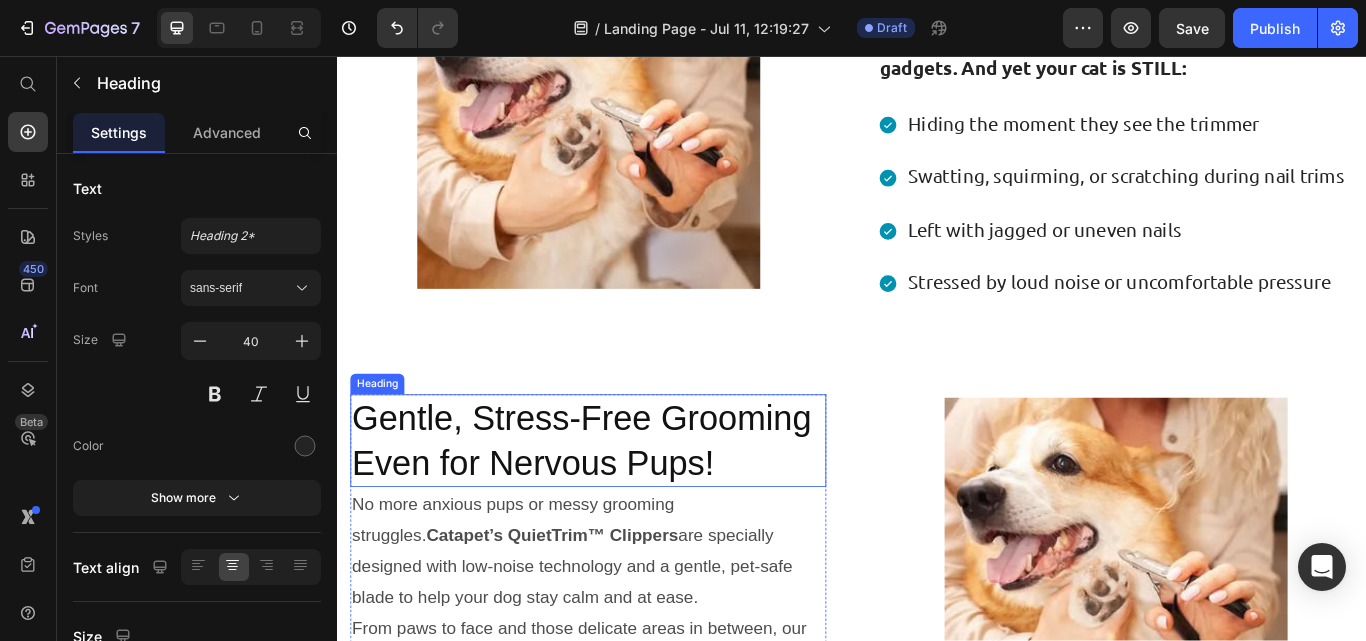click on "Gentle, Stress-Free Grooming Even for Nervous Pups!" at bounding box center [629, 505] 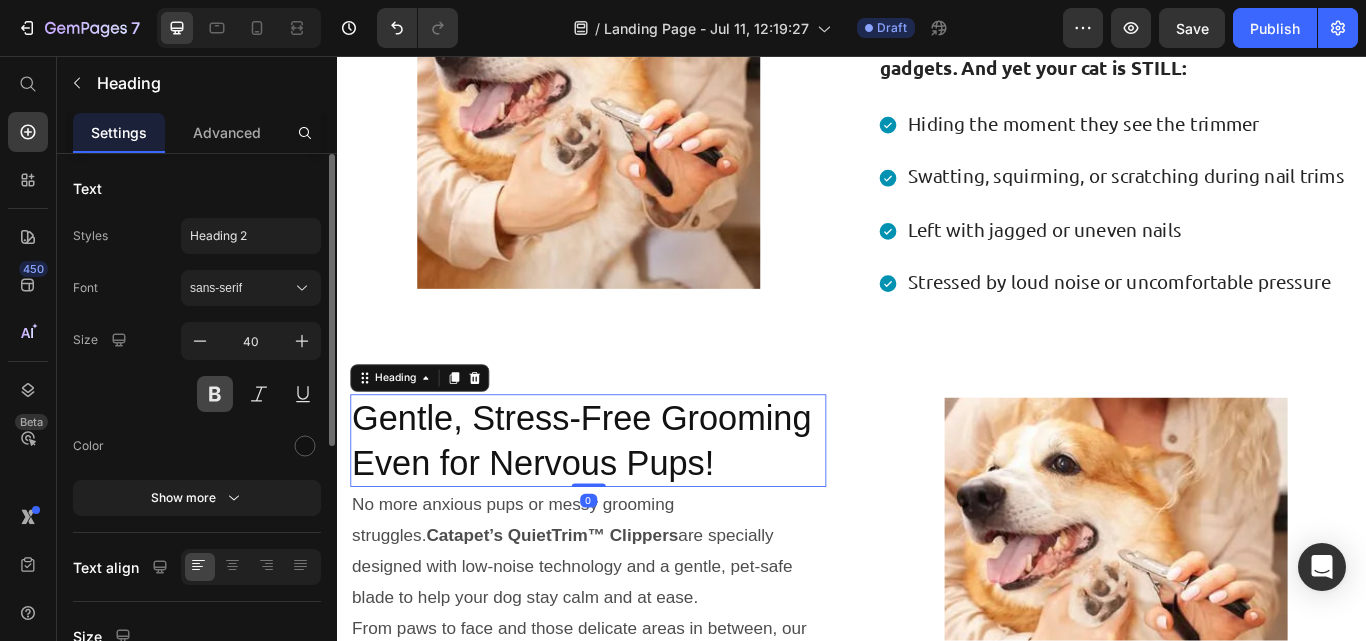click at bounding box center [215, 394] 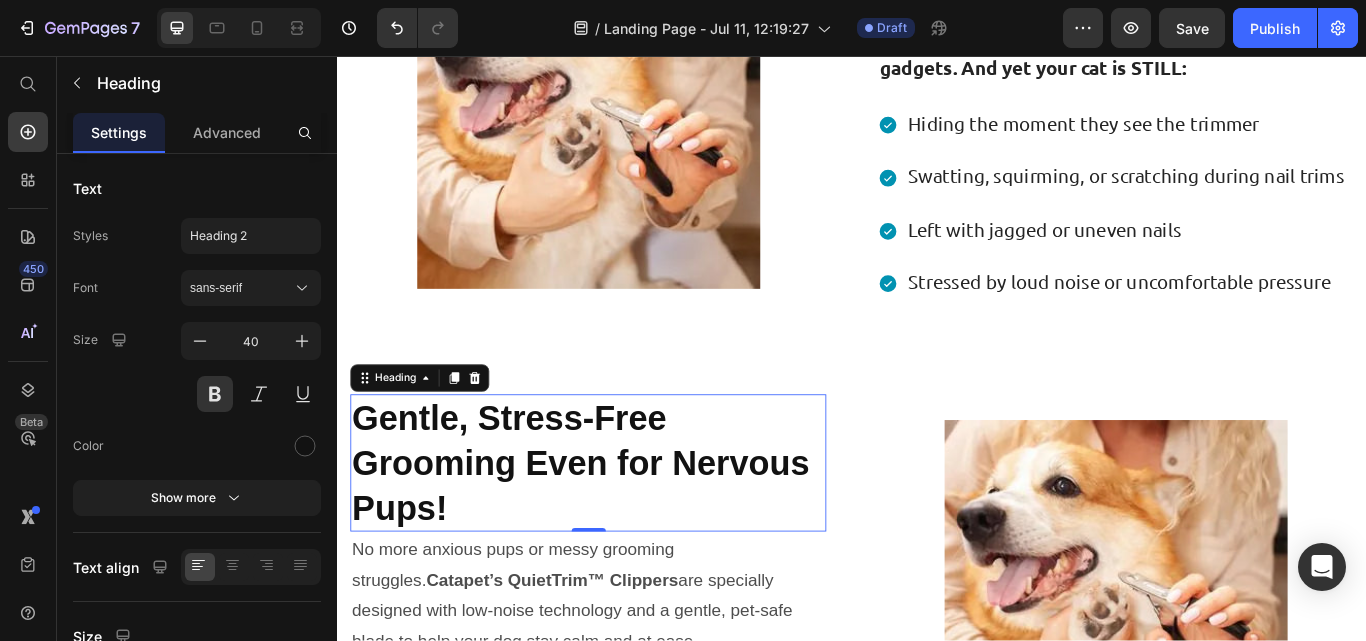 click on "Gentle, Stress-Free Grooming Even for Nervous Pups!" at bounding box center (629, 531) 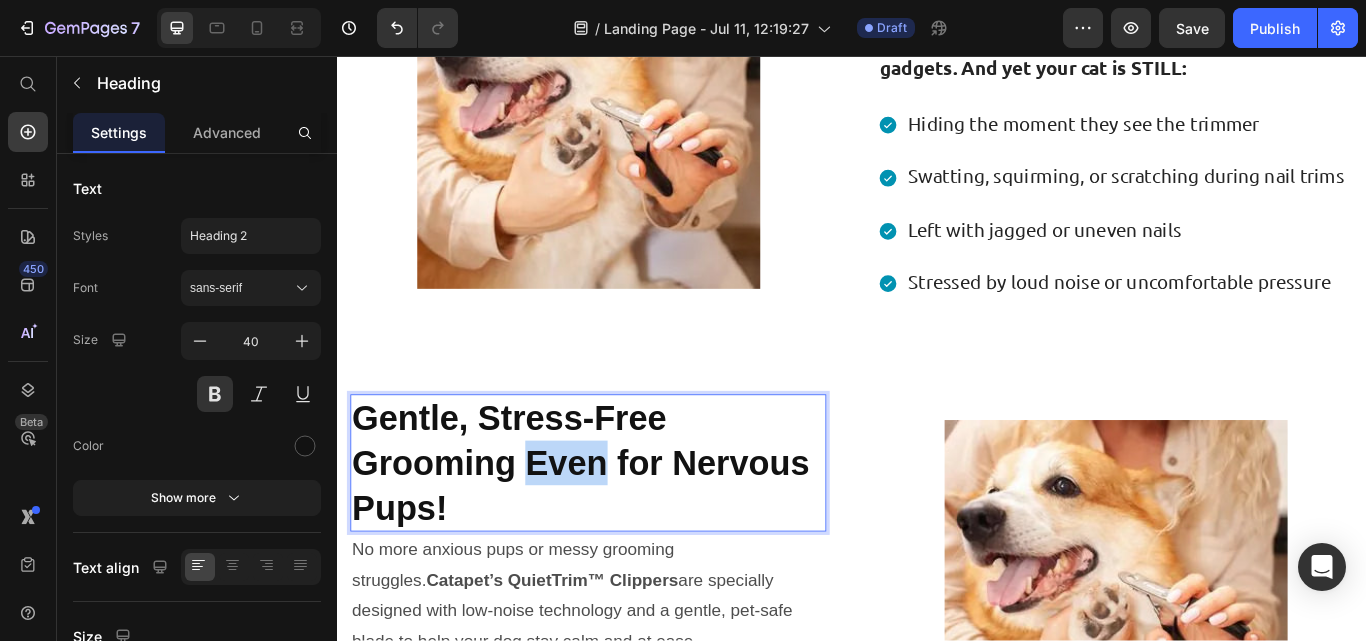 click on "Gentle, Stress-Free Grooming Even for Nervous Pups!" at bounding box center (629, 531) 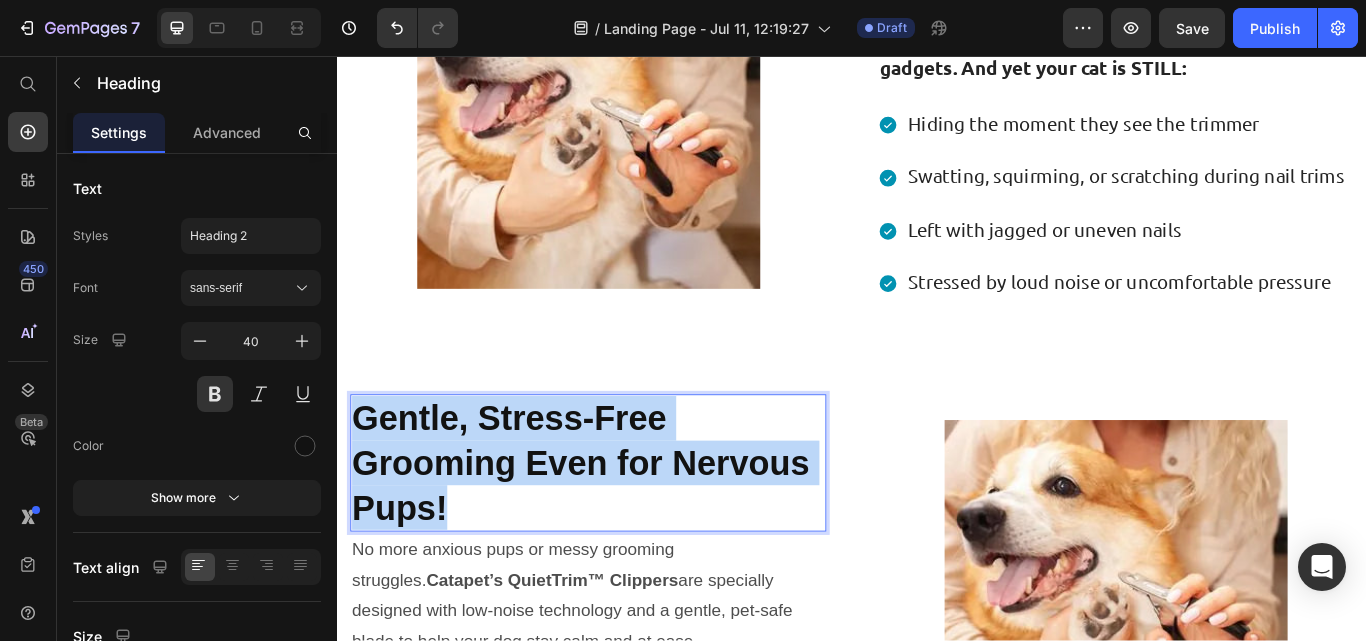 click on "Gentle, Stress-Free Grooming Even for Nervous Pups!" at bounding box center (629, 531) 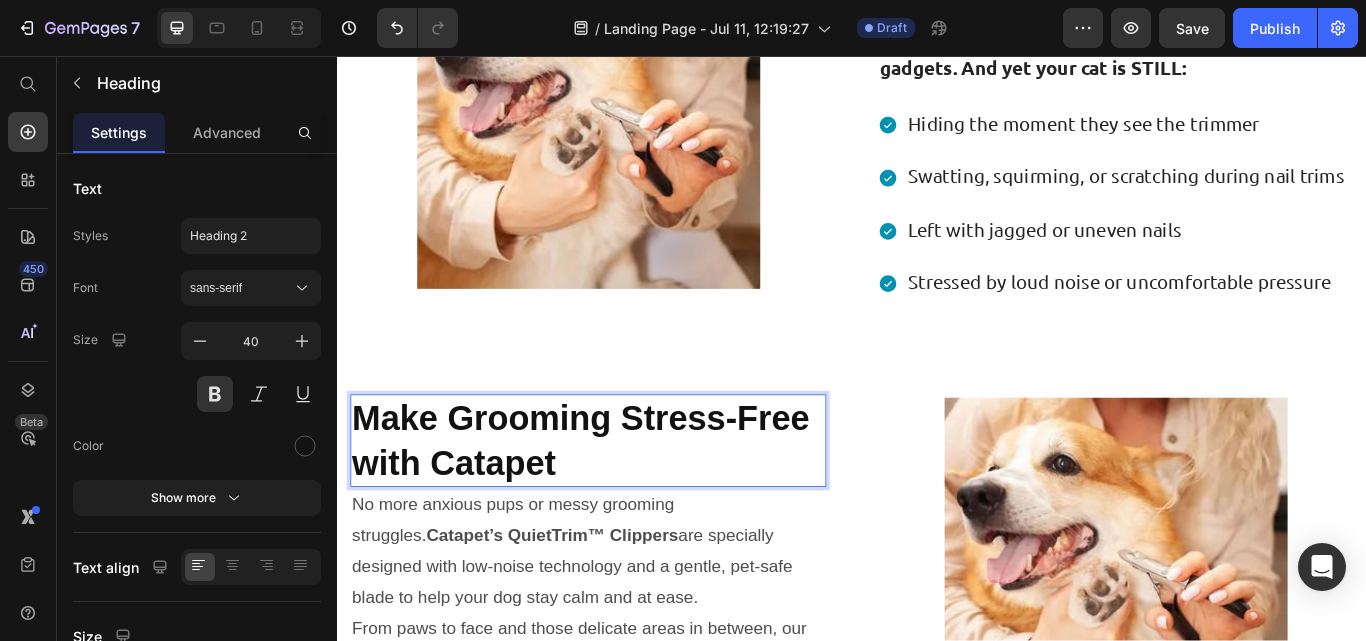 click on "Make Grooming Stress-Free with Catapet" at bounding box center (621, 505) 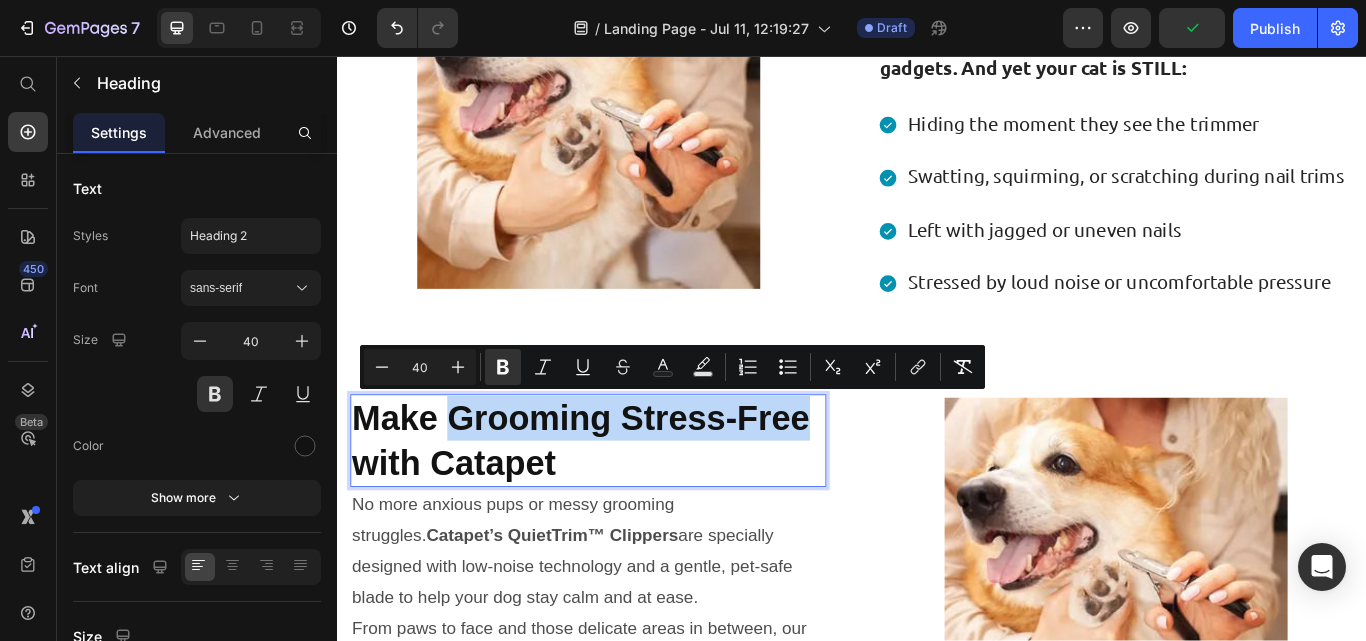 drag, startPoint x: 468, startPoint y: 466, endPoint x: 890, endPoint y: 476, distance: 422.11847 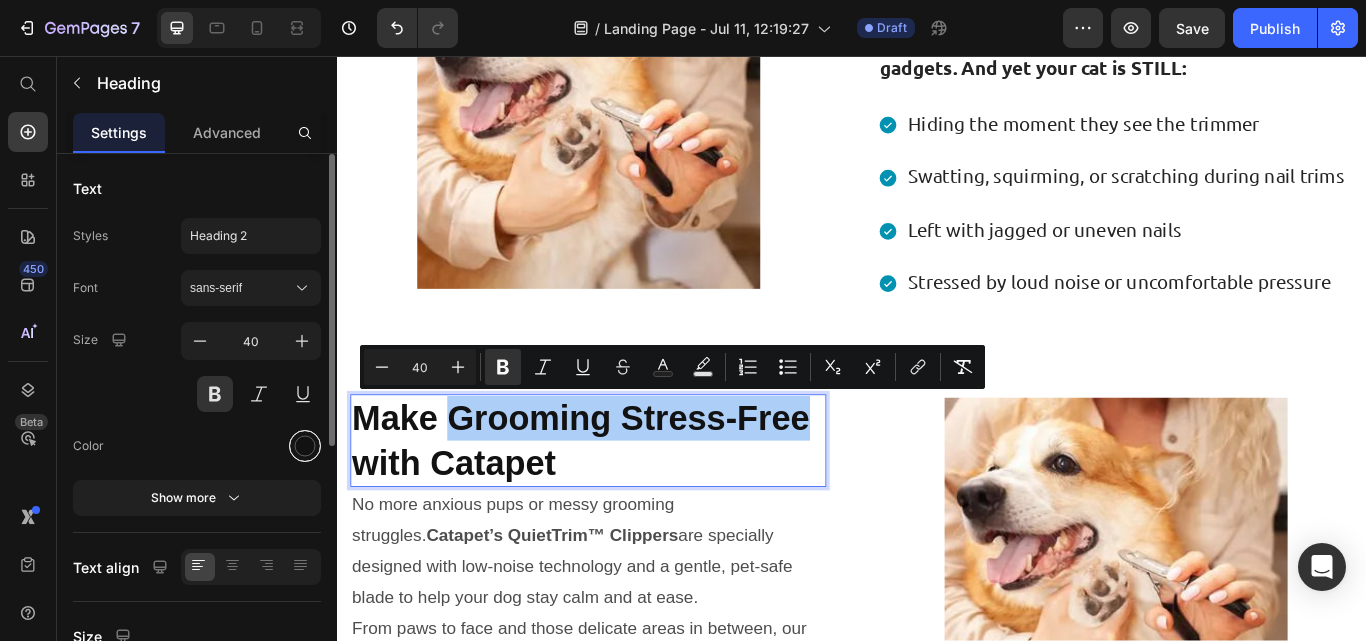 click at bounding box center (305, 446) 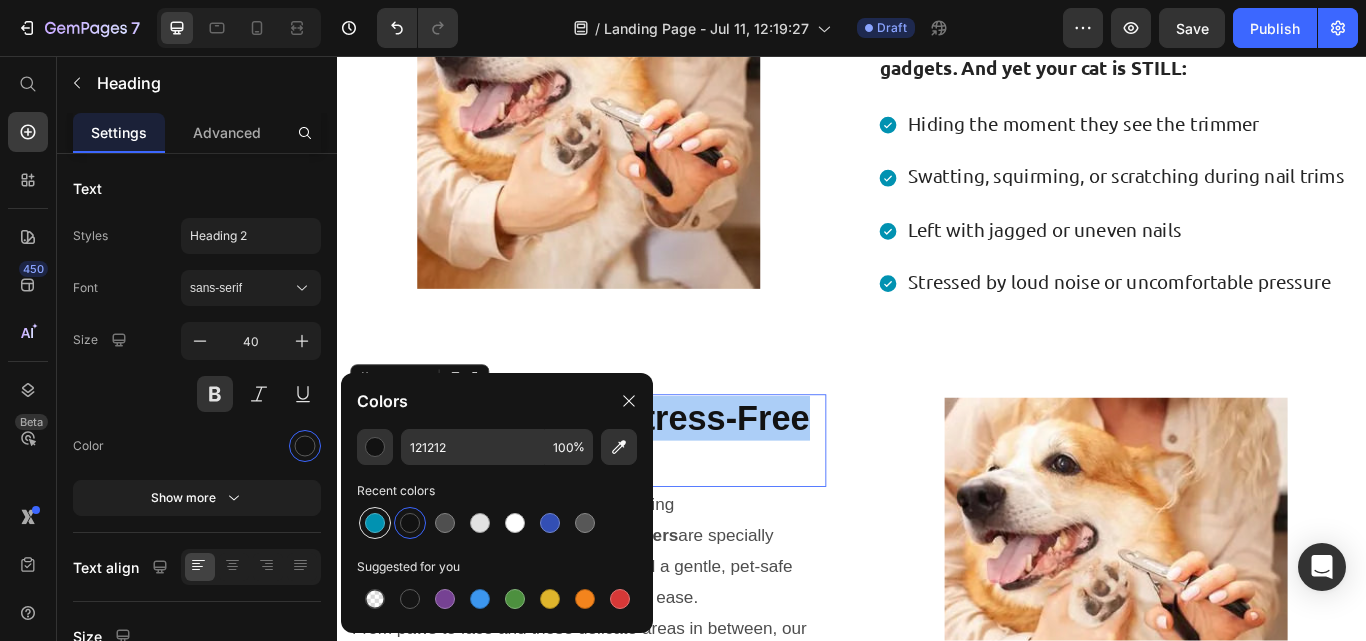 click at bounding box center [375, 523] 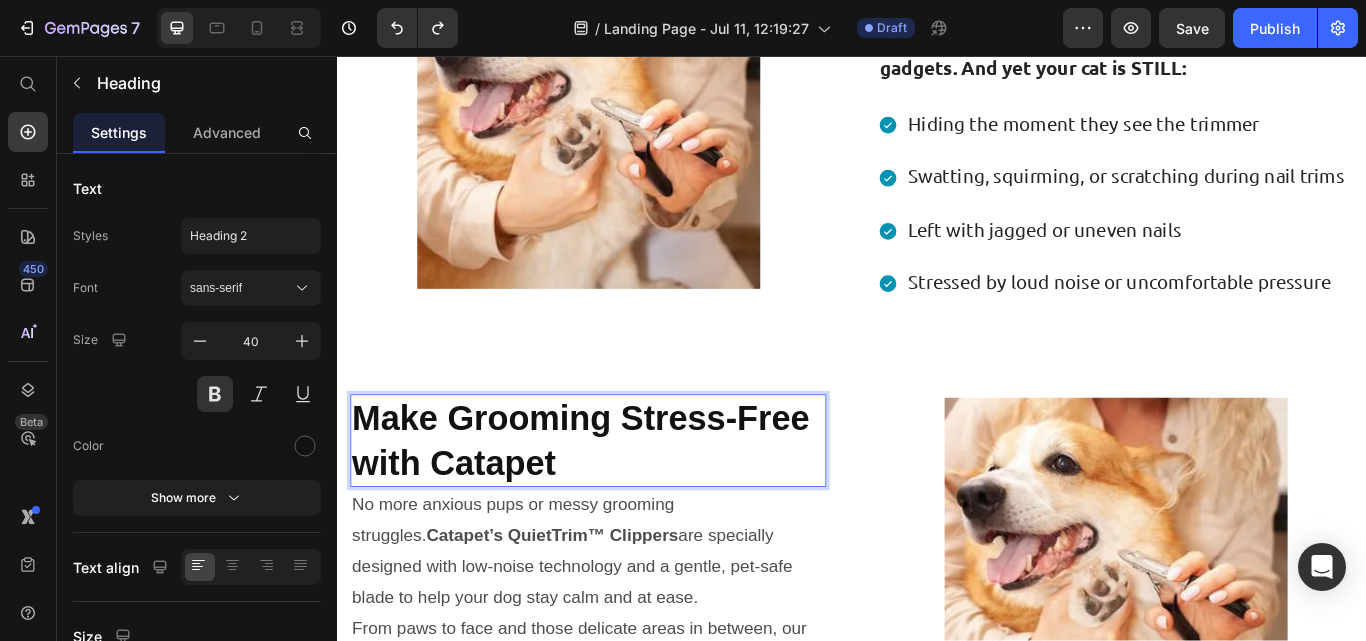 click on "Make Grooming Stress-Free with Catapet" at bounding box center [621, 505] 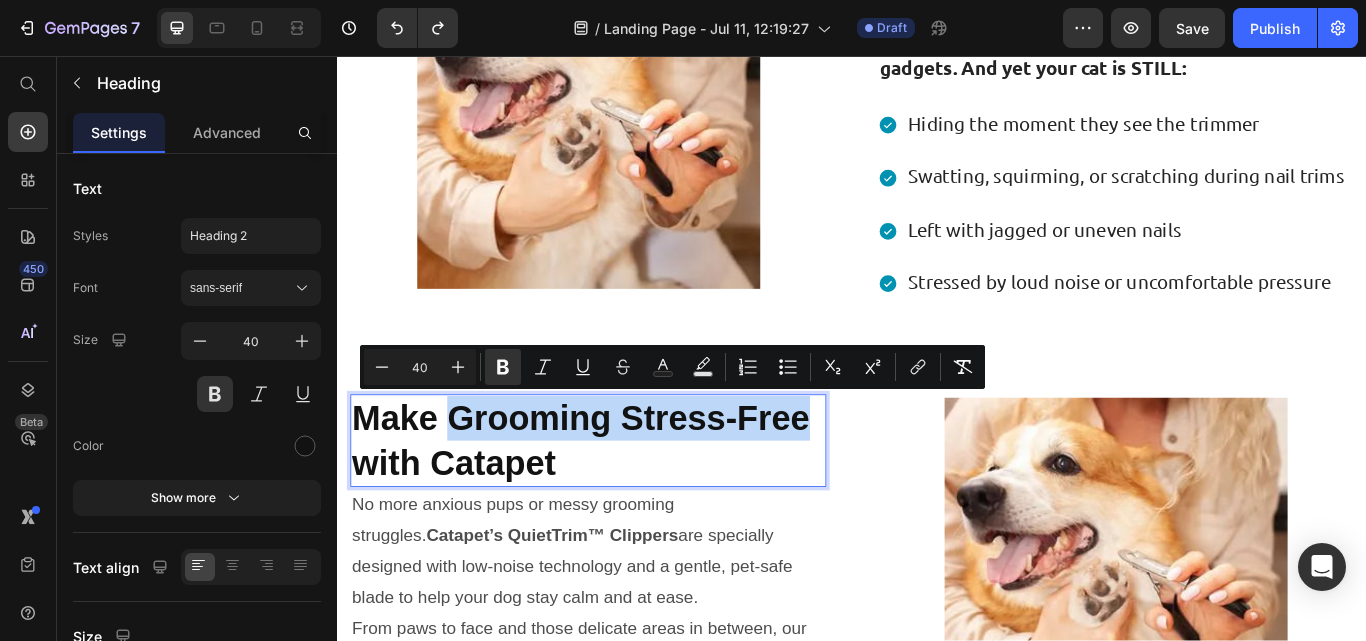 drag, startPoint x: 472, startPoint y: 465, endPoint x: 854, endPoint y: 461, distance: 382.02094 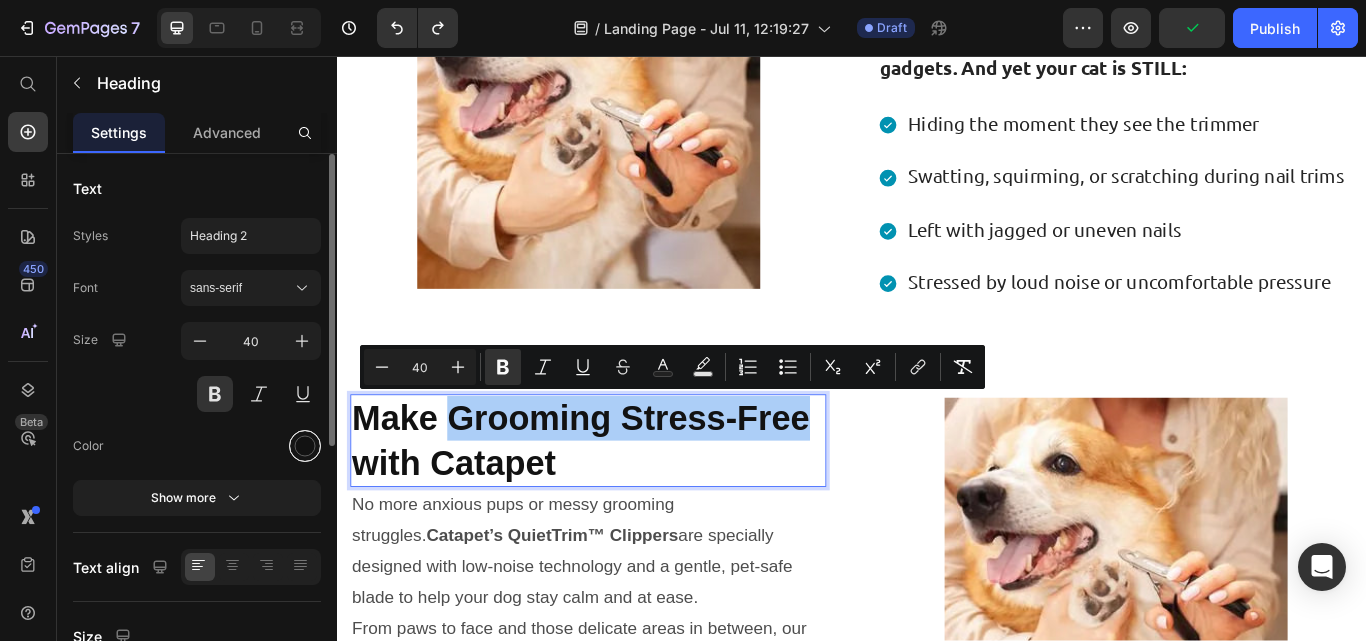 click at bounding box center (305, 446) 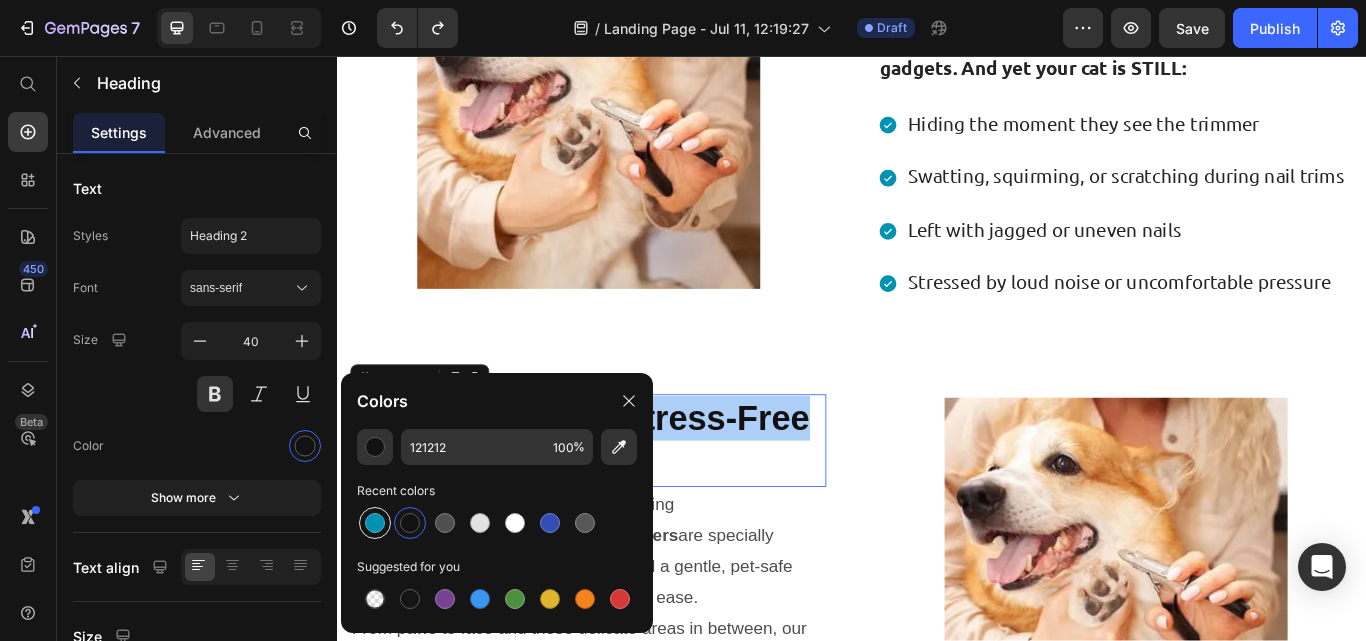 click at bounding box center (375, 523) 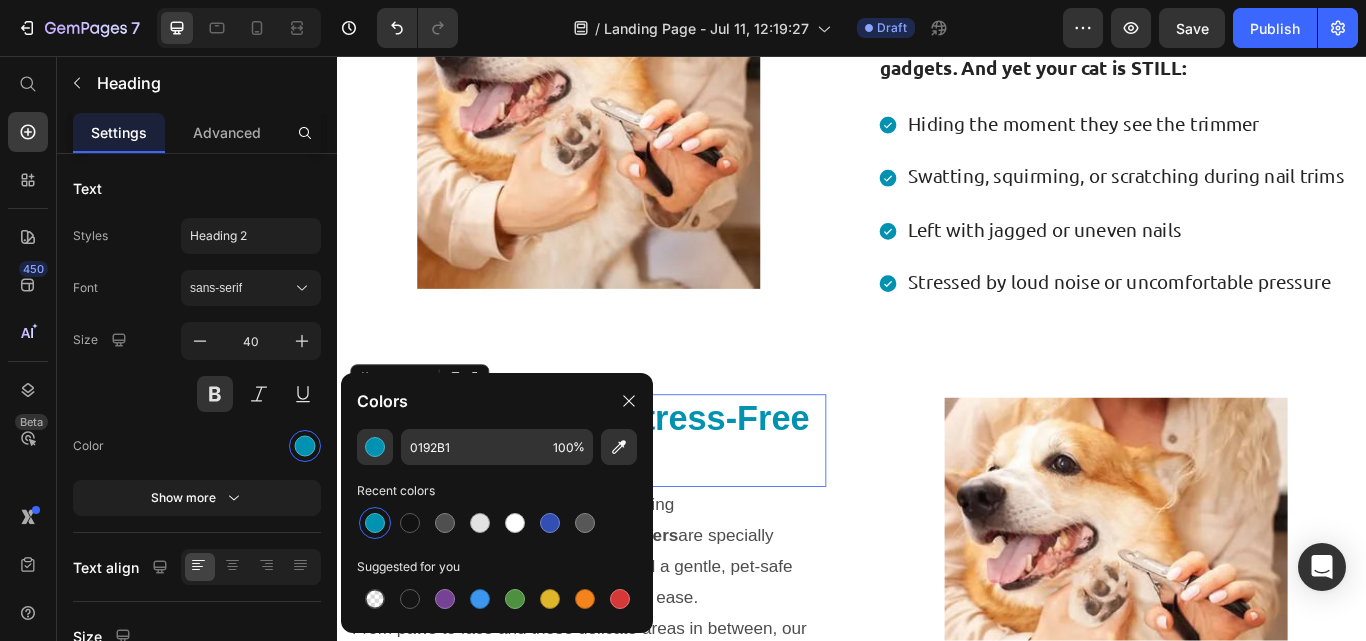 click on "Make Grooming Stress-Free with Catapet" at bounding box center [629, 505] 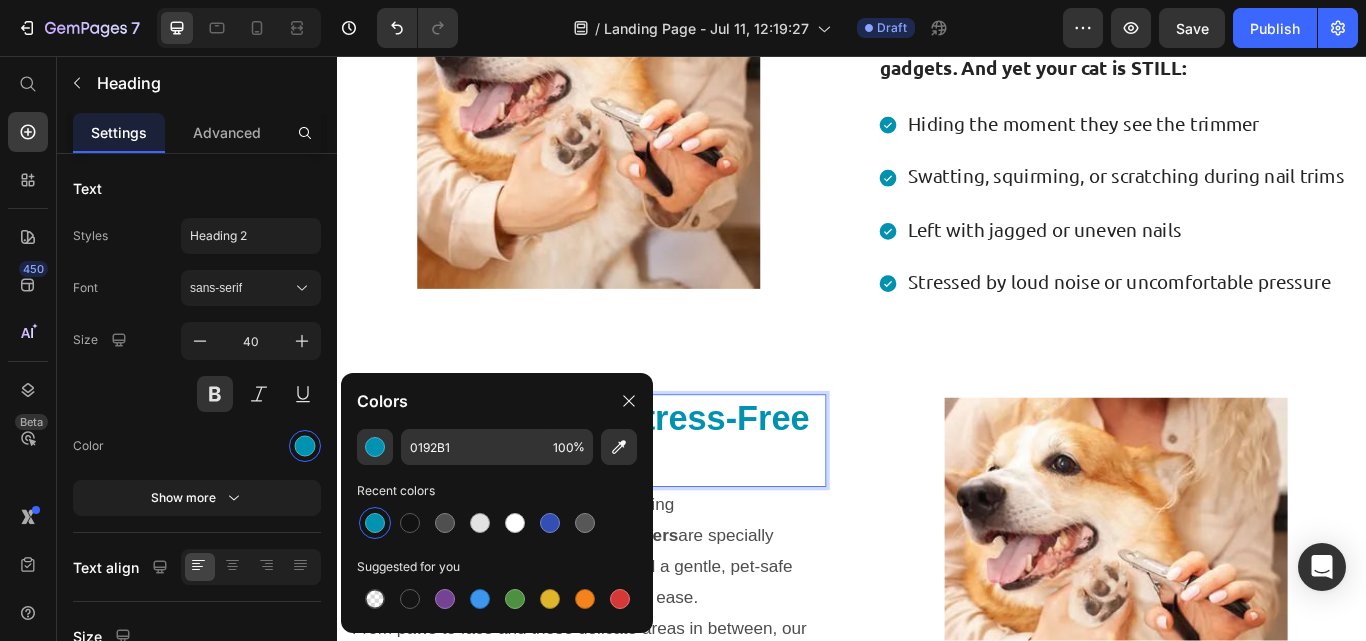 click on "Make Grooming Stress-Free with Catapet" at bounding box center [629, 505] 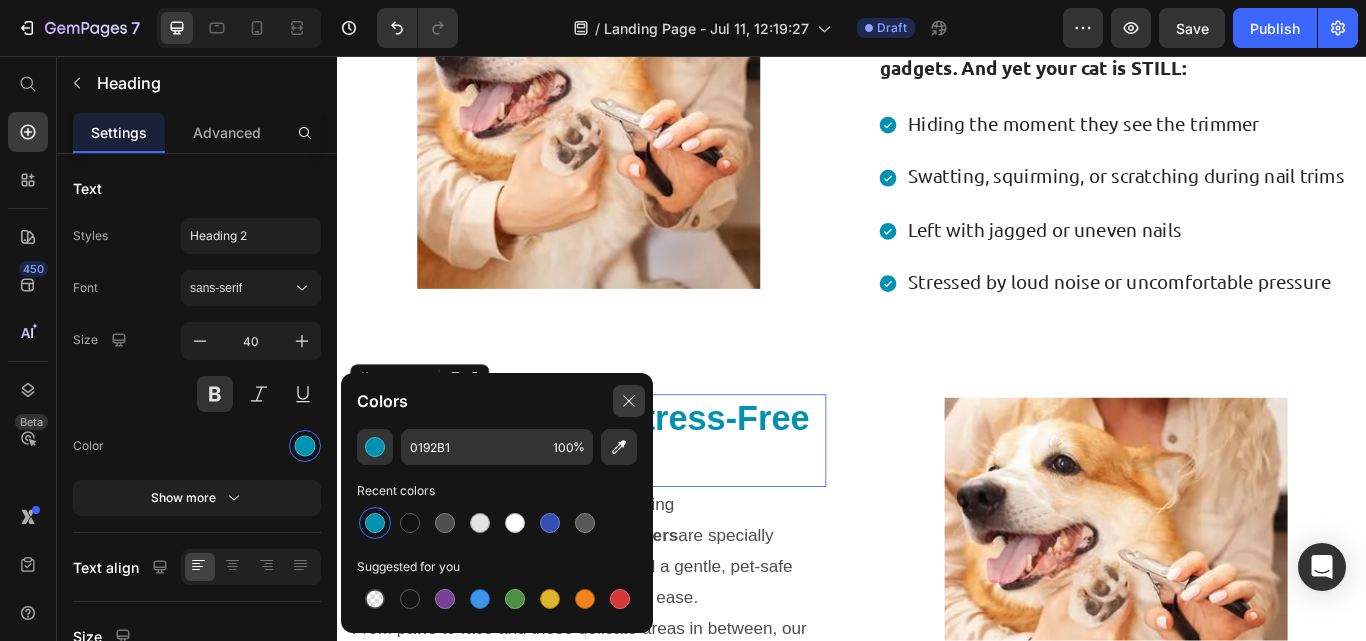 click at bounding box center [629, 401] 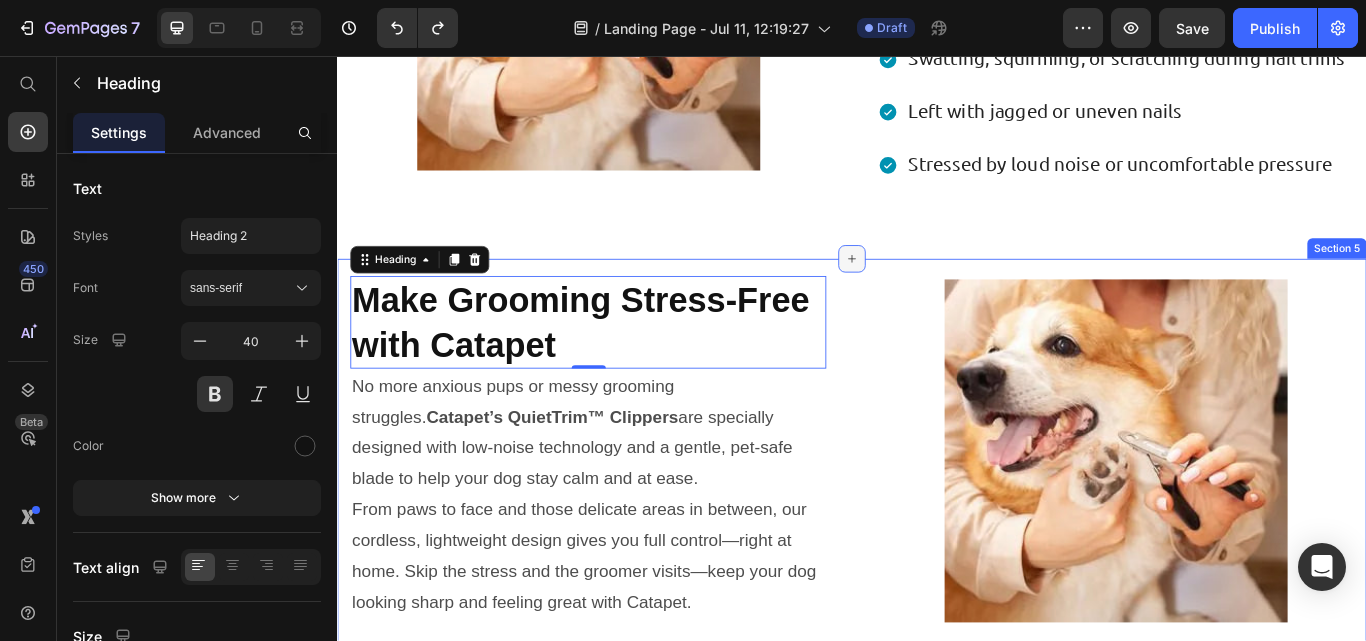 scroll, scrollTop: 1311, scrollLeft: 0, axis: vertical 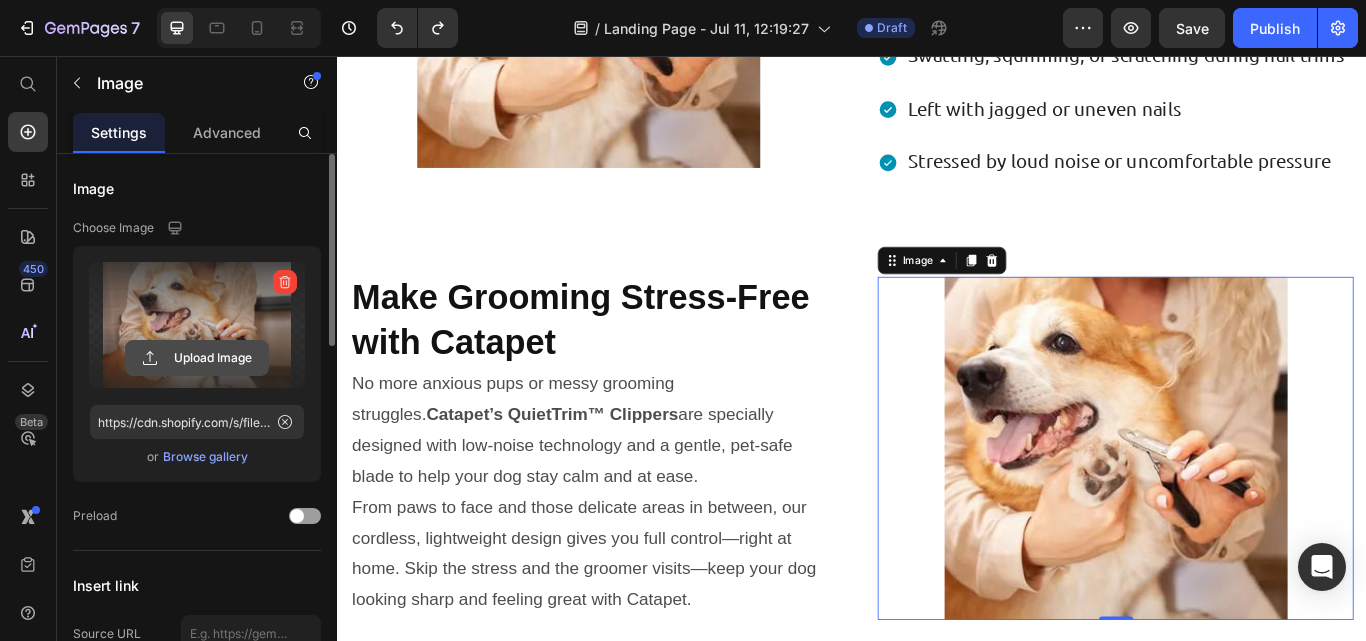 click 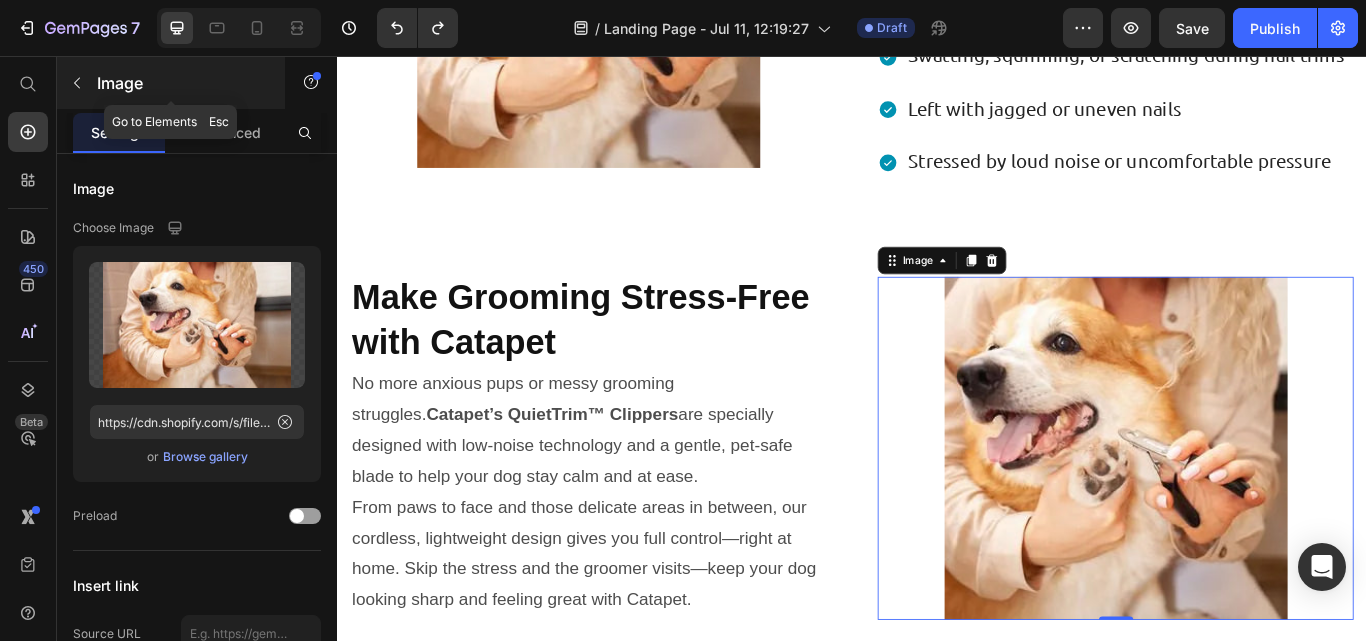 click at bounding box center [77, 83] 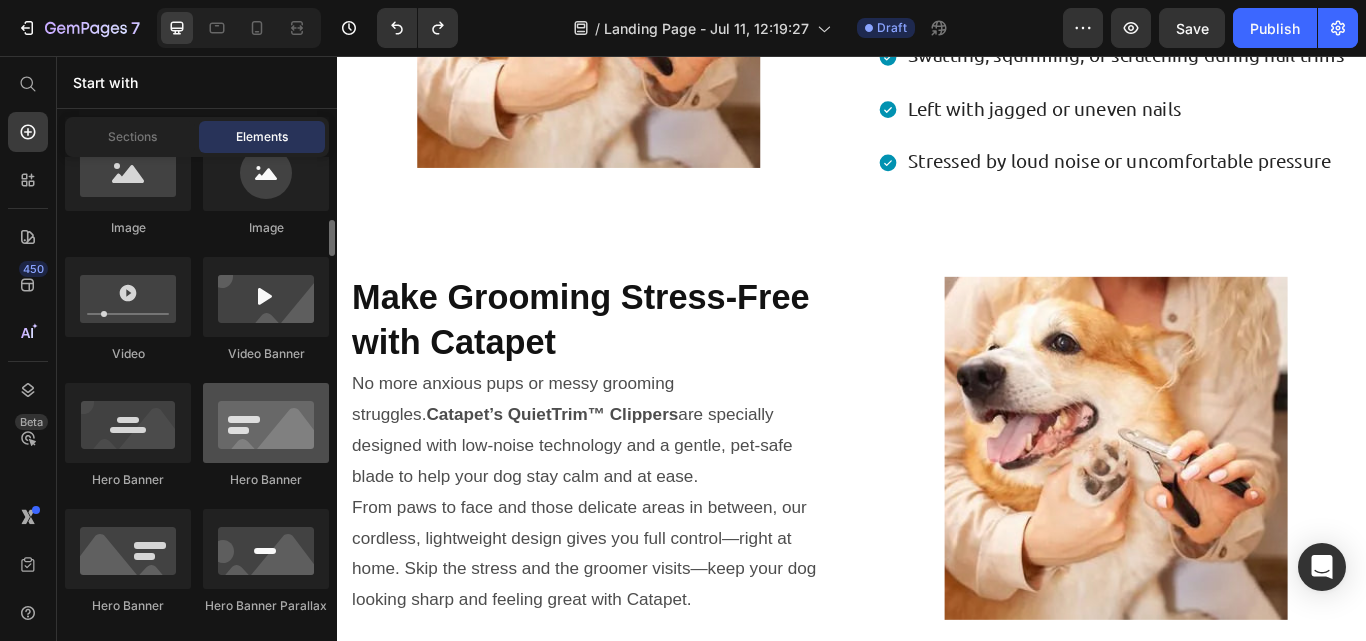 scroll, scrollTop: 813, scrollLeft: 0, axis: vertical 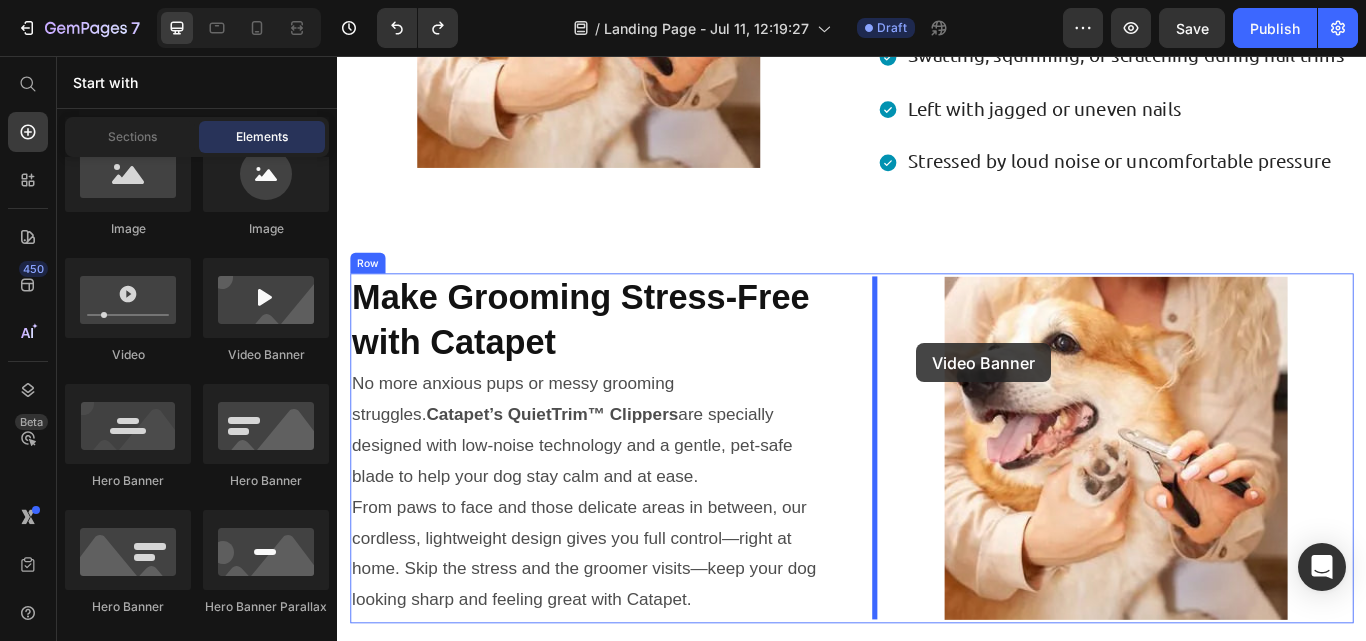 drag, startPoint x: 619, startPoint y: 365, endPoint x: 1012, endPoint y: 391, distance: 393.8591 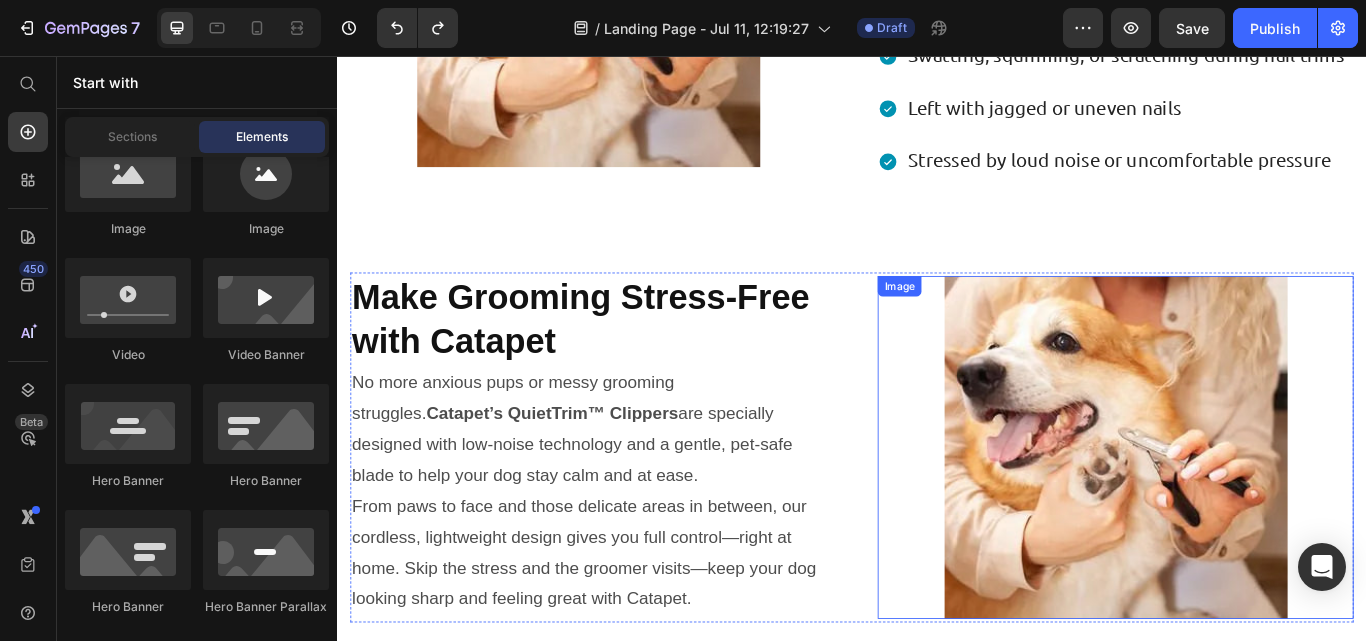 scroll, scrollTop: 1314, scrollLeft: 0, axis: vertical 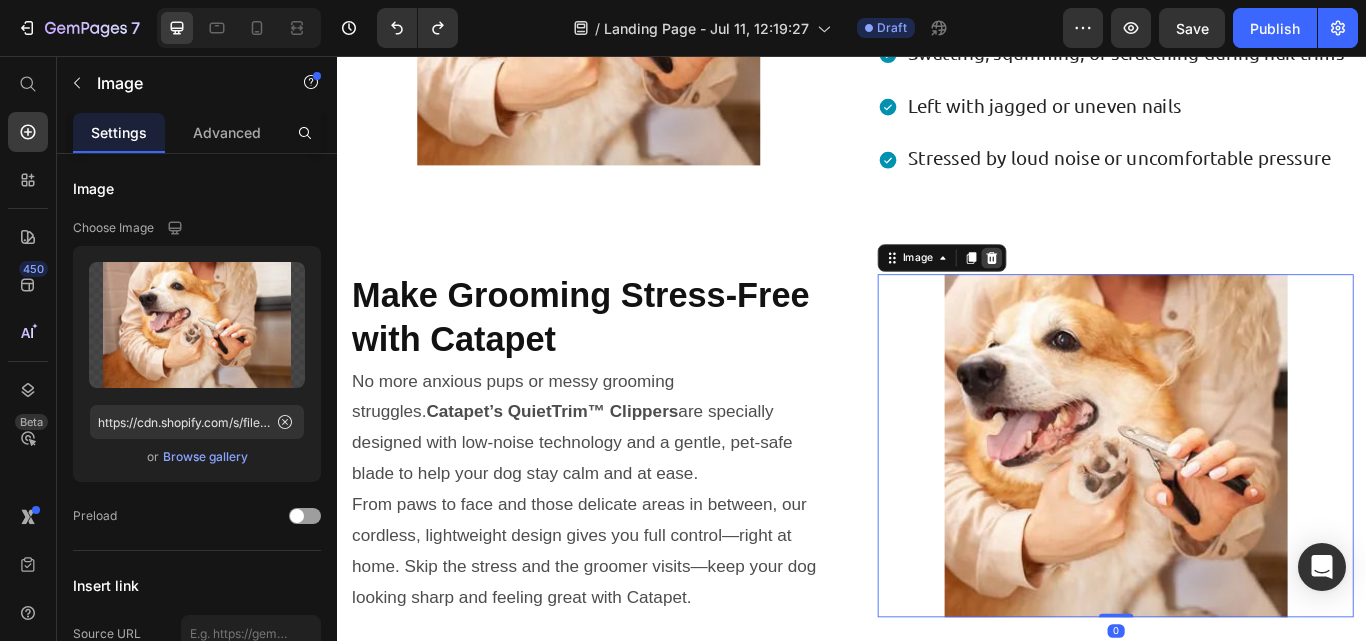 click at bounding box center (1100, 292) 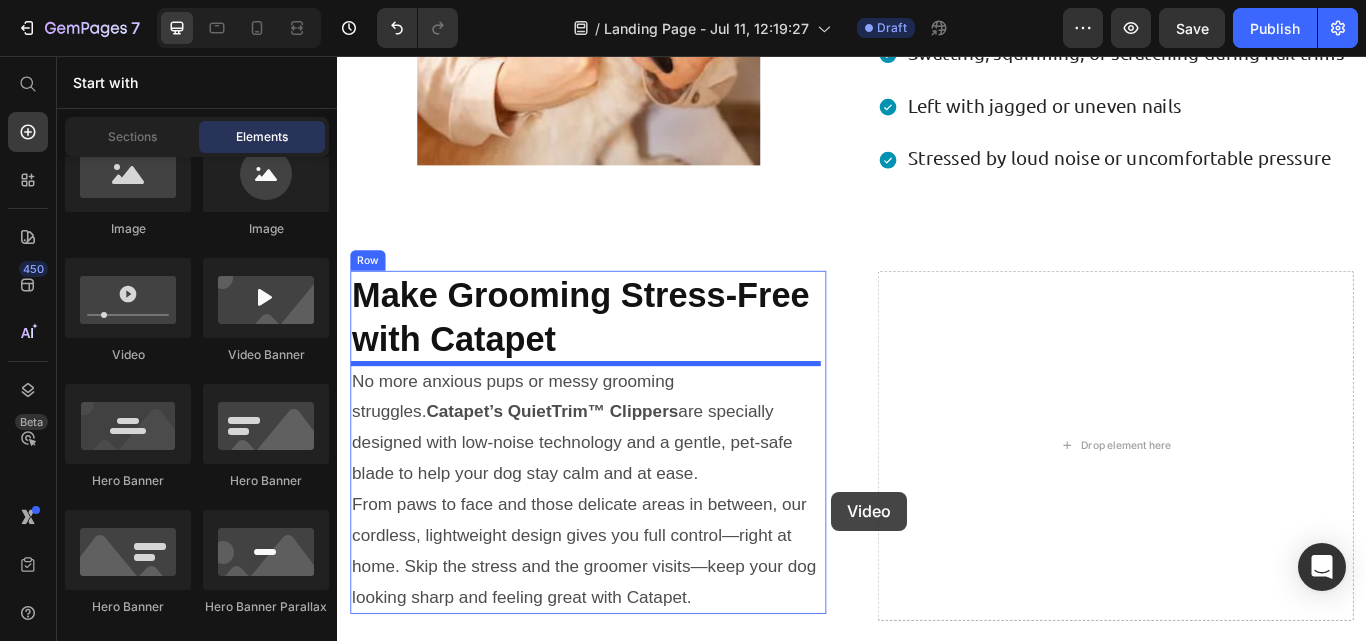 scroll, scrollTop: 1317, scrollLeft: 0, axis: vertical 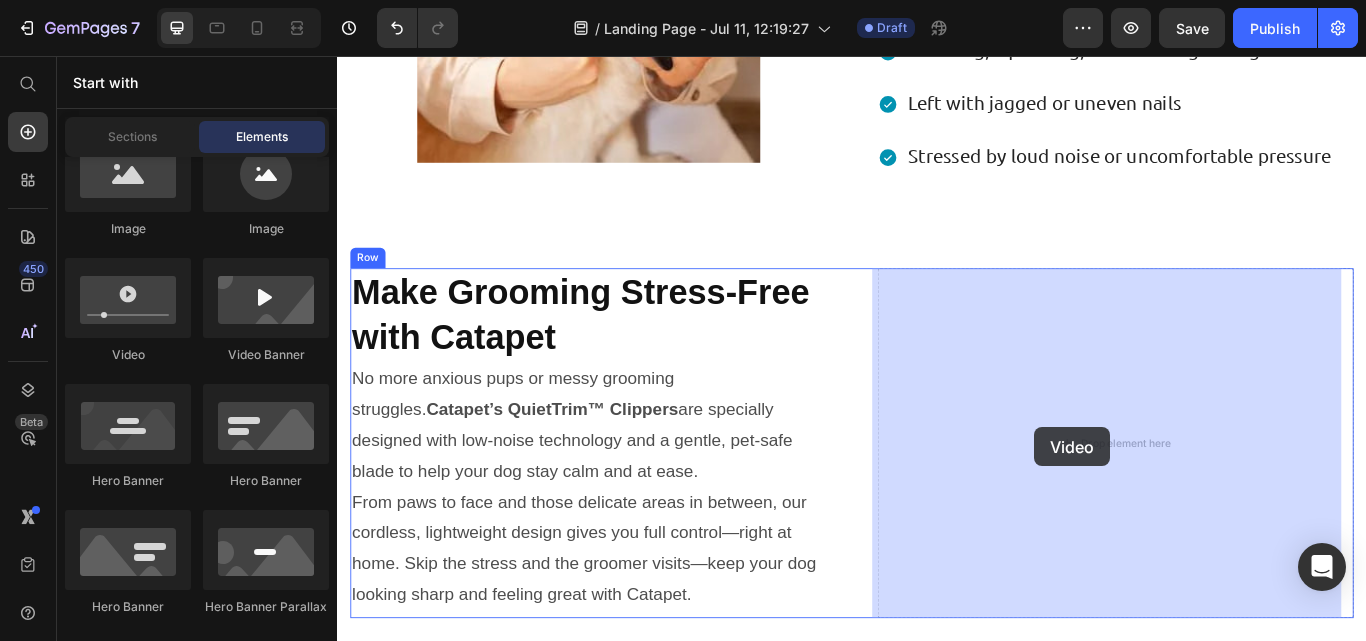 drag, startPoint x: 475, startPoint y: 381, endPoint x: 1150, endPoint y: 489, distance: 683.5854 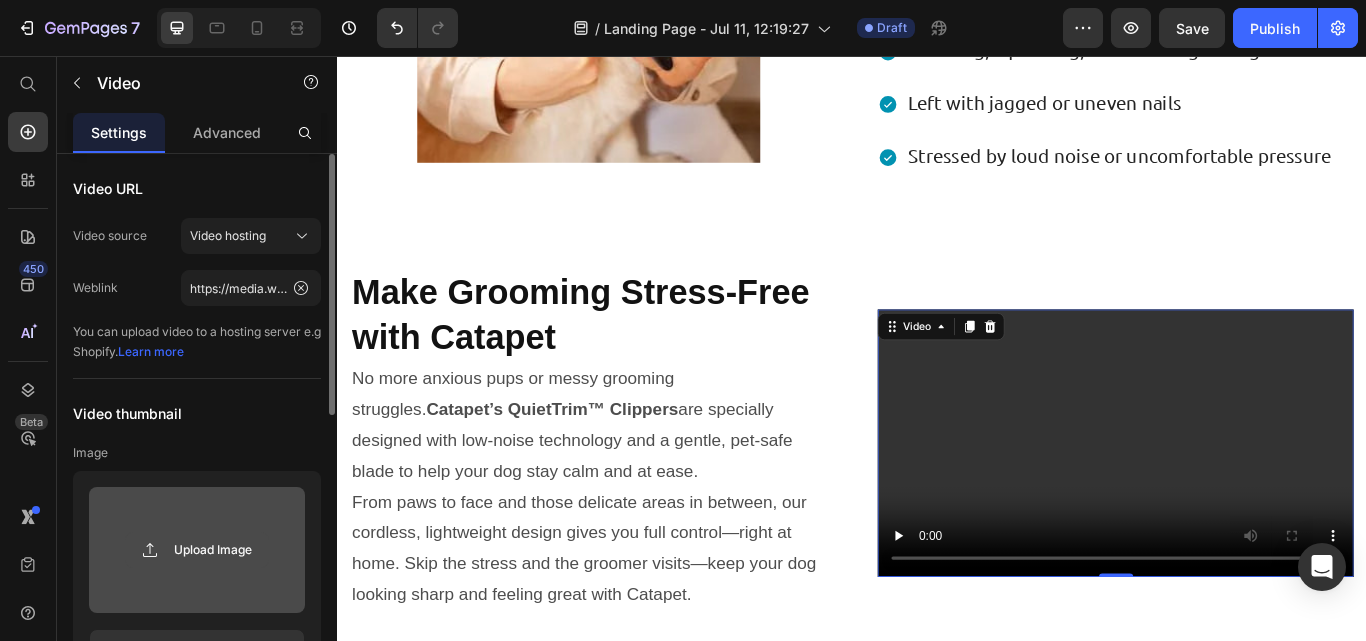 click 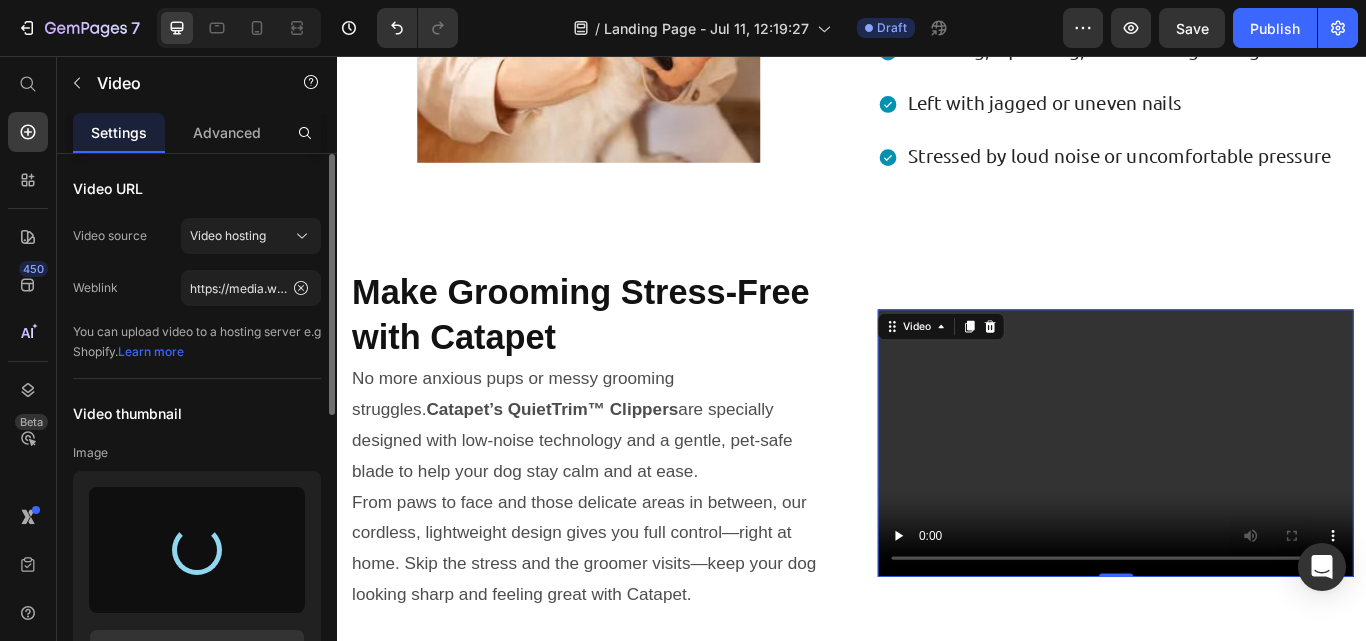 type on "https://cdn.shopify.com/s/files/1/0945/2109/8562/files/gempages_574703779312567408-97e87a16-7614-4fd2-a01e-8a8f3994f842.gif" 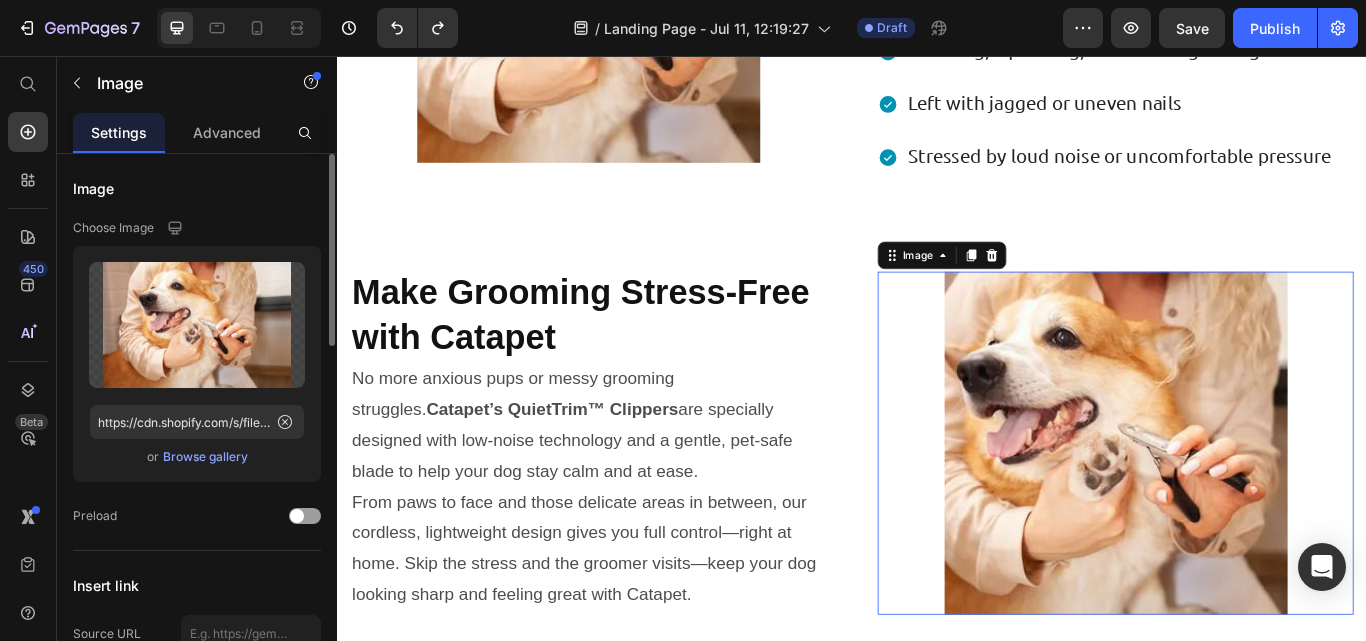 click at bounding box center (1244, 508) 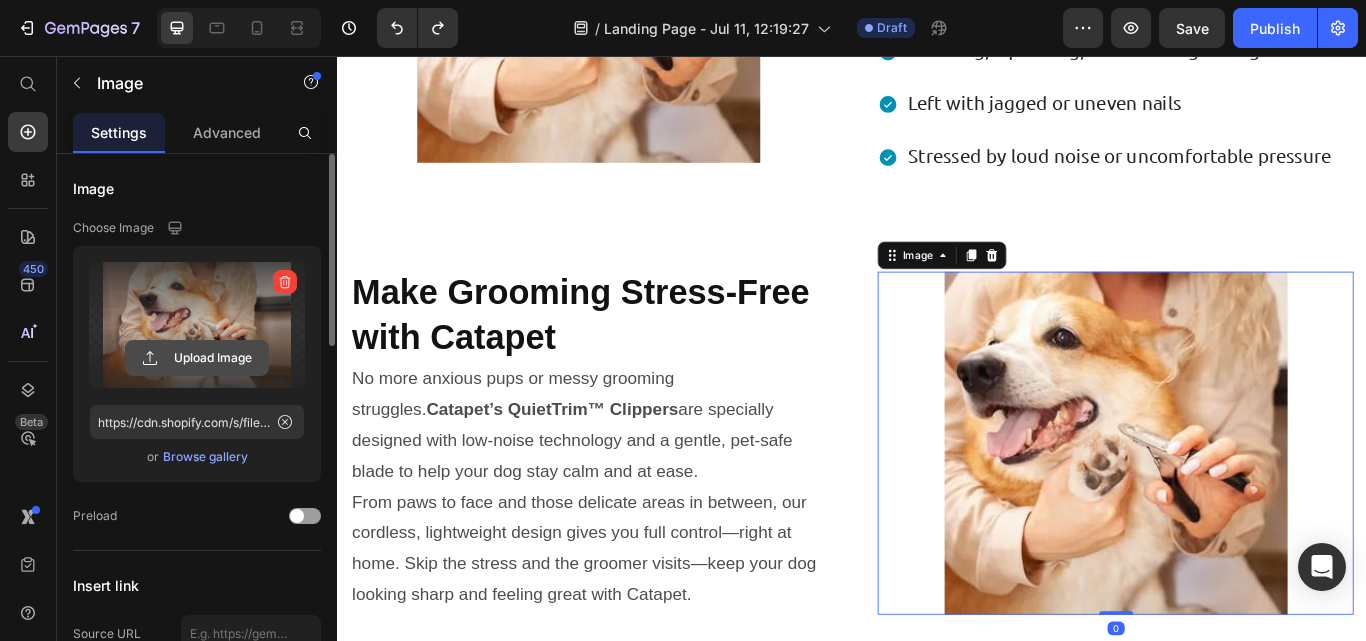 click 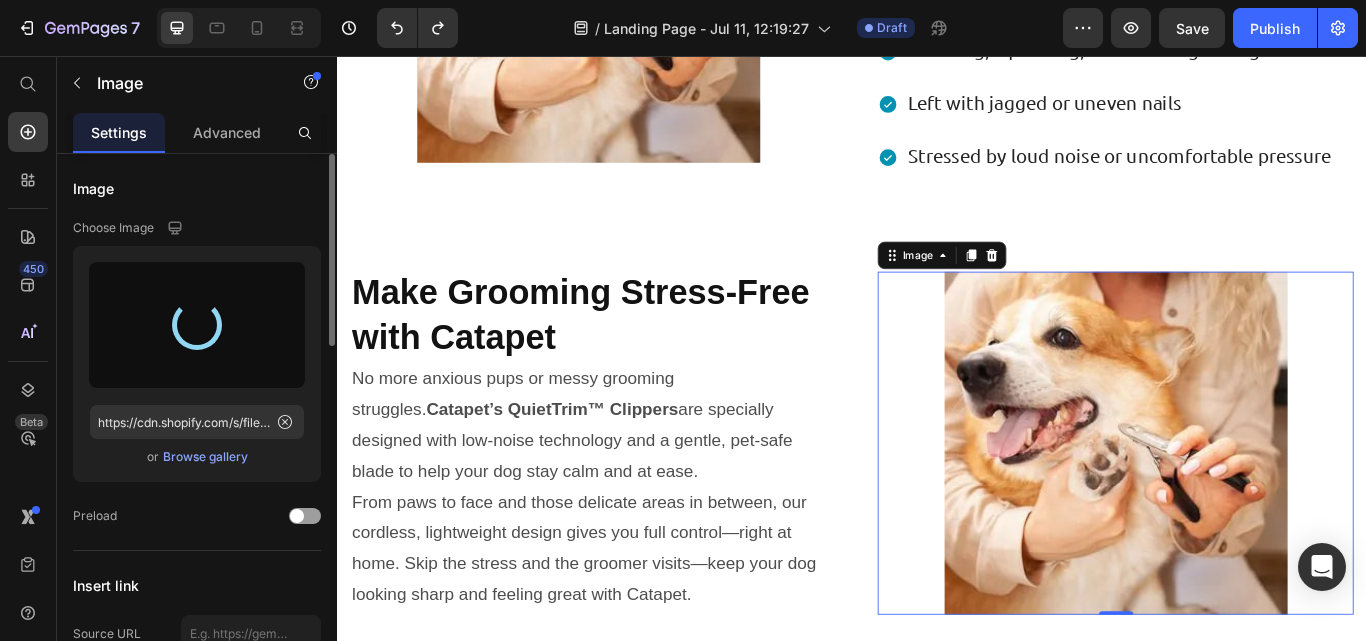 type on "https://cdn.shopify.com/s/files/1/0945/2109/8562/files/gempages_574703779312567408-3bbc108b-5ebd-426f-a85e-5260690119c4.jpg" 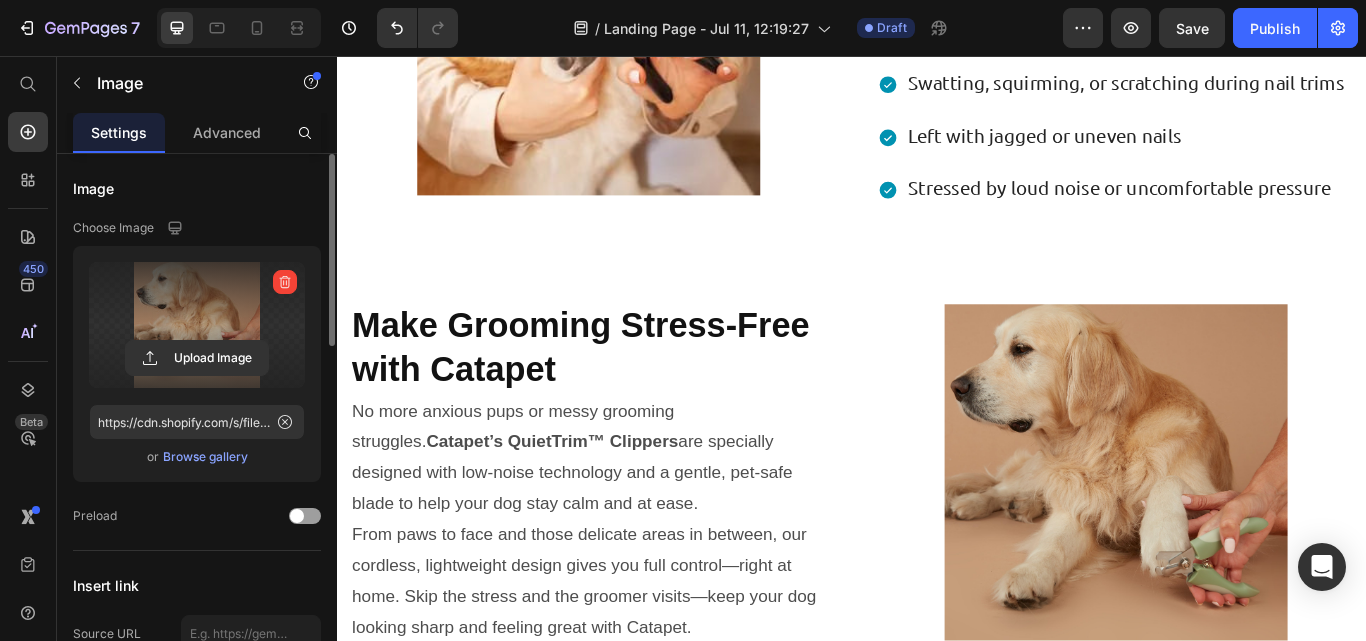 scroll, scrollTop: 1256, scrollLeft: 0, axis: vertical 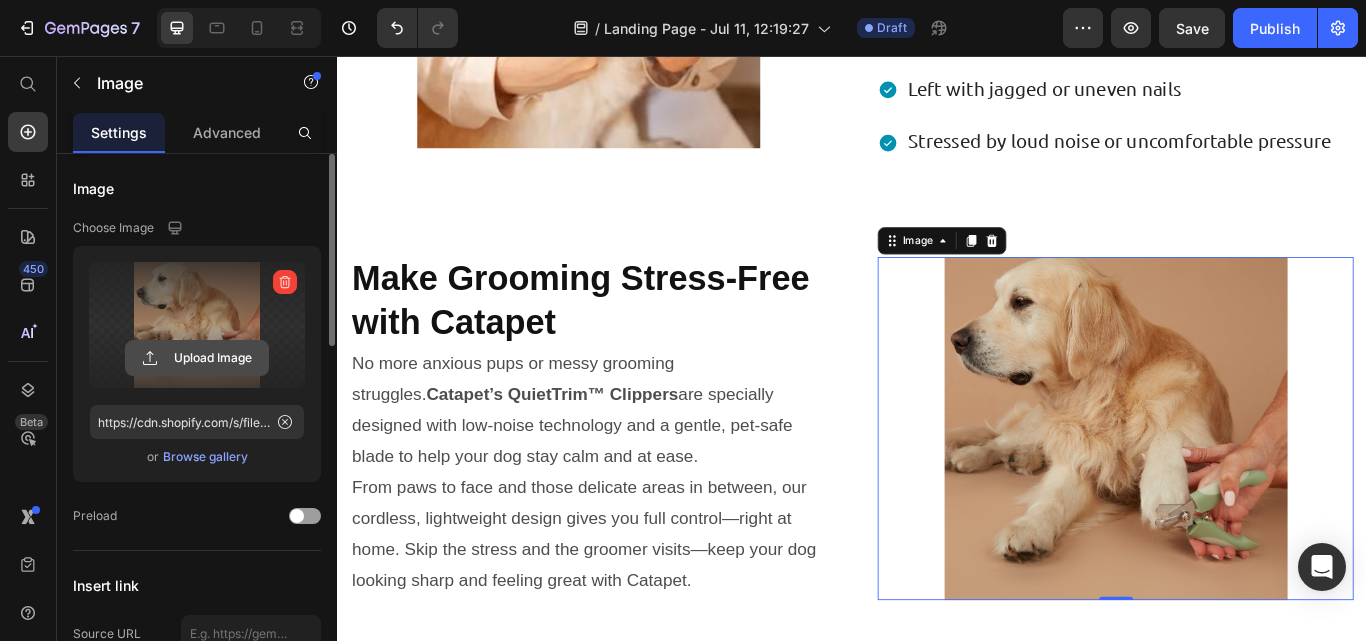 click 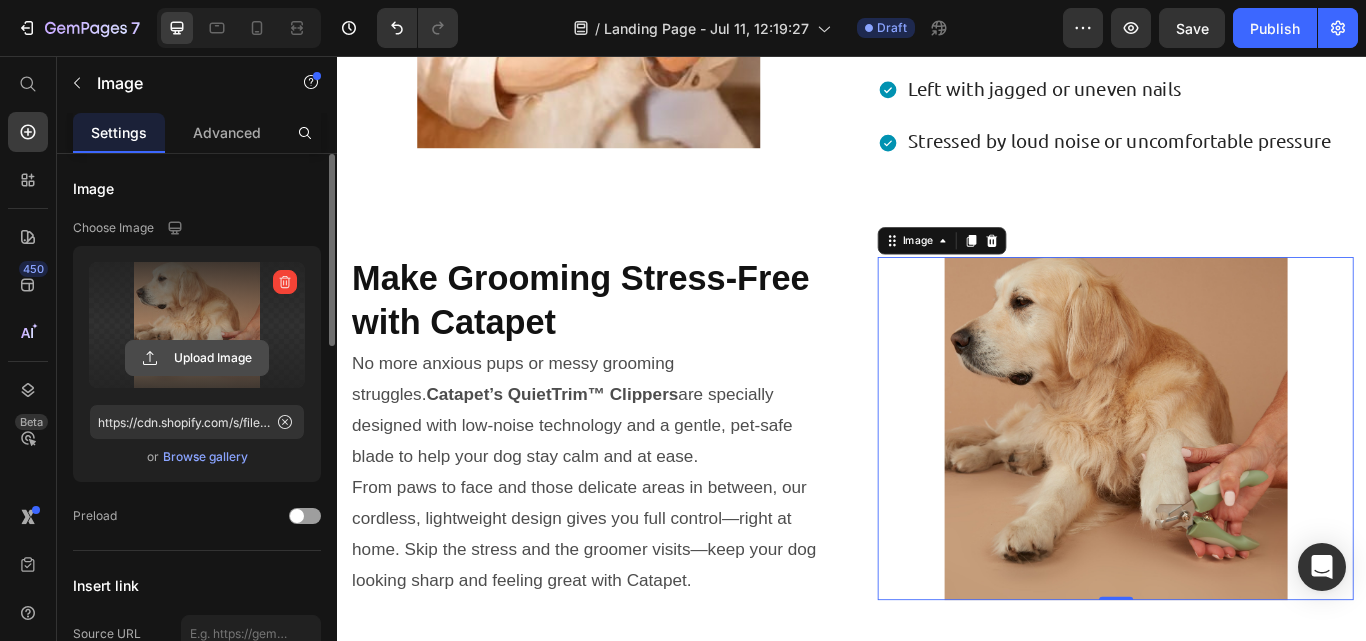 type on "C:\fakepath\893ef41d-9d76-40eb-9185-d7d3d7923c0d.avif" 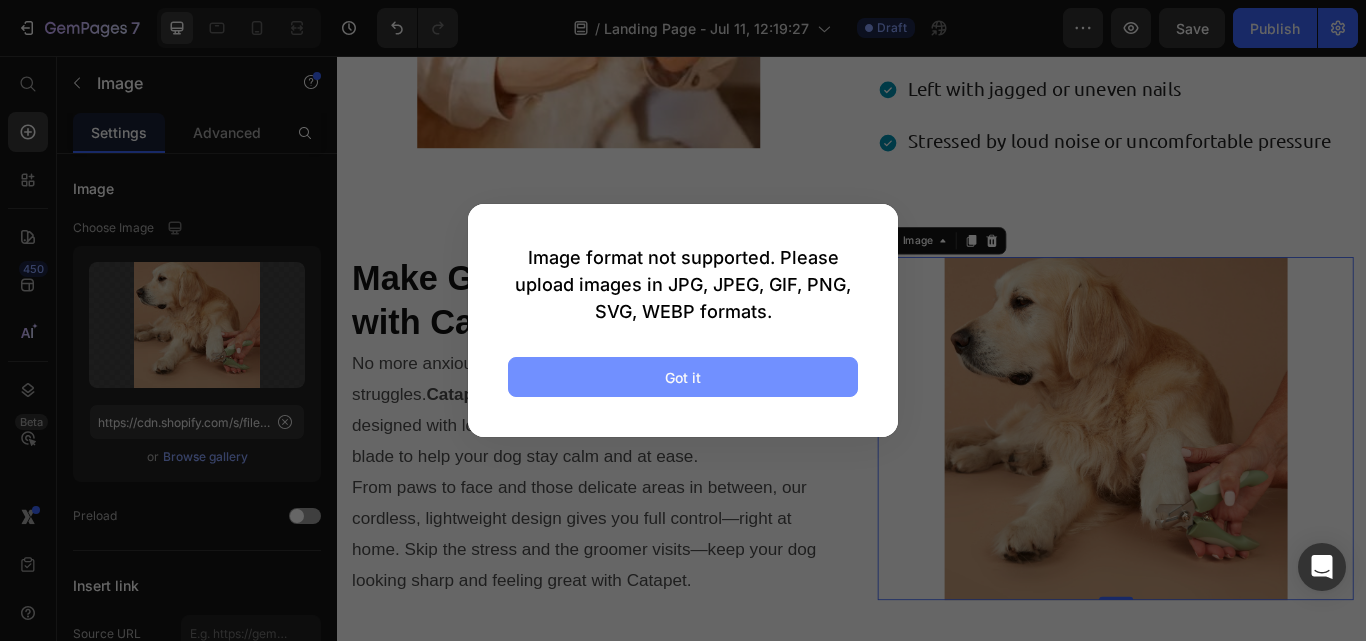 click on "Got it" at bounding box center (683, 377) 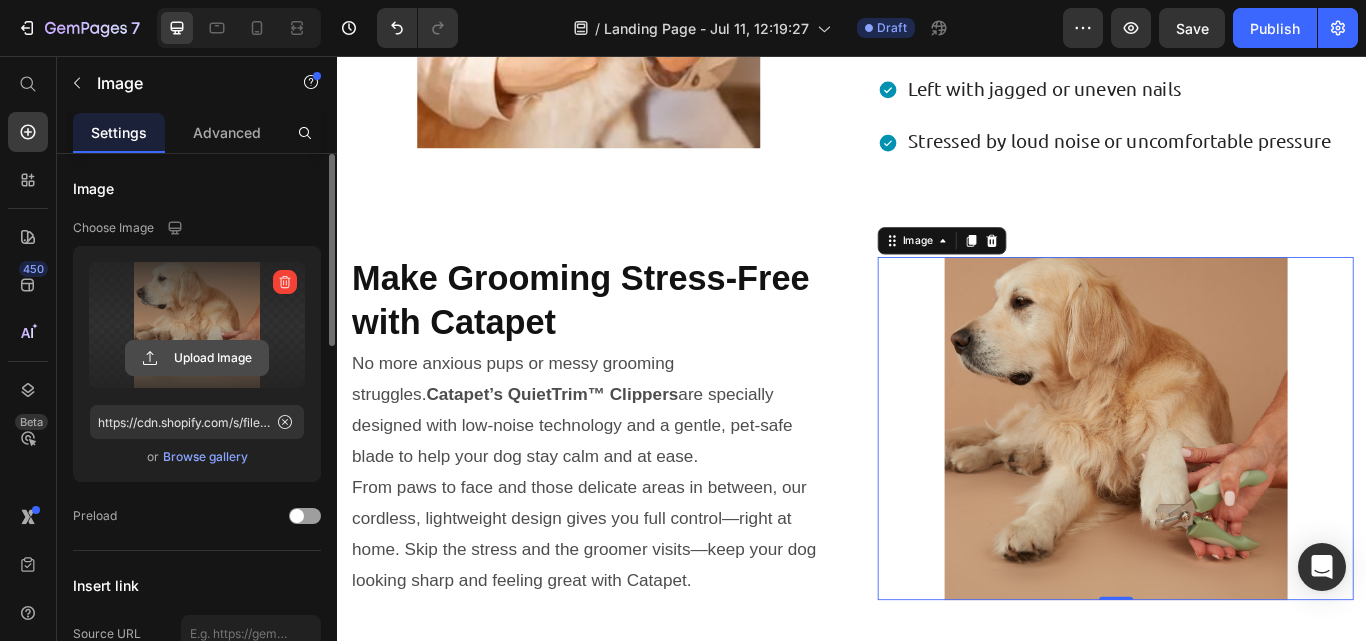 click 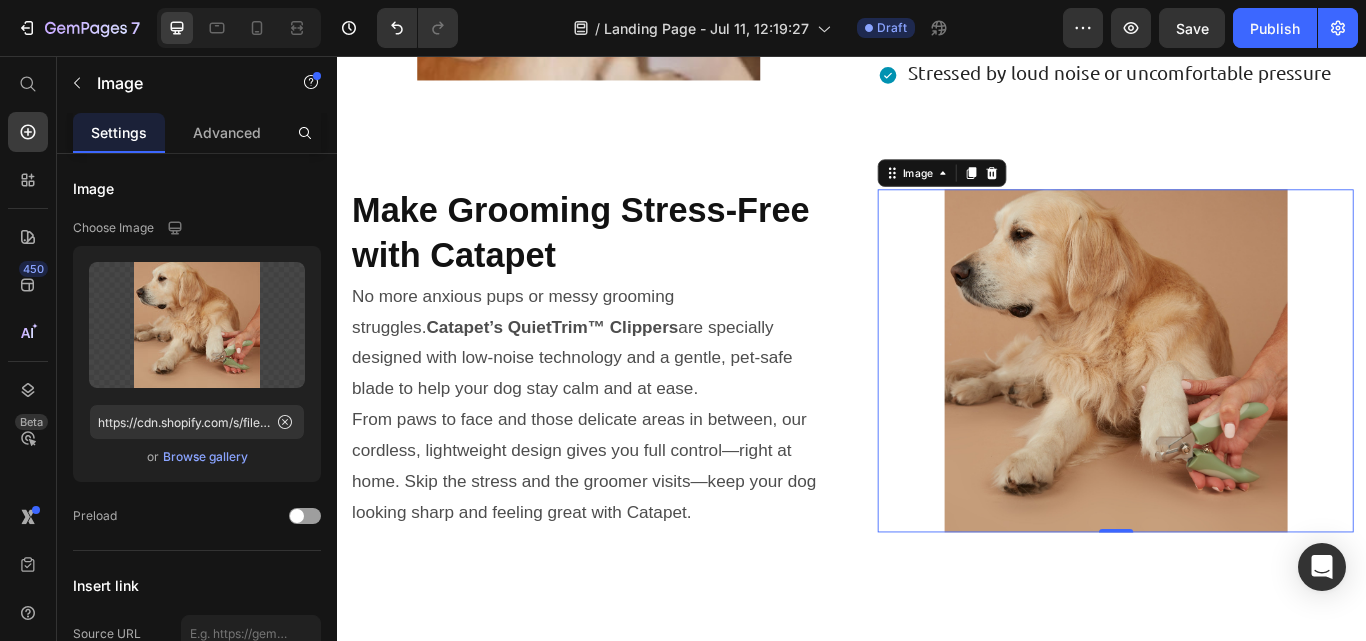 scroll, scrollTop: 1412, scrollLeft: 0, axis: vertical 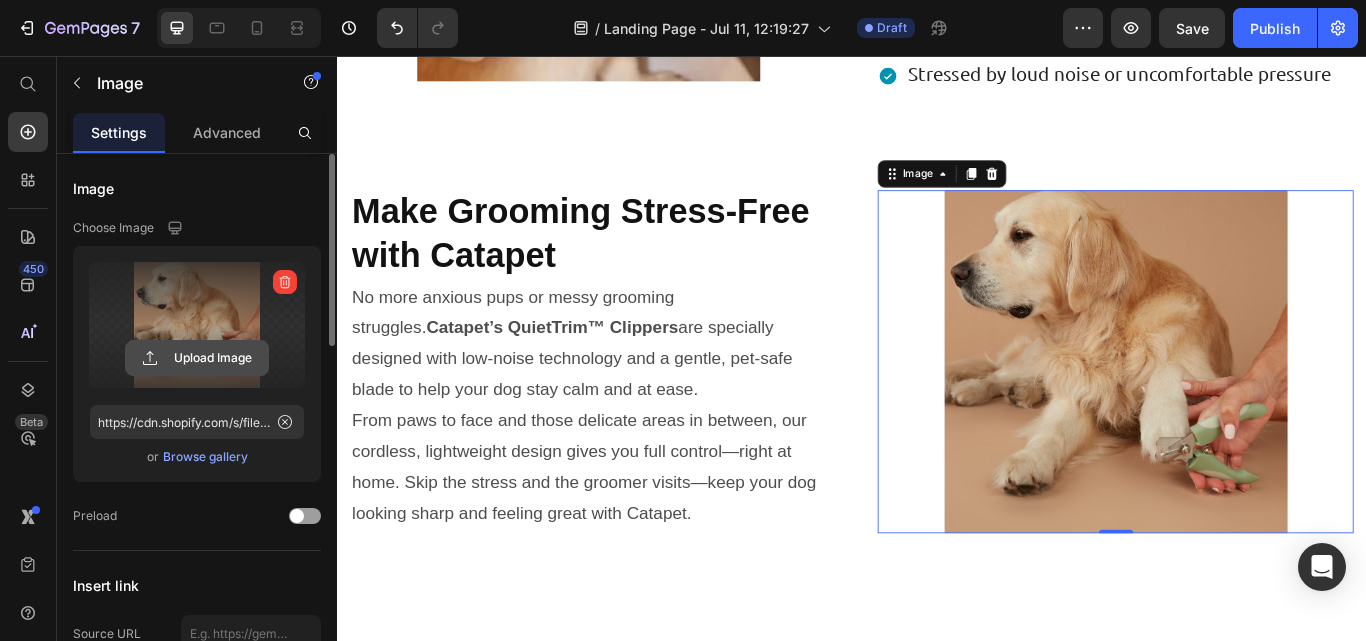 click 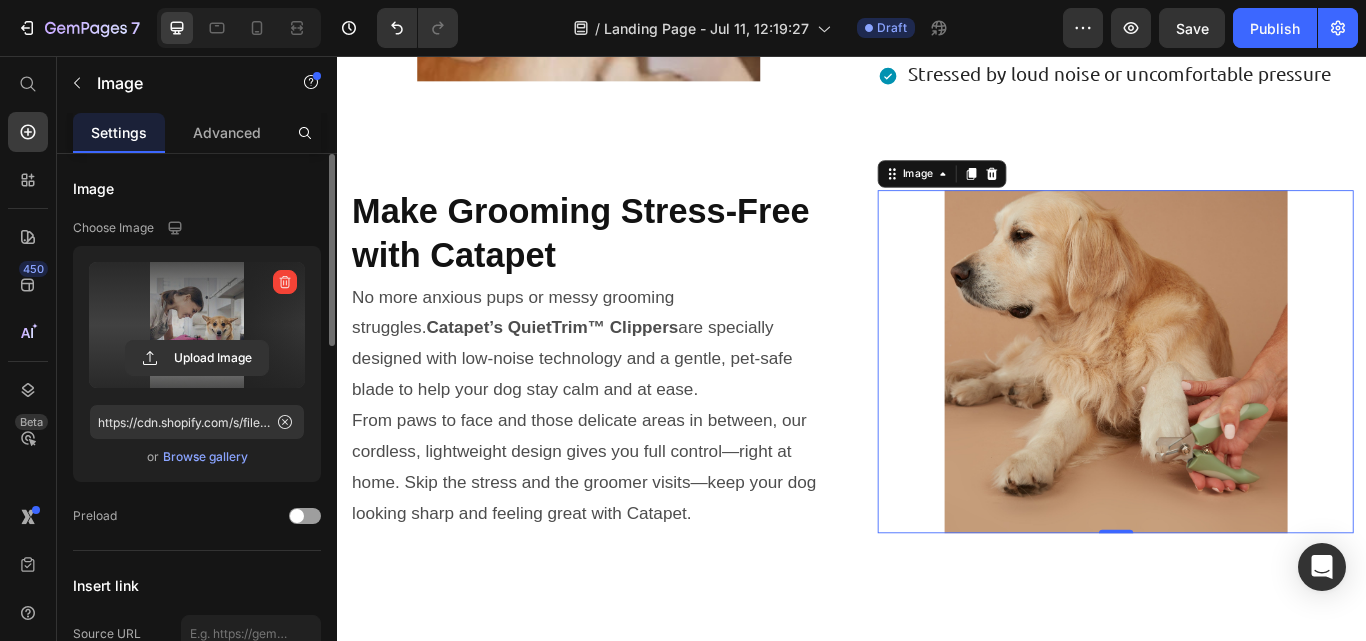 type on "https://cdn.shopify.com/s/files/1/0945/2109/8562/files/gempages_574703779312567408-7b810959-a5e0-4c45-ac46-403f99cda14f.jpg" 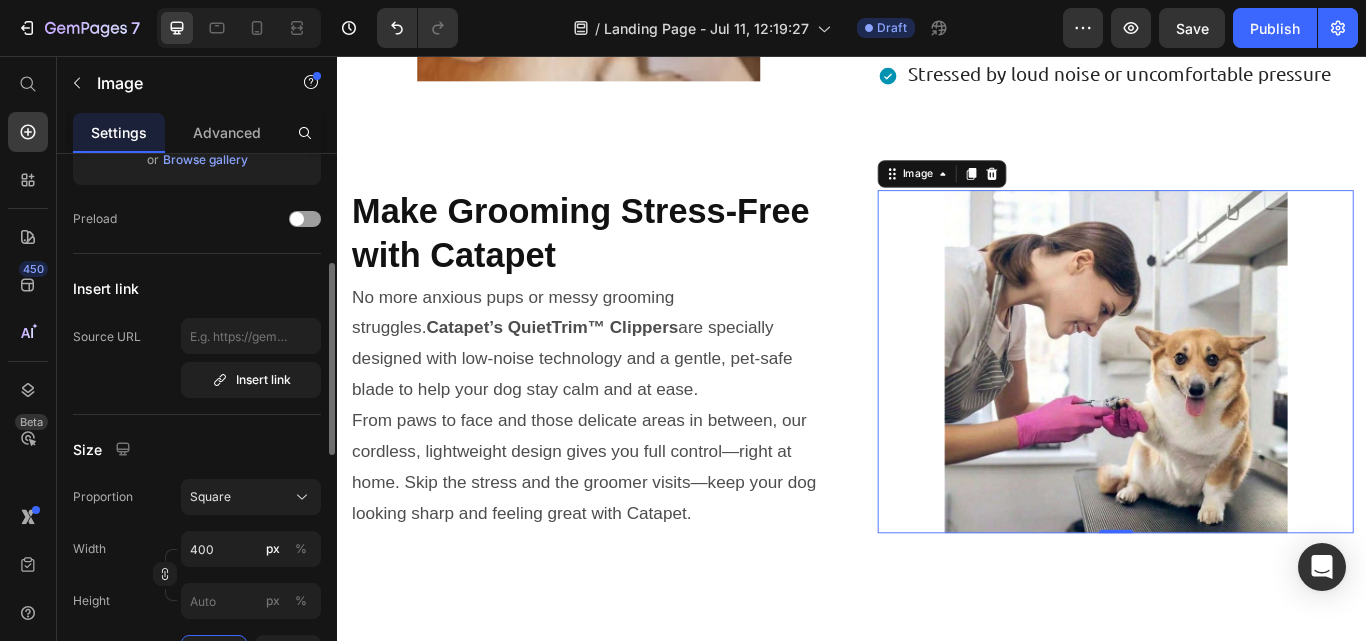 scroll, scrollTop: 300, scrollLeft: 0, axis: vertical 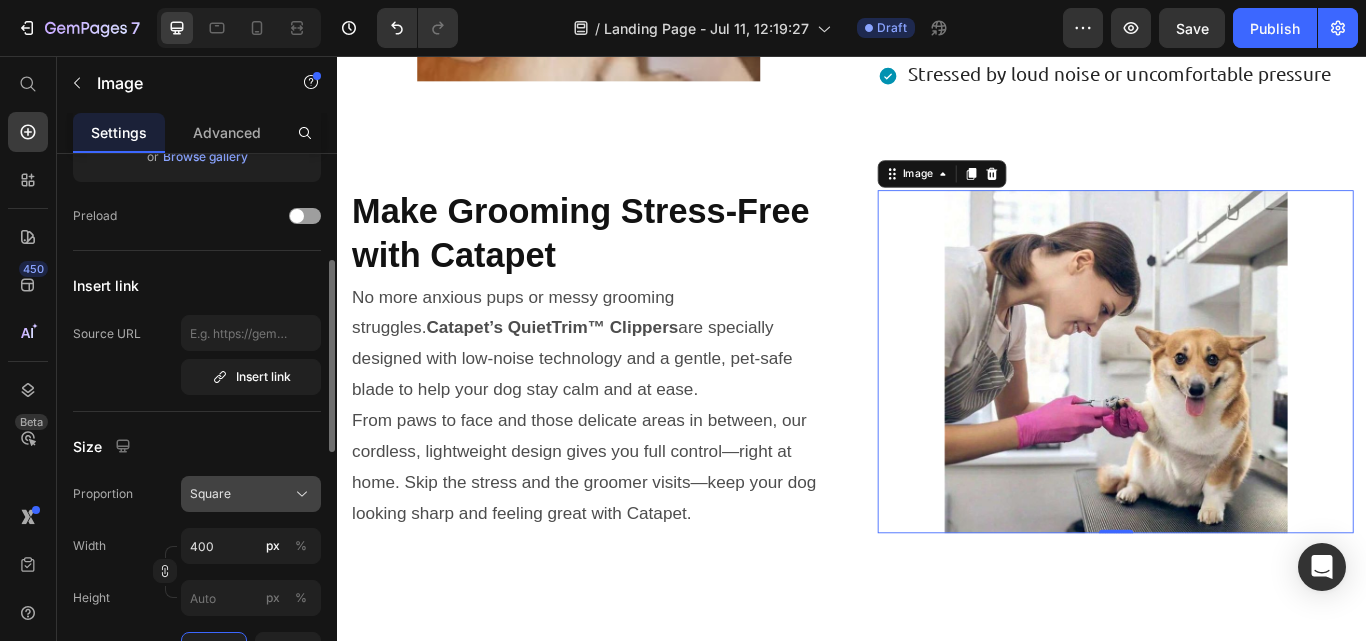 click on "Square" at bounding box center [251, 494] 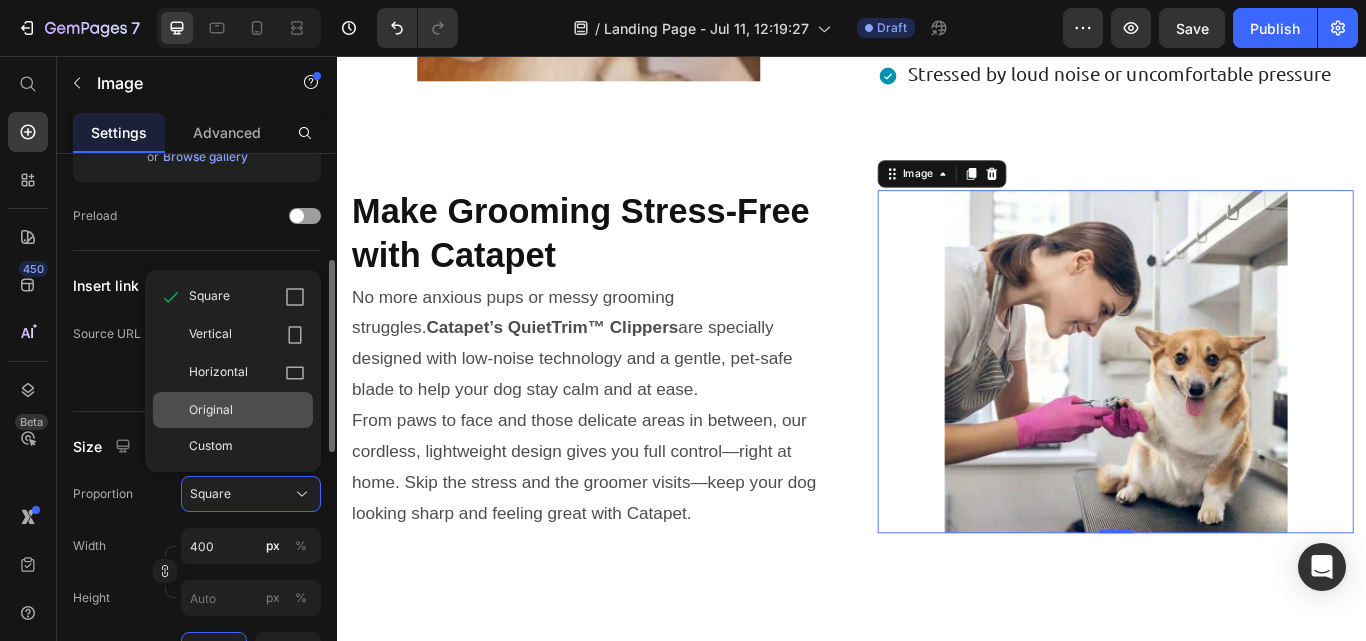 click on "Original" 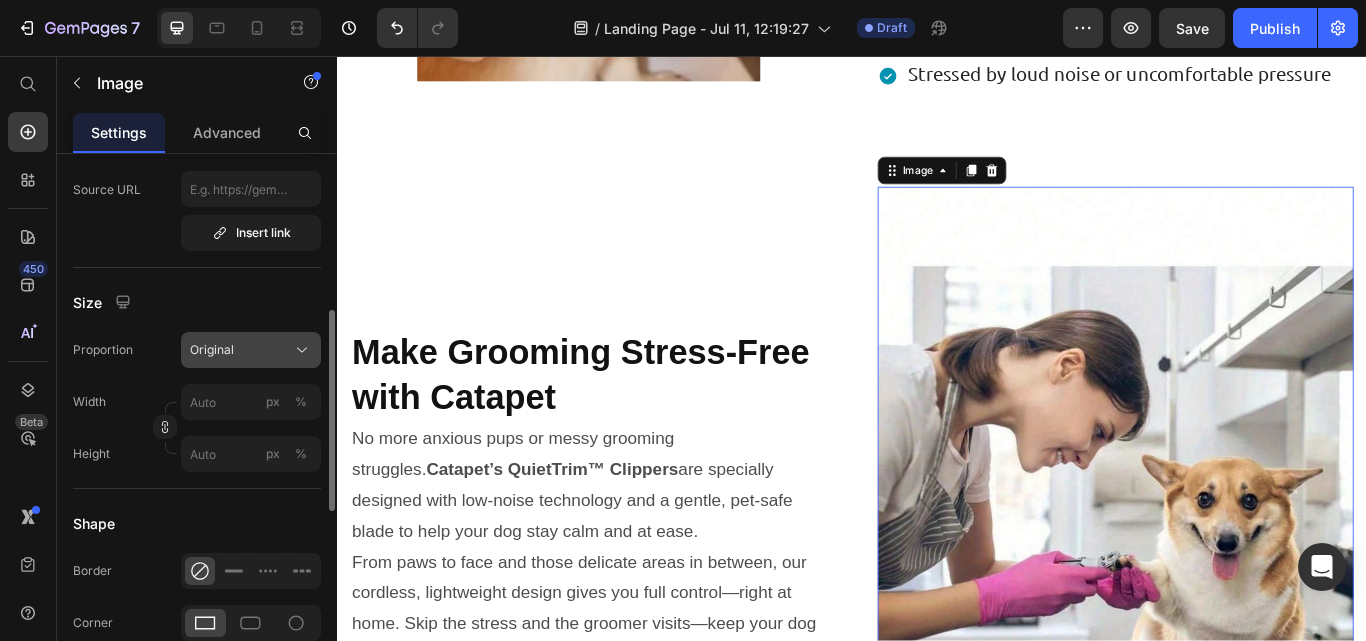 scroll, scrollTop: 435, scrollLeft: 0, axis: vertical 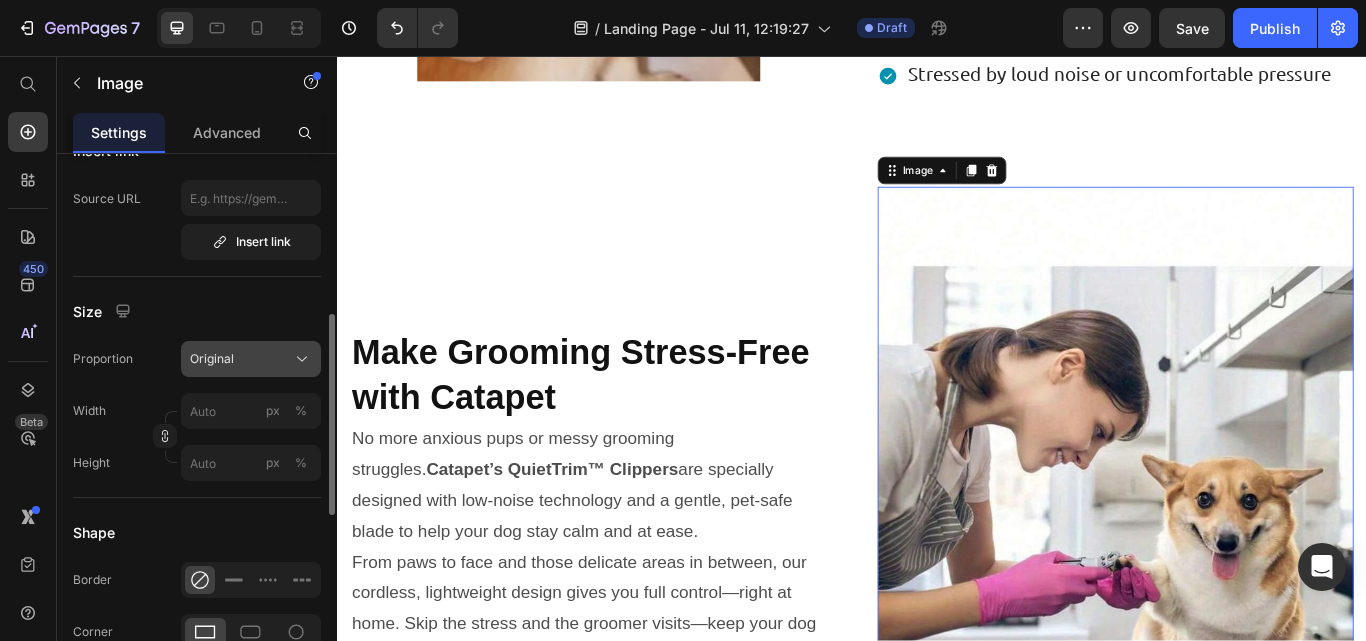 click on "Original" 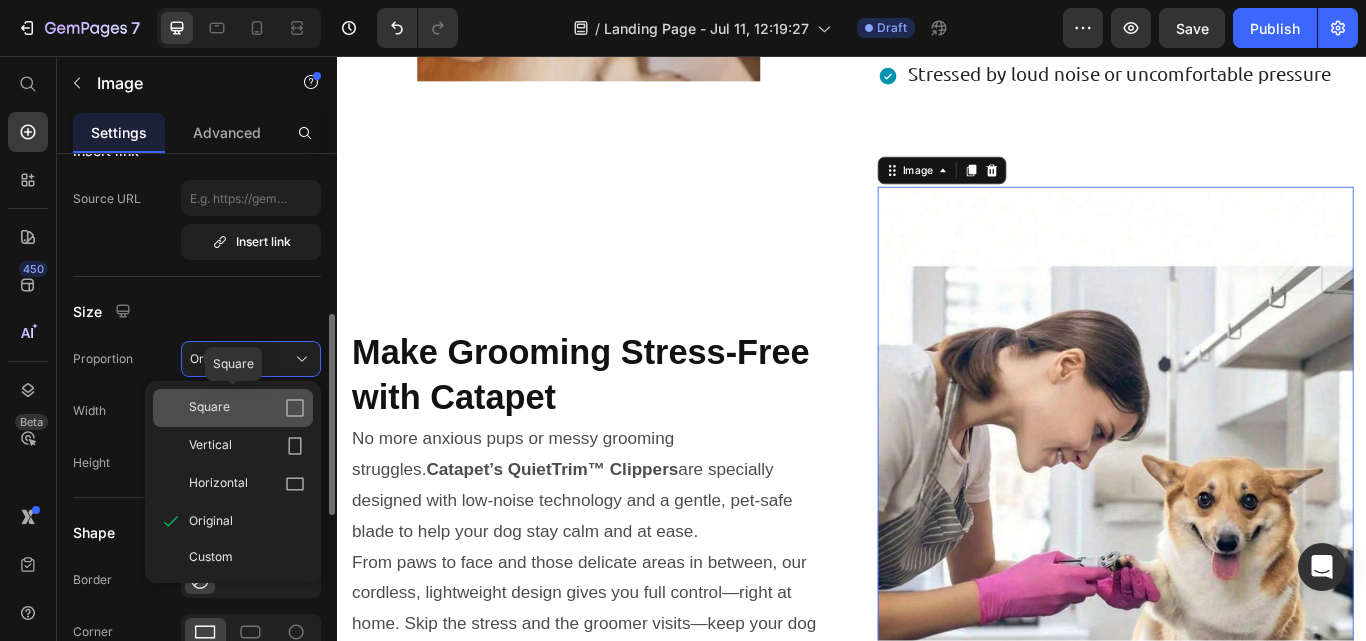 click on "Square" at bounding box center [247, 408] 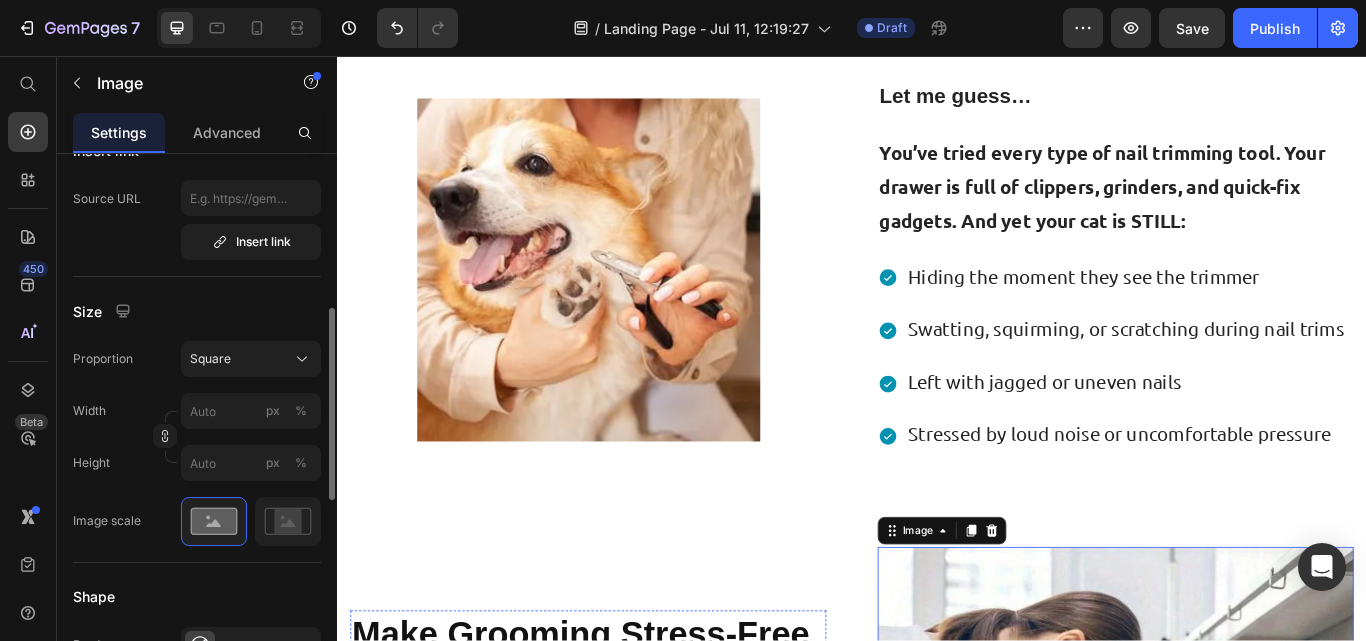 scroll, scrollTop: 1275, scrollLeft: 0, axis: vertical 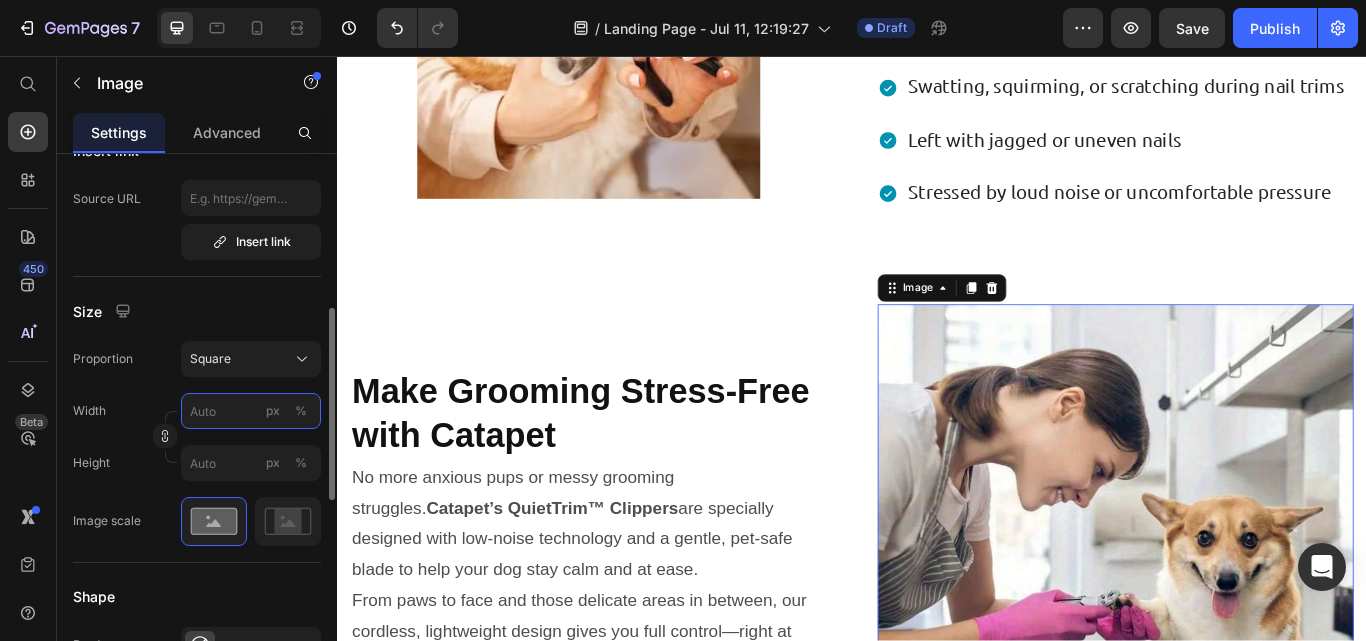 click on "px %" at bounding box center [251, 411] 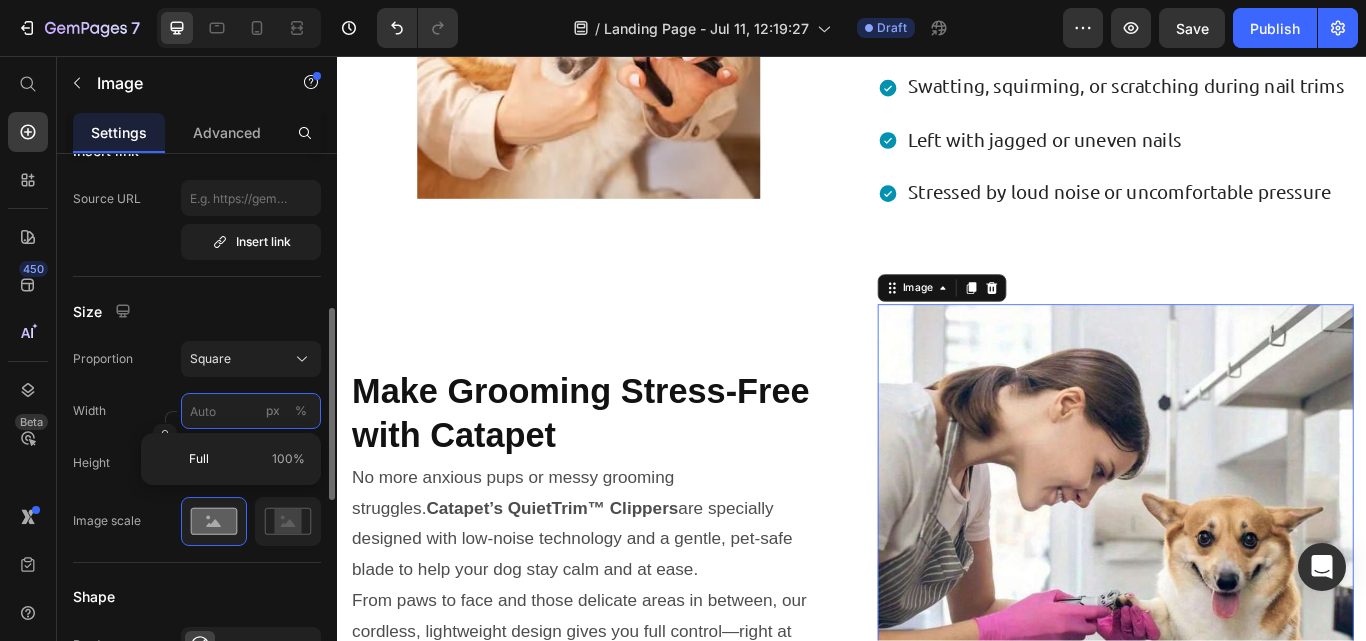 type on "4" 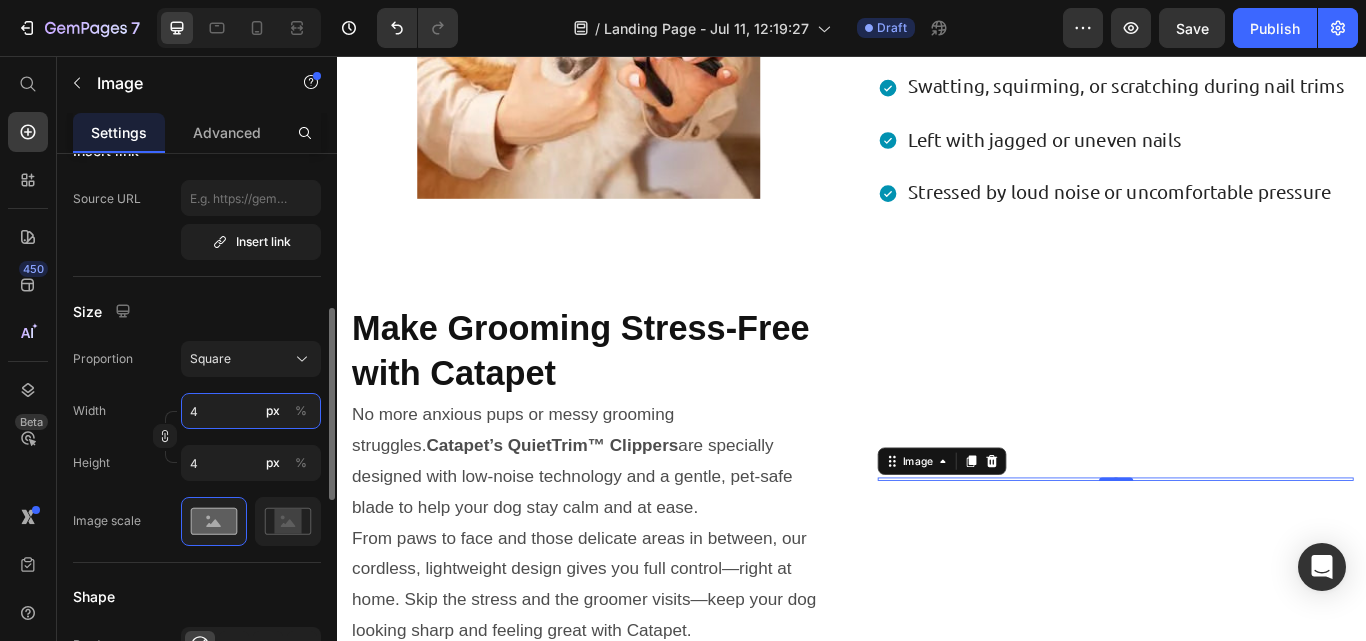 type on "40" 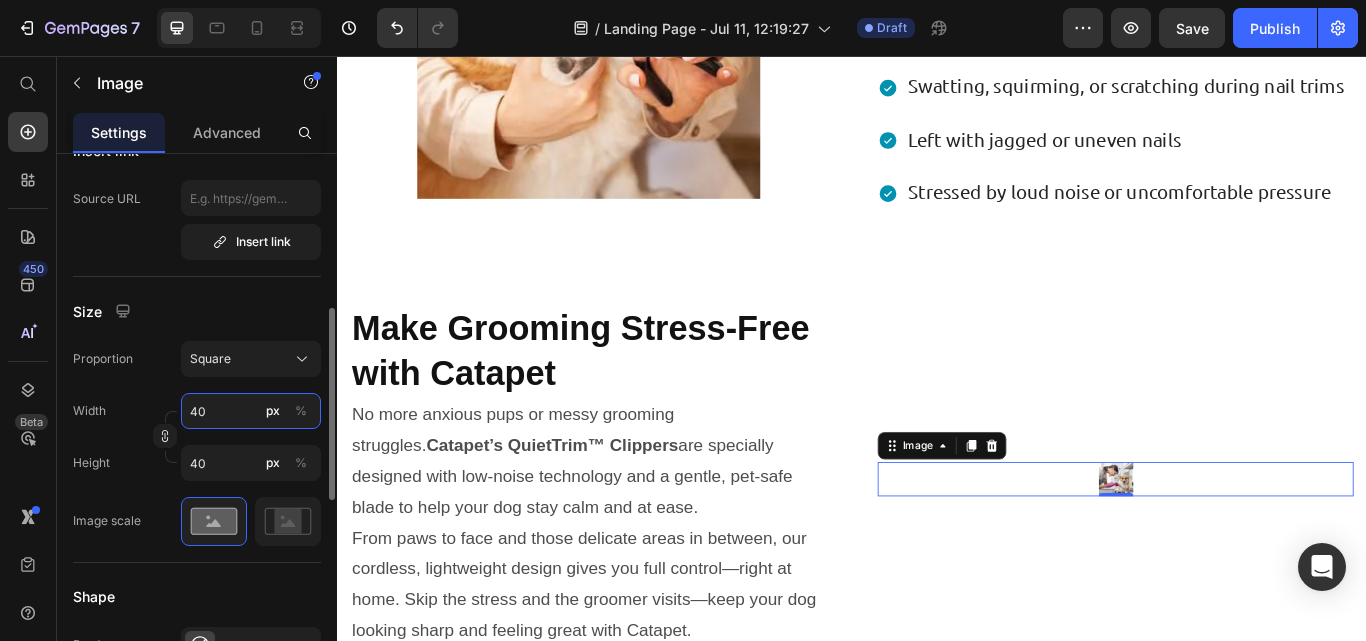 type on "400" 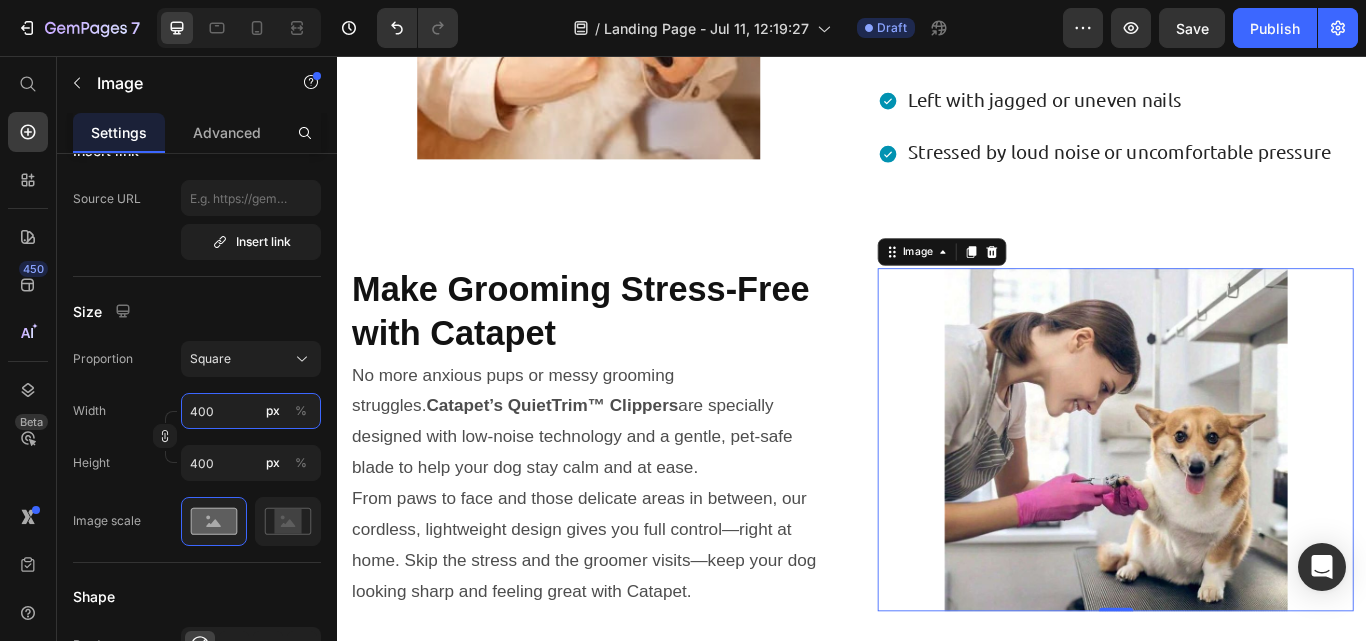 scroll, scrollTop: 1400, scrollLeft: 0, axis: vertical 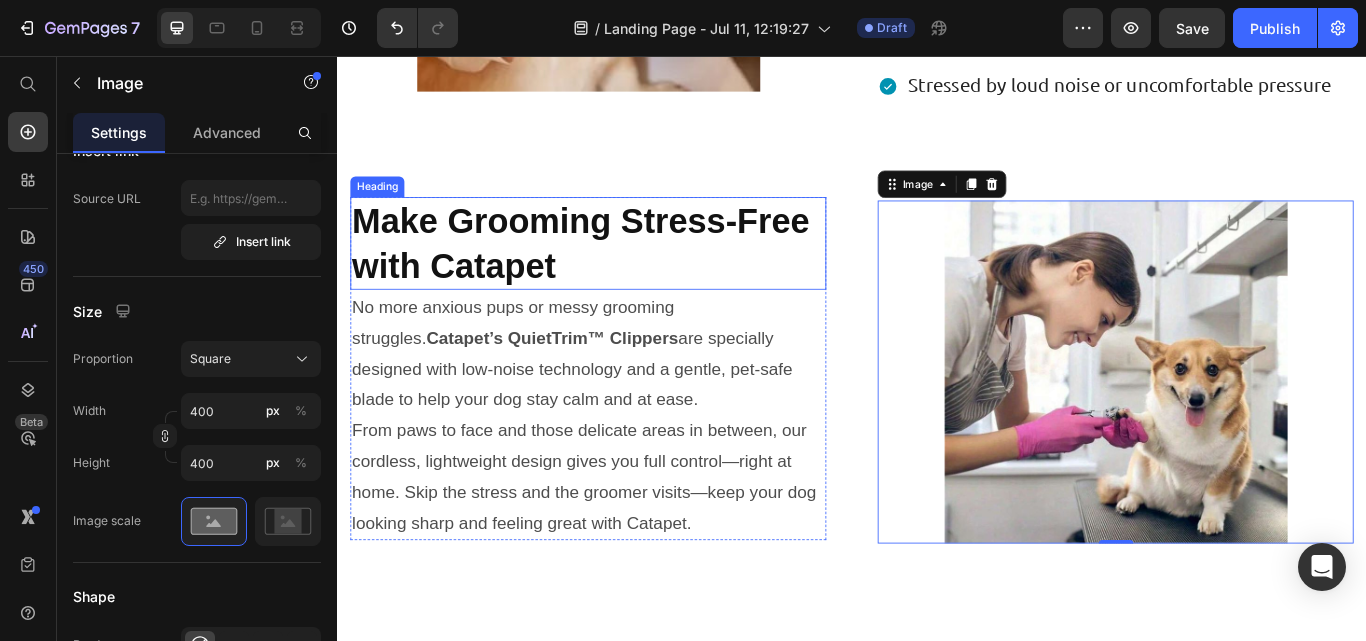 click on "Make Grooming Stress-Free with Catapet" at bounding box center (621, 275) 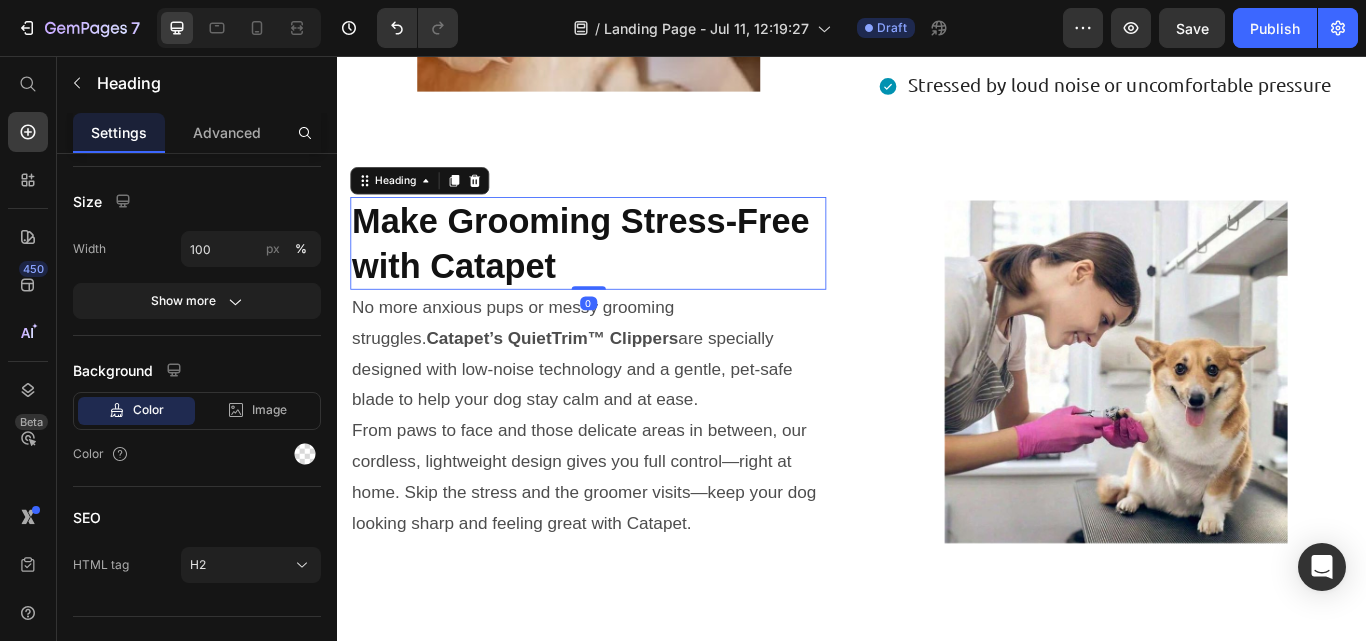 scroll, scrollTop: 0, scrollLeft: 0, axis: both 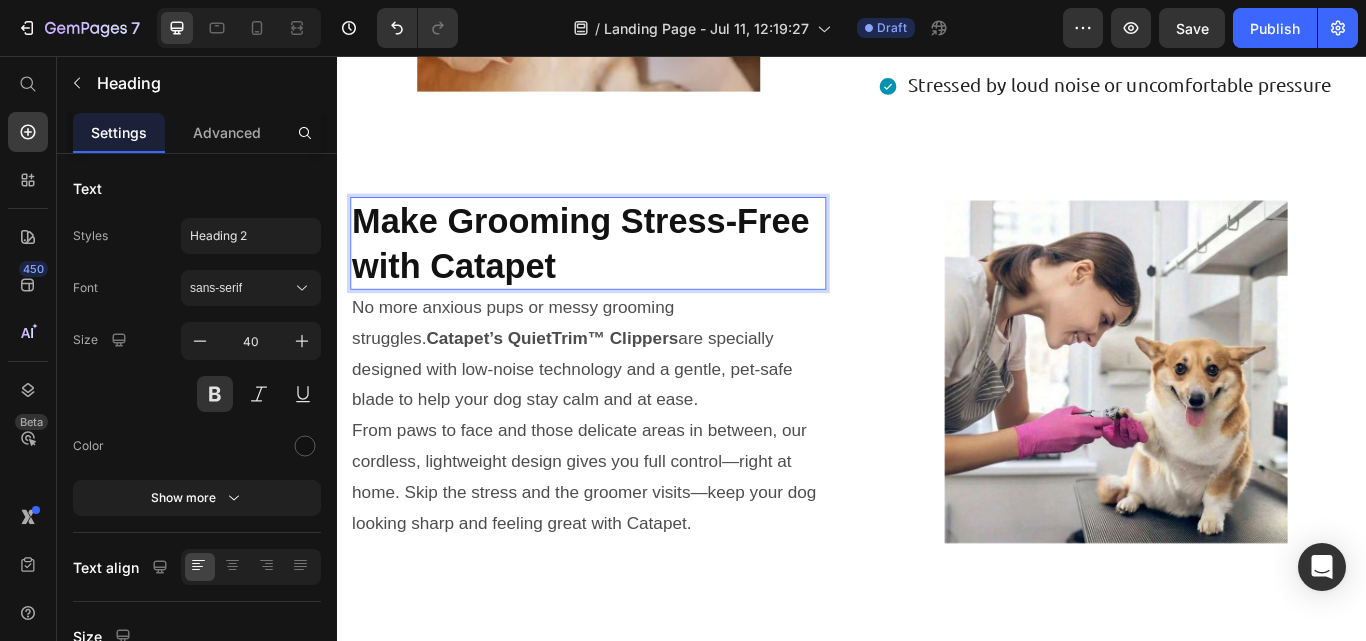 click on "Make Grooming Stress-Free with Catapet" at bounding box center (621, 275) 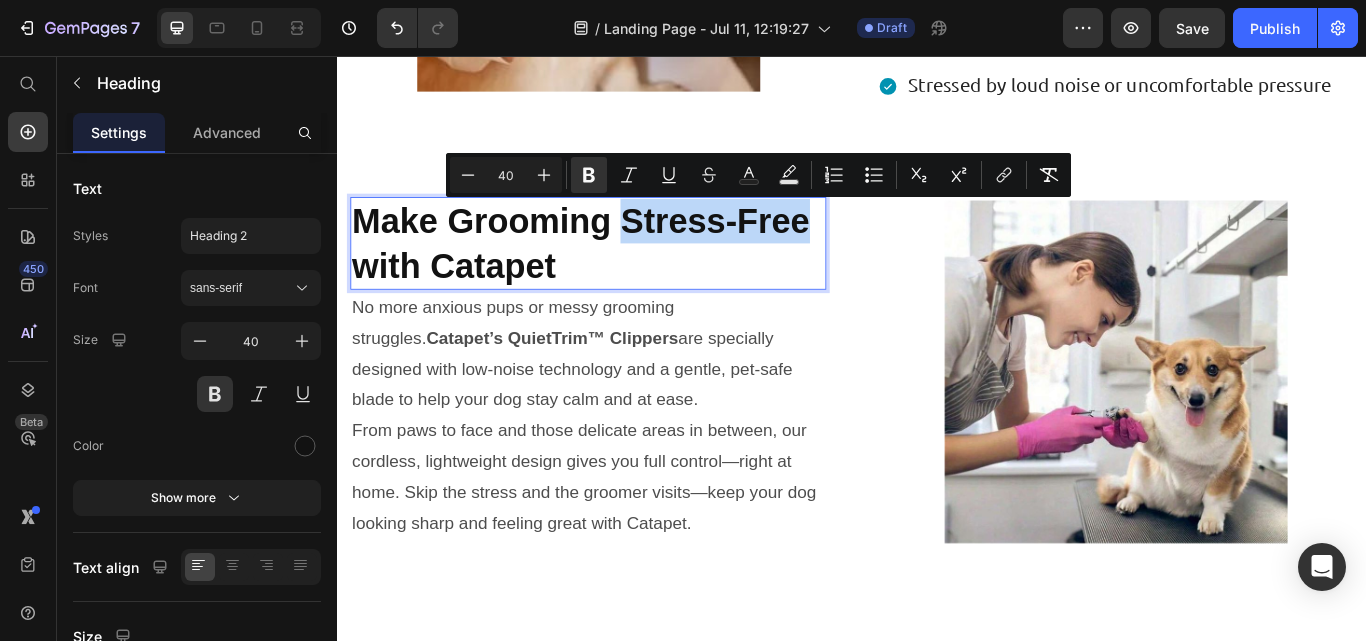 drag, startPoint x: 678, startPoint y: 248, endPoint x: 887, endPoint y: 262, distance: 209.46837 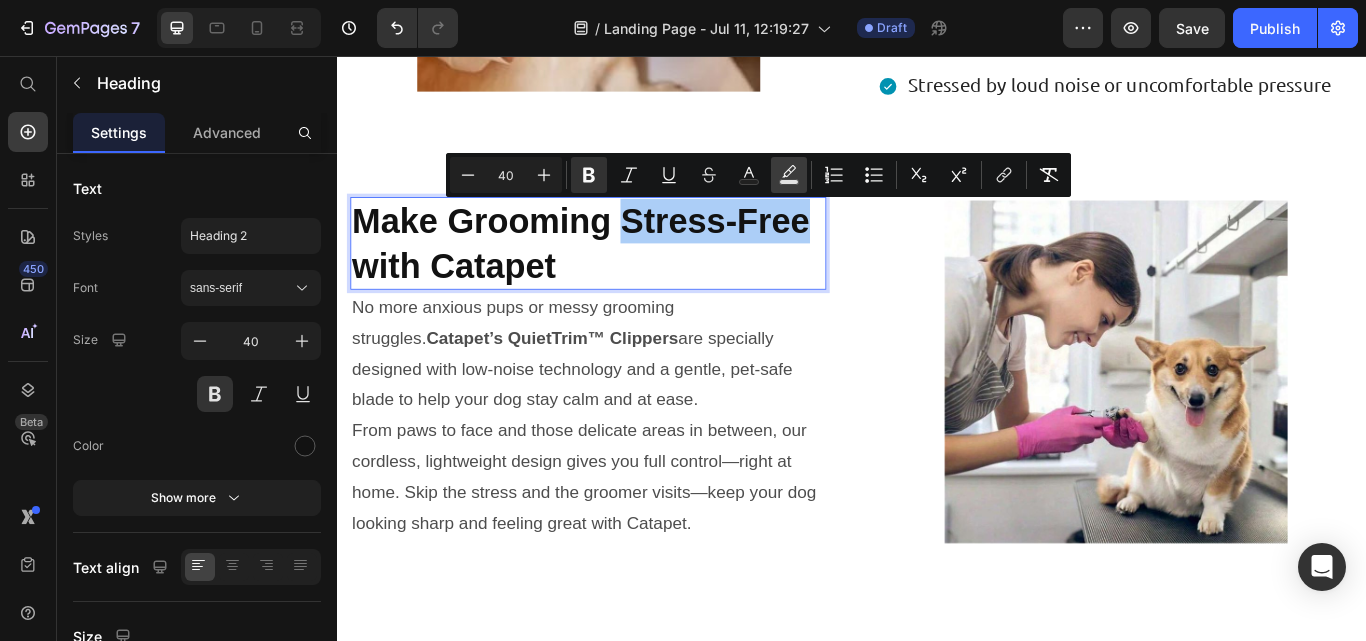 click 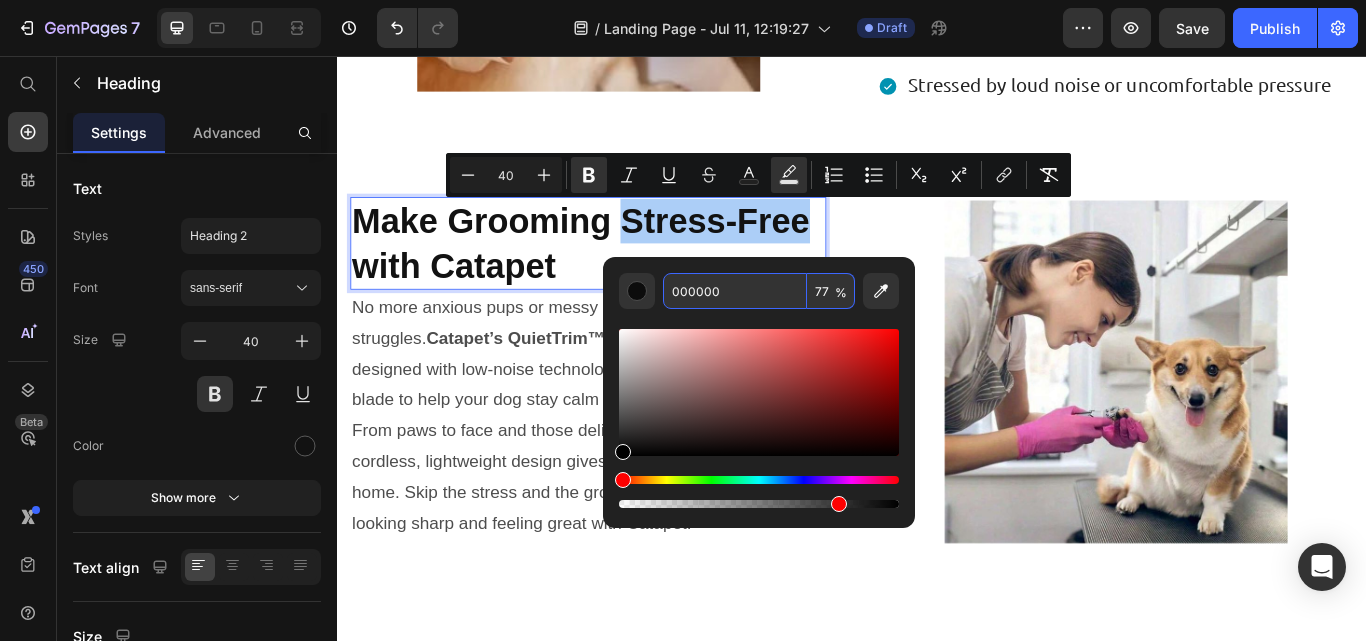 click on "000000" at bounding box center (735, 291) 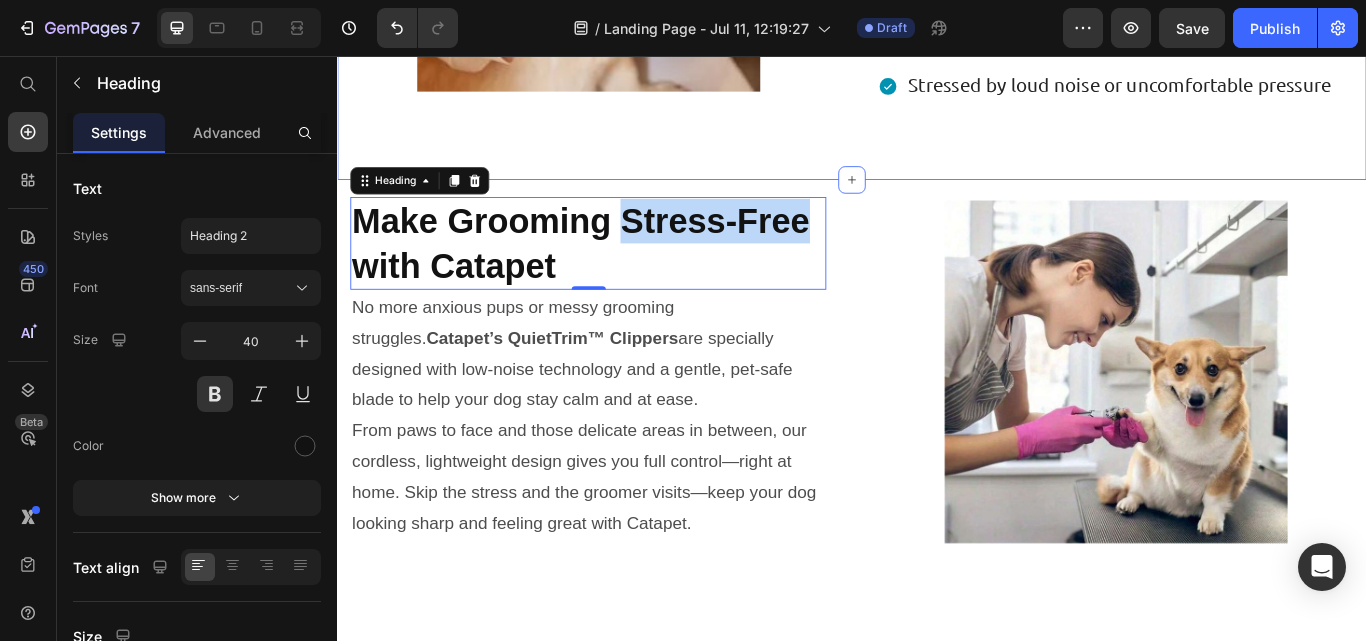 click on "Image Let me guess… Text block You’ve tried every type of nail trimming tool. Your drawer is full of clippers, grinders, and quick-fix gadgets. And yet your cat is STILL: Heading
Hiding the moment they see the trimmer
Swatting, squirming, or scratching during nail trims
Left with jagged or uneven nails
Stressed by loud noise or uncomfortable pressure Item List Row Row Section 4" at bounding box center (937, -72) 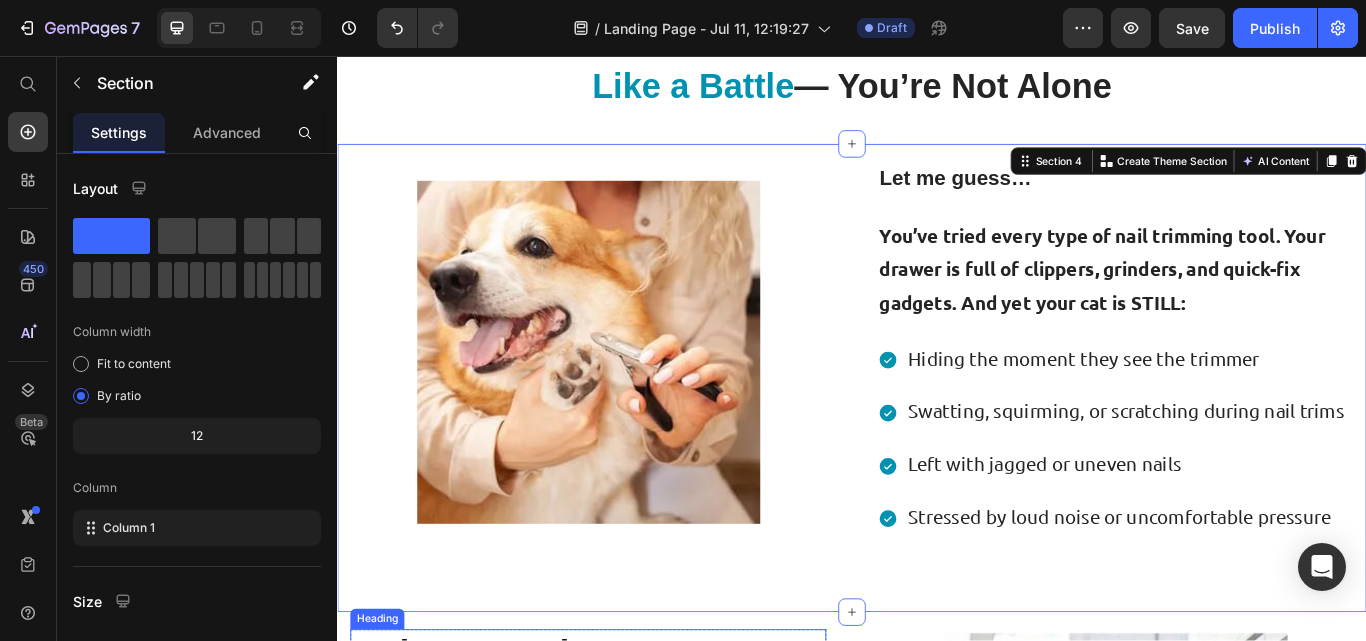 scroll, scrollTop: 674, scrollLeft: 0, axis: vertical 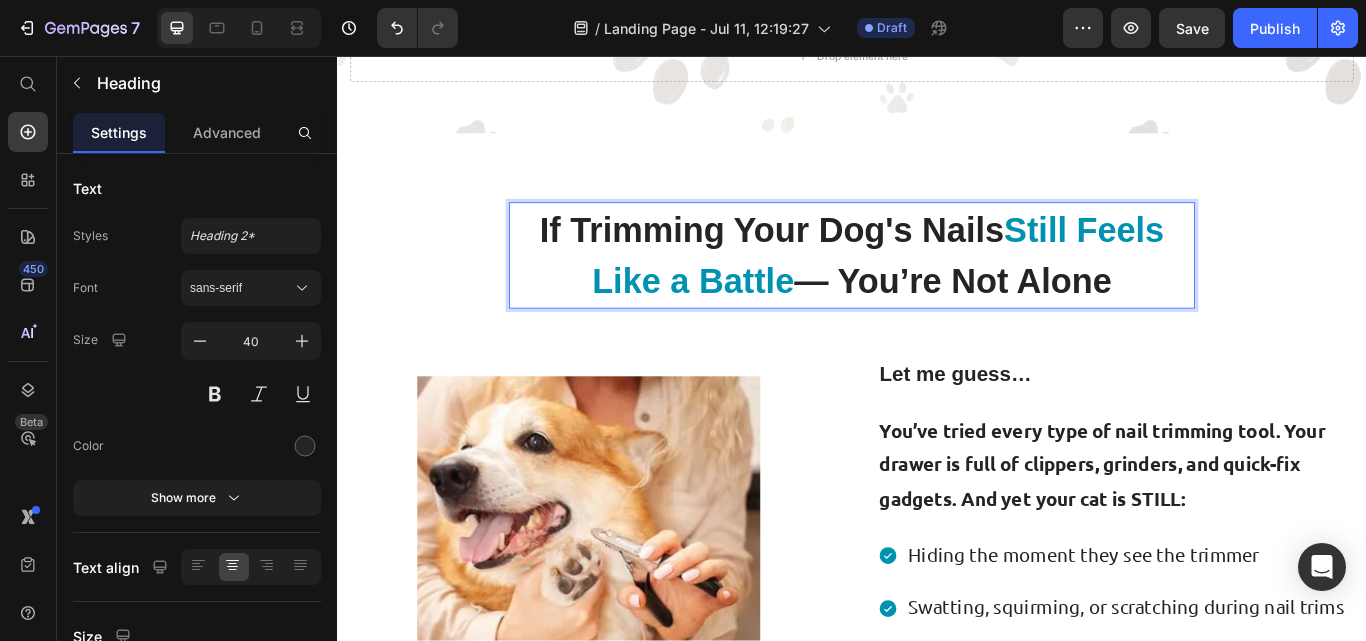 drag, startPoint x: 1123, startPoint y: 250, endPoint x: 1141, endPoint y: 223, distance: 32.449963 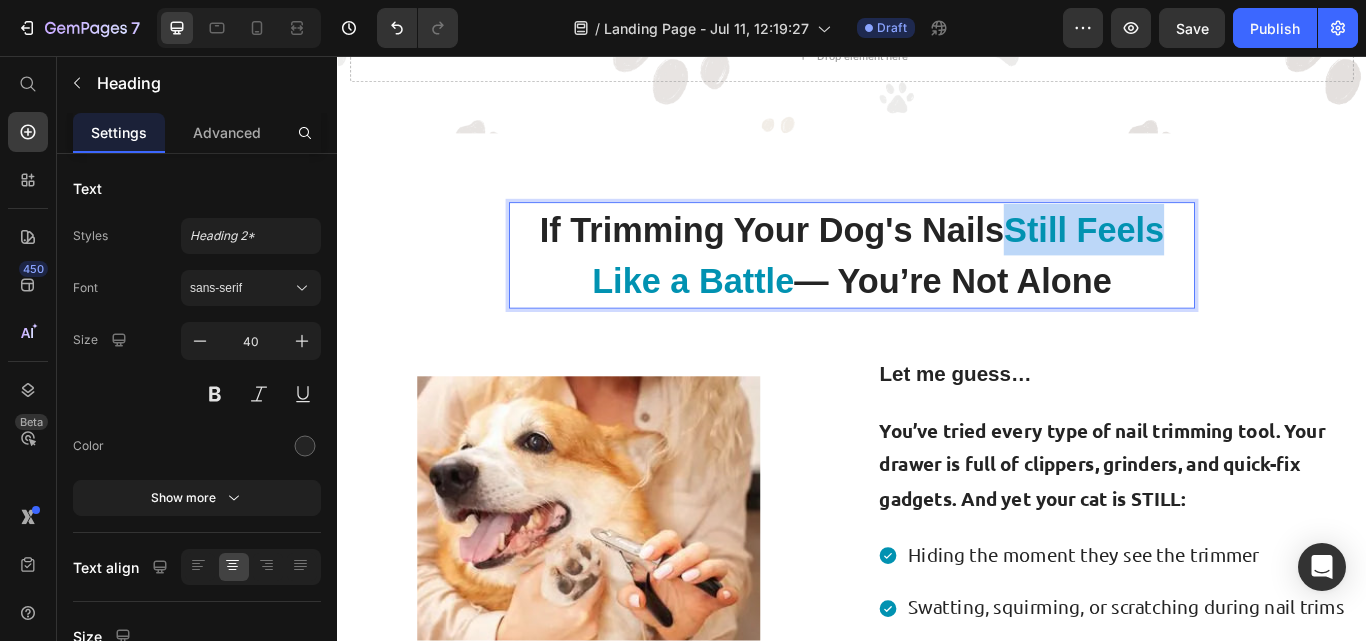 drag, startPoint x: 1117, startPoint y: 247, endPoint x: 1206, endPoint y: 250, distance: 89.050545 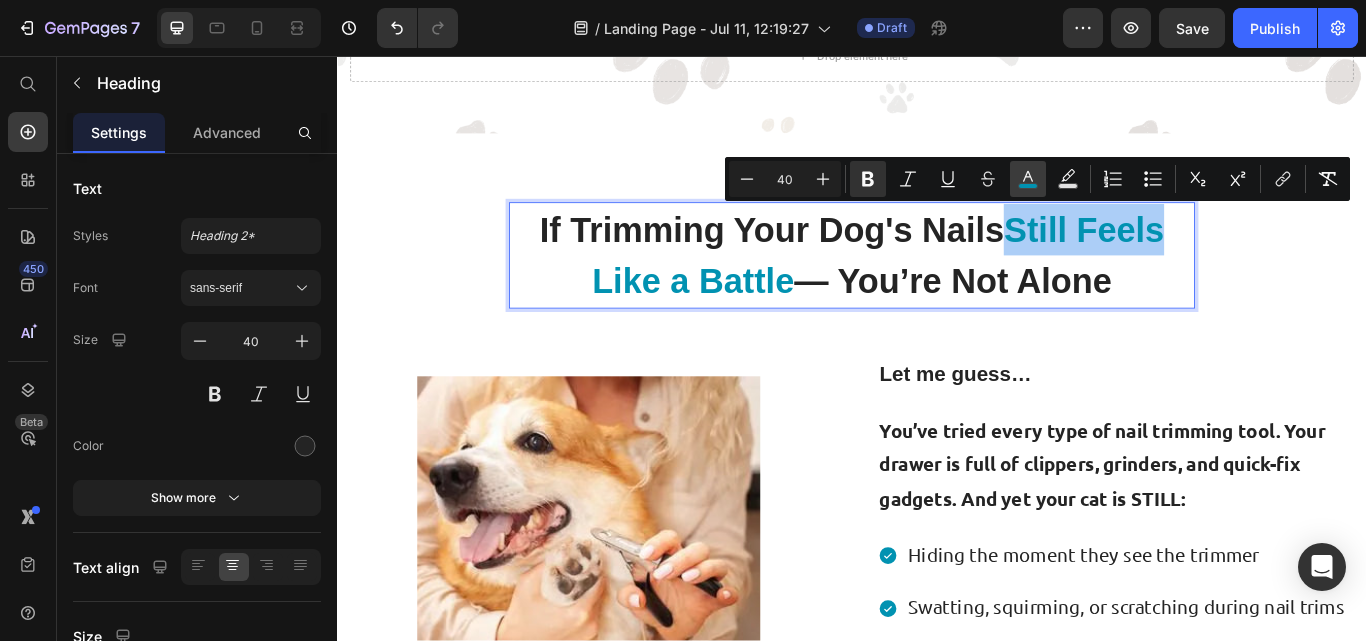 click 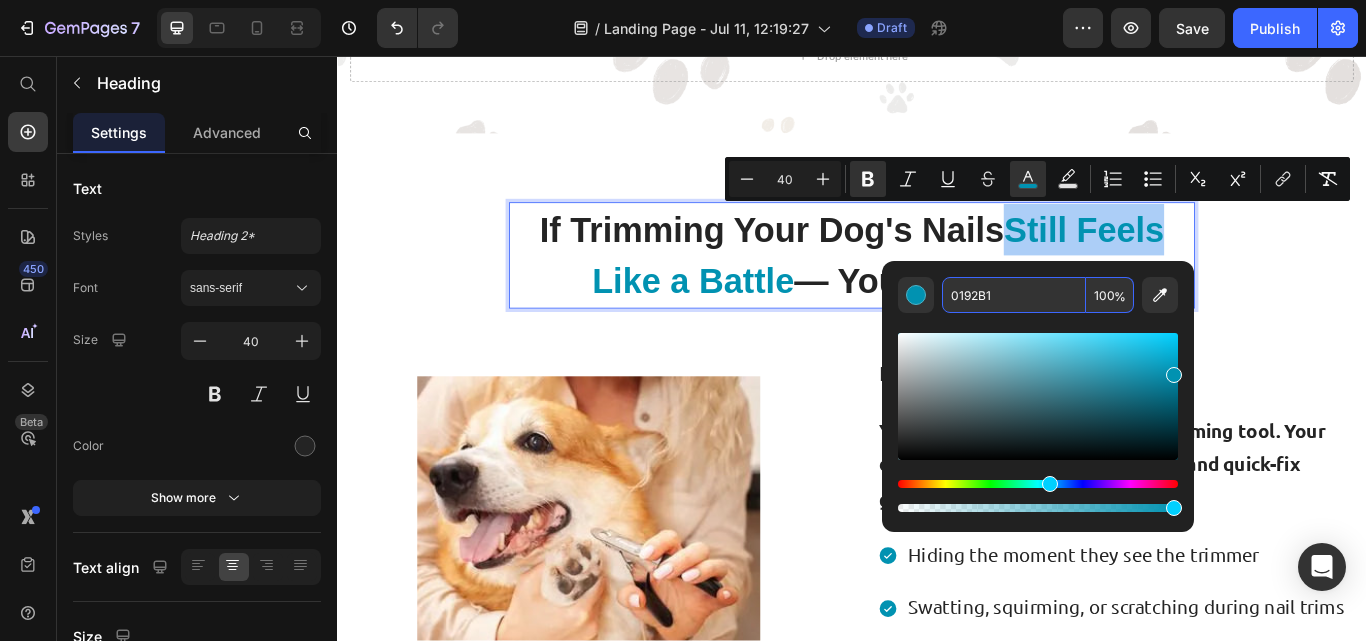 click on "0192B1" at bounding box center (1014, 295) 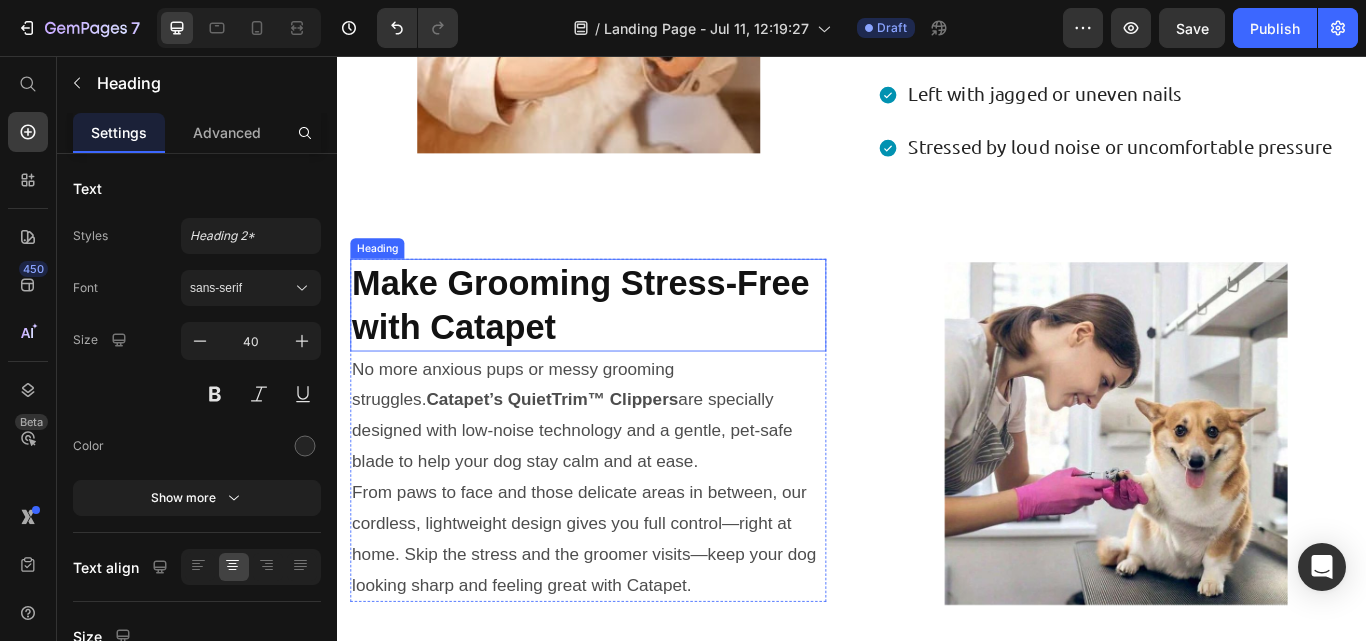 scroll, scrollTop: 1329, scrollLeft: 0, axis: vertical 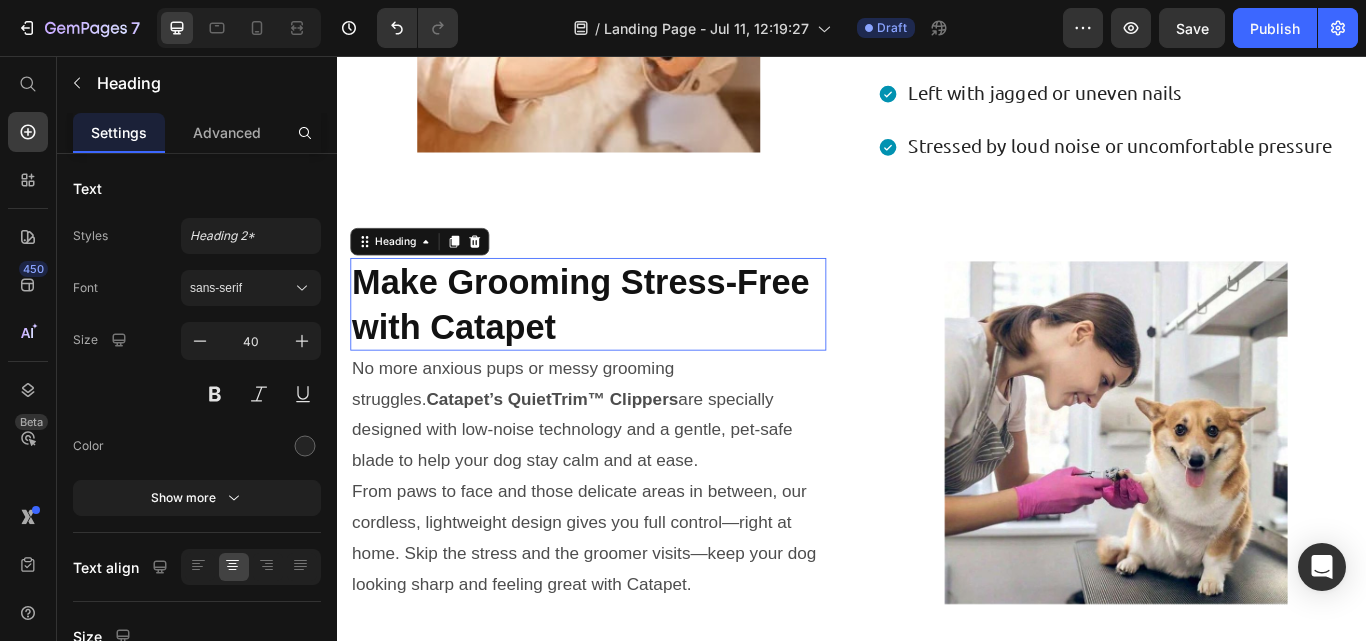 type on "16" 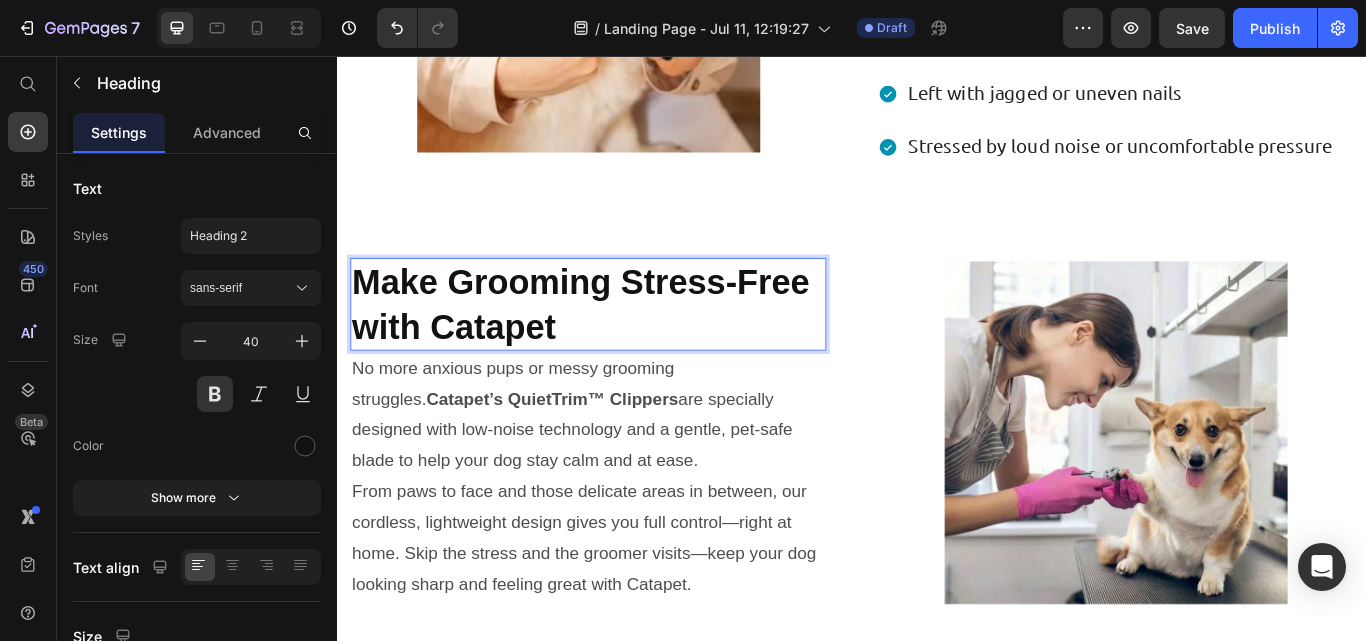 click on "Make Grooming Stress-Free with Catapet" at bounding box center [621, 346] 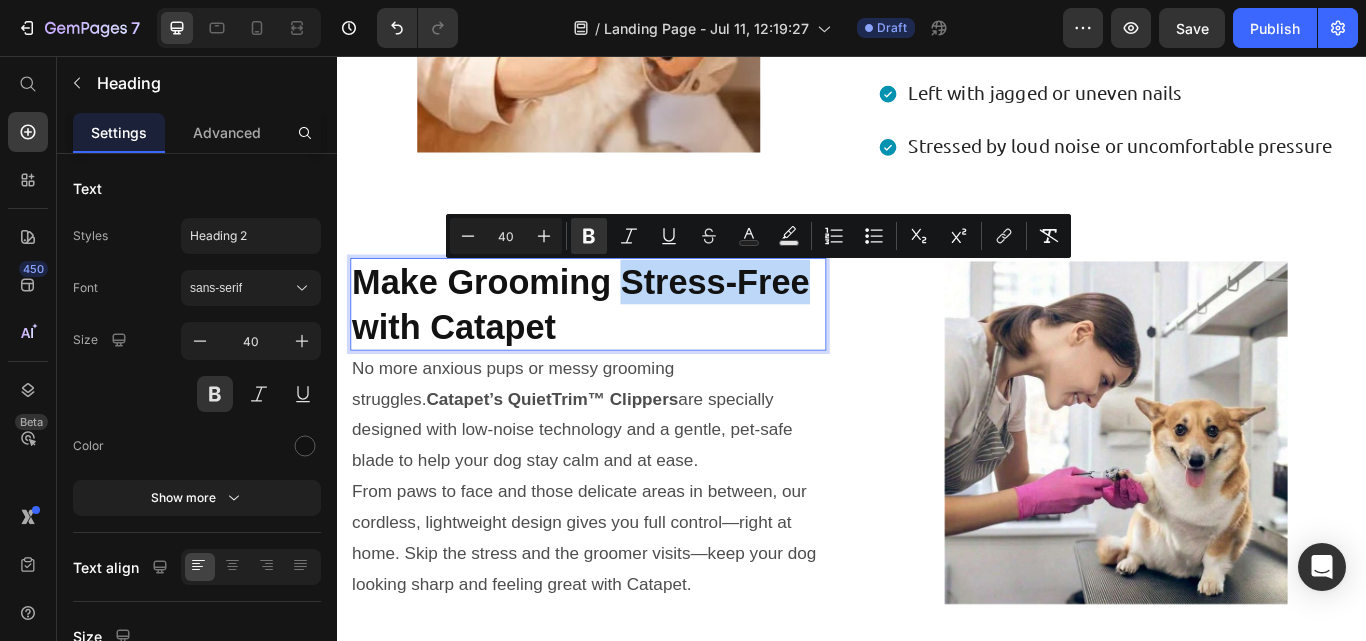 drag, startPoint x: 675, startPoint y: 311, endPoint x: 840, endPoint y: 337, distance: 167.03592 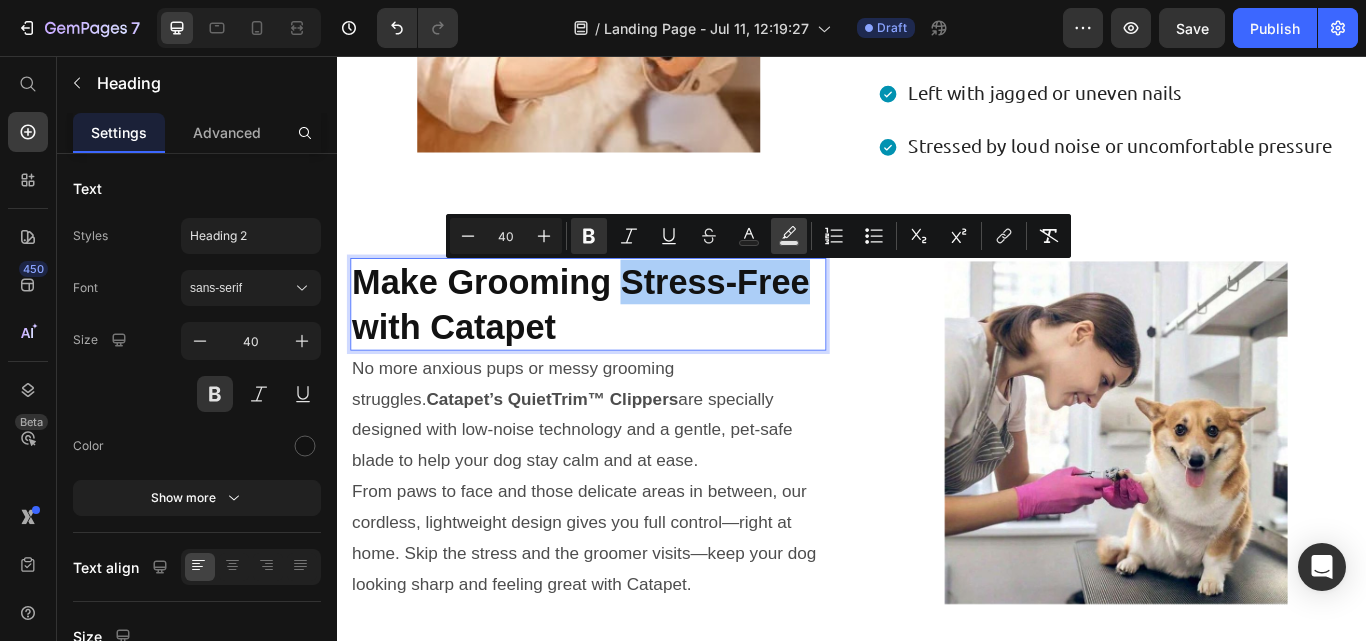 click 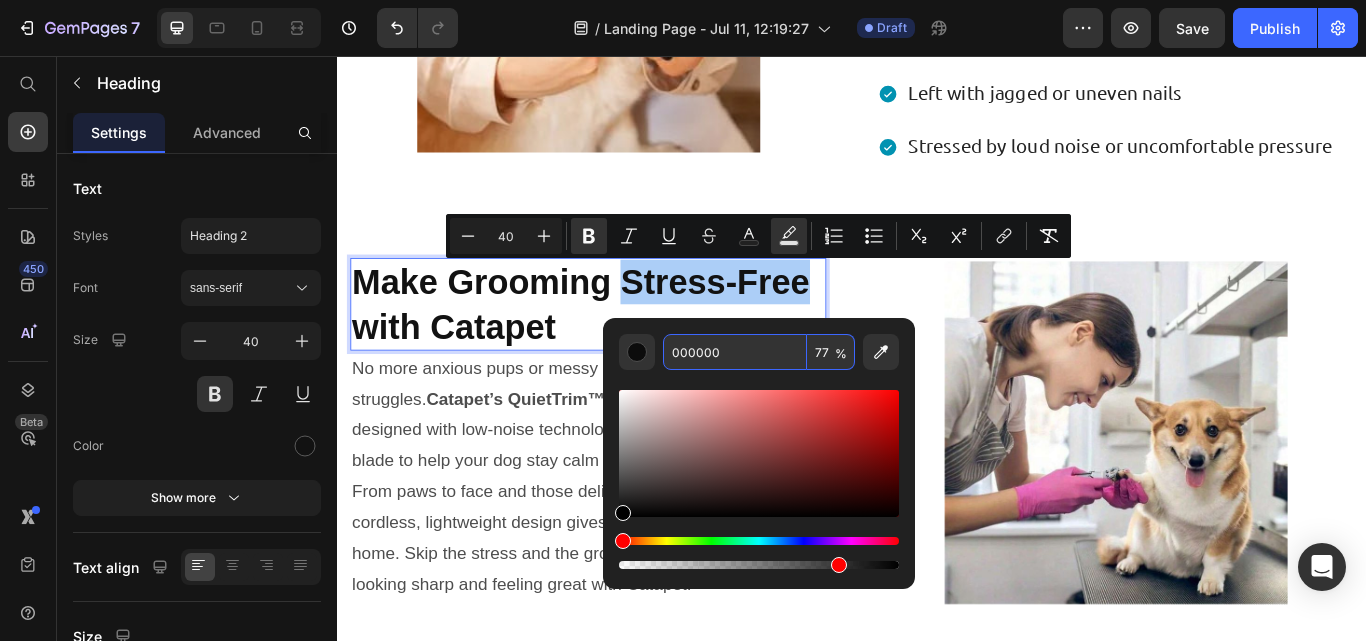 click on "000000" at bounding box center (735, 352) 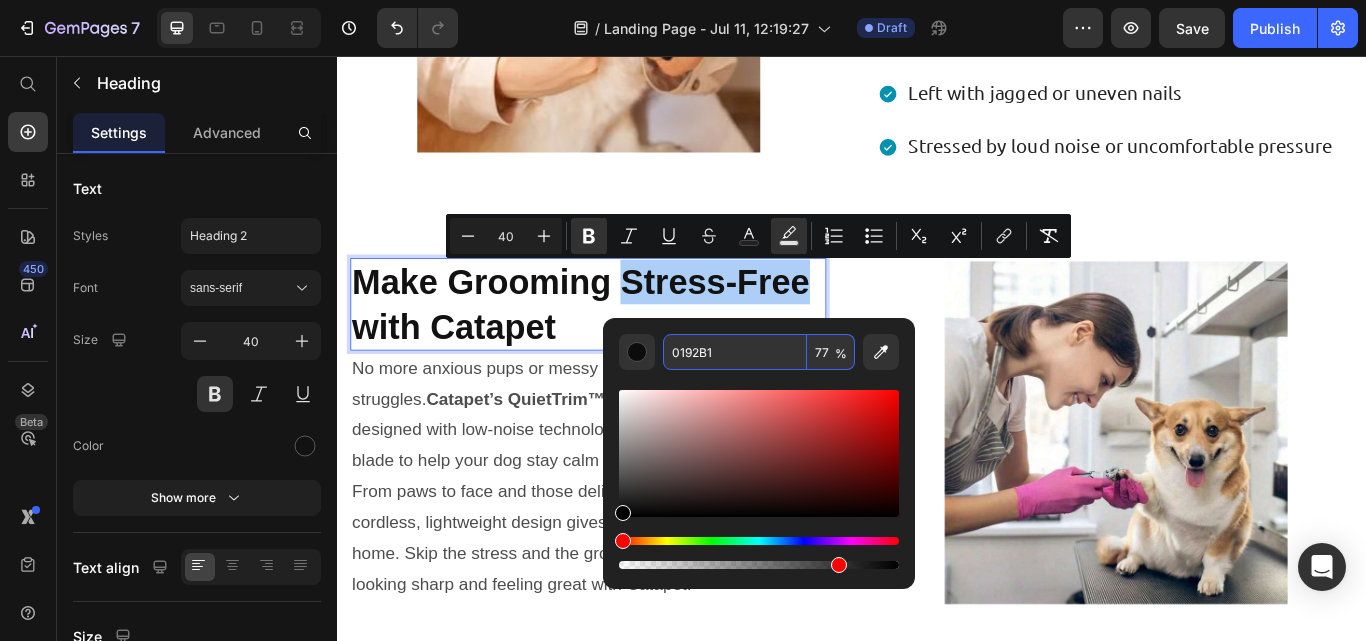 type on "0192B1" 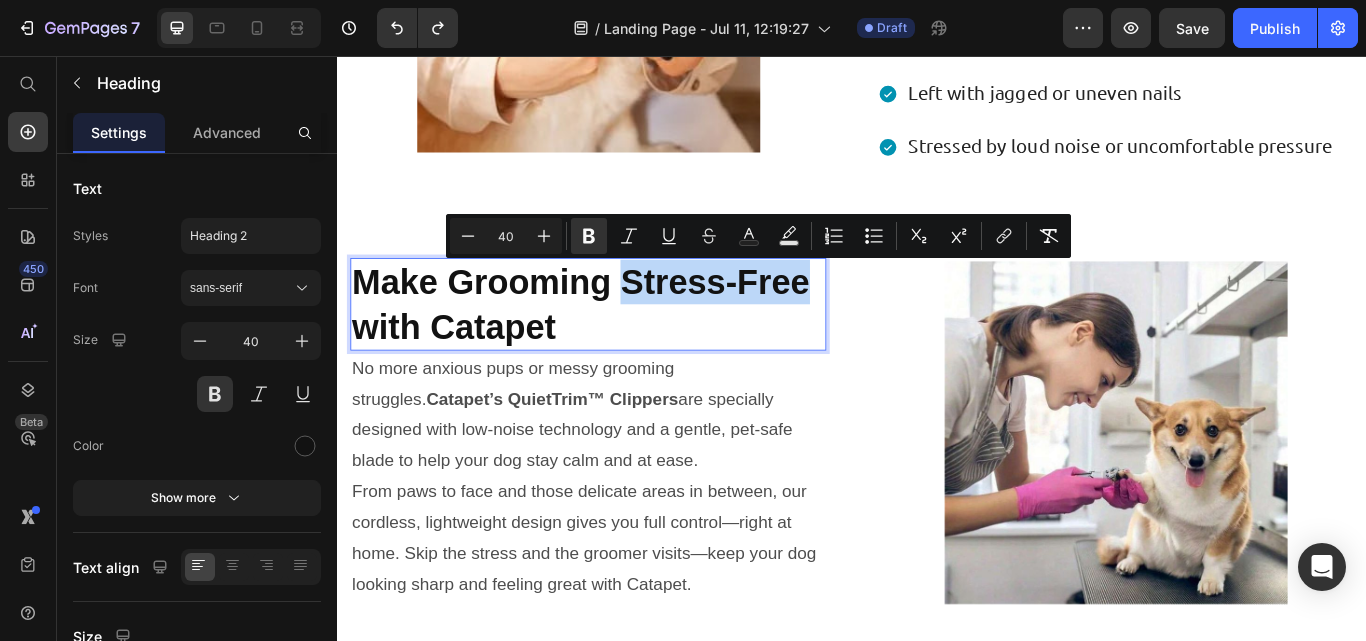 drag, startPoint x: 671, startPoint y: 310, endPoint x: 887, endPoint y: 337, distance: 217.68095 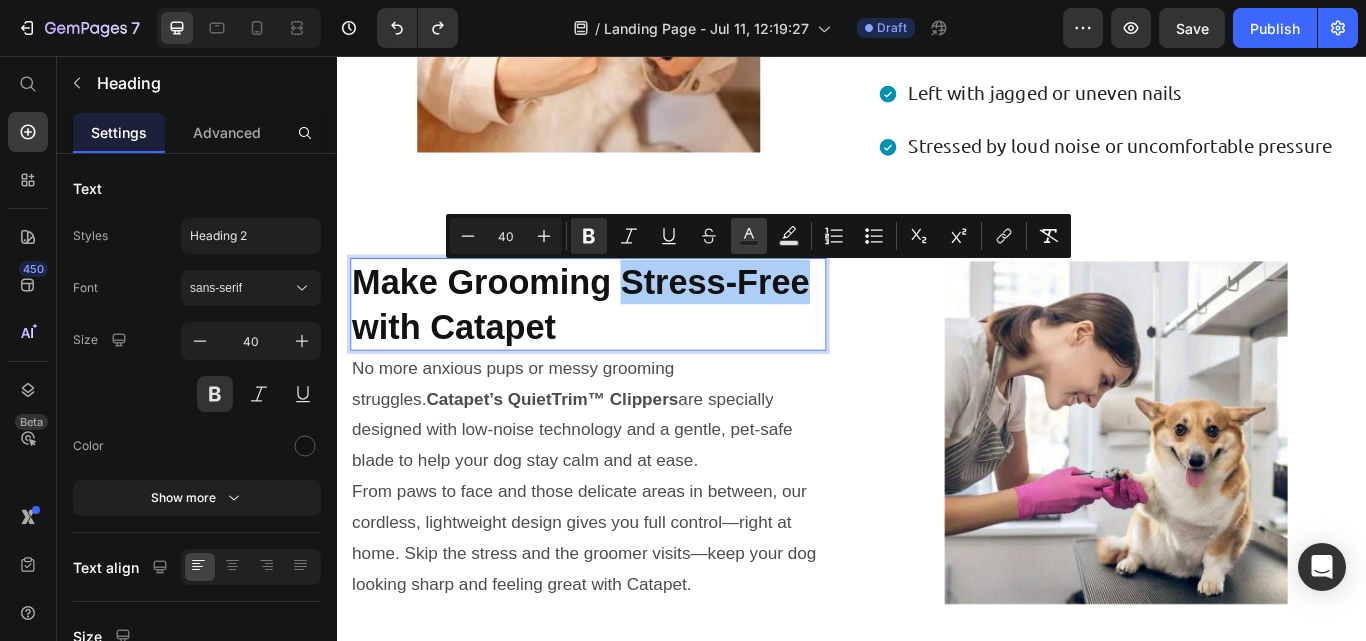 click 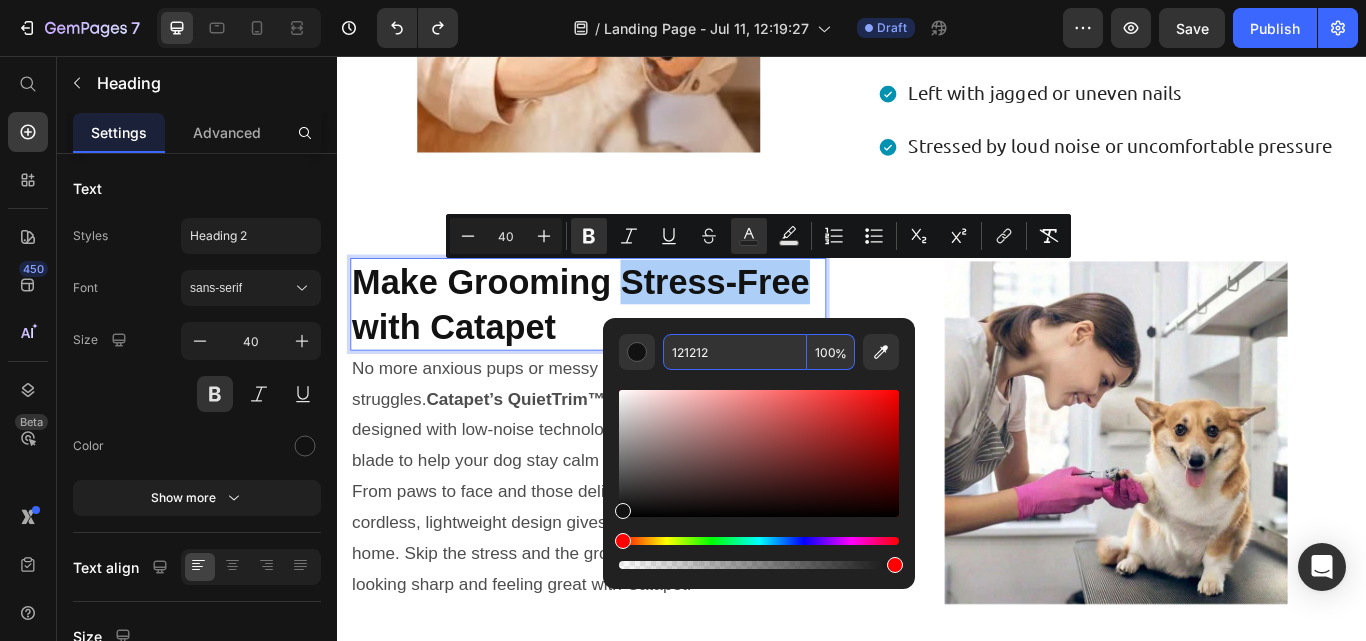 click on "121212" at bounding box center [735, 352] 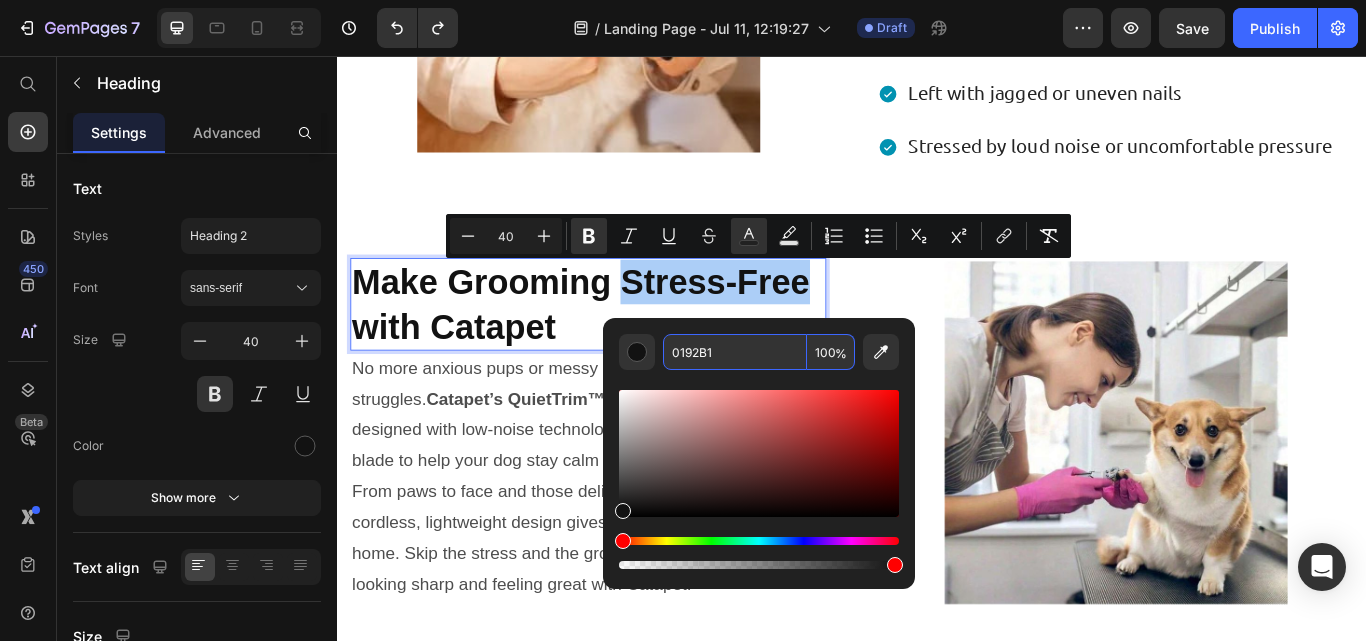 type on "0192B1" 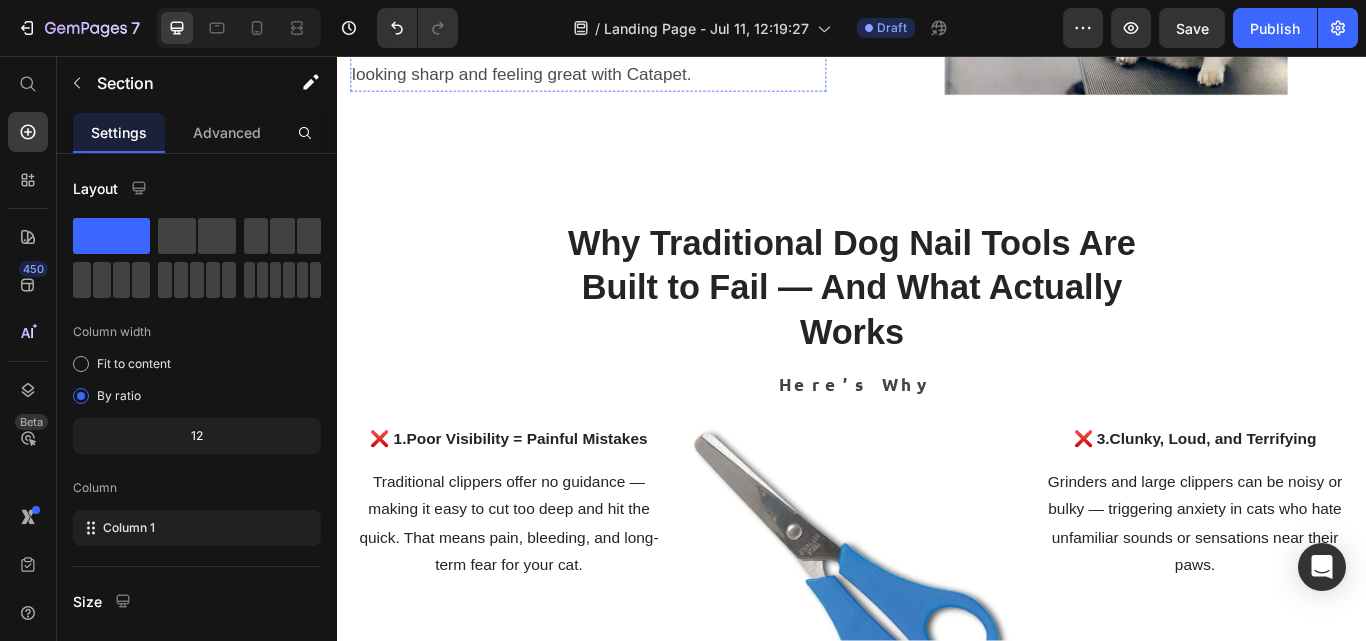 scroll, scrollTop: 1922, scrollLeft: 0, axis: vertical 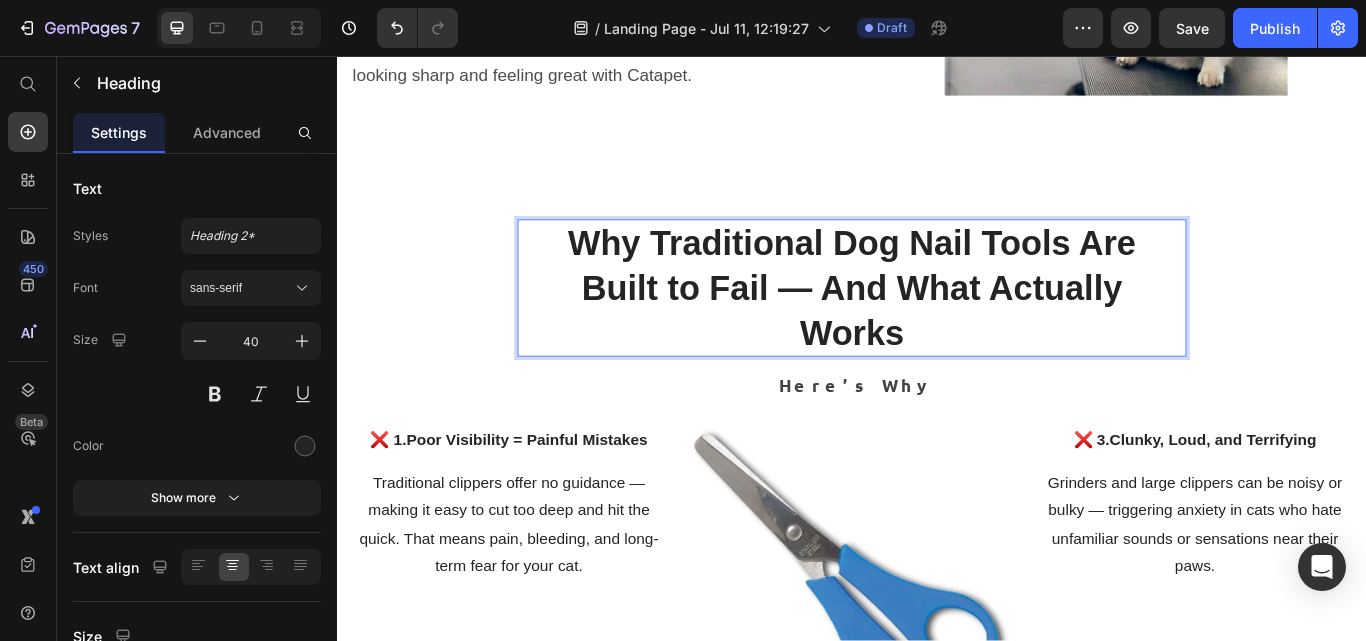 click on "Why Traditional Dog Nail Tools Are Built to Fail — And What Actually Works" at bounding box center [937, 327] 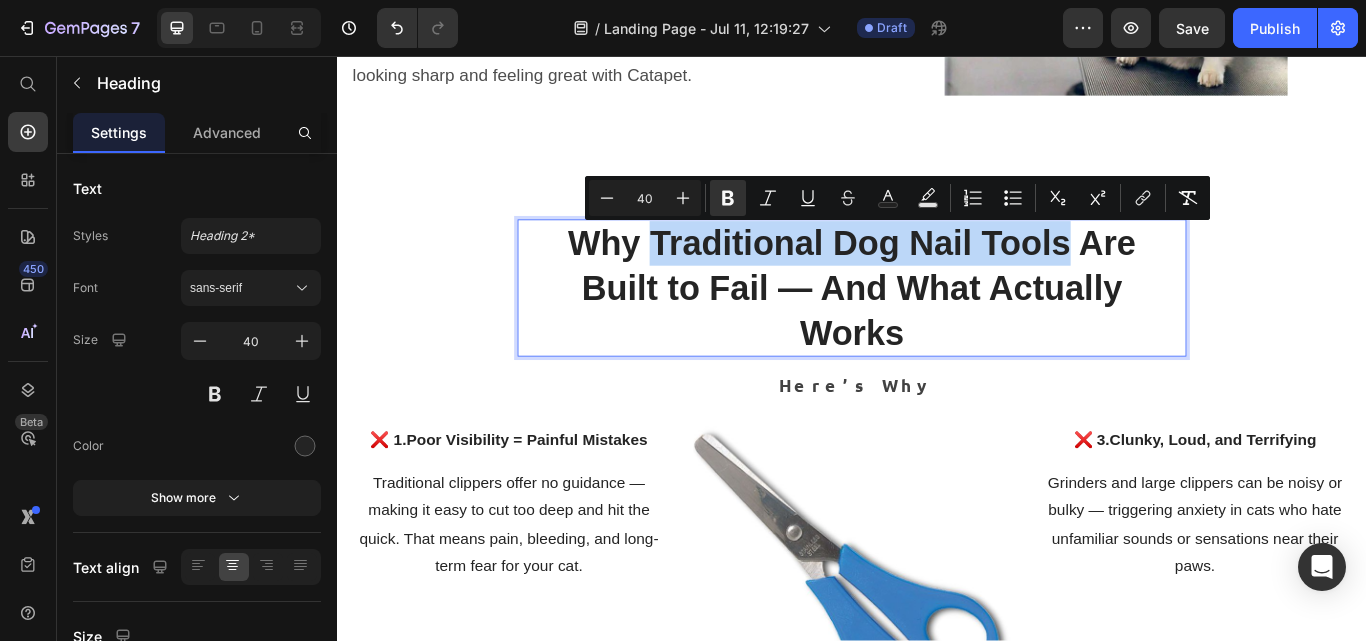 drag, startPoint x: 700, startPoint y: 268, endPoint x: 1188, endPoint y: 267, distance: 488.00104 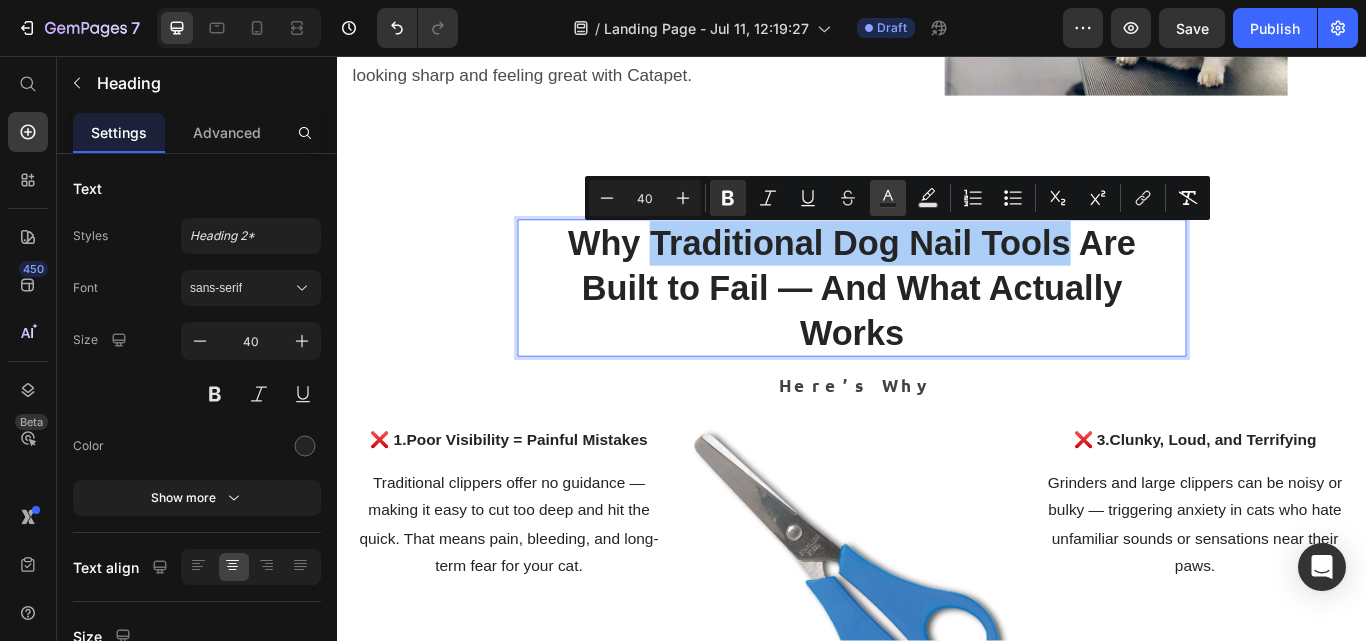 click 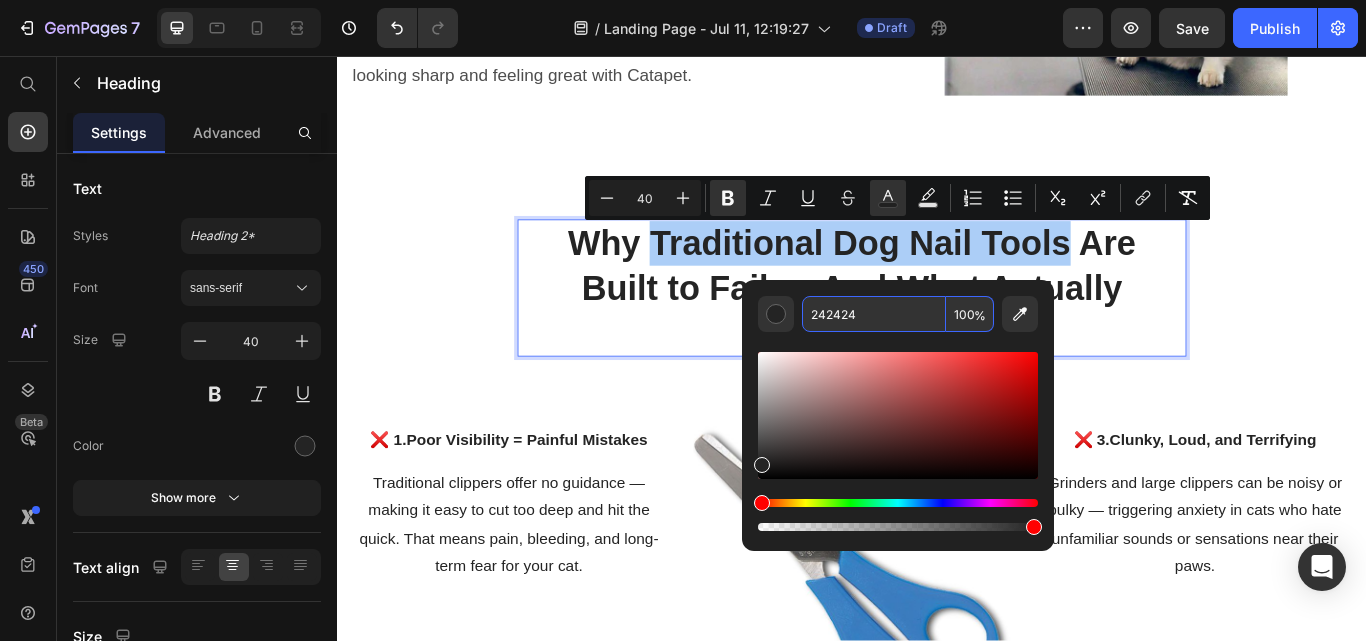 click on "242424" at bounding box center [874, 314] 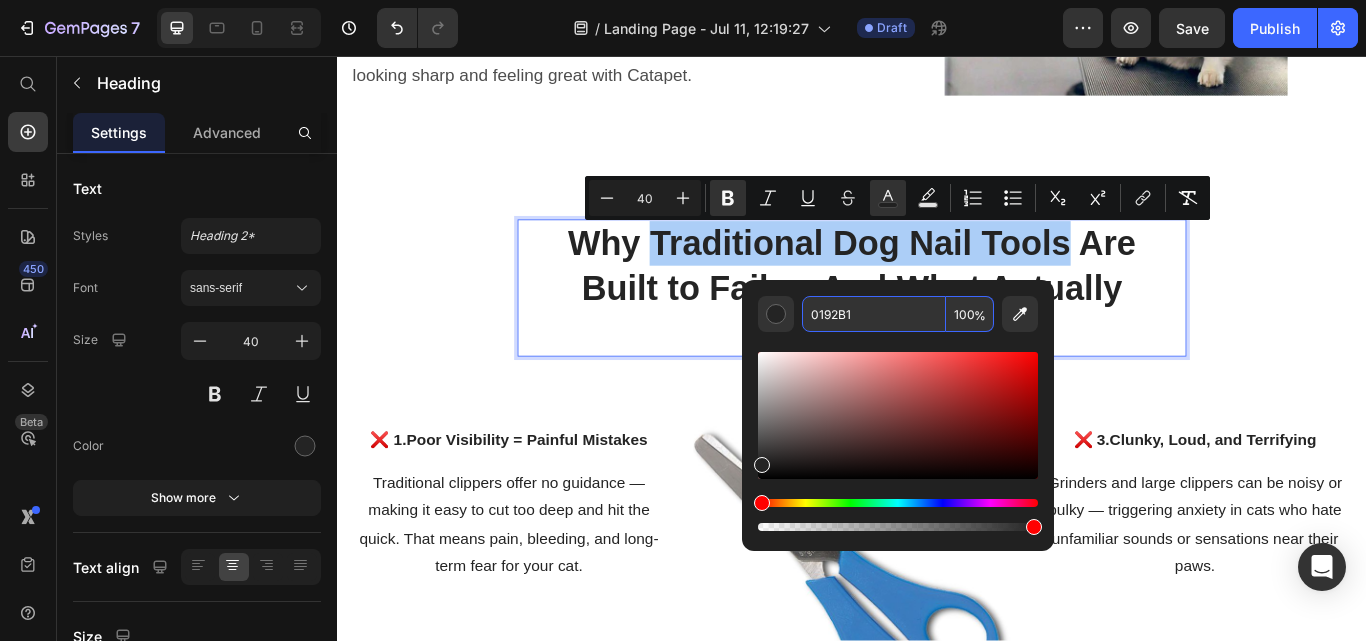 type on "0192B1" 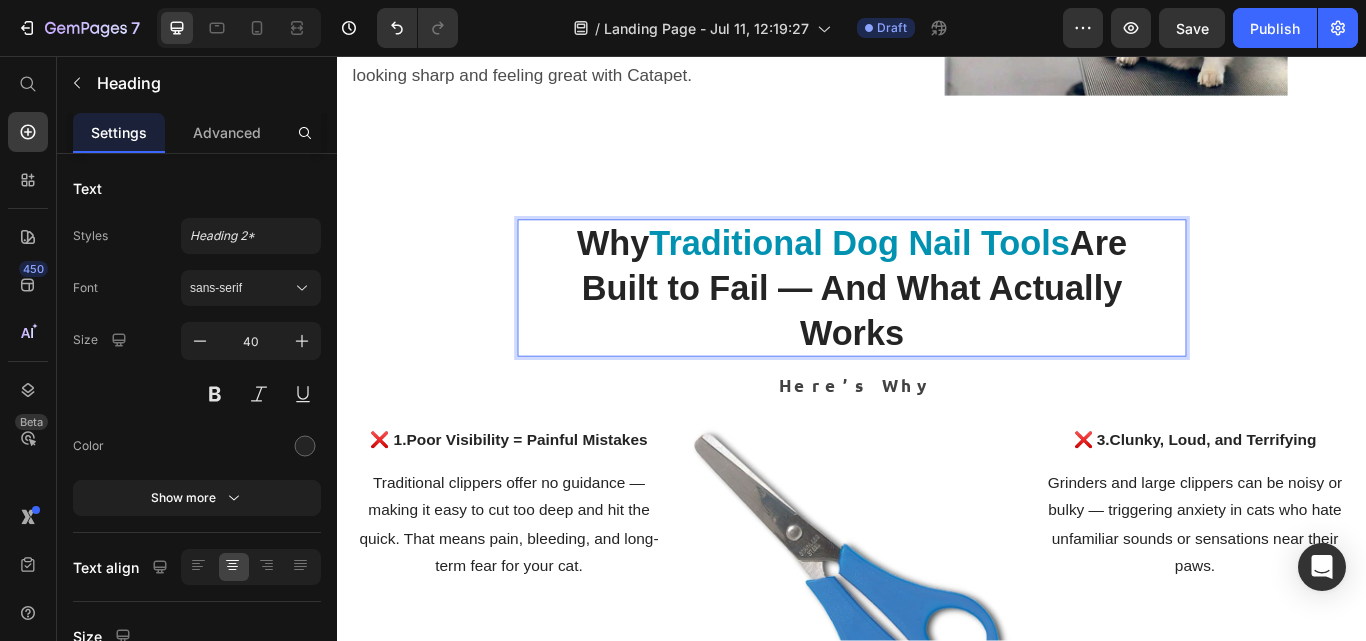 click on "Why  Traditional Dog Nail Tools  Are Built to Fail — And What Actually Works" at bounding box center [937, 327] 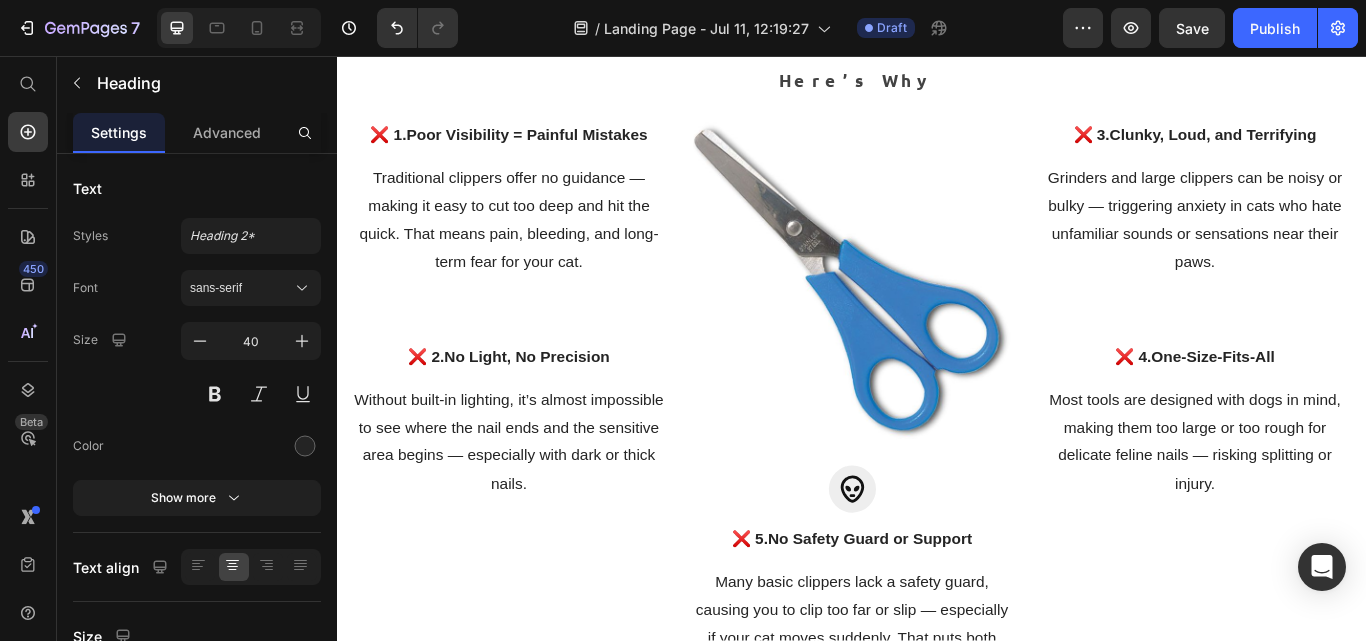 scroll, scrollTop: 2275, scrollLeft: 0, axis: vertical 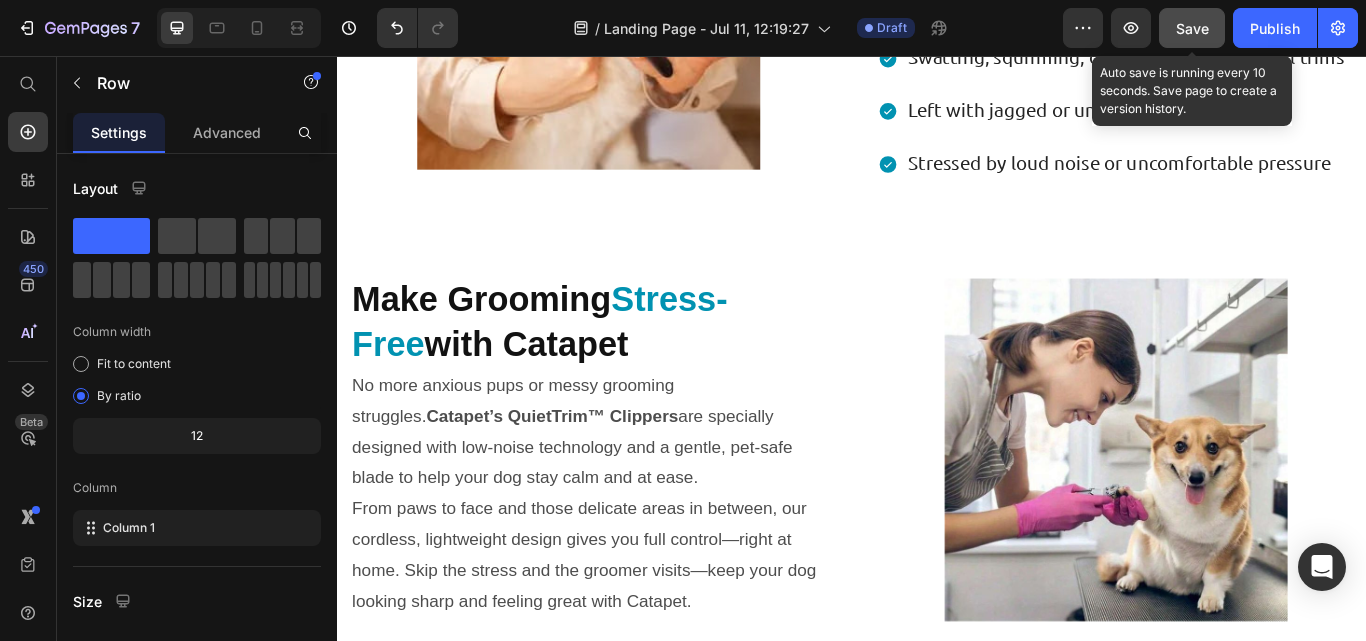 click on "Save" at bounding box center (1192, 28) 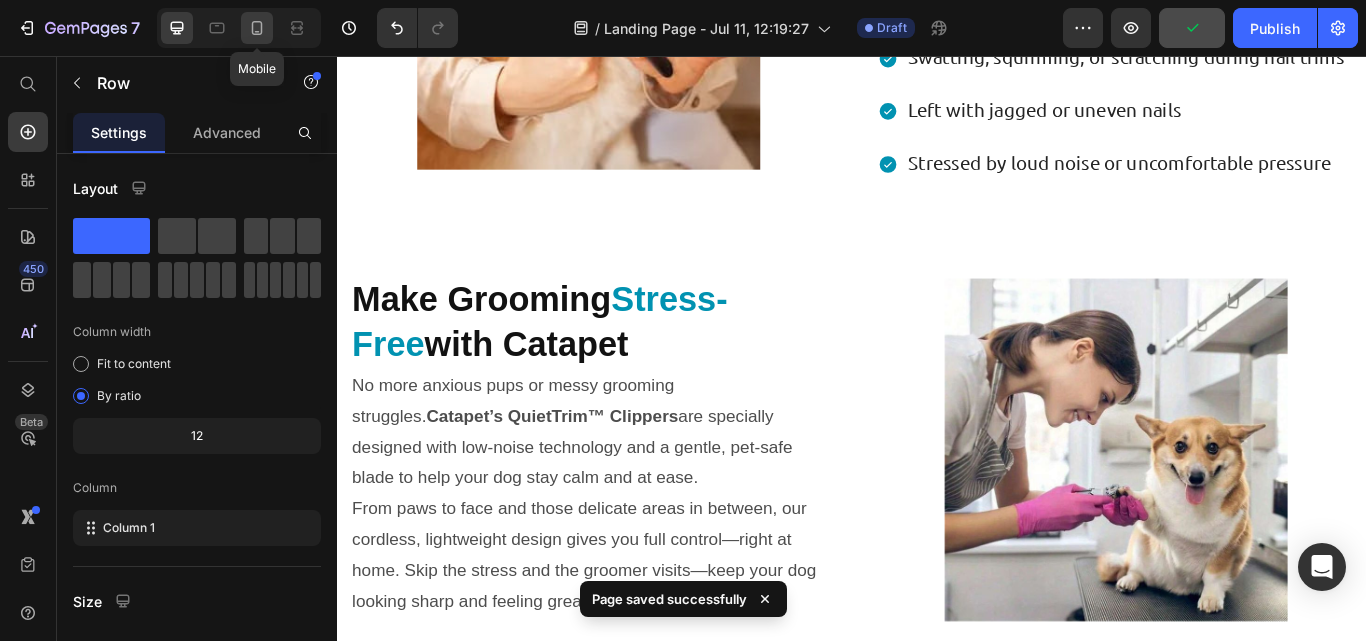 click 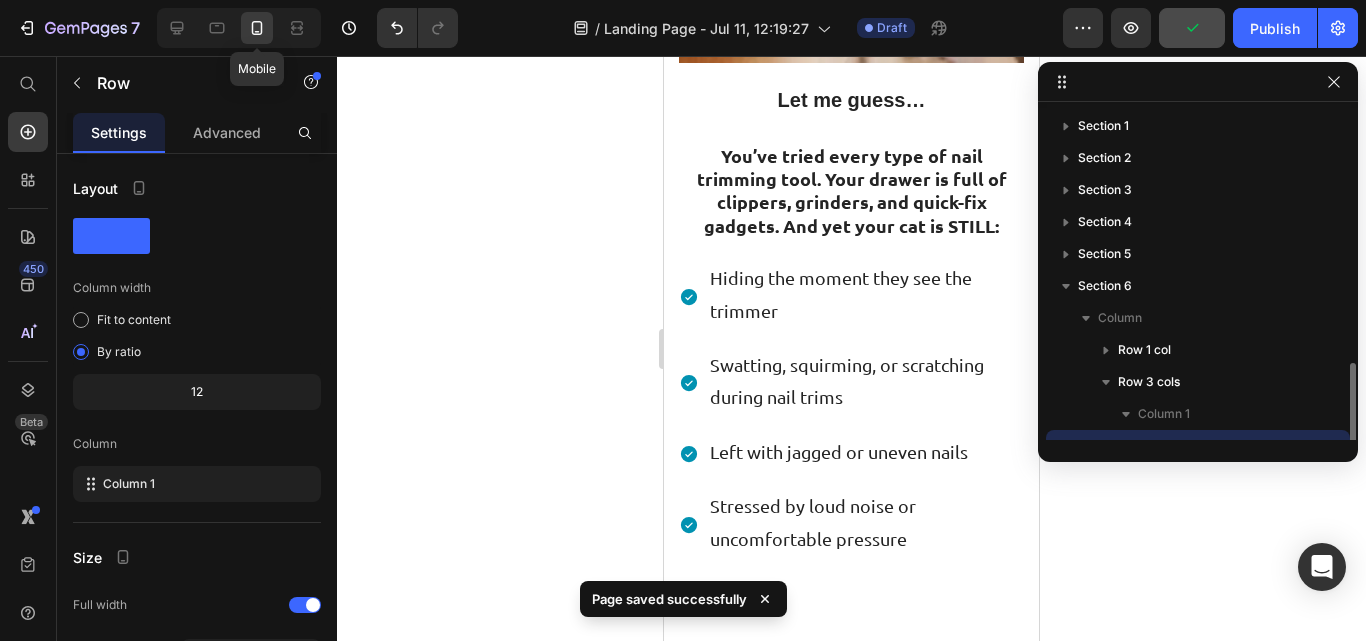 scroll, scrollTop: 1353, scrollLeft: 0, axis: vertical 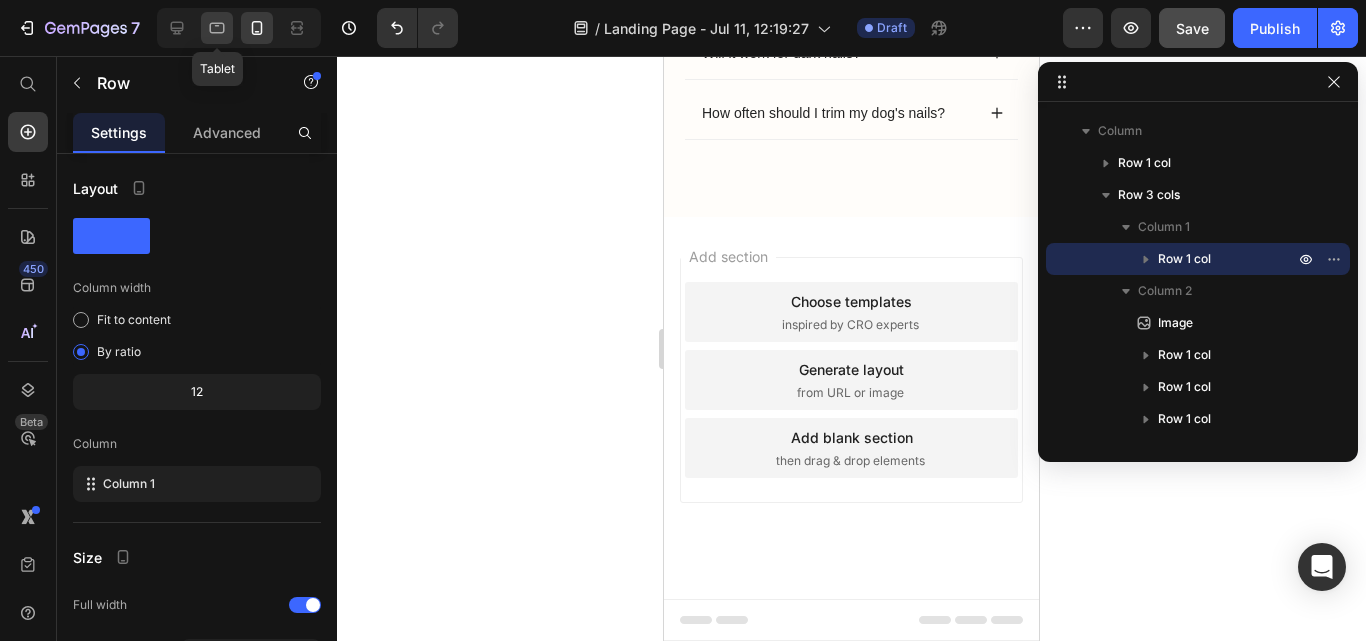 click 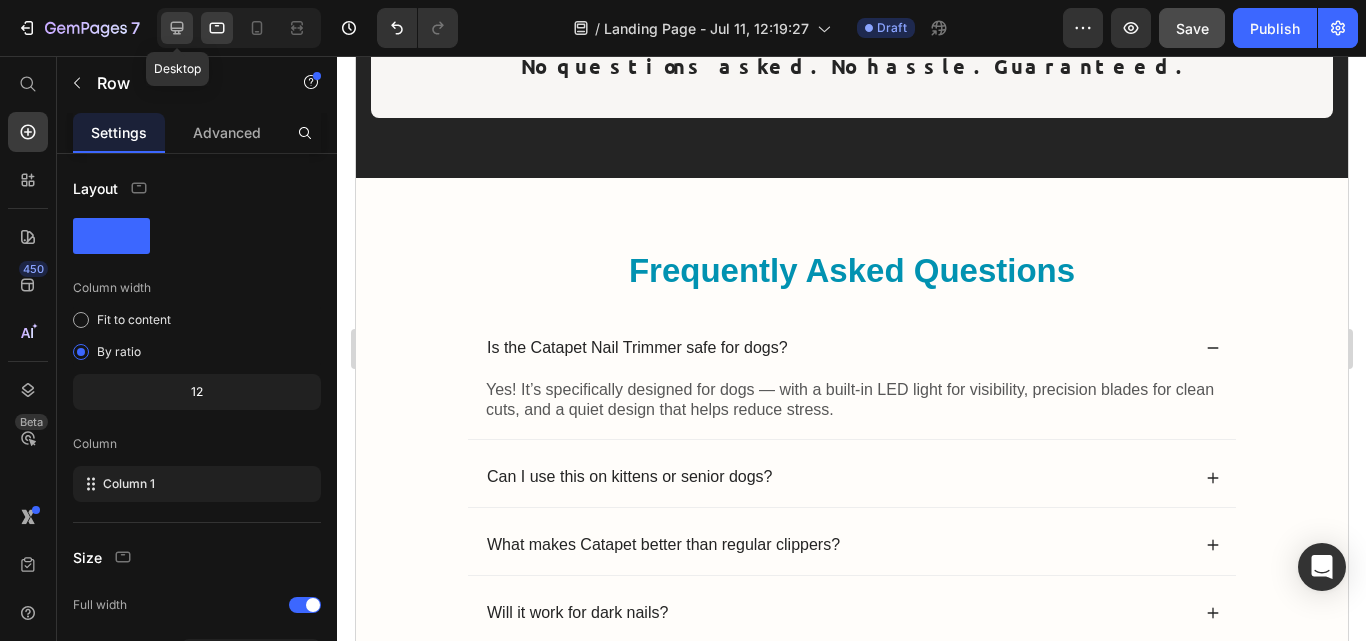 click 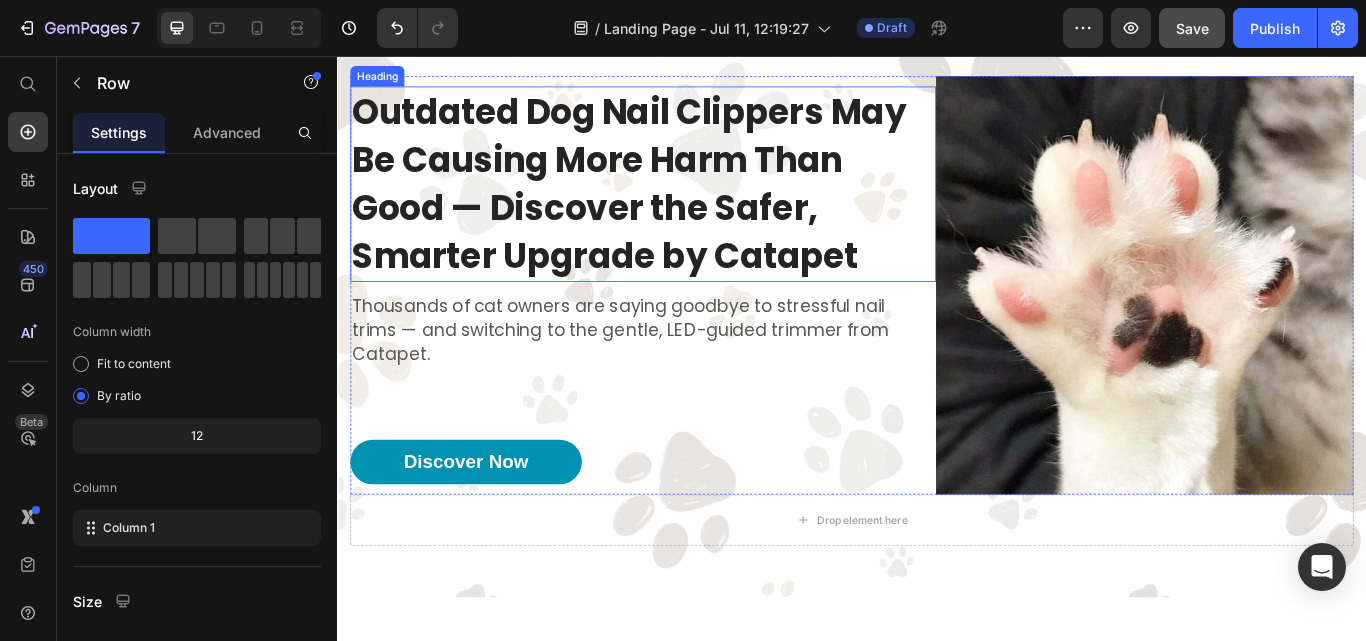 scroll, scrollTop: 0, scrollLeft: 0, axis: both 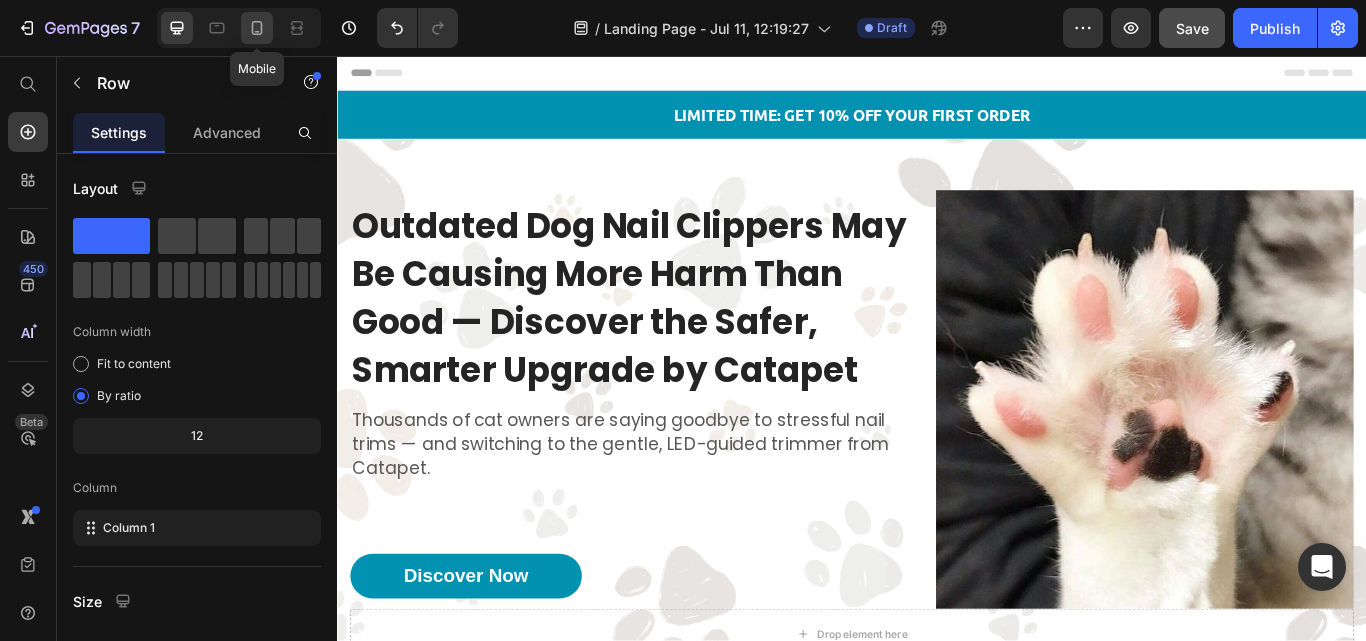 click 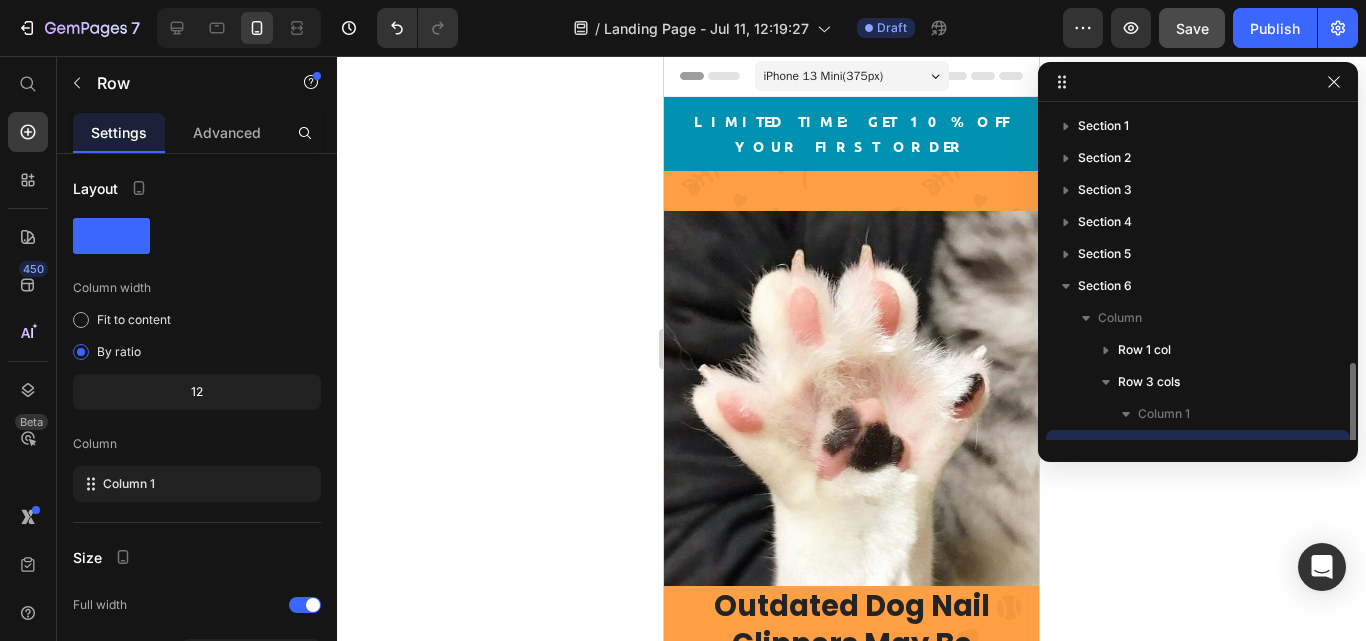 scroll, scrollTop: 187, scrollLeft: 0, axis: vertical 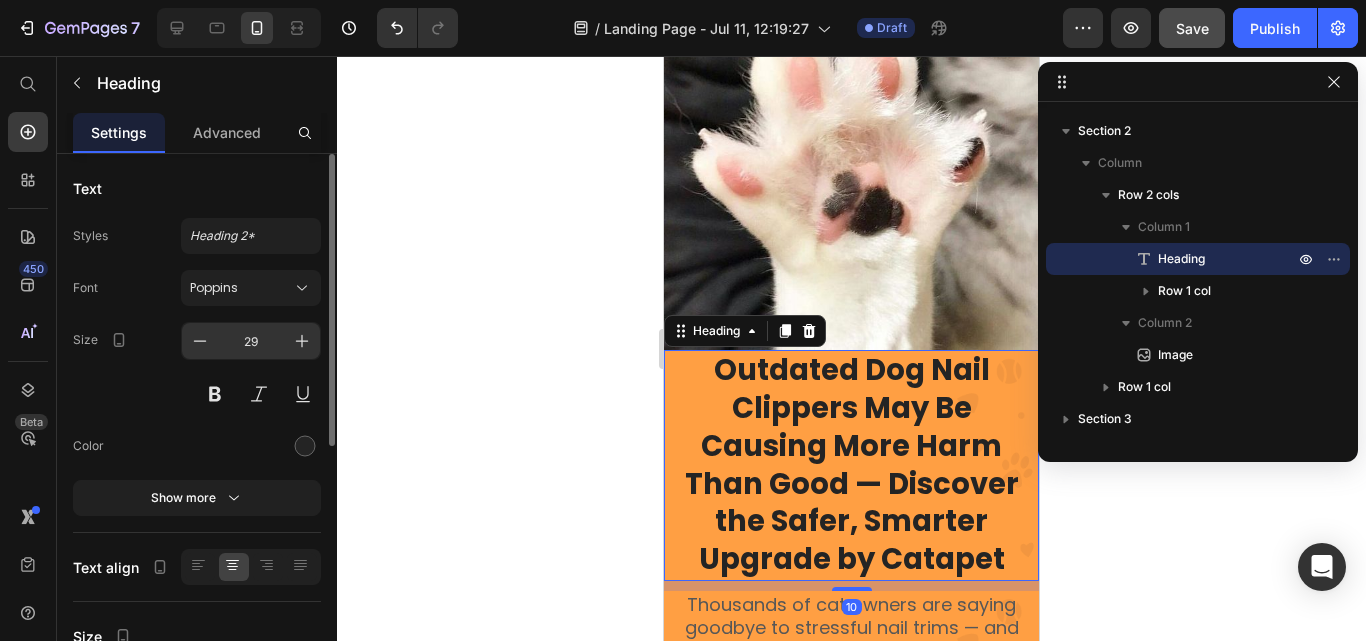 click on "29" at bounding box center (251, 341) 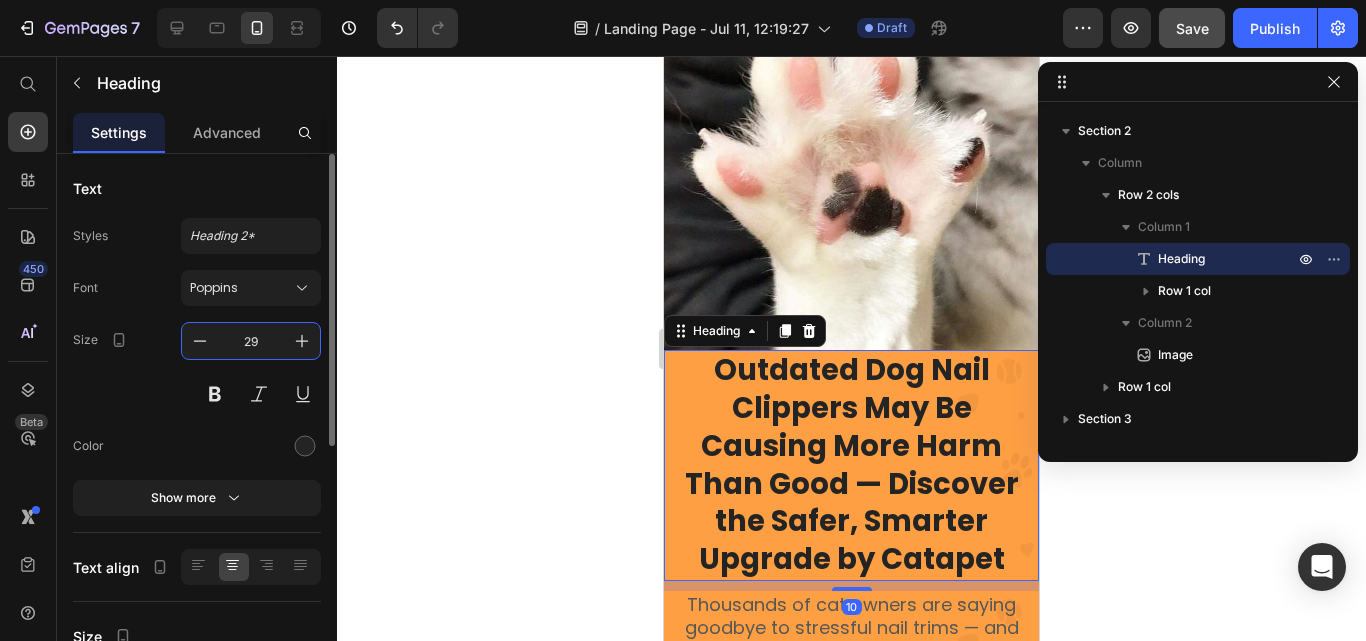 click on "29" at bounding box center [251, 341] 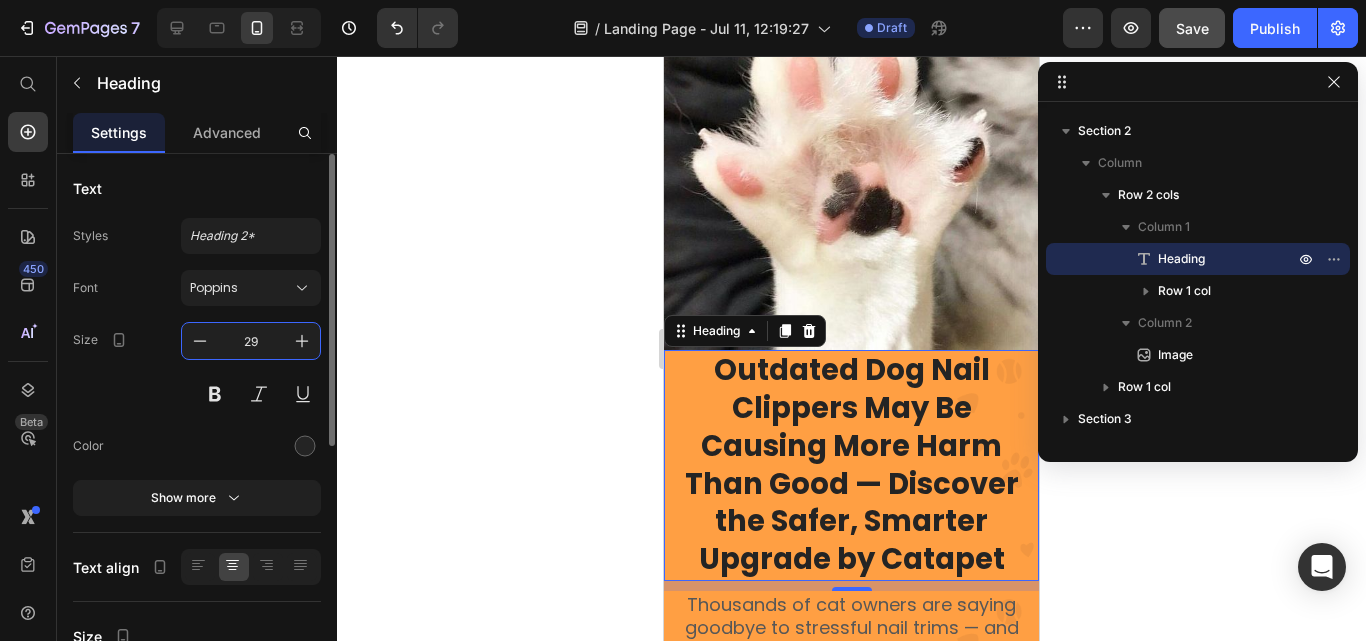 click on "29" at bounding box center (251, 341) 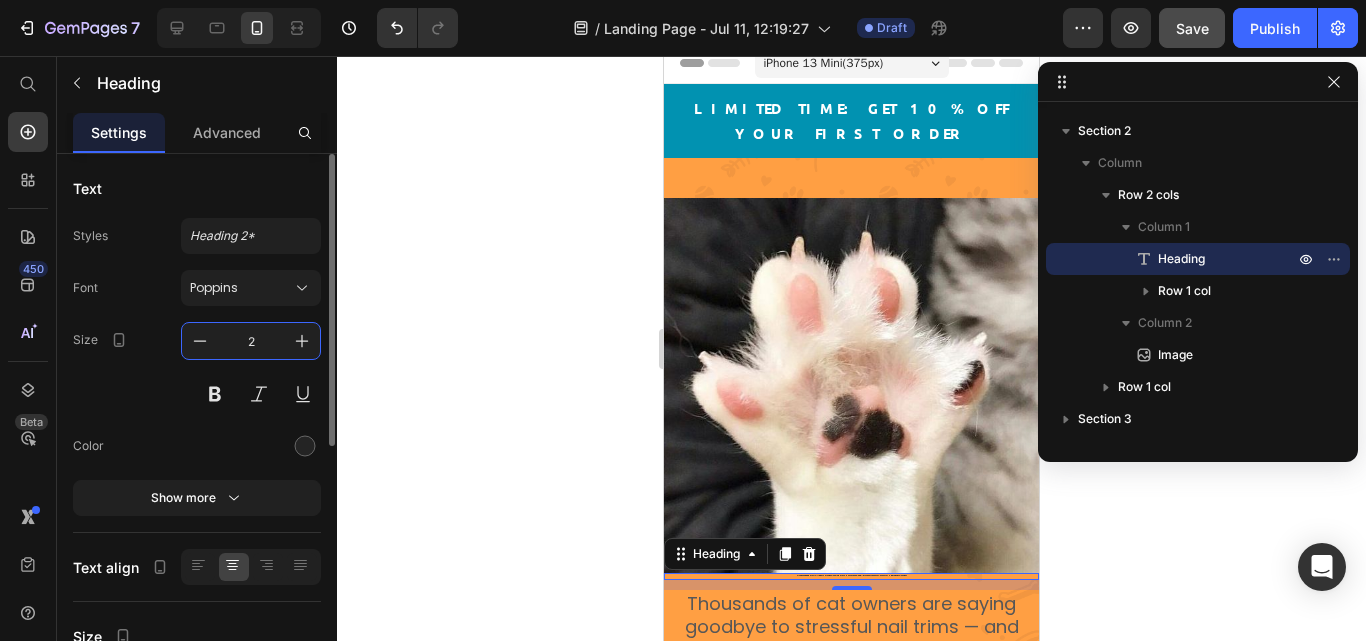 type on "24" 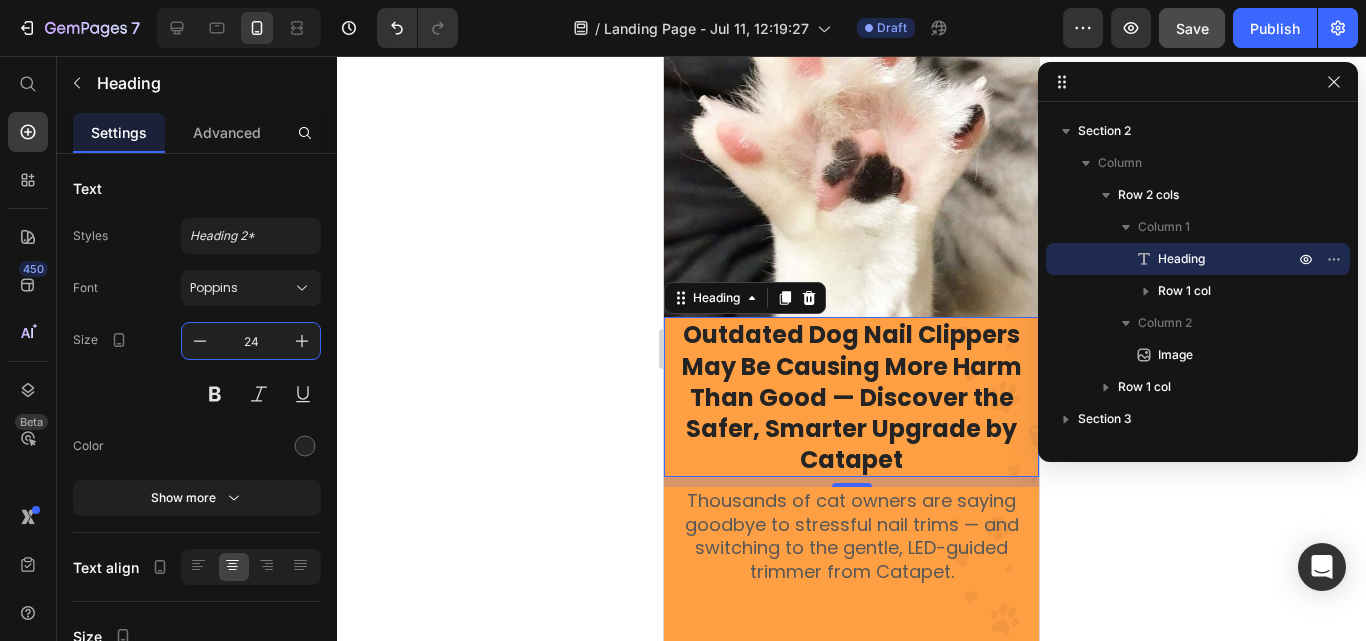 scroll, scrollTop: 271, scrollLeft: 0, axis: vertical 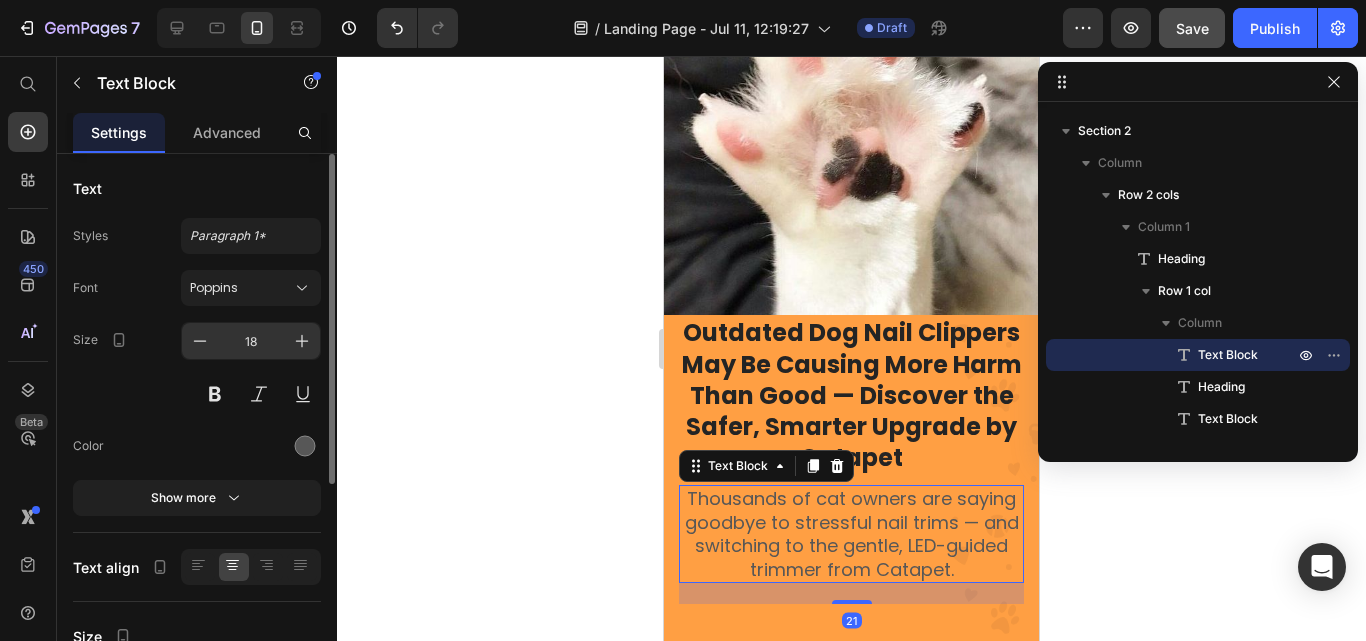 click on "18" at bounding box center (251, 341) 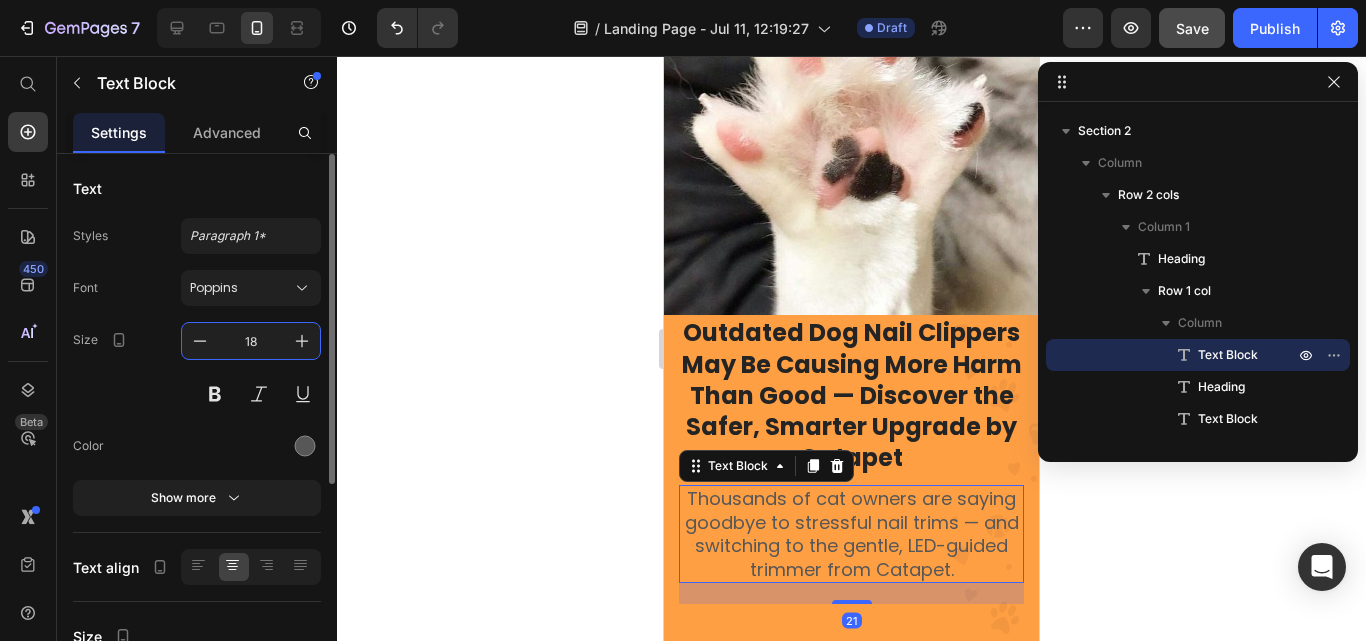click on "18" at bounding box center [251, 341] 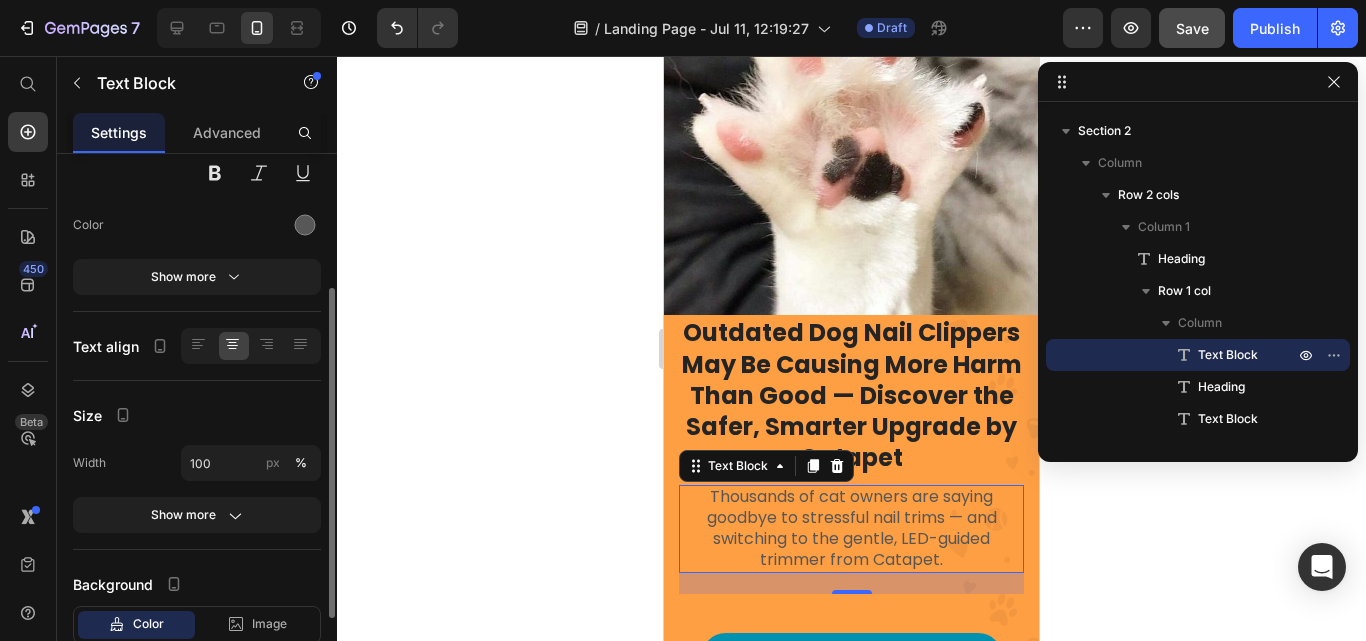 scroll, scrollTop: 351, scrollLeft: 0, axis: vertical 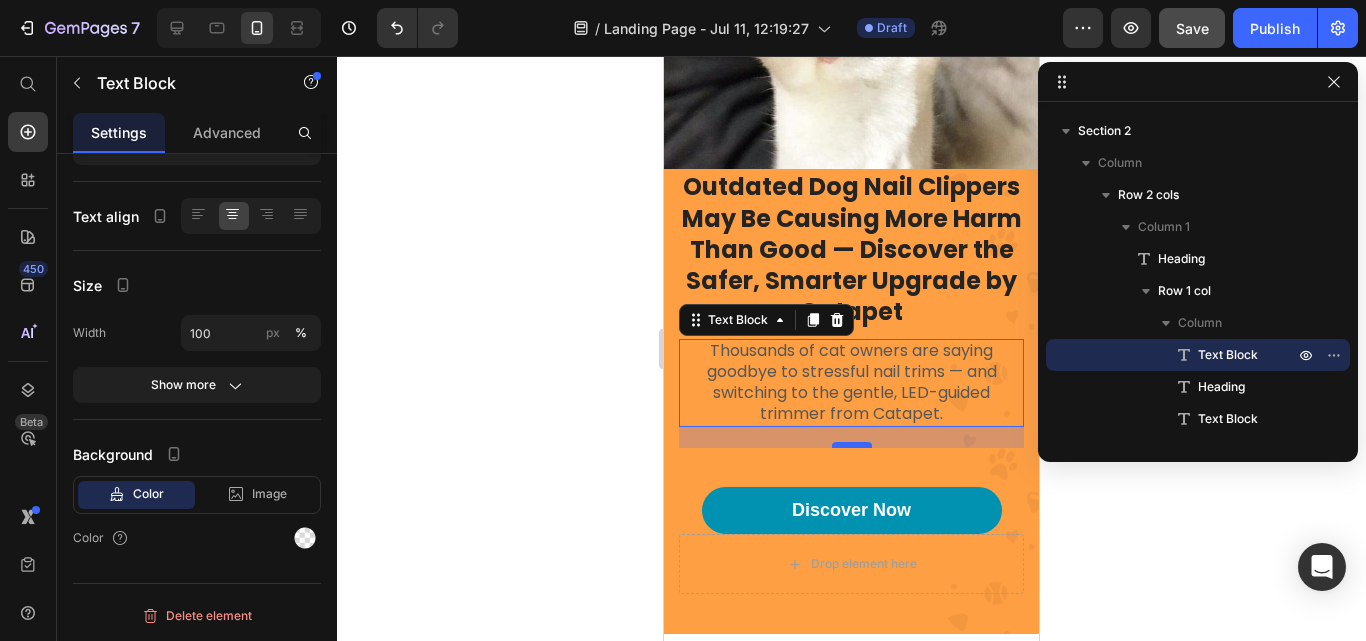 type on "16" 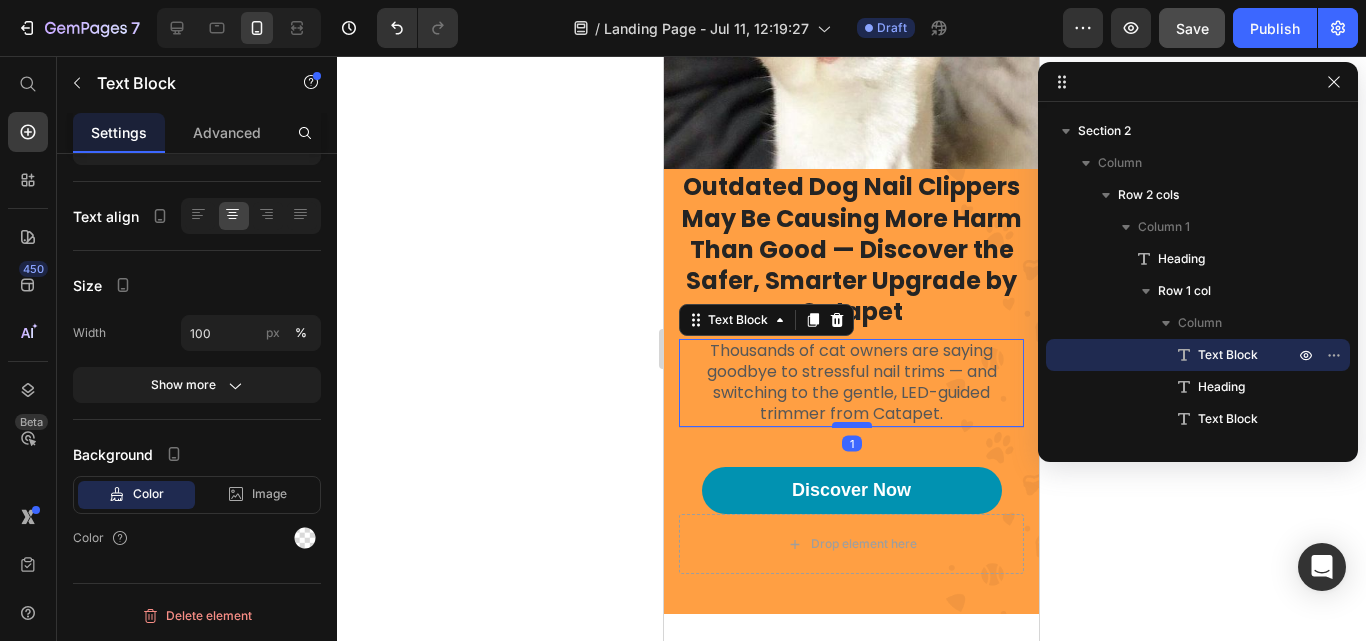 drag, startPoint x: 839, startPoint y: 403, endPoint x: 839, endPoint y: 383, distance: 20 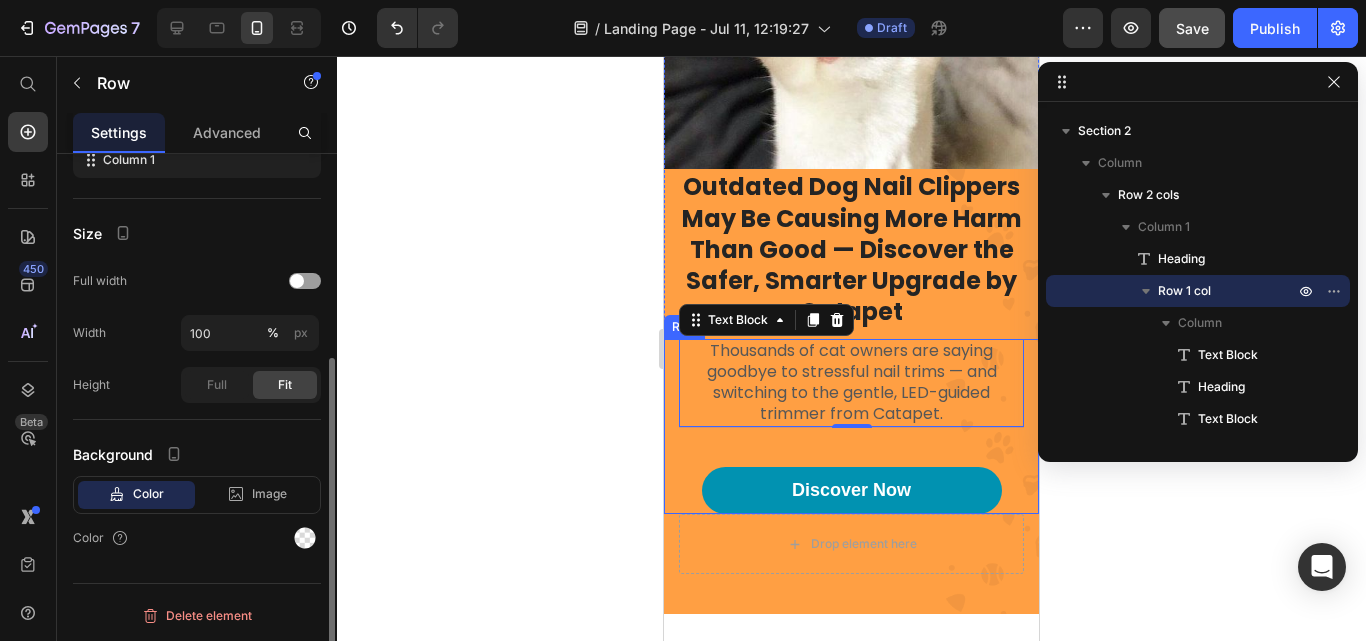 scroll, scrollTop: 0, scrollLeft: 0, axis: both 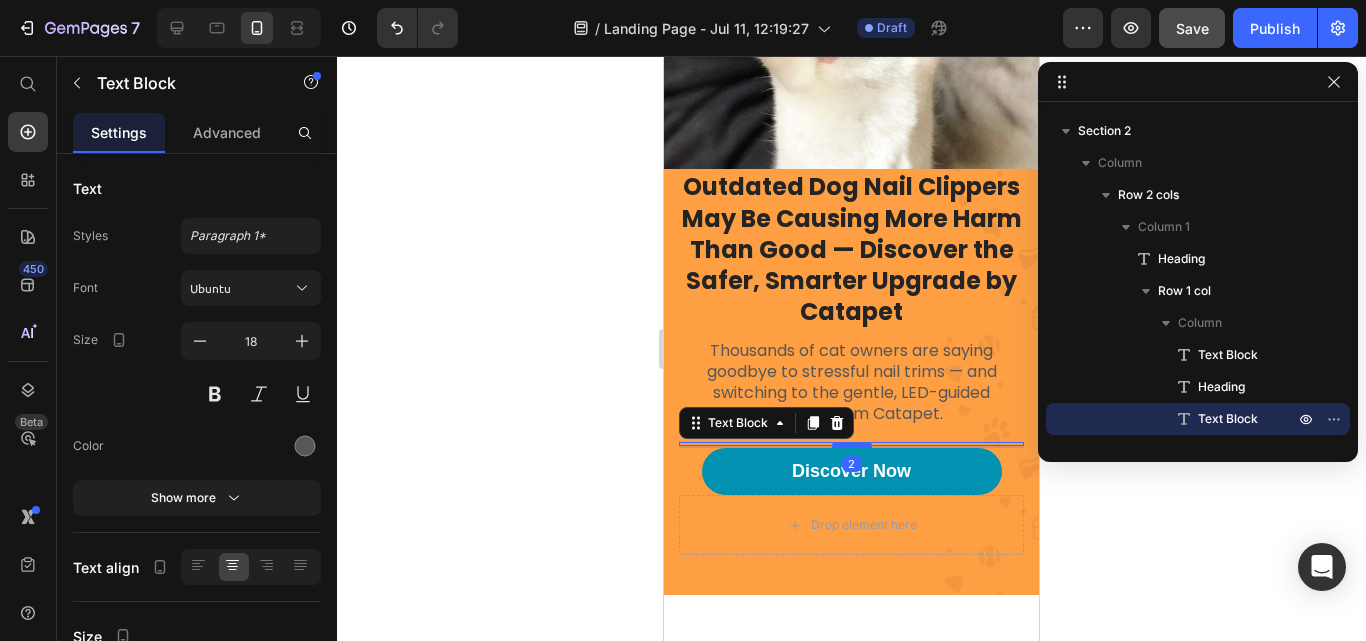 drag, startPoint x: 847, startPoint y: 424, endPoint x: 847, endPoint y: 405, distance: 19 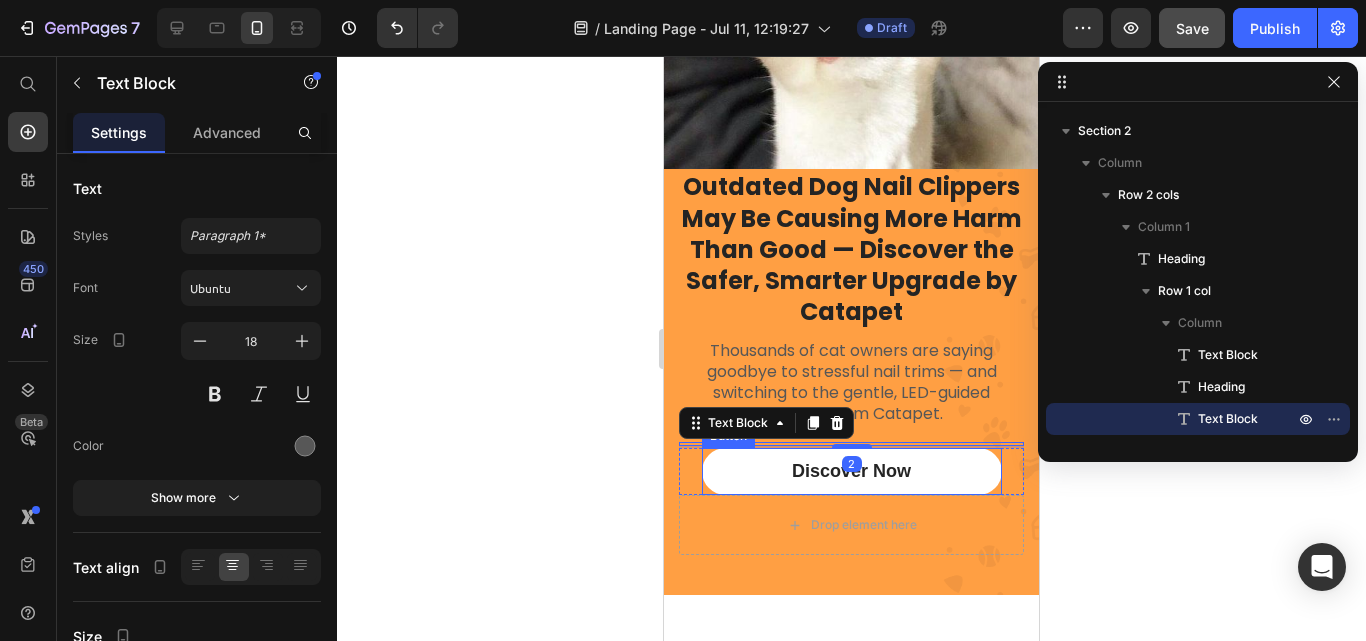 click on "Discover Now" at bounding box center [852, 471] 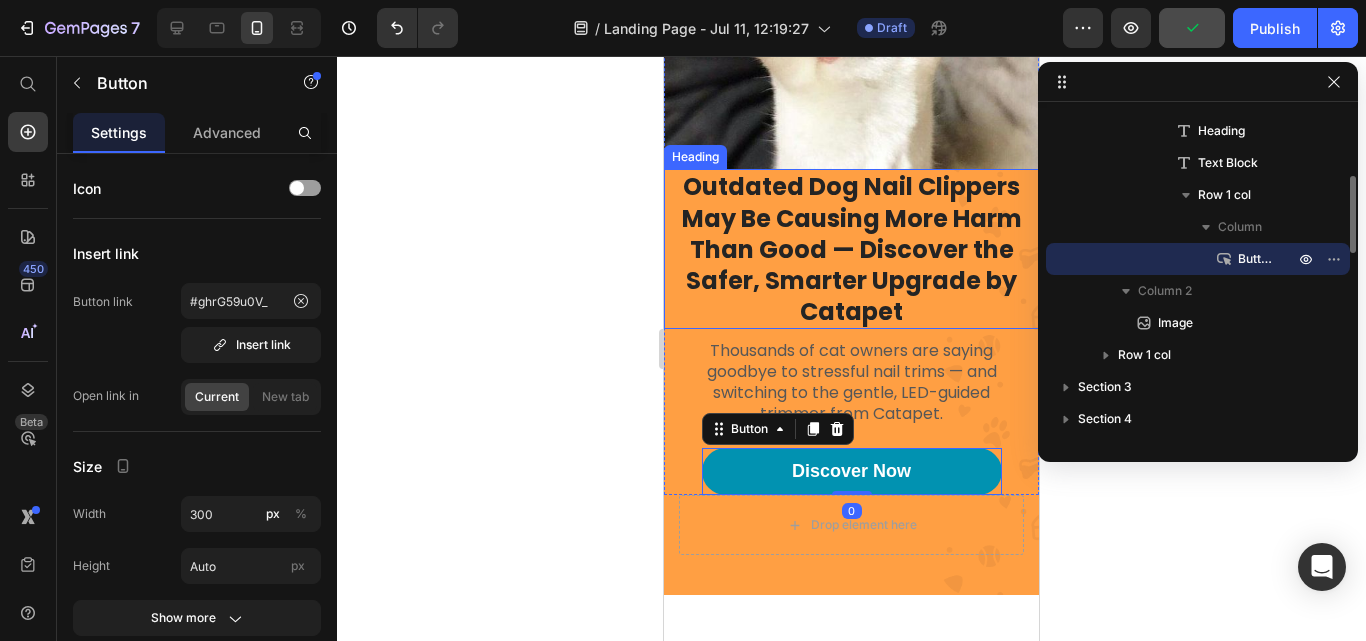 click on "Outdated Dog Nail Clippers May Be Causing More Harm Than Good — Discover the Safer, Smarter Upgrade by Catapet" at bounding box center (851, 249) 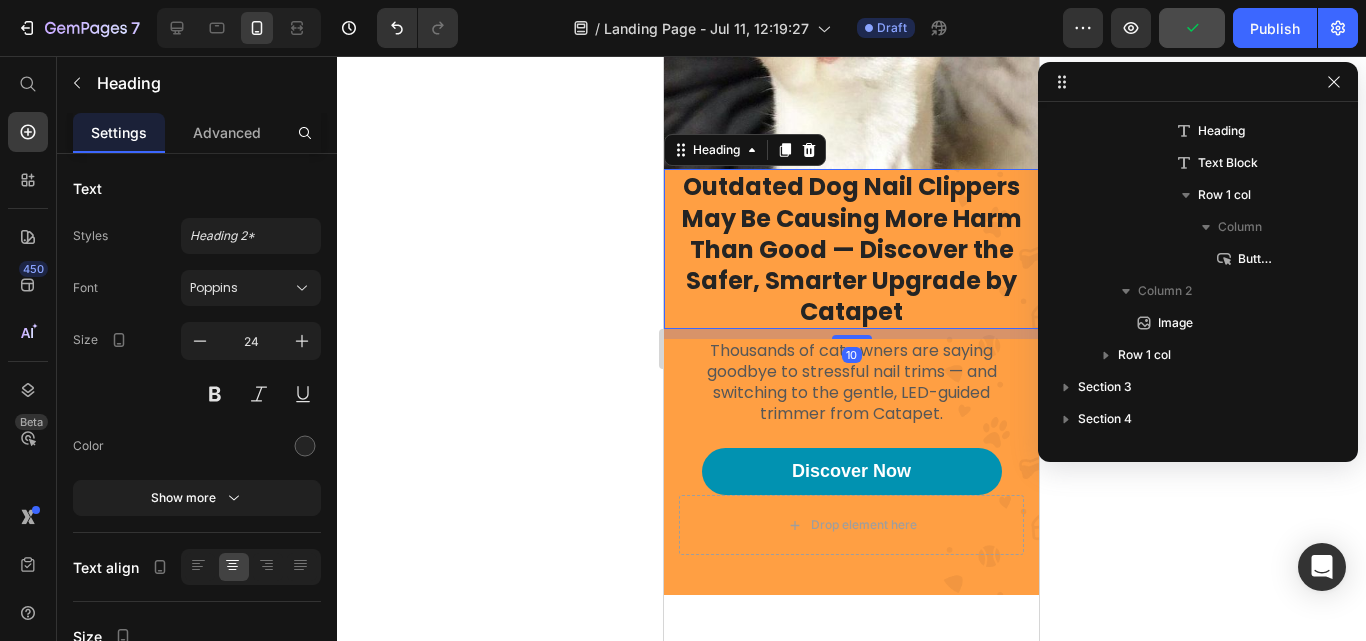 scroll, scrollTop: 27, scrollLeft: 0, axis: vertical 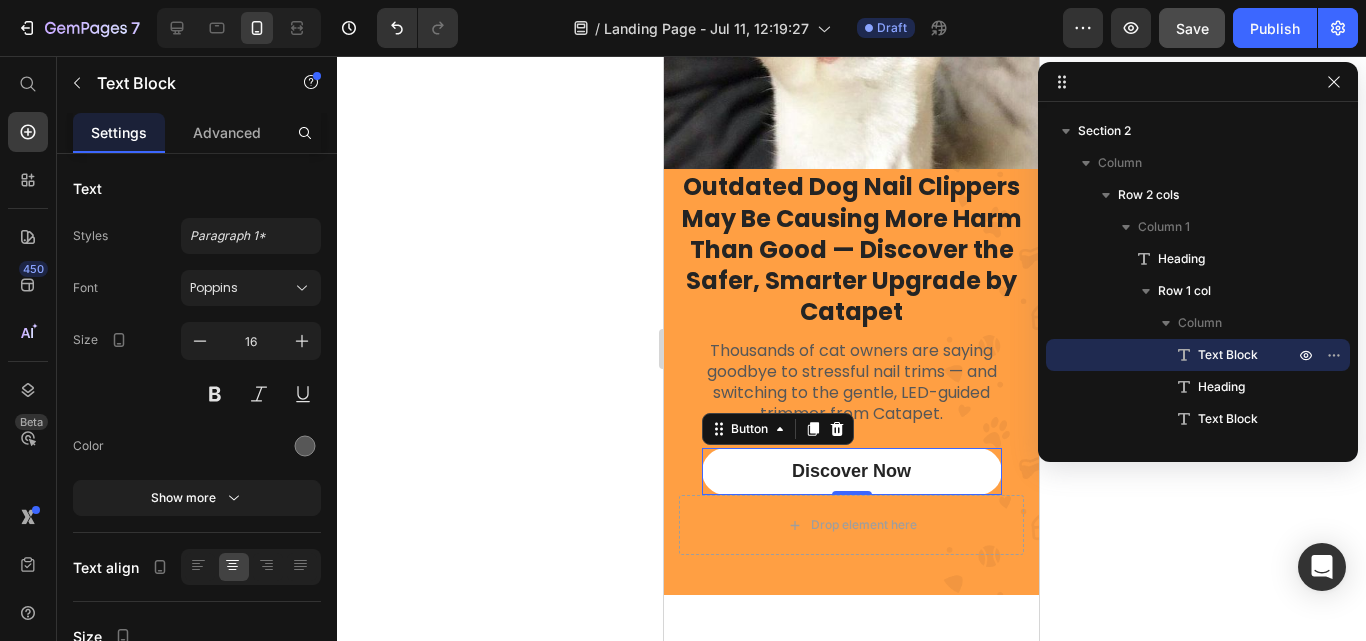 click on "Discover Now" at bounding box center [852, 471] 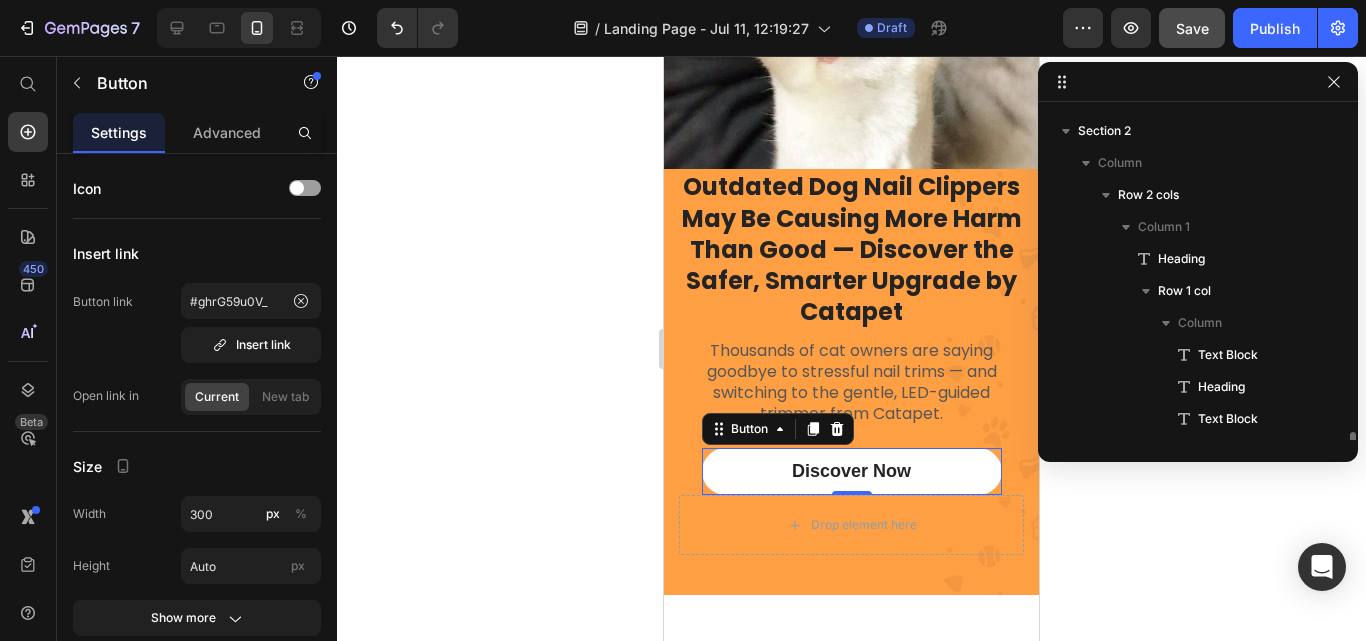 scroll, scrollTop: 283, scrollLeft: 0, axis: vertical 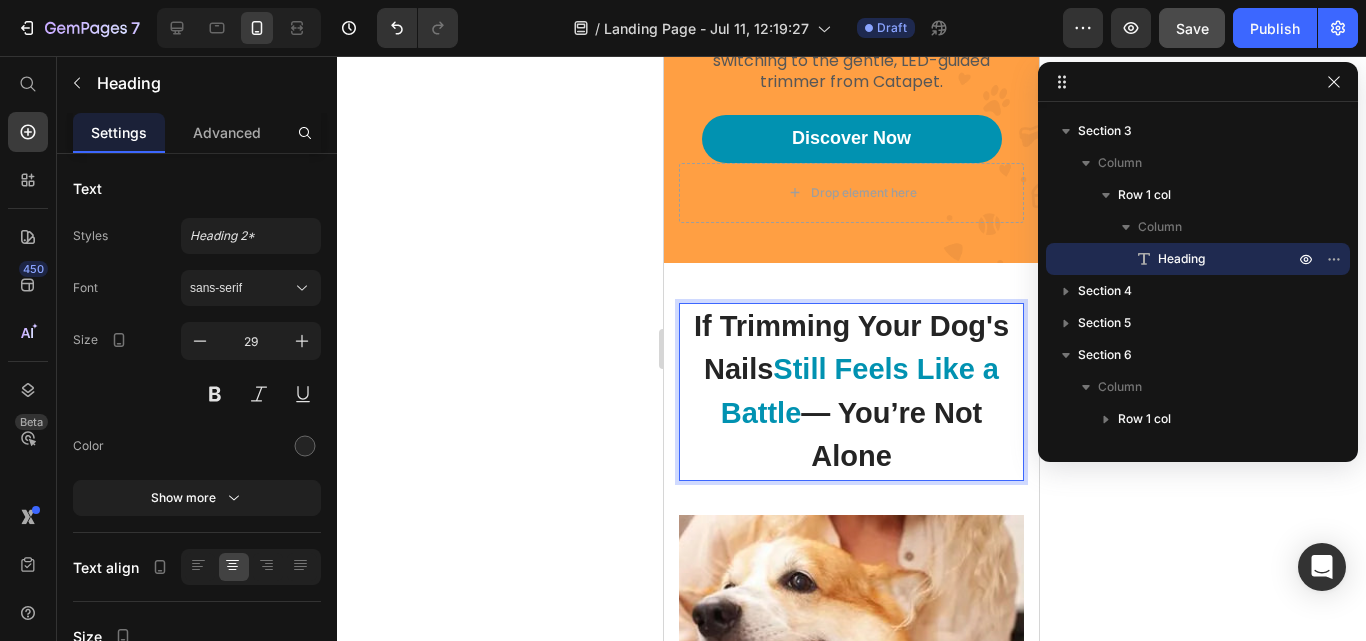 click on "If Trimming Your Dog's Nails  Still Feels Like a Battle  — You’re Not Alone" at bounding box center (851, 392) 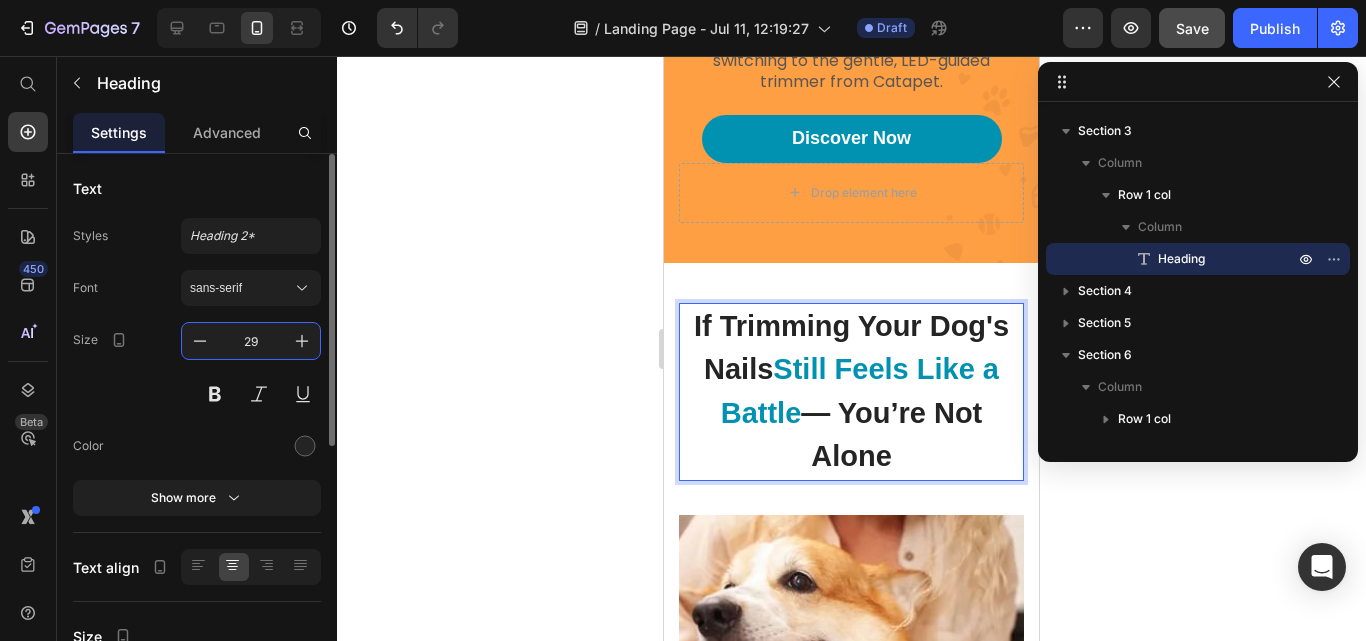 click on "29" at bounding box center [251, 341] 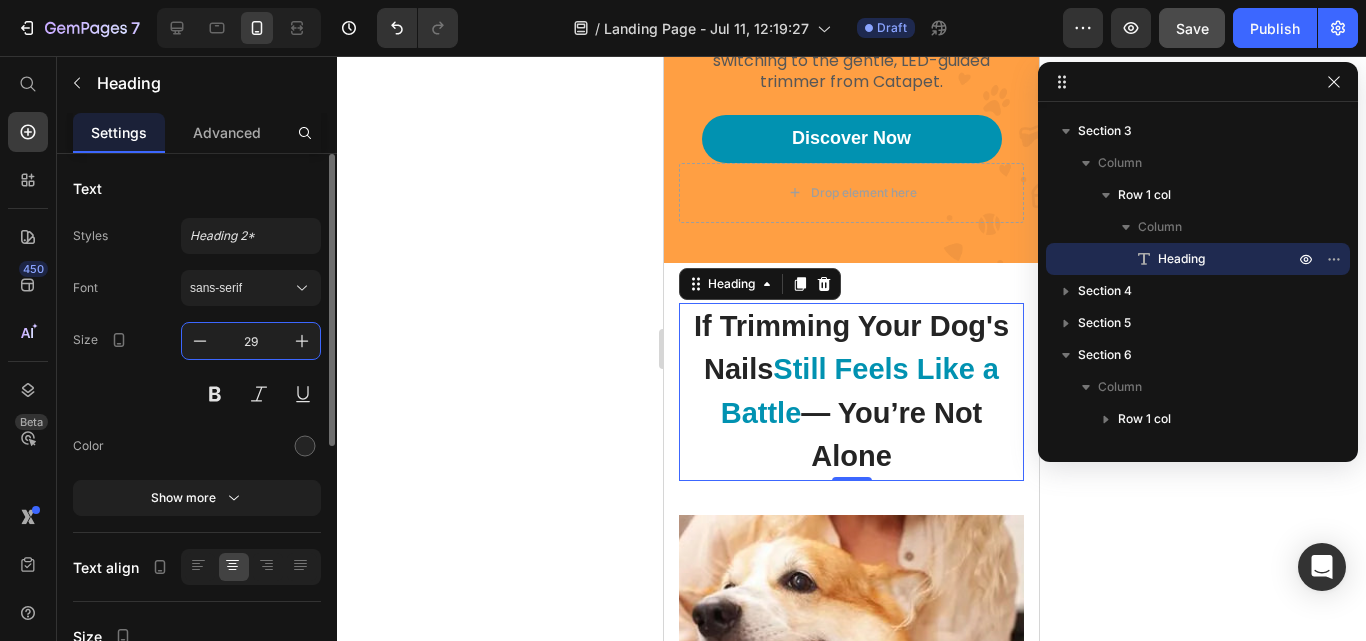 click on "29" at bounding box center [251, 341] 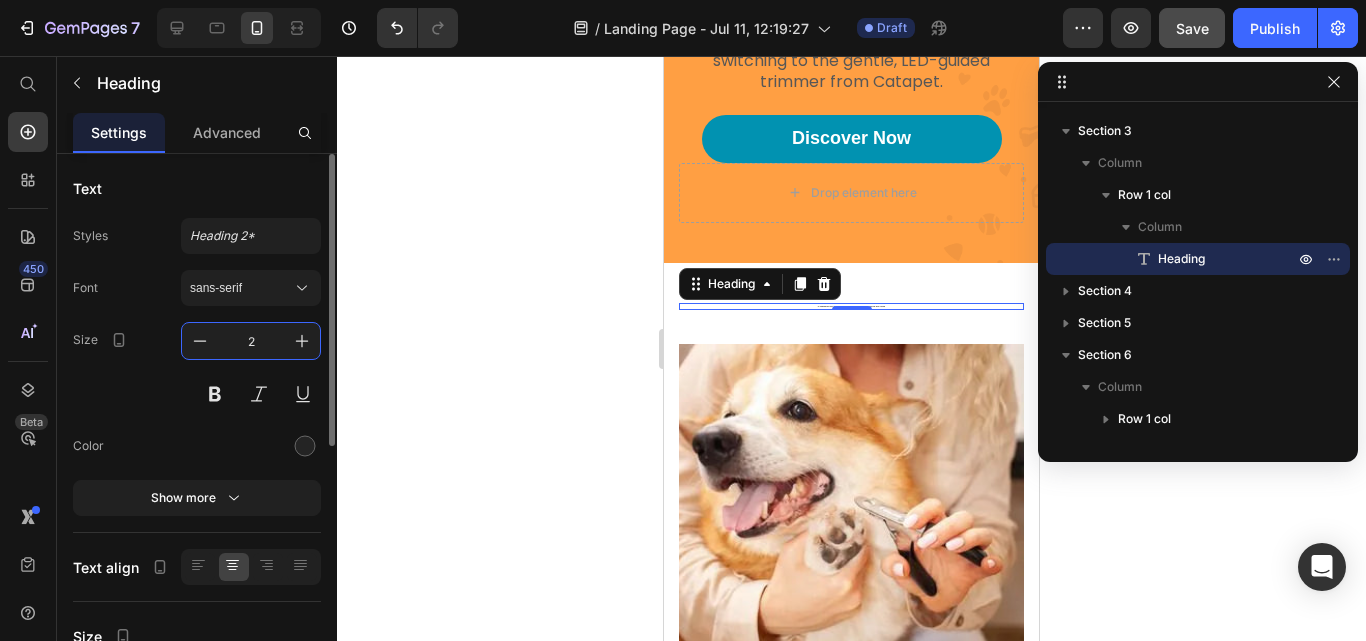 type on "24" 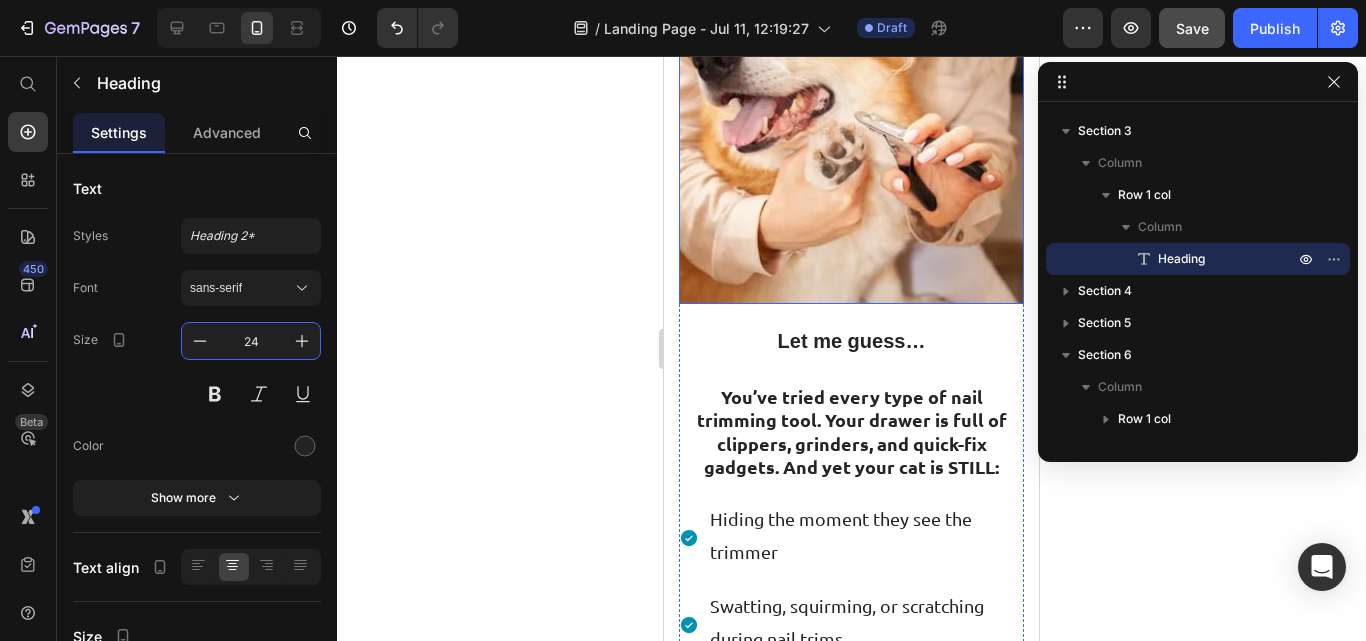 scroll, scrollTop: 1246, scrollLeft: 0, axis: vertical 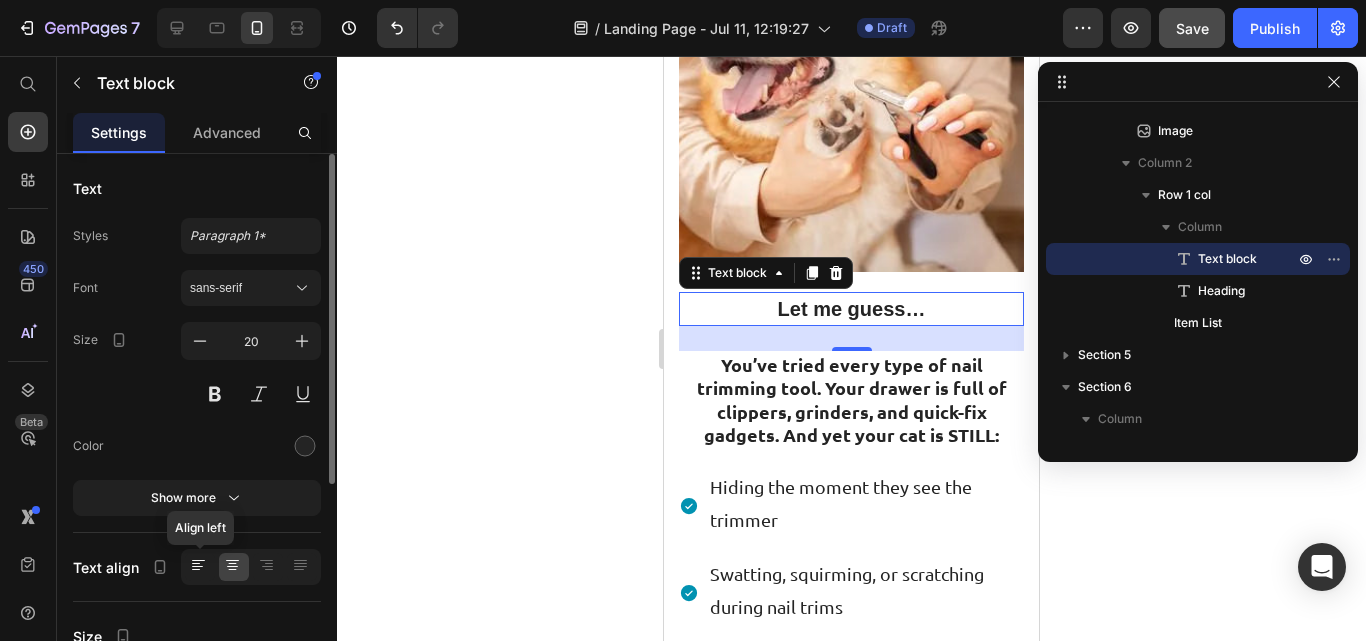 click 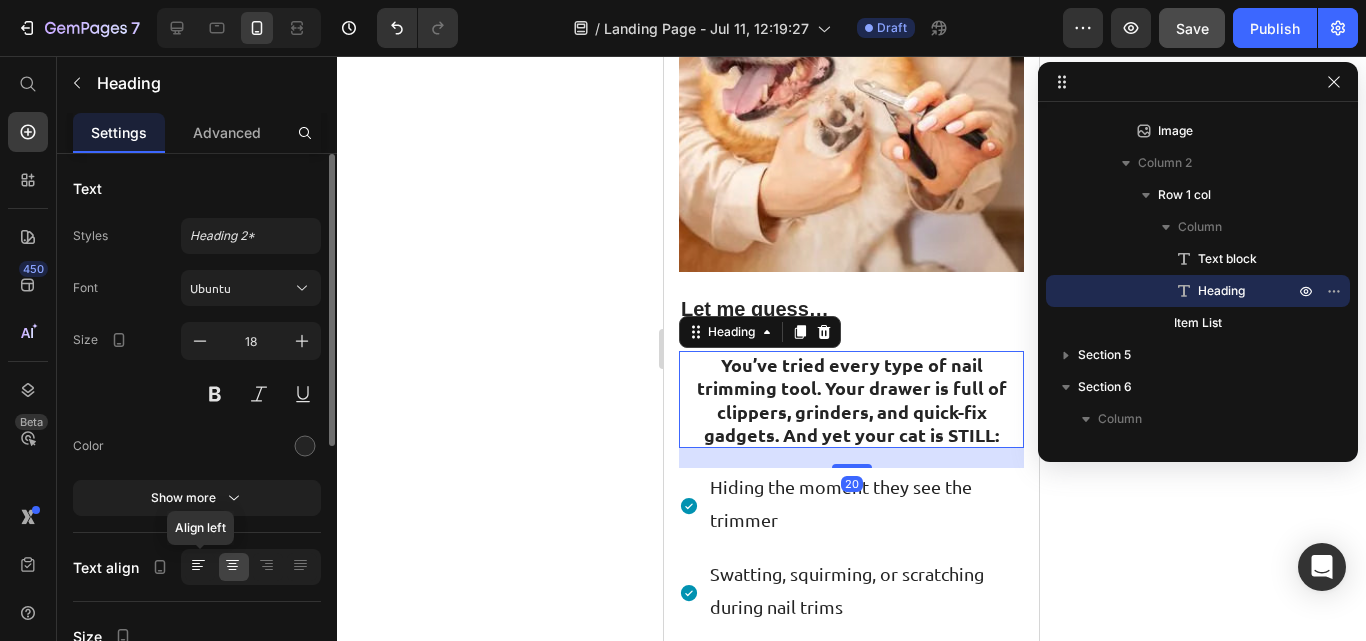 click 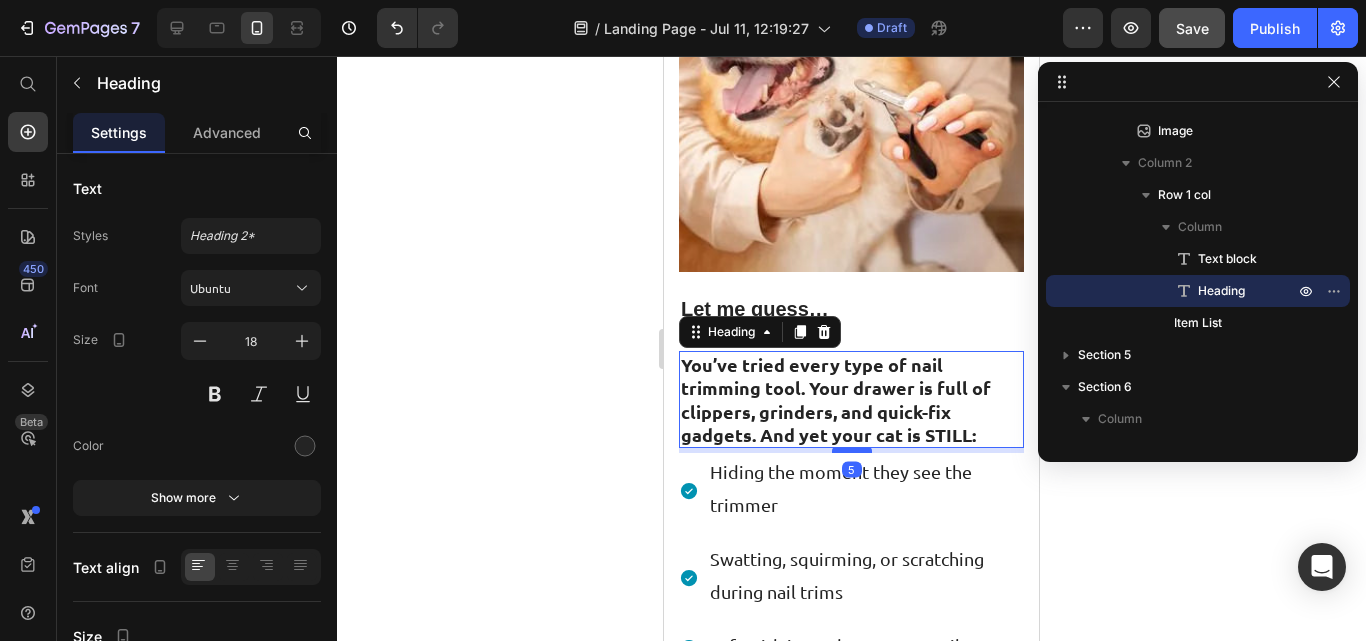 drag, startPoint x: 840, startPoint y: 436, endPoint x: 840, endPoint y: 421, distance: 15 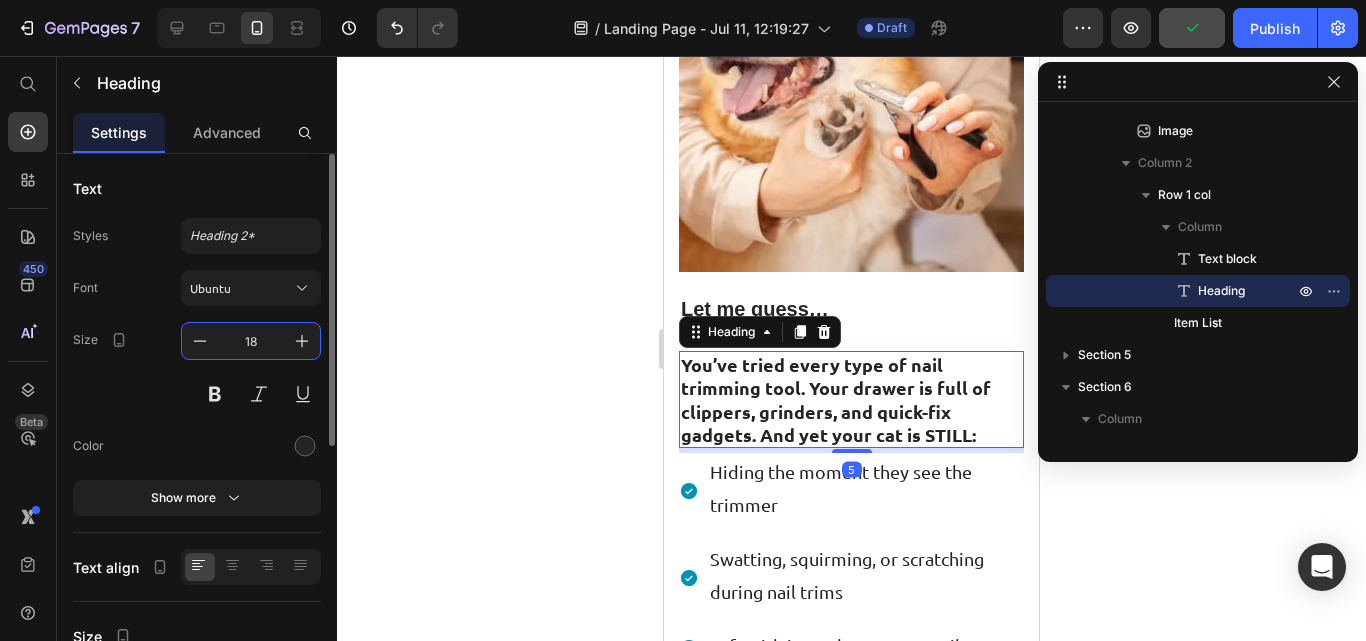 click on "18" at bounding box center [251, 341] 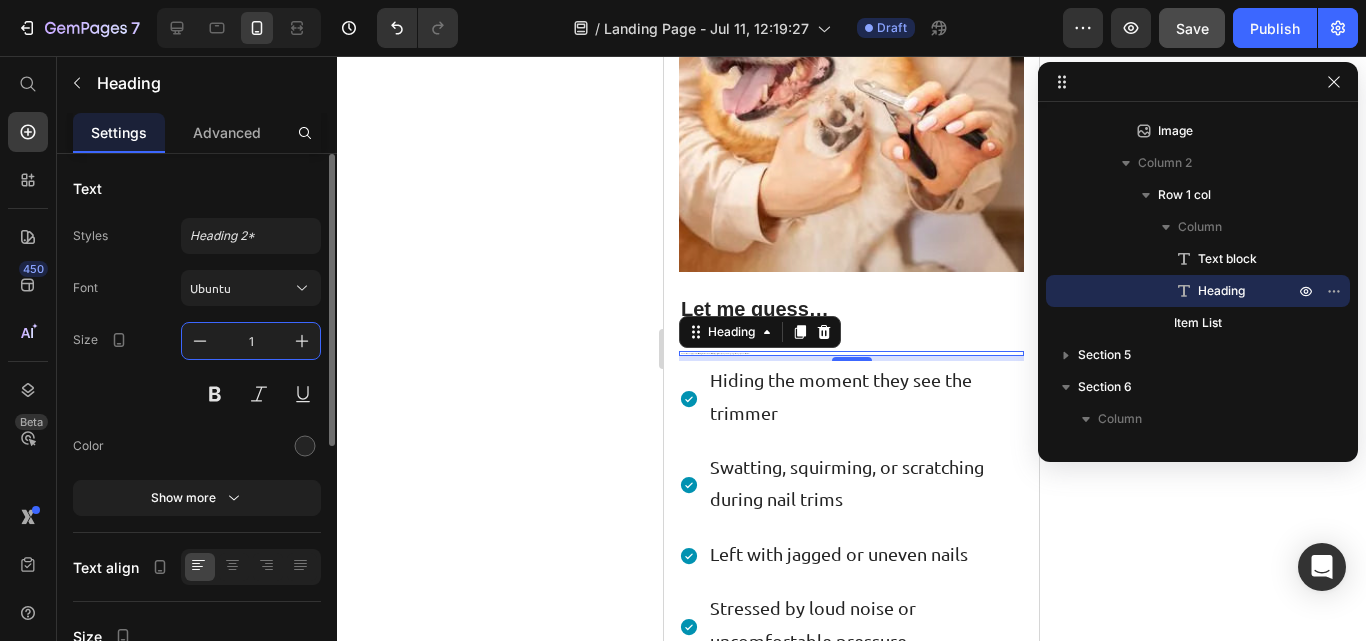 type on "16" 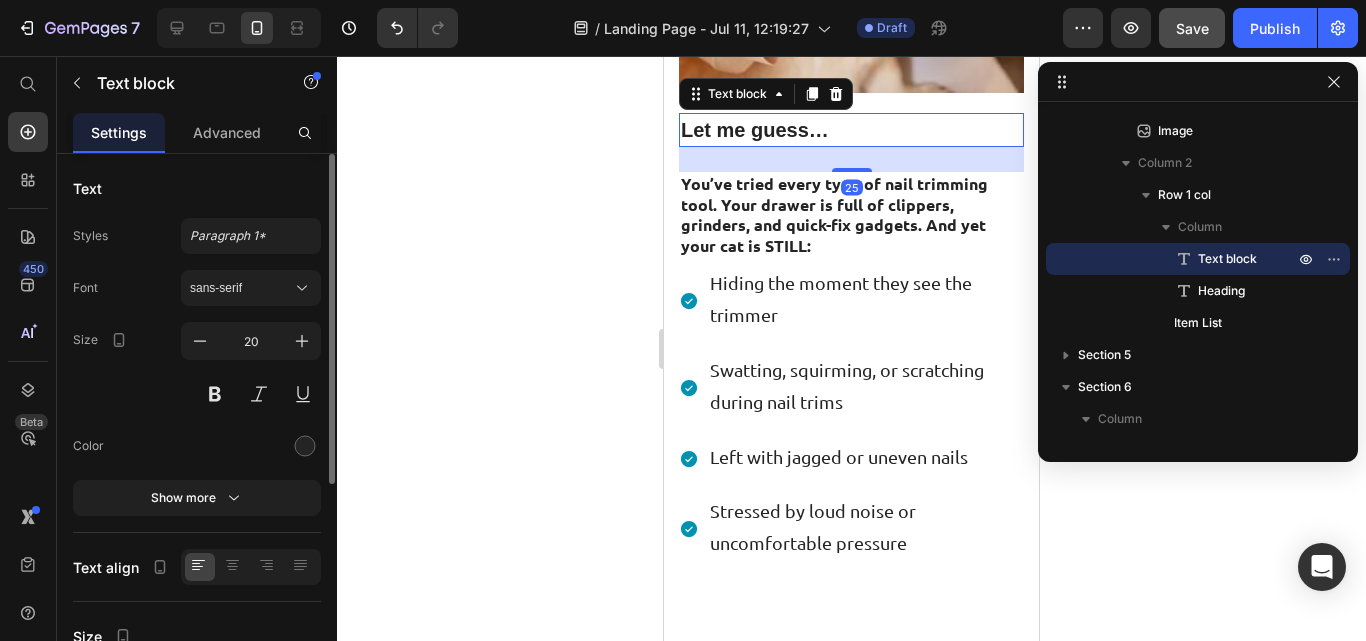 scroll, scrollTop: 1334, scrollLeft: 0, axis: vertical 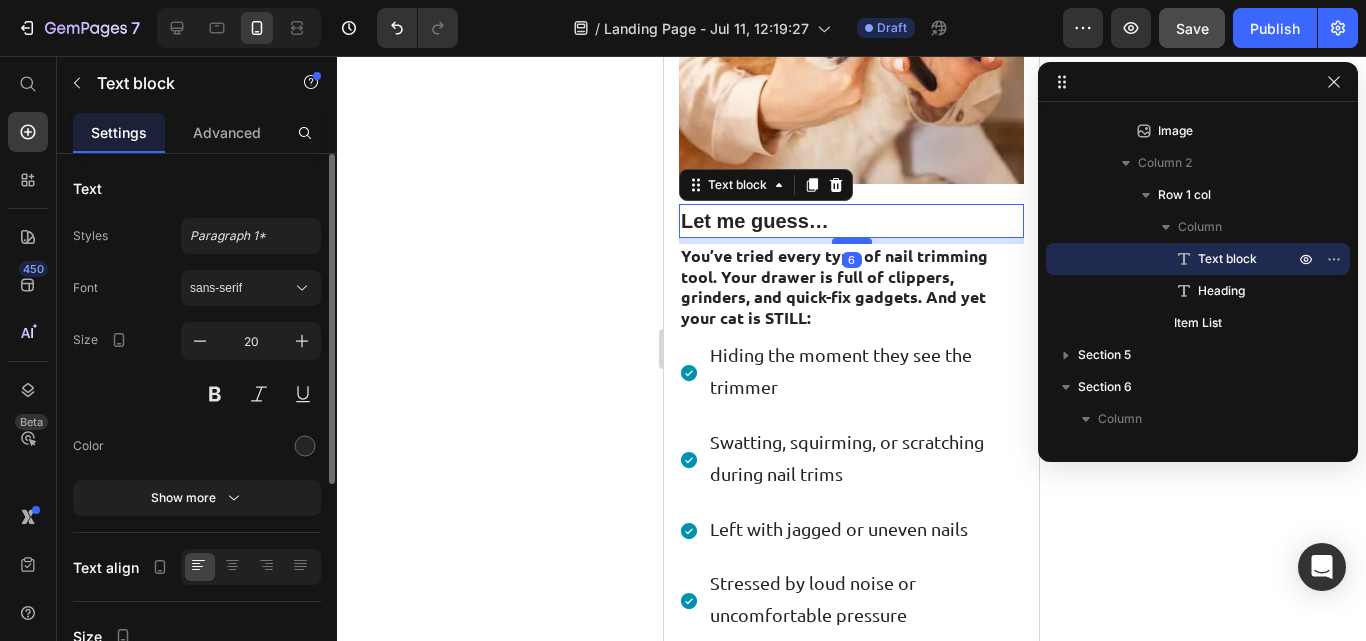 drag, startPoint x: 841, startPoint y: 229, endPoint x: 841, endPoint y: 210, distance: 19 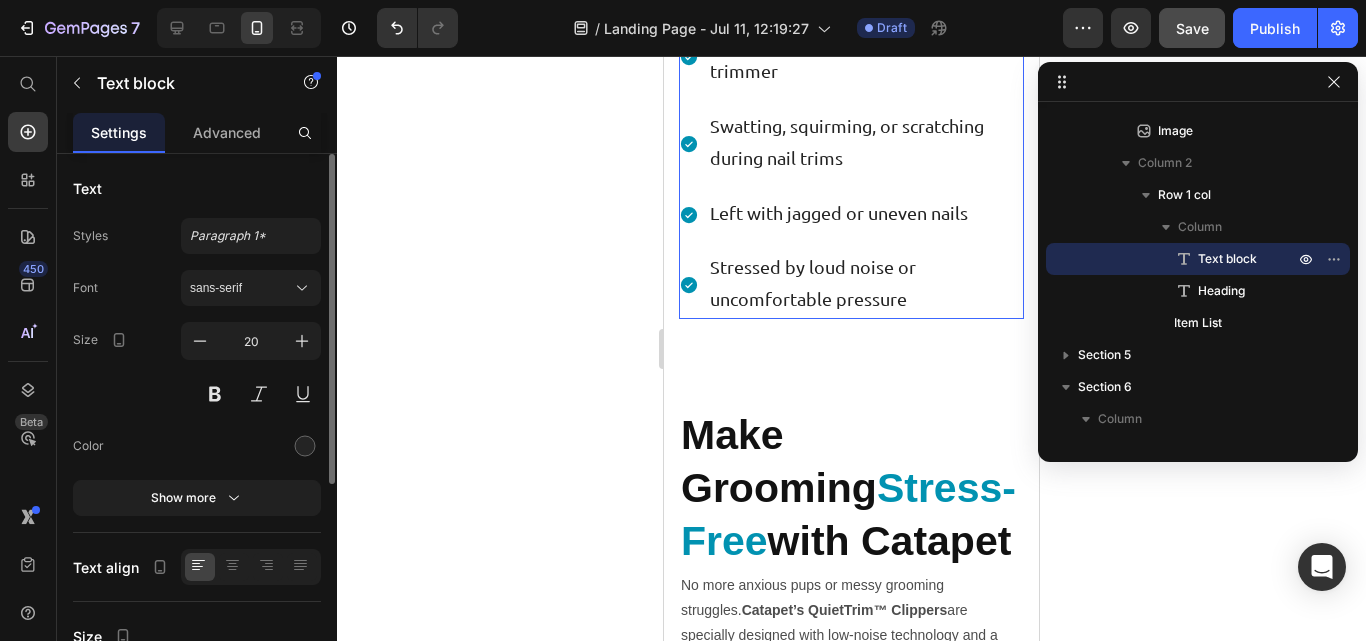 scroll, scrollTop: 1636, scrollLeft: 0, axis: vertical 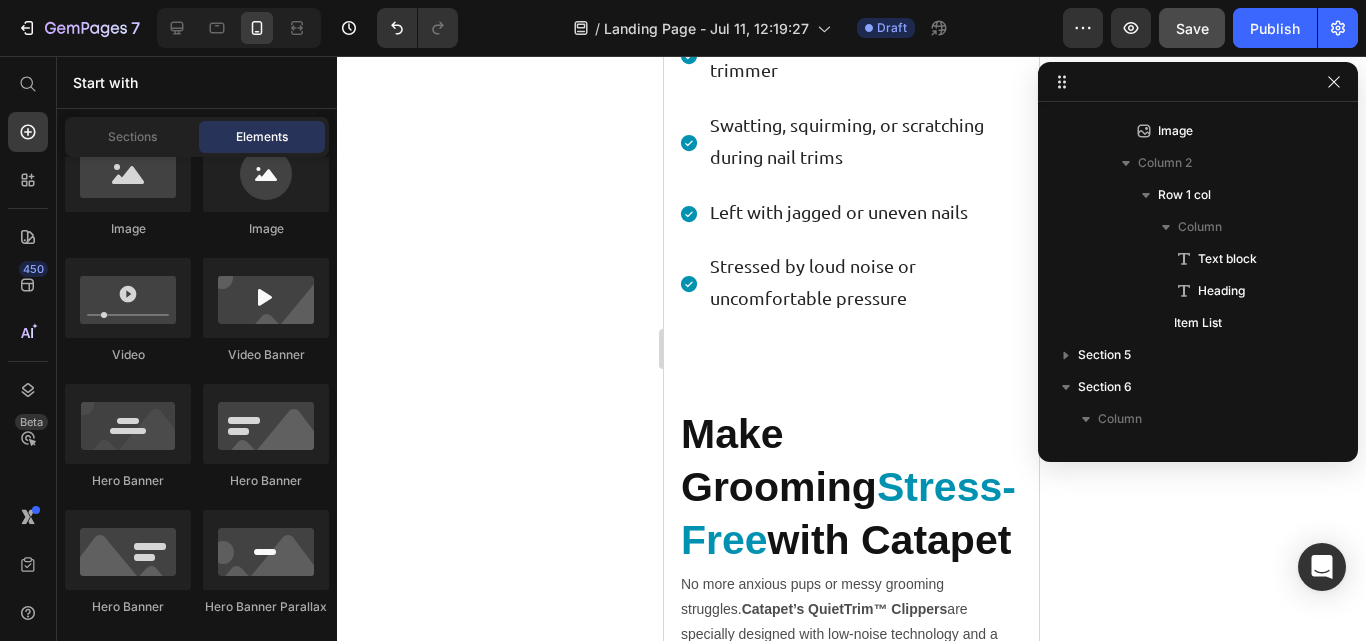 click on "Image Let me guess… Text block You’ve tried every type of nail trimming tool. Your drawer is full of clippers, grinders, and quick-fix gadgets. And yet your cat is STILL: Heading
Hiding the moment they see the trimmer
Swatting, squirming, or scratching during nail trims
Left with jagged or uneven nails
Stressed by loud noise or uncomfortable pressure Item List Row Row Section 4 Image Make Grooming  Stress-Free  with Catapet Heading No more anxious pups or messy grooming struggles.  Catapet’s QuietTrim™ Clippers  are specially designed with low-noise technology and a gentle, pet-safe blade to help your dog stay calm and at ease. From paws to face and those delicate areas in between, our cordless, lightweight design gives you full control—right at home. Skip the stress and the groomer visits—keep your dog looking sharp and feeling great with Catapet. Text Block Row Row Section 5 Root" at bounding box center (851, 2872) 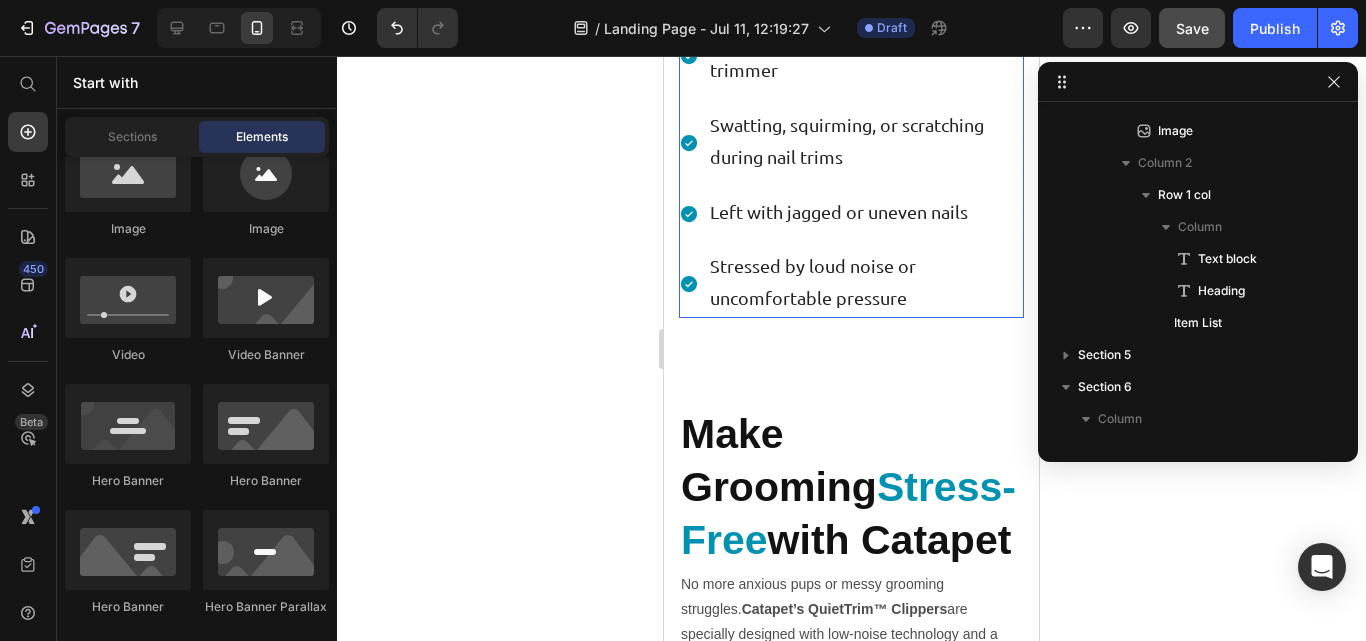 click on "Stressed by loud noise or uncomfortable pressure" at bounding box center (865, 282) 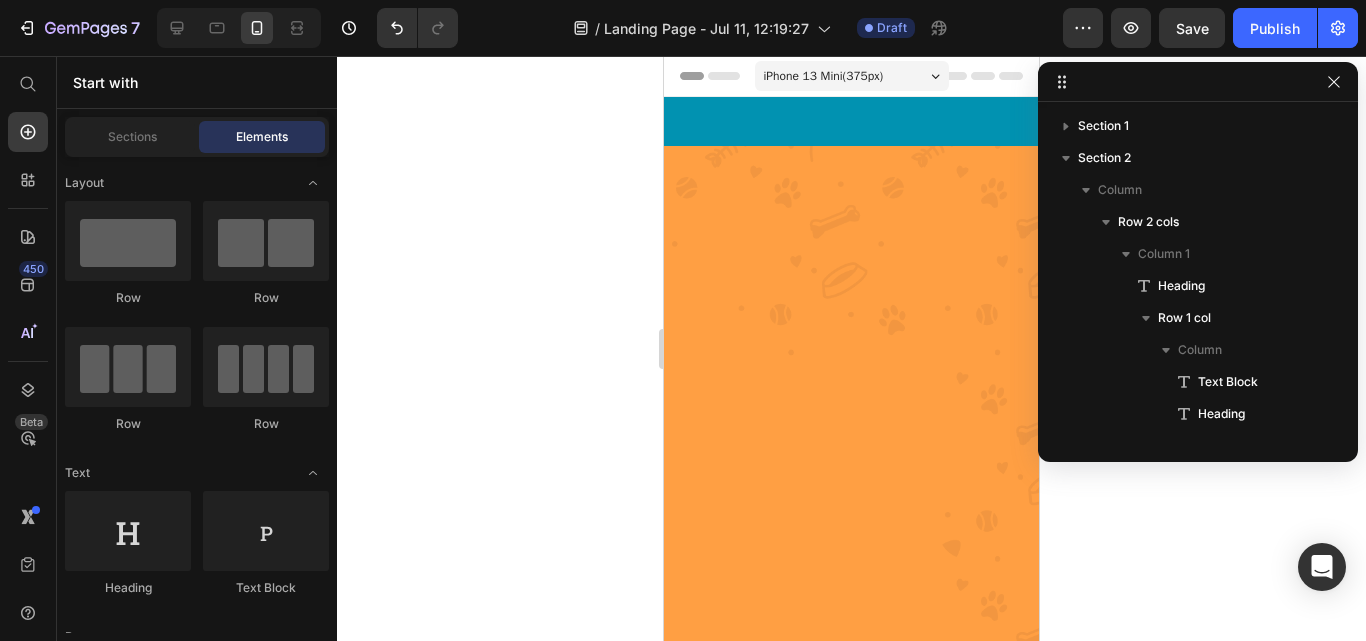 scroll, scrollTop: 1636, scrollLeft: 0, axis: vertical 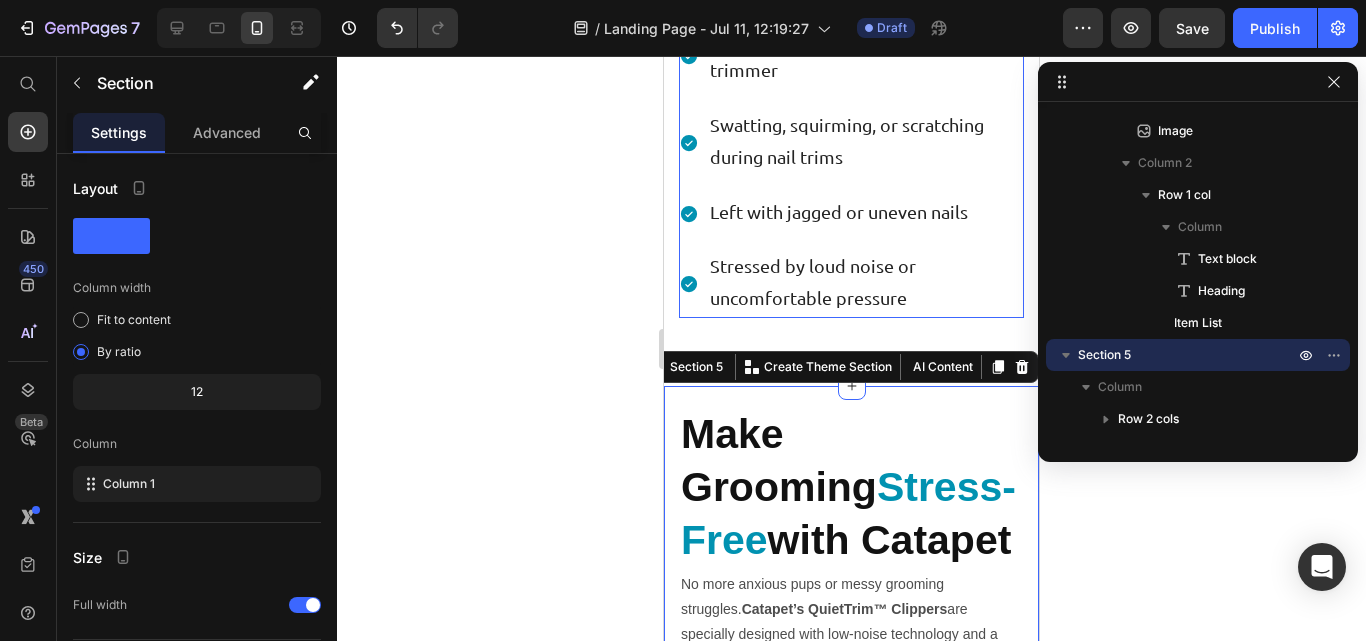 click on "Stressed by loud noise or uncomfortable pressure" at bounding box center [865, 282] 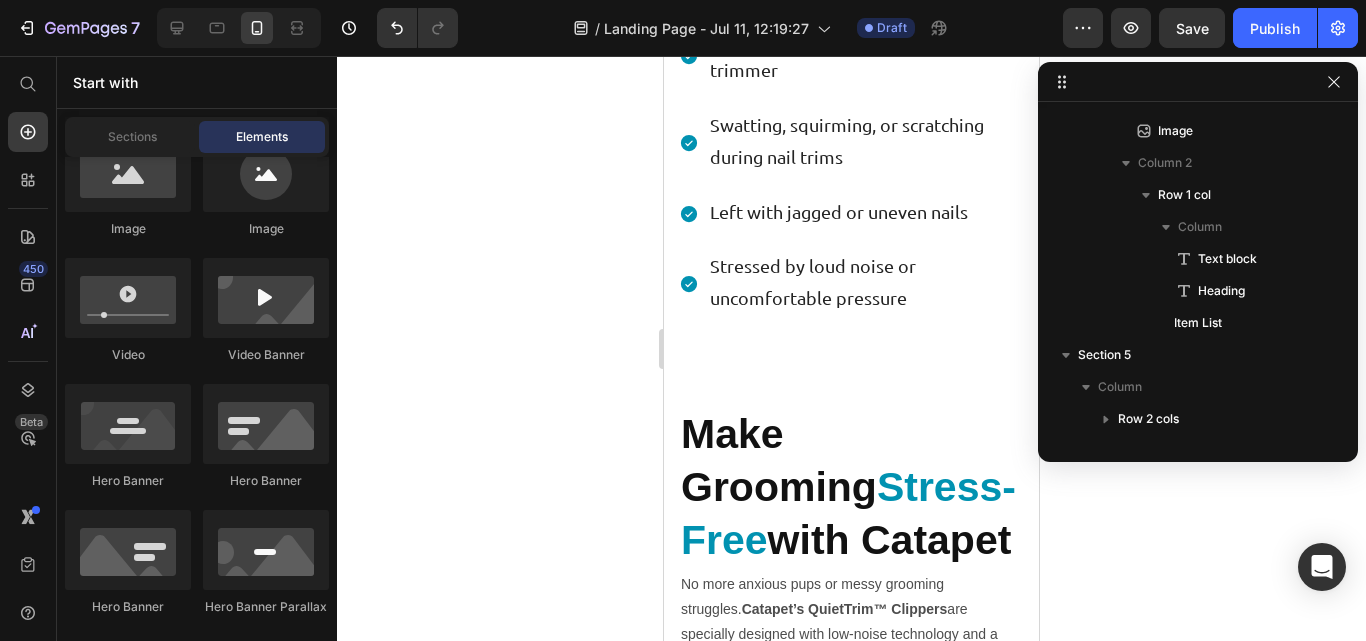 click on "Image Let me guess… Text block You’ve tried every type of nail trimming tool. Your drawer is full of clippers, grinders, and quick-fix gadgets. And yet your cat is STILL: Heading Hiding the moment they see the trimmer Swatting, squirming, or scratching during nail trims Left with jagged or uneven nails Stressed by loud noise or uncomfortable pressure Item List Row Row Section 4 Image Make Grooming Stress-Free with Catapet Heading No more anxious pups or messy grooming struggles. Catapet’s QuietTrim™ Clippers are specially designed with low-noise technology and a gentle, pet-safe blade to help your dog stay calm and at ease. From paws to face and those delicate areas in between, our cordless, lightweight design gives you full control—right at home. Skip the stress and the groomer visits—keep your dog looking sharp and feeling great with Catapet. Text Block Row Row Section 5 Root" at bounding box center (851, 2872) 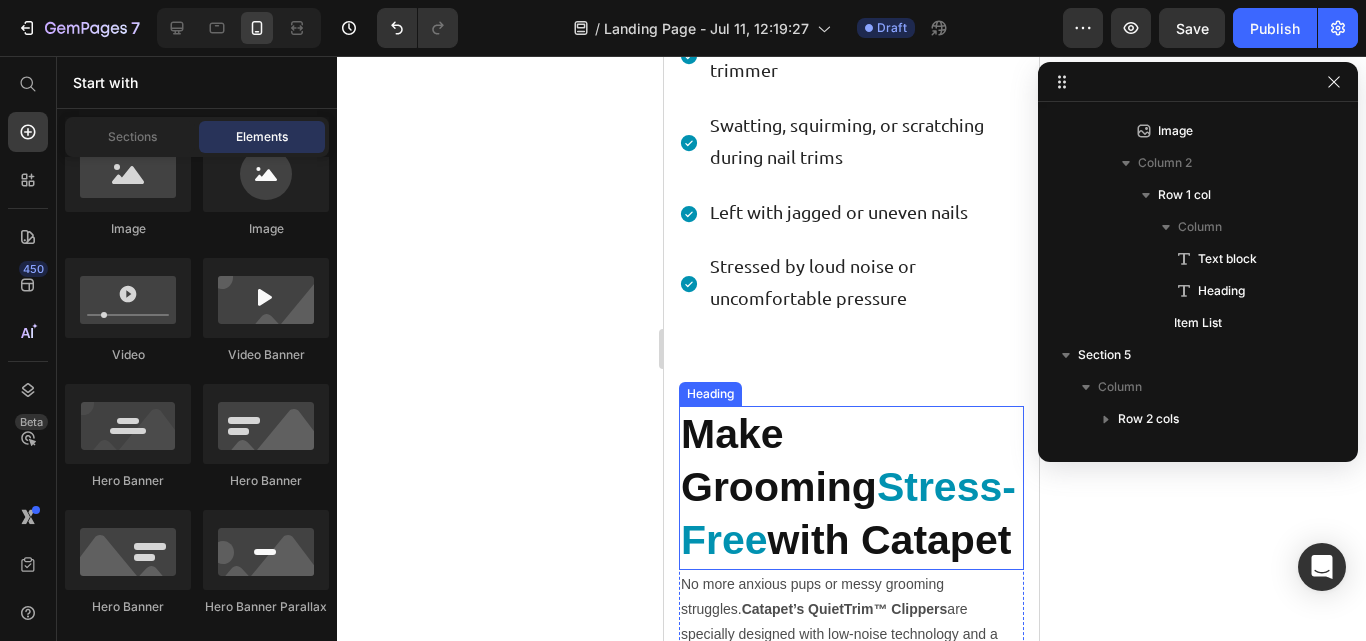 click on "Make Grooming" at bounding box center [779, 460] 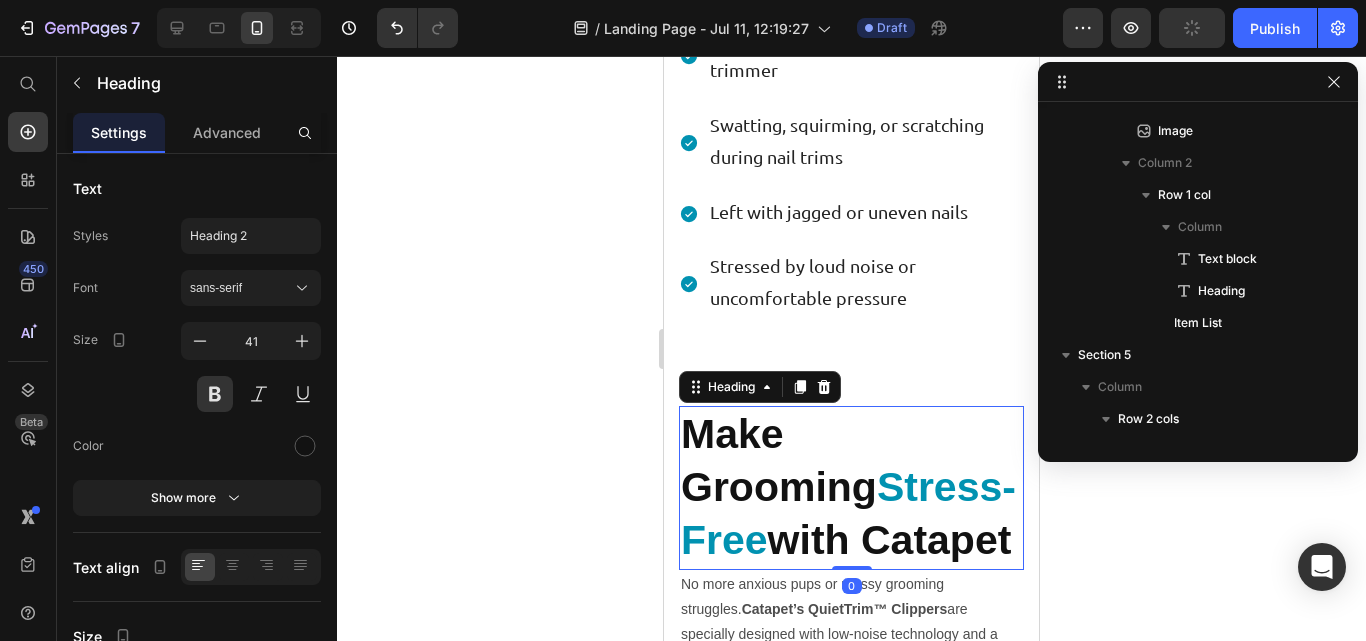 scroll, scrollTop: 1179, scrollLeft: 0, axis: vertical 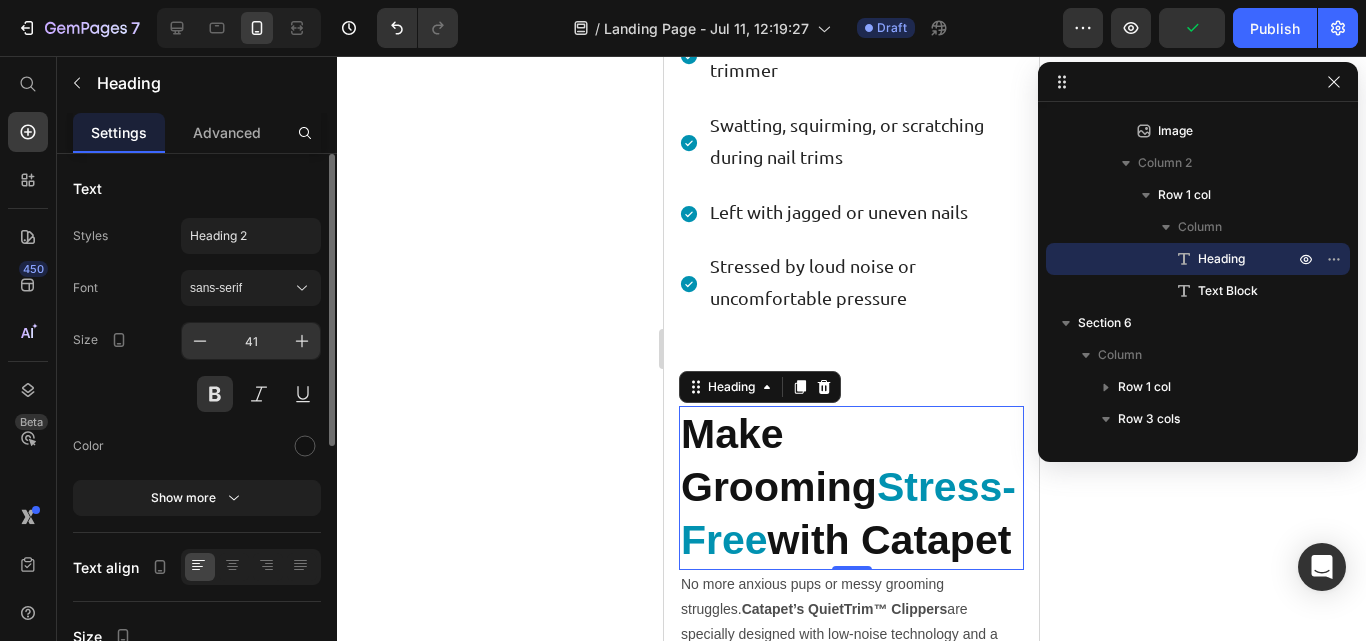 click on "41" at bounding box center [251, 341] 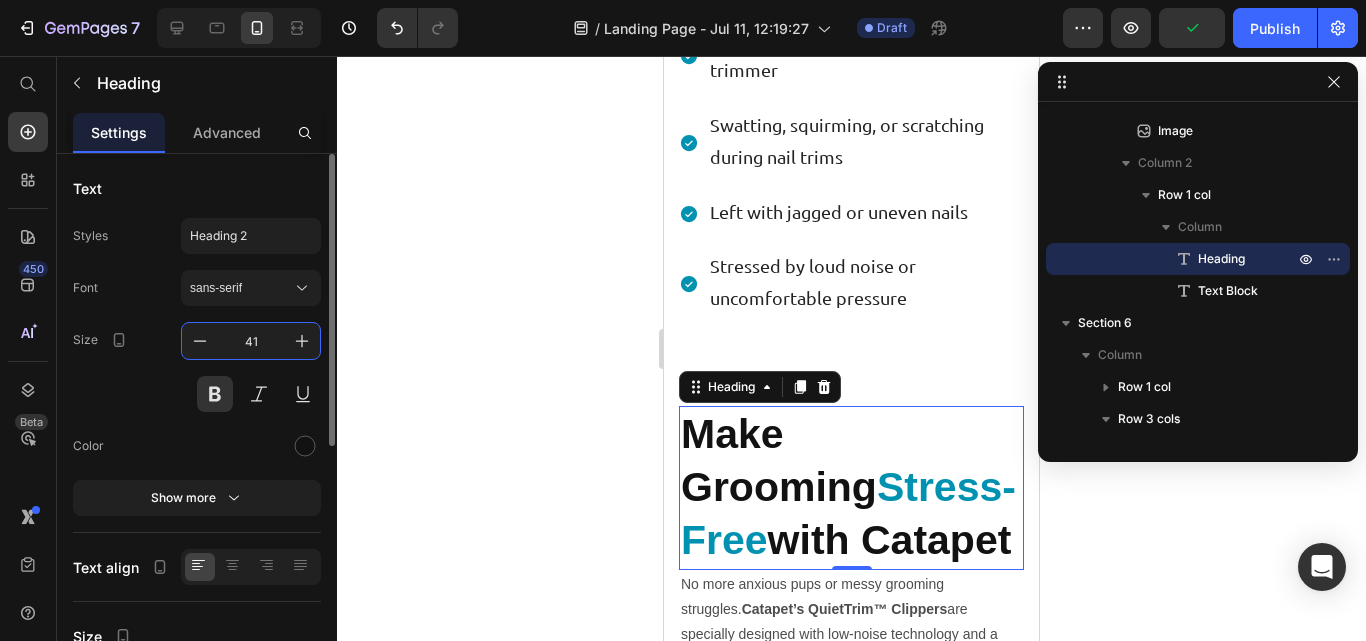 click on "41" at bounding box center (251, 341) 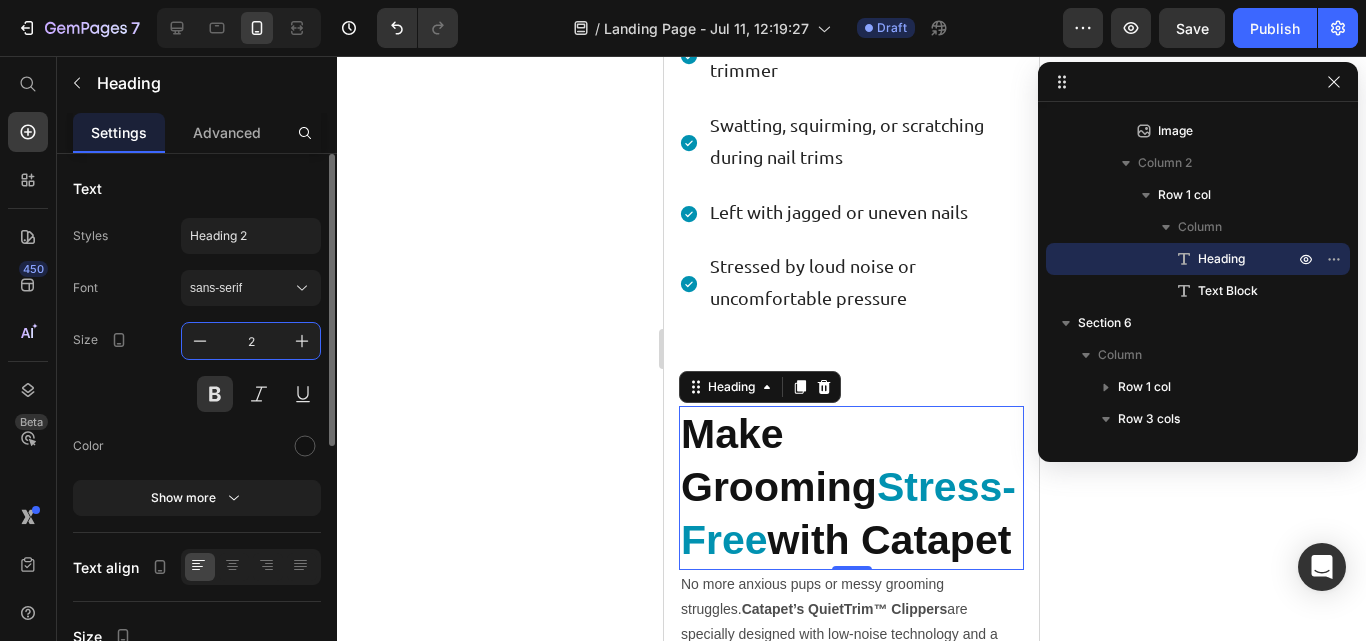 type on "24" 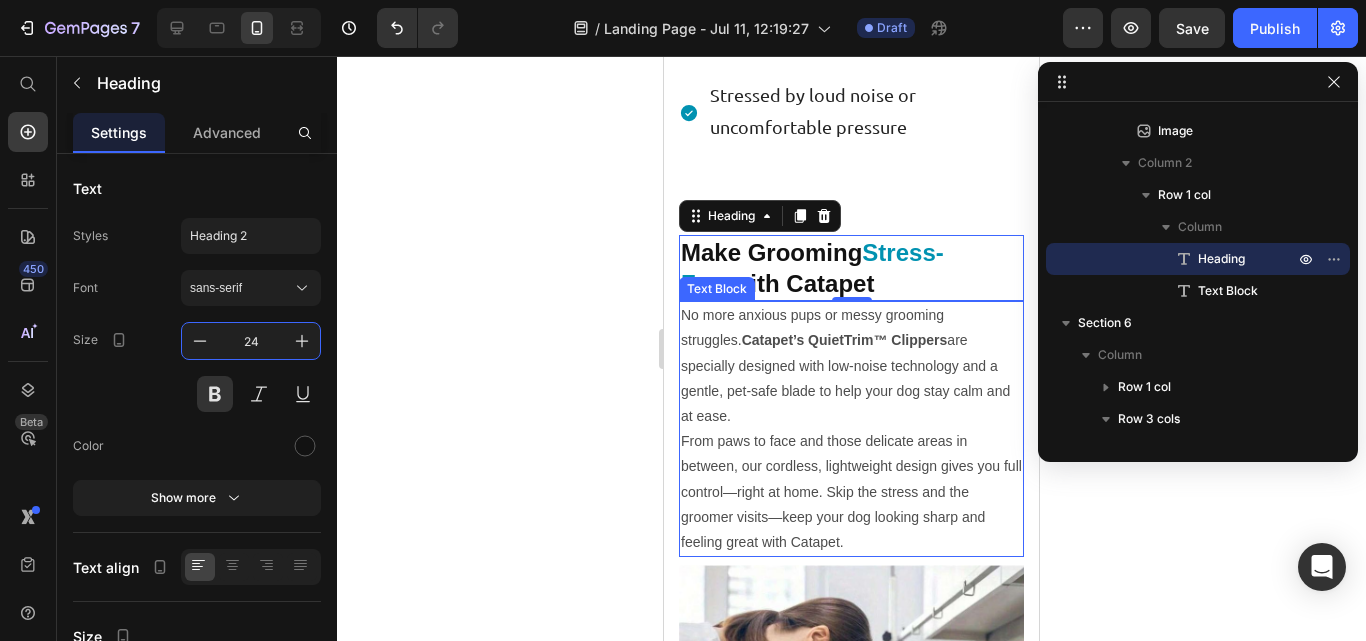 scroll, scrollTop: 1809, scrollLeft: 0, axis: vertical 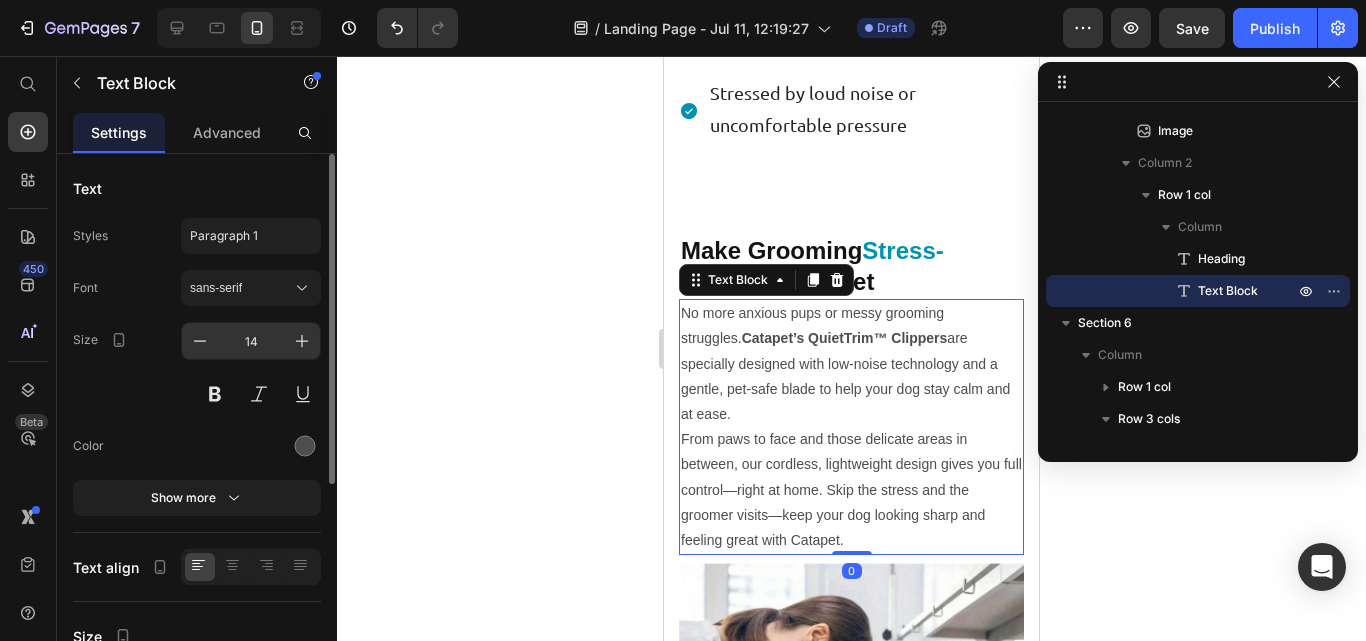 click on "14" at bounding box center [251, 341] 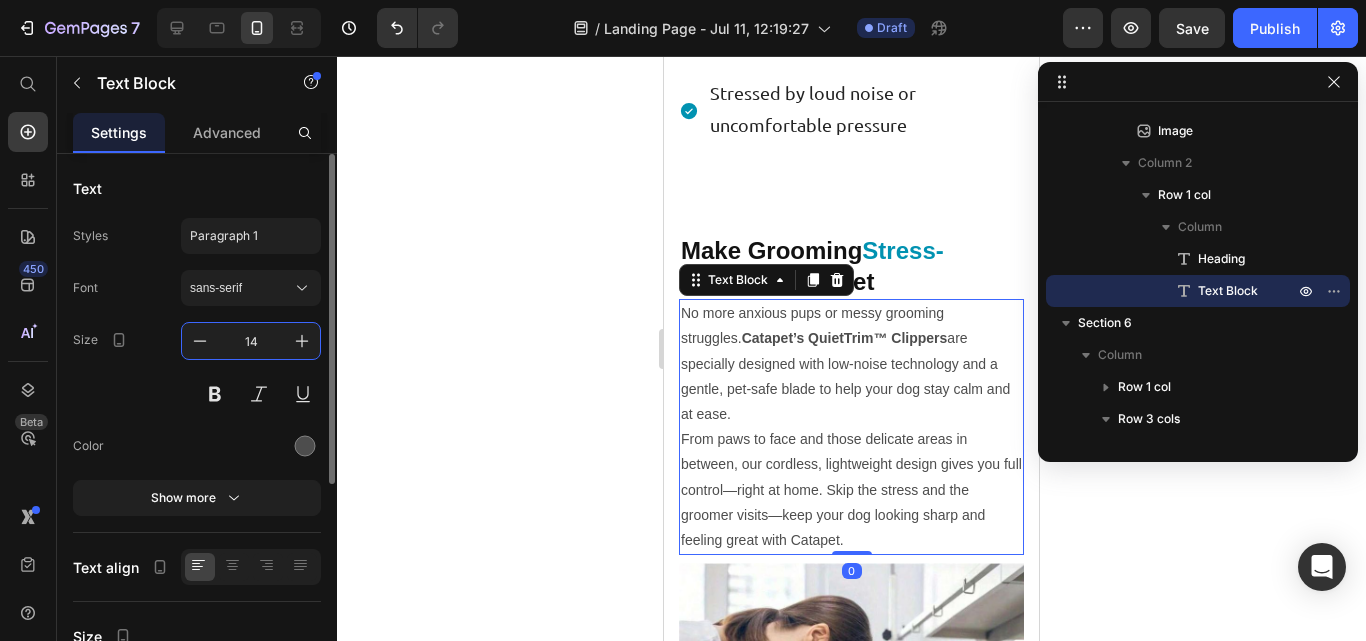 click on "14" at bounding box center [251, 341] 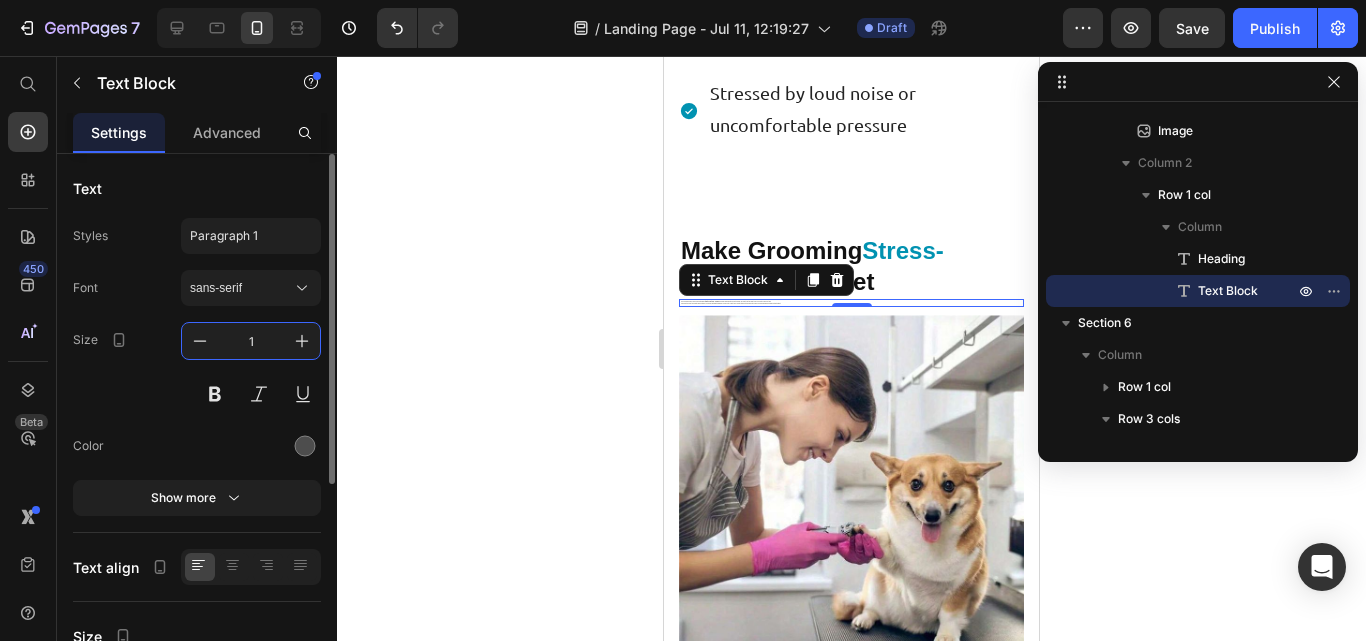 type on "16" 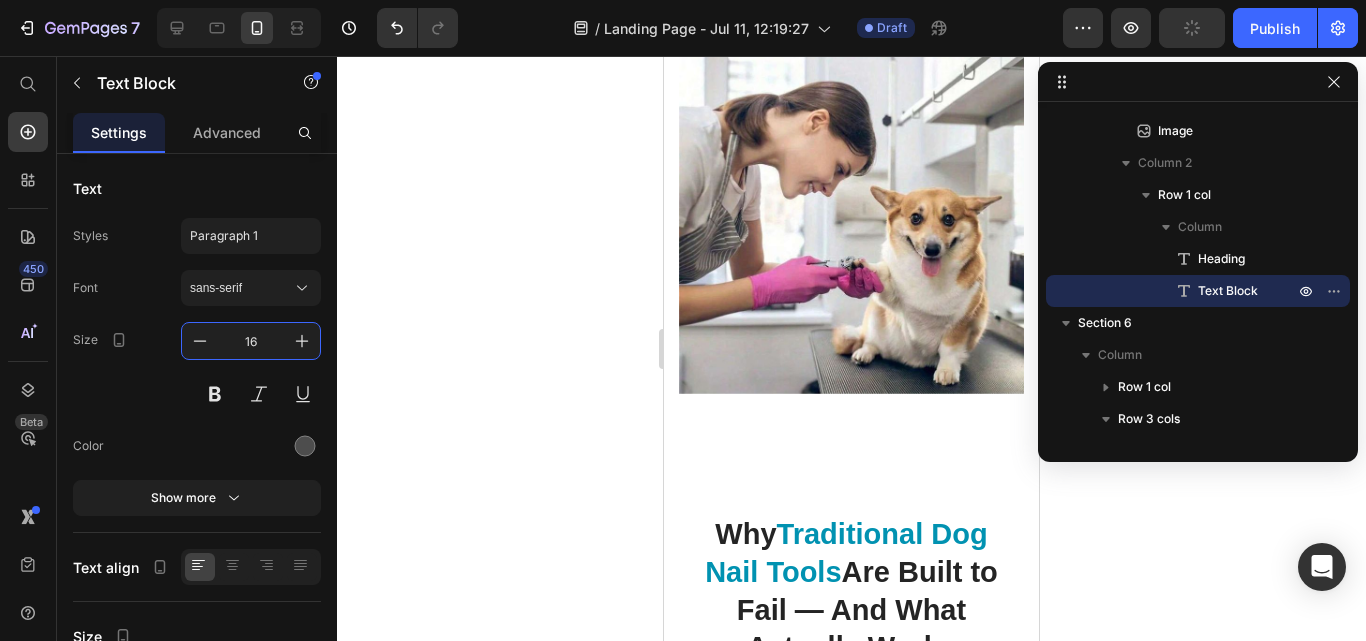 scroll, scrollTop: 2390, scrollLeft: 0, axis: vertical 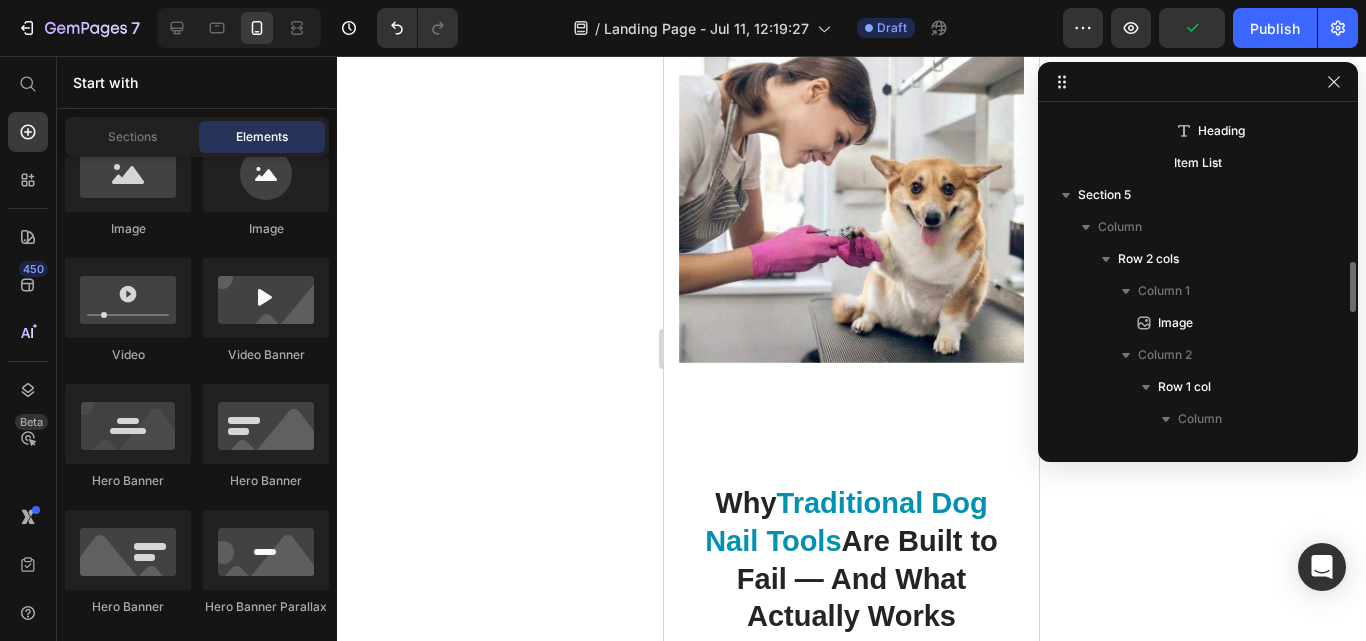 click on "Image Let me guess… Text block You’ve tried every type of nail trimming tool. Your drawer is full of clippers, grinders, and quick-fix gadgets. And yet your cat is STILL: Heading
Hiding the moment they see the trimmer
Swatting, squirming, or scratching during nail trims
Left with jagged or uneven nails
Stressed by loud noise or uncomfortable pressure Item List Row Row Section 4 Image Make Grooming  Stress-Free  with Catapet Heading No more anxious pups or messy grooming struggles.  Catapet’s QuietTrim™ Clippers  are specially designed with low-noise technology and a gentle, pet-safe blade to help your dog stay calm and at ease. From paws to face and those delicate areas in between, our cordless, lightweight design gives you full control—right at home. Skip the stress and the groomer visits—keep your dog looking sharp and feeling great with Catapet. Text Block Row Row Section 5 Why  Traditional Dog Nail Tools Heading Here’s Why Row" at bounding box center [851, 2630] 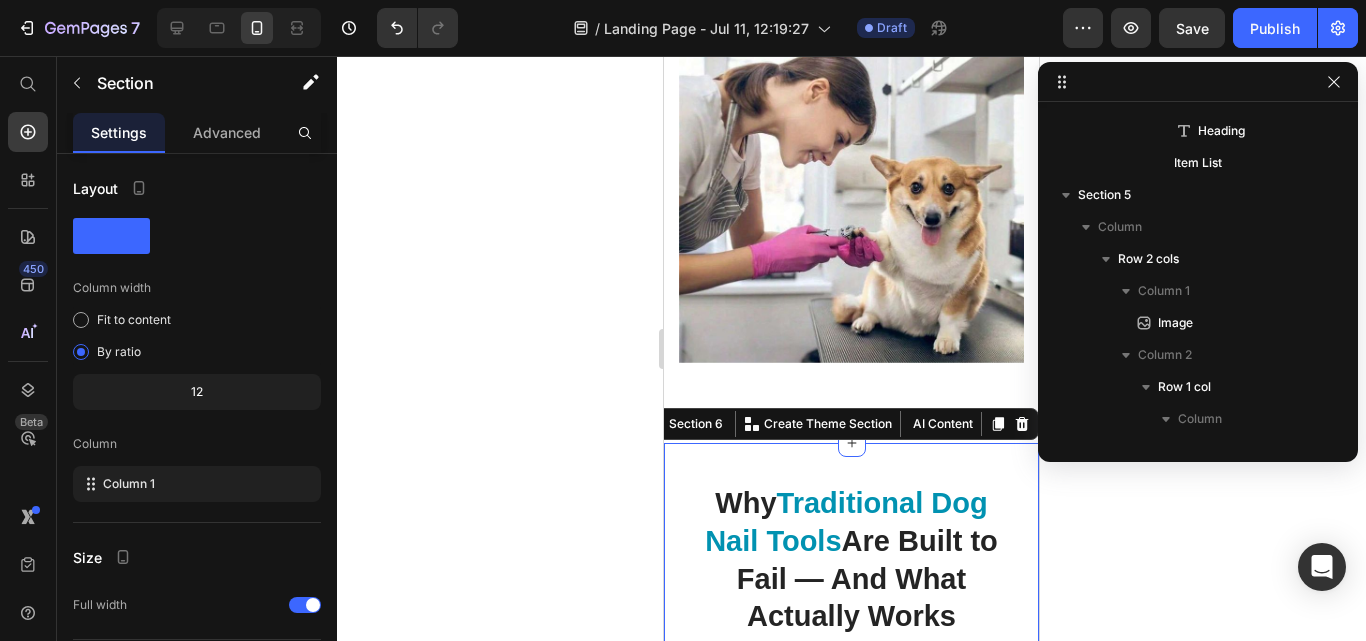 scroll, scrollTop: 1243, scrollLeft: 0, axis: vertical 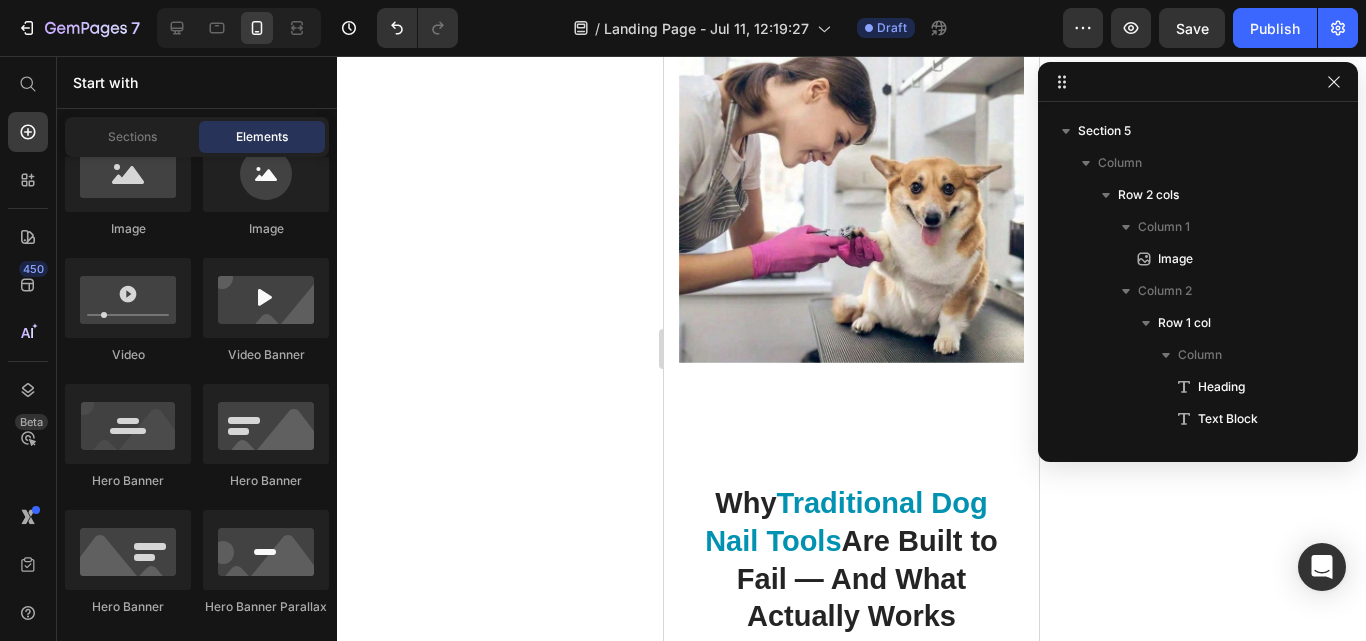 click on "Image Let me guess… Text block You’ve tried every type of nail trimming tool. Your drawer is full of clippers, grinders, and quick-fix gadgets. And yet your cat is STILL: Heading
Hiding the moment they see the trimmer
Swatting, squirming, or scratching during nail trims
Left with jagged or uneven nails
Stressed by loud noise or uncomfortable pressure Item List Row Row Section 4 Image Make Grooming  Stress-Free  with Catapet Heading No more anxious pups or messy grooming struggles.  Catapet’s QuietTrim™ Clippers  are specially designed with low-noise technology and a gentle, pet-safe blade to help your dog stay calm and at ease. From paws to face and those delicate areas in between, our cordless, lightweight design gives you full control—right at home. Skip the stress and the groomer visits—keep your dog looking sharp and feeling great with Catapet. Text Block Row Row Section 5 Why  Traditional Dog Nail Tools Heading Here’s Why Row" at bounding box center (851, 2630) 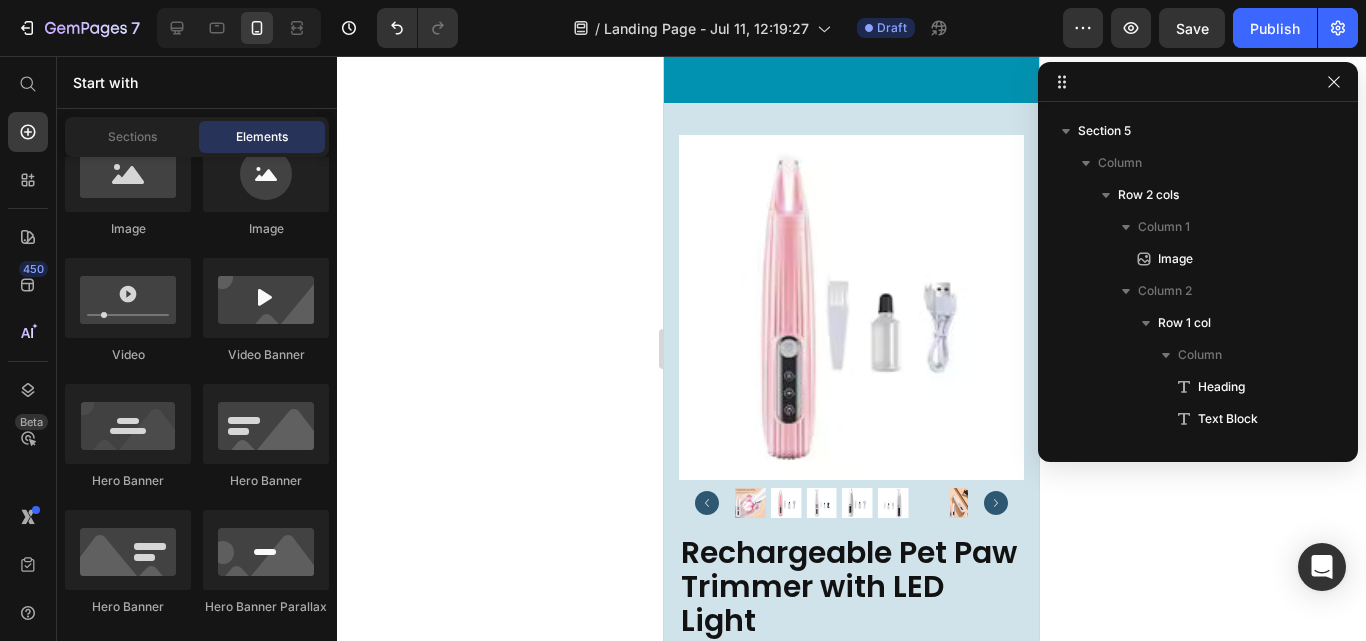scroll, scrollTop: 5391, scrollLeft: 0, axis: vertical 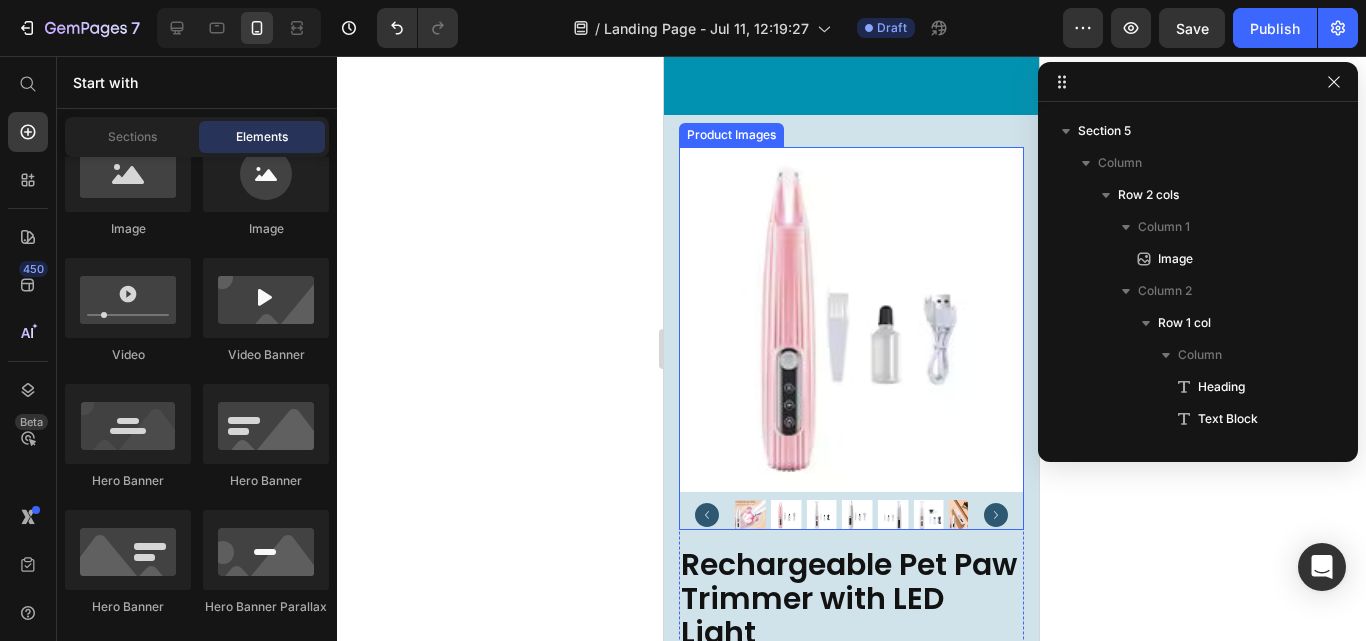 click at bounding box center [851, 319] 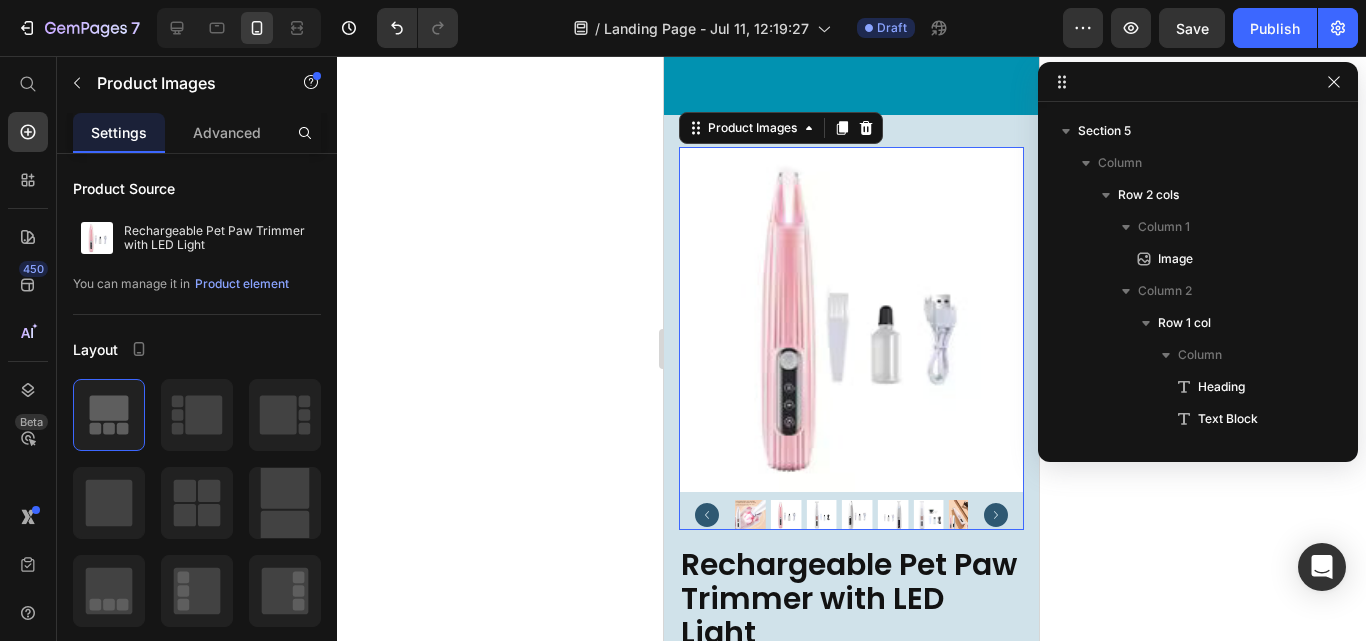 scroll, scrollTop: 2843, scrollLeft: 0, axis: vertical 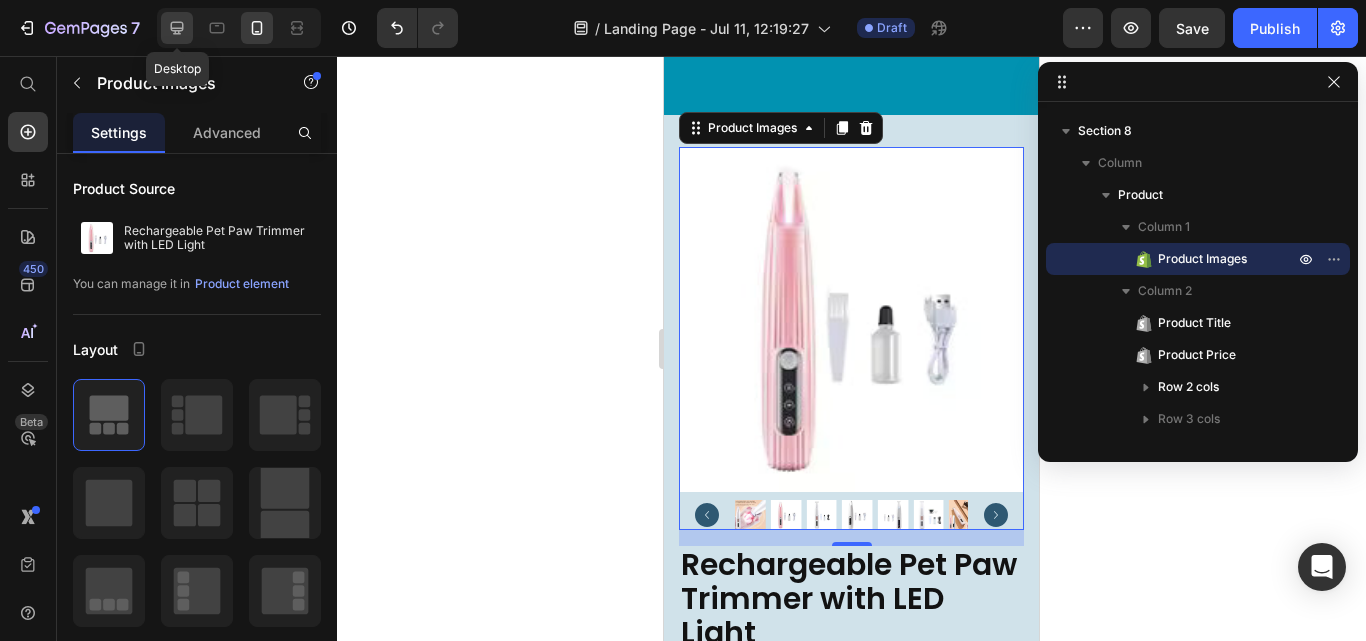 click 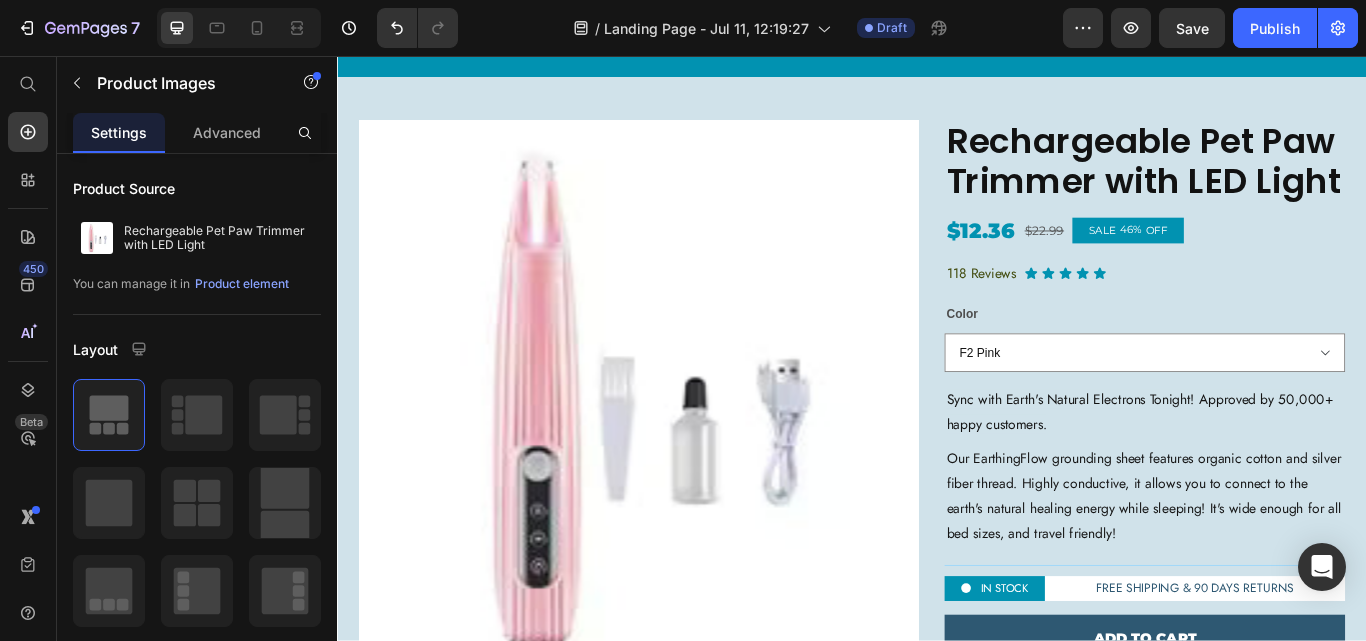 scroll, scrollTop: 3676, scrollLeft: 0, axis: vertical 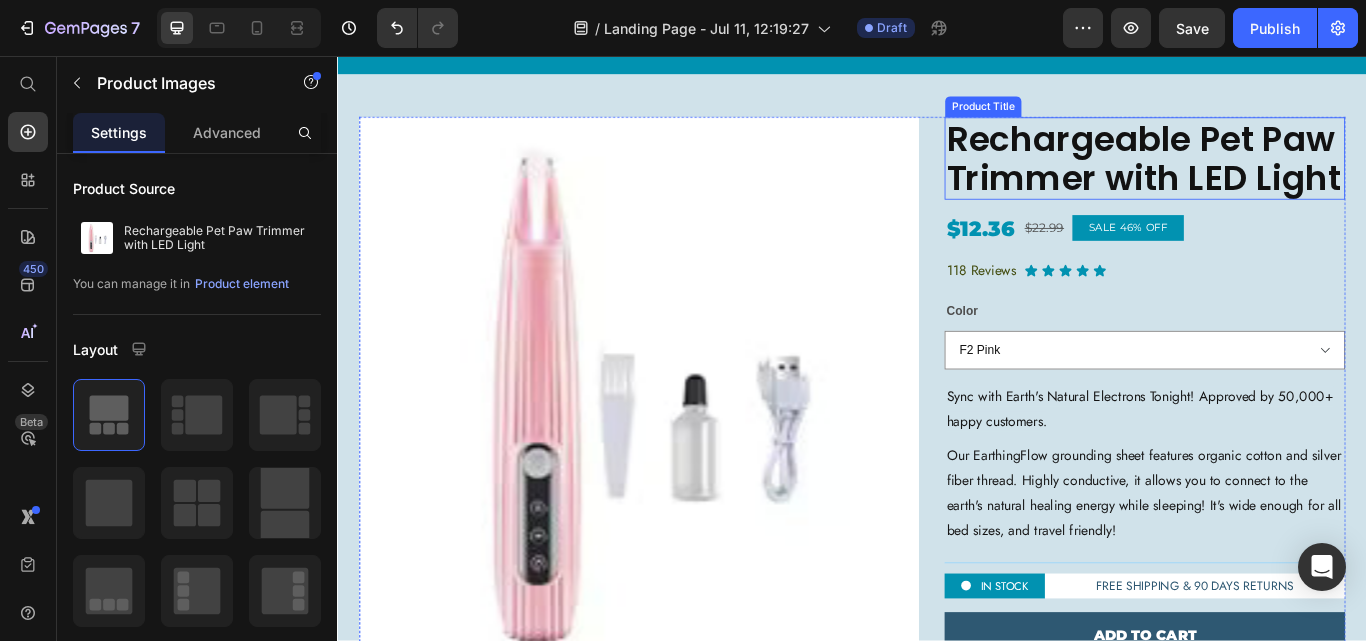 click on "Rechargeable Pet Paw Trimmer with LED Light" at bounding box center [1278, 176] 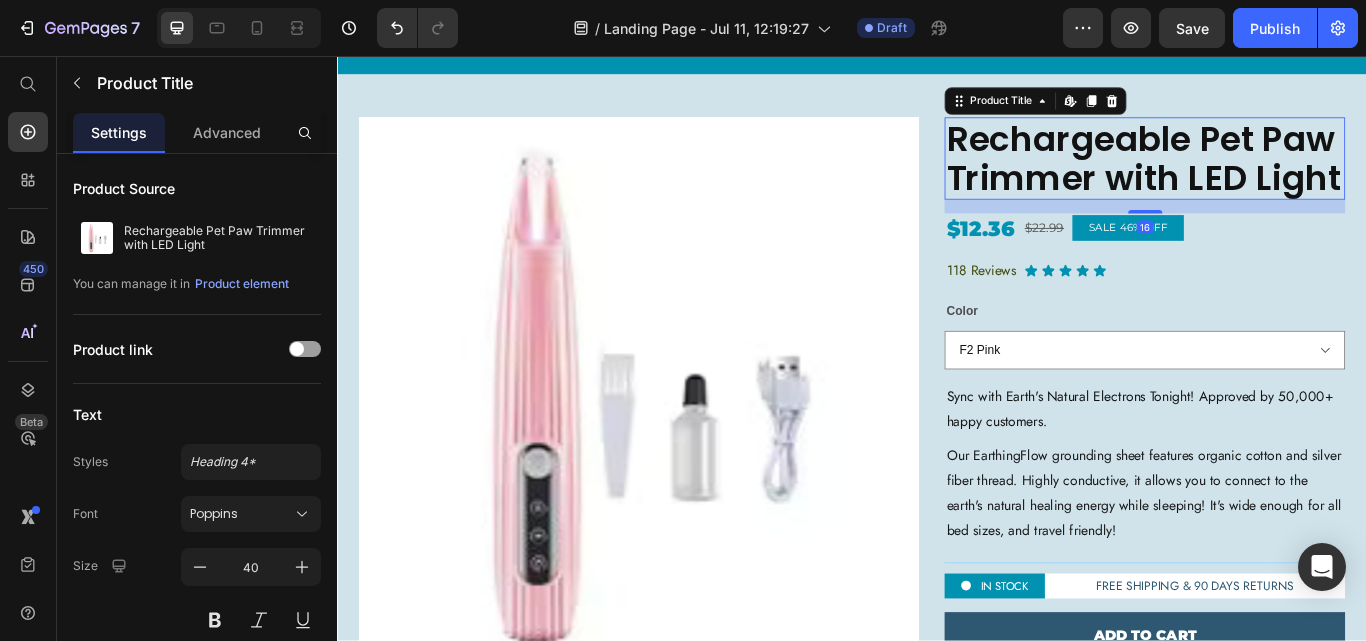 click on "Rechargeable Pet Paw Trimmer with LED Light" at bounding box center (1278, 176) 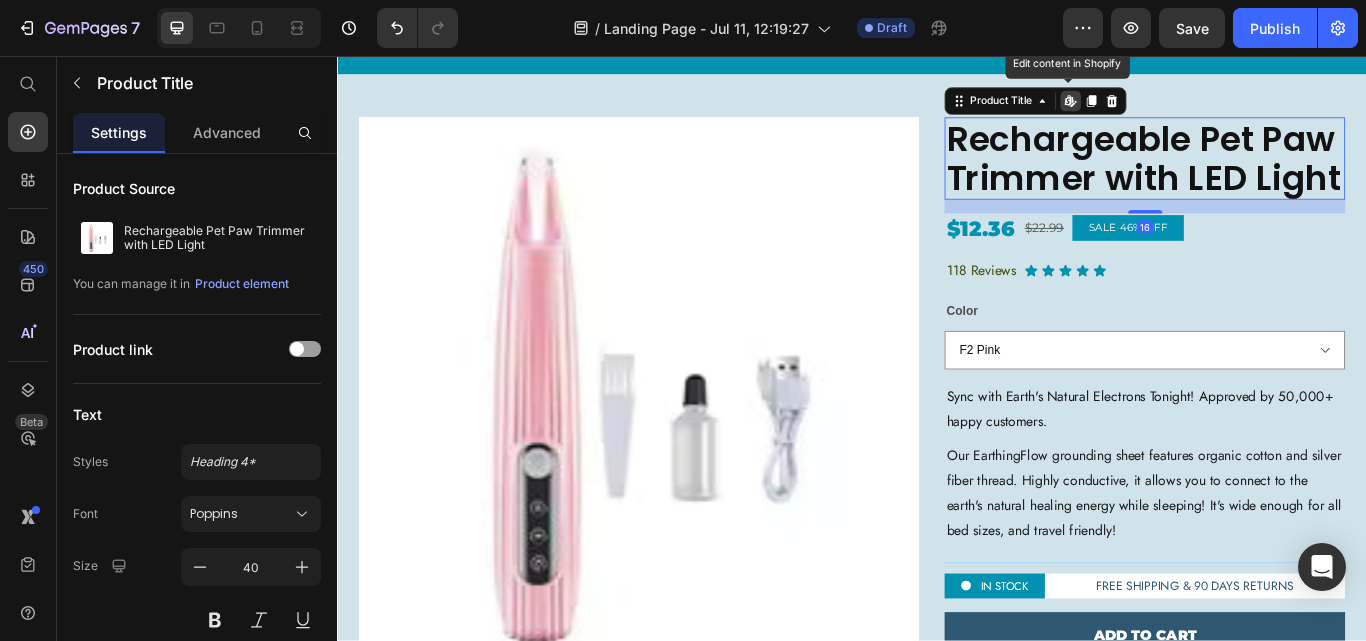 click on "Rechargeable Pet Paw Trimmer with LED Light" at bounding box center (1278, 176) 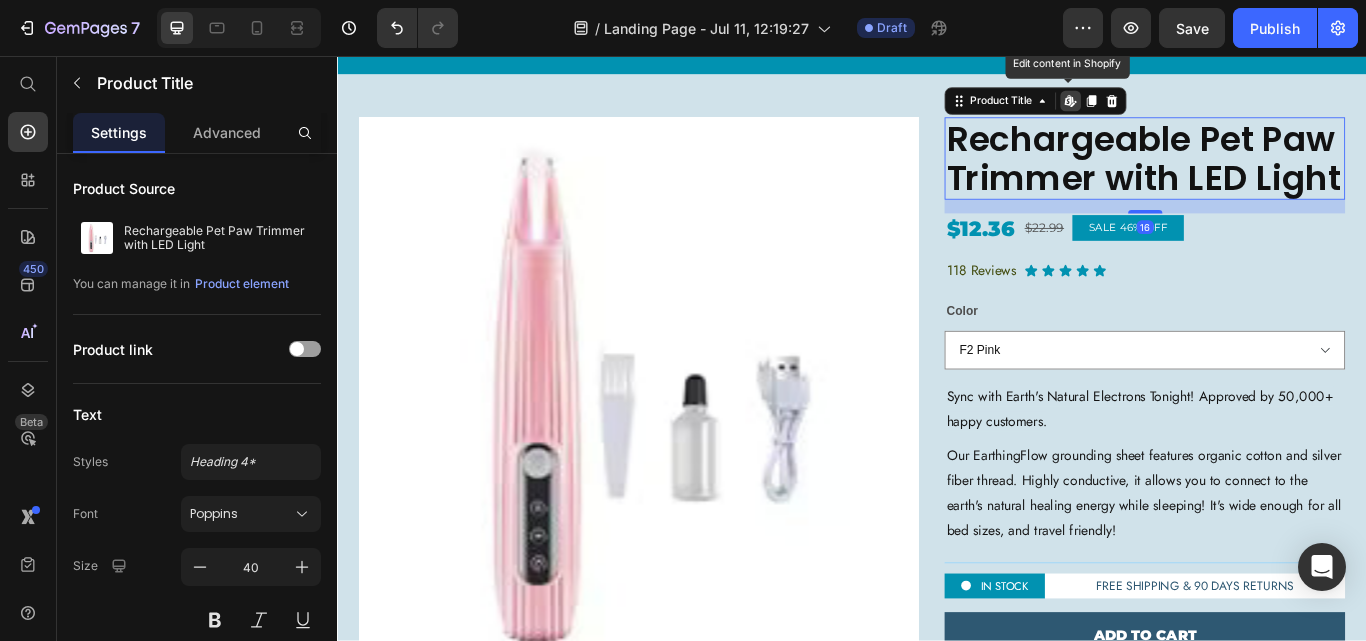 click on "Rechargeable Pet Paw Trimmer with LED Light" at bounding box center (1278, 176) 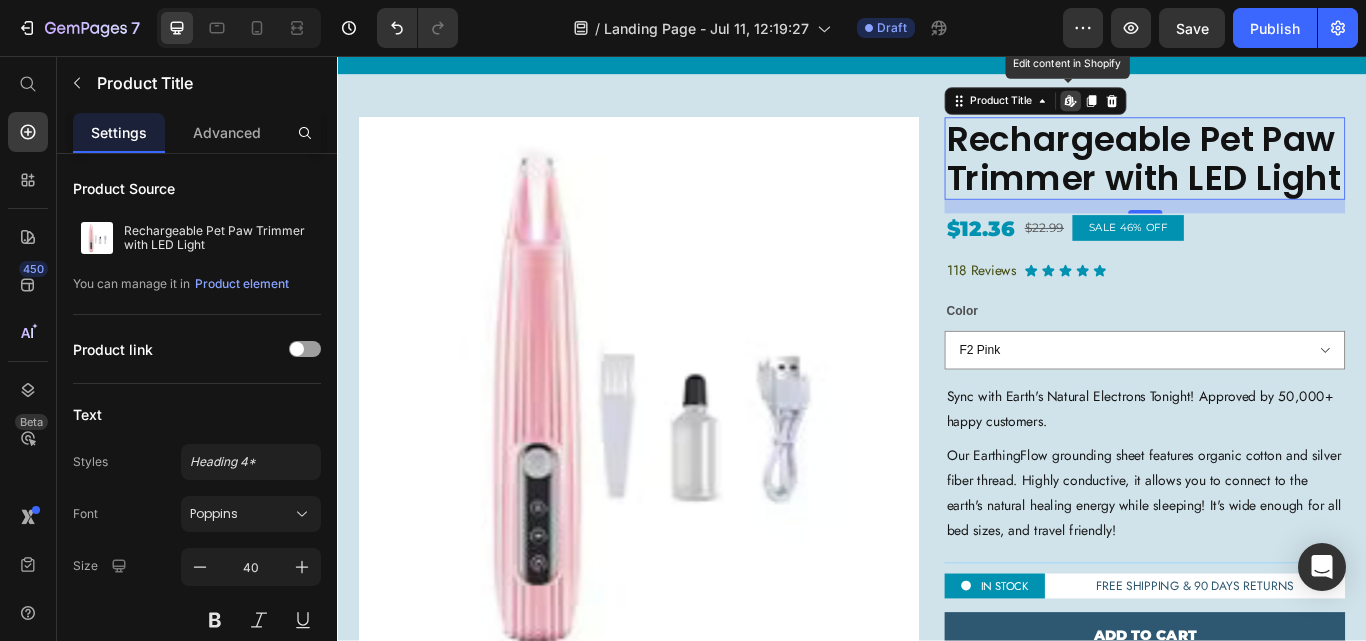 click on "Rechargeable Pet Paw Trimmer with LED Light" at bounding box center [1278, 176] 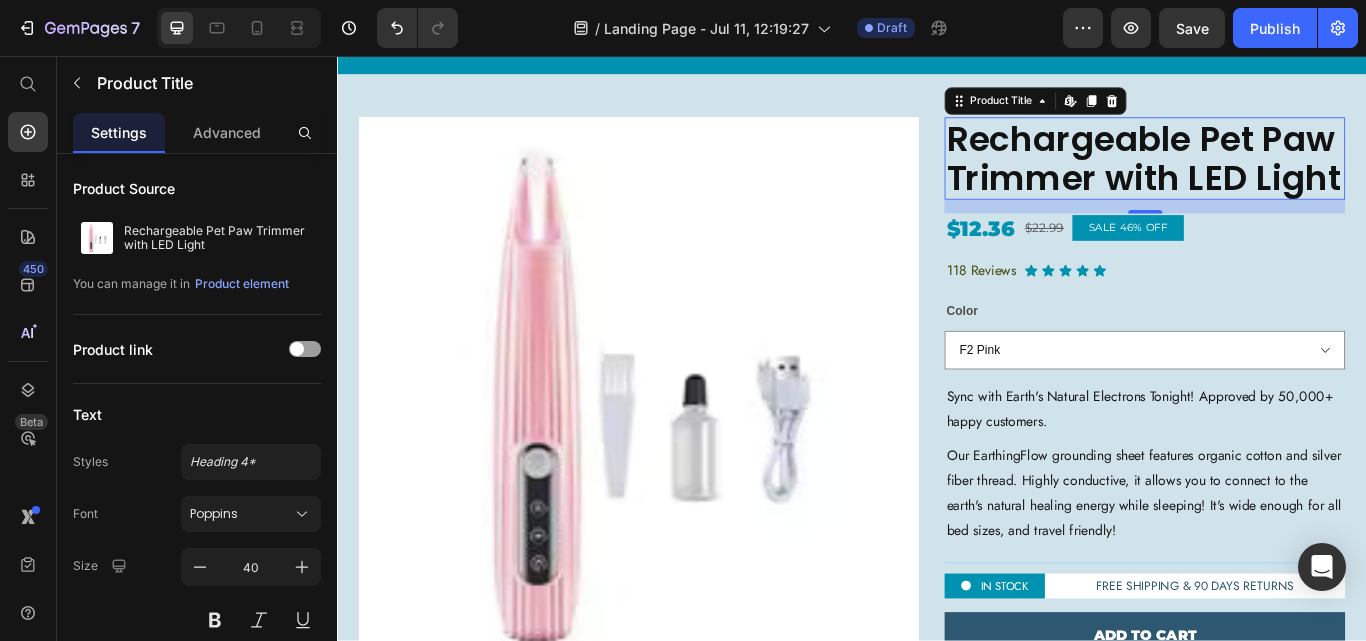 click on "Rechargeable Pet Paw Trimmer with LED Light" at bounding box center (1278, 176) 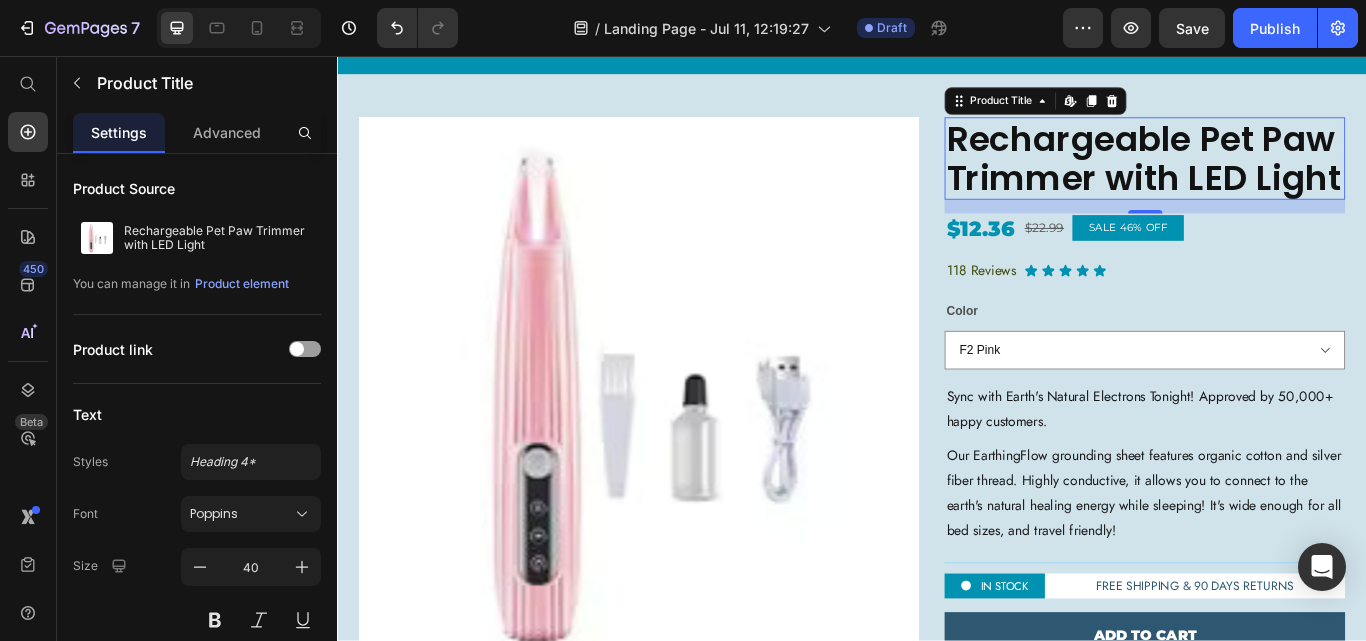 click on "Rechargeable Pet Paw Trimmer with LED Light" at bounding box center (1278, 176) 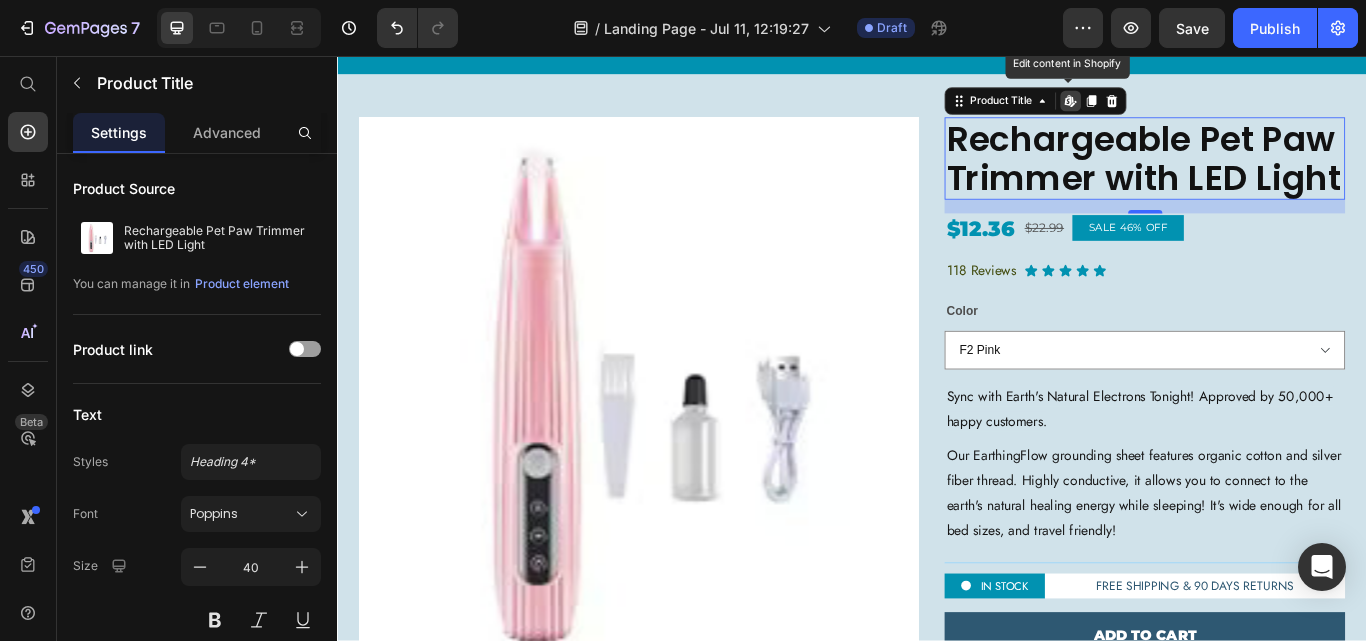 click on "Rechargeable Pet Paw Trimmer with LED Light" at bounding box center (1278, 176) 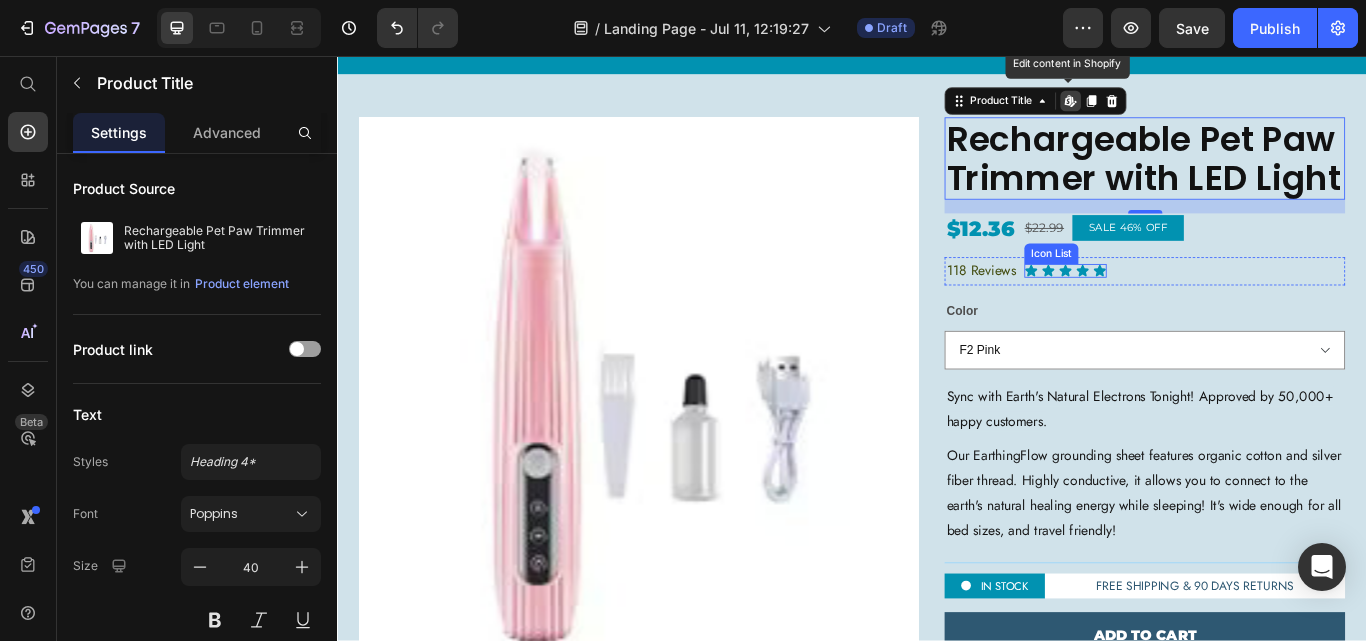 click on "Icon Icon Icon Icon Icon" at bounding box center [1186, 307] 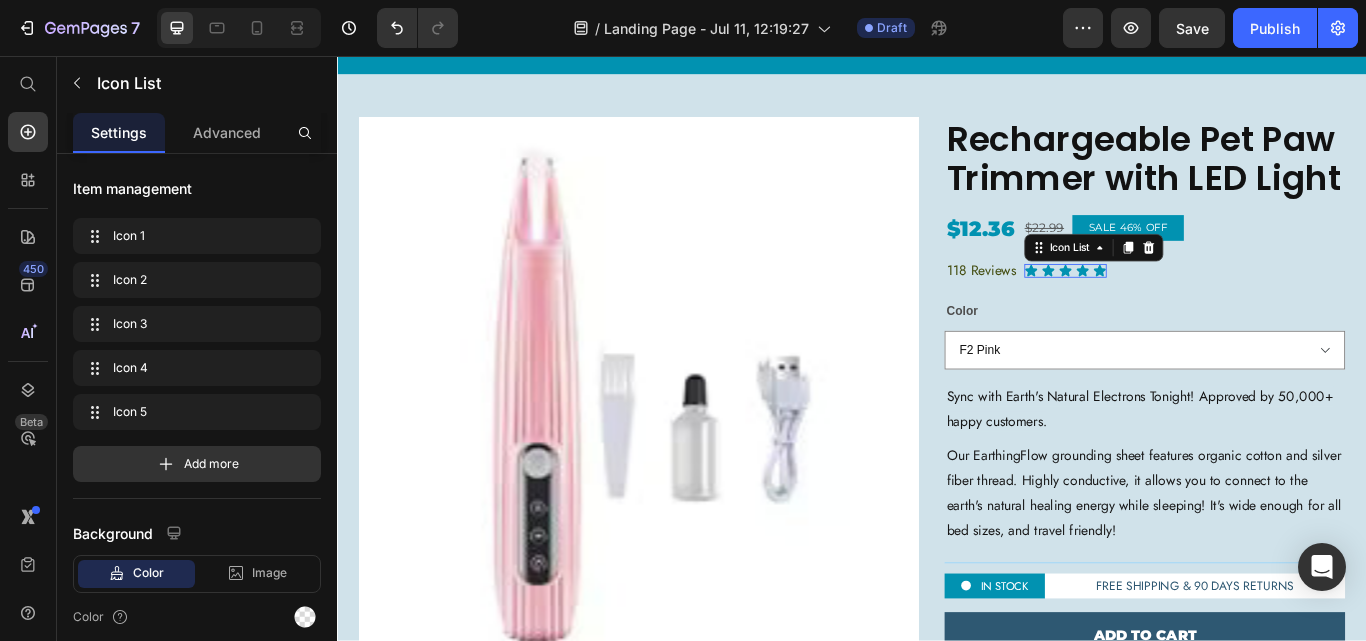 click on "Icon Icon Icon Icon Icon" at bounding box center (1186, 307) 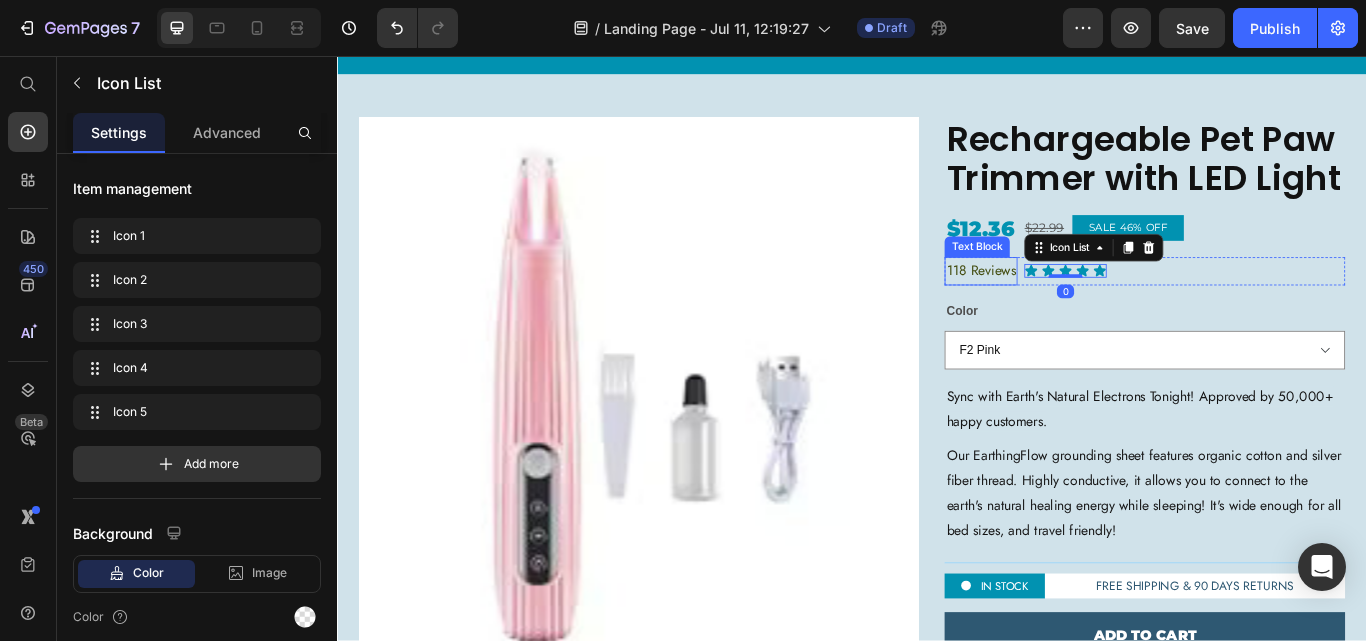 click on "118 Reviews" at bounding box center (1087, 306) 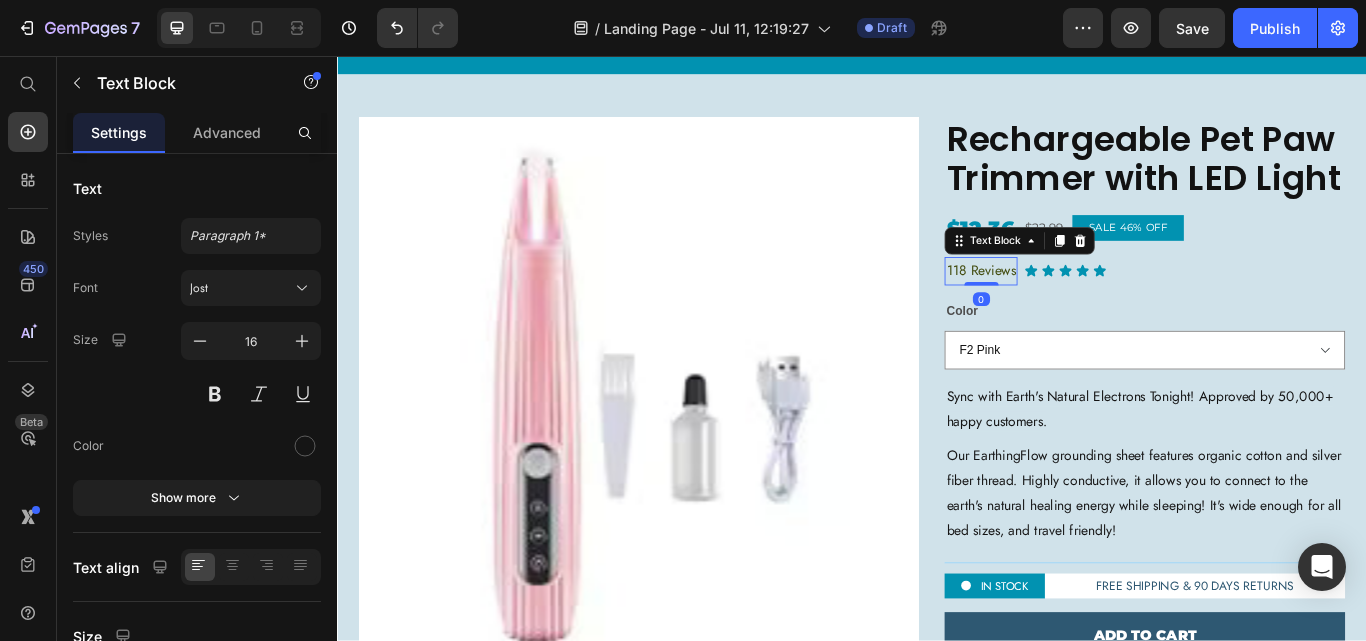 click on "118 Reviews" at bounding box center [1087, 306] 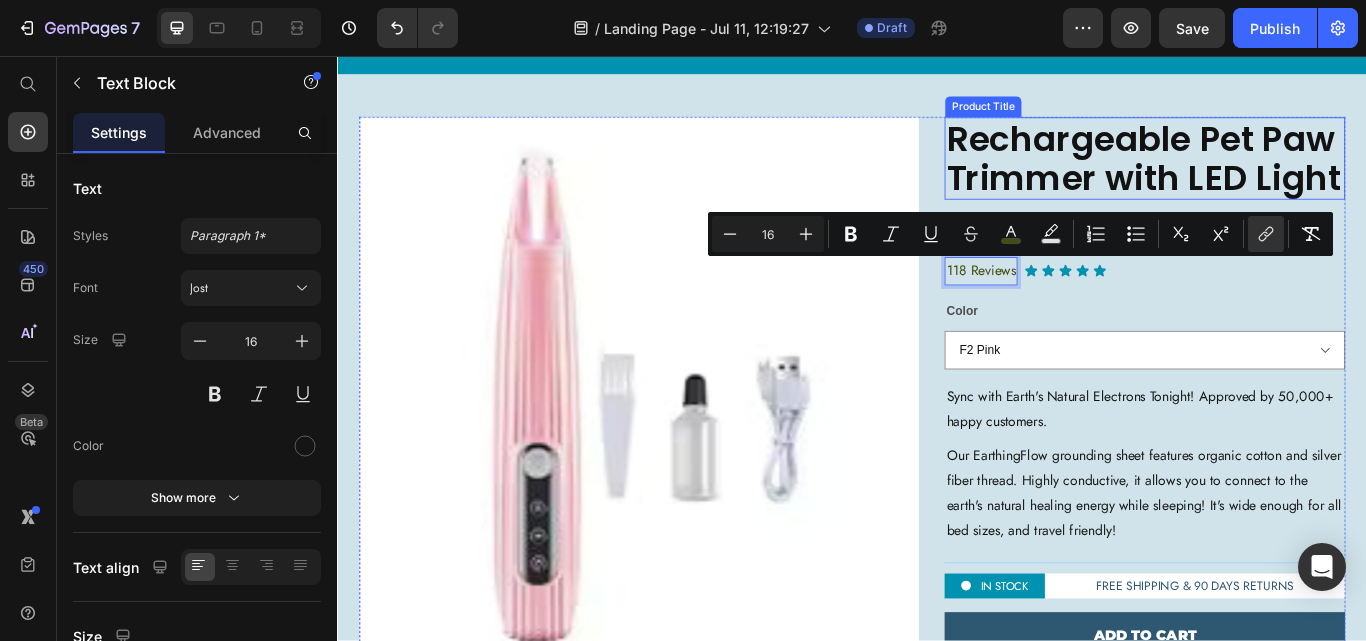 click on "Rechargeable Pet Paw Trimmer with LED Light" at bounding box center [1278, 176] 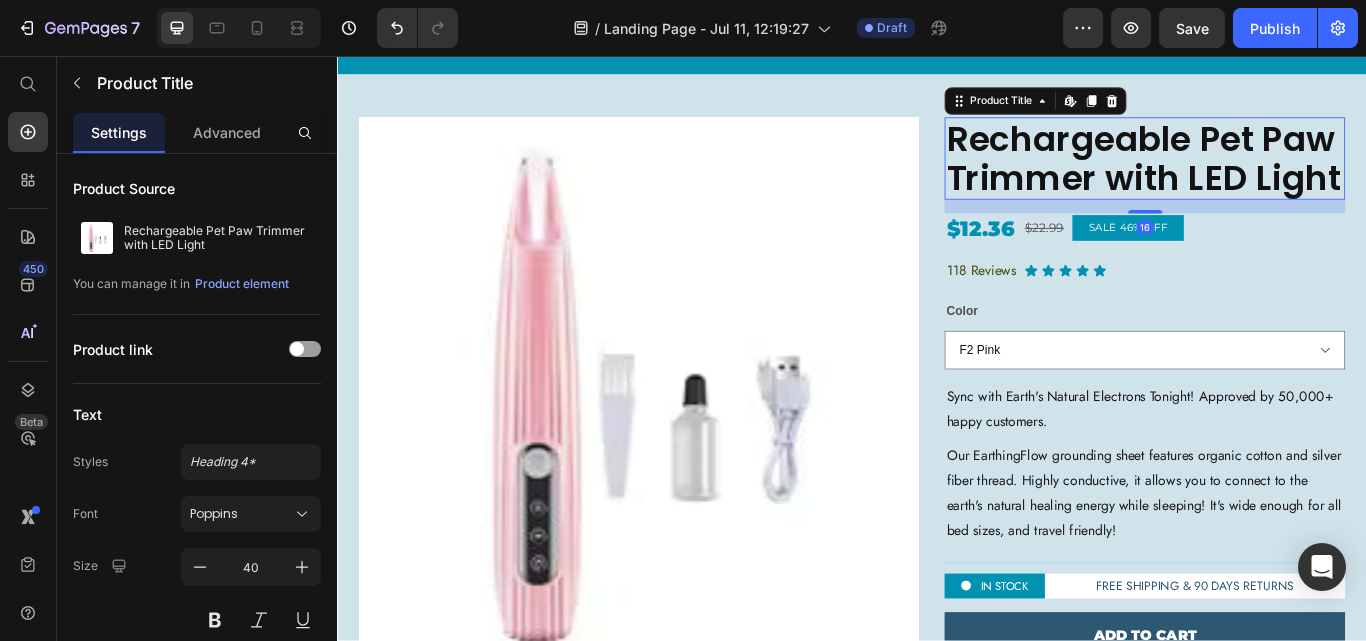 click on "Rechargeable Pet Paw Trimmer with LED Light" at bounding box center (1278, 176) 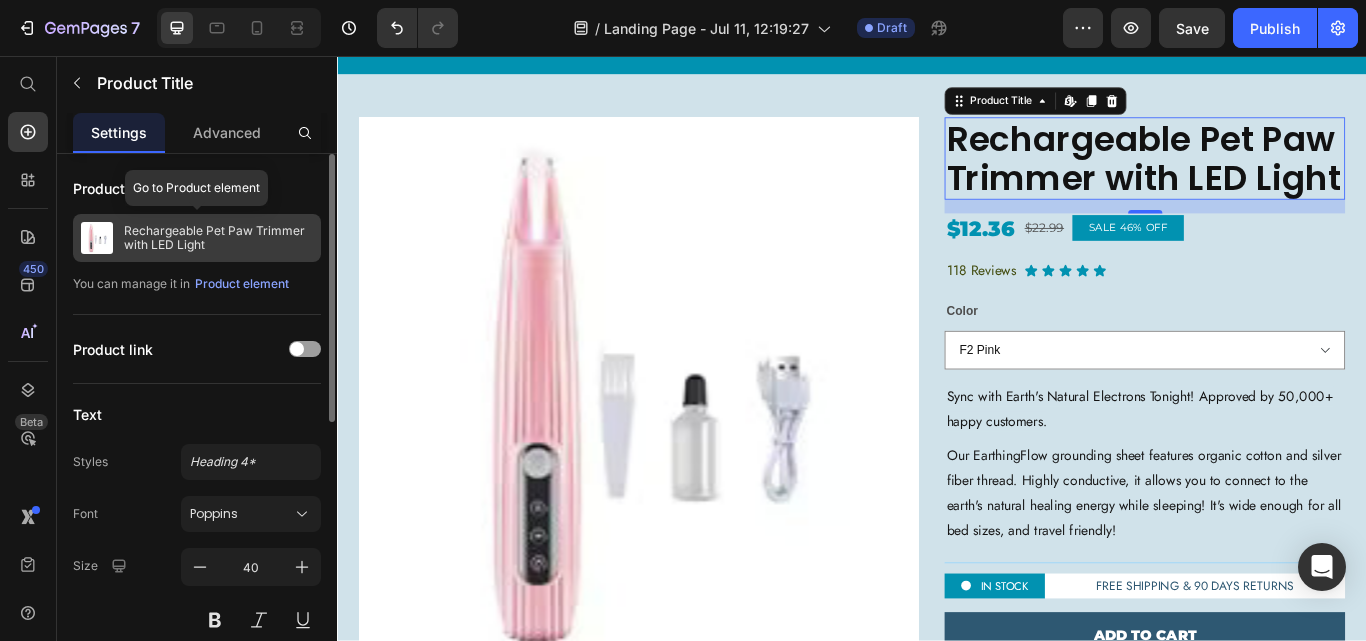click on "Rechargeable Pet Paw Trimmer with LED Light" at bounding box center (218, 238) 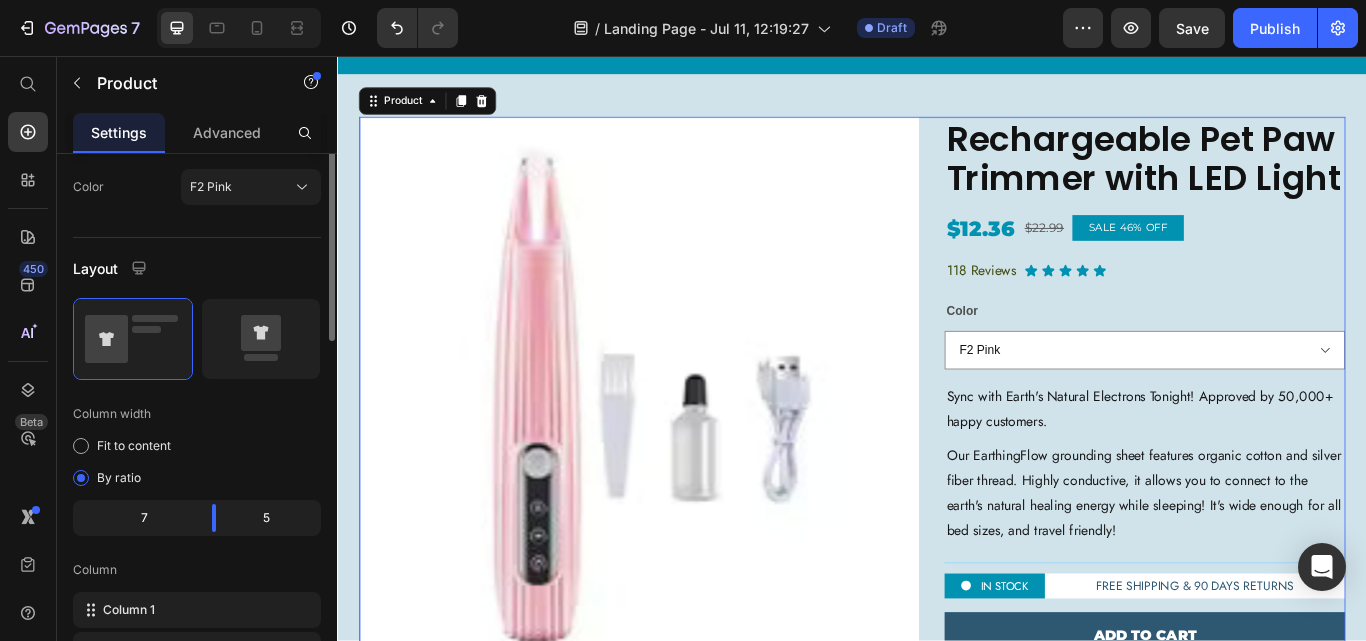 scroll, scrollTop: 0, scrollLeft: 0, axis: both 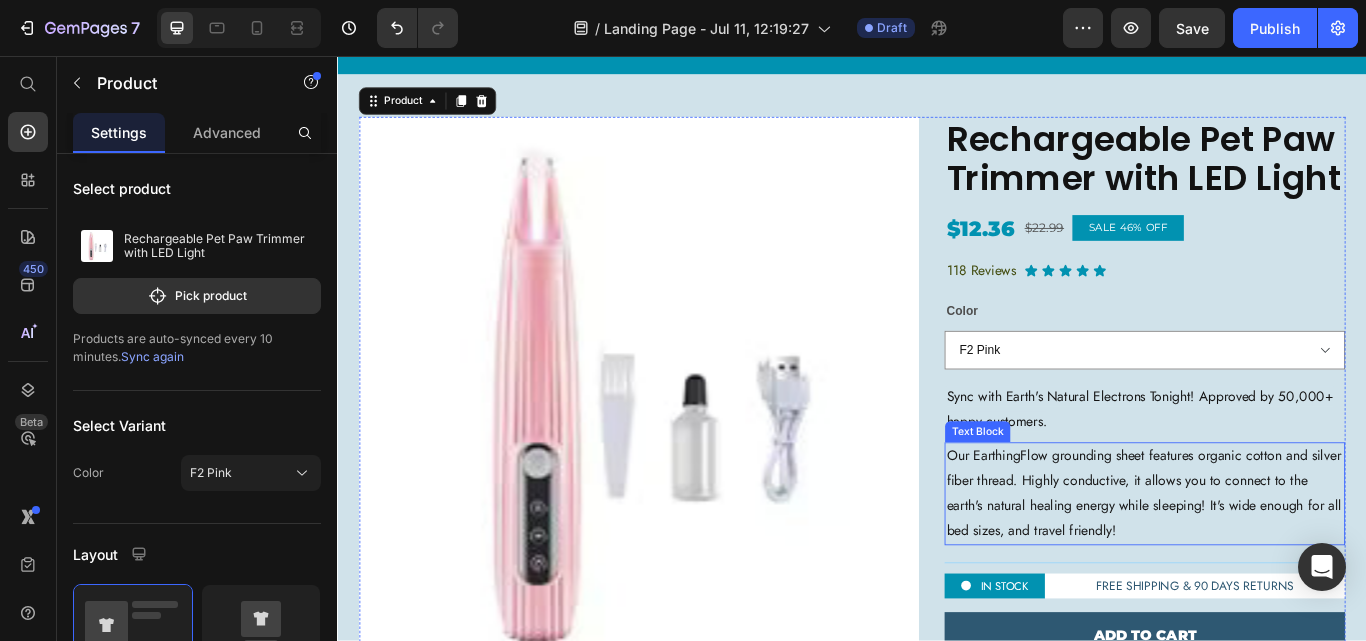 click on "Our EarthingFlow grounding sheet features organic cotton and silver fiber thread. Highly conductive, it allows you to connect to the earth's natural healing energy while sleeping! It's wide enough for all bed sizes, and travel friendly!" at bounding box center [1278, 566] 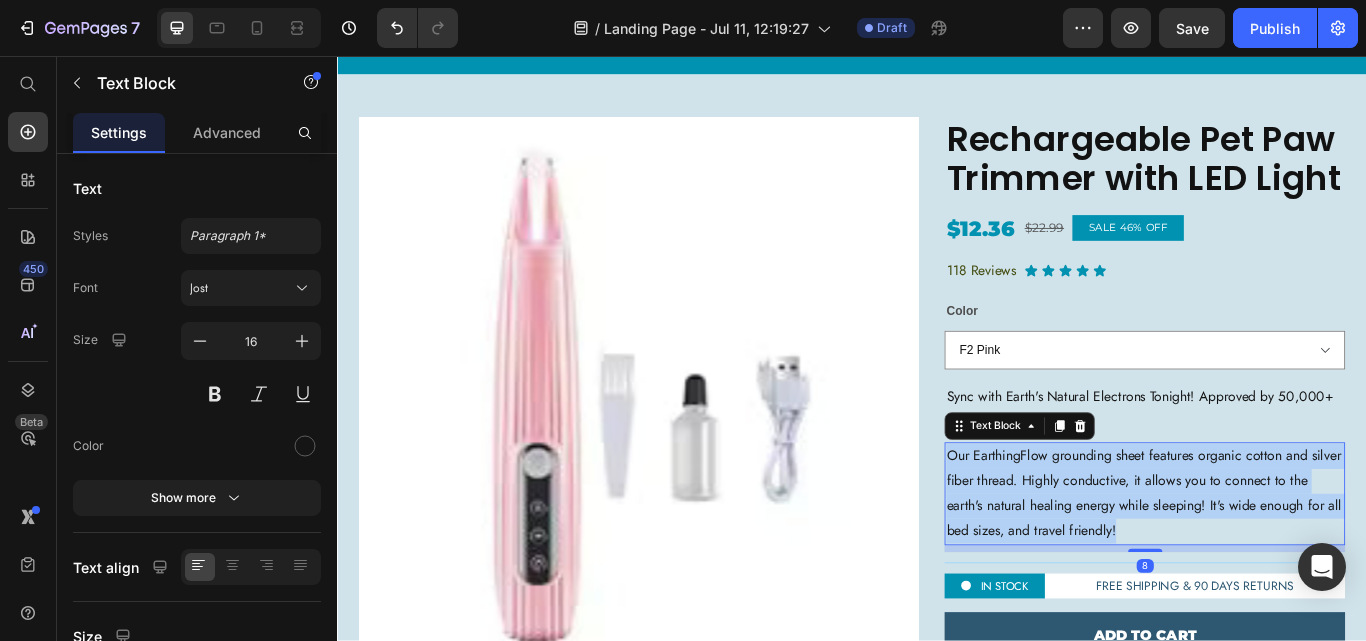 click on "Our EarthingFlow grounding sheet features organic cotton and silver fiber thread. Highly conductive, it allows you to connect to the earth's natural healing energy while sleeping! It's wide enough for all bed sizes, and travel friendly!" at bounding box center [1278, 566] 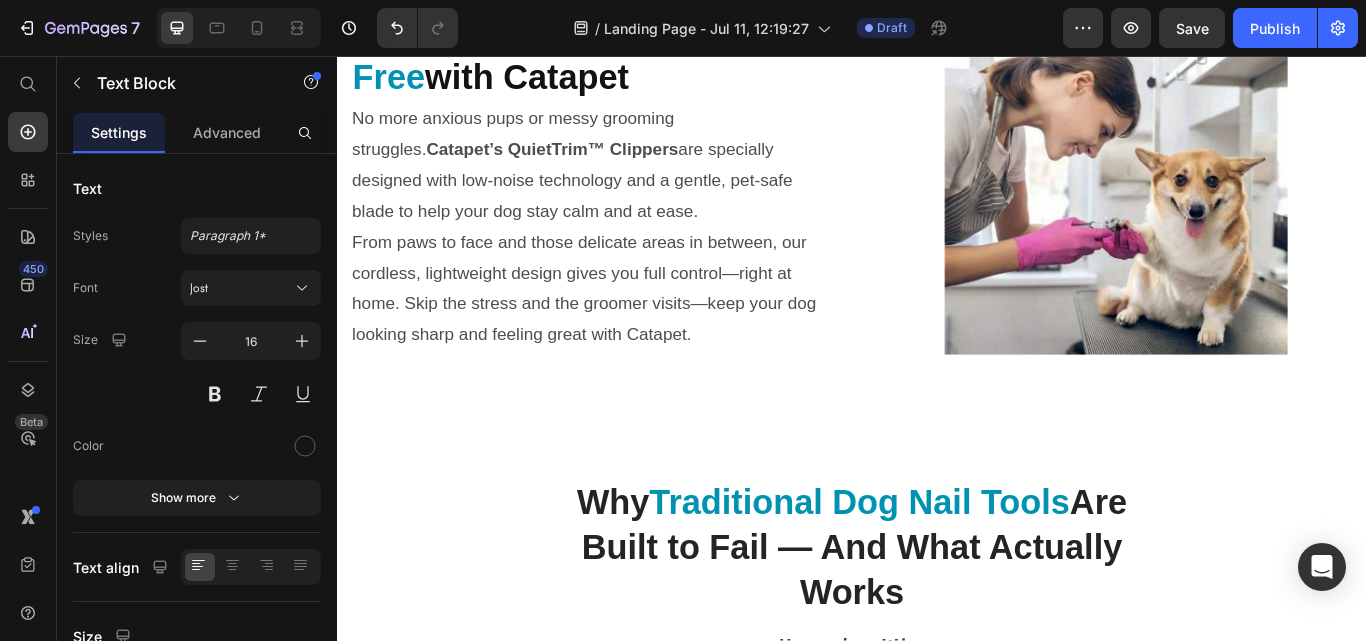 scroll, scrollTop: 1619, scrollLeft: 0, axis: vertical 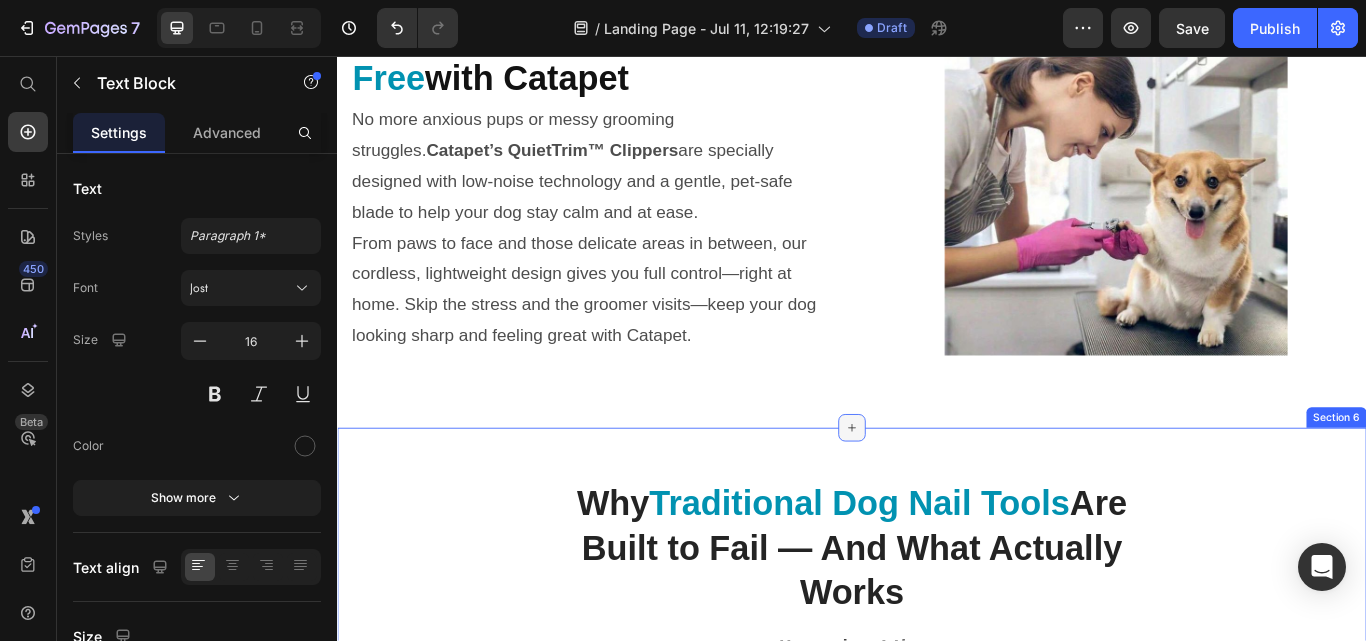 click 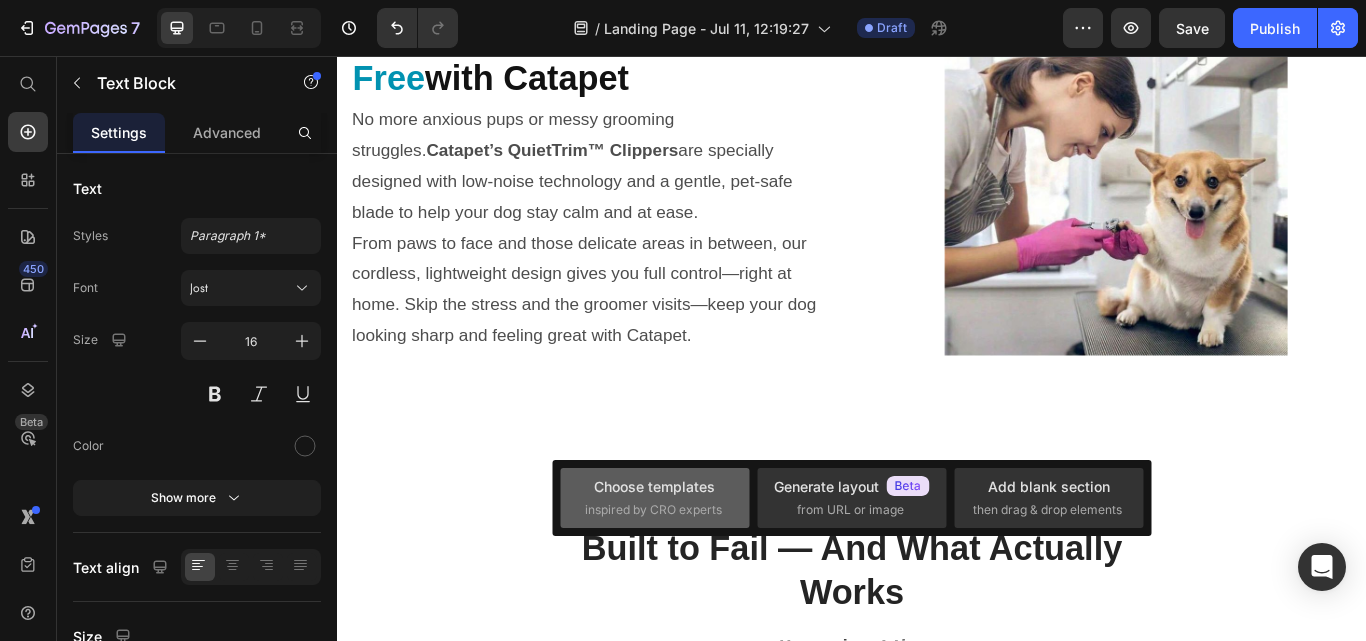 click on "Choose templates" at bounding box center [654, 486] 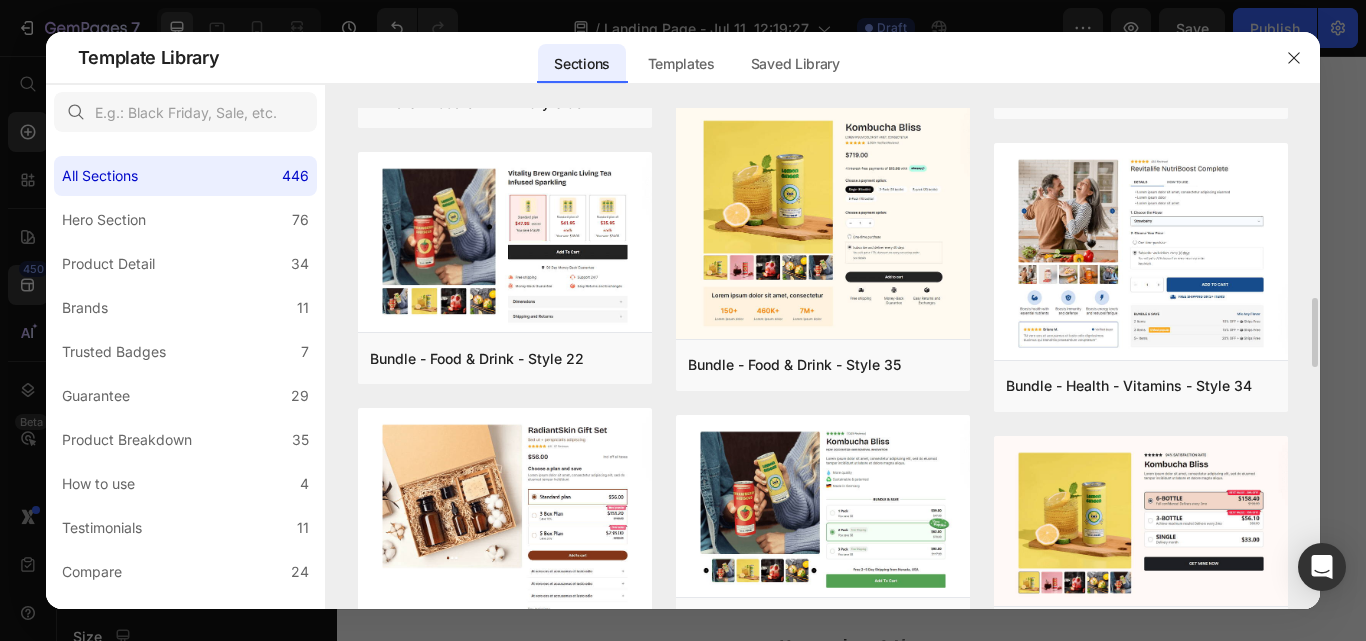scroll, scrollTop: 1369, scrollLeft: 0, axis: vertical 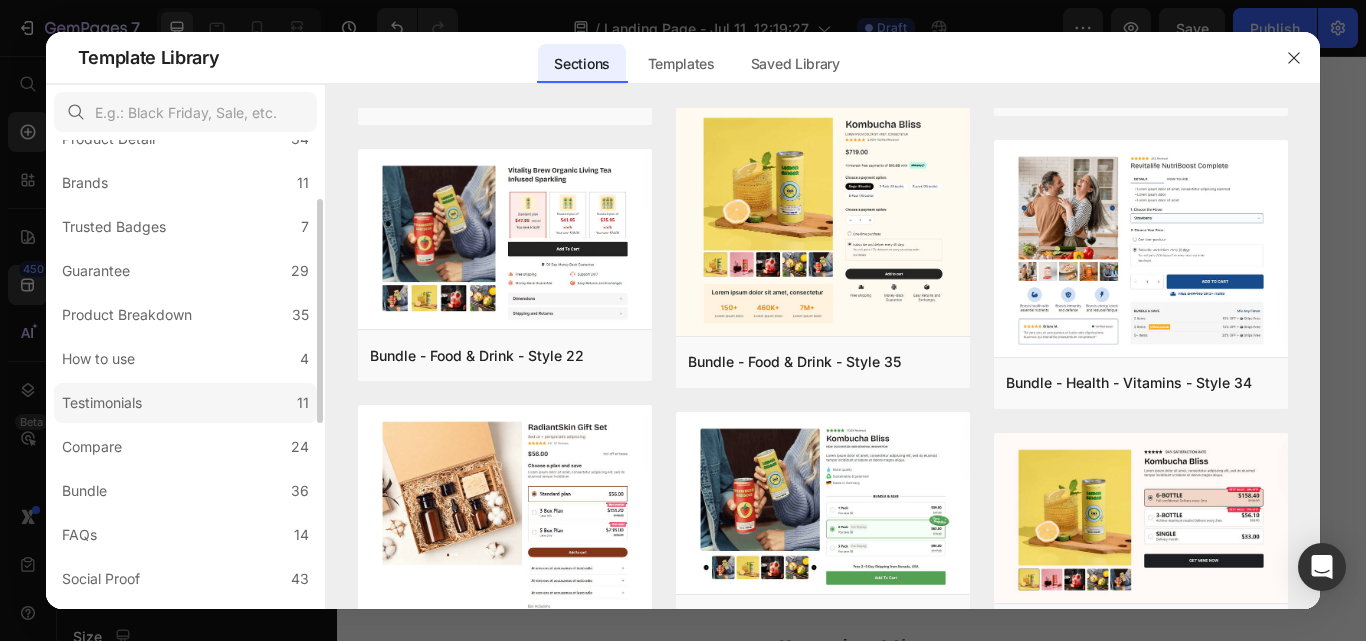 click on "Testimonials" at bounding box center (106, 403) 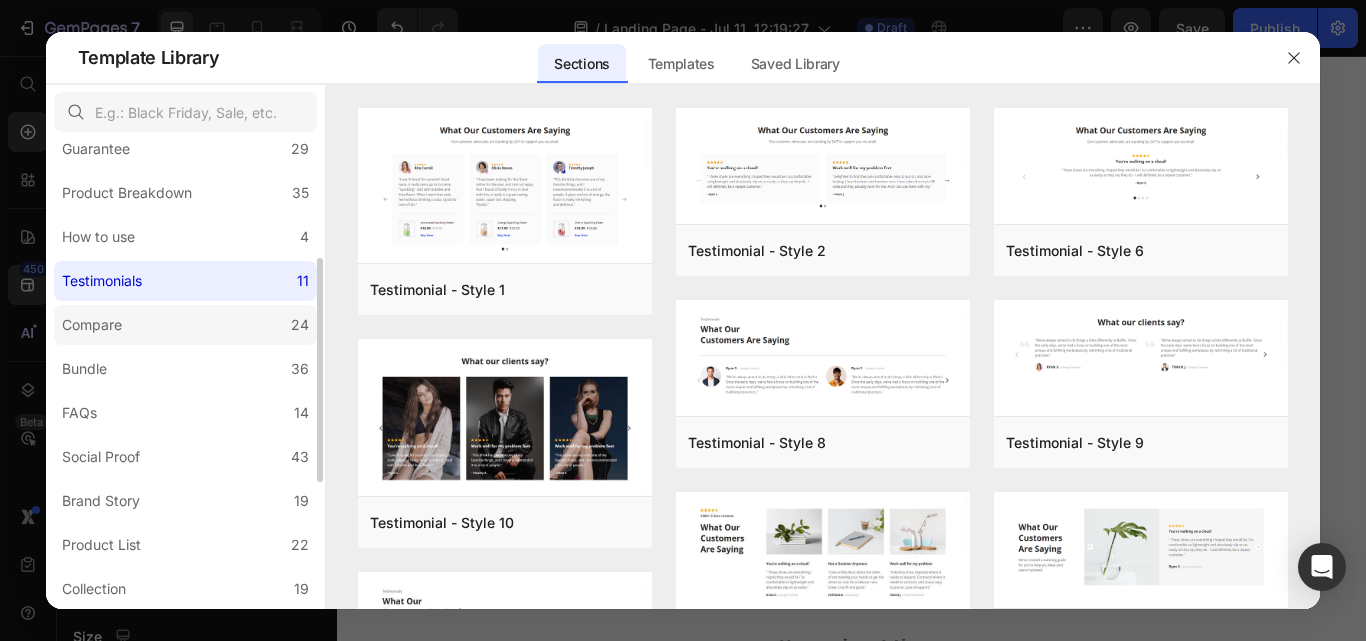 scroll, scrollTop: 248, scrollLeft: 0, axis: vertical 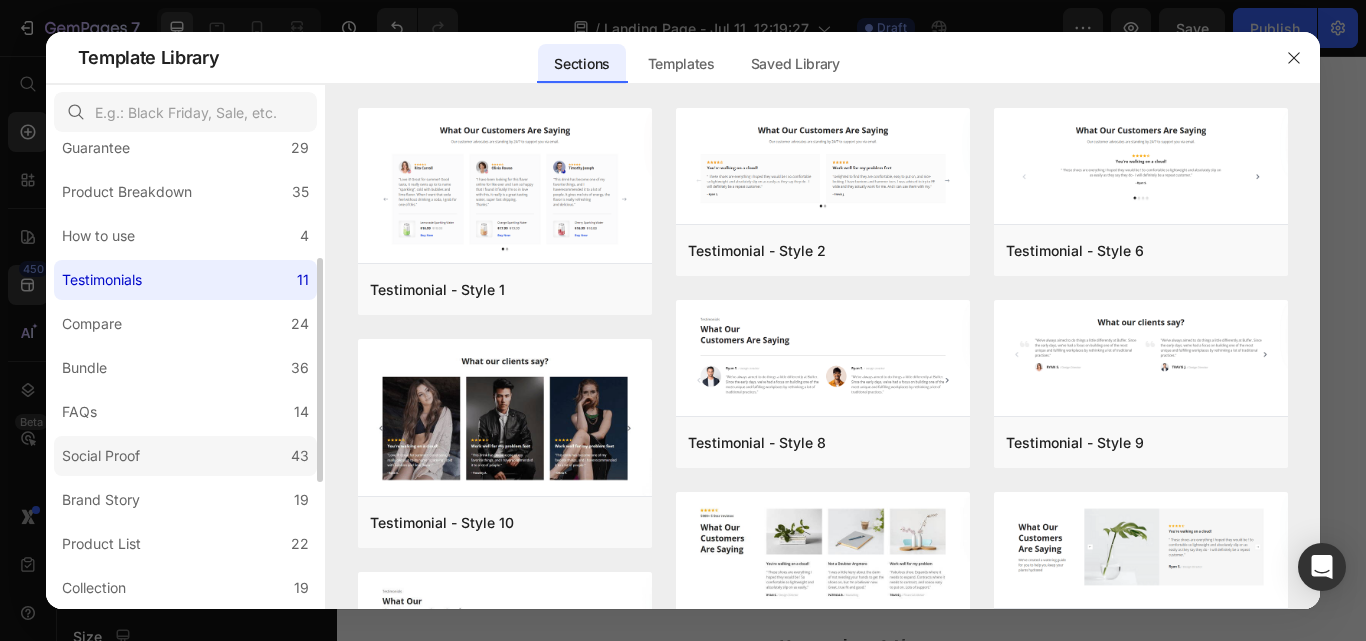 click on "Social Proof 43" 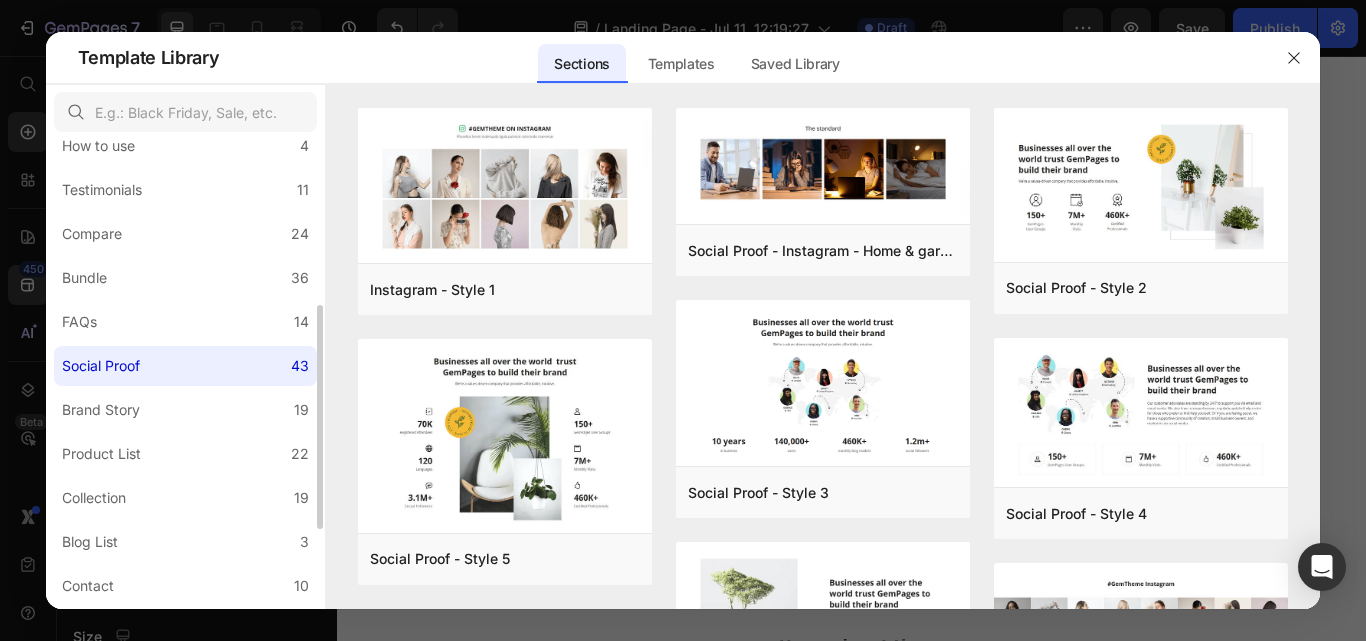 scroll, scrollTop: 340, scrollLeft: 0, axis: vertical 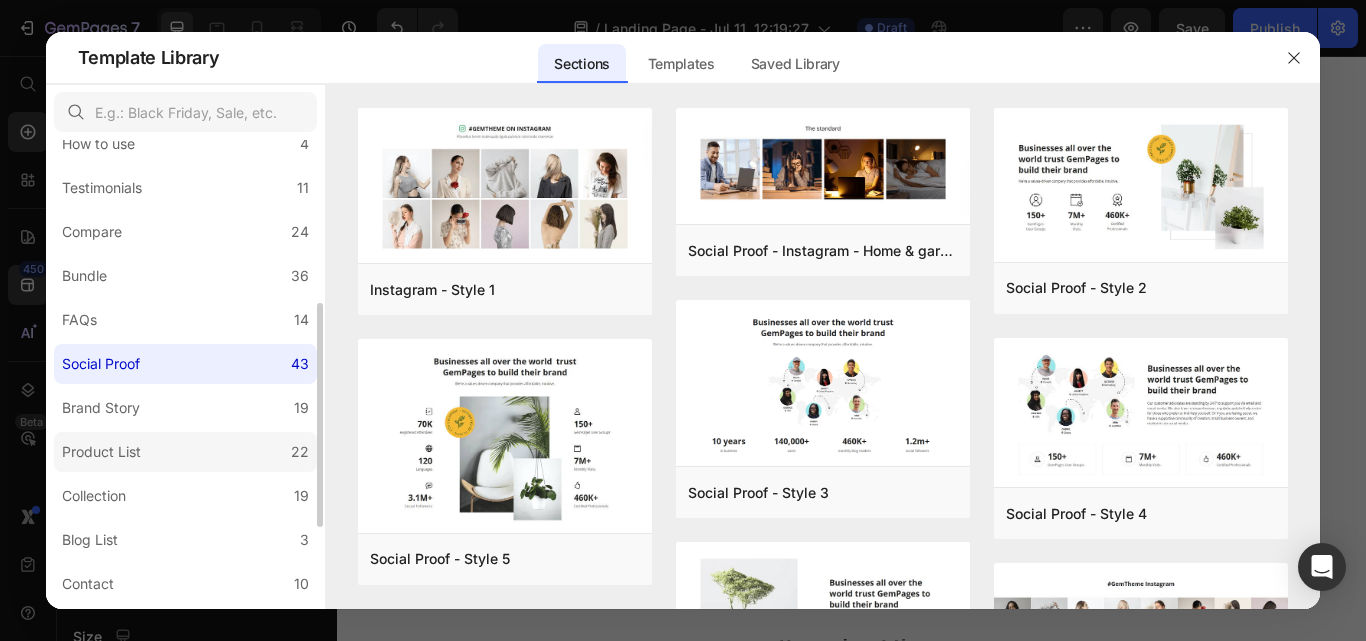 click on "Product List 22" 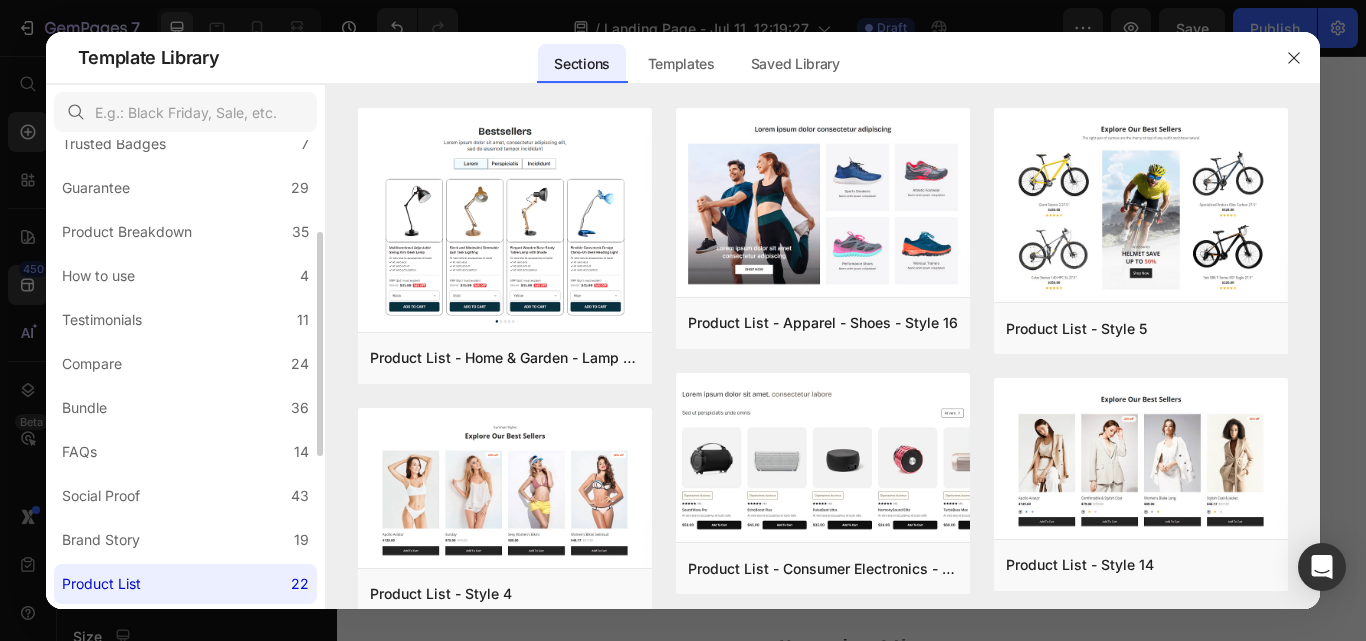 scroll, scrollTop: 0, scrollLeft: 0, axis: both 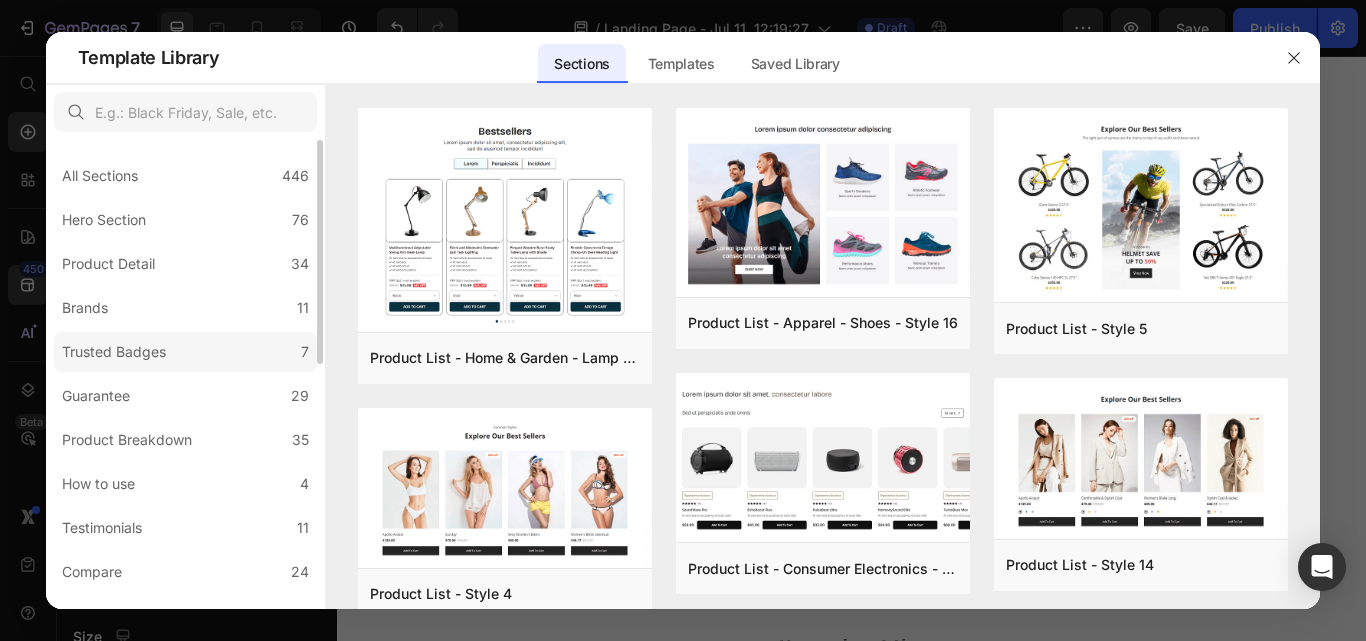 click on "Trusted Badges" at bounding box center (114, 352) 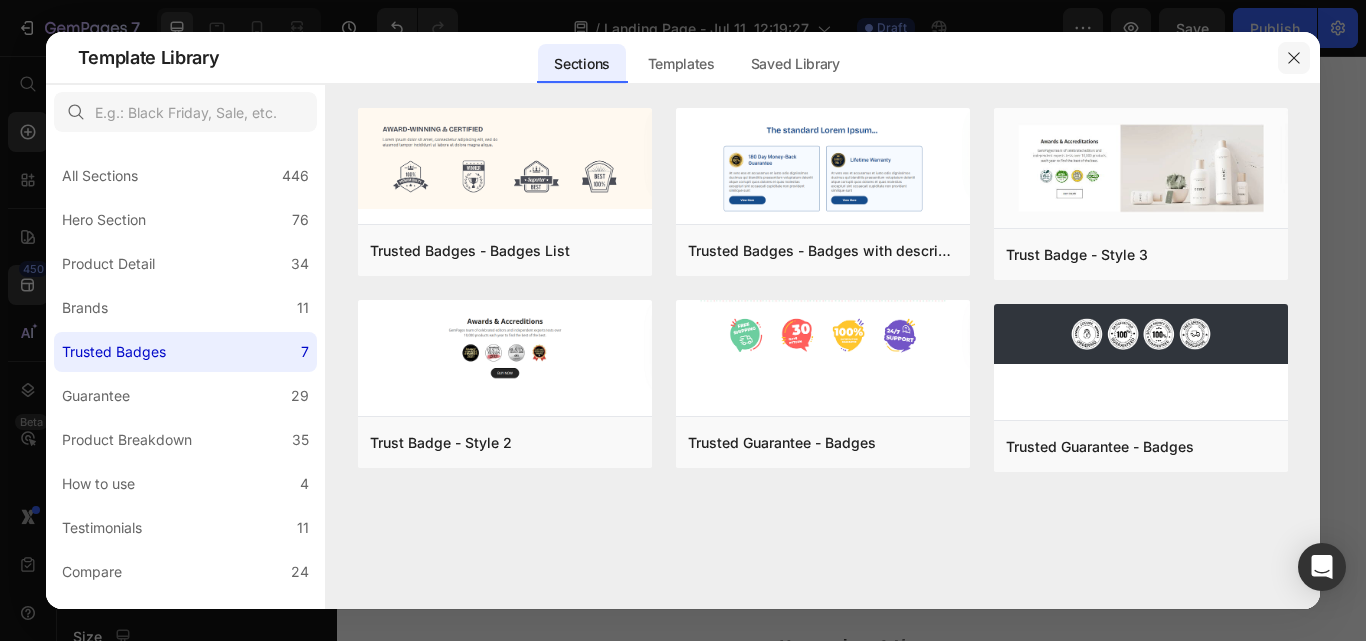 click at bounding box center [1294, 58] 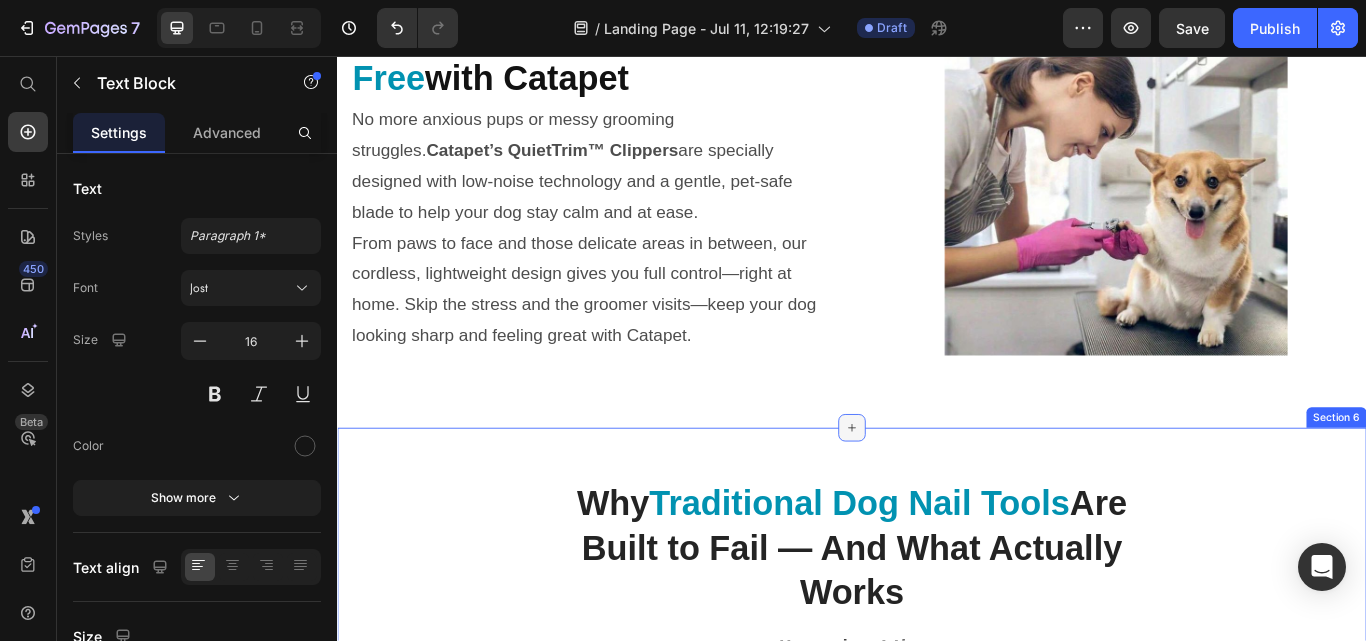 click 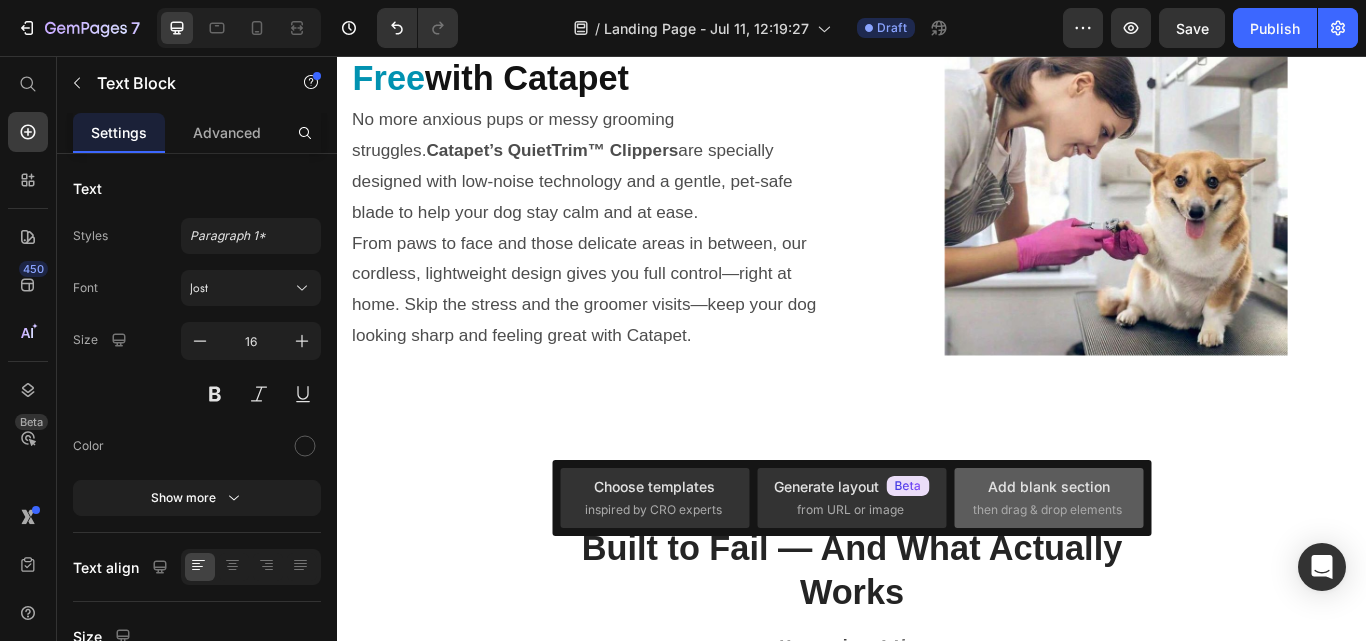 click on "then drag & drop elements" at bounding box center (1047, 510) 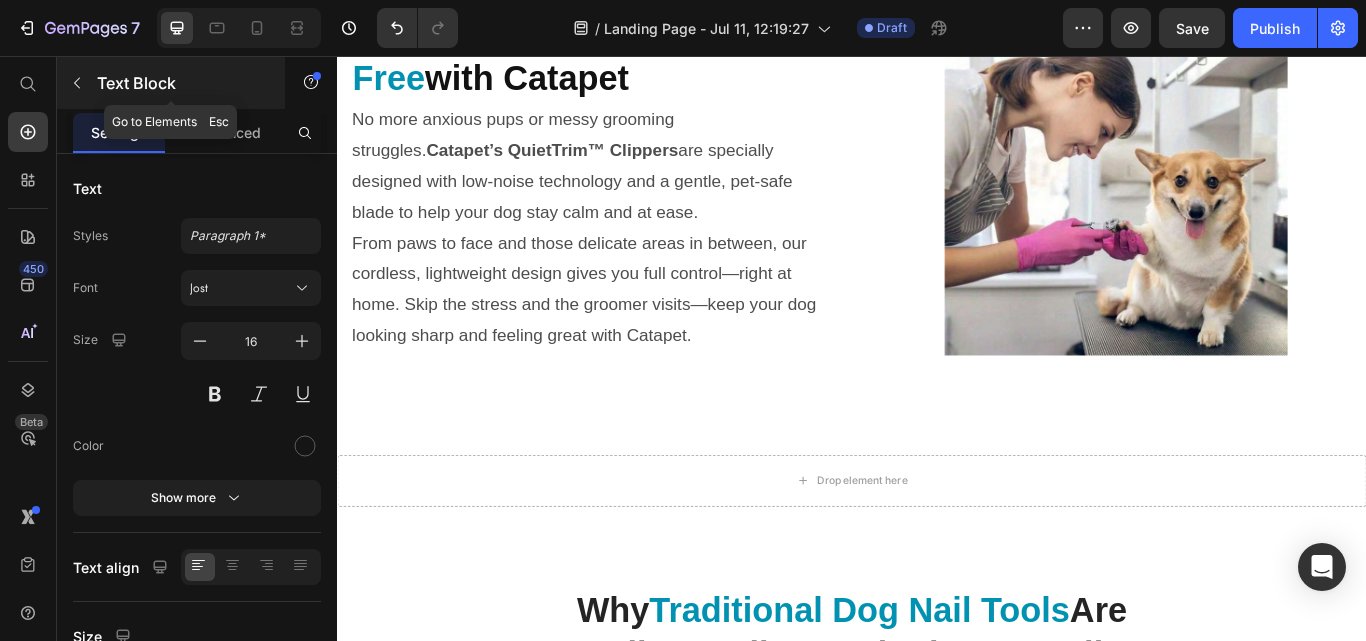 click 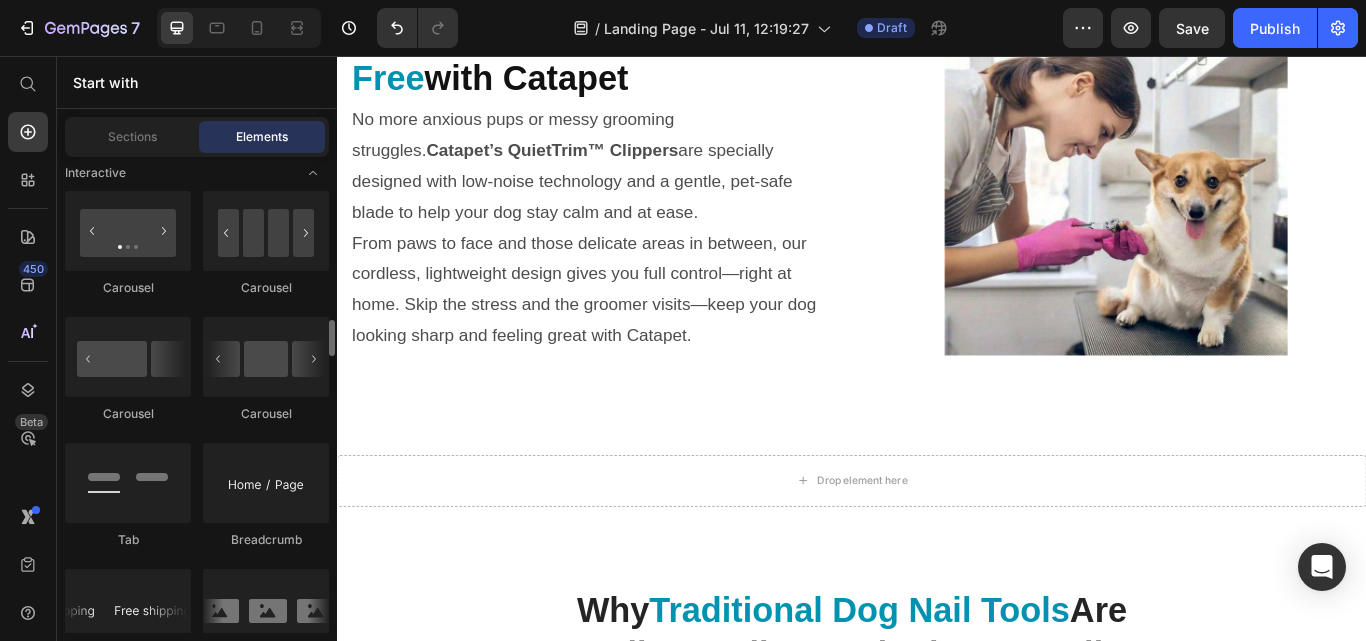 scroll, scrollTop: 2133, scrollLeft: 0, axis: vertical 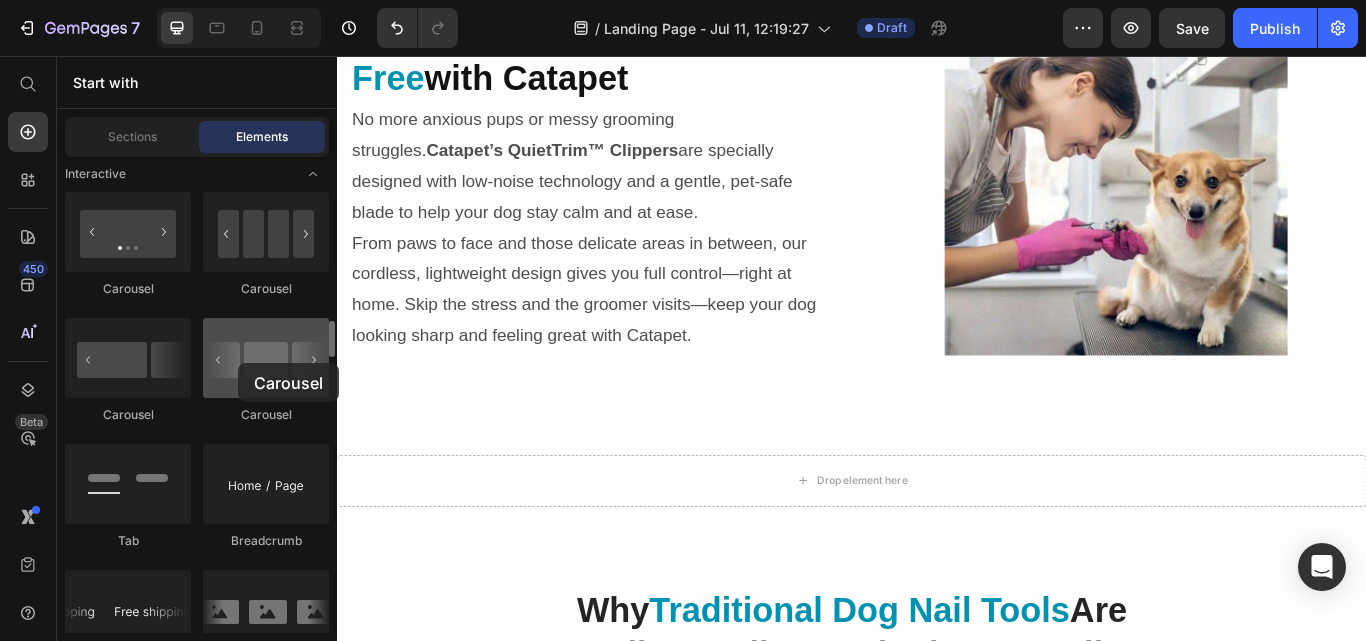 click at bounding box center (266, 358) 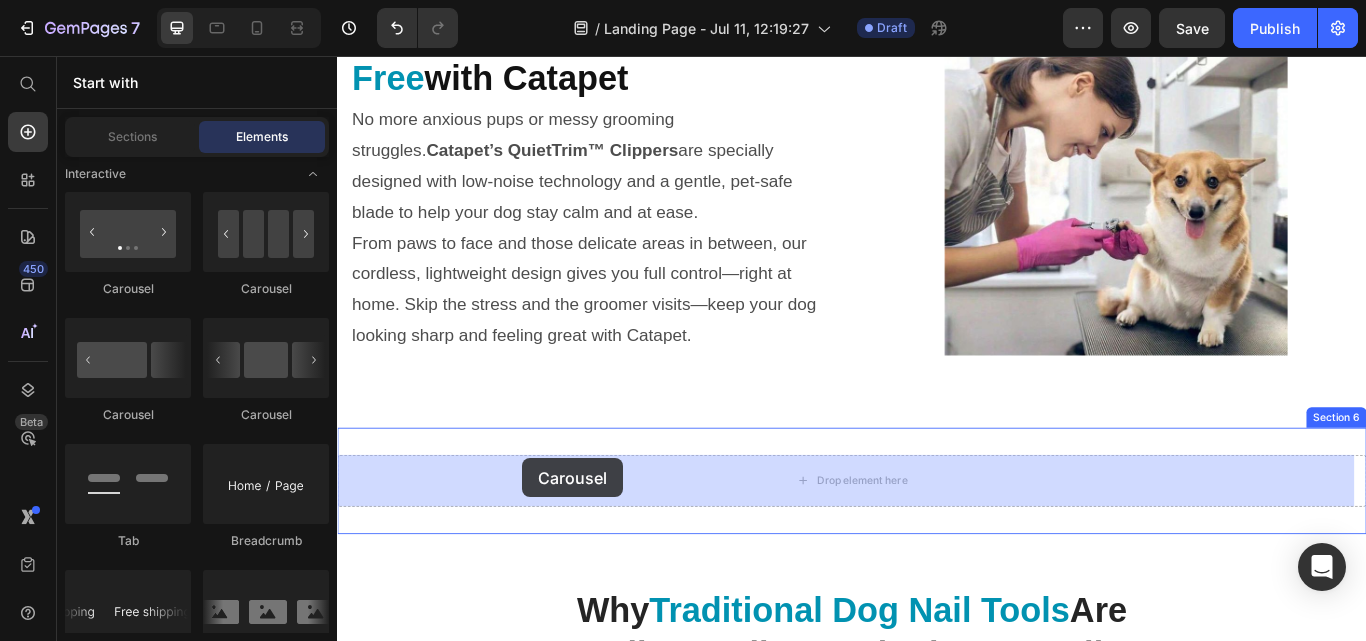 drag, startPoint x: 567, startPoint y: 413, endPoint x: 553, endPoint y: 525, distance: 112.871605 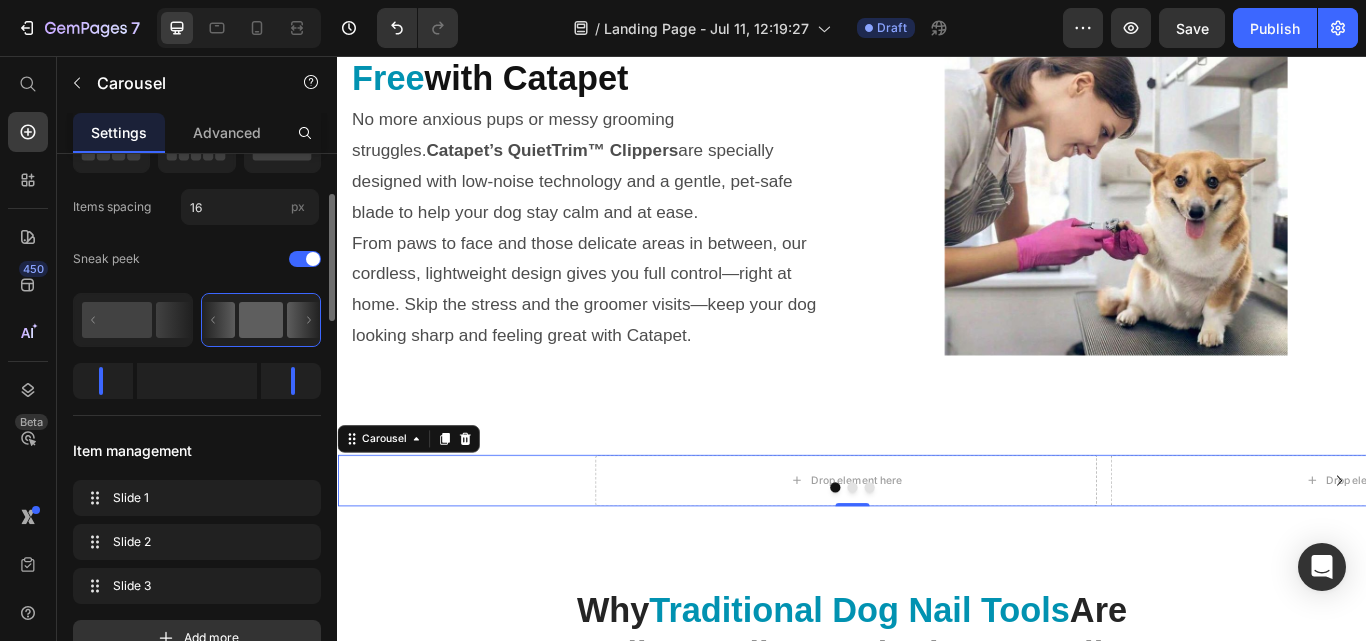 scroll, scrollTop: 0, scrollLeft: 0, axis: both 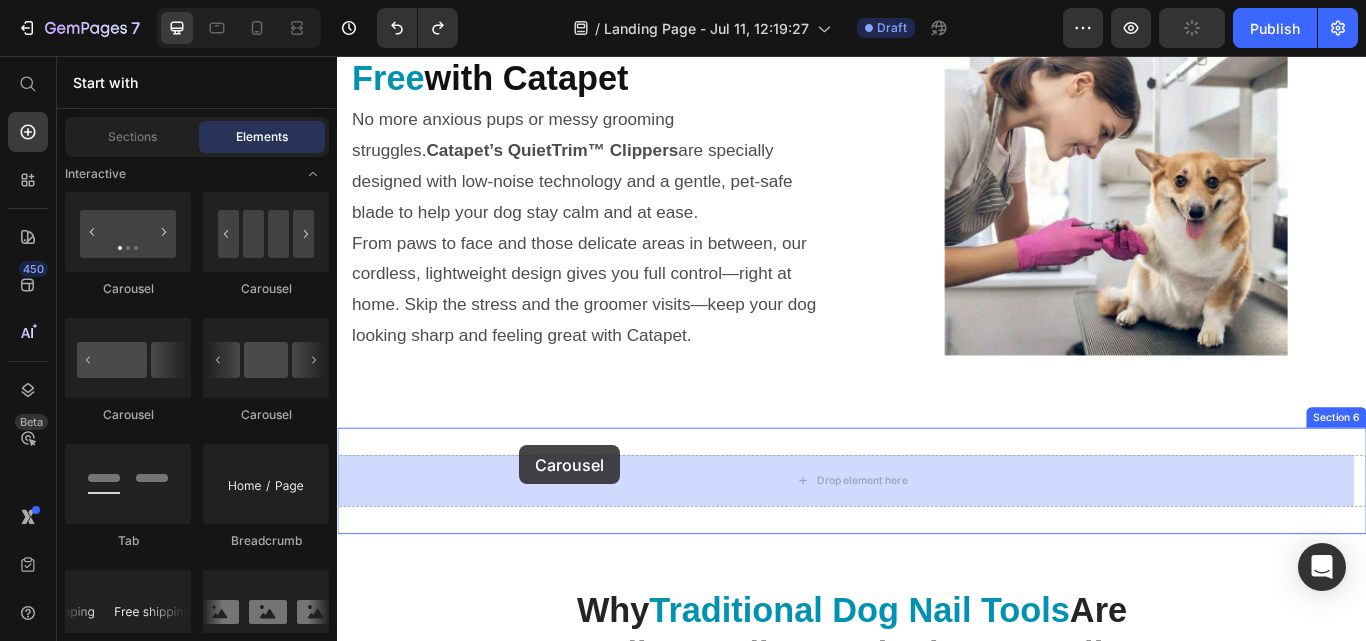 drag, startPoint x: 603, startPoint y: 313, endPoint x: 549, endPoint y: 510, distance: 204.26698 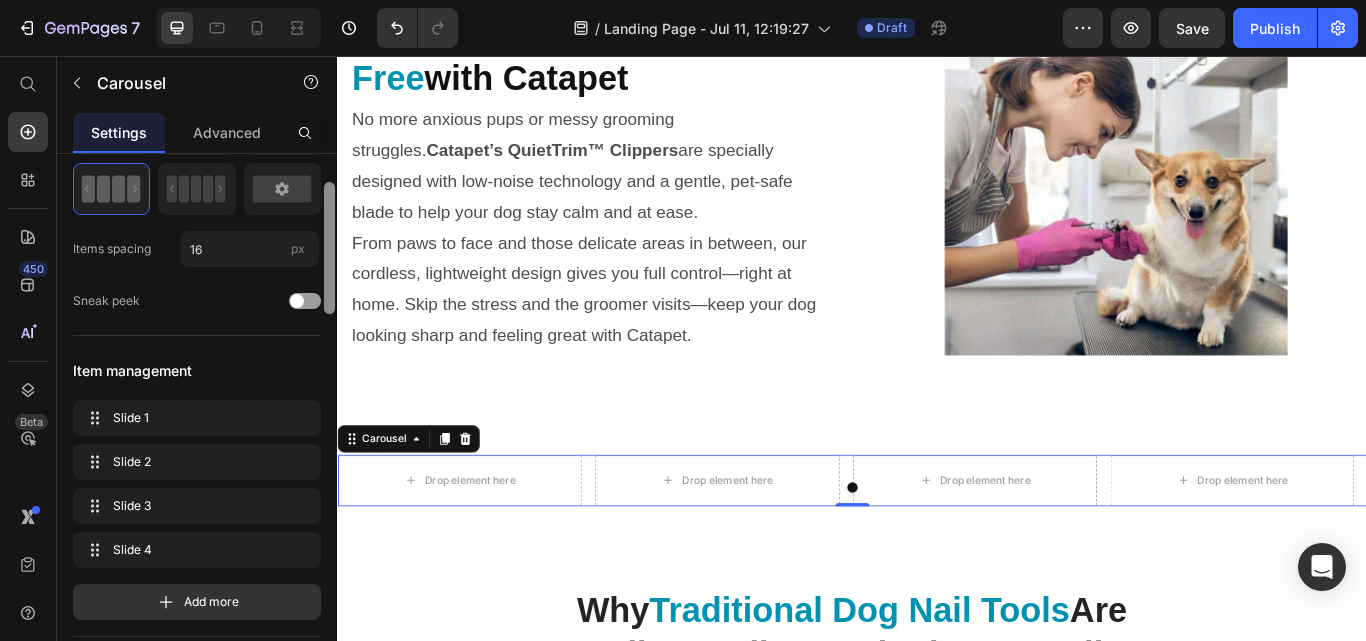 scroll, scrollTop: 116, scrollLeft: 0, axis: vertical 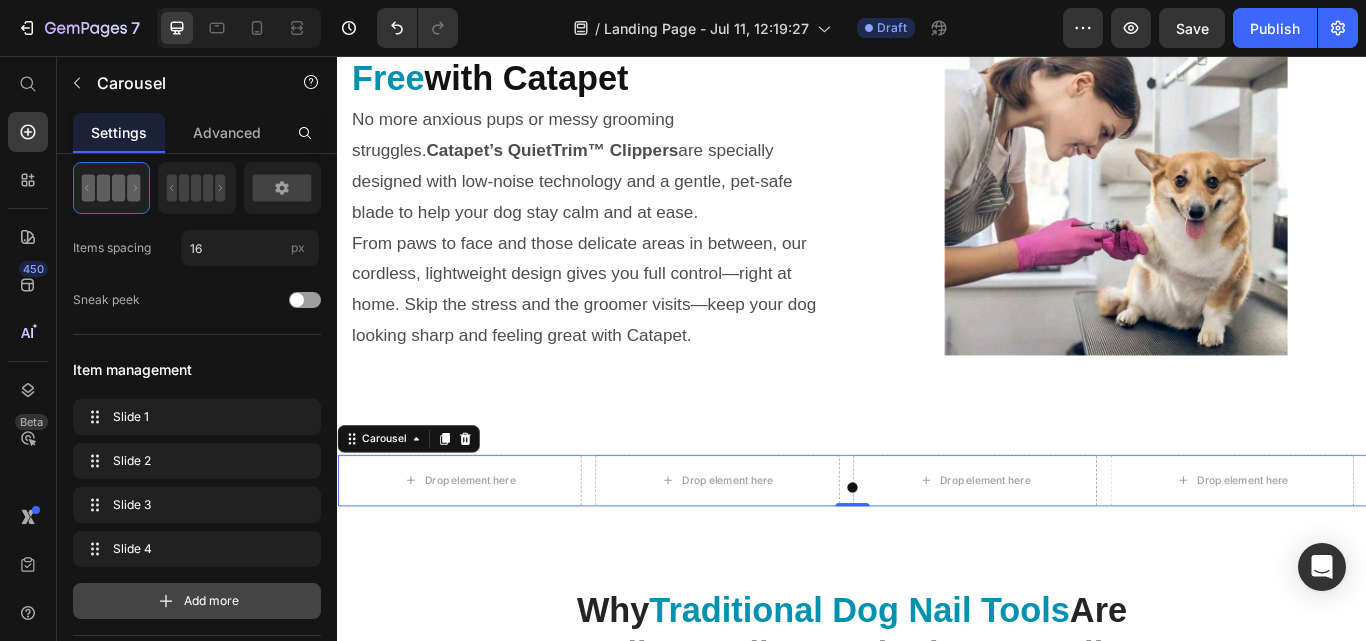 click on "Add more" at bounding box center [211, 601] 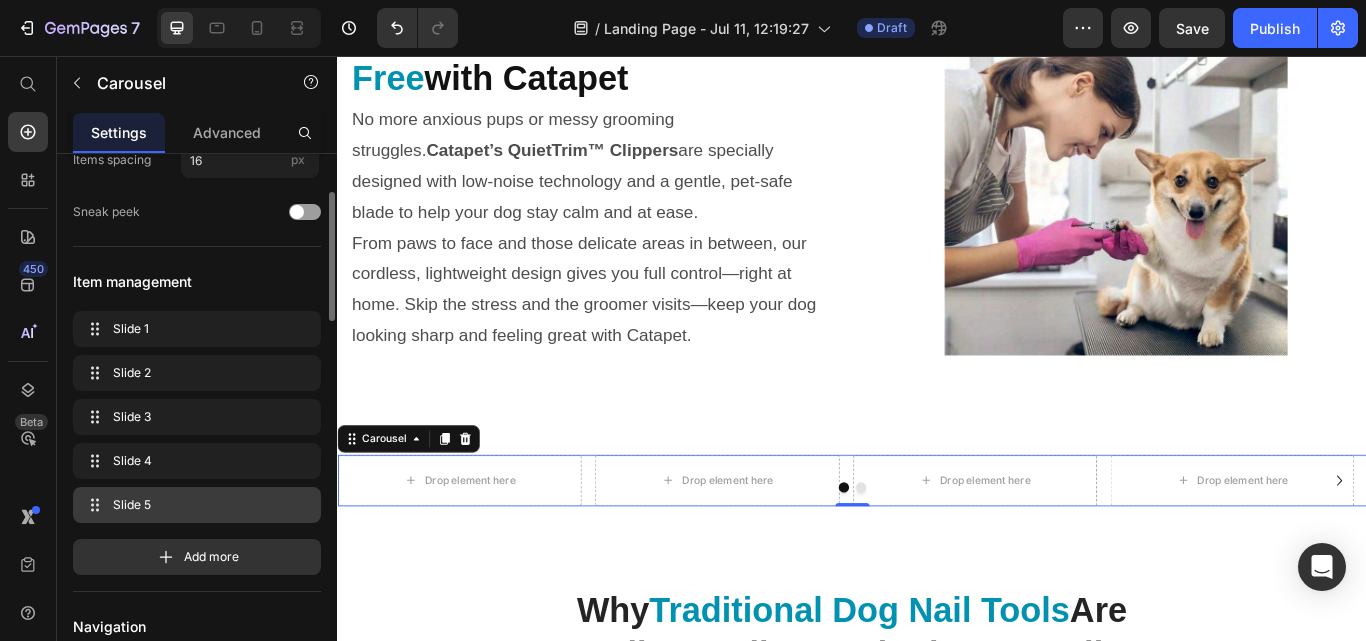 scroll, scrollTop: 208, scrollLeft: 0, axis: vertical 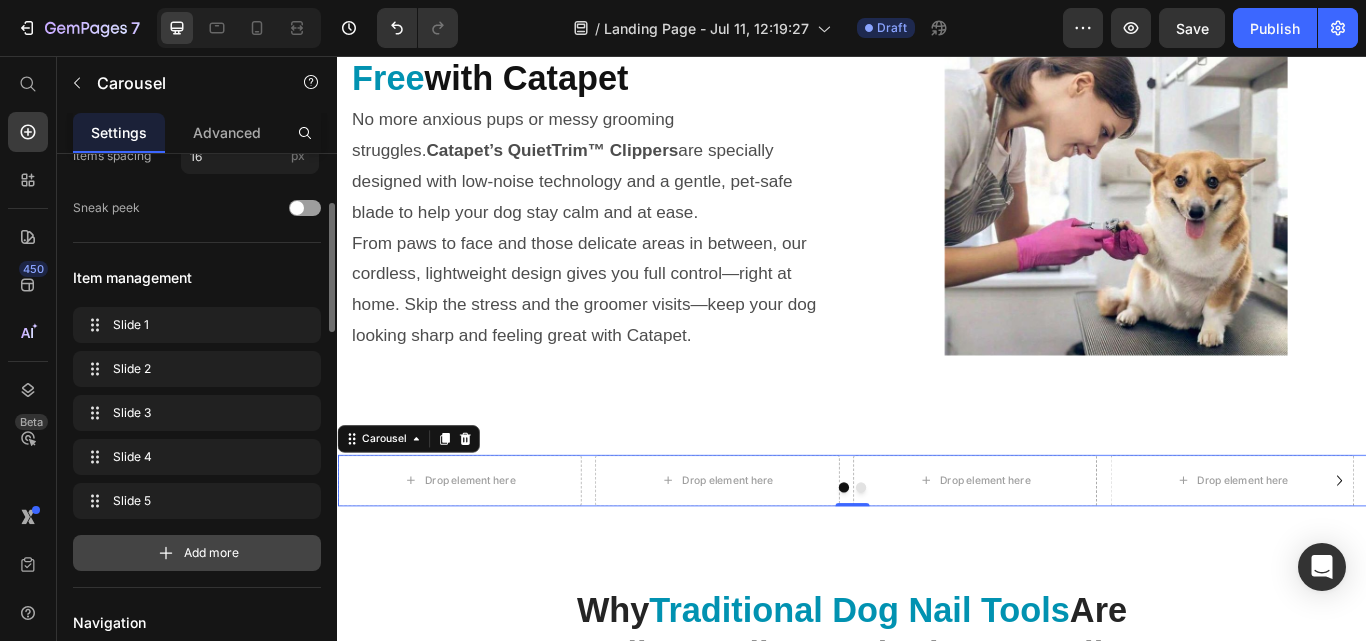 click 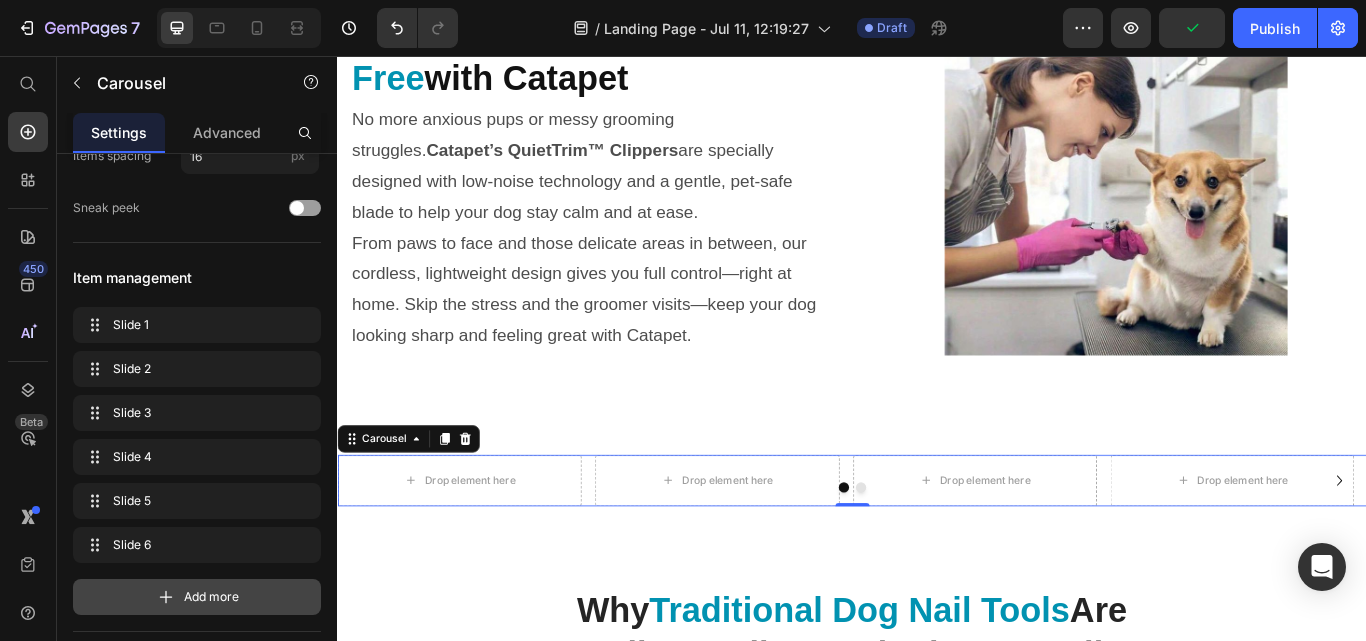 click 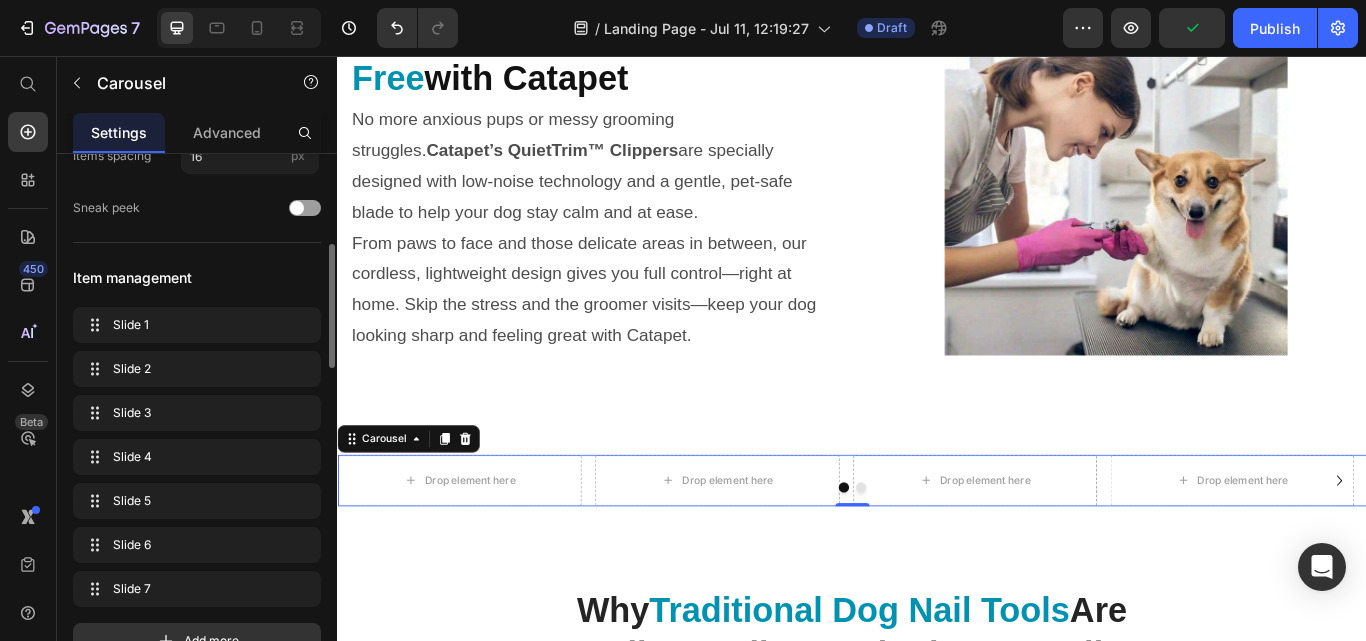 scroll, scrollTop: 287, scrollLeft: 0, axis: vertical 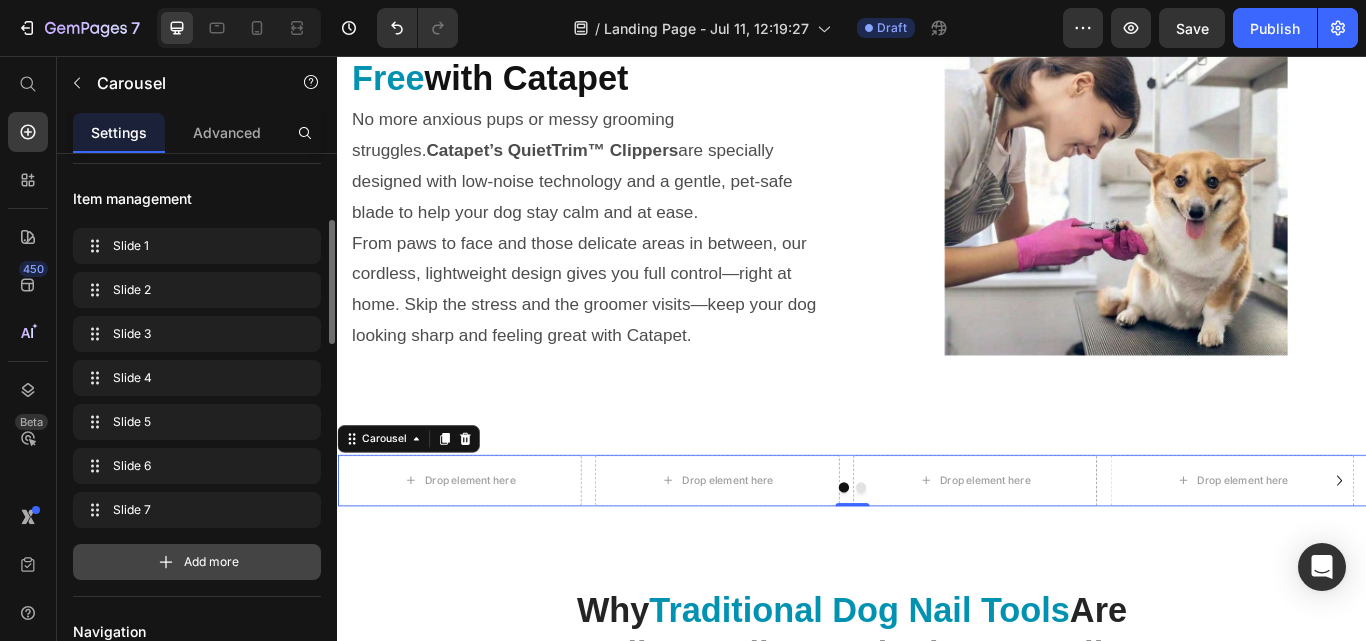 click on "Add more" at bounding box center (197, 562) 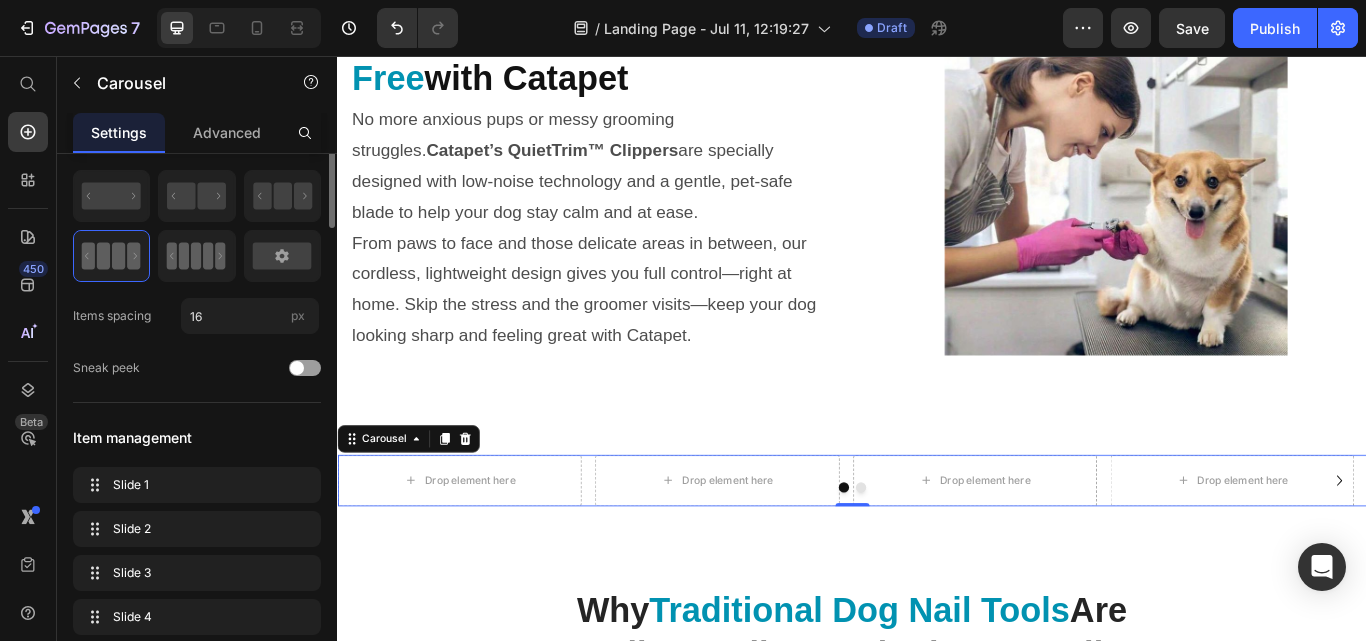 scroll, scrollTop: 0, scrollLeft: 0, axis: both 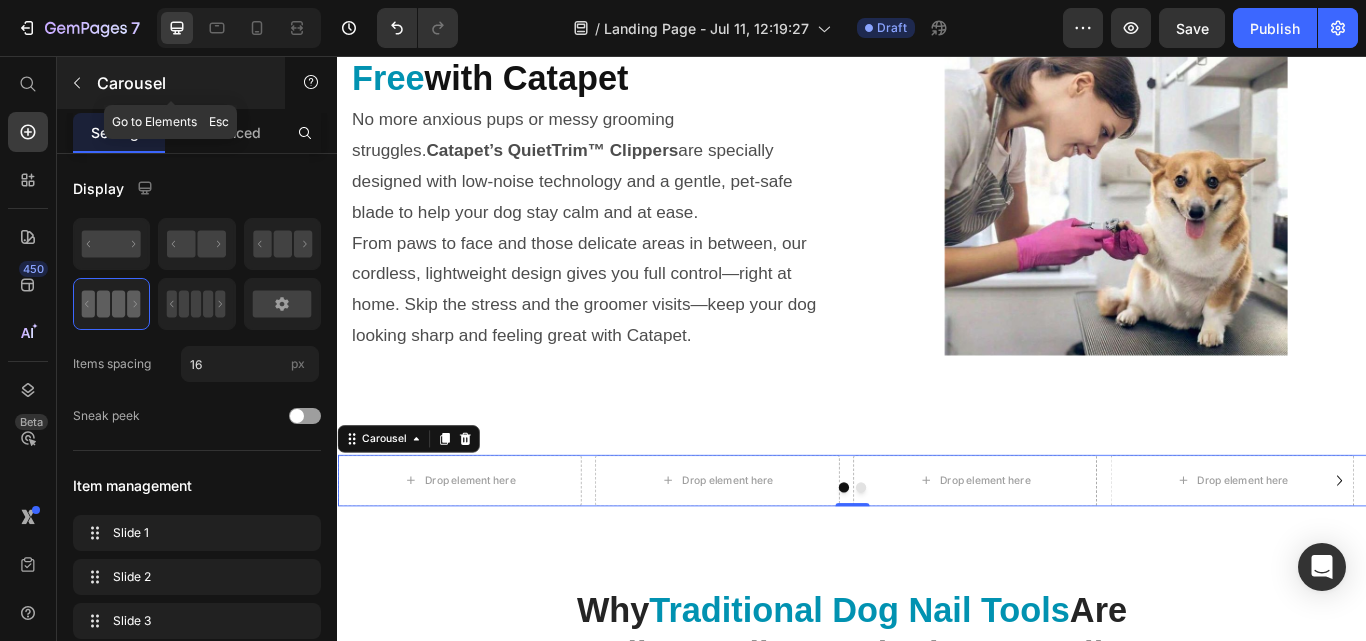 click 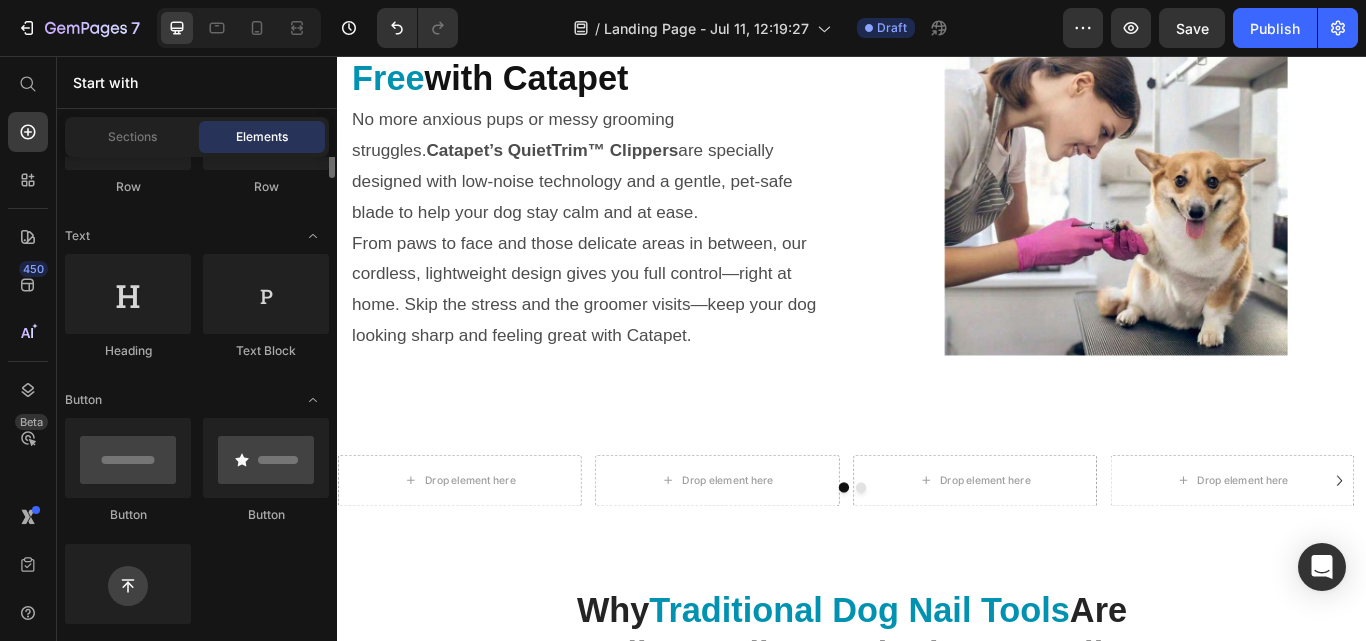 scroll, scrollTop: 0, scrollLeft: 0, axis: both 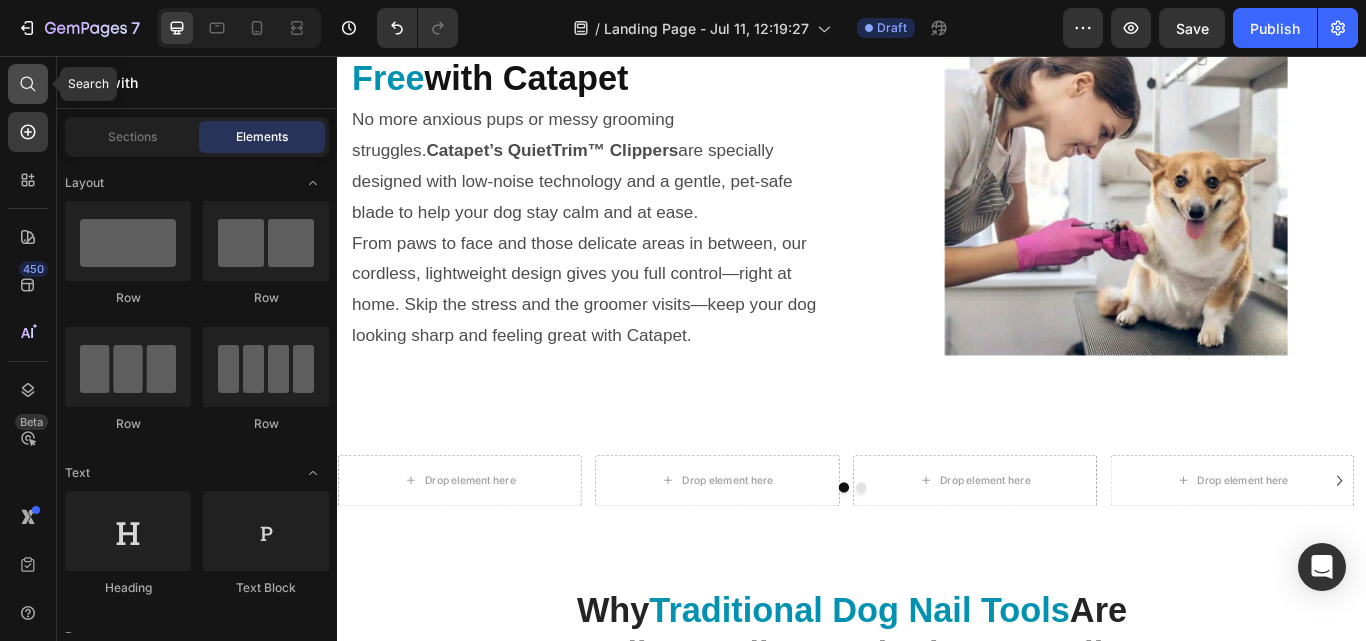 click 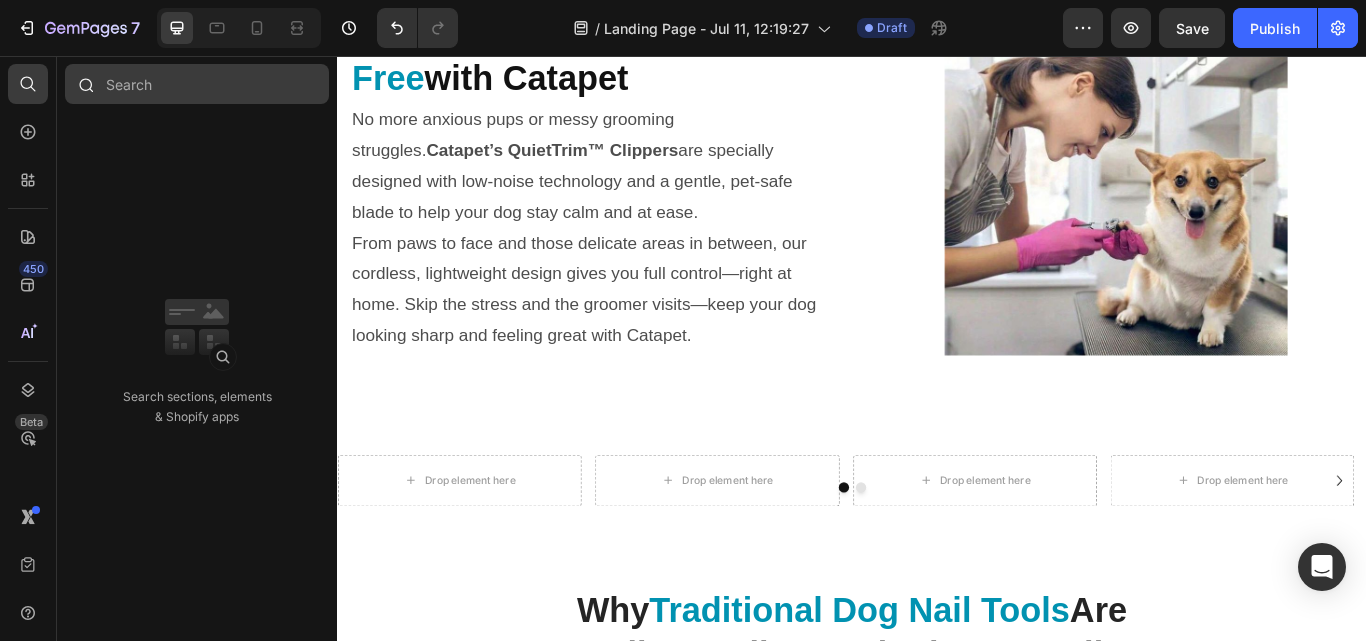 click at bounding box center (197, 84) 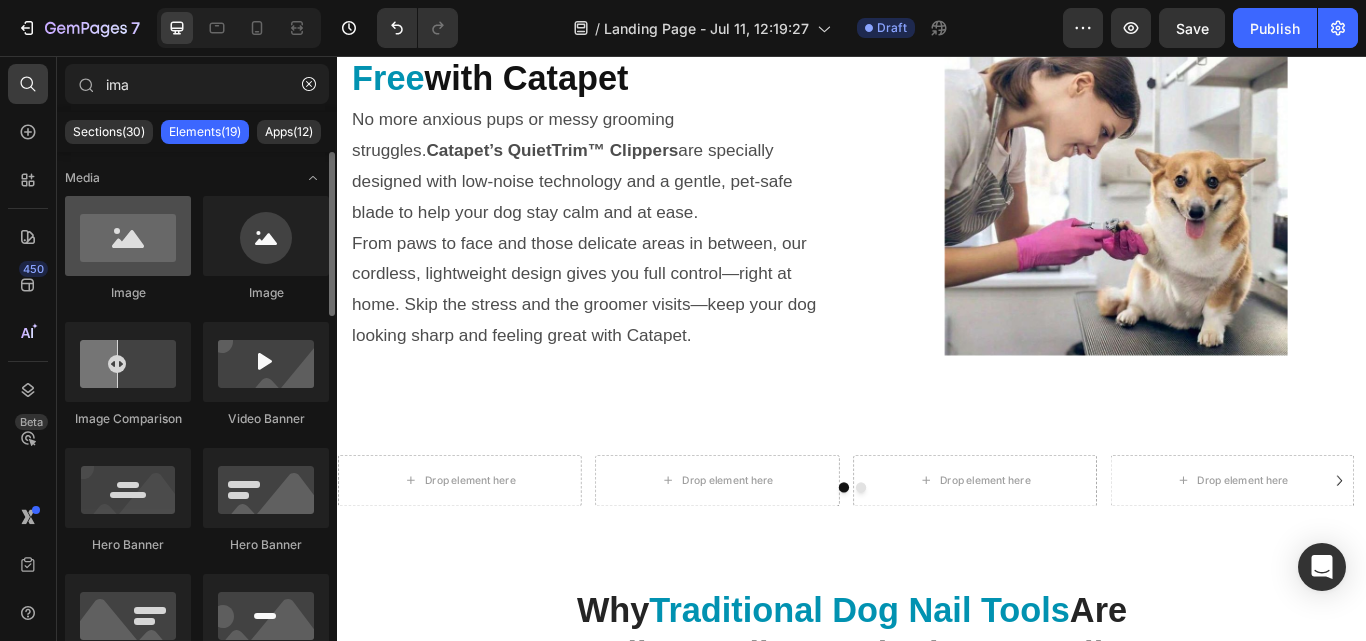 type on "ima" 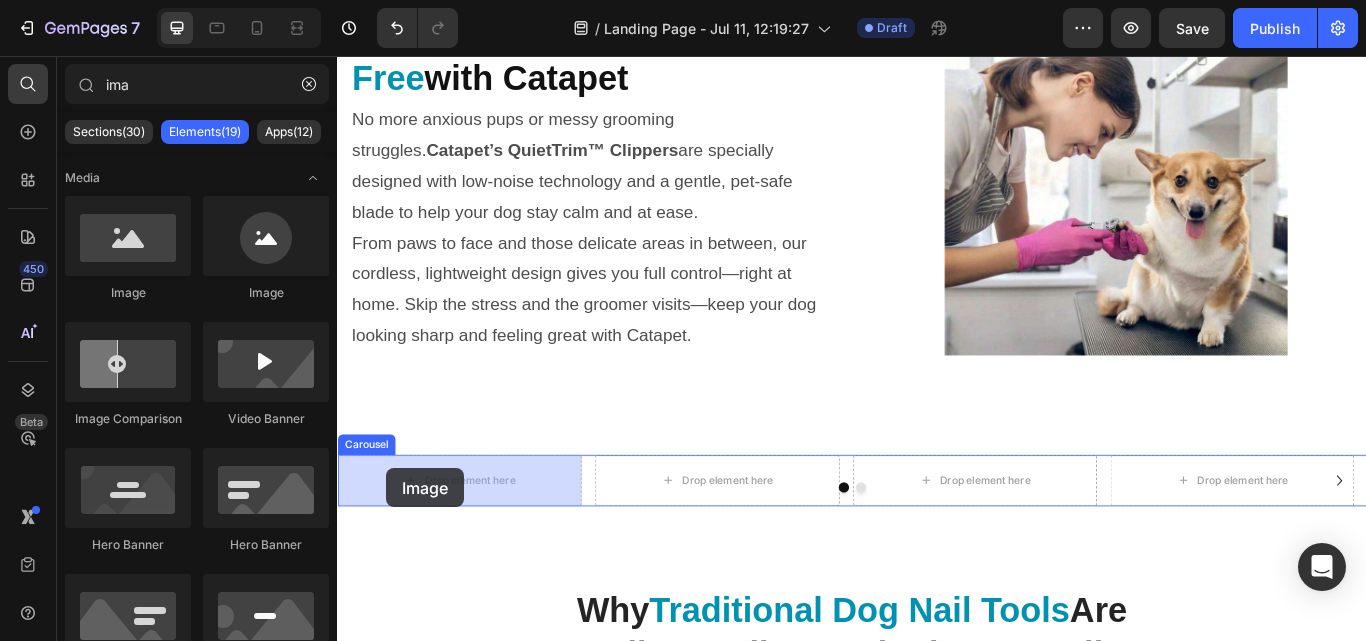 drag, startPoint x: 466, startPoint y: 294, endPoint x: 394, endPoint y: 537, distance: 253.4423 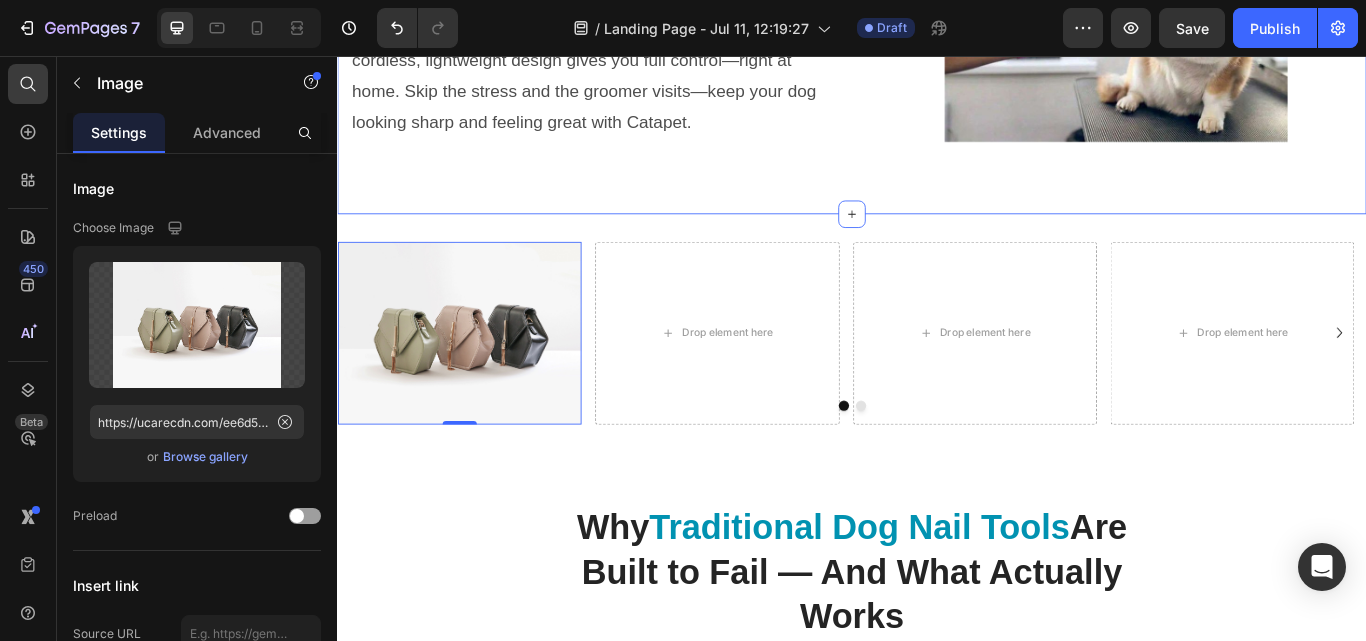 scroll, scrollTop: 1873, scrollLeft: 0, axis: vertical 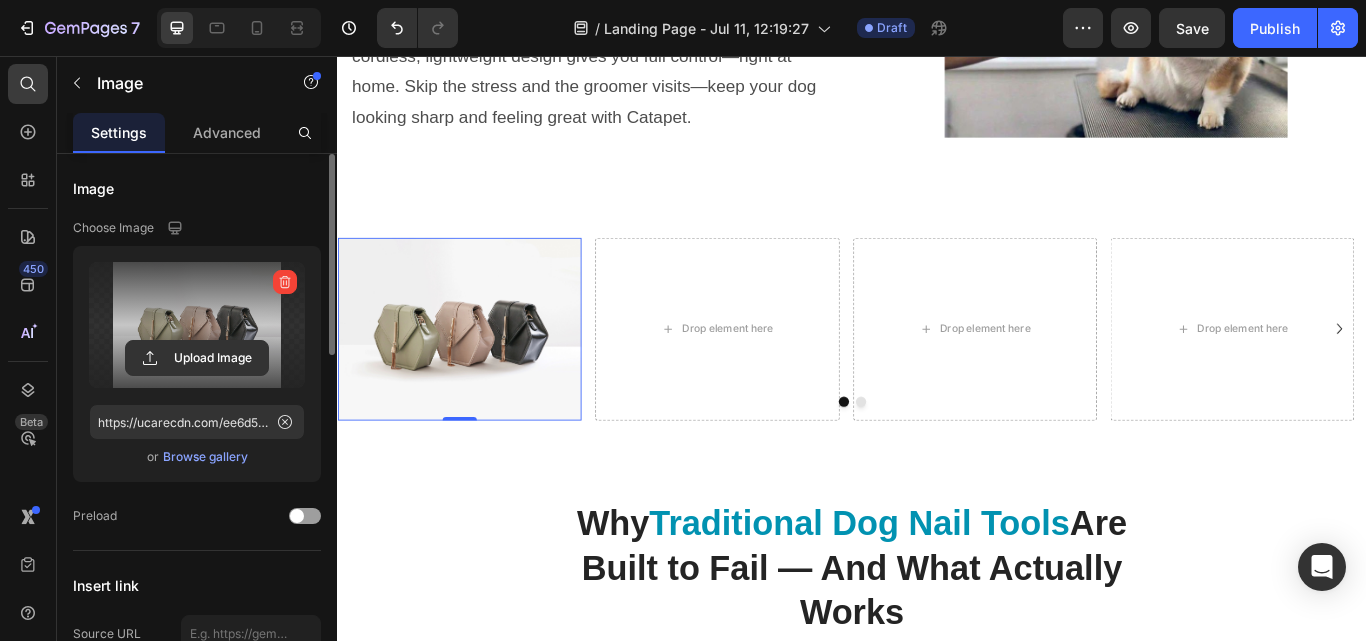 click at bounding box center (197, 325) 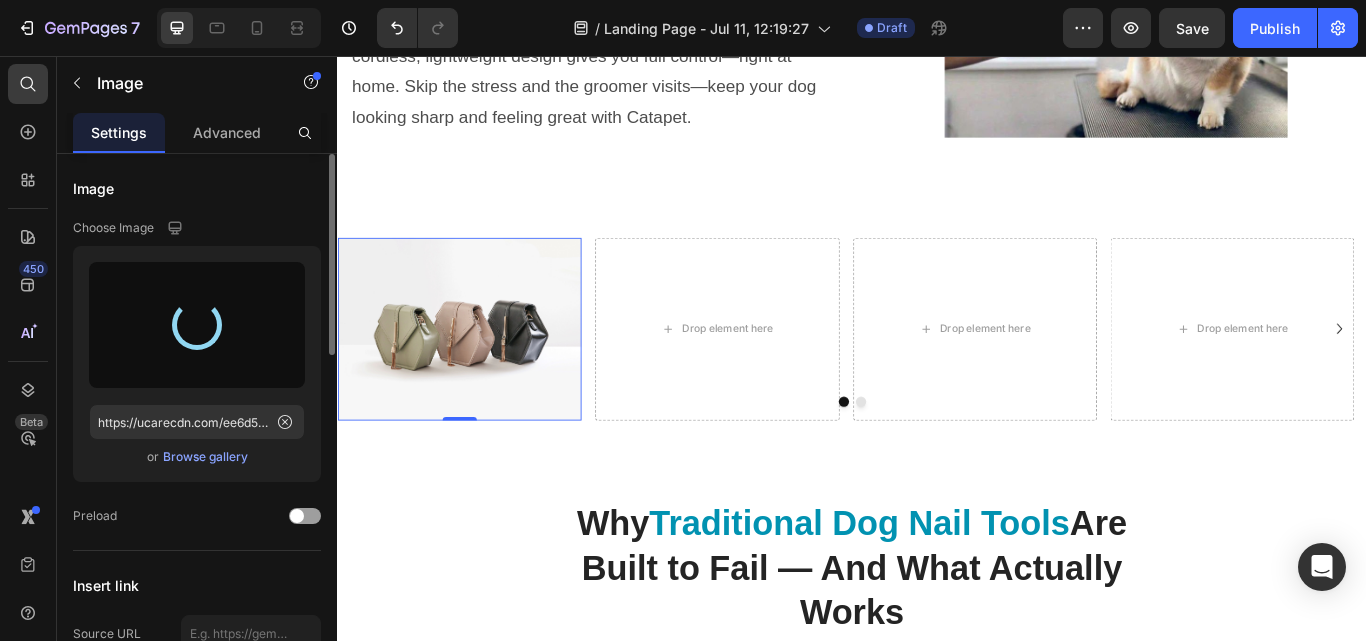 type on "https://cdn.shopify.com/s/files/1/0945/2109/8562/files/gempages_574703779312567408-2f523e23-82a9-43b5-8056-f978cfe192fd.jpg" 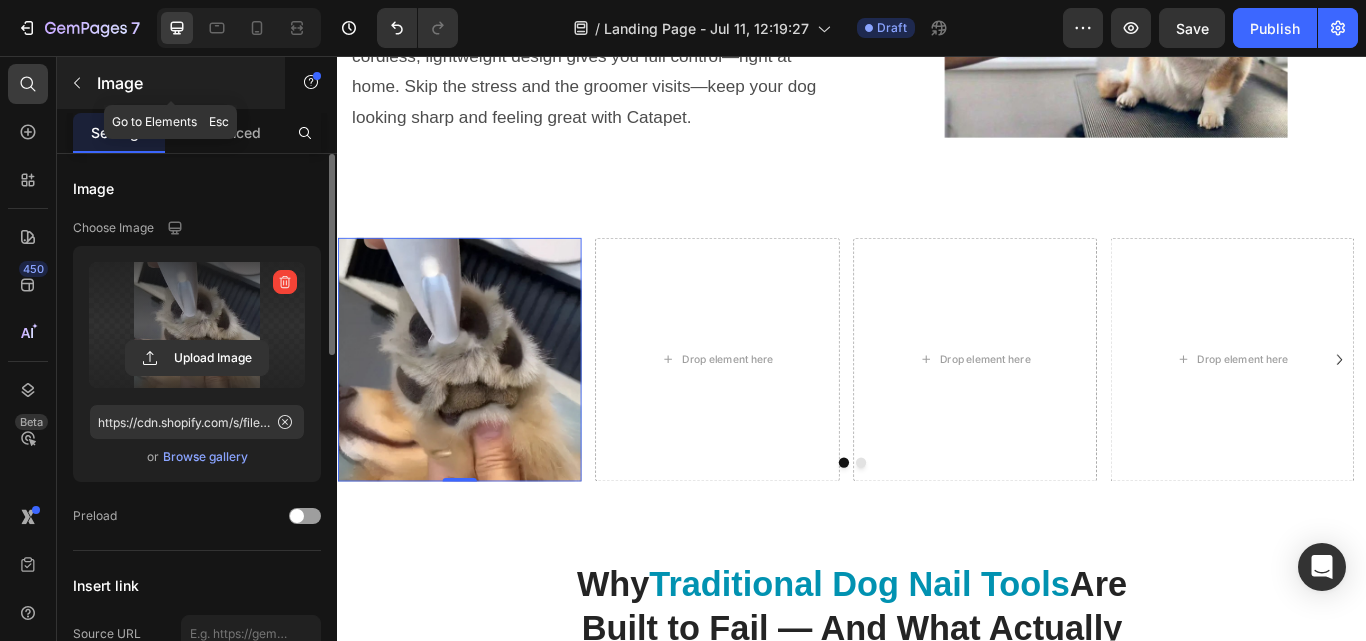 click at bounding box center (77, 83) 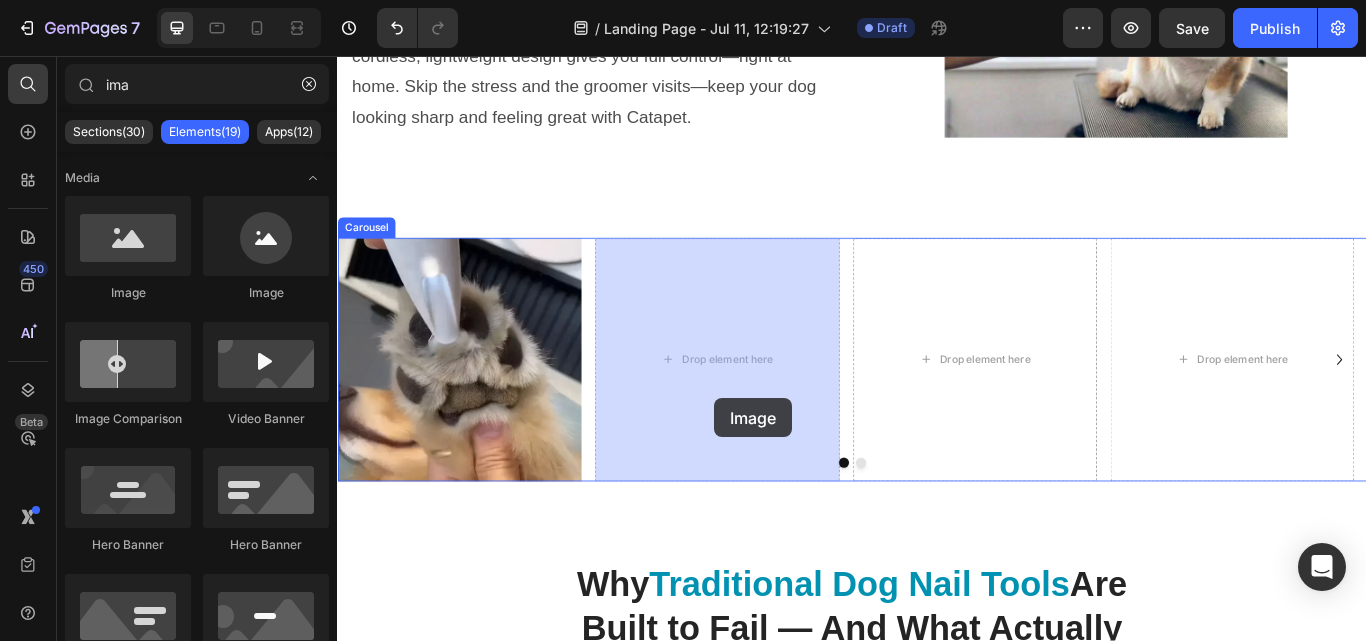 drag, startPoint x: 471, startPoint y: 303, endPoint x: 763, endPoint y: 439, distance: 322.11798 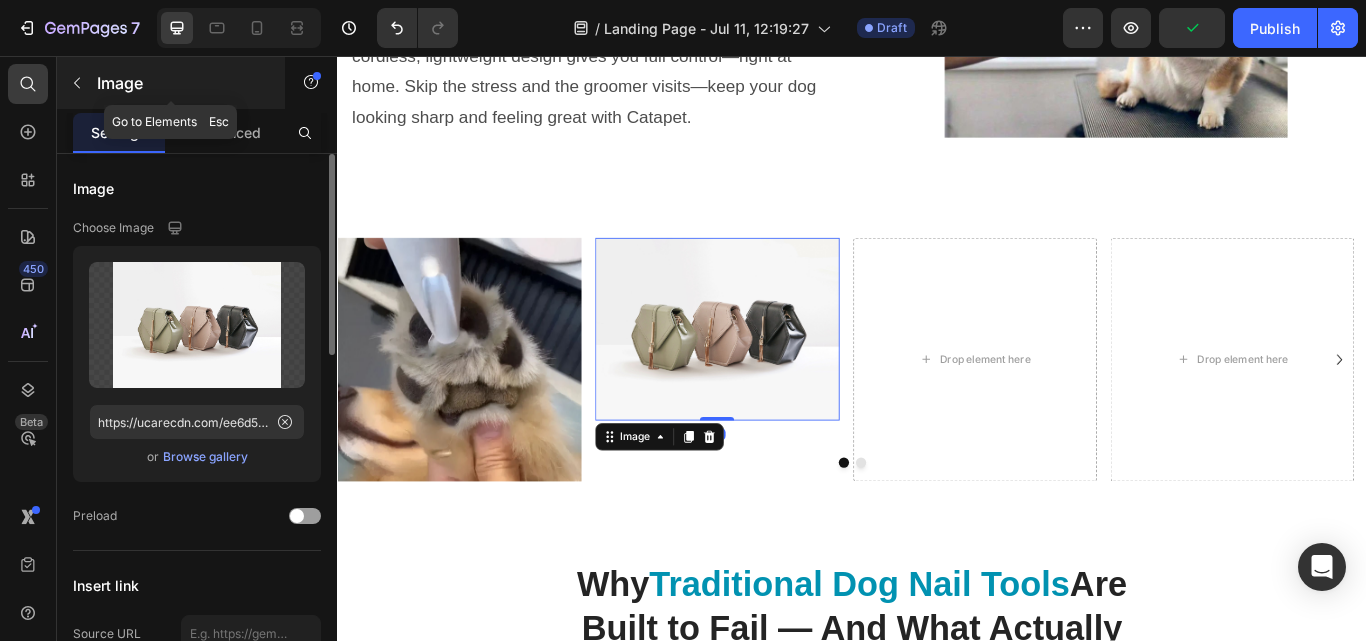 click 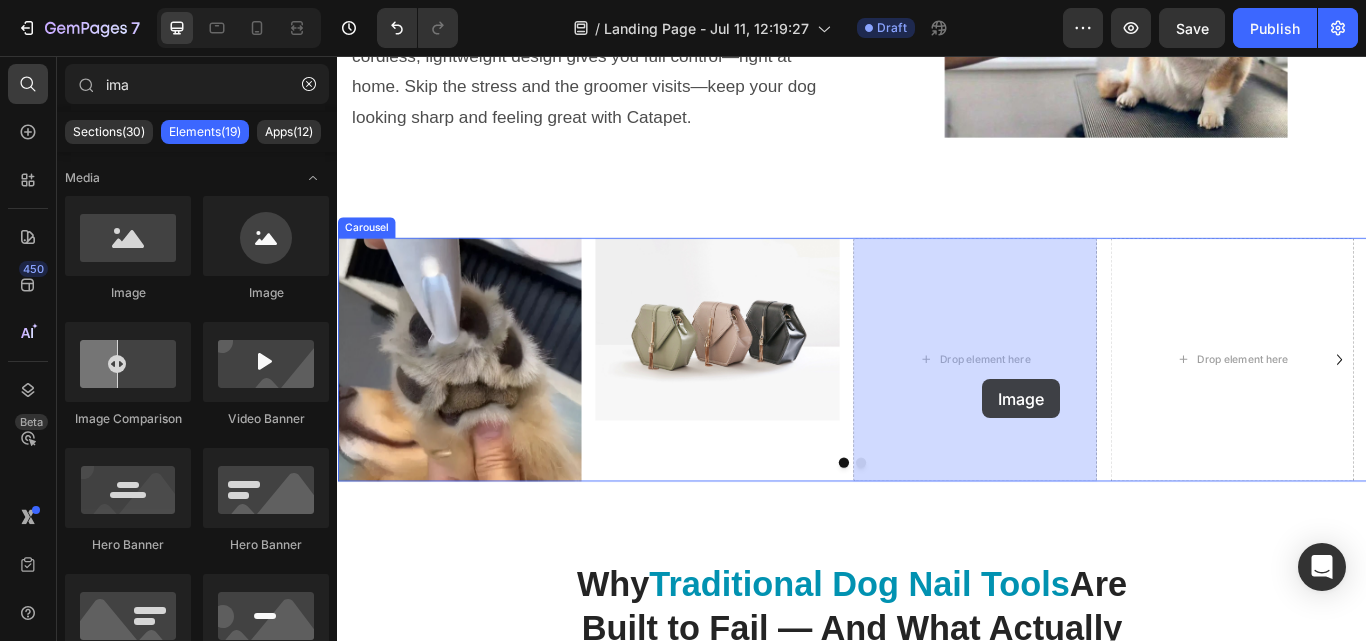 drag, startPoint x: 476, startPoint y: 303, endPoint x: 1089, endPoint y: 433, distance: 626.63306 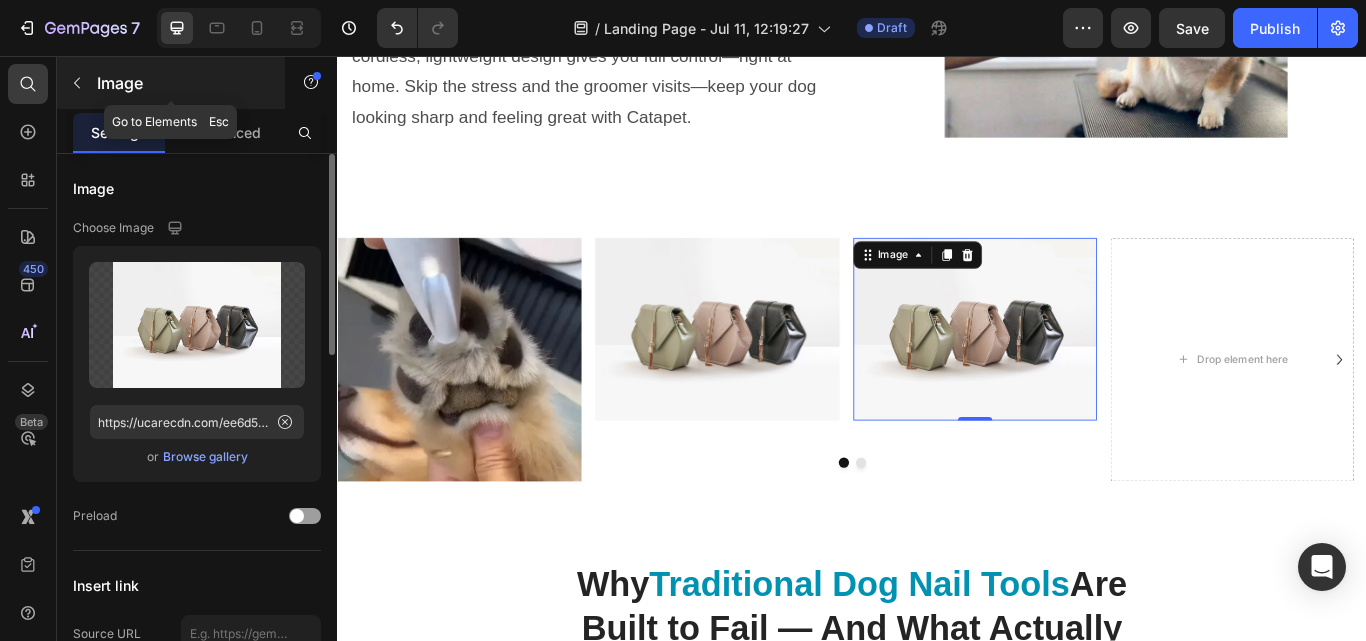 click at bounding box center (77, 83) 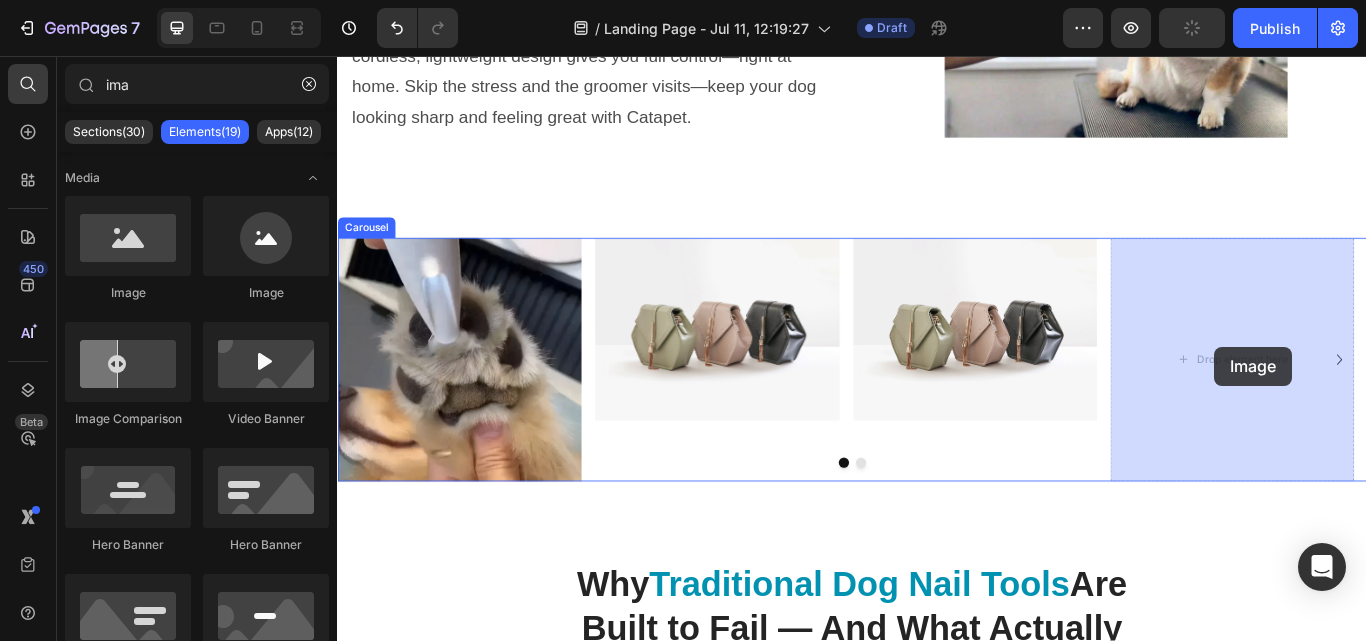 drag, startPoint x: 476, startPoint y: 314, endPoint x: 1360, endPoint y: 395, distance: 887.7032 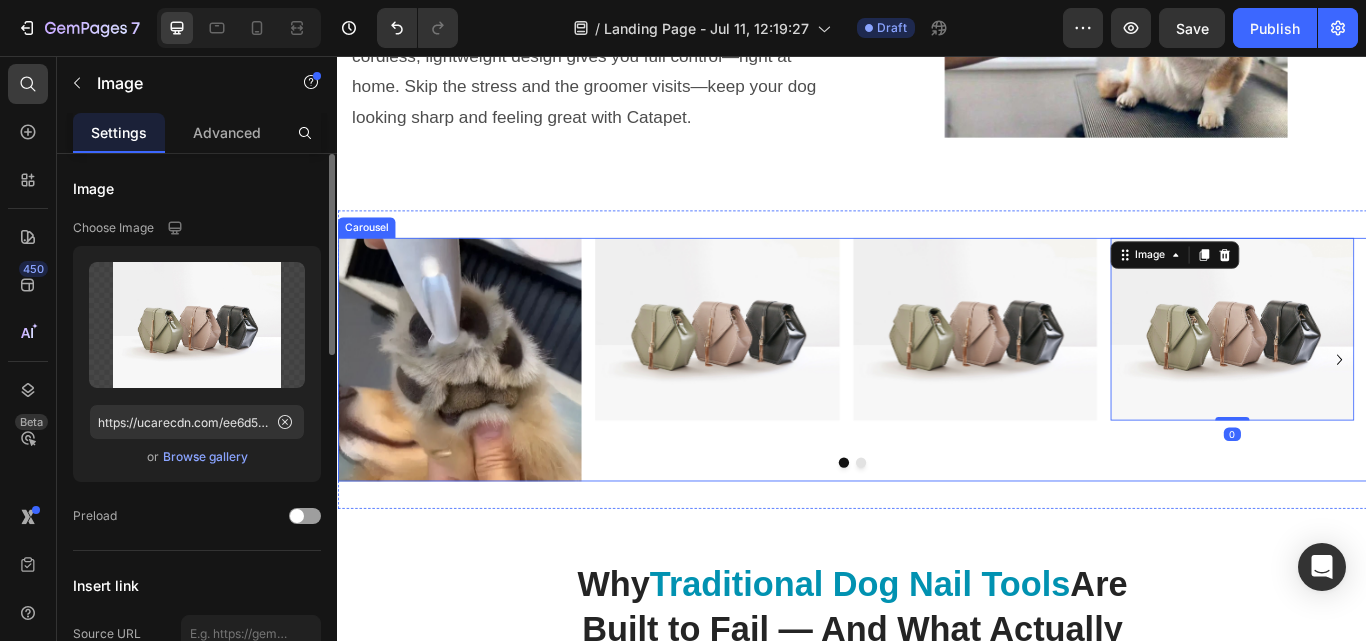 click 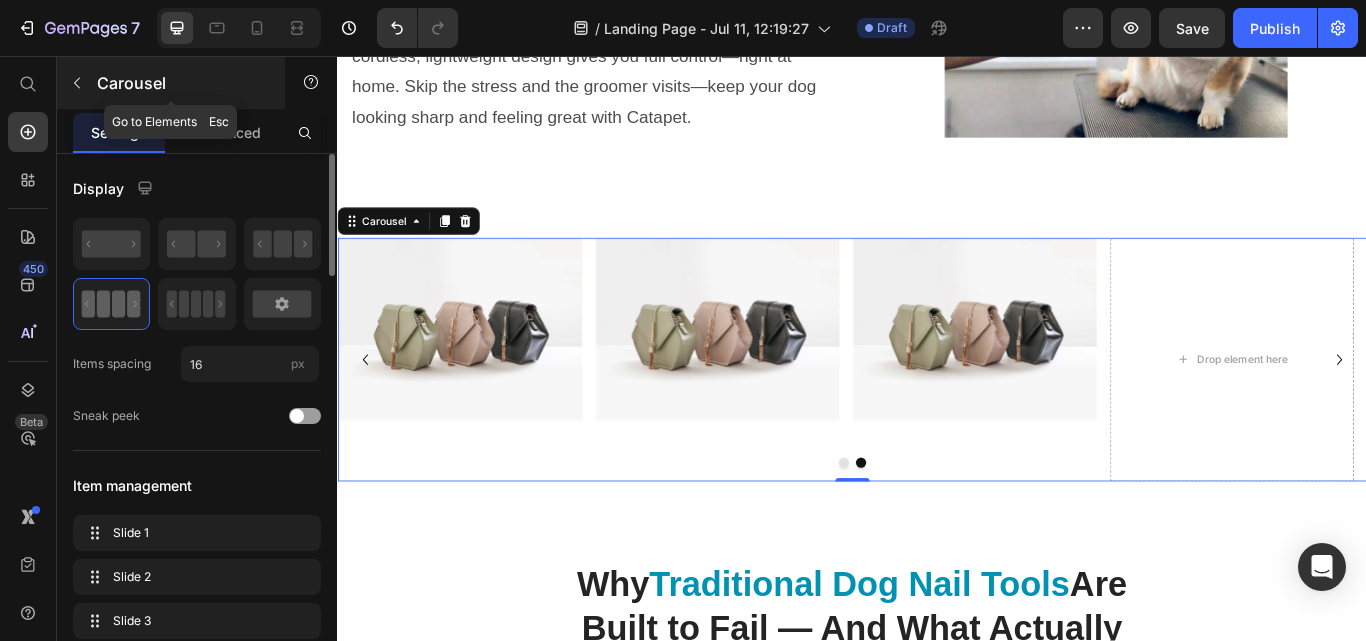 click 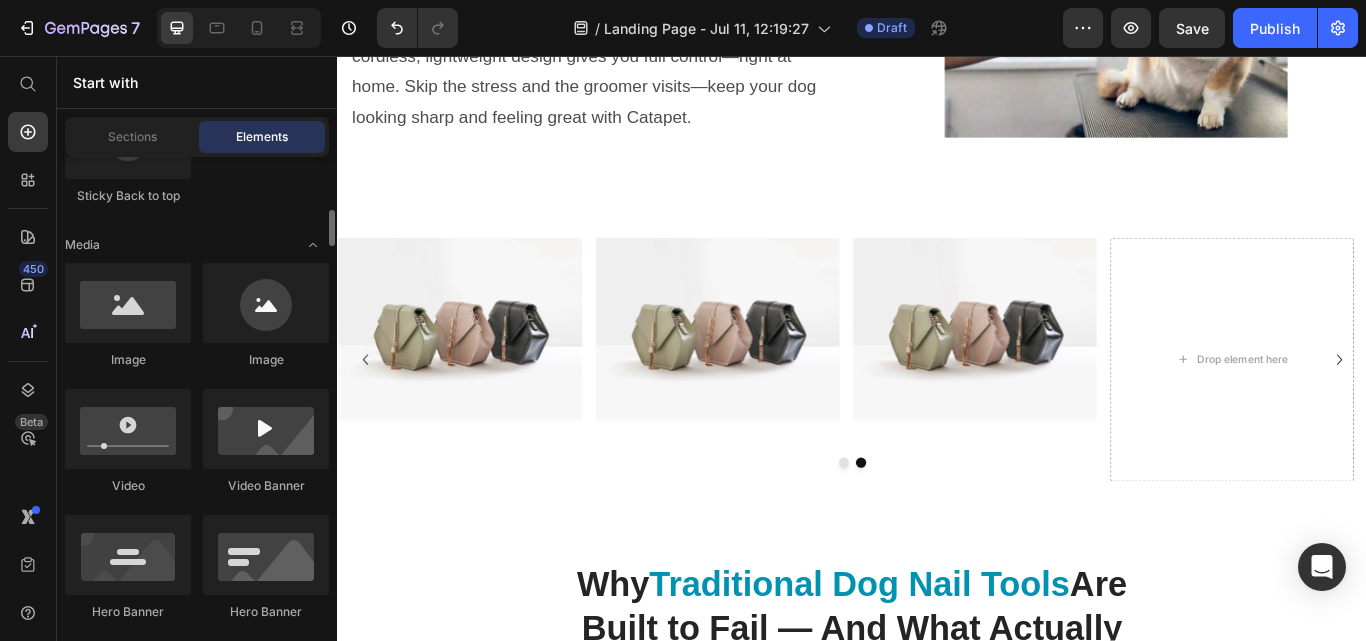 scroll, scrollTop: 683, scrollLeft: 0, axis: vertical 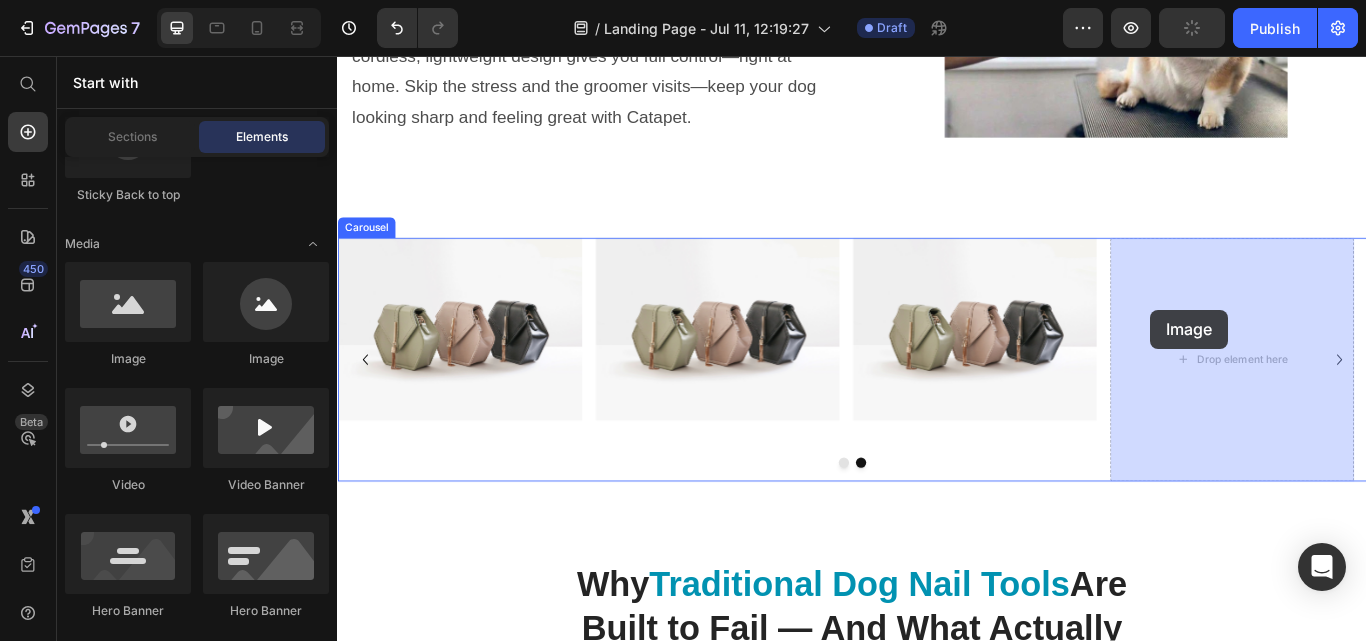 drag, startPoint x: 474, startPoint y: 373, endPoint x: 1285, endPoint y: 352, distance: 811.27185 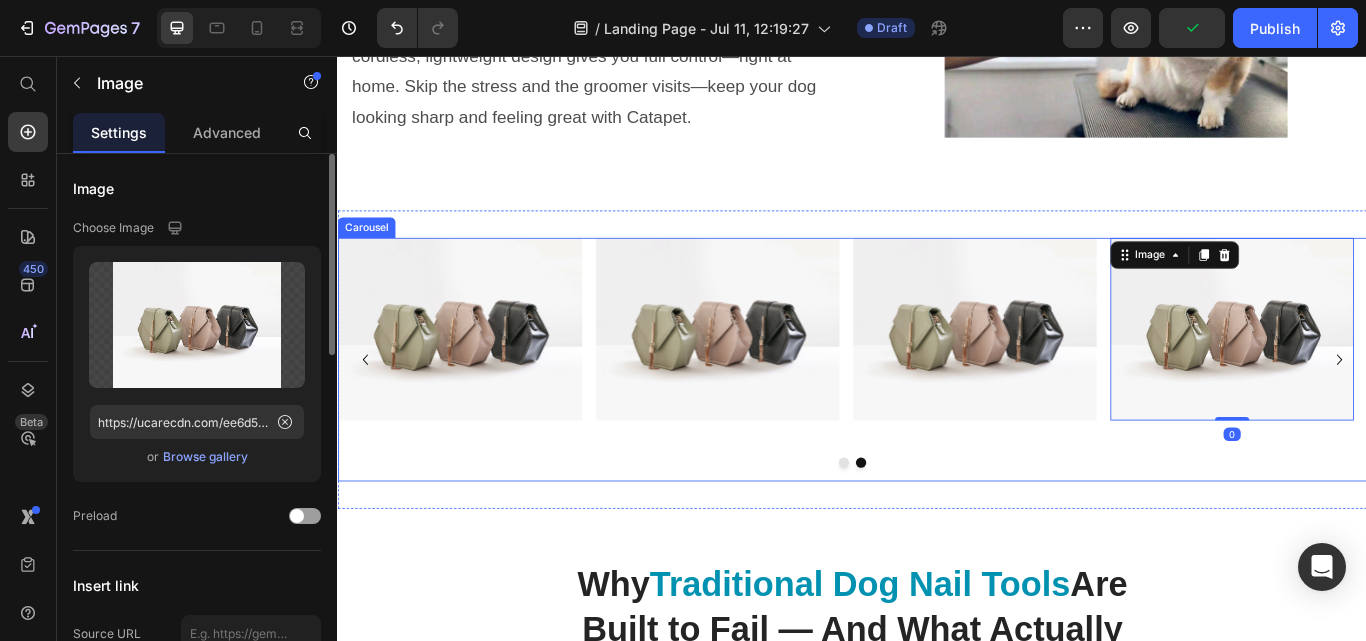 click 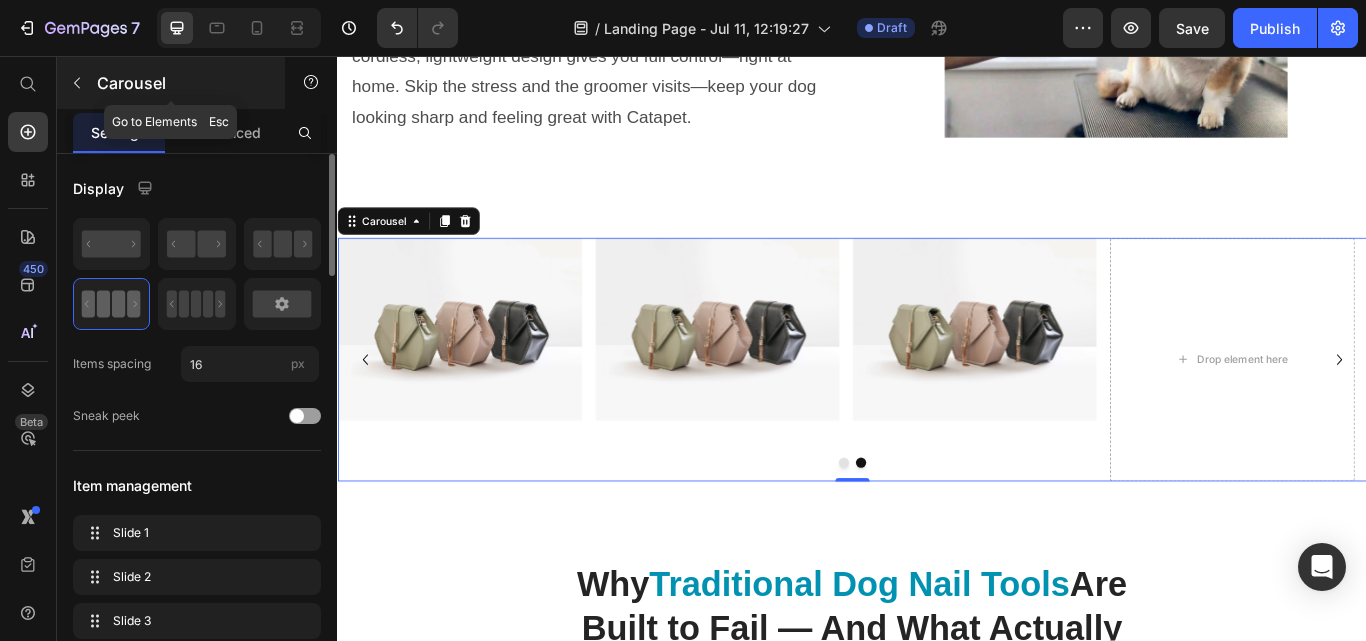 click at bounding box center [77, 83] 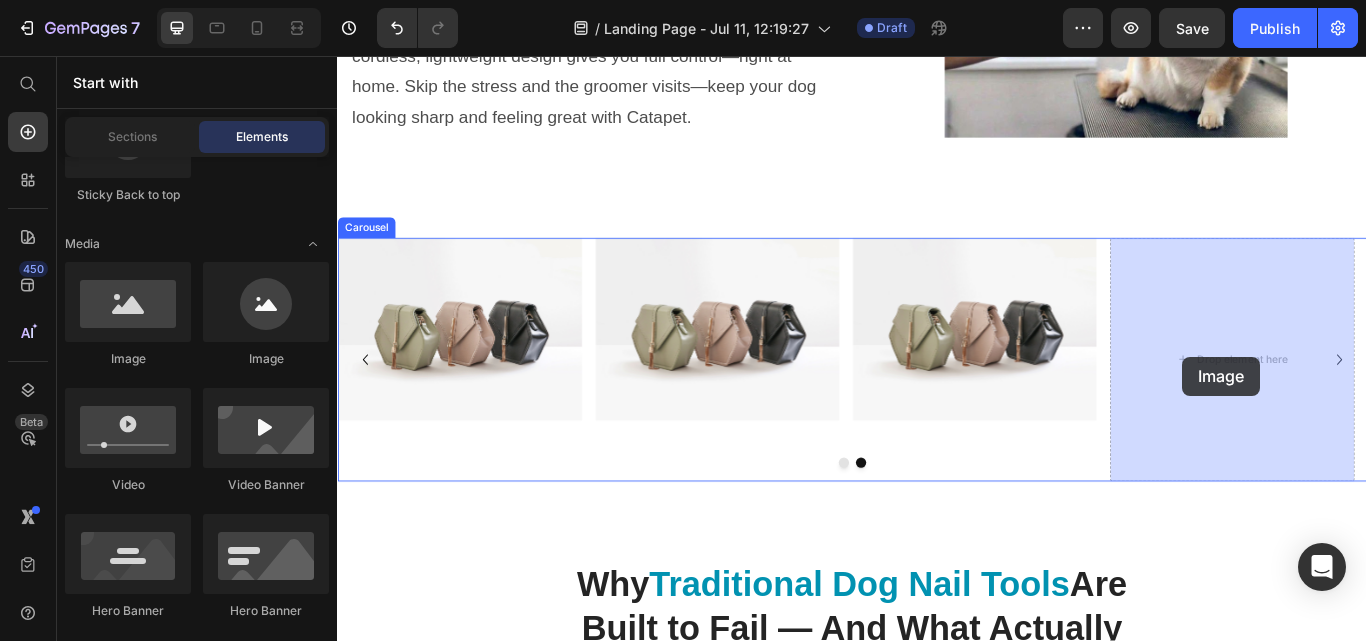drag, startPoint x: 502, startPoint y: 383, endPoint x: 1323, endPoint y: 407, distance: 821.3507 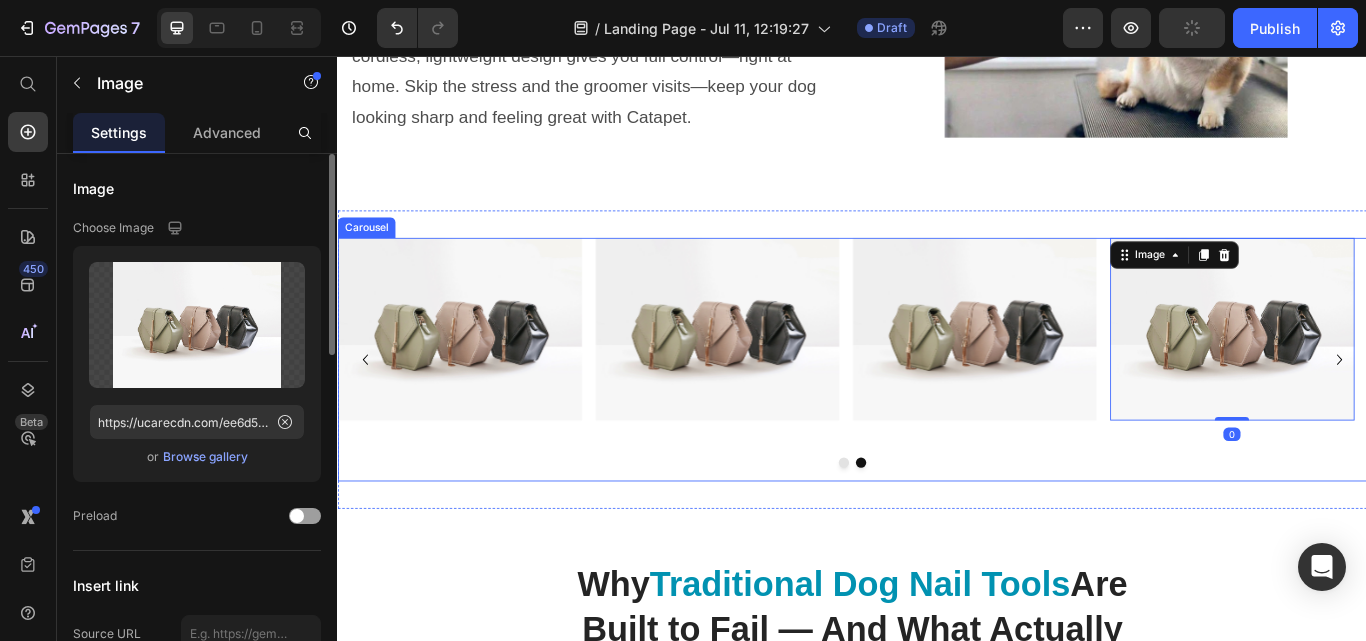 click 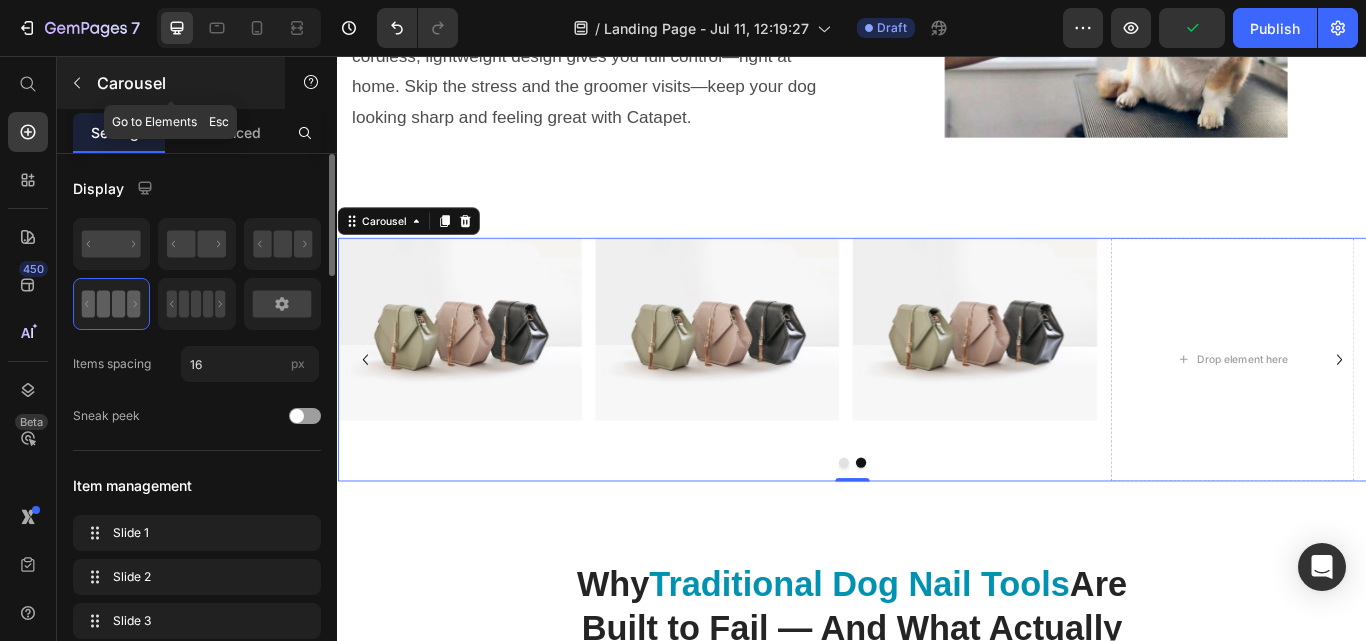 click 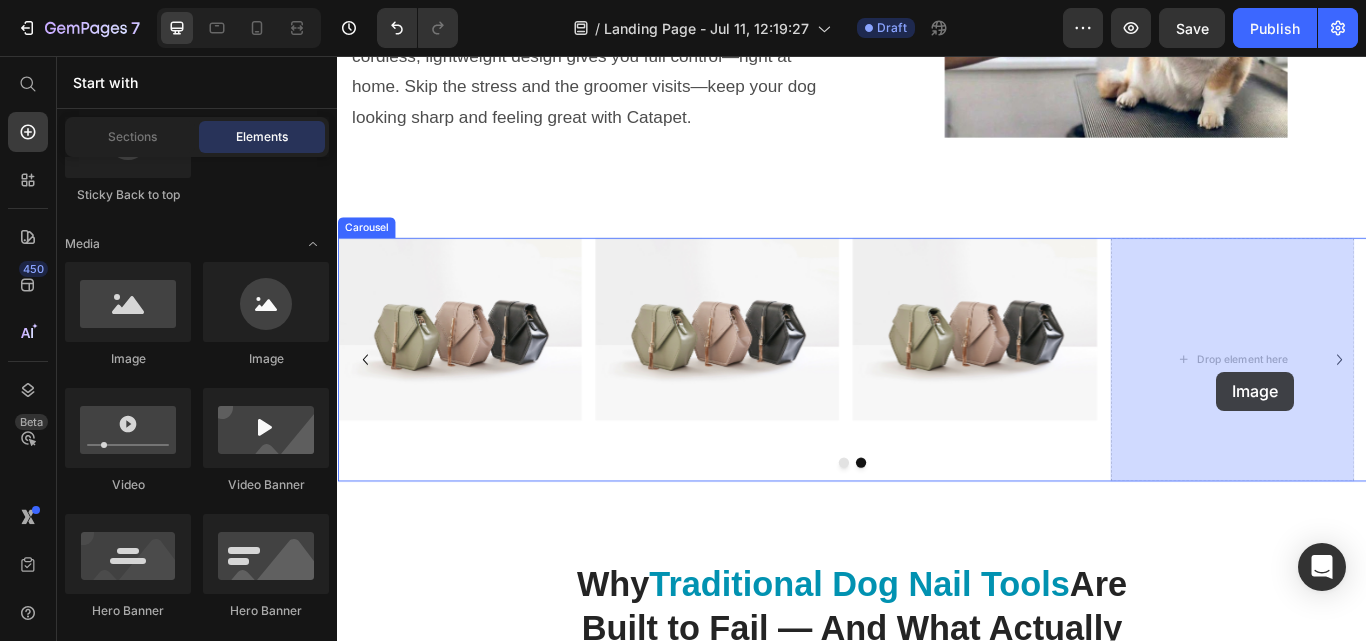 drag, startPoint x: 448, startPoint y: 360, endPoint x: 1364, endPoint y: 412, distance: 917.4748 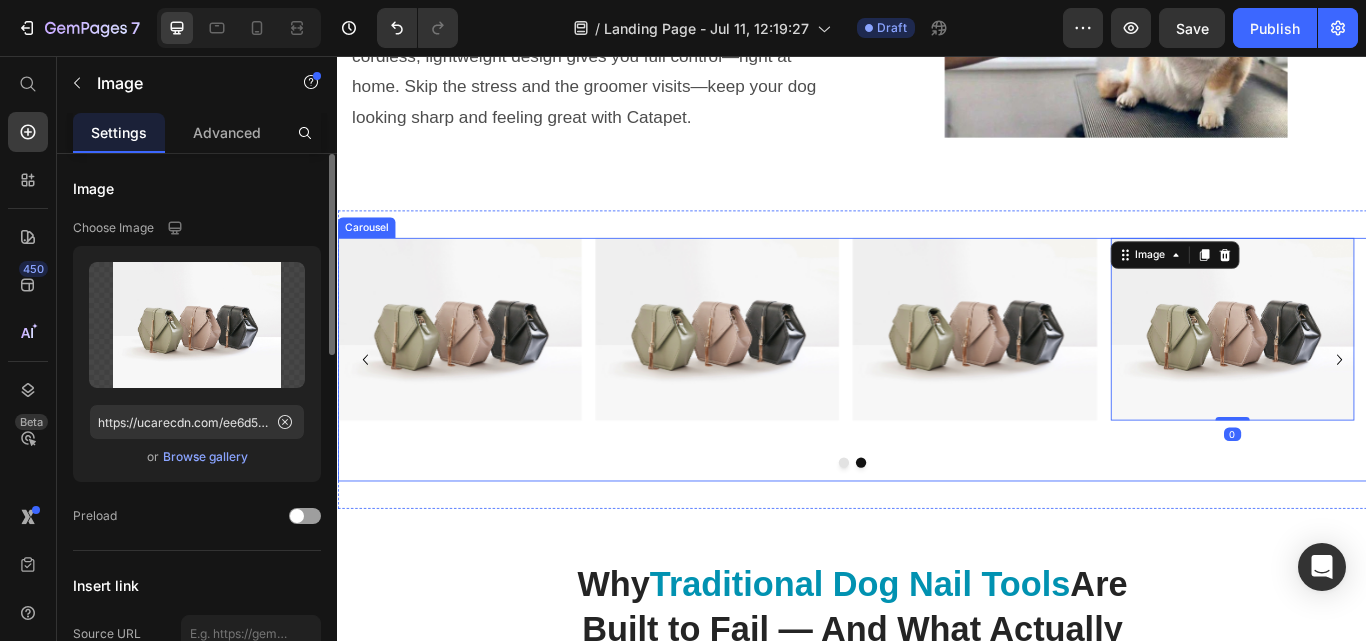 click 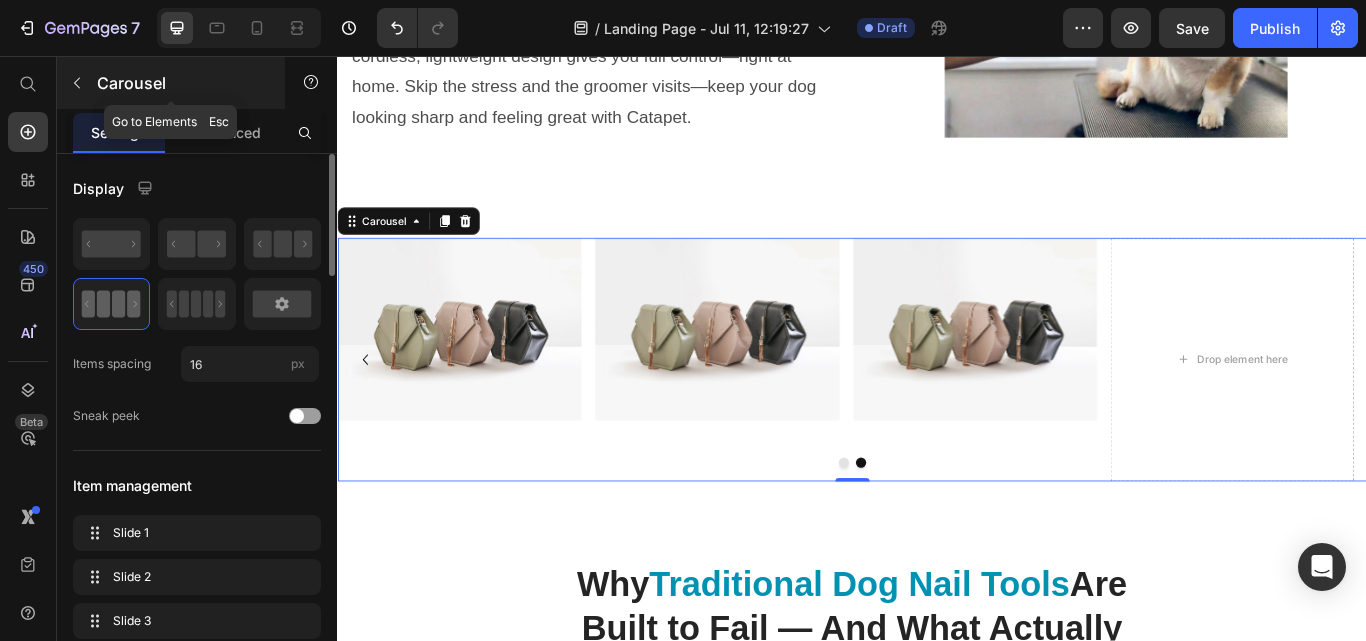 click at bounding box center (77, 83) 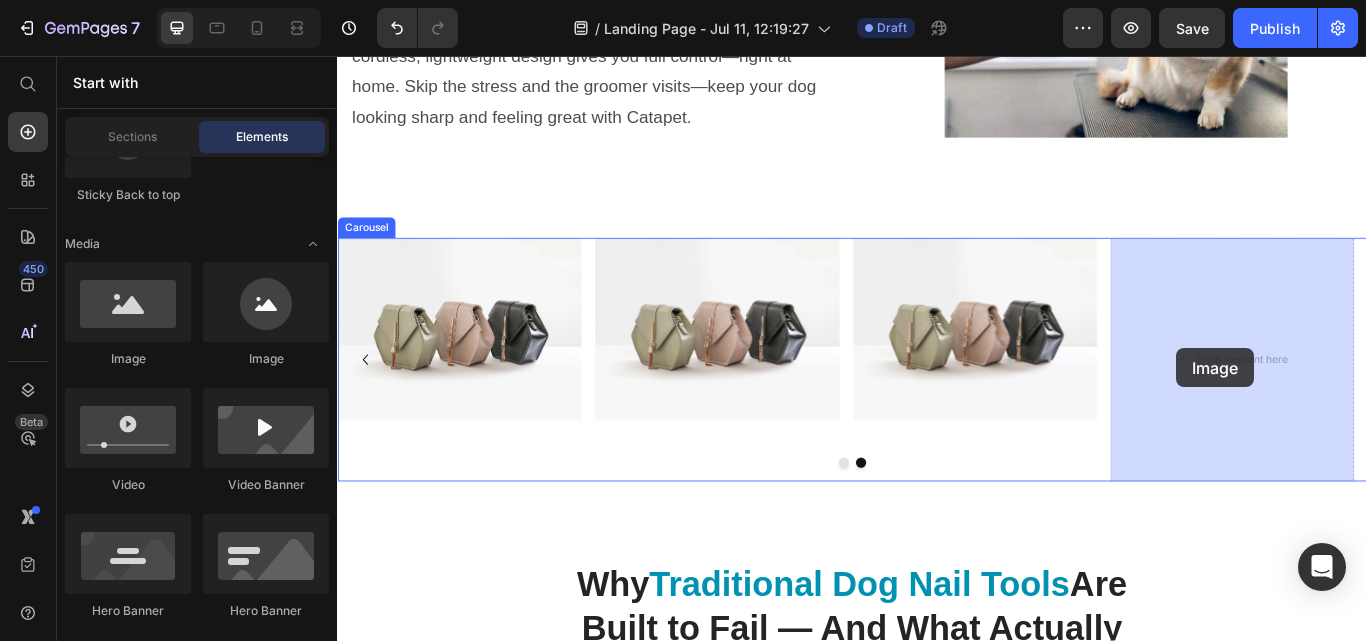 drag, startPoint x: 448, startPoint y: 377, endPoint x: 1316, endPoint y: 397, distance: 868.2304 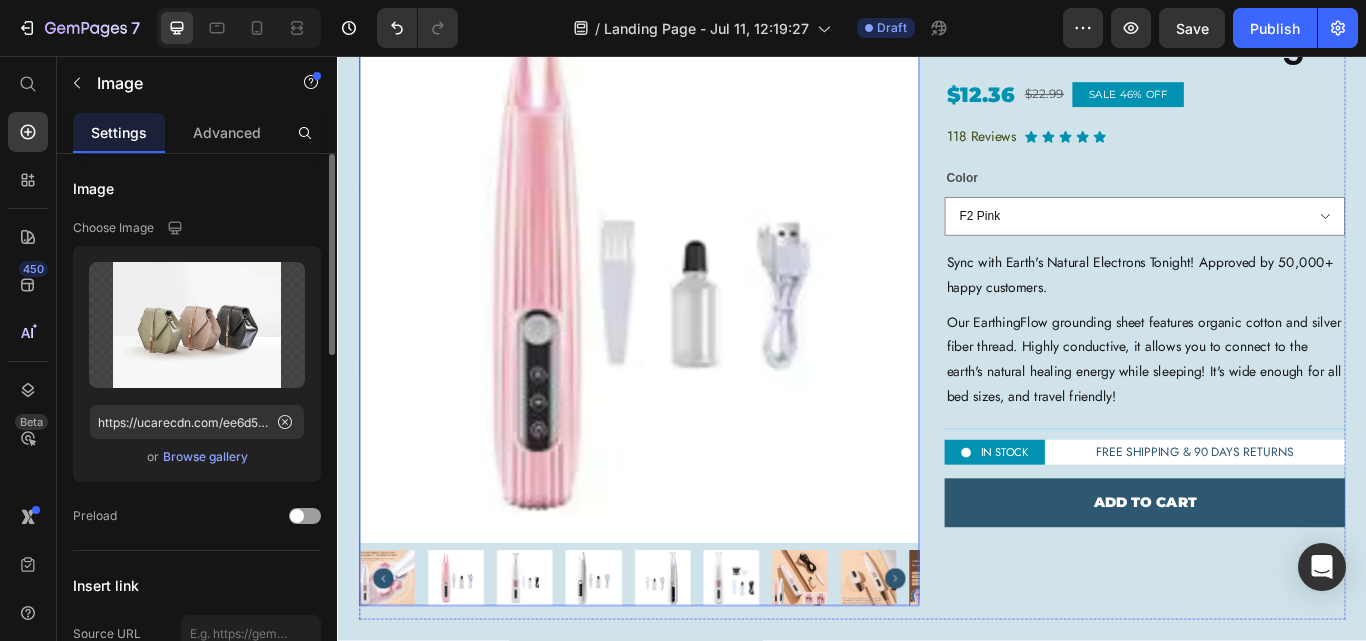scroll, scrollTop: 4178, scrollLeft: 0, axis: vertical 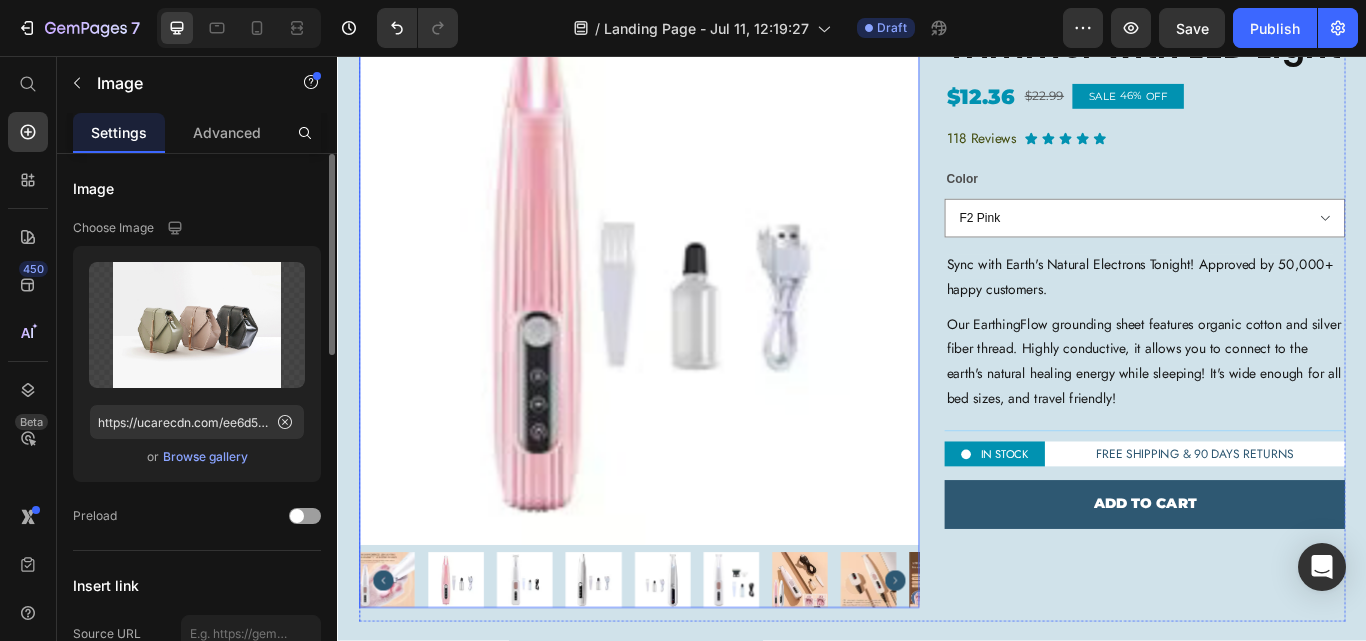 click at bounding box center [688, 300] 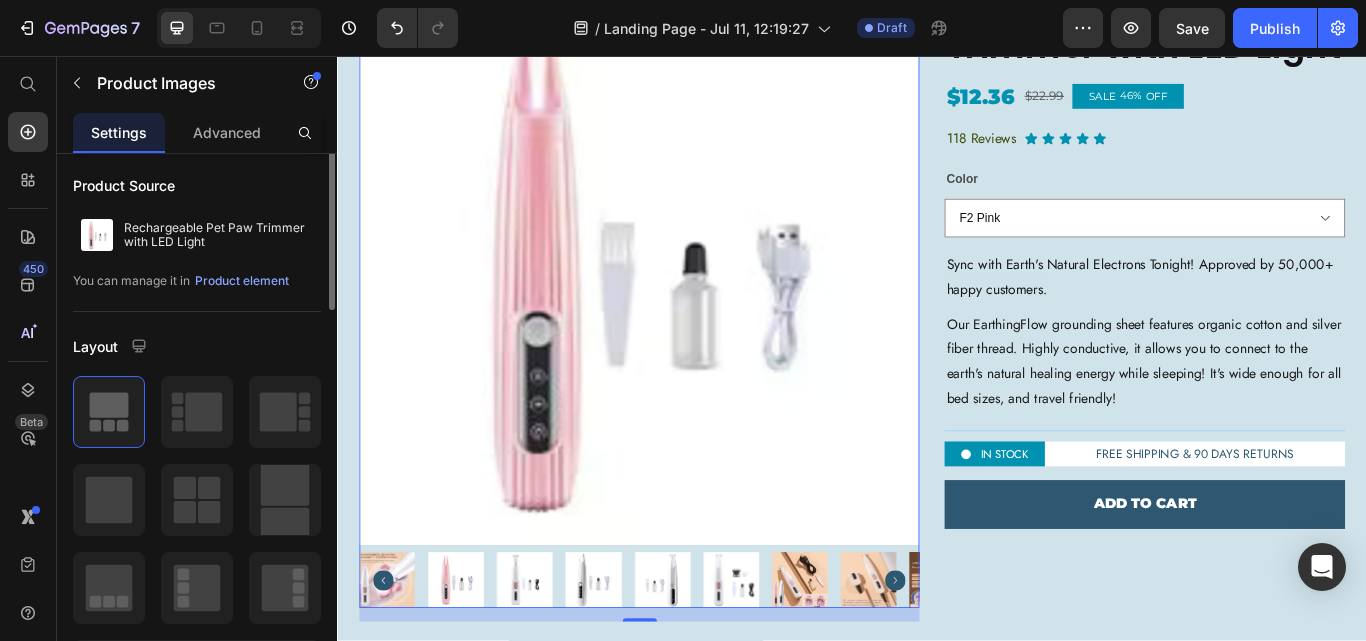 scroll, scrollTop: 0, scrollLeft: 0, axis: both 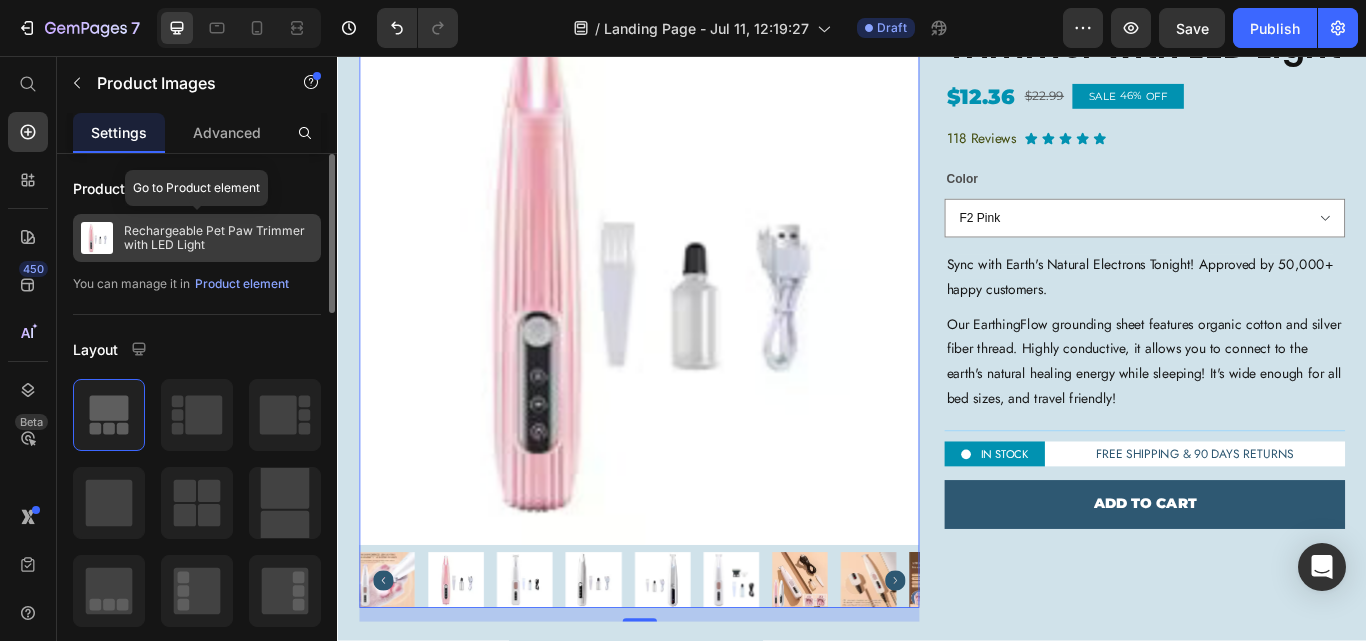 click on "Rechargeable Pet Paw Trimmer with LED Light" at bounding box center [197, 238] 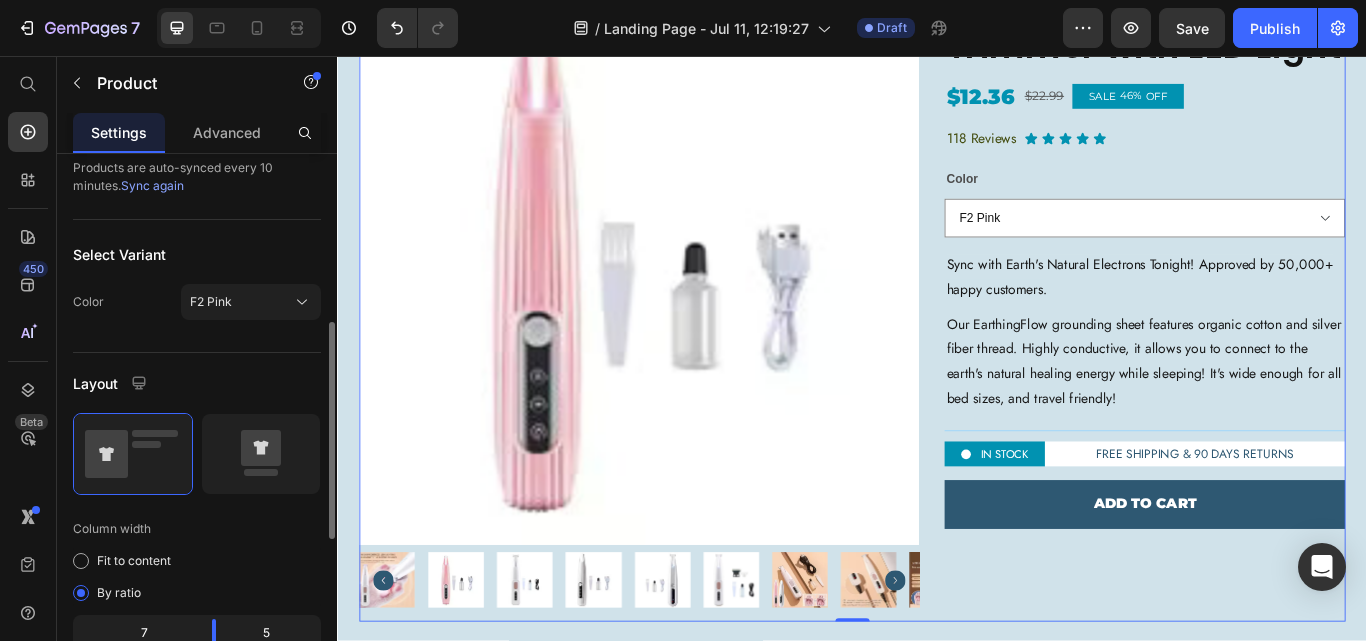 scroll, scrollTop: 0, scrollLeft: 0, axis: both 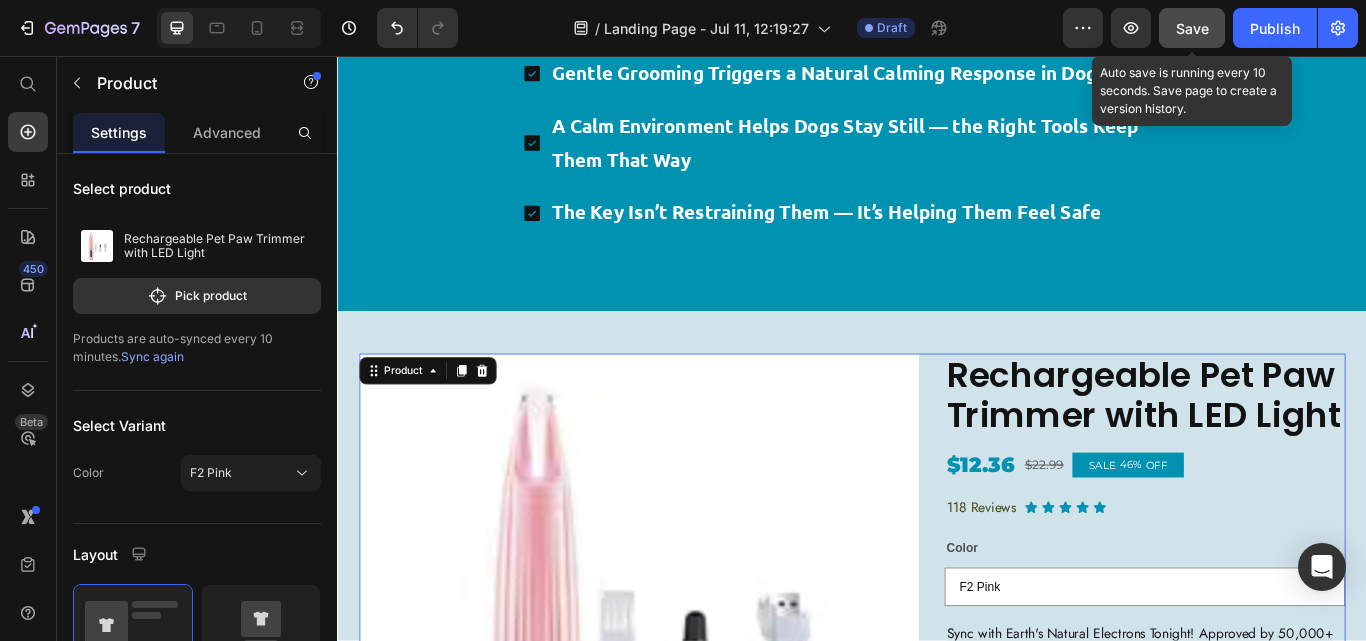 click on "Save" at bounding box center (1192, 28) 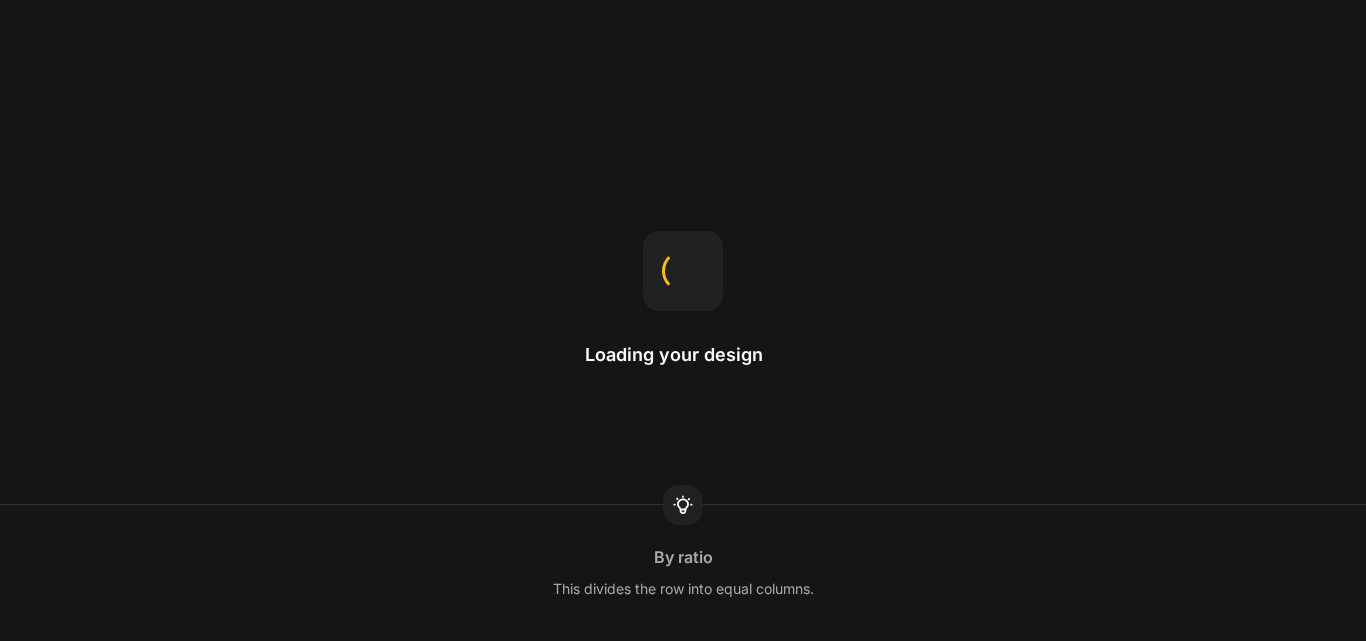 scroll, scrollTop: 0, scrollLeft: 0, axis: both 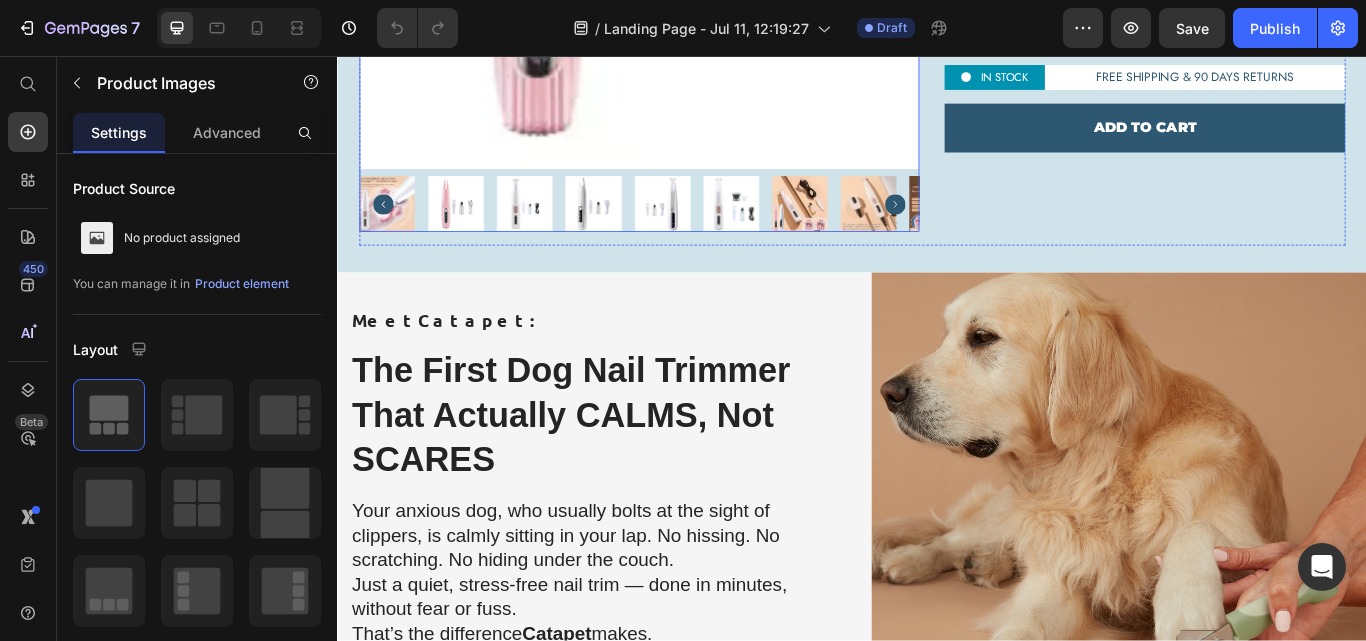 click at bounding box center [875, 228] 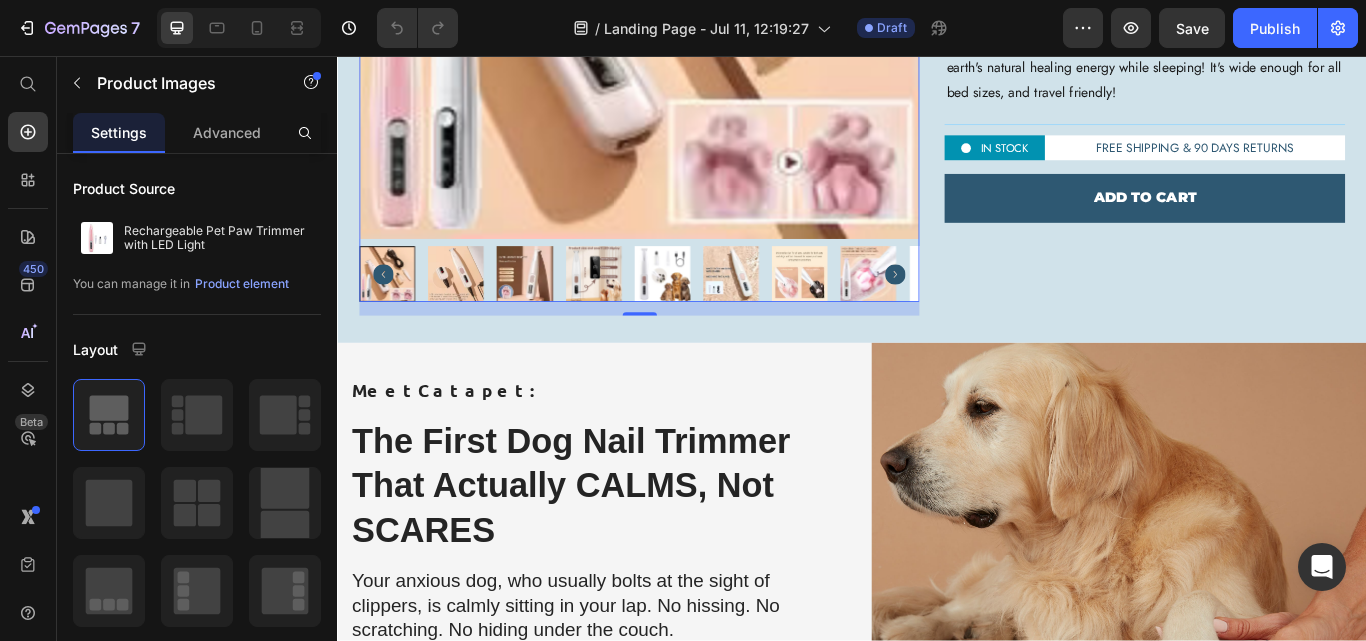 scroll, scrollTop: 4536, scrollLeft: 0, axis: vertical 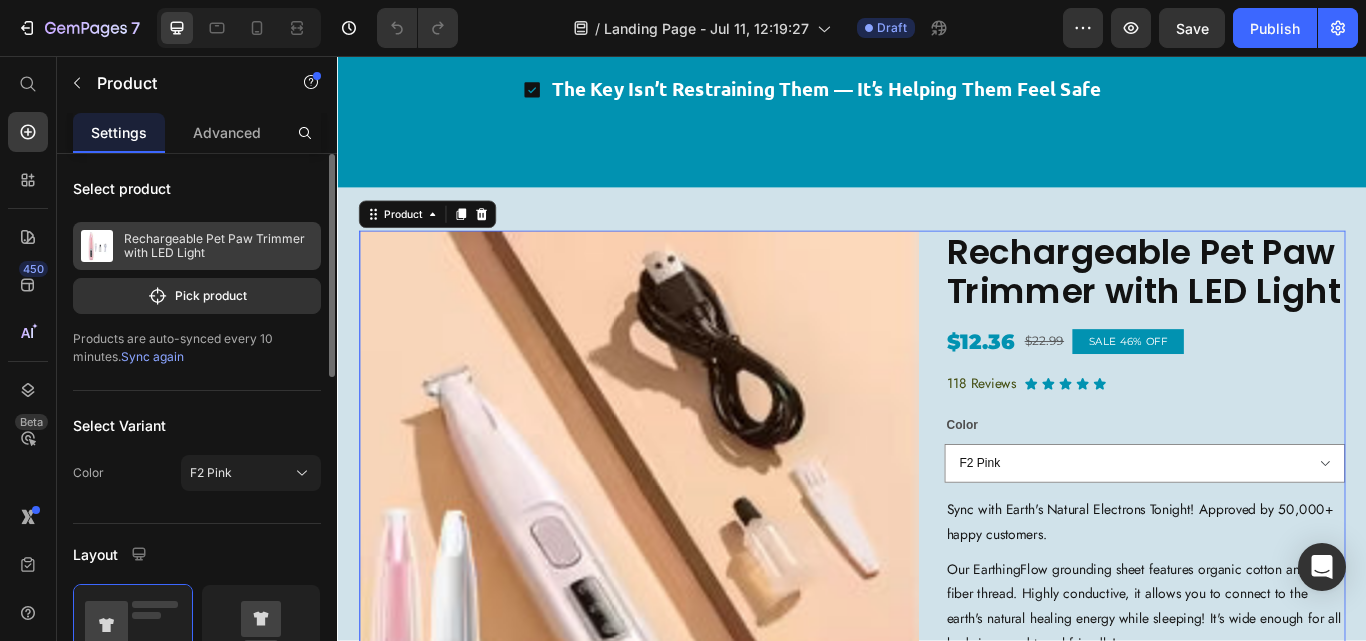 click on "Rechargeable Pet Paw Trimmer with LED Light" at bounding box center [218, 246] 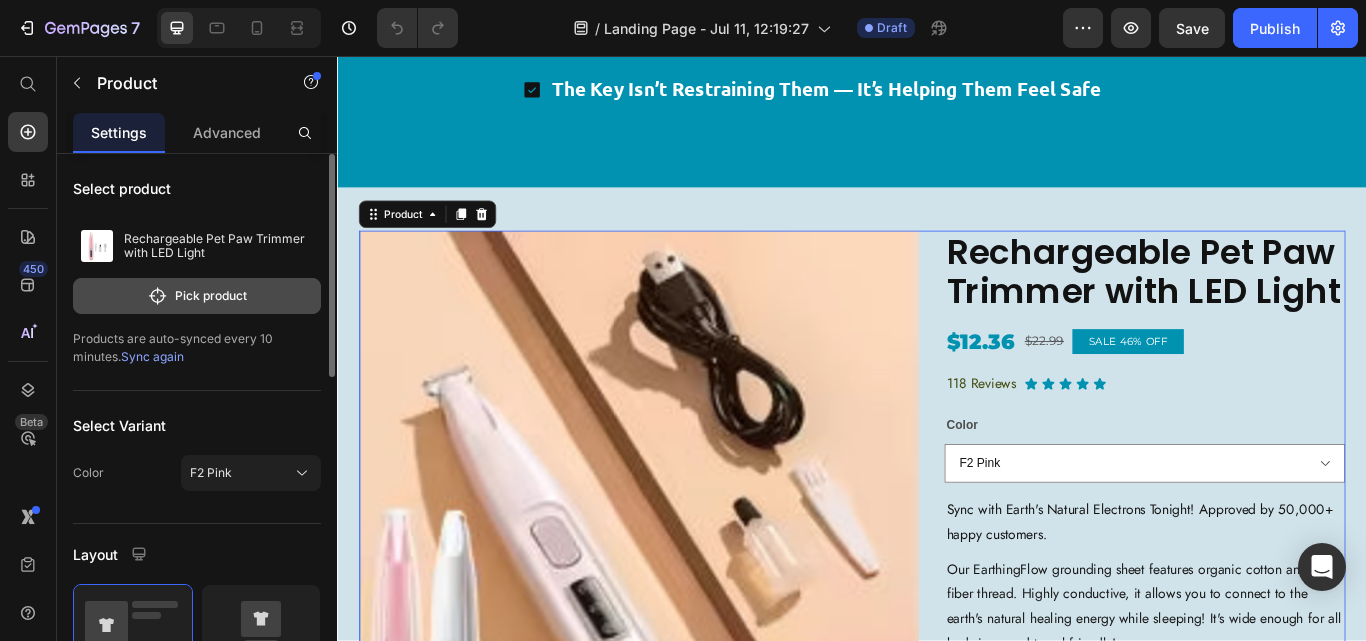 click on "Pick product" at bounding box center (197, 296) 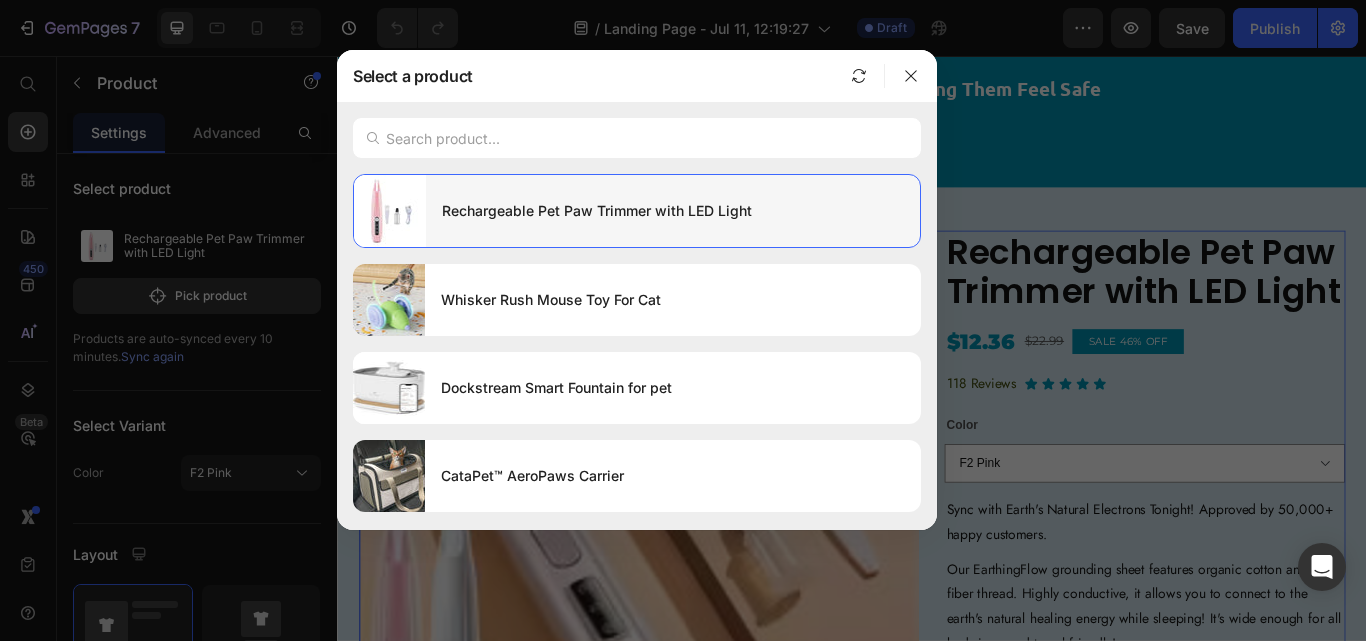 click on "Rechargeable Pet Paw Trimmer with LED Light" at bounding box center [673, 211] 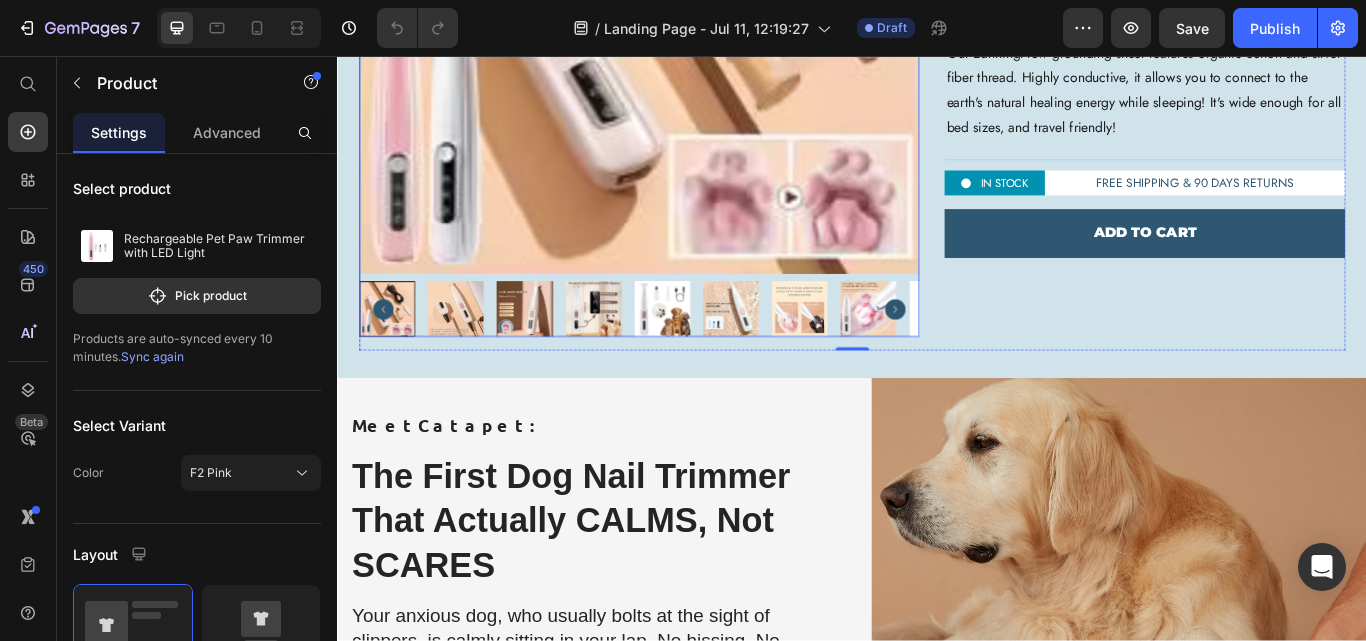 scroll, scrollTop: 4488, scrollLeft: 0, axis: vertical 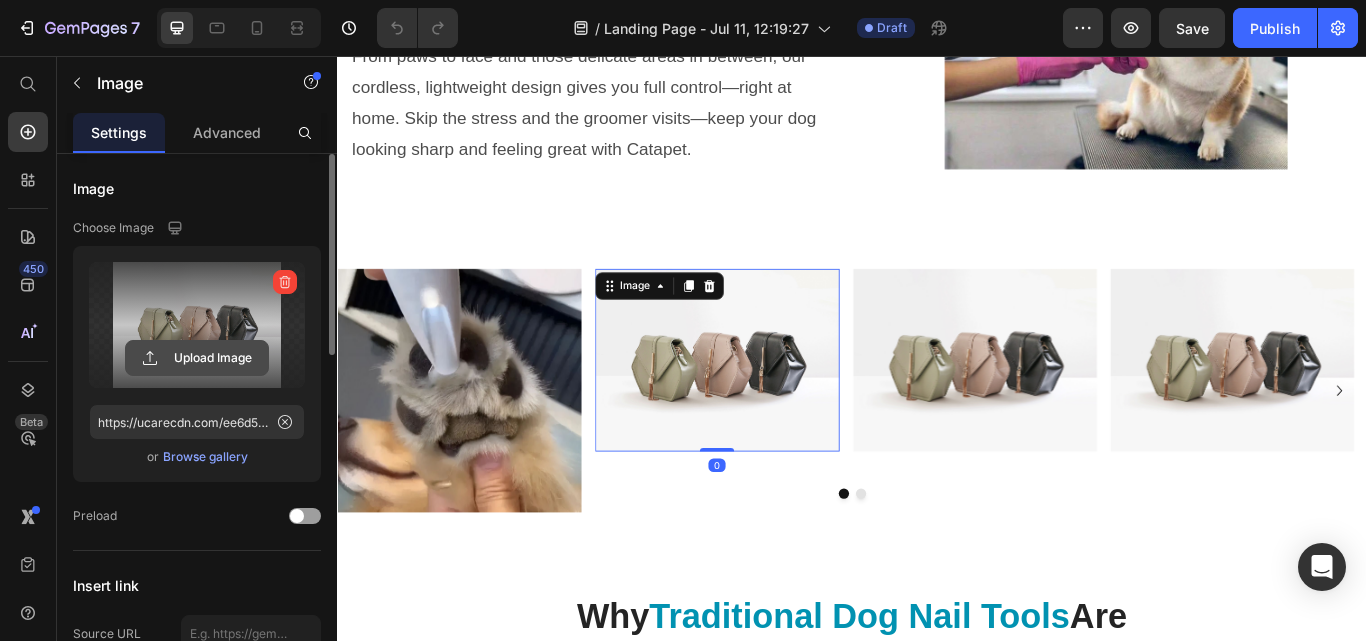 click 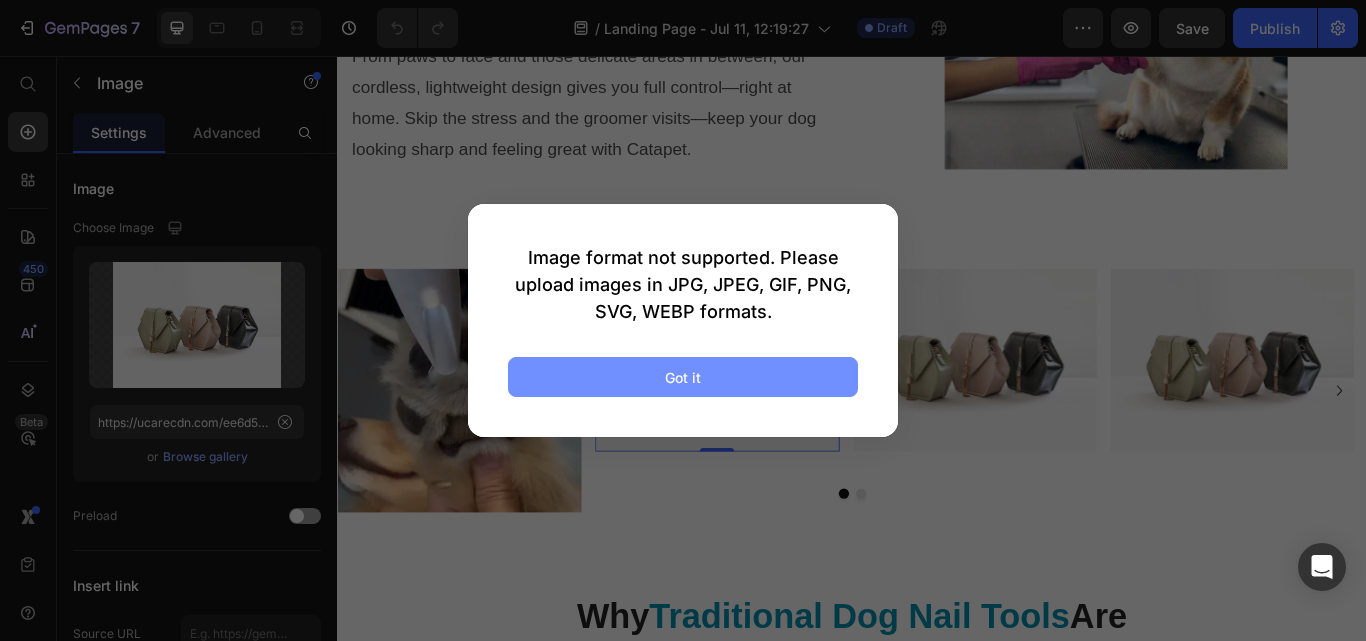 click on "Got it" at bounding box center (683, 377) 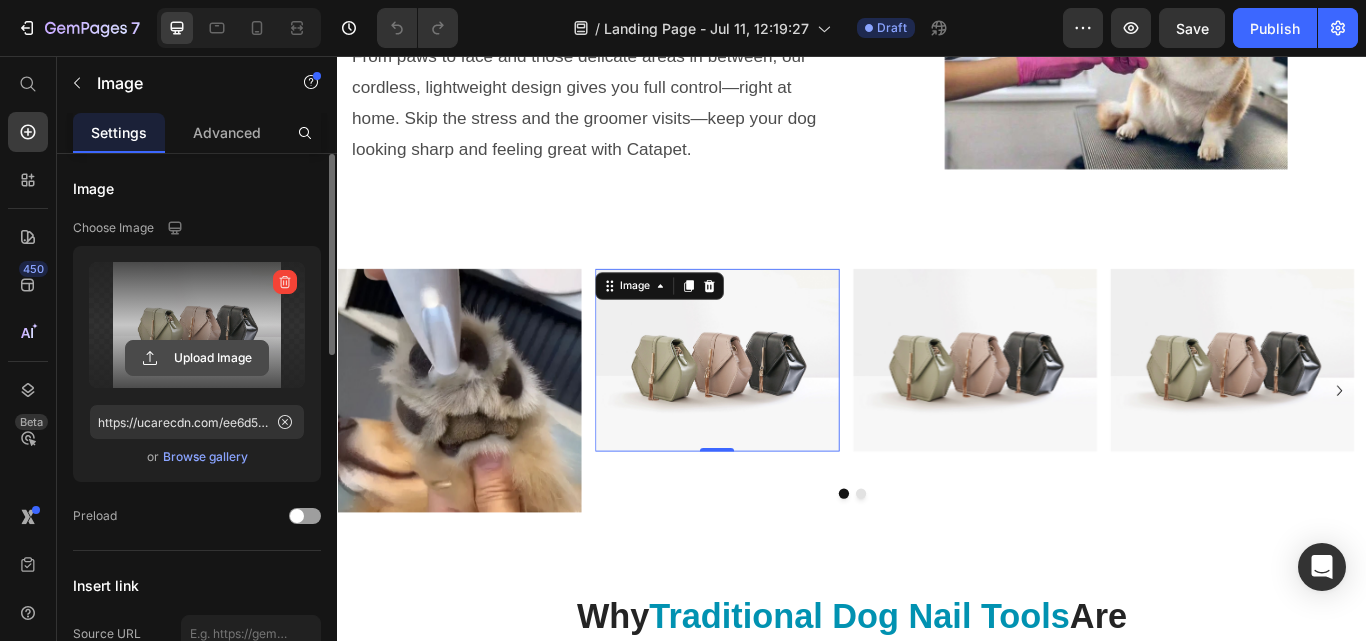 click 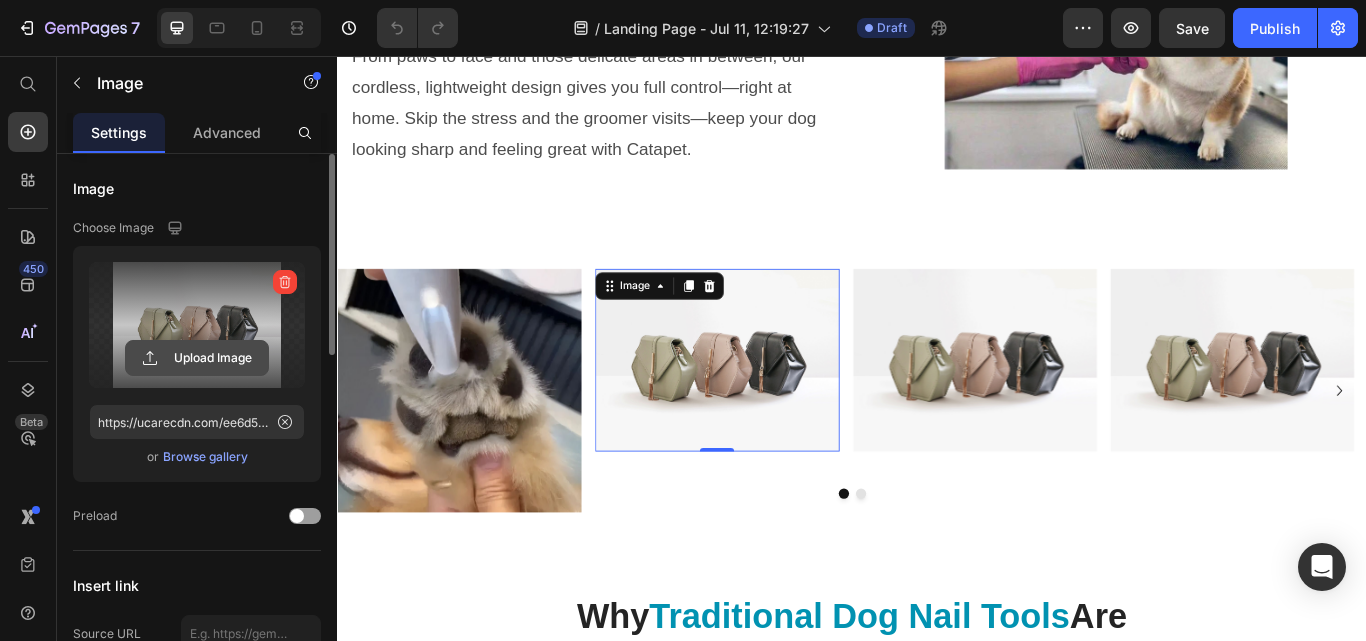 type on "C:\fakepath\S88b92f52a8154a87a995837d36cf8df9v.jpg_220x220q75.jpg_.avif" 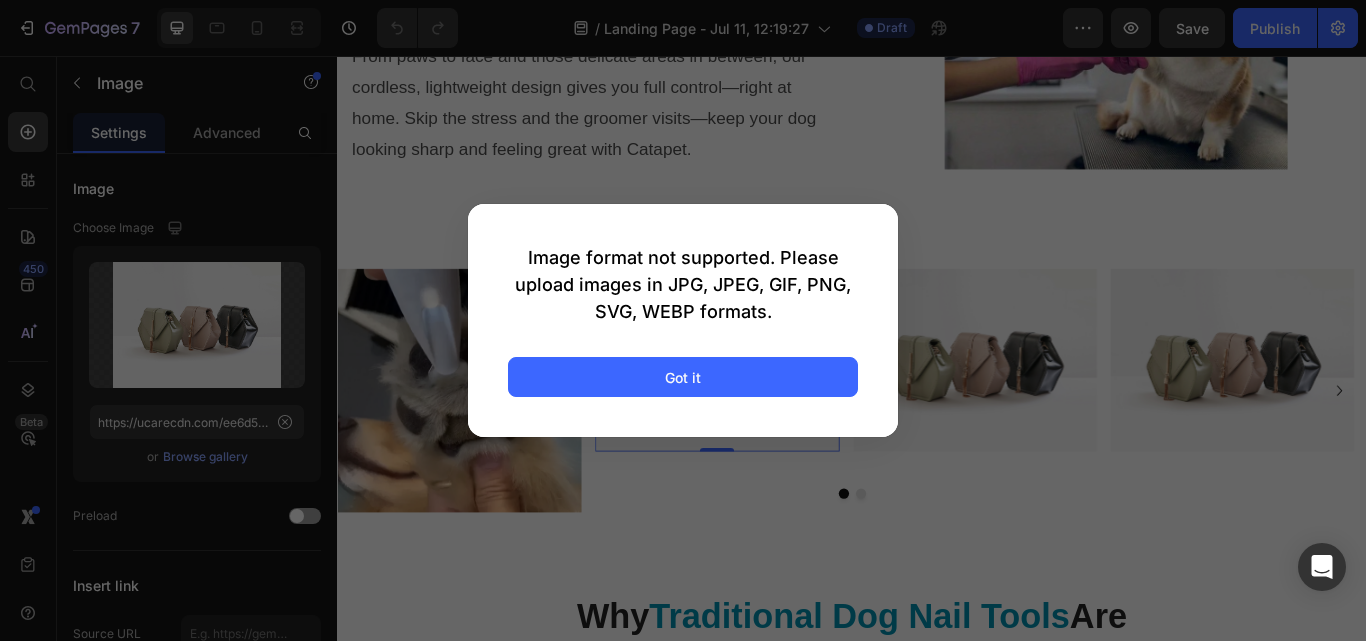 click on "Image format not supported. Please upload images in JPG, JPEG, GIF, PNG, SVG, WEBP formats.  Got it" 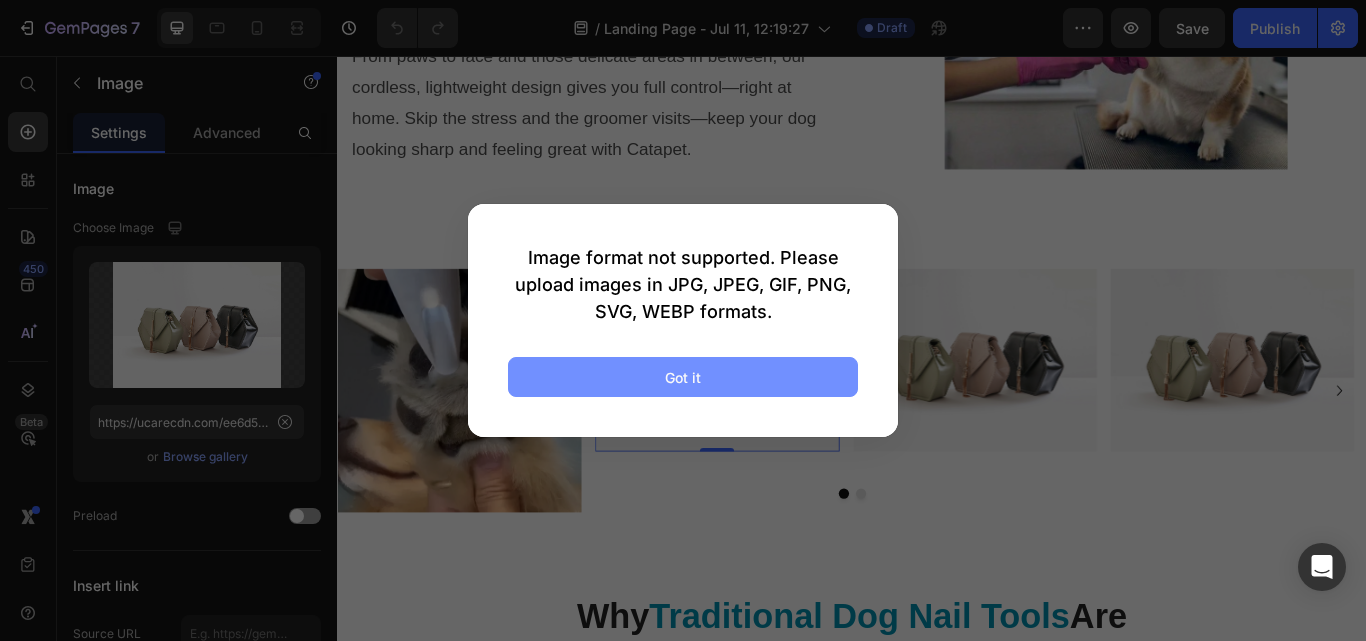 click on "Got it" at bounding box center (683, 377) 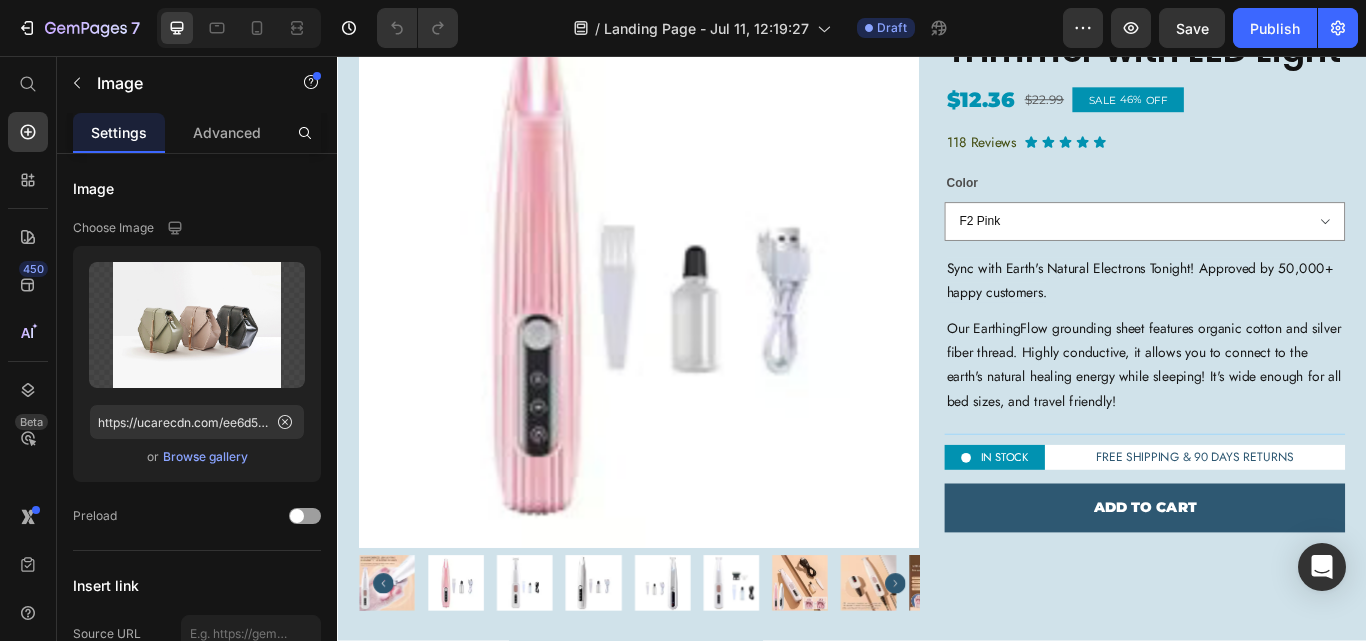 scroll, scrollTop: 4415, scrollLeft: 0, axis: vertical 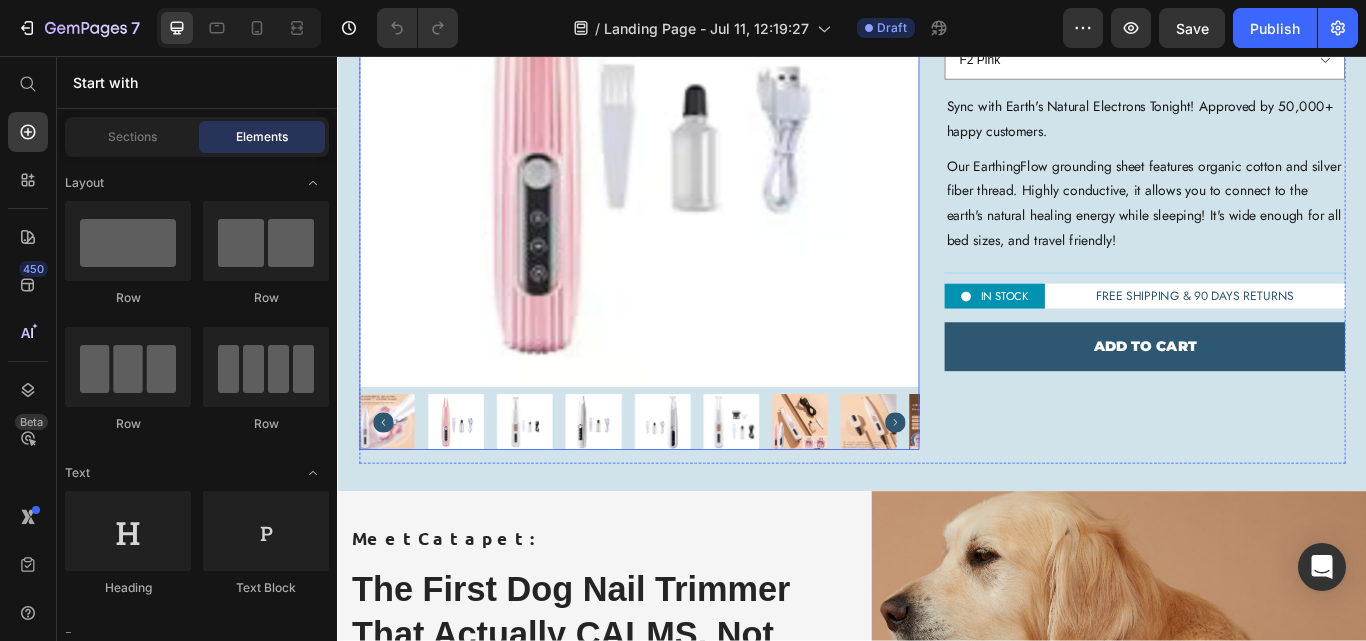 click at bounding box center (635, 483) 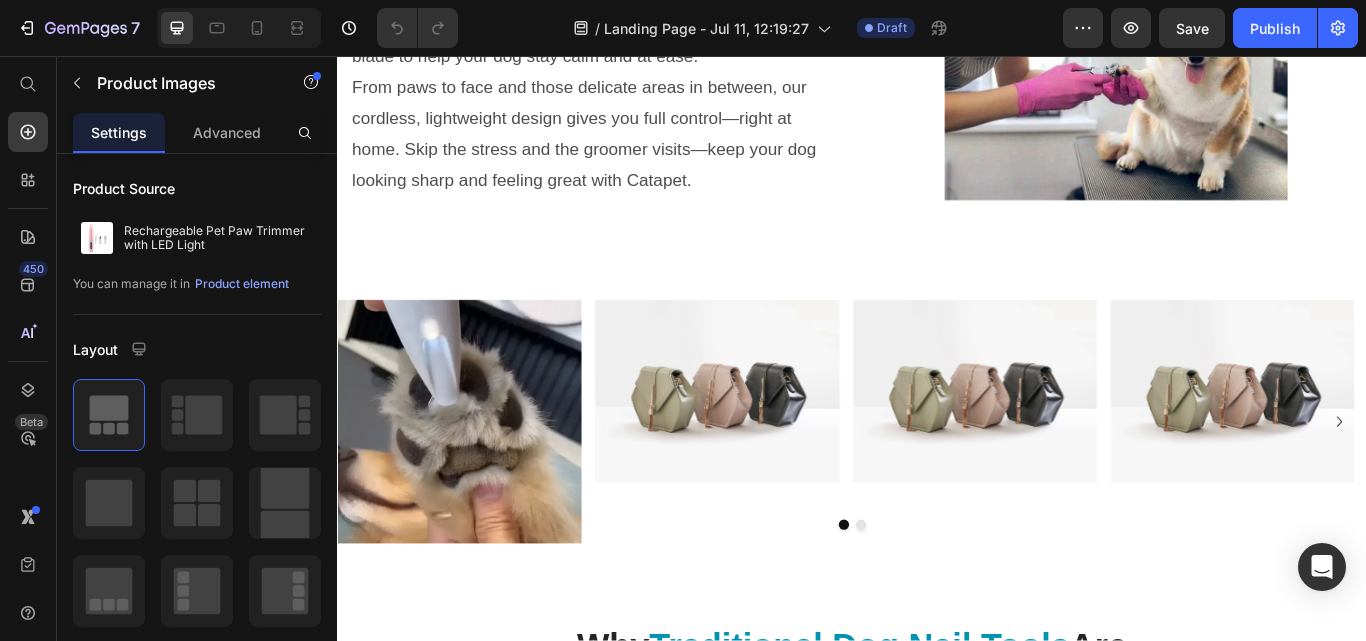 scroll, scrollTop: 1806, scrollLeft: 0, axis: vertical 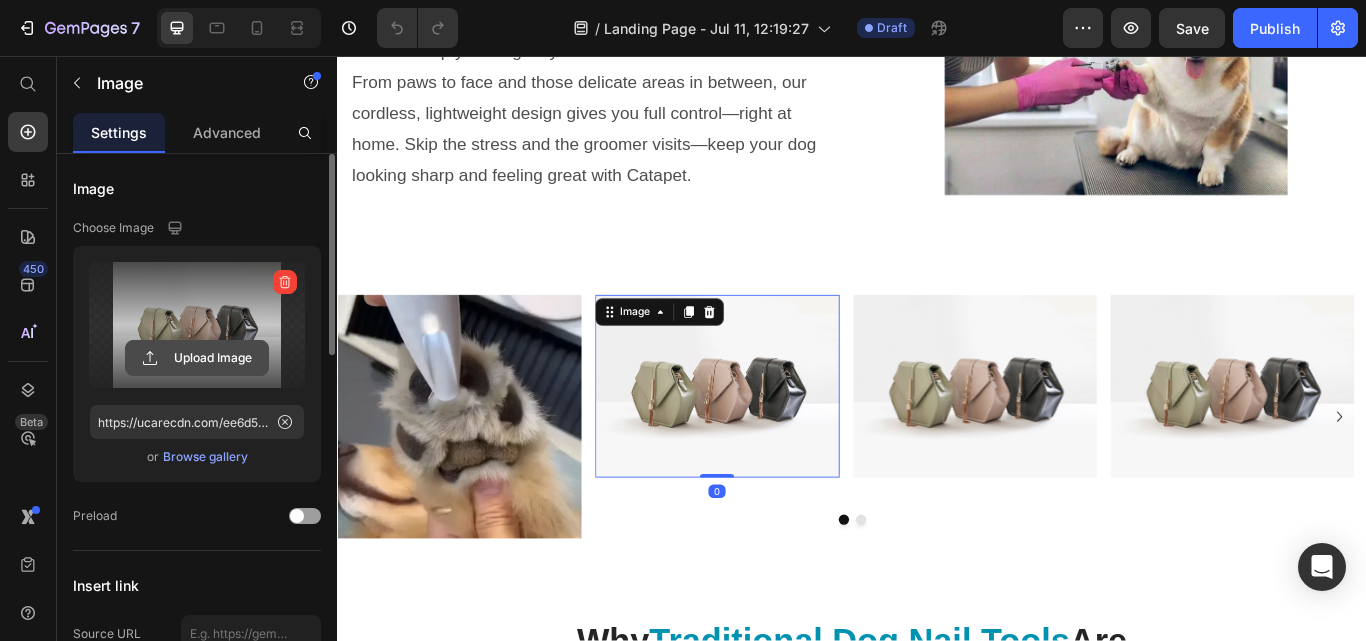 click 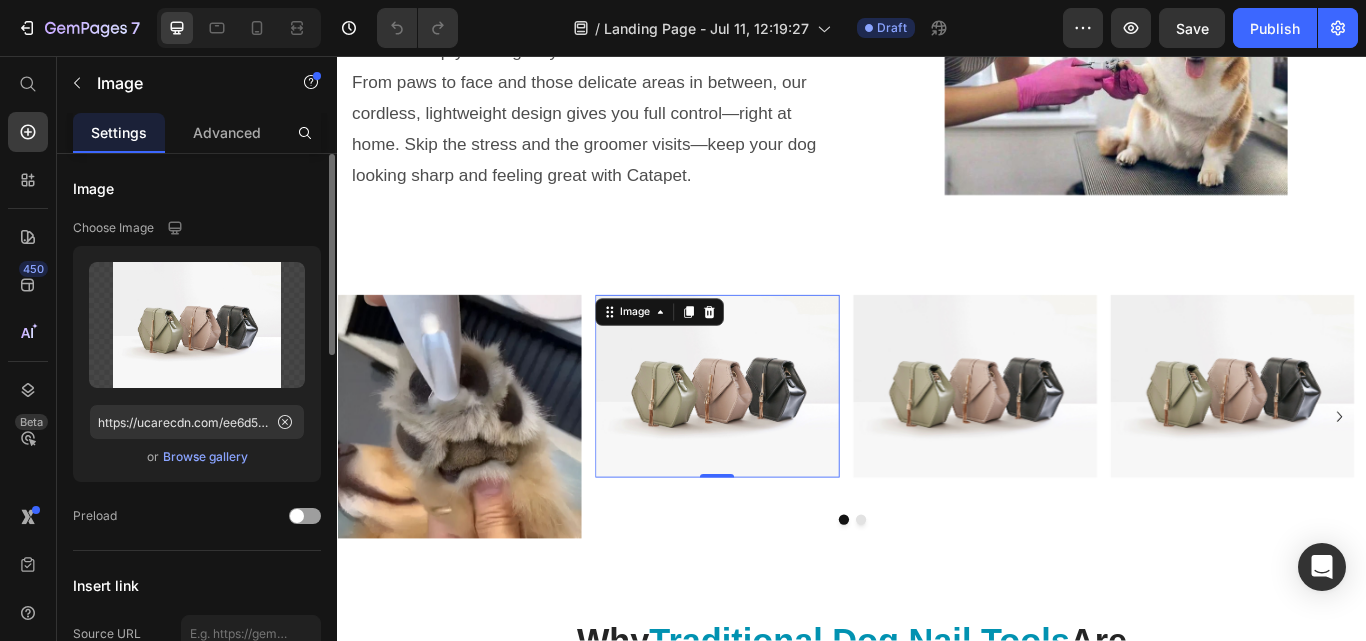 click on "Browse gallery" at bounding box center (205, 457) 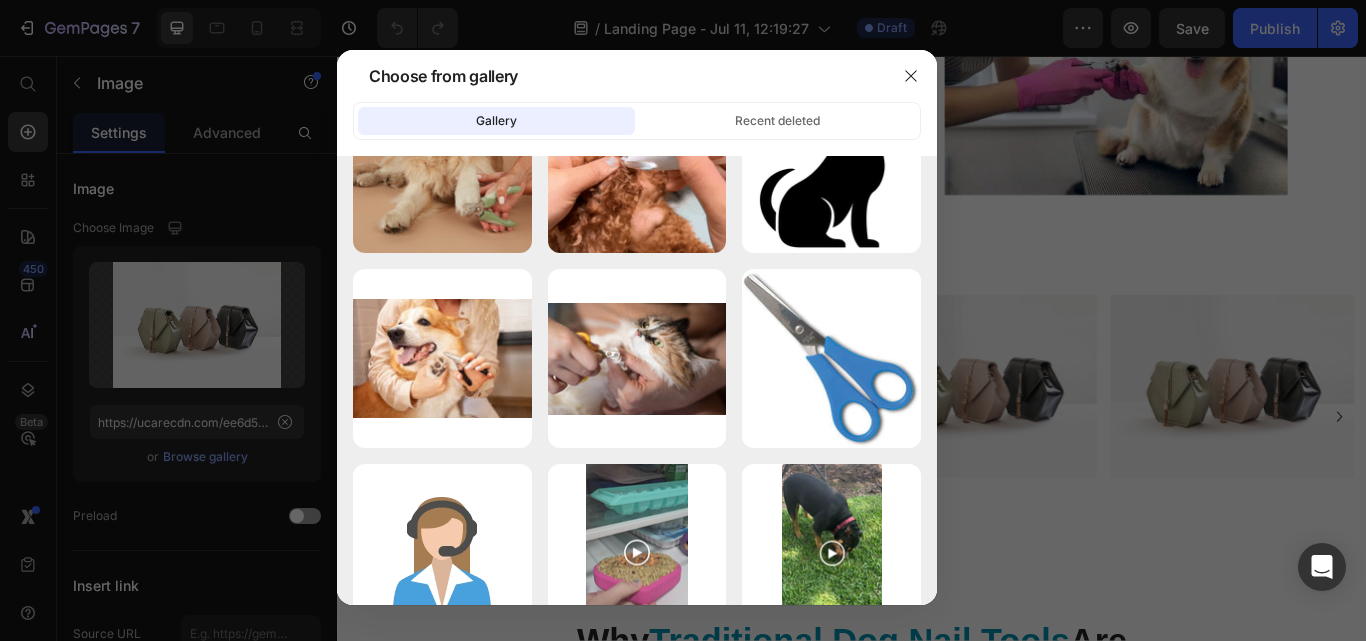 scroll, scrollTop: 0, scrollLeft: 0, axis: both 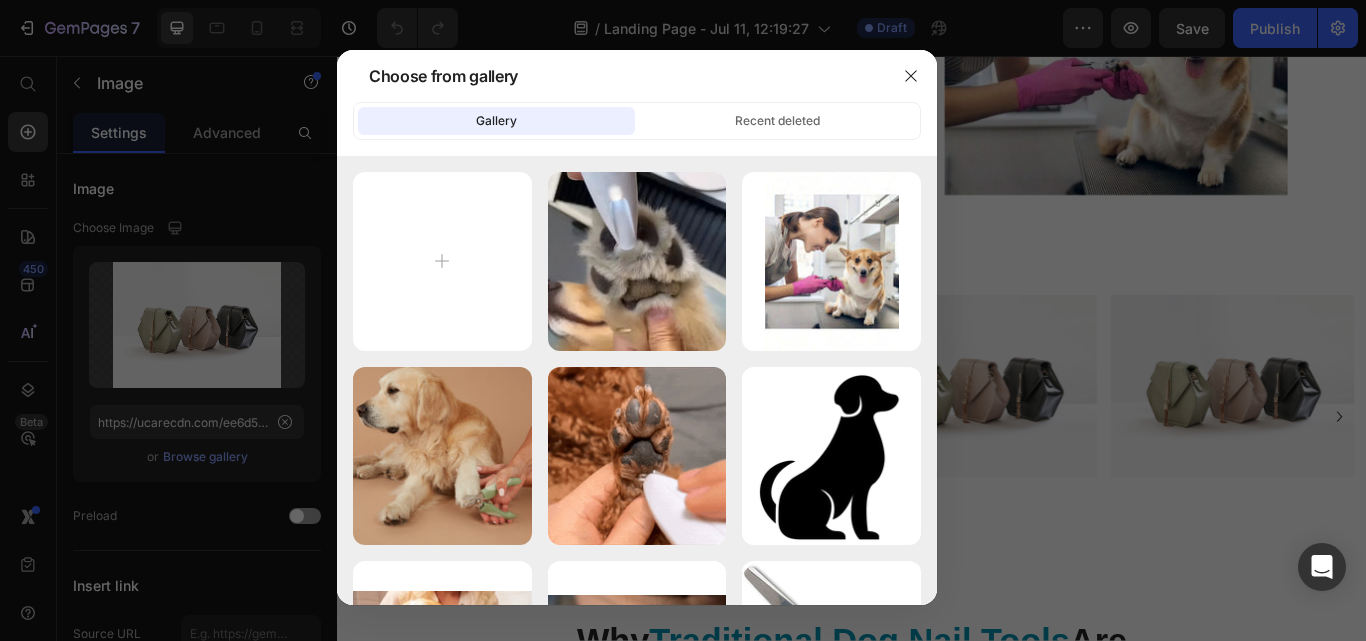click at bounding box center [683, 320] 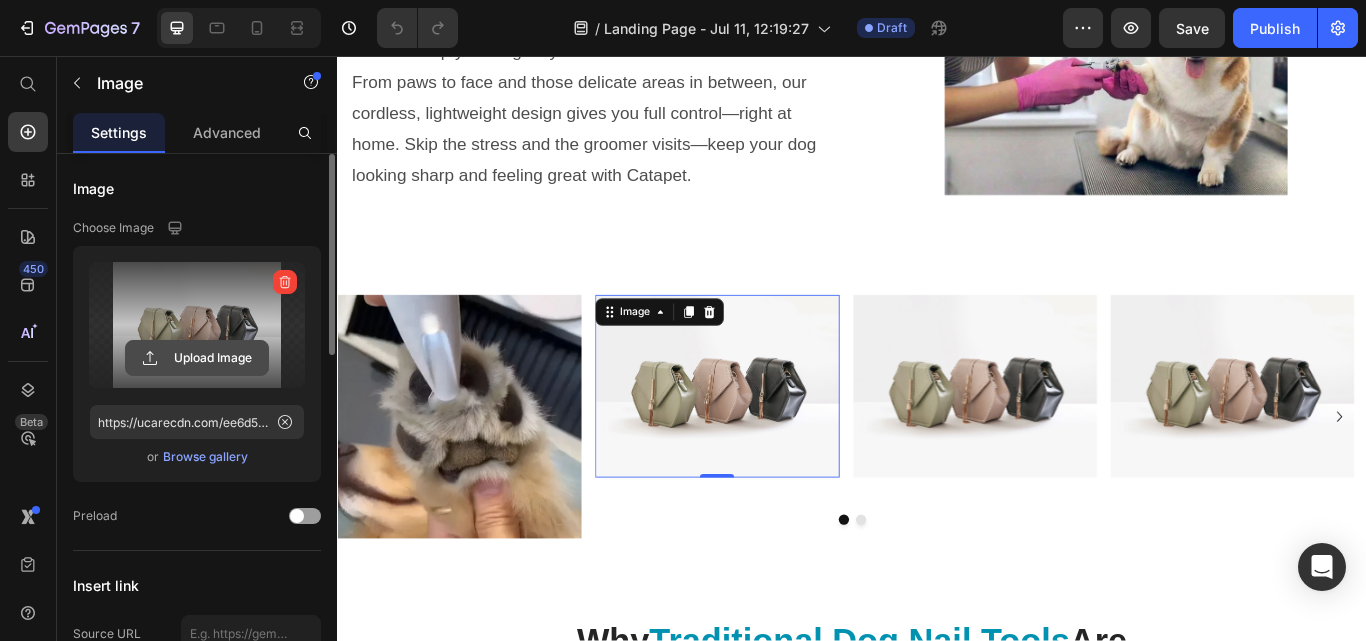 click 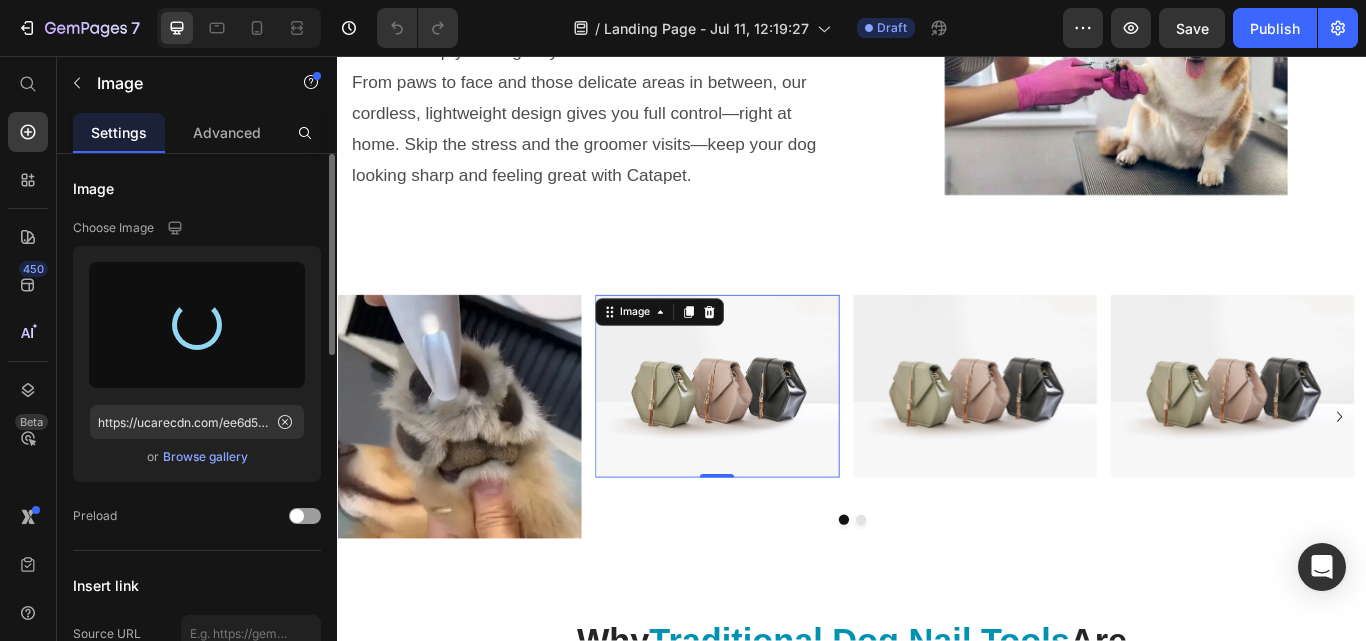 type on "https://cdn.shopify.com/s/files/1/0945/2109/8562/files/gempages_574703779312567408-ce425d85-da48-4cc0-bccc-ae7e11f44e8b.jpg" 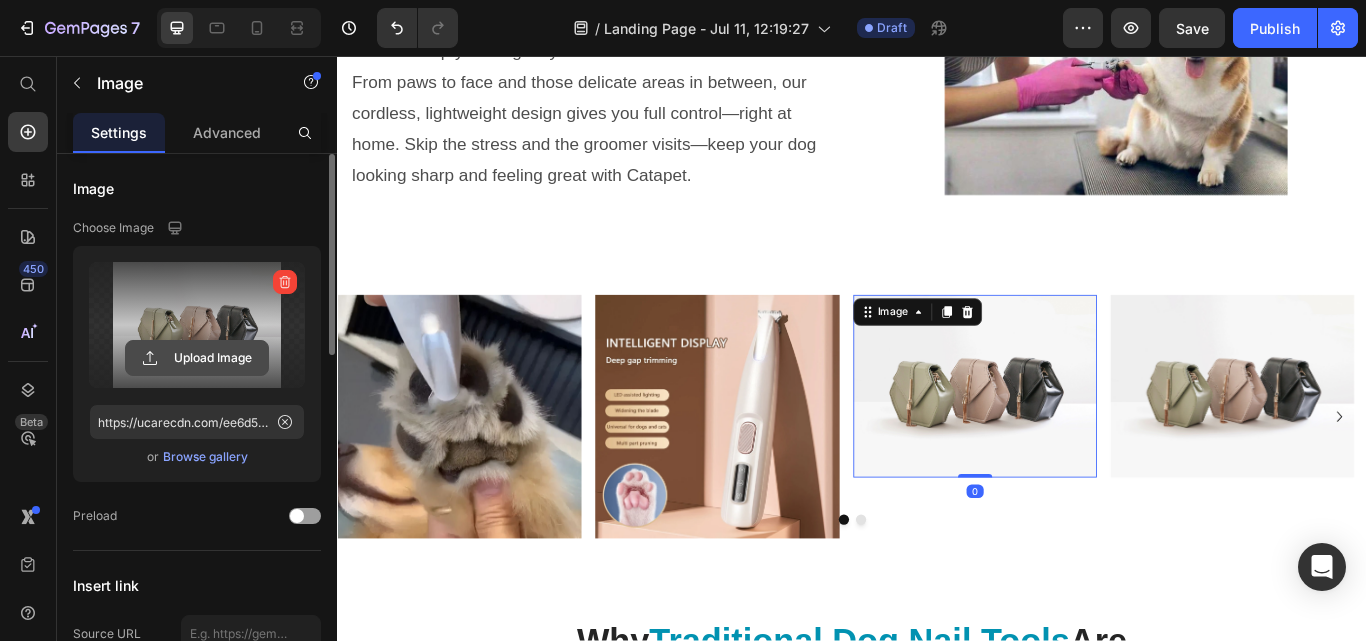 click 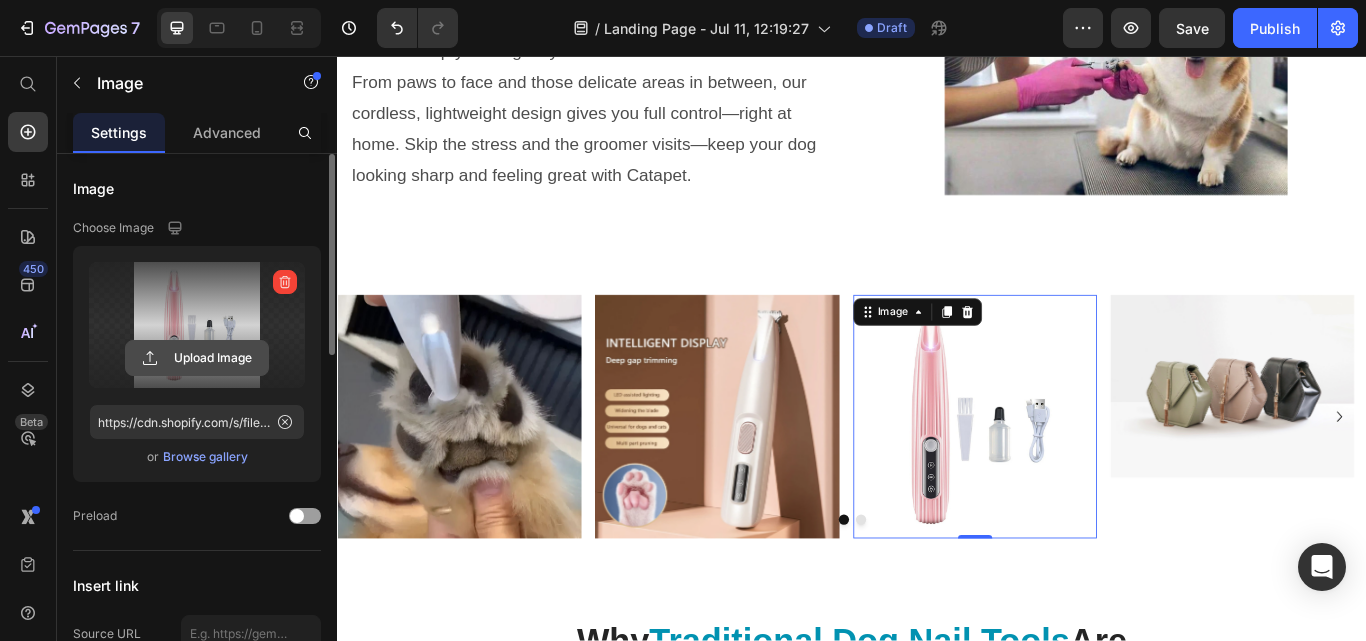 click 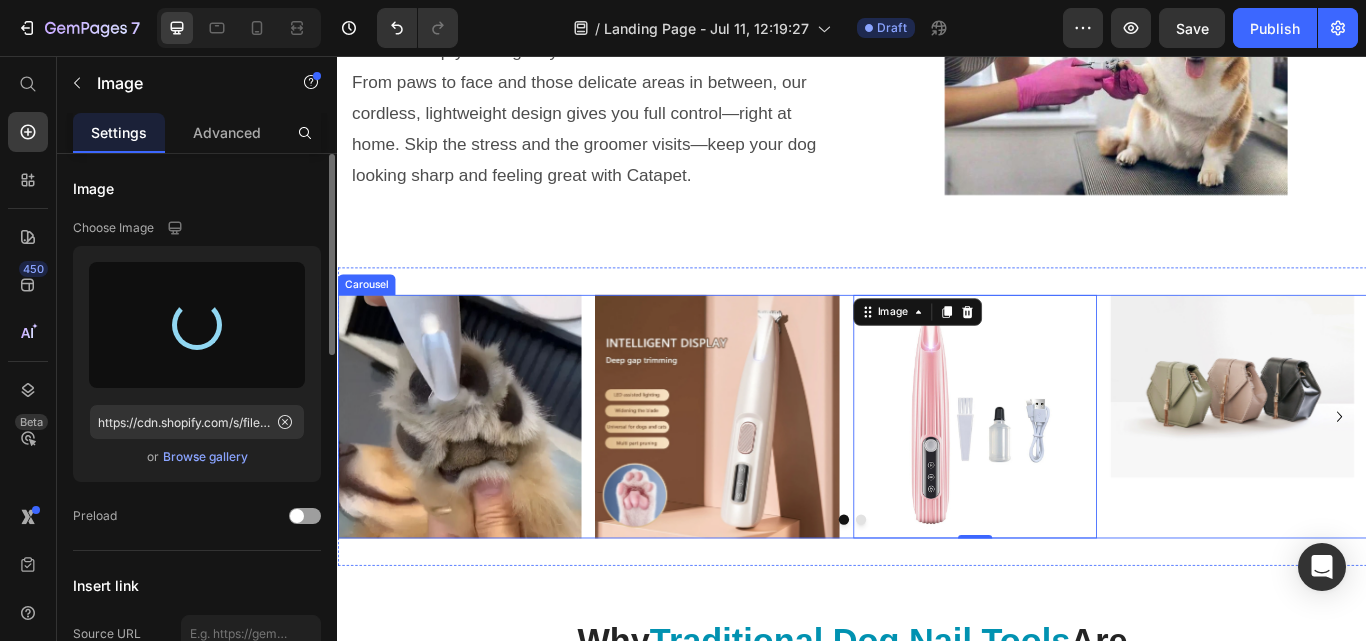 type on "https://cdn.shopify.com/s/files/1/0945/2109/8562/files/gempages_574703779312567408-5fff432d-a689-4bae-a6e9-b58177011c57.jpg" 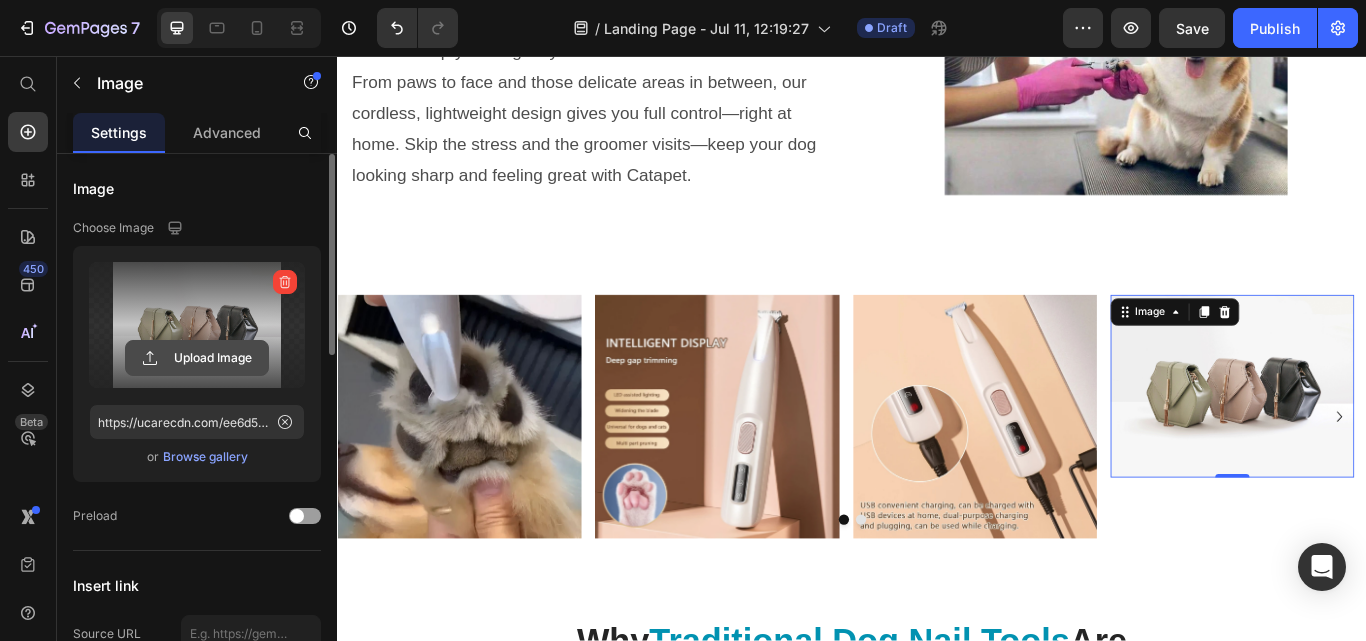 click 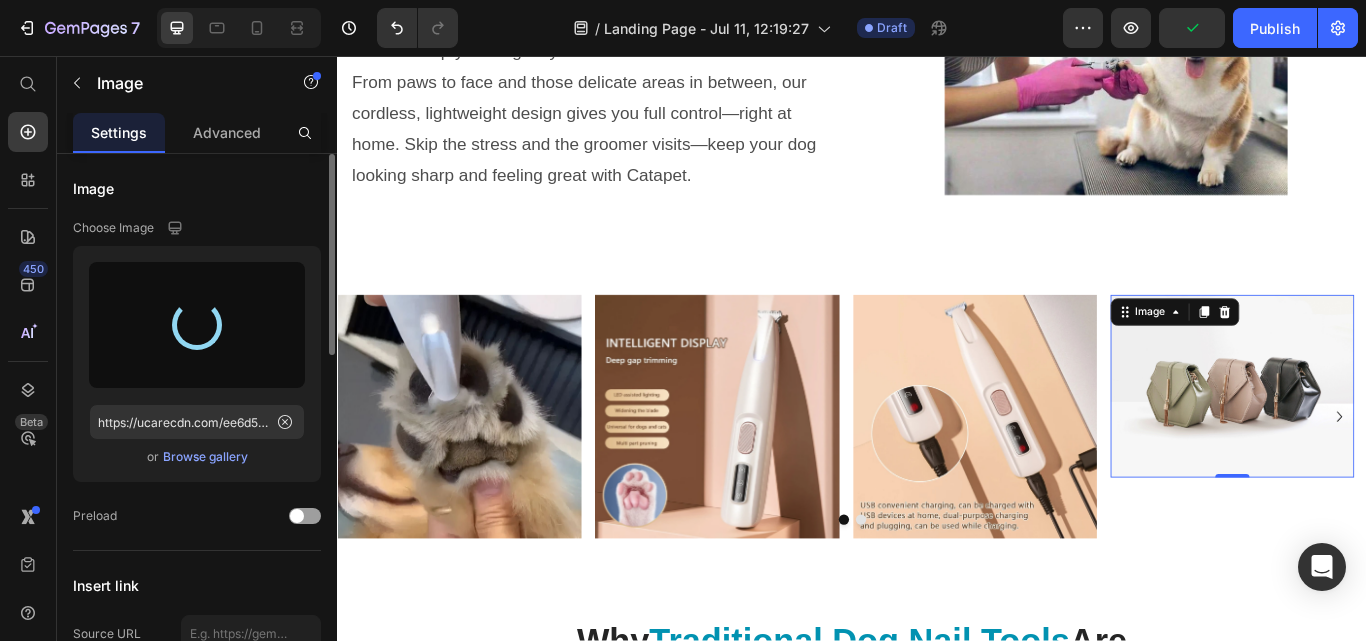 type on "https://cdn.shopify.com/s/files/1/0945/2109/8562/files/gempages_574703779312567408-294d9c31-5eb9-4a09-a2f7-0b1de1e9b034.jpg" 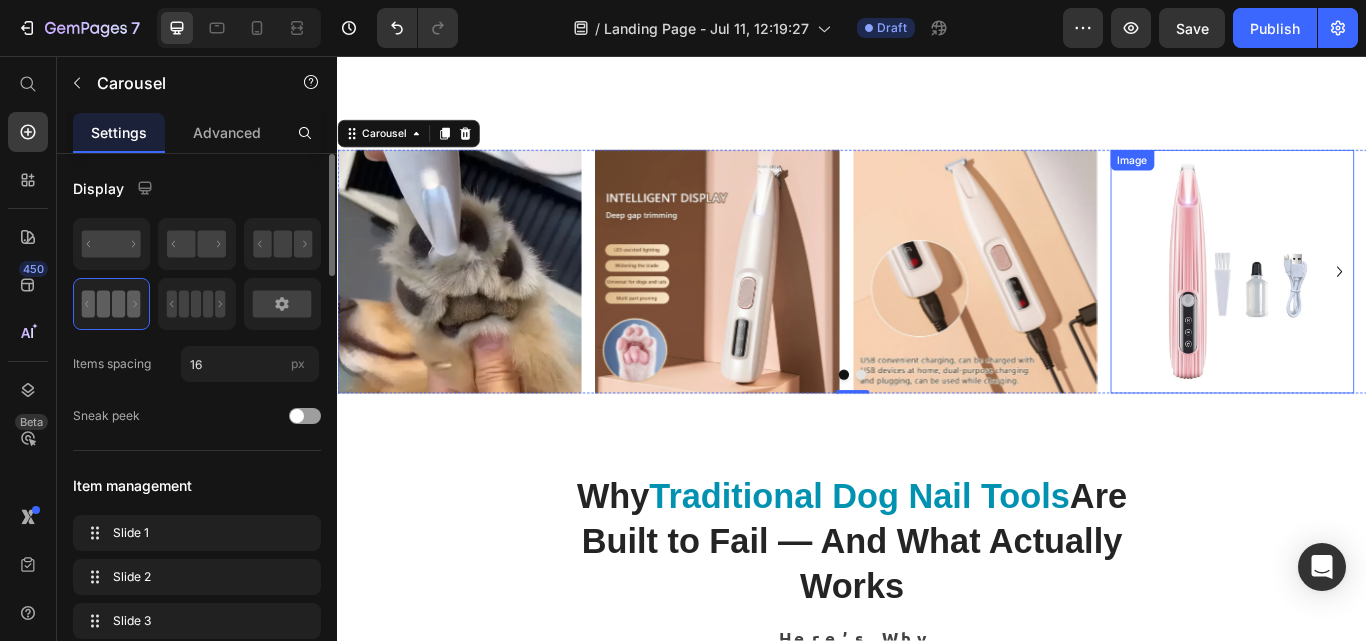 scroll, scrollTop: 1831, scrollLeft: 0, axis: vertical 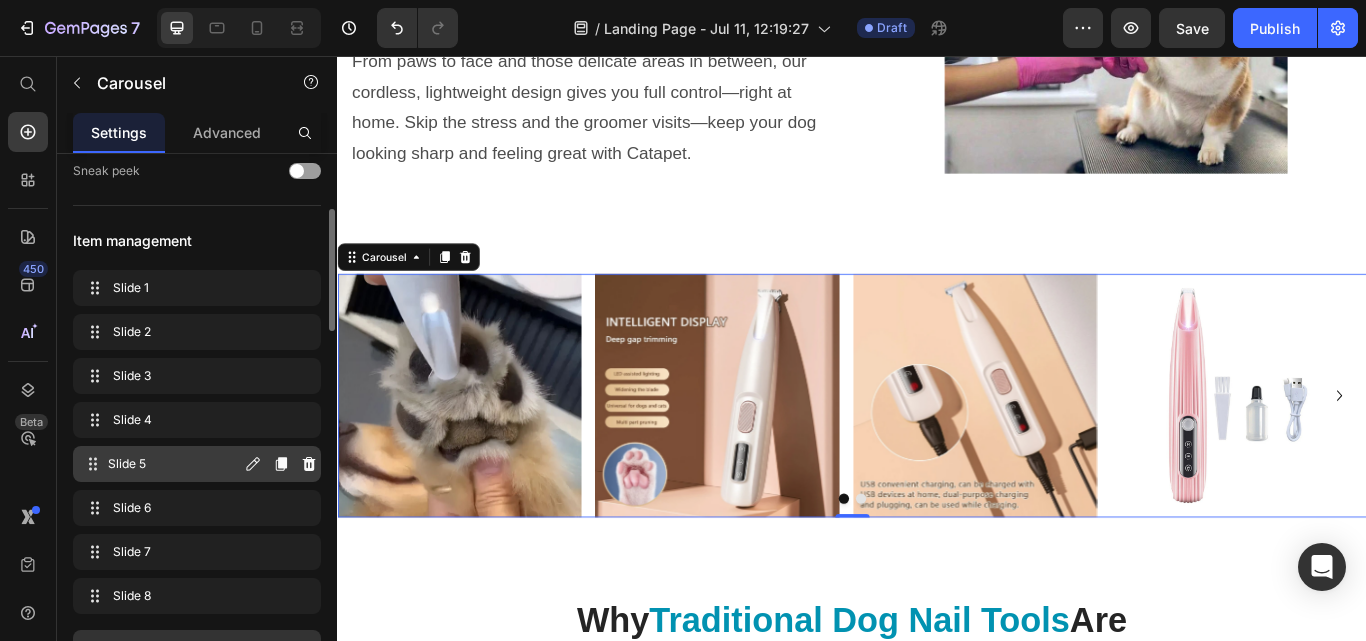 click on "Slide 5" at bounding box center [174, 464] 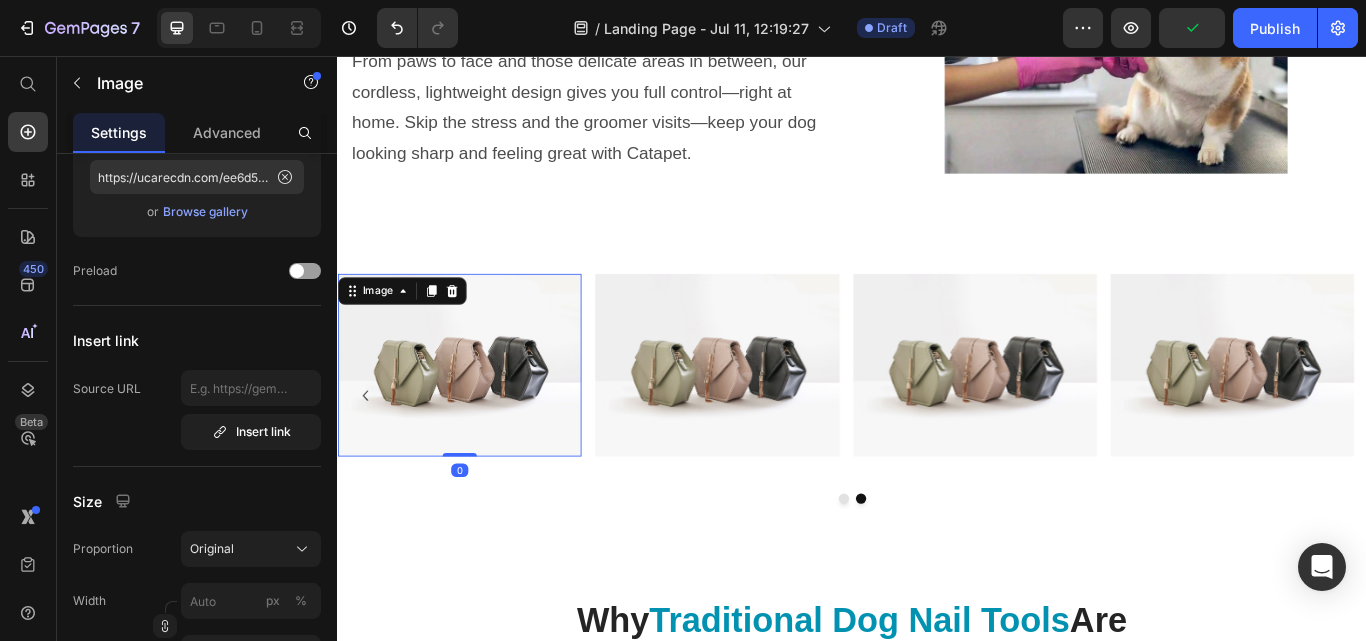scroll, scrollTop: 0, scrollLeft: 0, axis: both 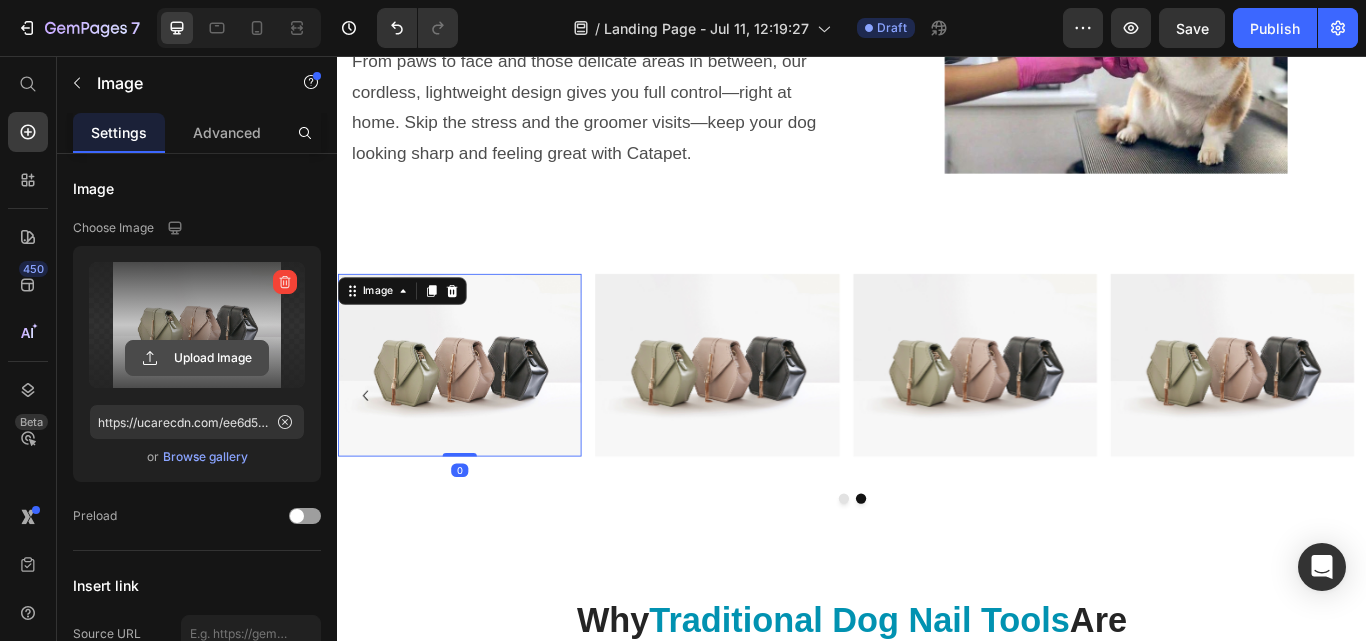 click 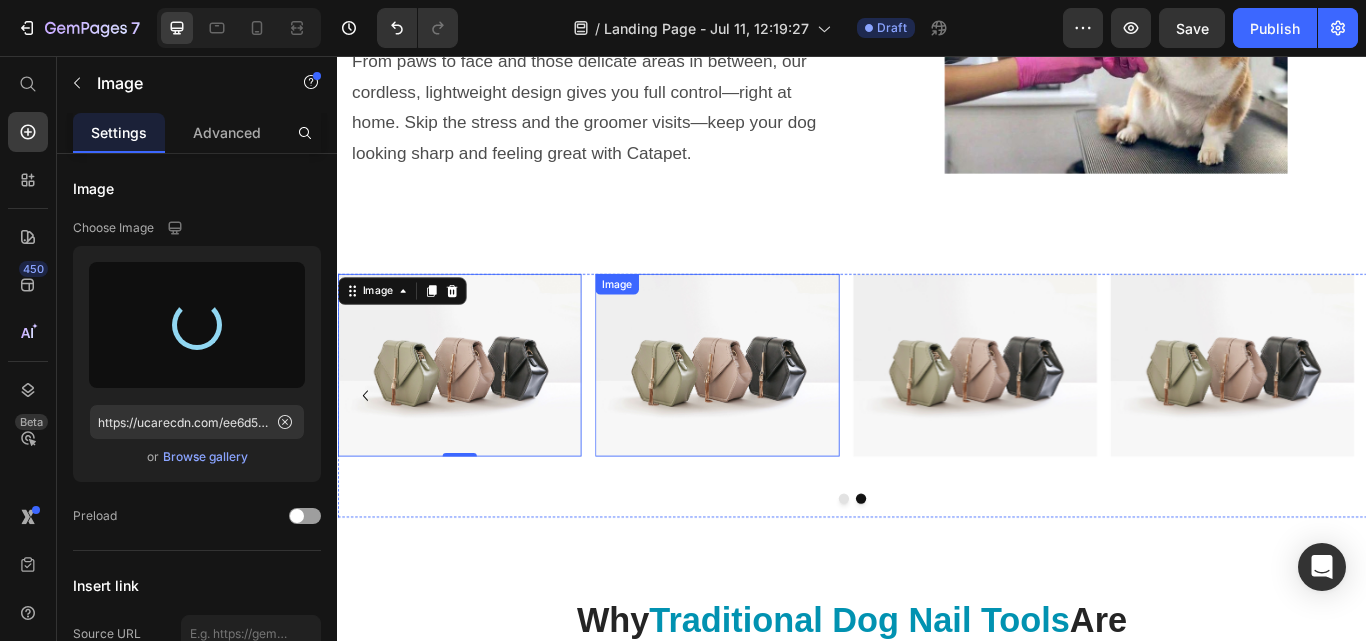 type on "https://cdn.shopify.com/s/files/1/0945/2109/8562/files/gempages_574703779312567408-dc81240e-ae60-4042-9ae7-239e758423ef.jpg" 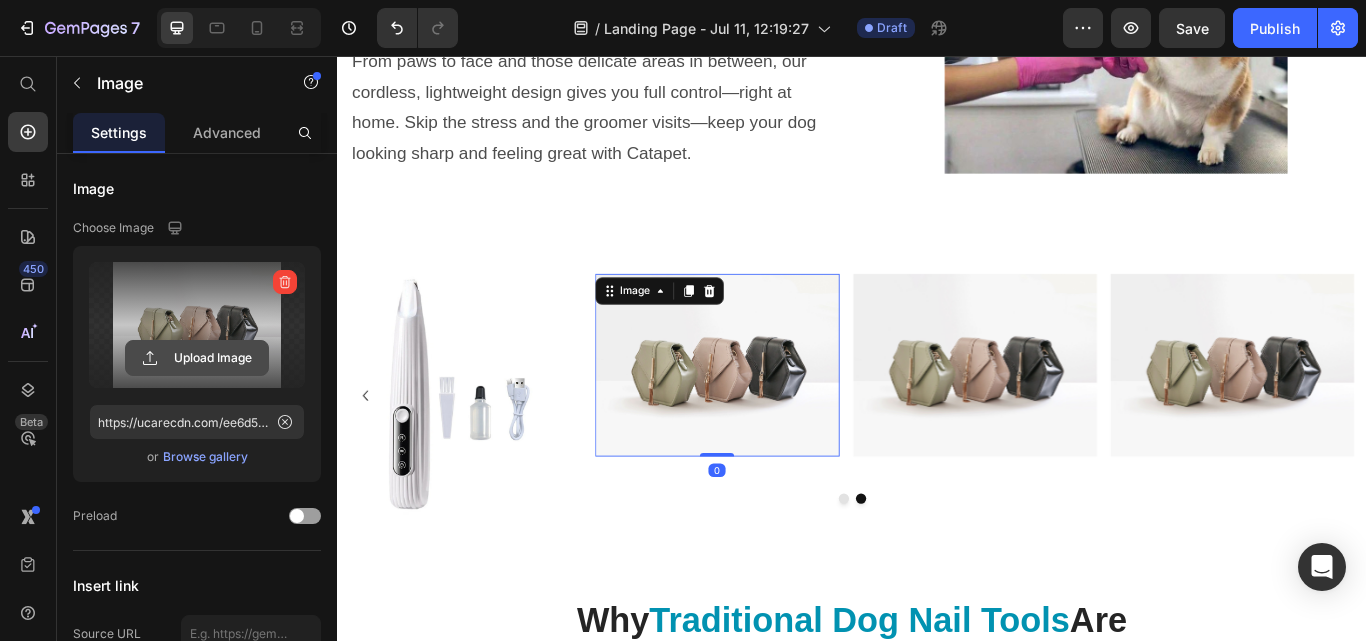 click 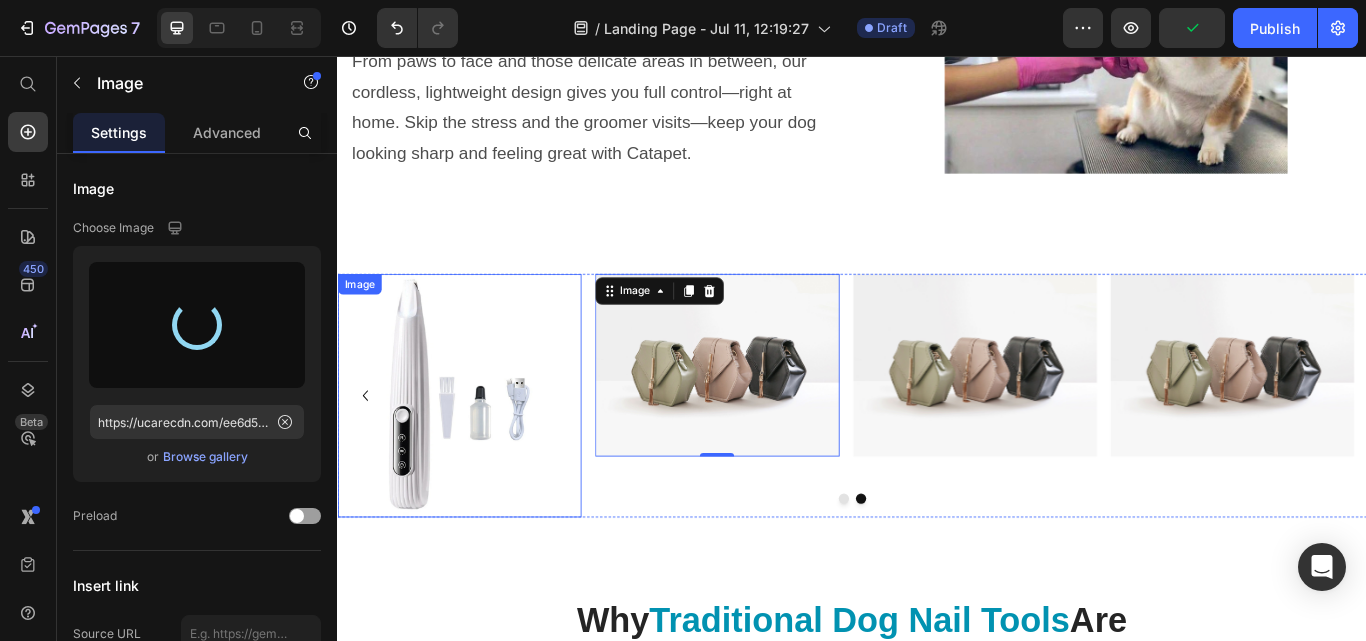 type on "https://cdn.shopify.com/s/files/1/0945/2109/8562/files/gempages_574703779312567408-ba052f96-c865-4d4a-8ba6-18895869366f.jpg" 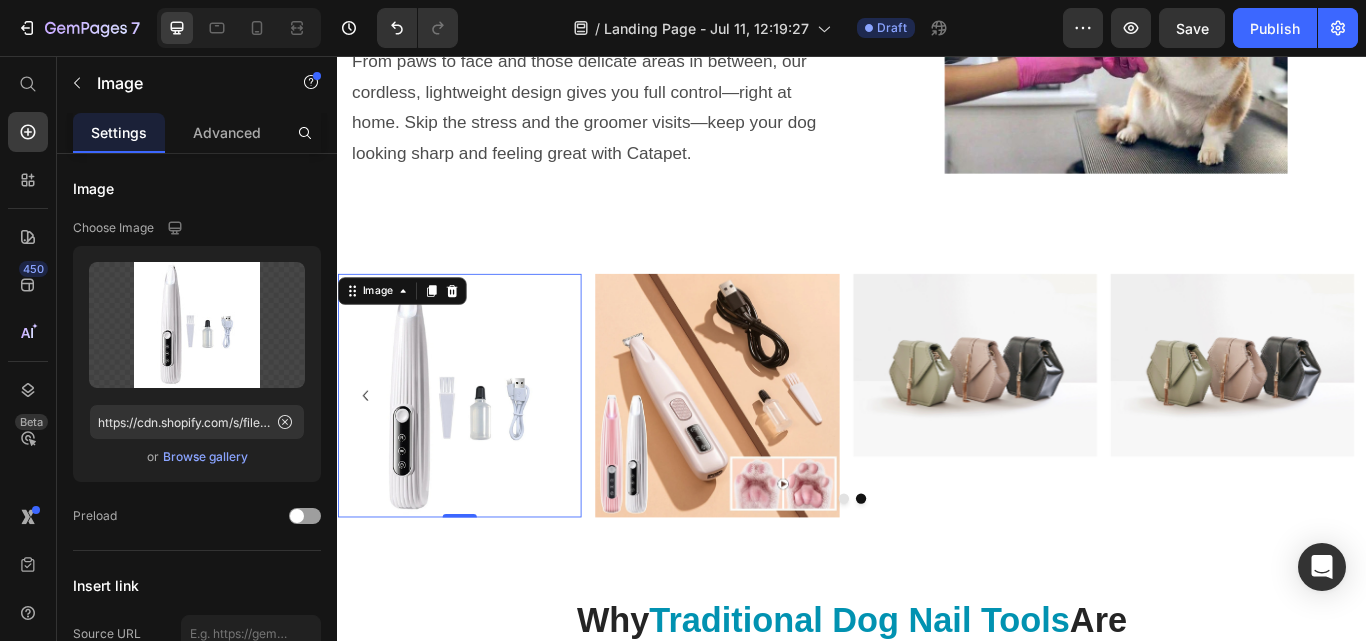 click on "Browse gallery" at bounding box center [205, 457] 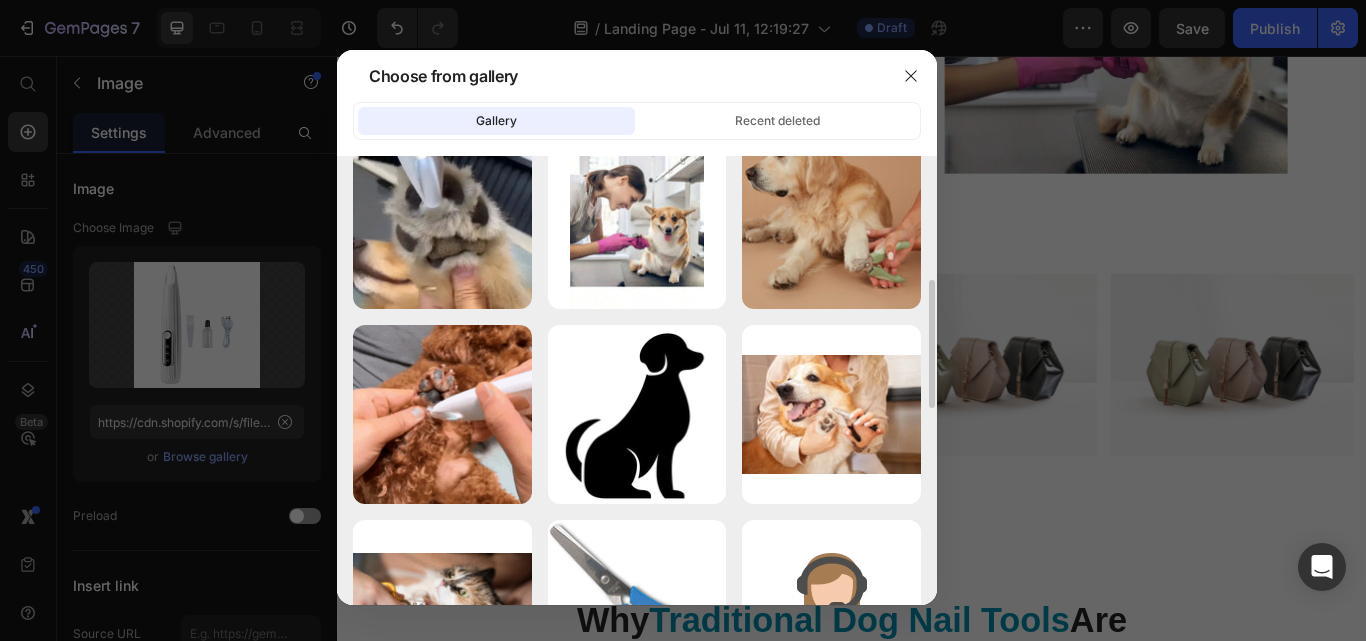 scroll, scrollTop: 432, scrollLeft: 0, axis: vertical 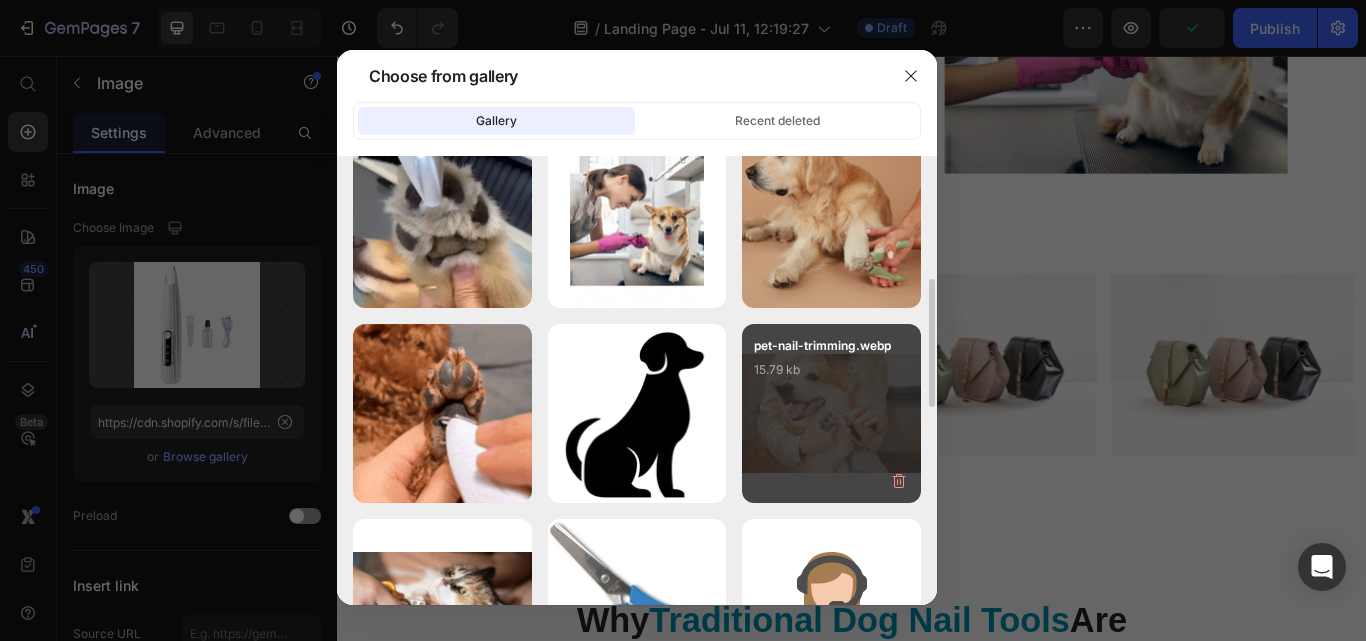 click on "pet-nail-trimming.webp 15.79 kb" at bounding box center [831, 376] 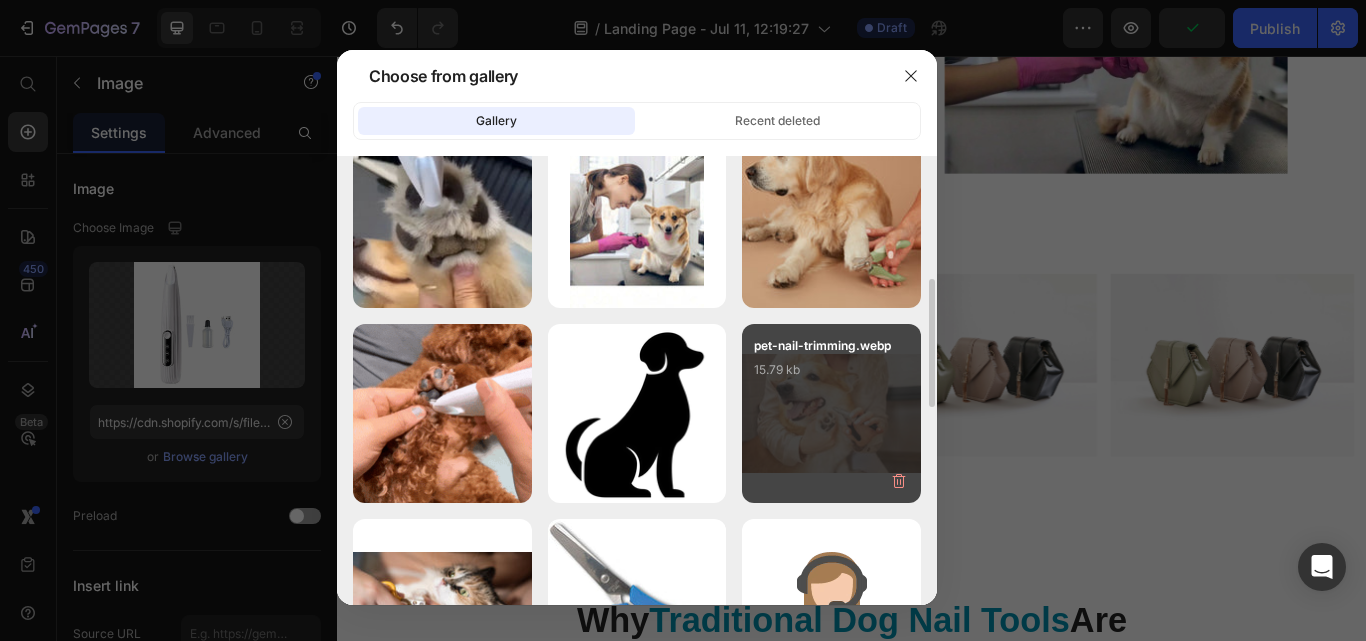 type on "https://cdn.shopify.com/s/files/1/0945/2109/8562/files/gempages_574703779312567408-475e6fb3-6cfb-4105-9caf-7a2ee671b4e0.webp" 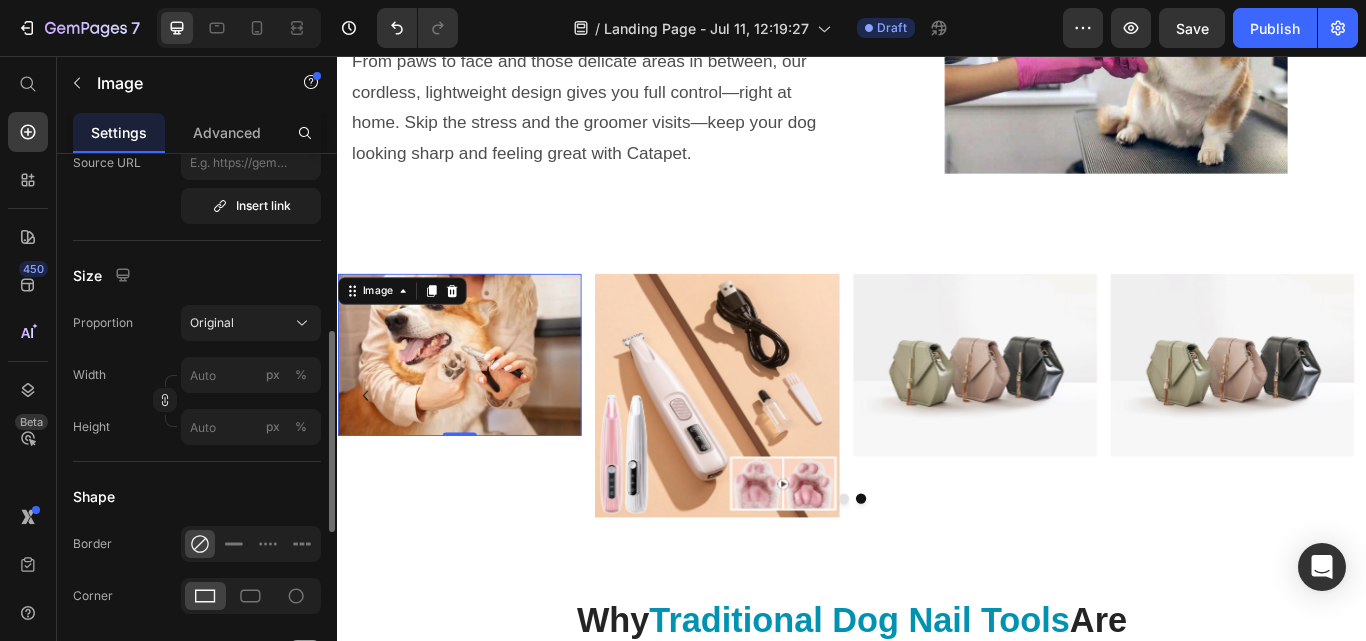 scroll, scrollTop: 473, scrollLeft: 0, axis: vertical 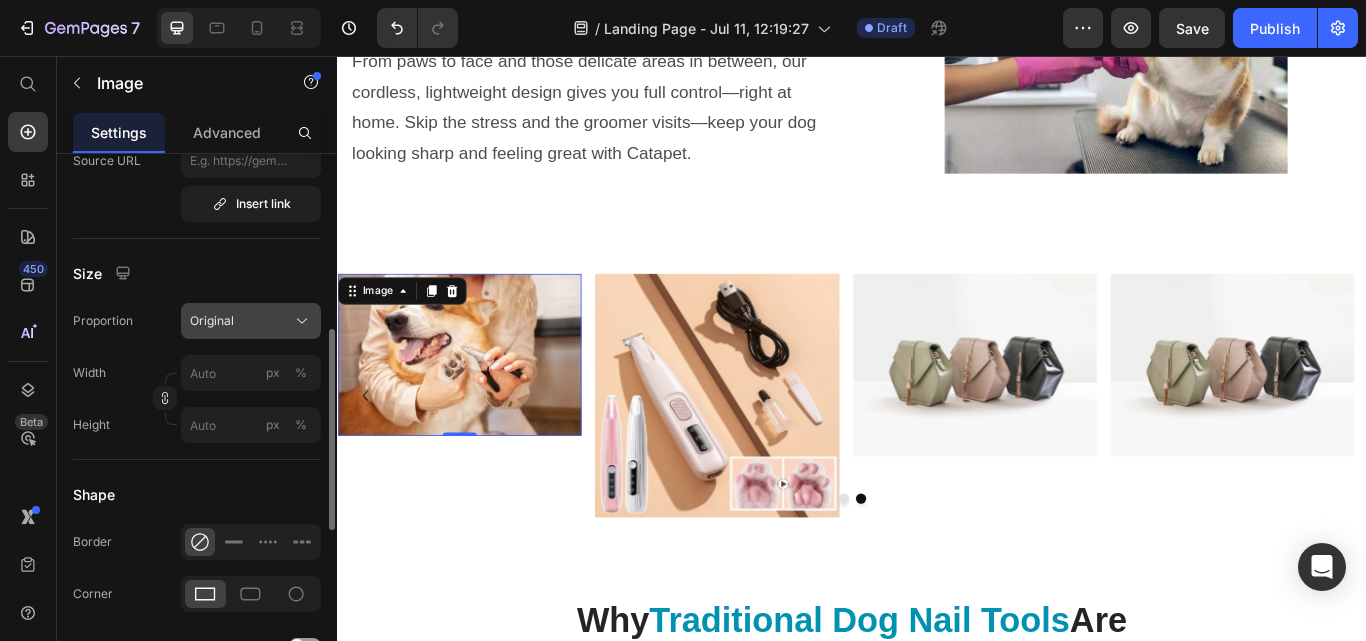 click 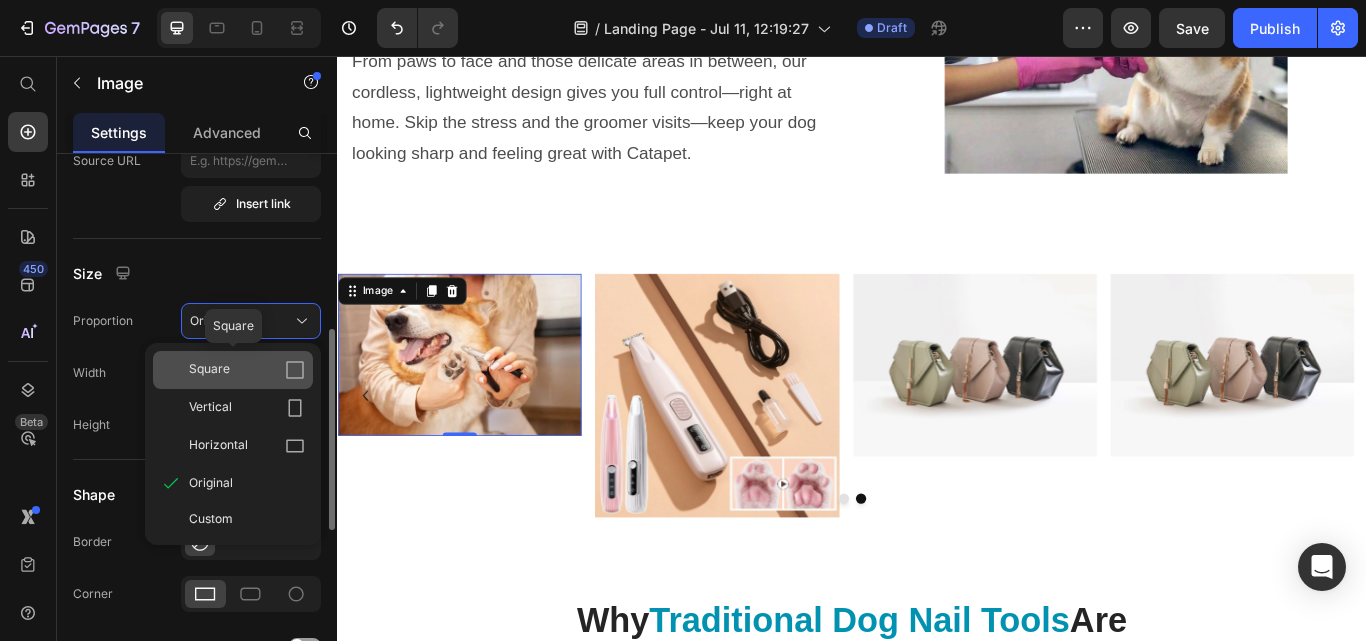 click 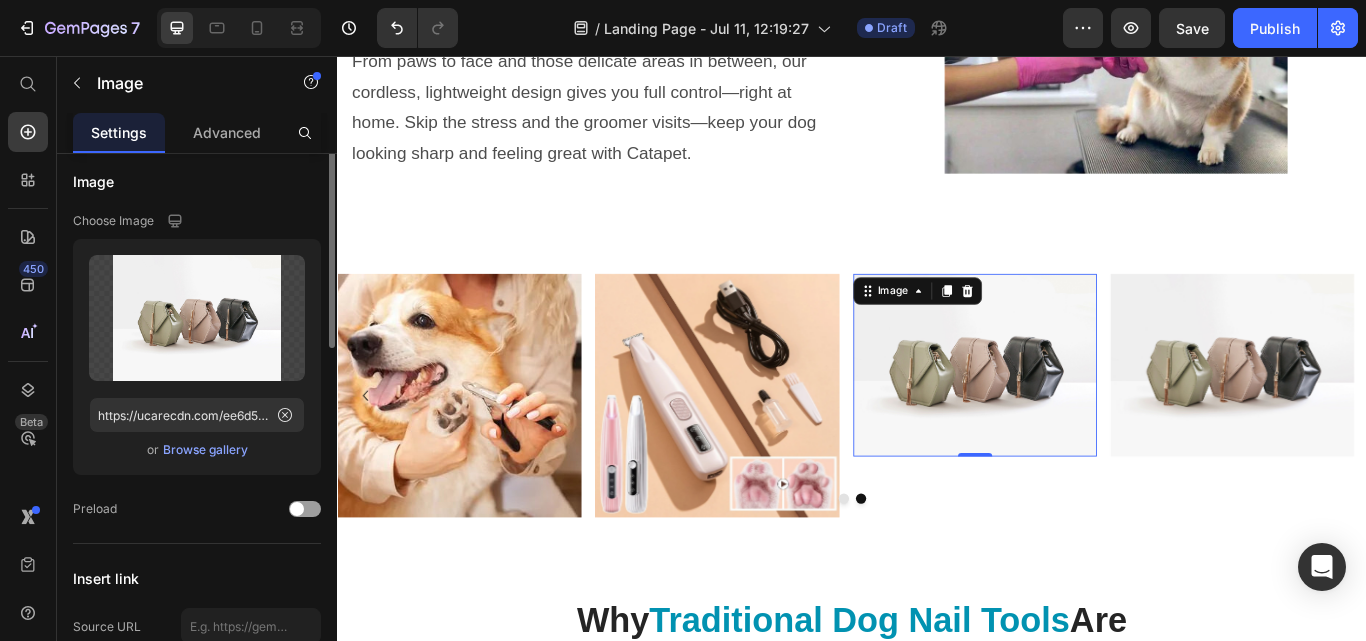 scroll, scrollTop: 0, scrollLeft: 0, axis: both 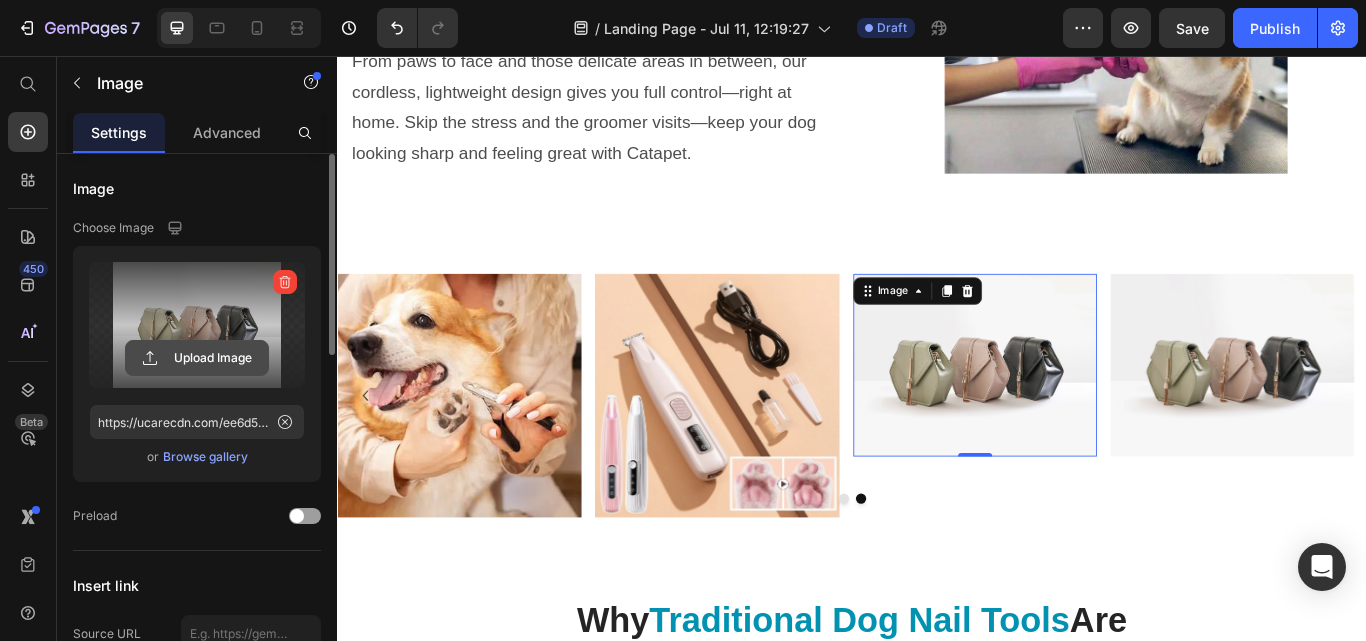 click 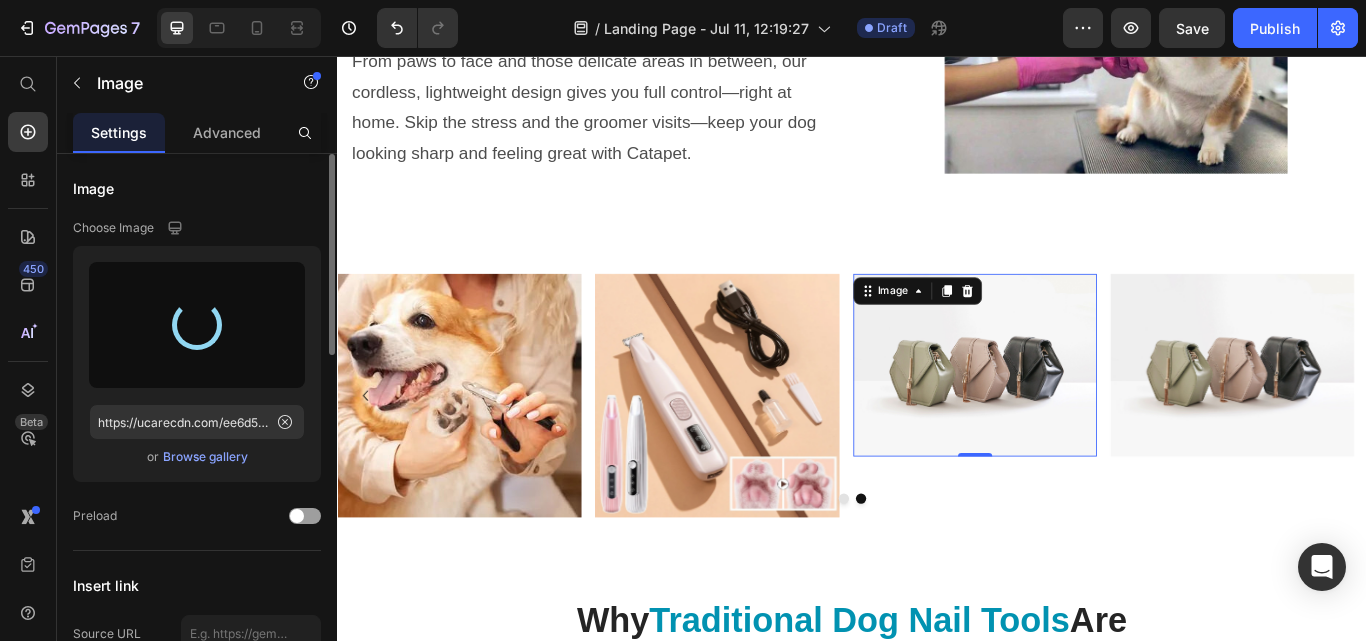 type on "https://cdn.shopify.com/s/files/1/0945/2109/8562/files/gempages_574703779312567408-12dc96e5-50f7-4aa0-9ba1-25e95a12ec7d.gif" 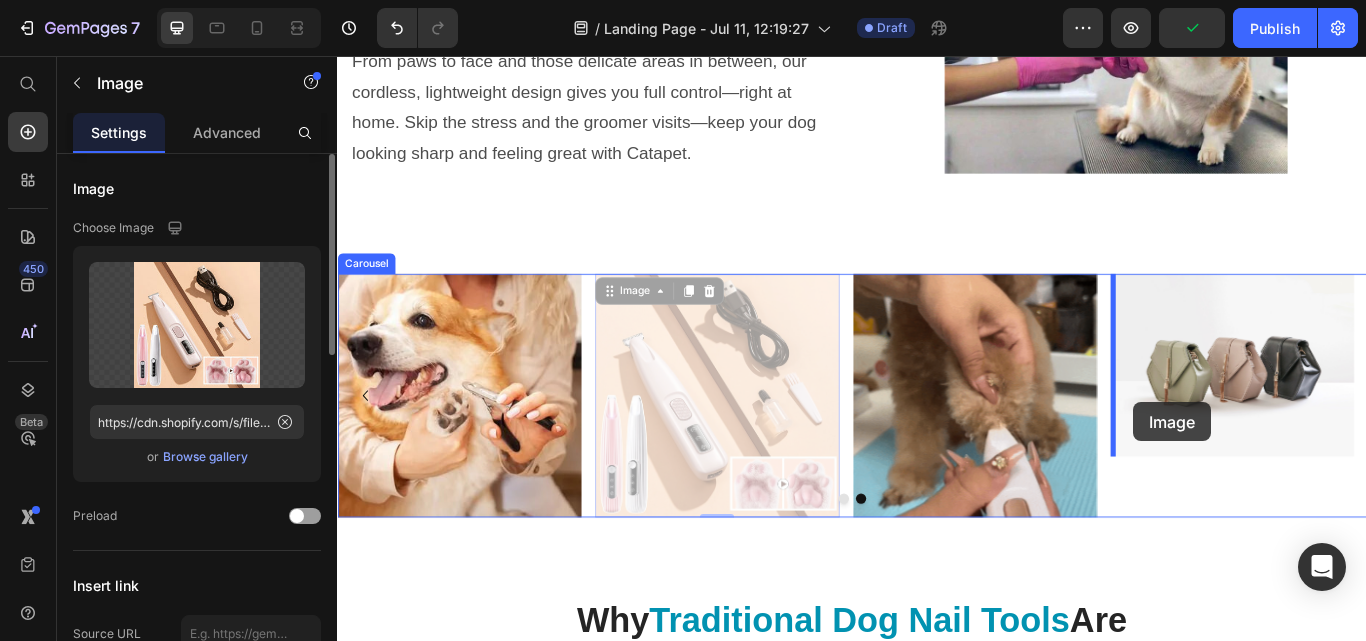 drag, startPoint x: 784, startPoint y: 476, endPoint x: 1265, endPoint y: 460, distance: 481.26605 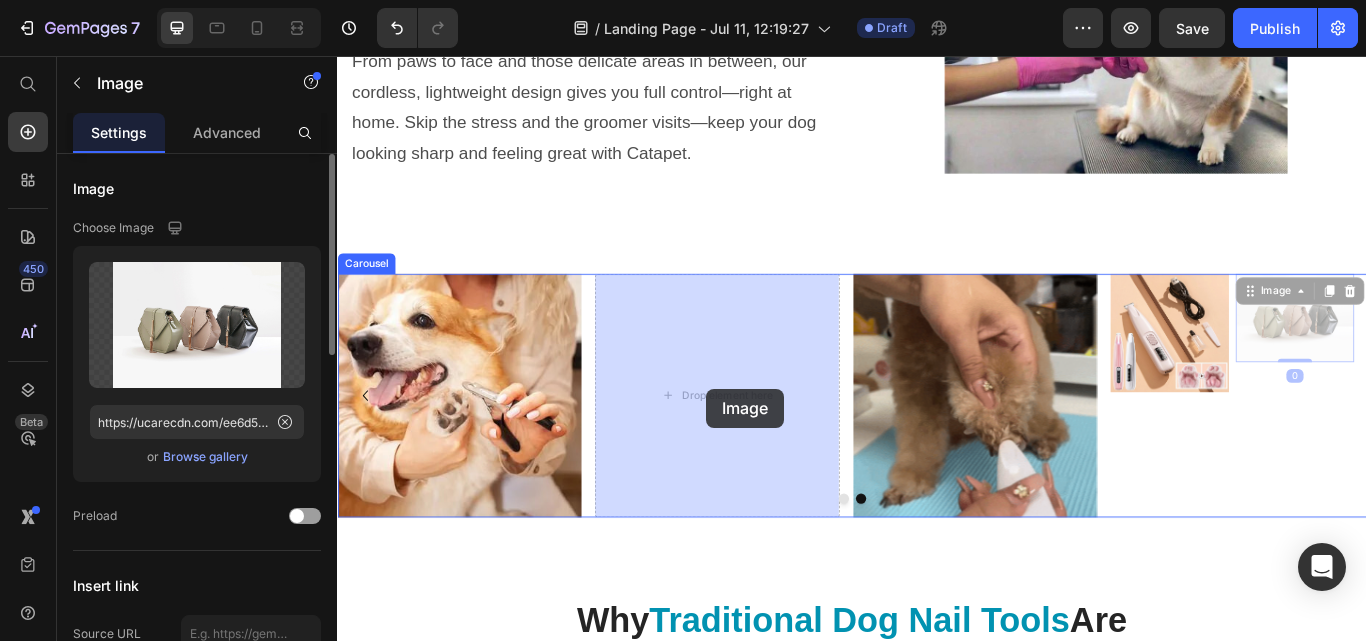 drag, startPoint x: 1423, startPoint y: 386, endPoint x: 766, endPoint y: 444, distance: 659.5552 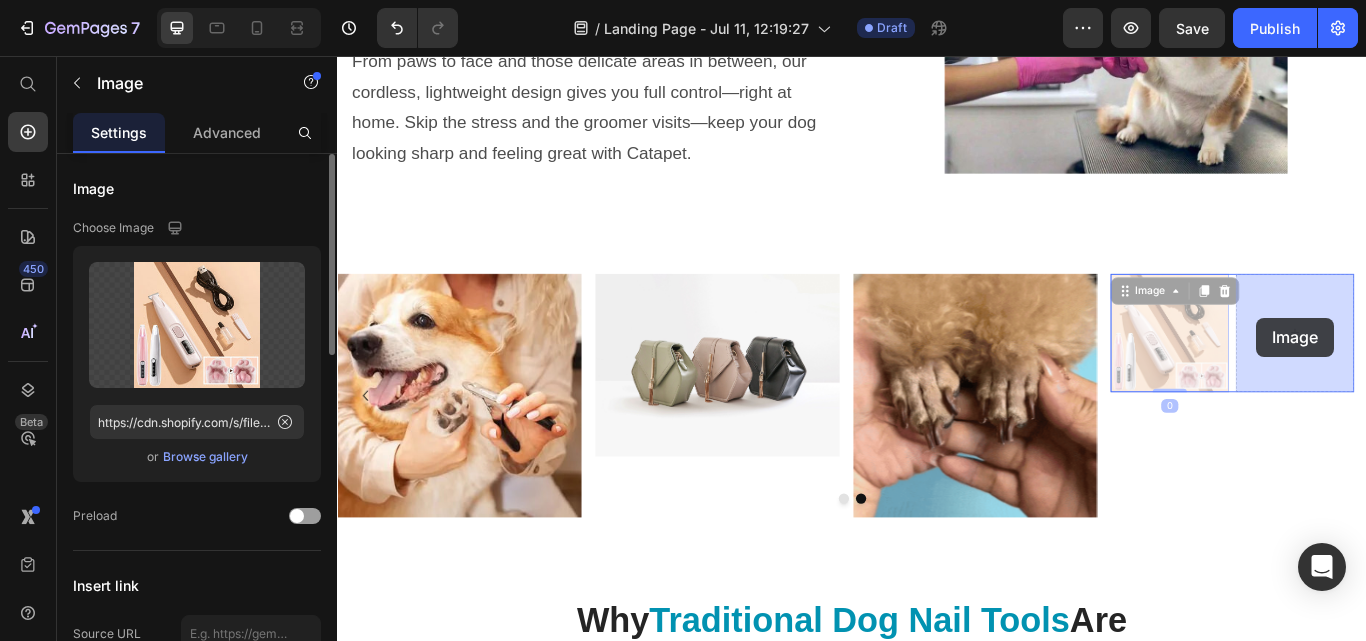 drag, startPoint x: 1321, startPoint y: 363, endPoint x: 1381, endPoint y: 363, distance: 60 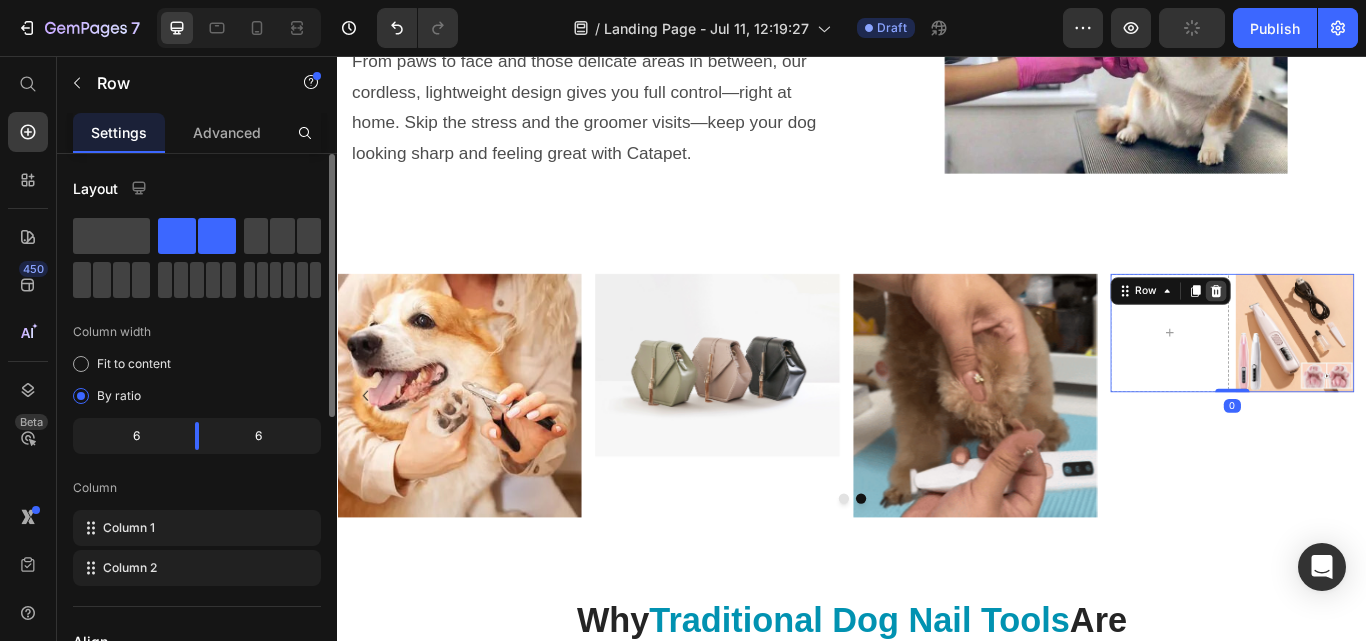 click 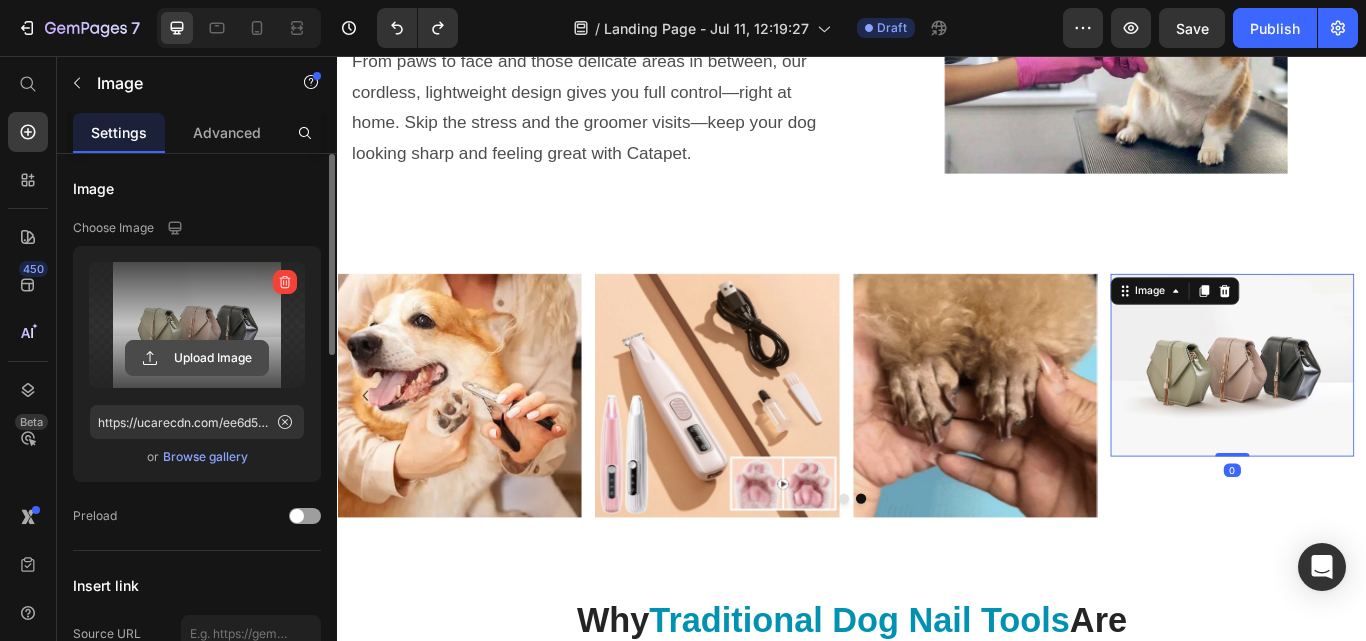 click 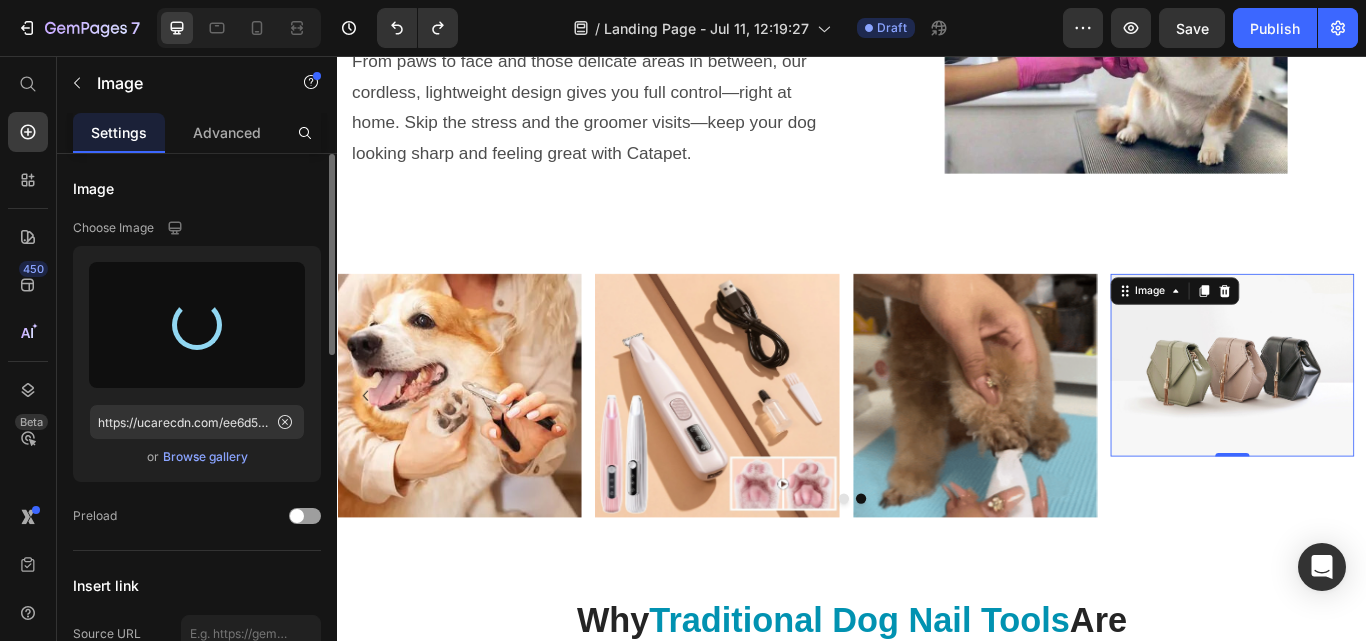 type on "https://cdn.shopify.com/s/files/1/0945/2109/8562/files/gempages_574703779312567408-97e87a16-7614-4fd2-a01e-8a8f3994f842.gif" 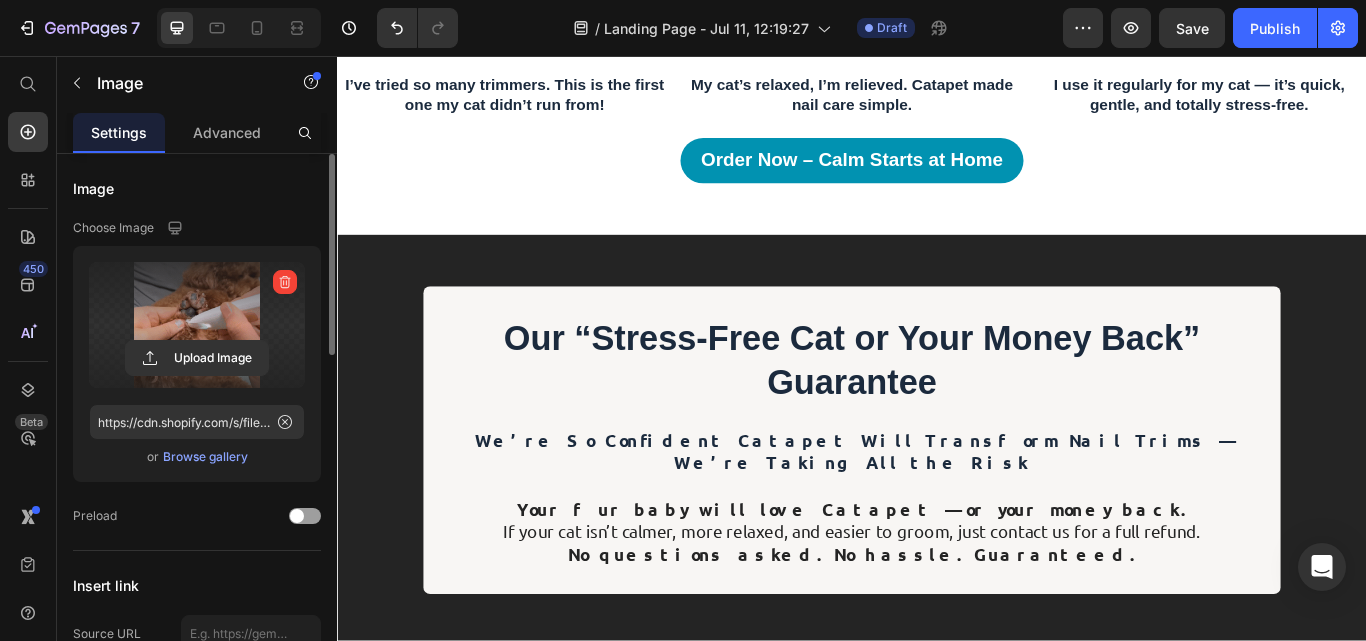 scroll, scrollTop: 7404, scrollLeft: 0, axis: vertical 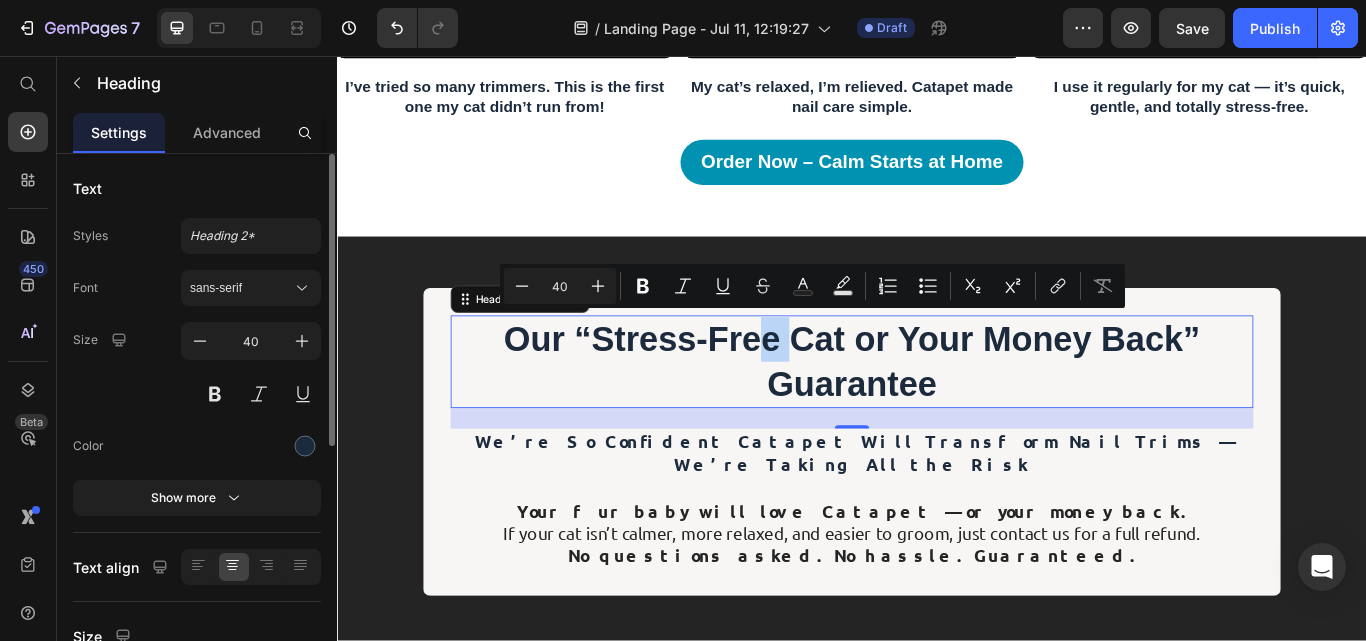 drag, startPoint x: 853, startPoint y: 372, endPoint x: 822, endPoint y: 379, distance: 31.780497 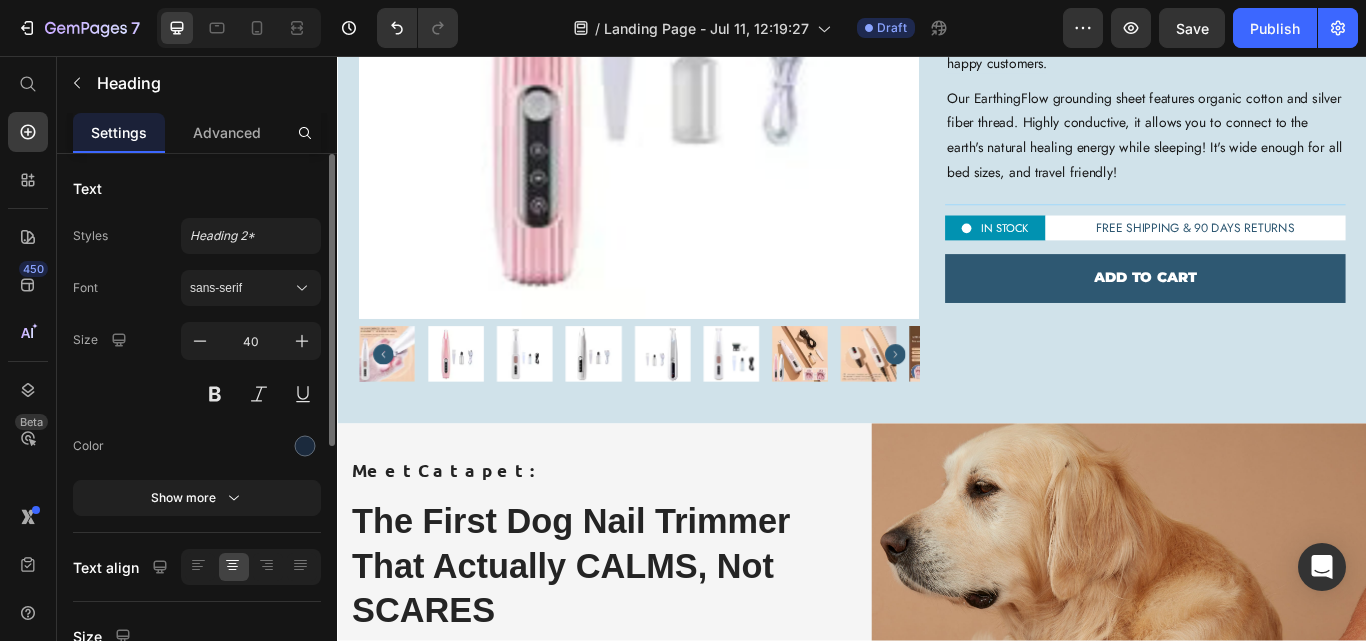 scroll, scrollTop: 4442, scrollLeft: 0, axis: vertical 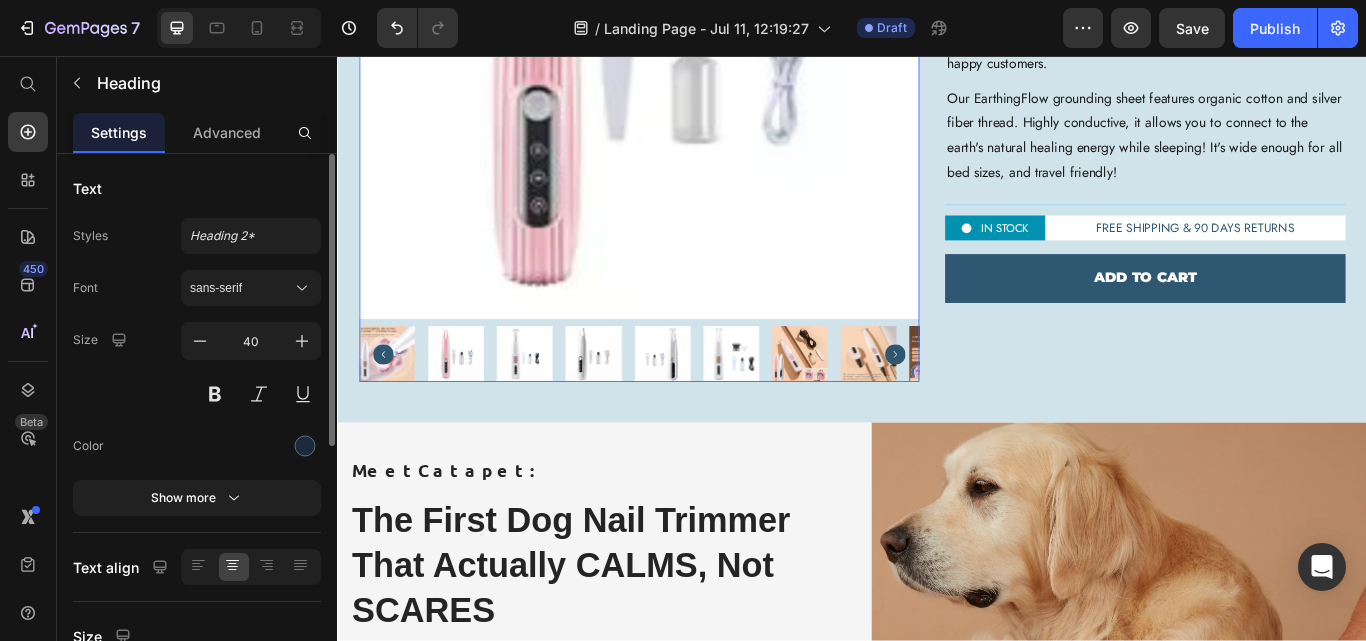 click at bounding box center [688, 36] 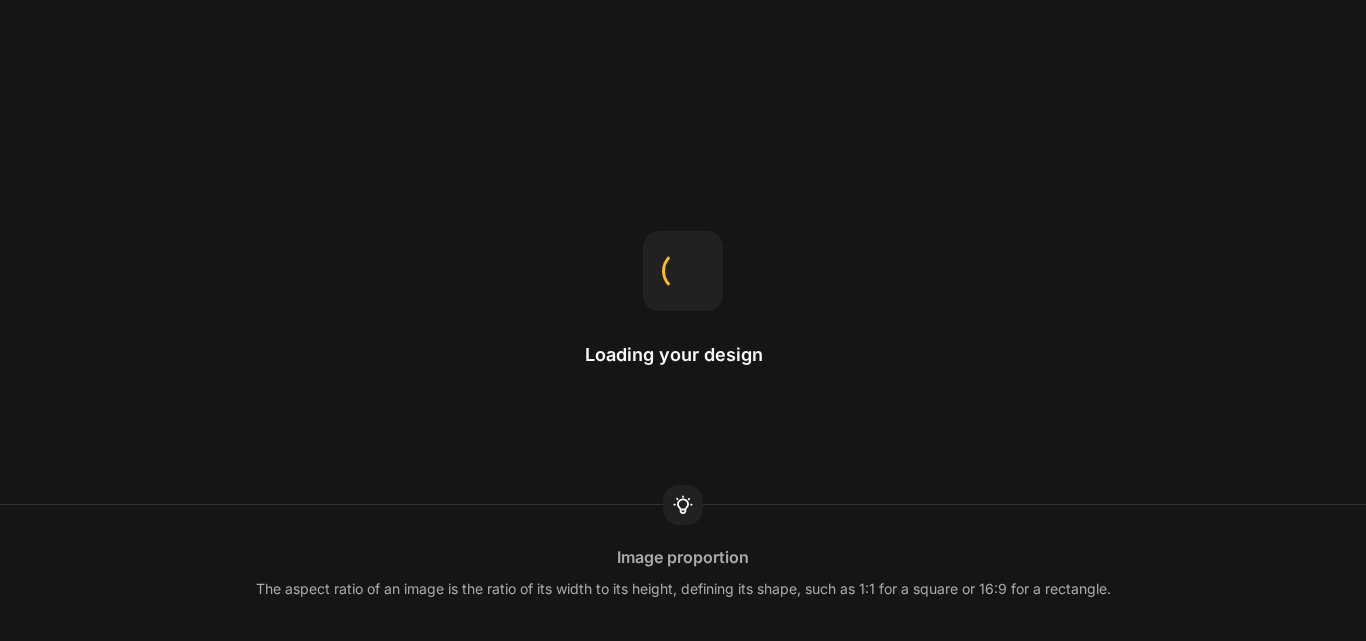 scroll, scrollTop: 0, scrollLeft: 0, axis: both 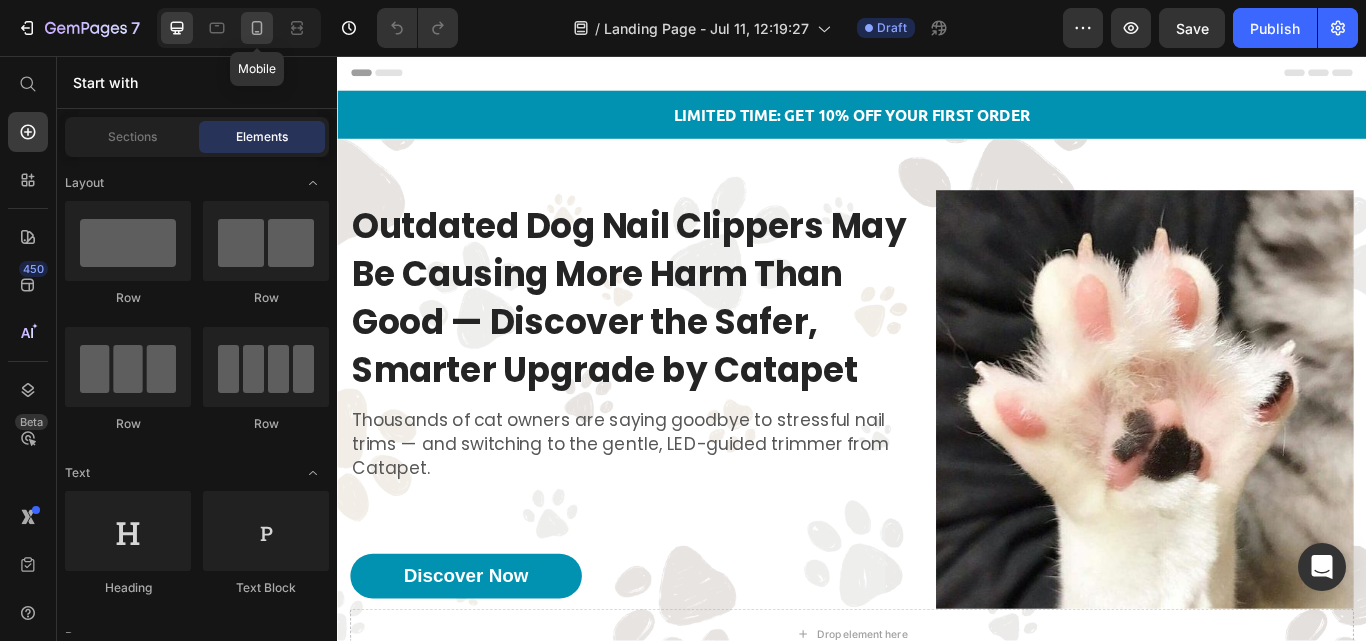 click 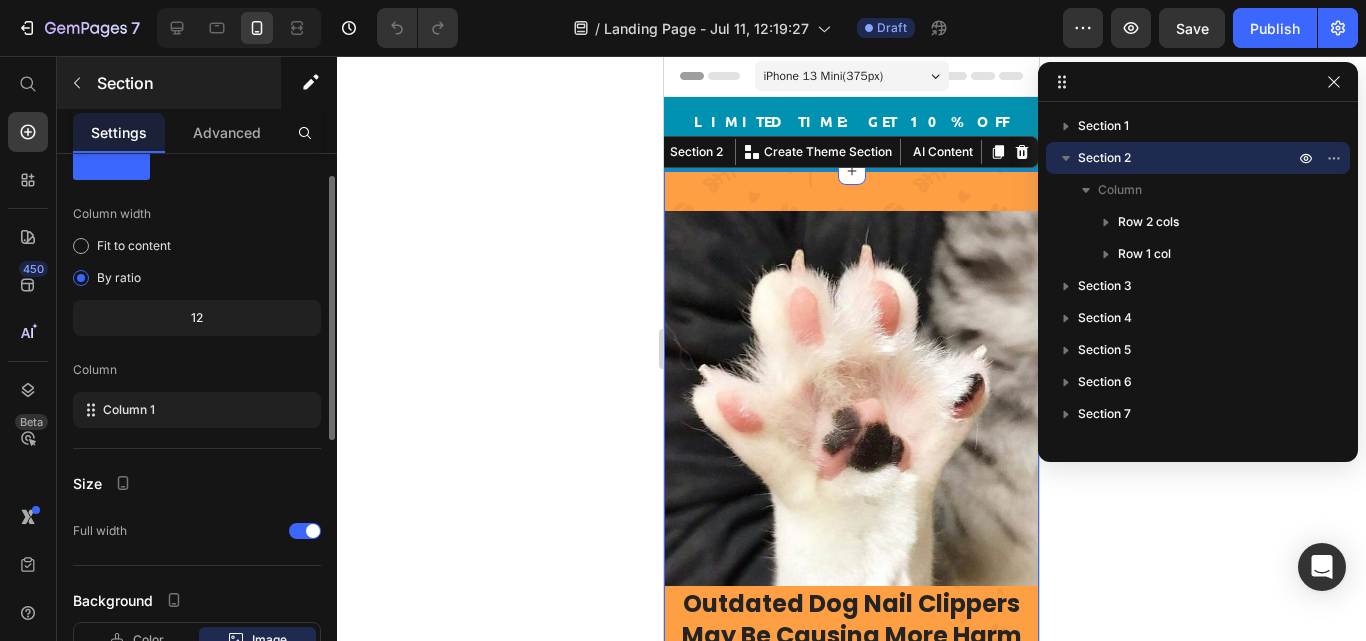 scroll, scrollTop: 64, scrollLeft: 0, axis: vertical 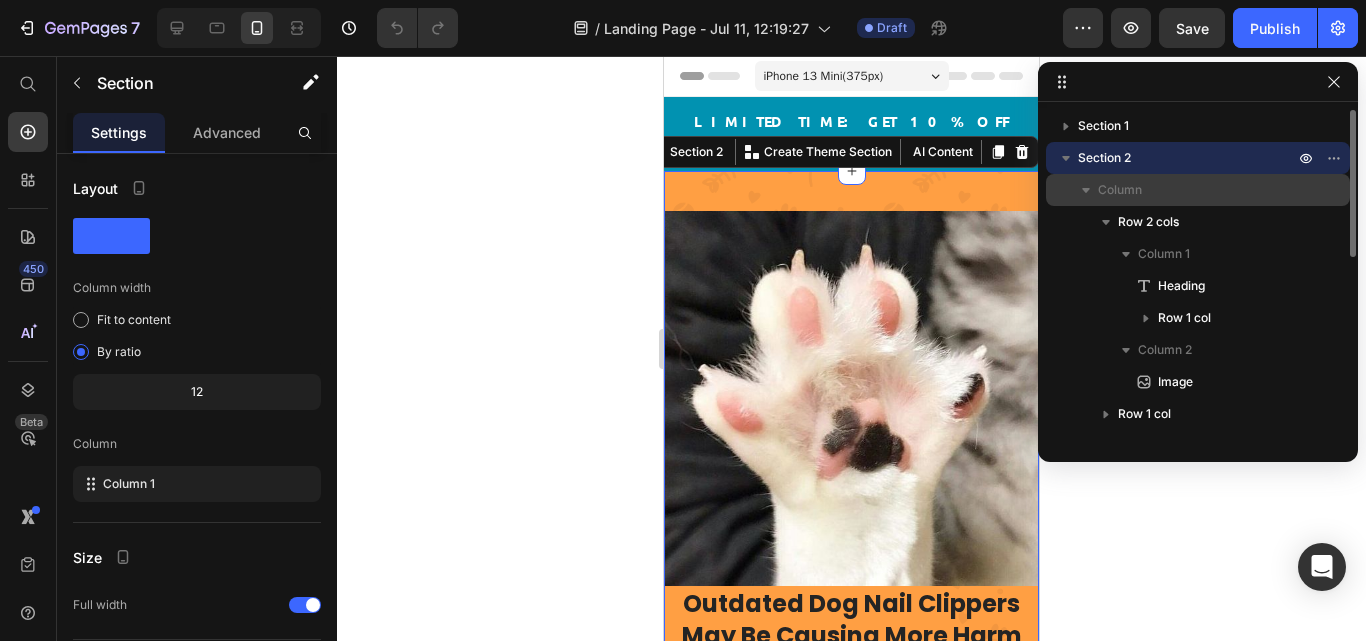 click on "Column" at bounding box center (1120, 190) 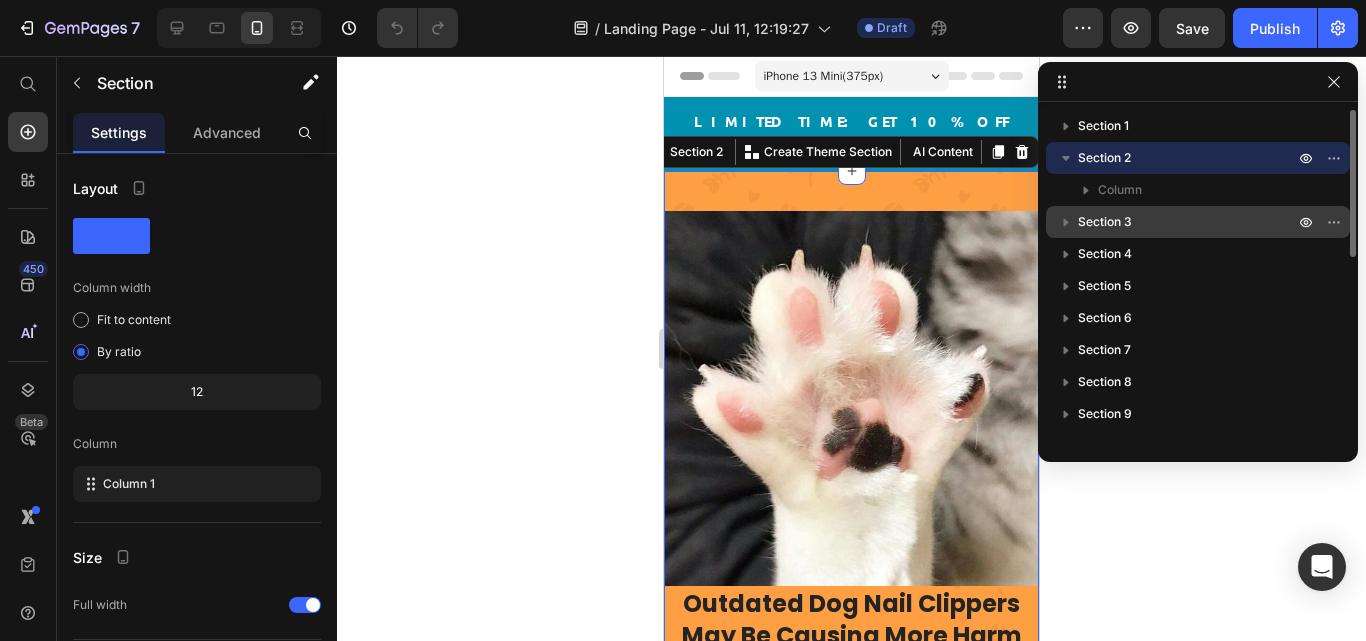 click on "Section 3" at bounding box center (1105, 222) 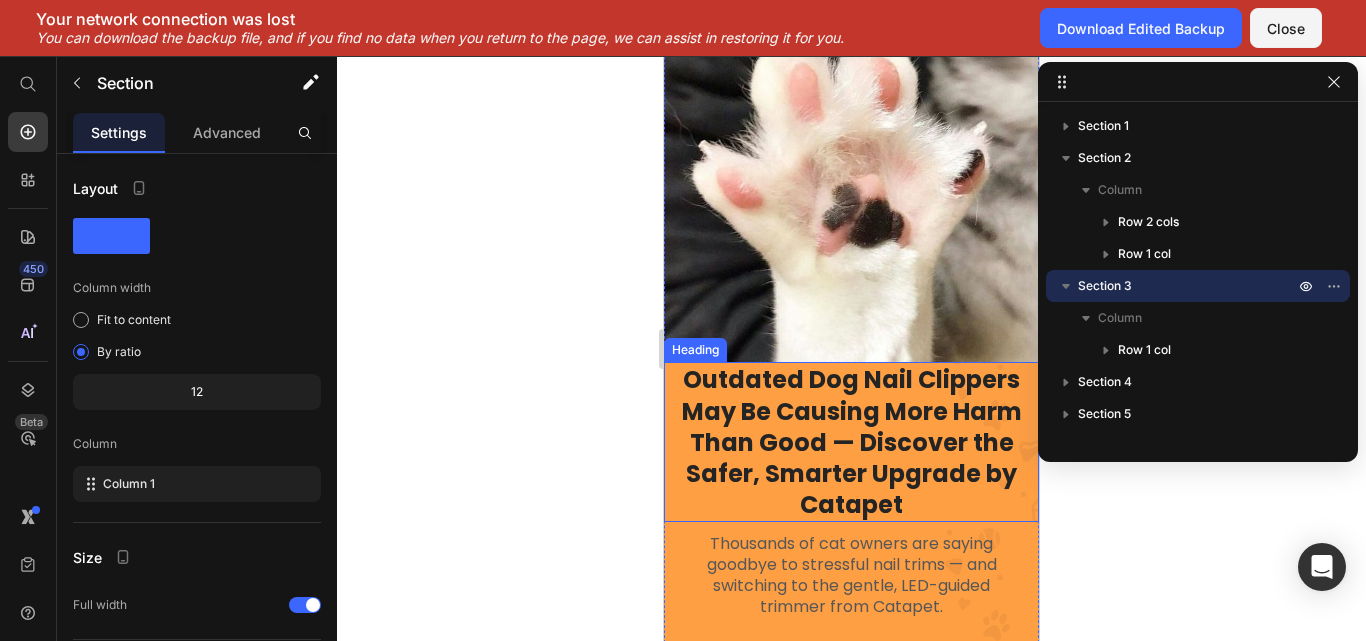 scroll, scrollTop: 0, scrollLeft: 0, axis: both 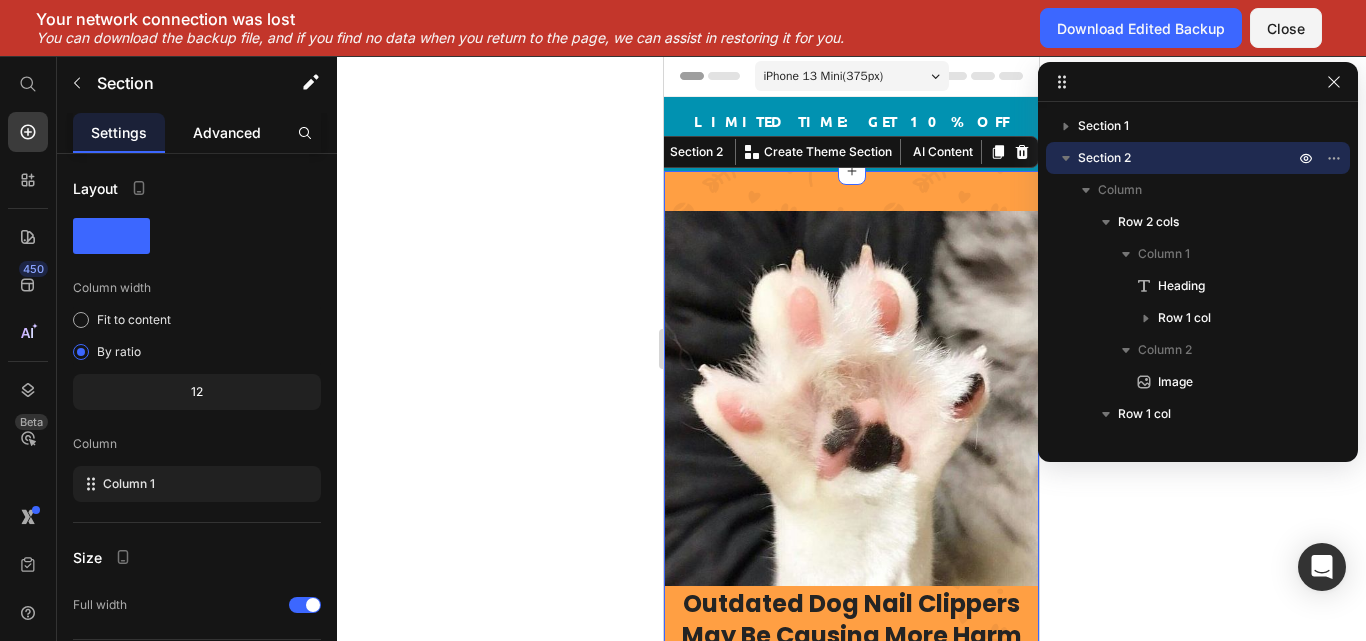 click on "Advanced" 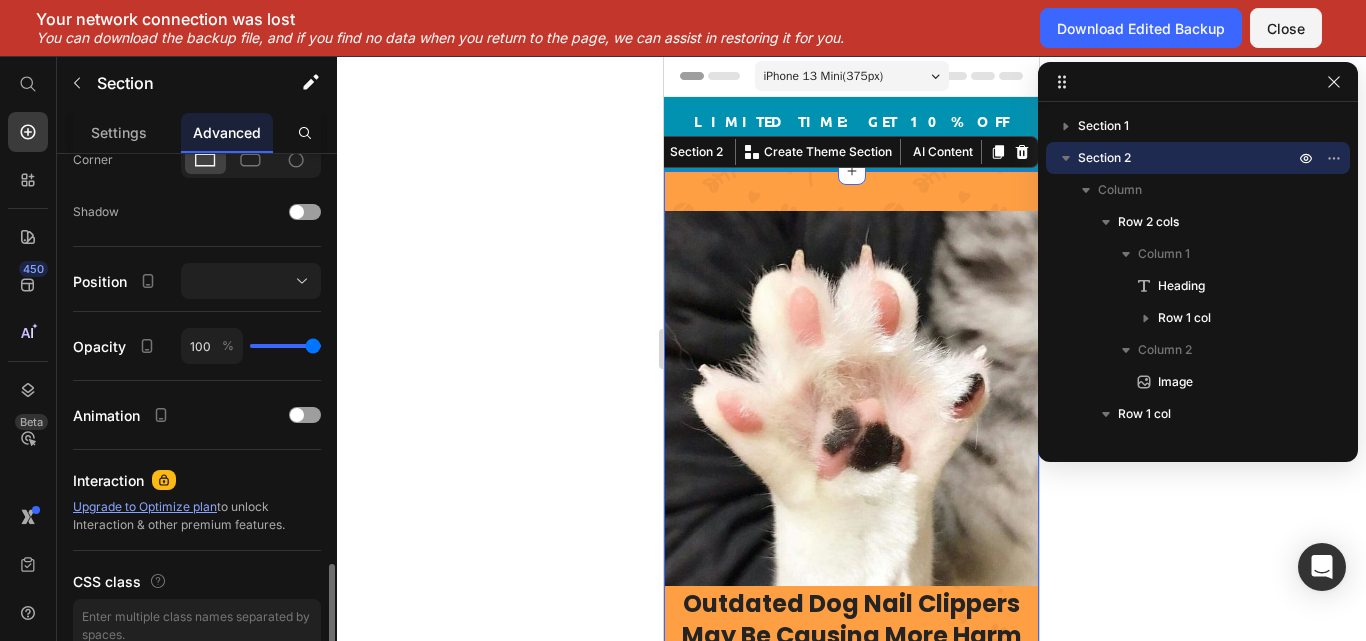 scroll, scrollTop: 725, scrollLeft: 0, axis: vertical 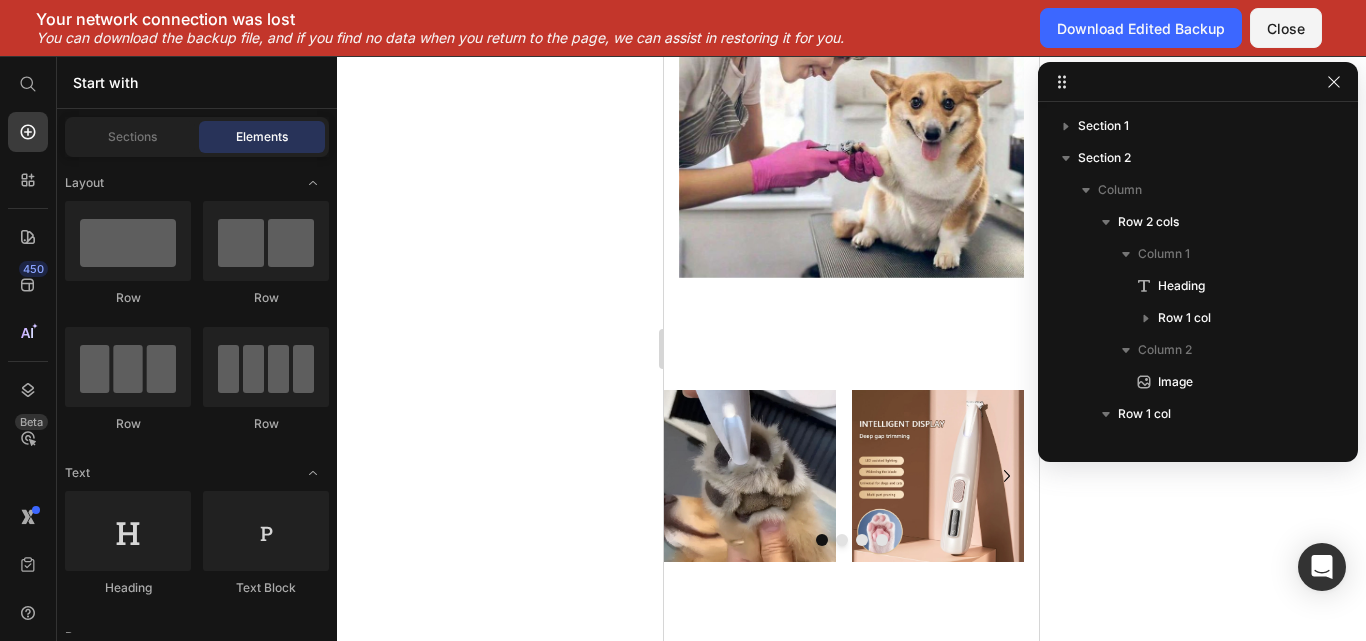 click on "Image Make Grooming  Stress-Free  with Catapet Heading No more anxious pups or messy grooming struggles.  Catapet’s QuietTrim™ Clippers  are specially designed with low-noise technology and a gentle, pet-safe blade to help your dog stay calm and at ease. From paws to face and those delicate areas in between, our cordless, lightweight design gives you full control—right at home. Skip the stress and the groomer visits—keep your dog looking sharp and feeling great with Catapet. Text Block Row Row Section 5
Image Image Image Image Image Image Image Image
Carousel Section 6 Why  Traditional Dog Nail Tools  Are Built to Fail — And What Actually Works Heading Here’s Why Text block Row ❌ 1.  Poor Visibility = Painful Mistakes Text block Traditional clippers offer no guidance — making it easy to cut too deep and hit the quick. That means pain, bleeding, and long-term fear for your cat. Text block Row ❌ 2." at bounding box center [851, 2670] 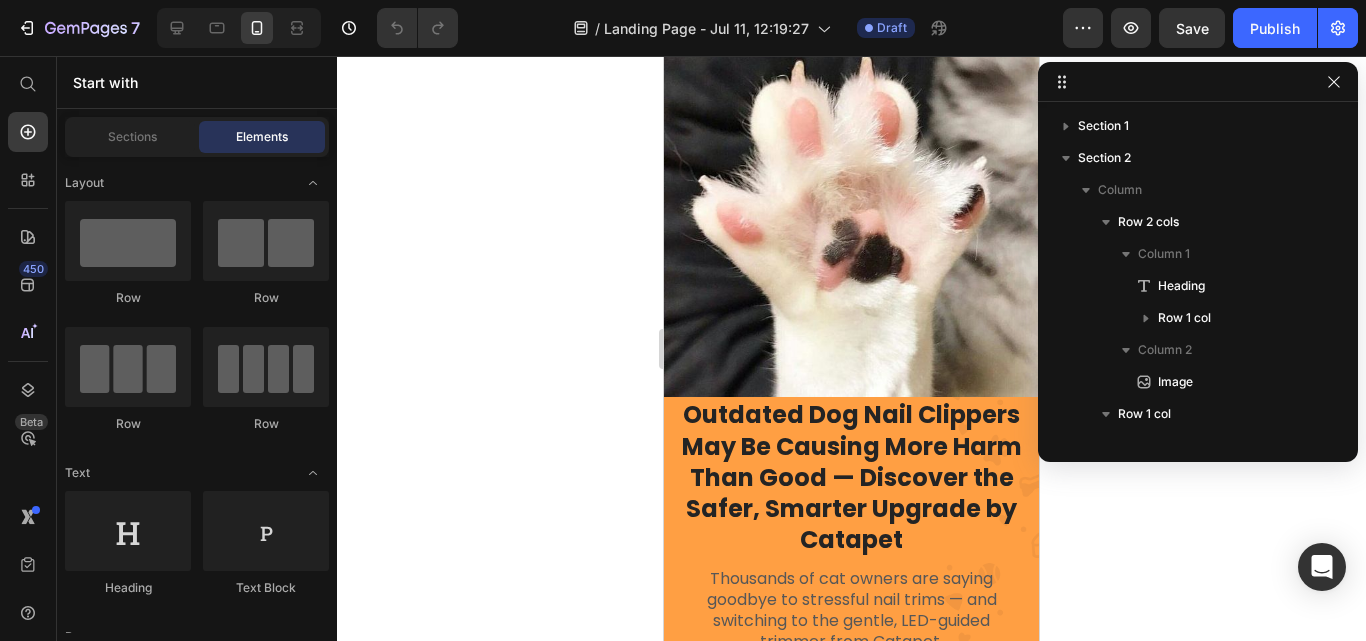 scroll, scrollTop: 0, scrollLeft: 0, axis: both 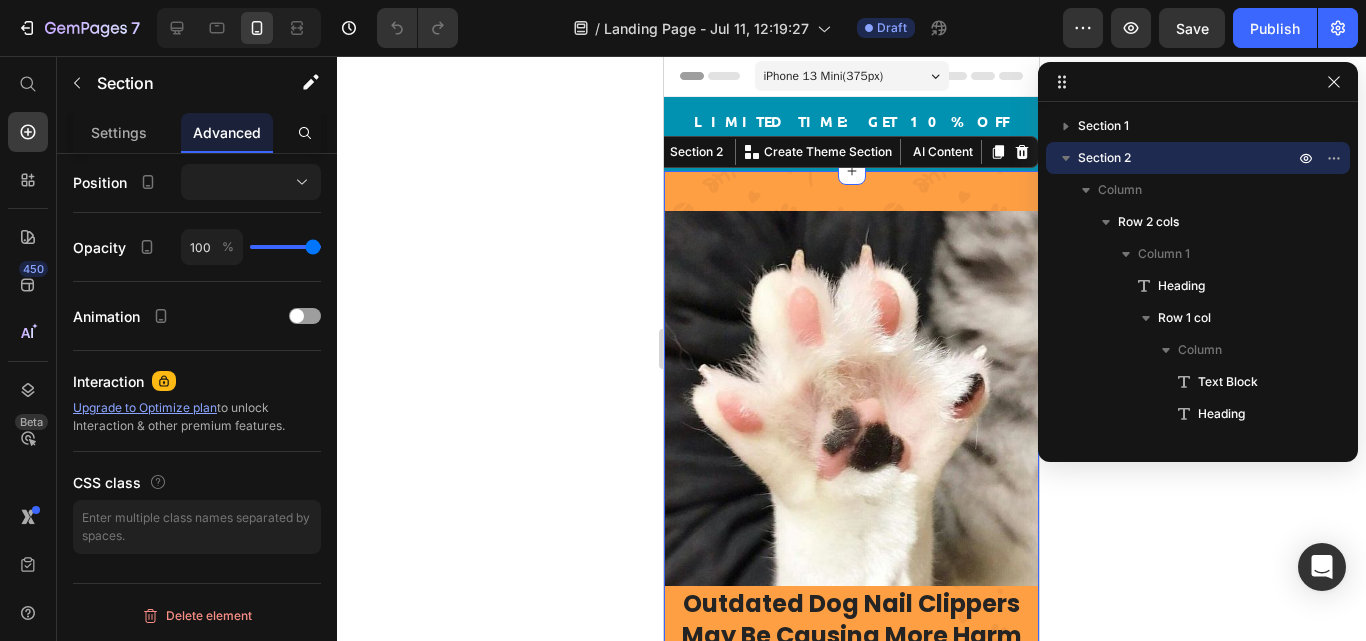 click on "Outdated Dog Nail Clippers May Be Causing More Harm Than Good — Discover the Safer, Smarter Upgrade by Catapet Heading Thousands of cat owners are saying goodbye to stressful nail trims — and switching to the gentle, LED-guided trimmer from Catapet. Text Block Heading Text Block Discover Now Button Row Row Image Row
Drop element here Row Section 2   You can create reusable sections Create Theme Section AI Content Write with GemAI What would you like to describe here? Tone and Voice Persuasive Product Rechargeable Pet Paw Trimmer with LED Light Show more Generate" at bounding box center (851, 591) 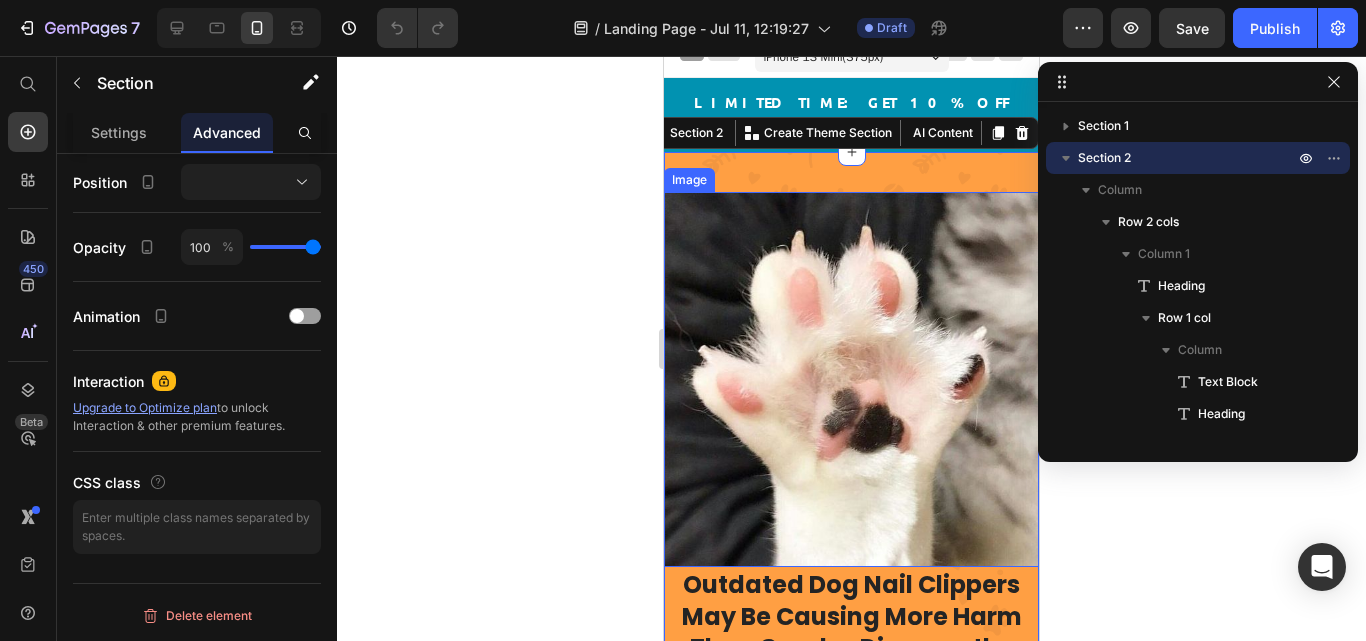 scroll, scrollTop: 21, scrollLeft: 0, axis: vertical 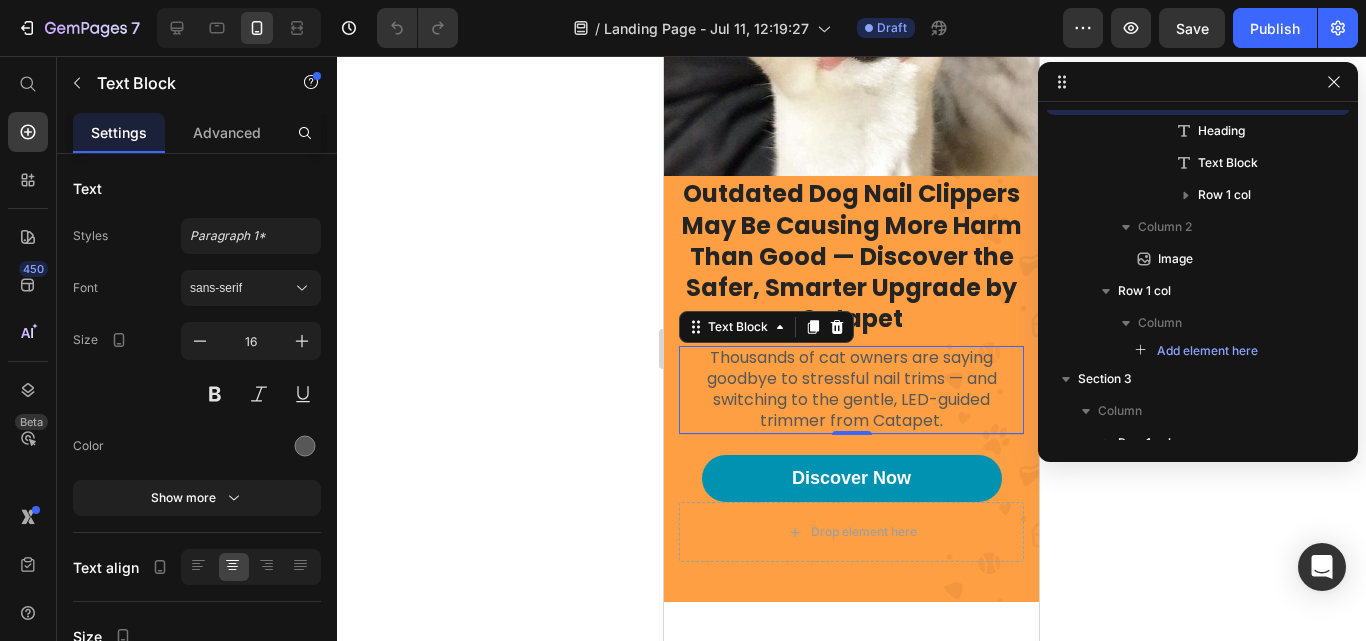 click on "Thousands of cat owners are saying goodbye to stressful nail trims — and switching to the gentle, LED-guided trimmer from Catapet." at bounding box center (851, 389) 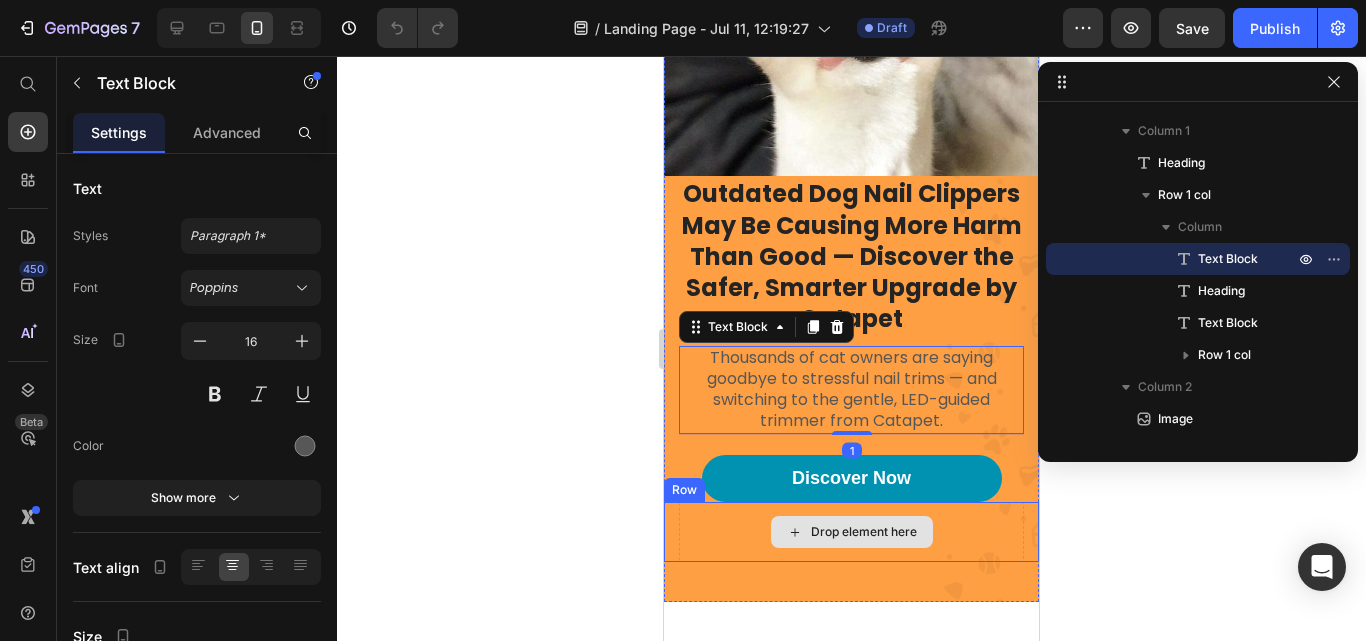 scroll, scrollTop: 315, scrollLeft: 0, axis: vertical 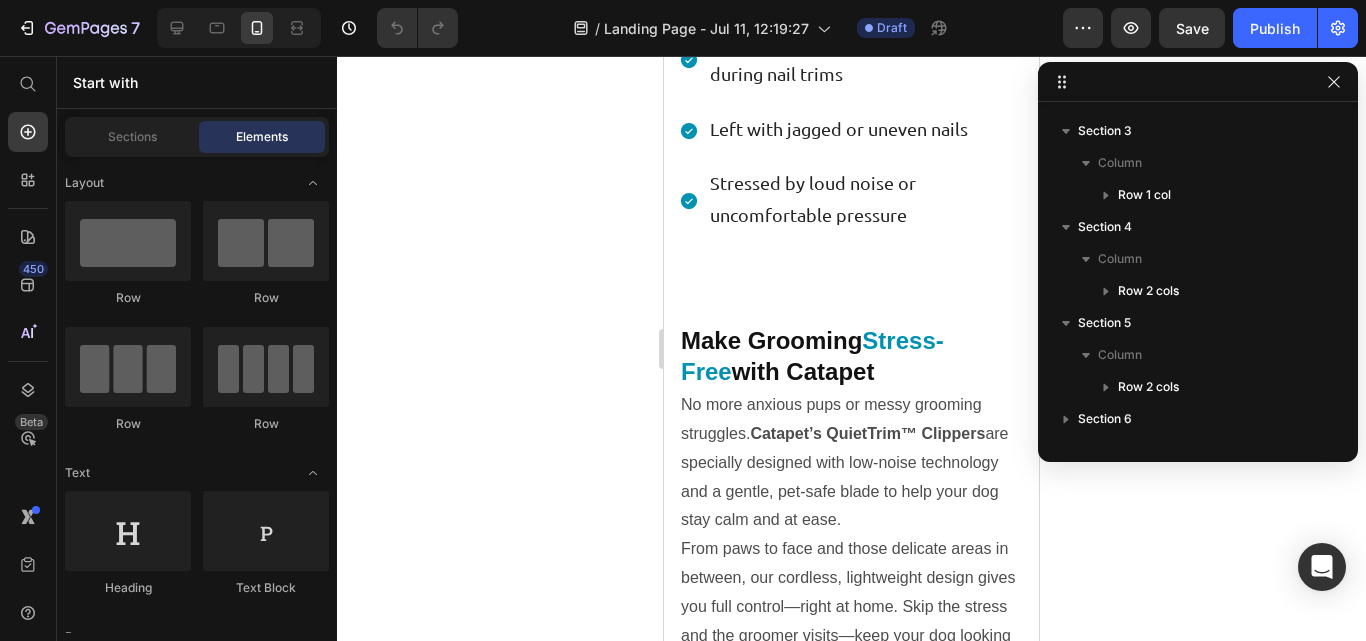 click on "Image Let me guess… Text block You’ve tried every type of nail trimming tool. Your drawer is full of clippers, grinders, and quick-fix gadgets. And yet your cat is STILL: Heading
Hiding the moment they see the trimmer
Swatting, squirming, or scratching during nail trims
Left with jagged or uneven nails
Stressed by loud noise or uncomfortable pressure Item List Row Row Section 4 Image Make Grooming  Stress-Free  with Catapet Heading No more anxious pups or messy grooming struggles.  Catapet’s QuietTrim™ Clippers  are specially designed with low-noise technology and a gentle, pet-safe blade to help your dog stay calm and at ease. From paws to face and those delicate areas in between, our cordless, lightweight design gives you full control—right at home. Skip the stress and the groomer visits—keep your dog looking sharp and feeling great with Catapet. Text Block Row Row Section 5
Image Root" at bounding box center [851, 3769] 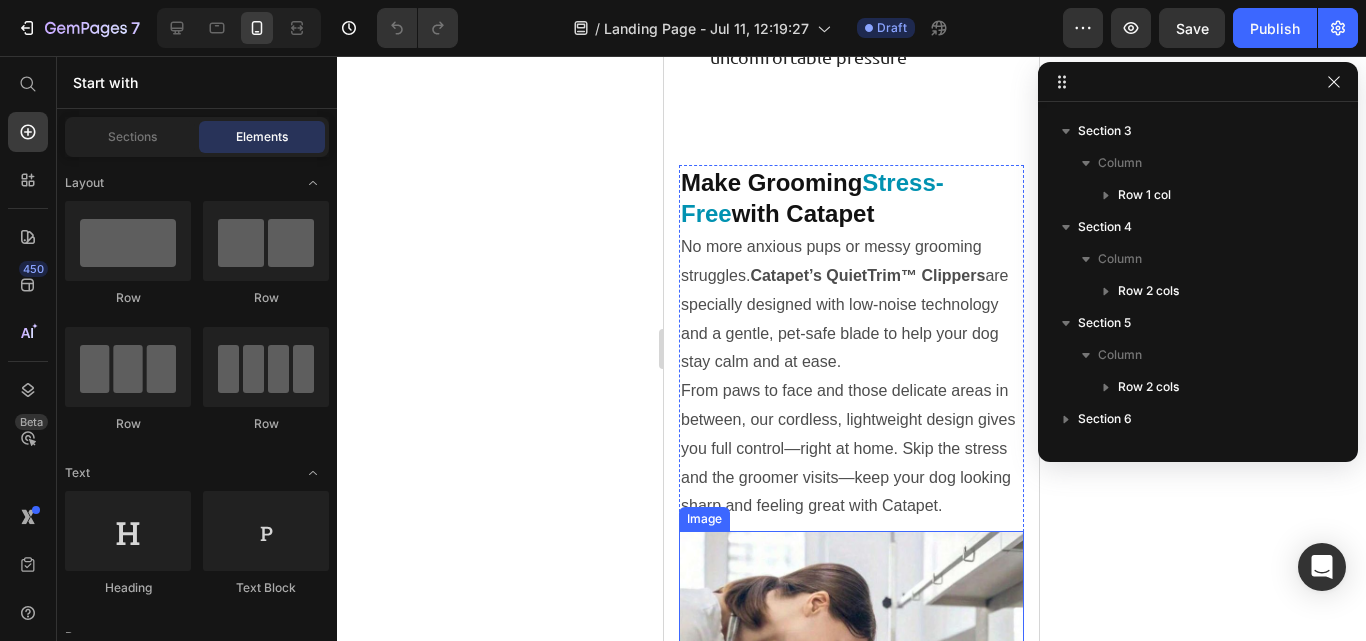 scroll, scrollTop: 1988, scrollLeft: 0, axis: vertical 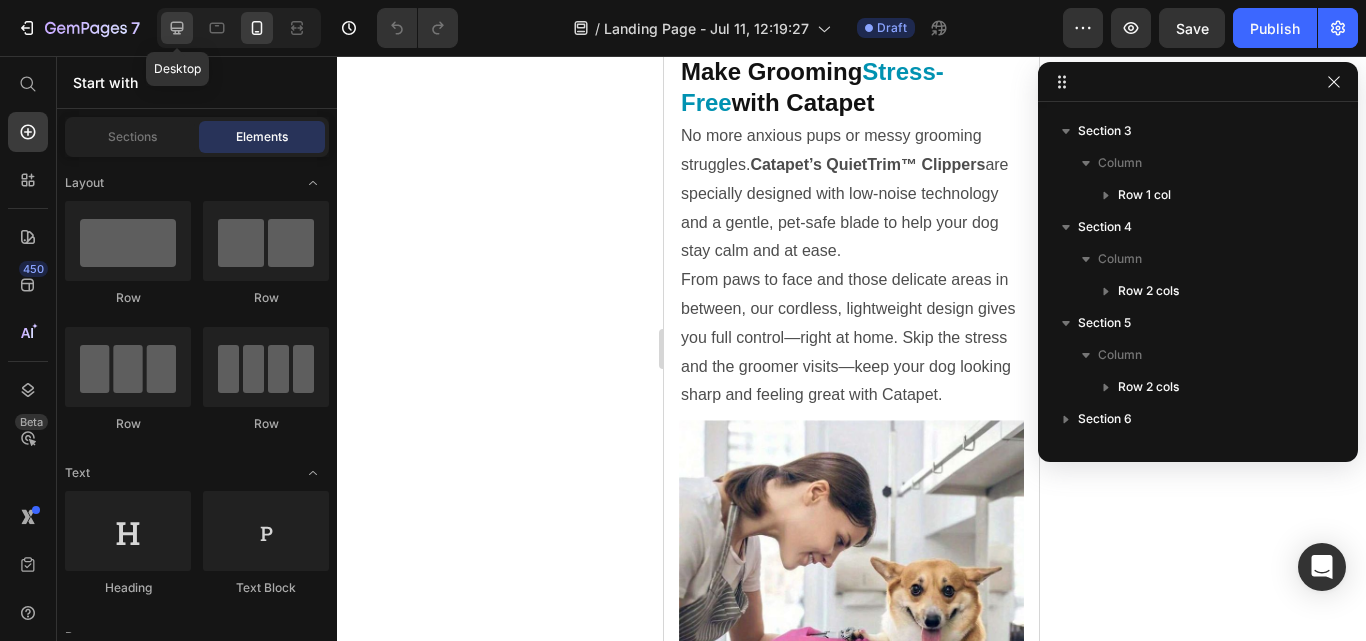 click 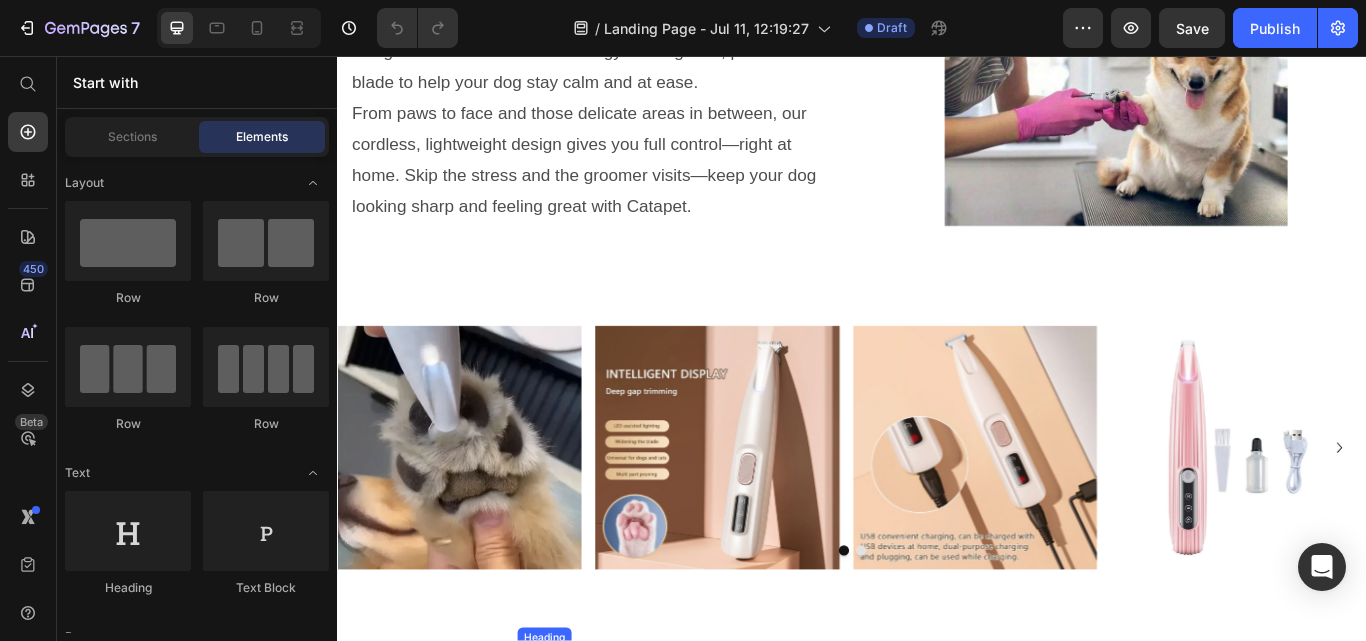 scroll, scrollTop: 1760, scrollLeft: 0, axis: vertical 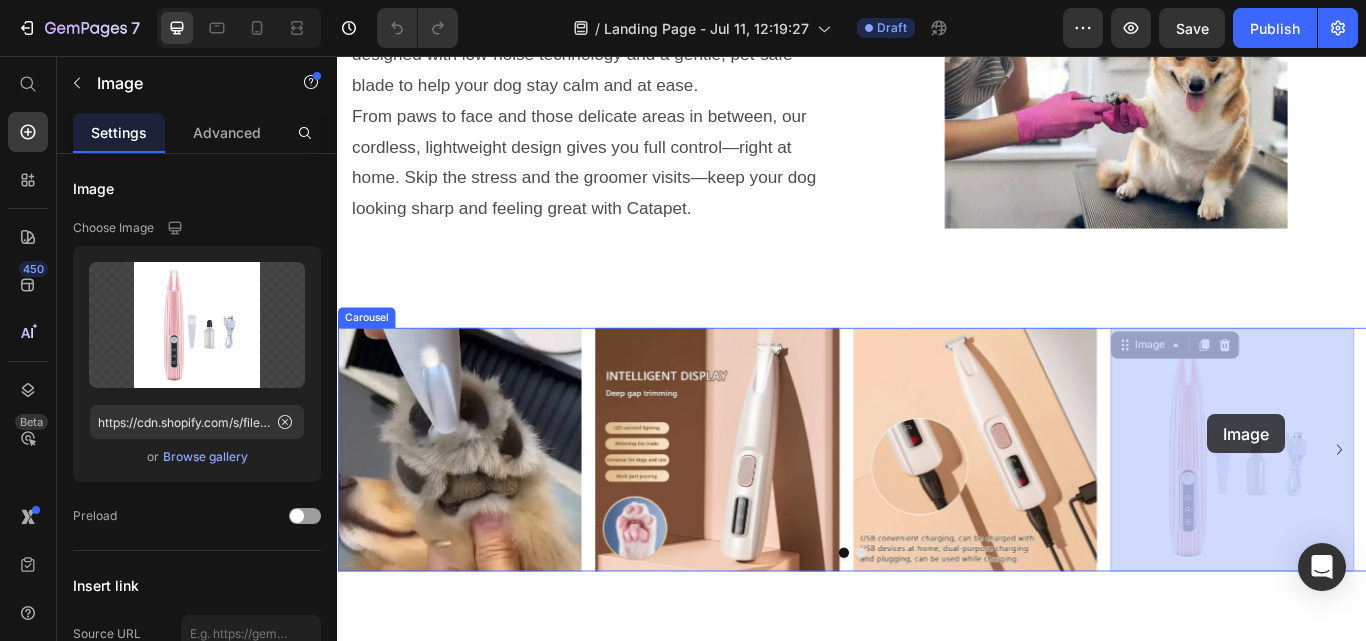 drag, startPoint x: 1304, startPoint y: 495, endPoint x: 1351, endPoint y: 474, distance: 51.47815 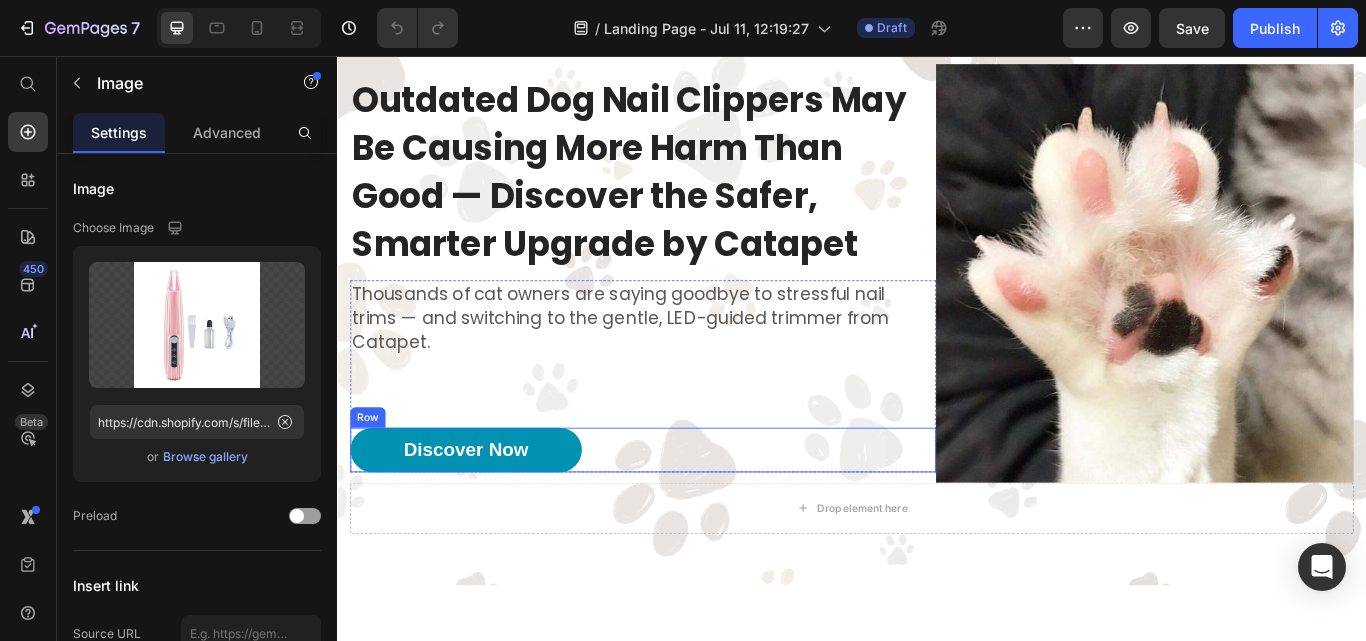 scroll, scrollTop: 142, scrollLeft: 0, axis: vertical 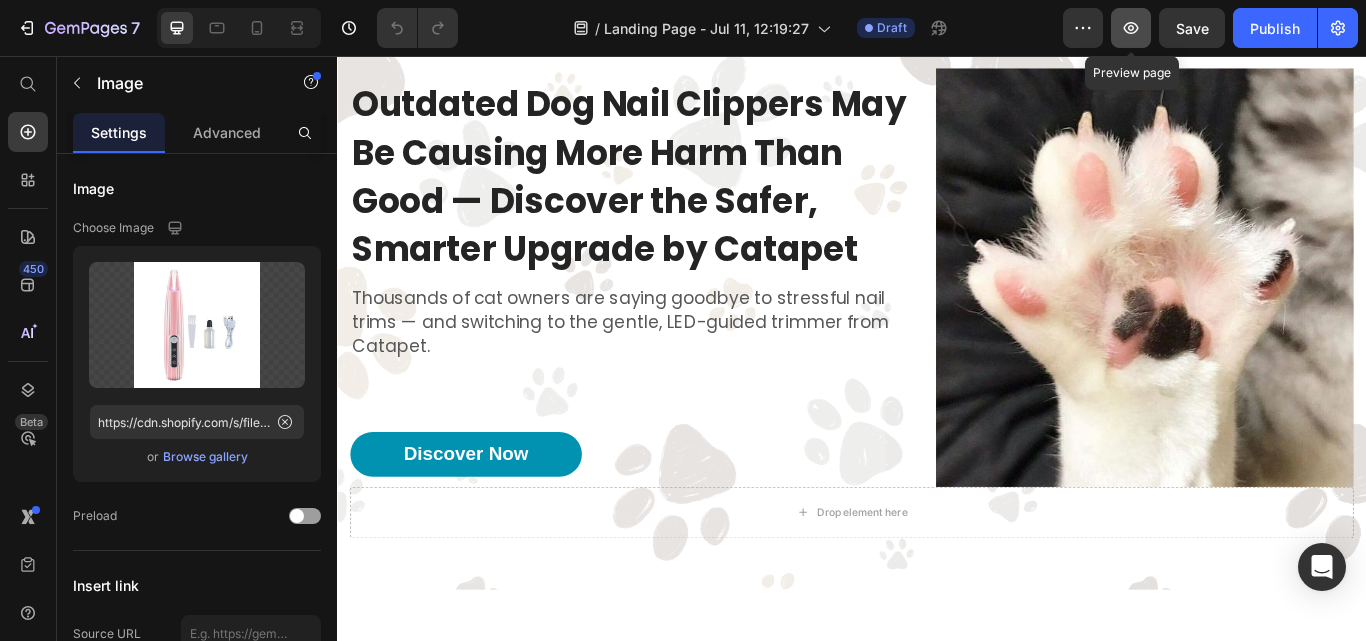 click 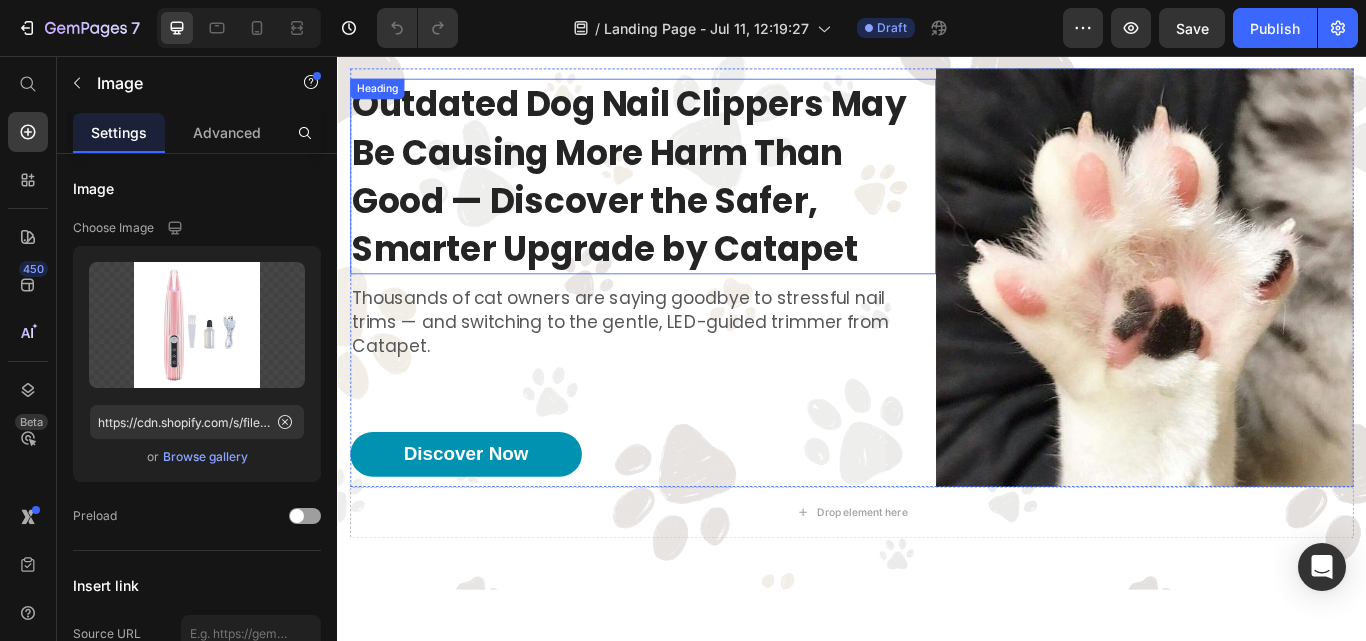 click on "Outdated Dog Nail Clippers May Be Causing More Harm Than Good — Discover the Safer, Smarter Upgrade by Catapet" at bounding box center [693, 197] 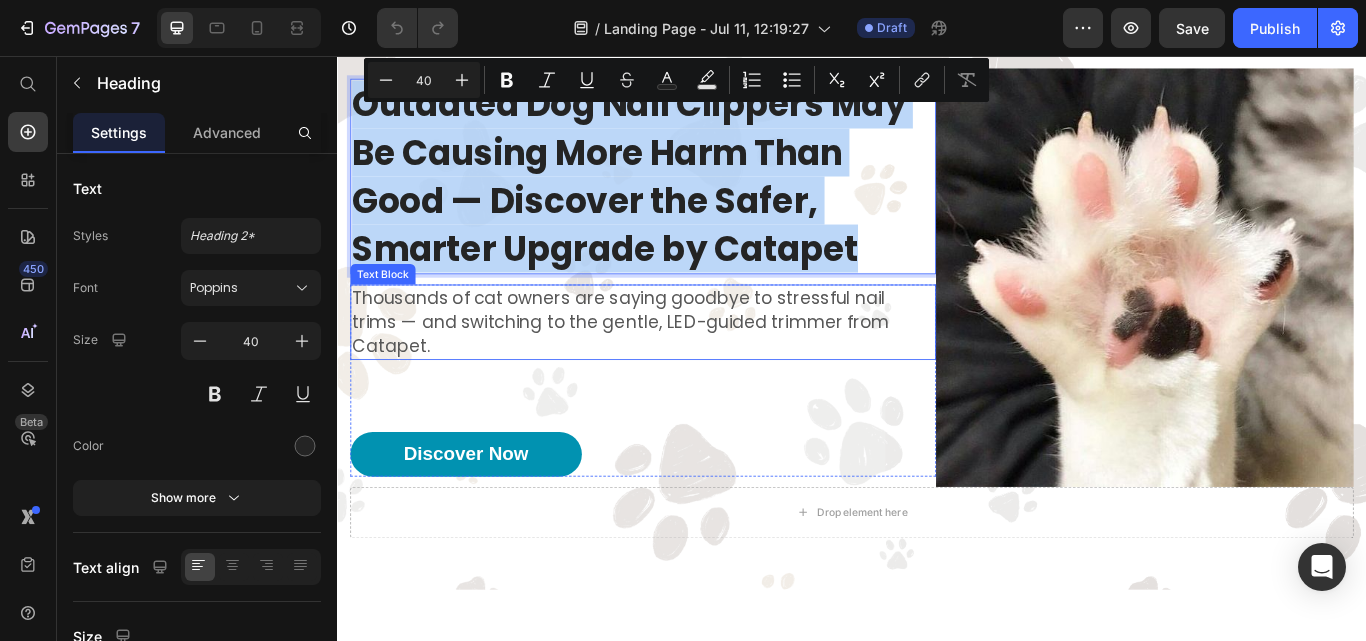 click on "Thousands of cat owners are saying goodbye to stressful nail trims — and switching to the gentle, LED-guided trimmer from Catapet." at bounding box center [693, 367] 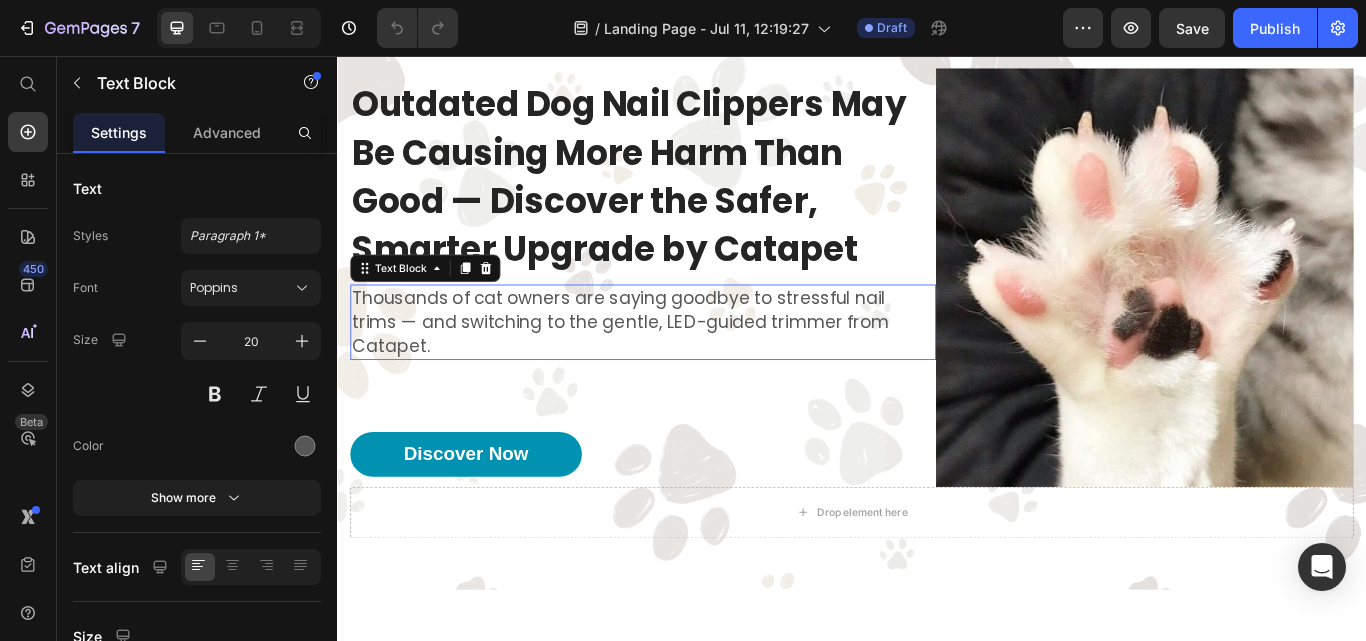 click on "Thousands of cat owners are saying goodbye to stressful nail trims — and switching to the gentle, LED-guided trimmer from Catapet." at bounding box center (693, 367) 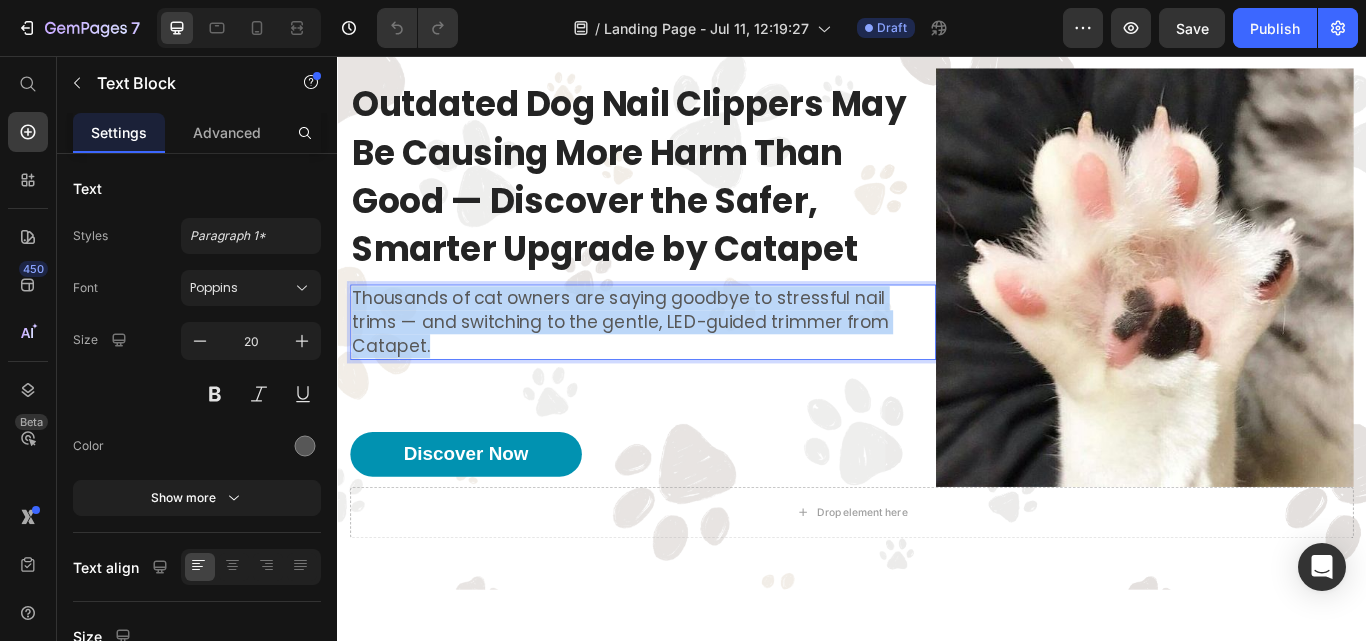 click on "Thousands of cat owners are saying goodbye to stressful nail trims — and switching to the gentle, LED-guided trimmer from Catapet." at bounding box center [693, 367] 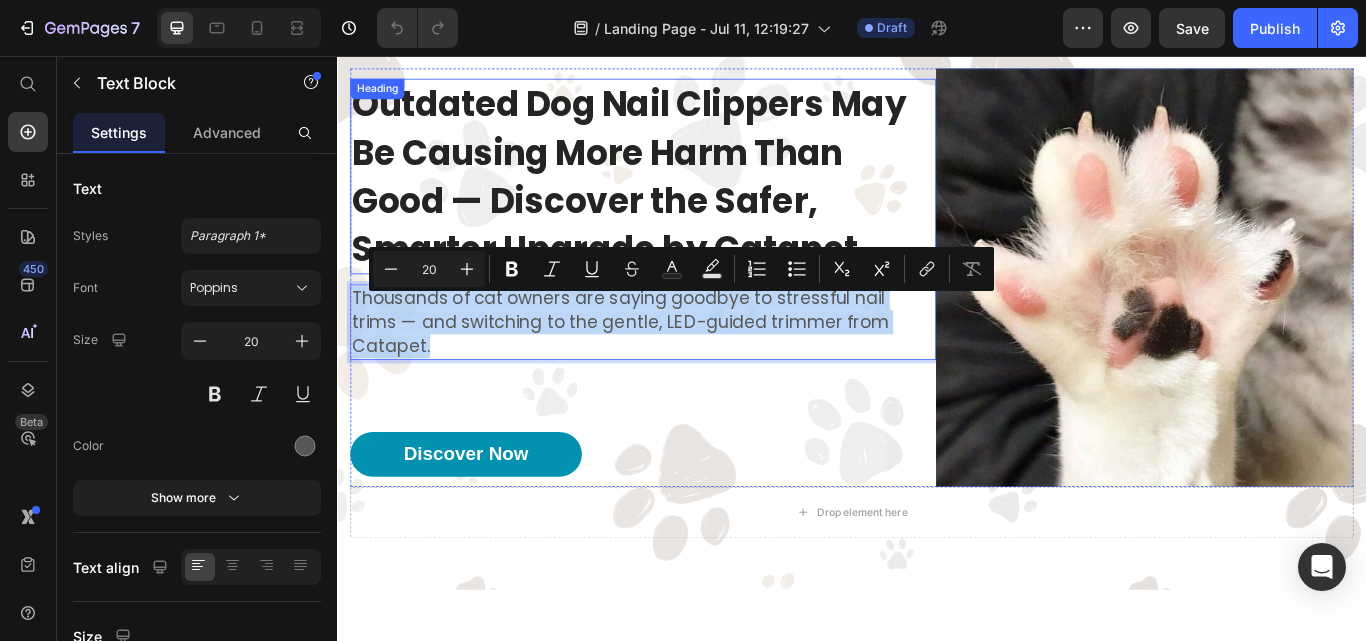 click on "Outdated Dog Nail Clippers May Be Causing More Harm Than Good — Discover the Safer, Smarter Upgrade by Catapet" at bounding box center (693, 197) 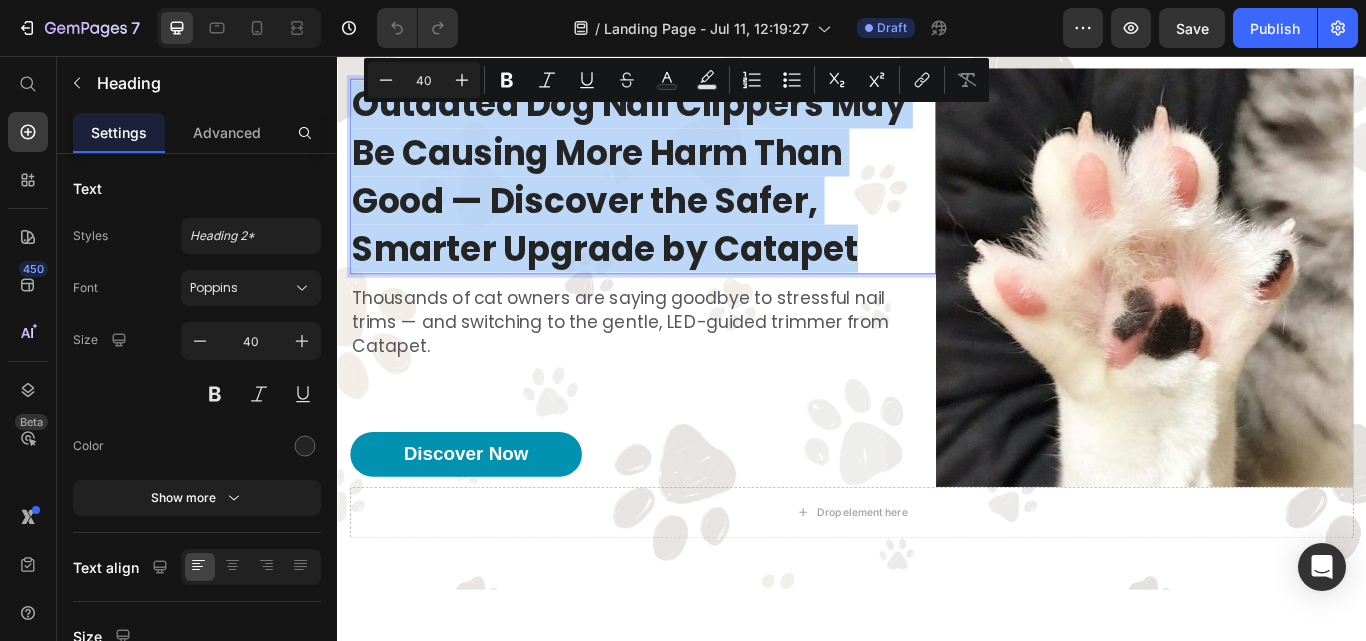 scroll, scrollTop: 119, scrollLeft: 0, axis: vertical 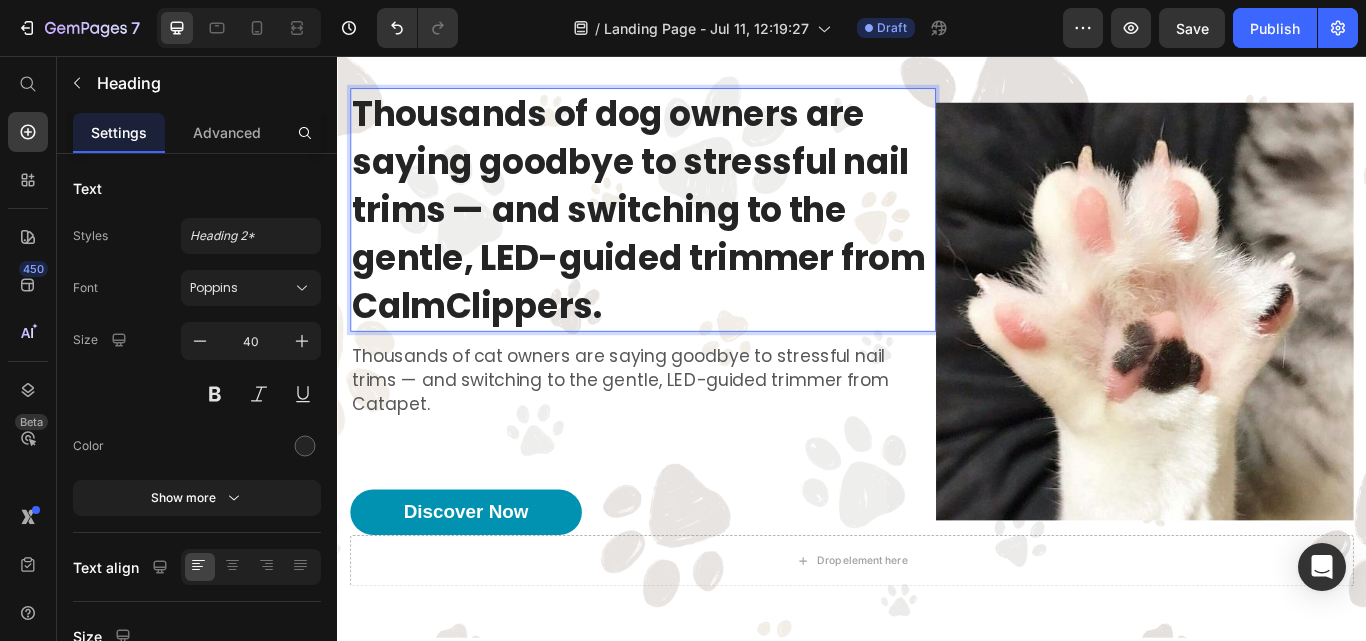 click on "Thousands of dog owners are saying goodbye to stressful nail trims — and switching to the gentle, LED-guided trimmer from CalmClippers." at bounding box center [693, 236] 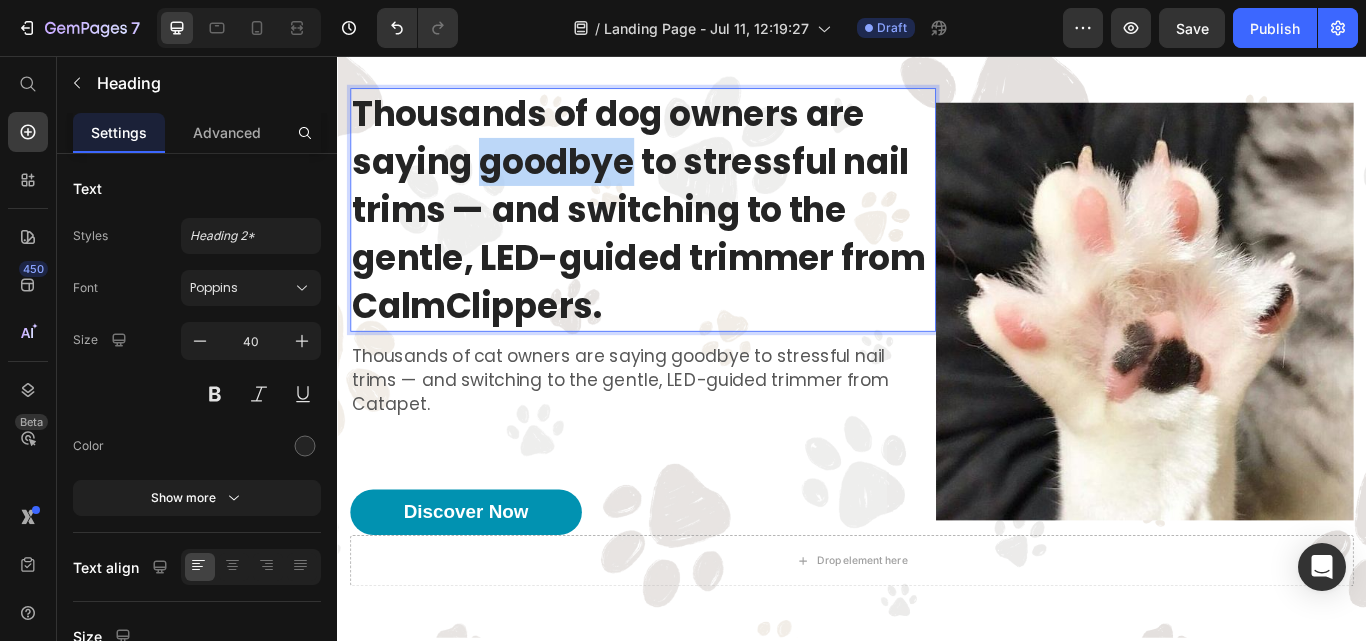 click on "Thousands of dog owners are saying goodbye to stressful nail trims — and switching to the gentle, LED-guided trimmer from CalmClippers." at bounding box center [693, 236] 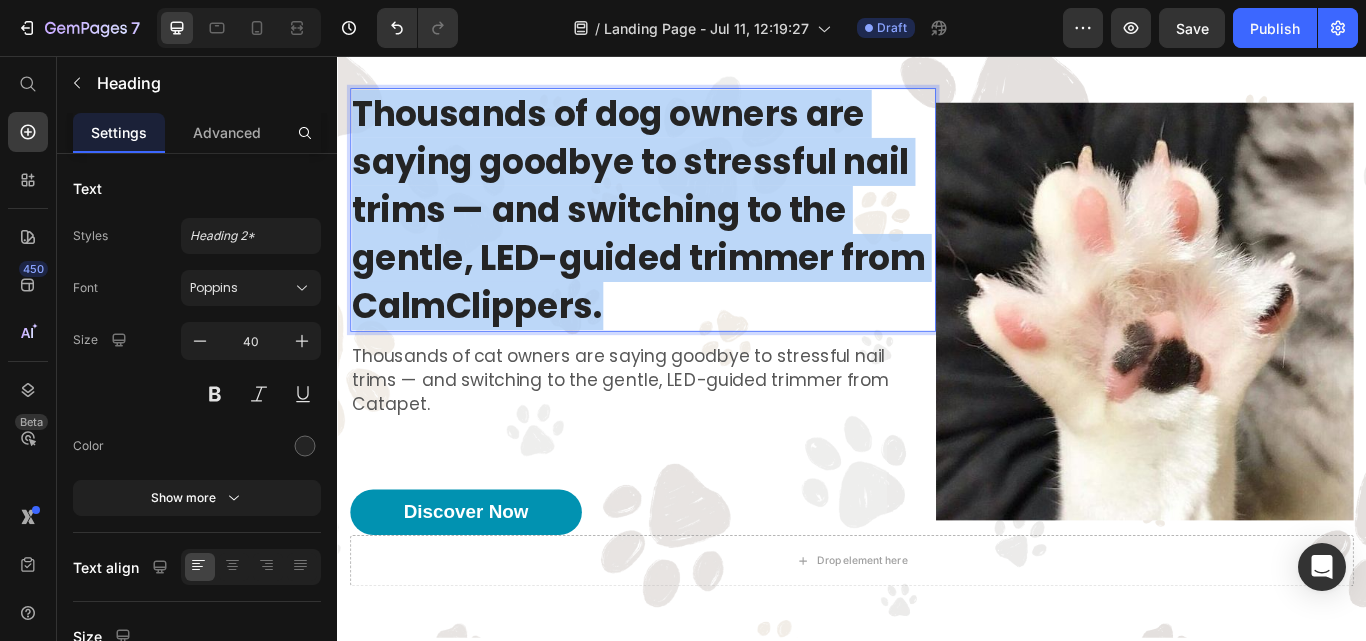click on "Thousands of dog owners are saying goodbye to stressful nail trims — and switching to the gentle, LED-guided trimmer from CalmClippers." at bounding box center (693, 236) 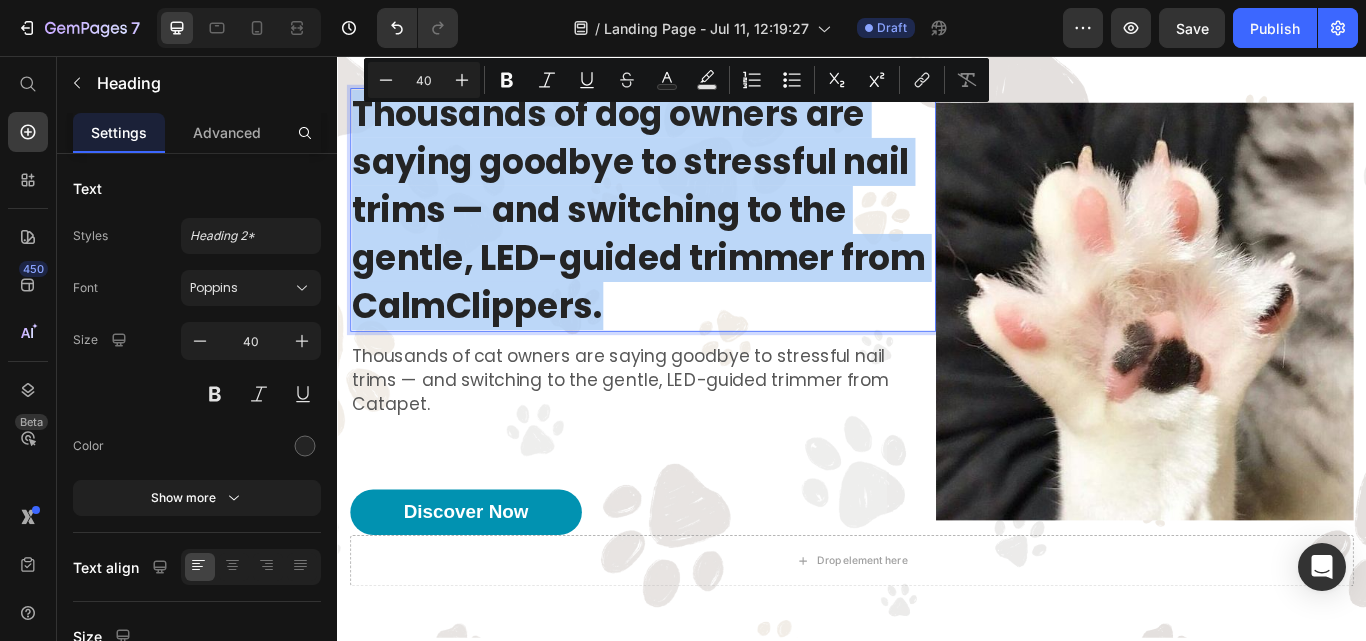 click on "Thousands of dog owners are saying goodbye to stressful nail trims — and switching to the gentle, LED-guided trimmer from CalmClippers." at bounding box center (693, 236) 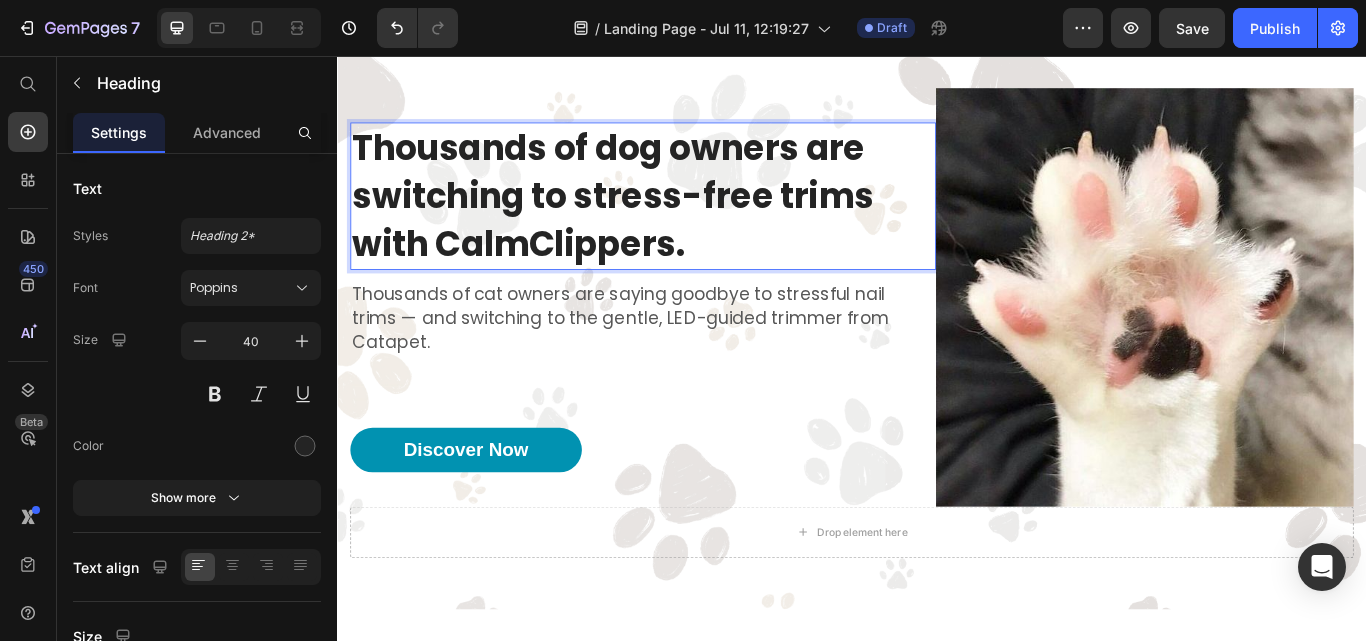 scroll, scrollTop: 170, scrollLeft: 0, axis: vertical 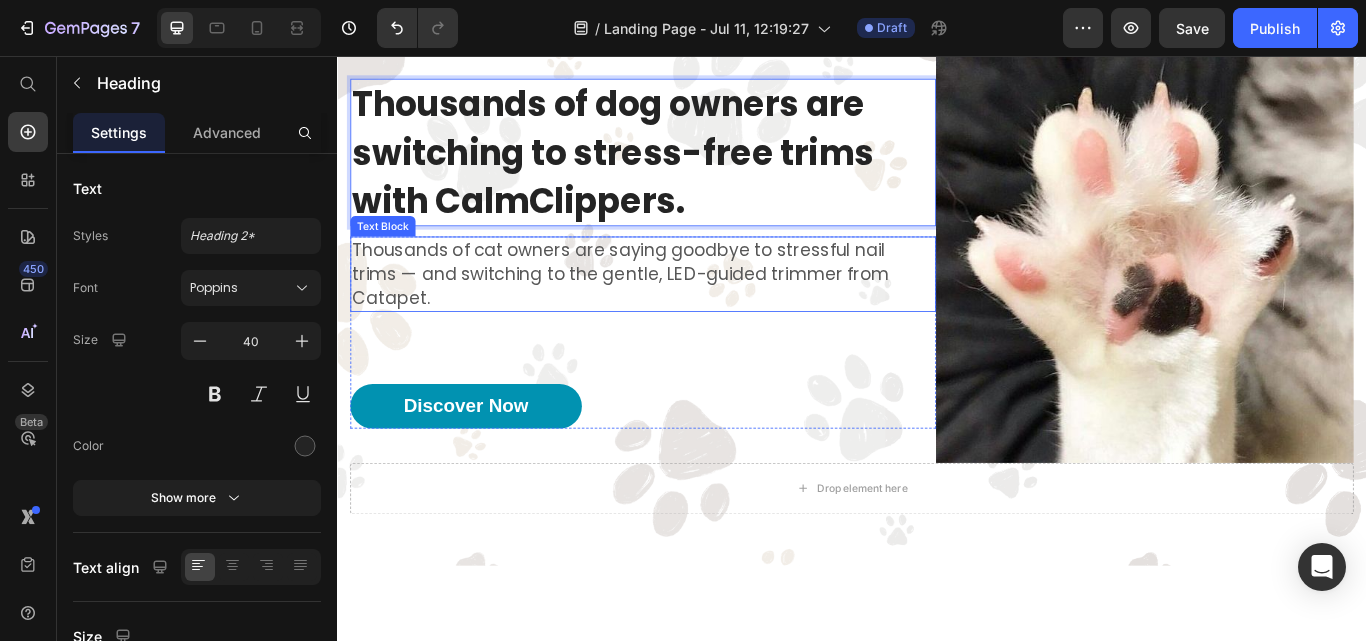click on "Thousands of cat owners are saying goodbye to stressful nail trims — and switching to the gentle, LED-guided trimmer from Catapet." at bounding box center [693, 311] 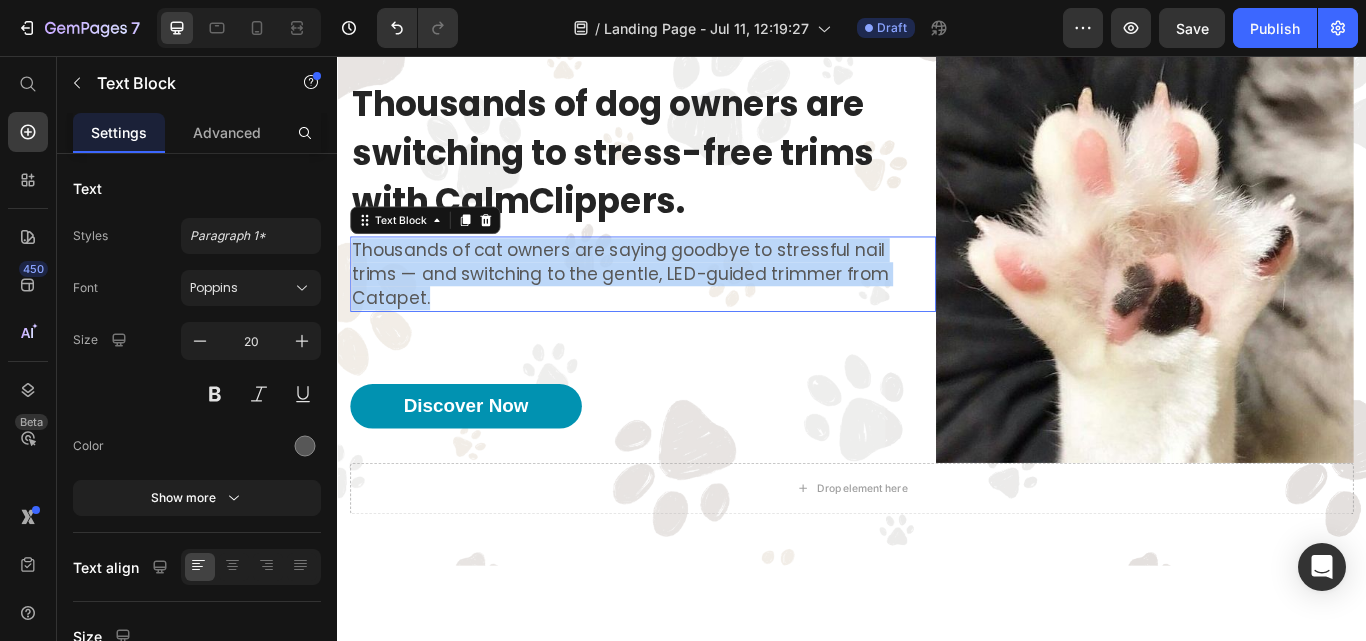 click on "Thousands of cat owners are saying goodbye to stressful nail trims — and switching to the gentle, LED-guided trimmer from Catapet." at bounding box center [693, 311] 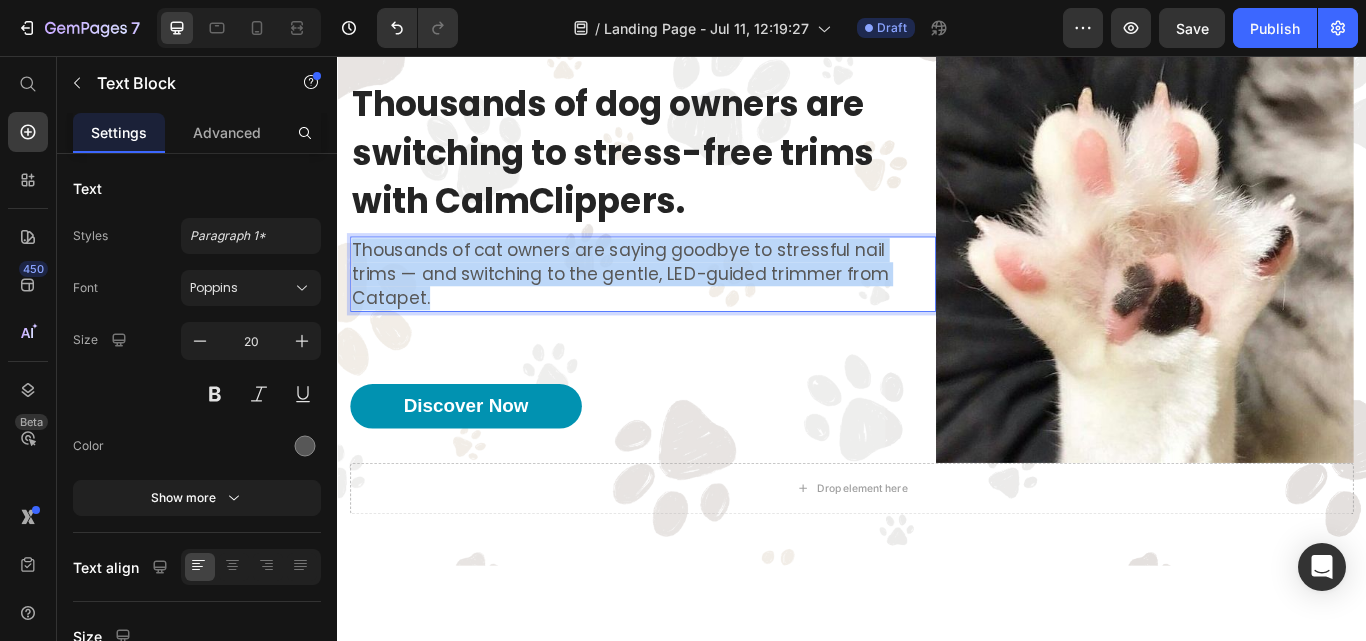 click on "Thousands of cat owners are saying goodbye to stressful nail trims — and switching to the gentle, LED-guided trimmer from Catapet." at bounding box center [693, 311] 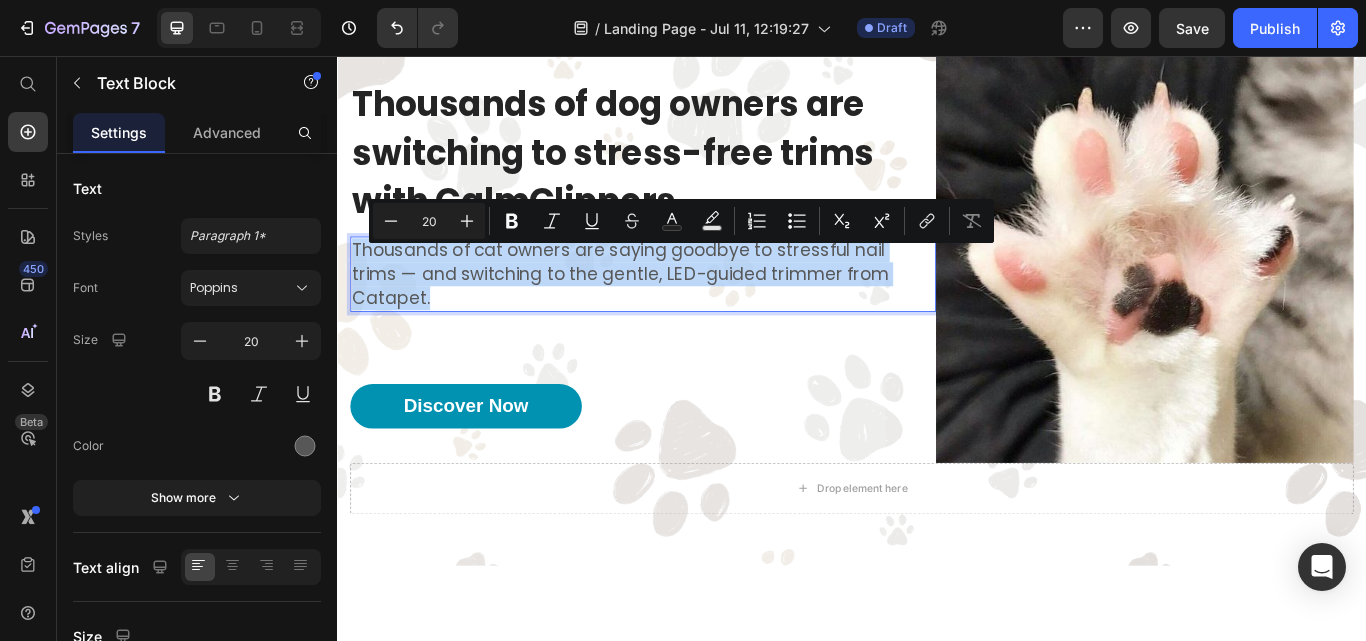 copy on "Thousands of cat owners are saying goodbye to stressful nail trims — and switching to the gentle, LED-guided trimmer from Catapet." 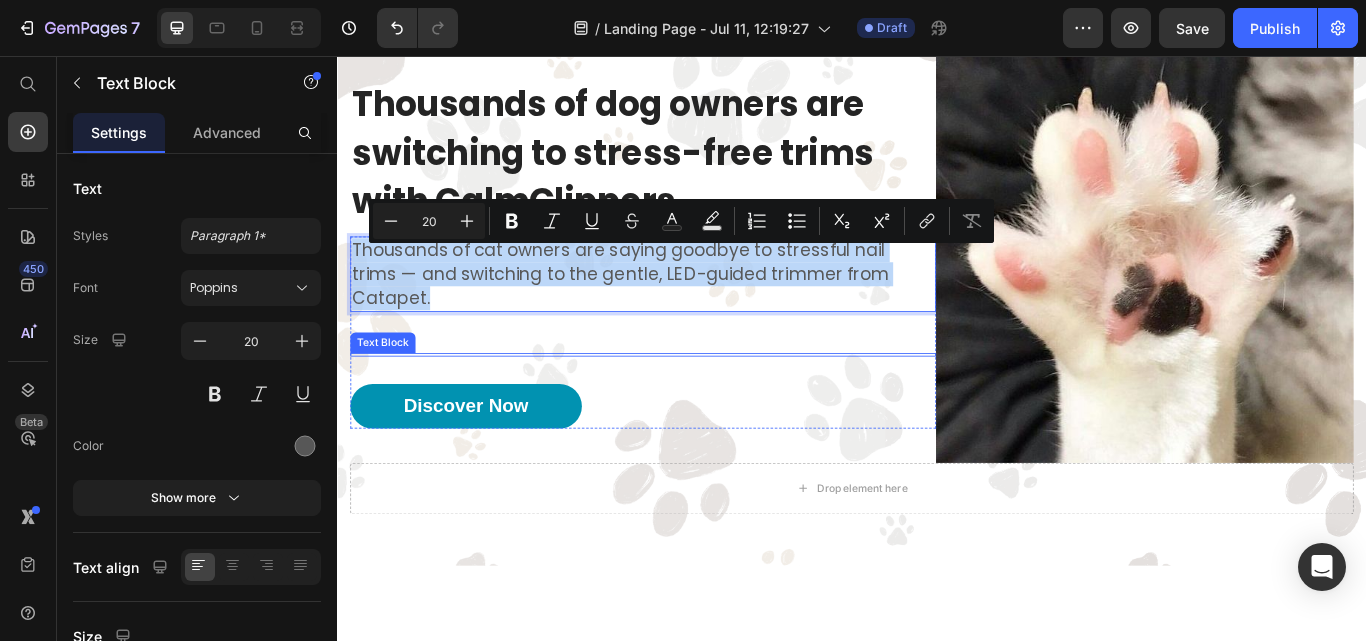 click at bounding box center [693, 405] 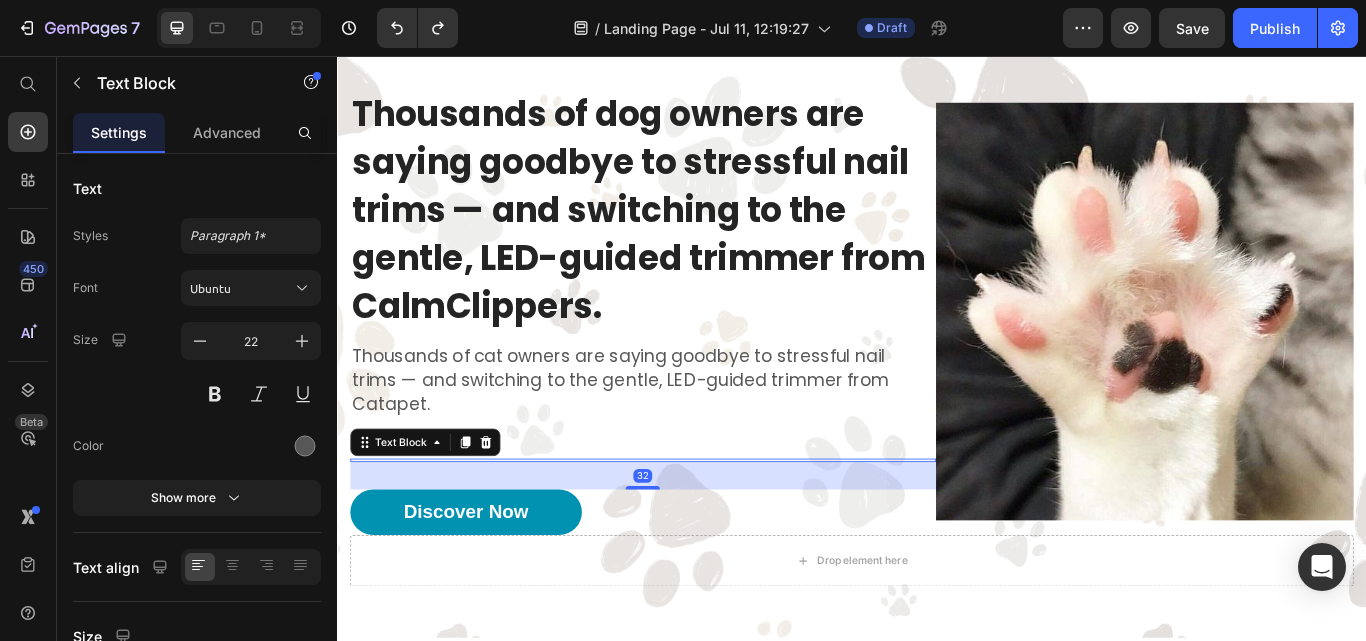scroll, scrollTop: 142, scrollLeft: 0, axis: vertical 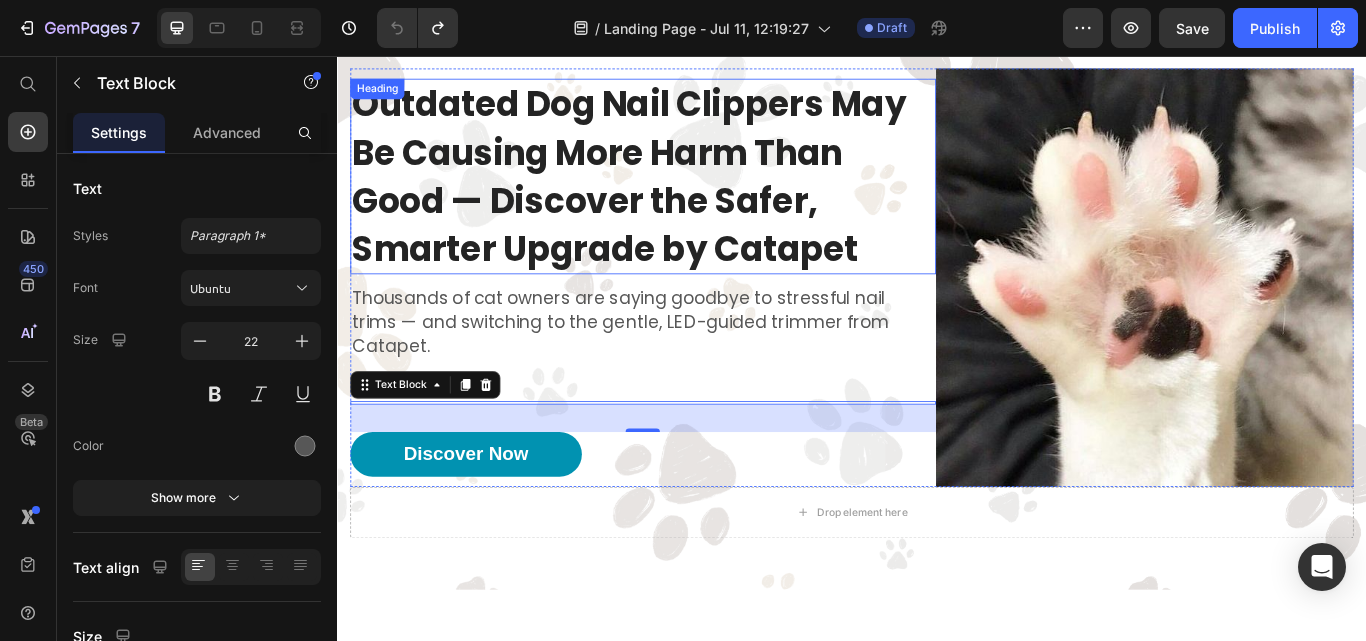 click on "Outdated Dog Nail Clippers May Be Causing More Harm Than Good — Discover the Safer, Smarter Upgrade by Catapet" at bounding box center [693, 197] 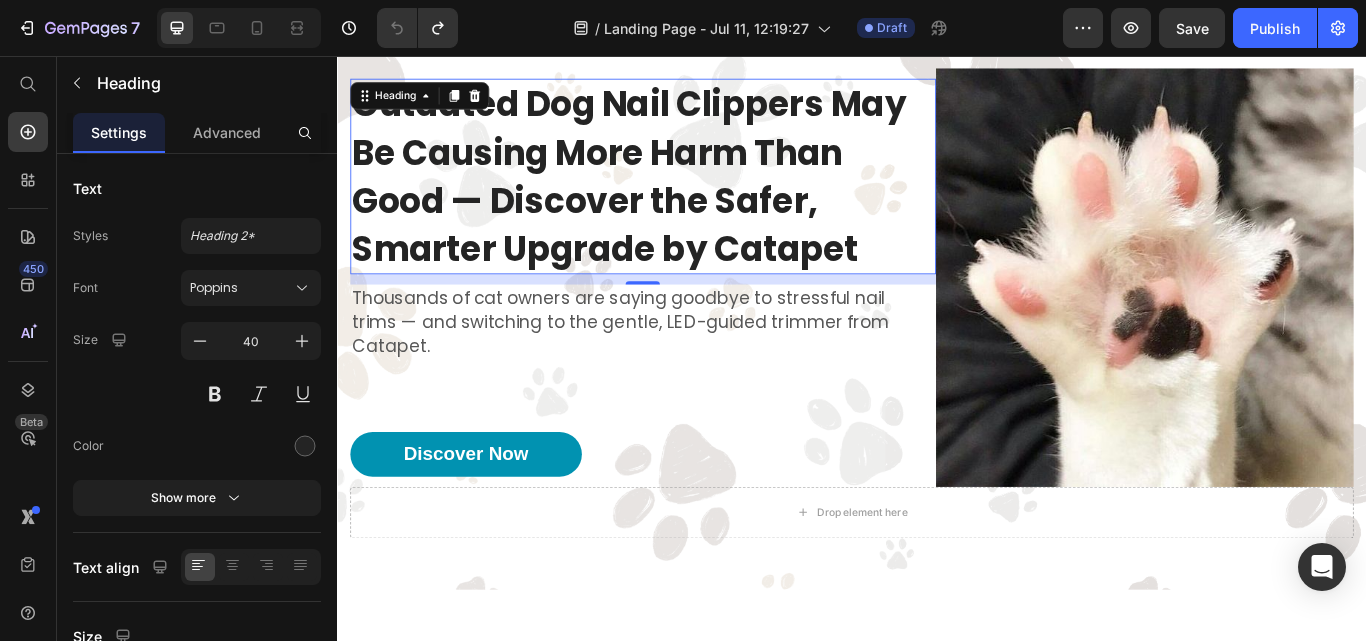 click on "Outdated Dog Nail Clippers May Be Causing More Harm Than Good — Discover the Safer, Smarter Upgrade by Catapet" at bounding box center [693, 197] 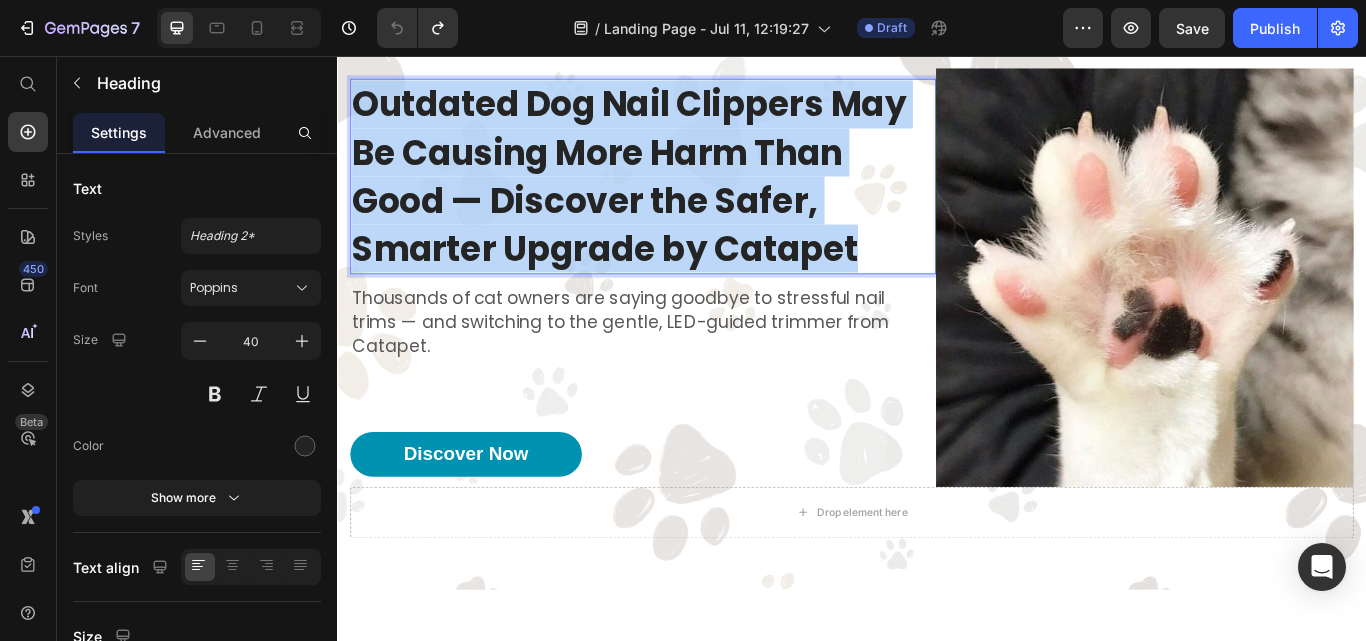 click on "Outdated Dog Nail Clippers May Be Causing More Harm Than Good — Discover the Safer, Smarter Upgrade by Catapet" at bounding box center [693, 197] 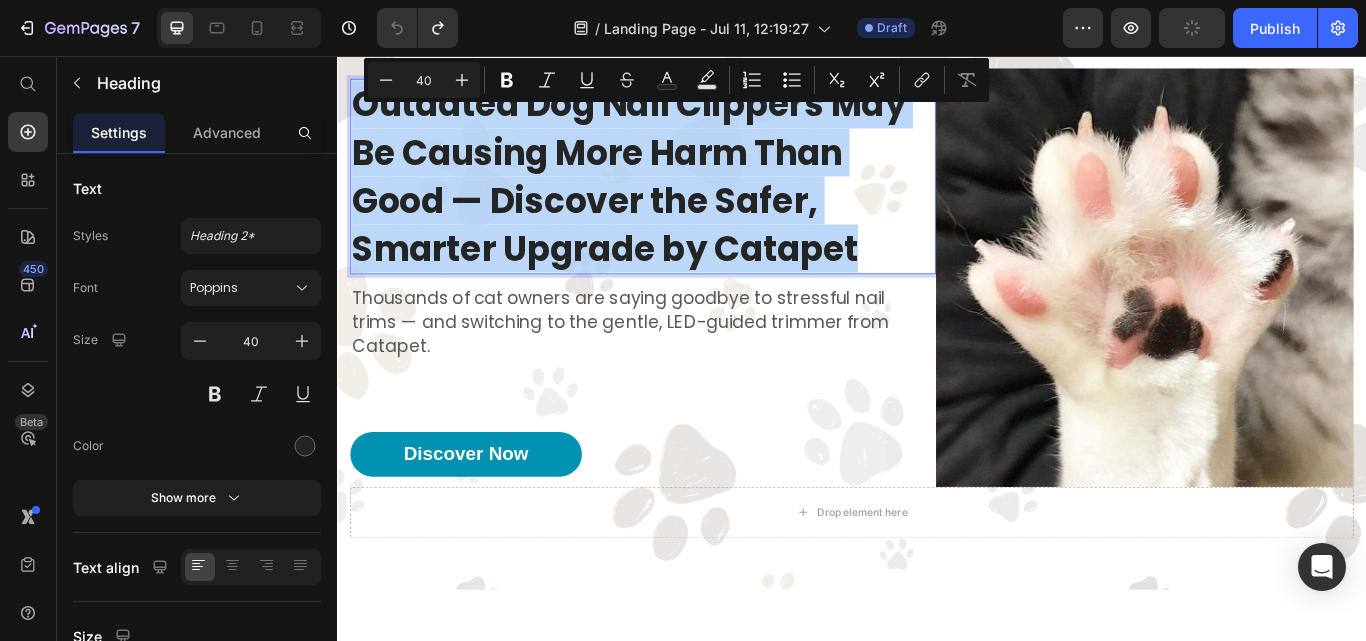 copy on "Outdated Dog Nail Clippers May Be Causing More Harm Than Good — Discover the Safer, Smarter Upgrade by Catapet" 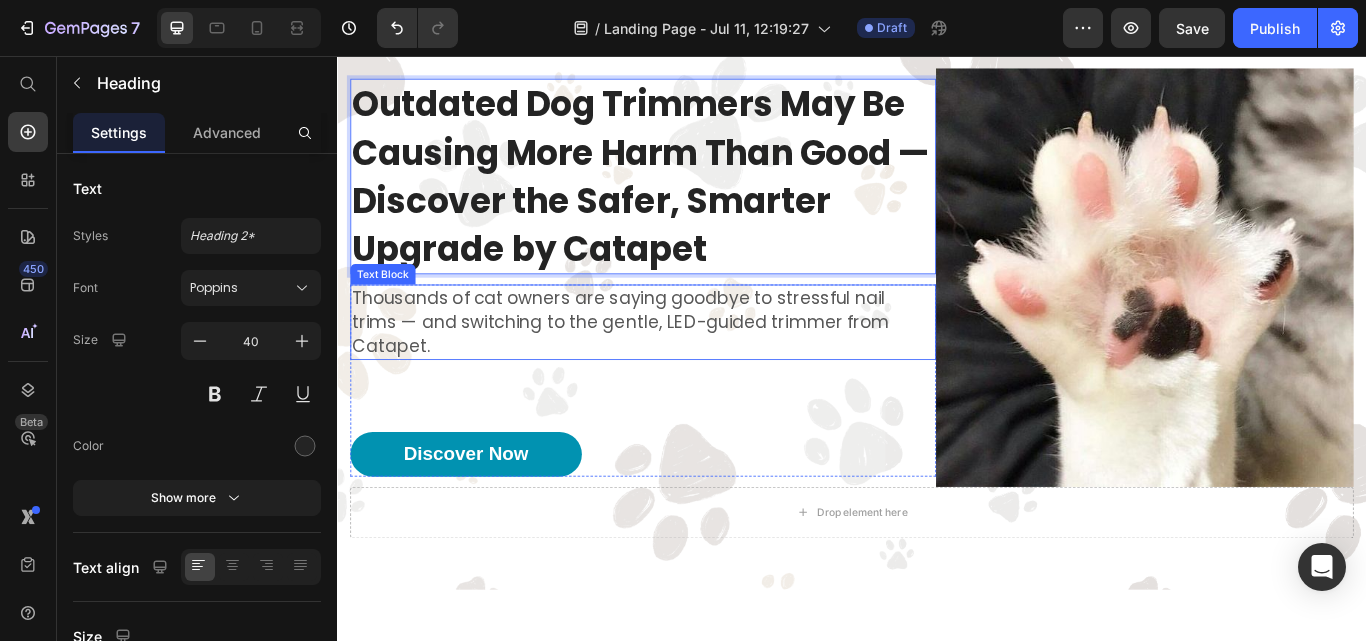 click on "Thousands of cat owners are saying goodbye to stressful nail trims — and switching to the gentle, LED-guided trimmer from Catapet." at bounding box center (693, 367) 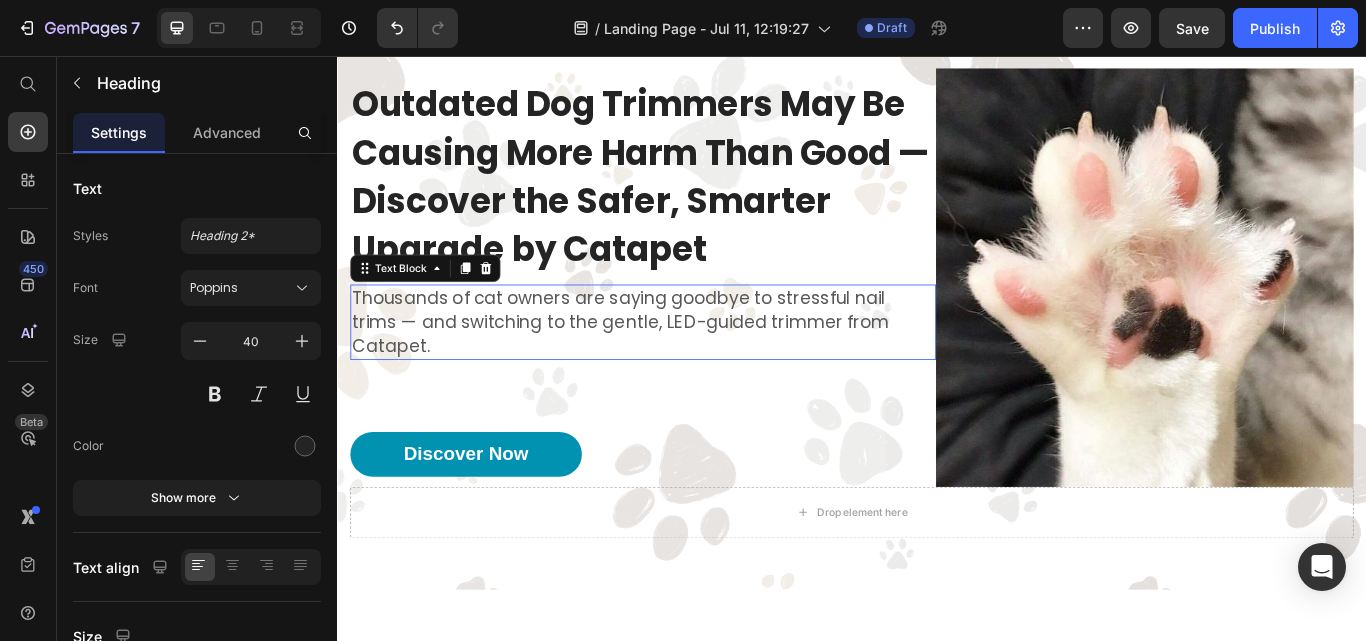 click on "Thousands of cat owners are saying goodbye to stressful nail trims — and switching to the gentle, LED-guided trimmer from Catapet." at bounding box center [693, 367] 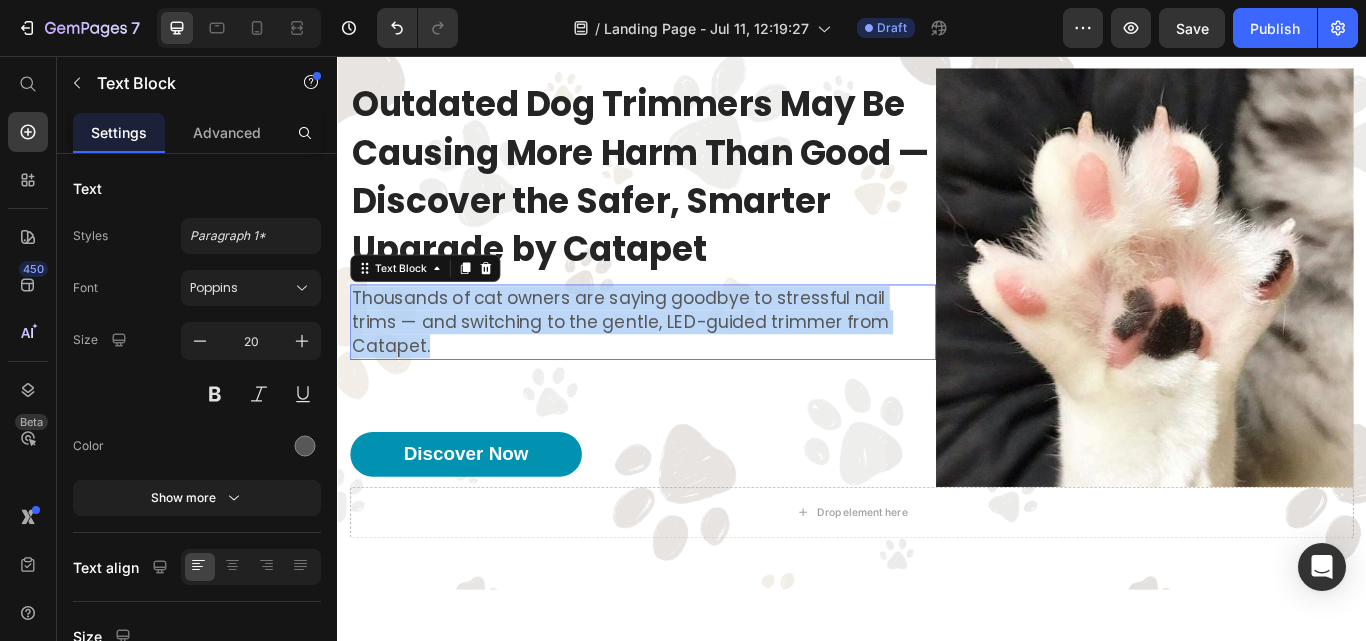 click on "Thousands of cat owners are saying goodbye to stressful nail trims — and switching to the gentle, LED-guided trimmer from Catapet." at bounding box center (693, 367) 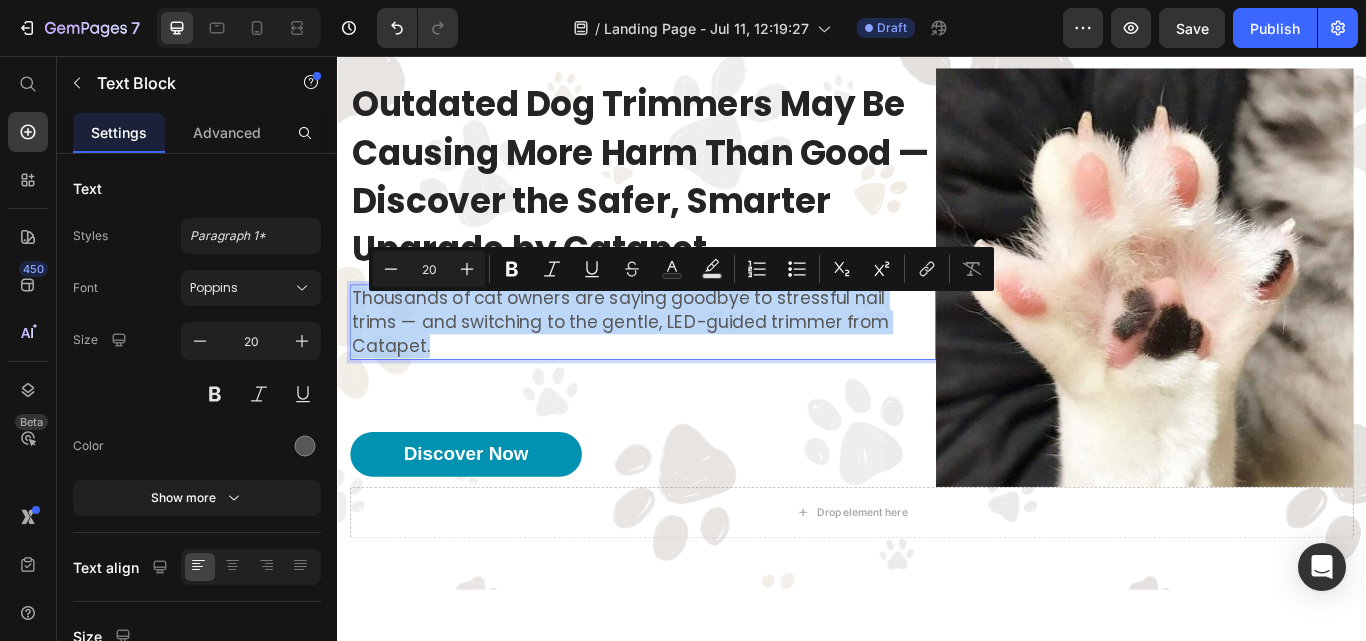 copy on "Thousands of cat owners are saying goodbye to stressful nail trims — and switching to the gentle, LED-guided trimmer from Catapet." 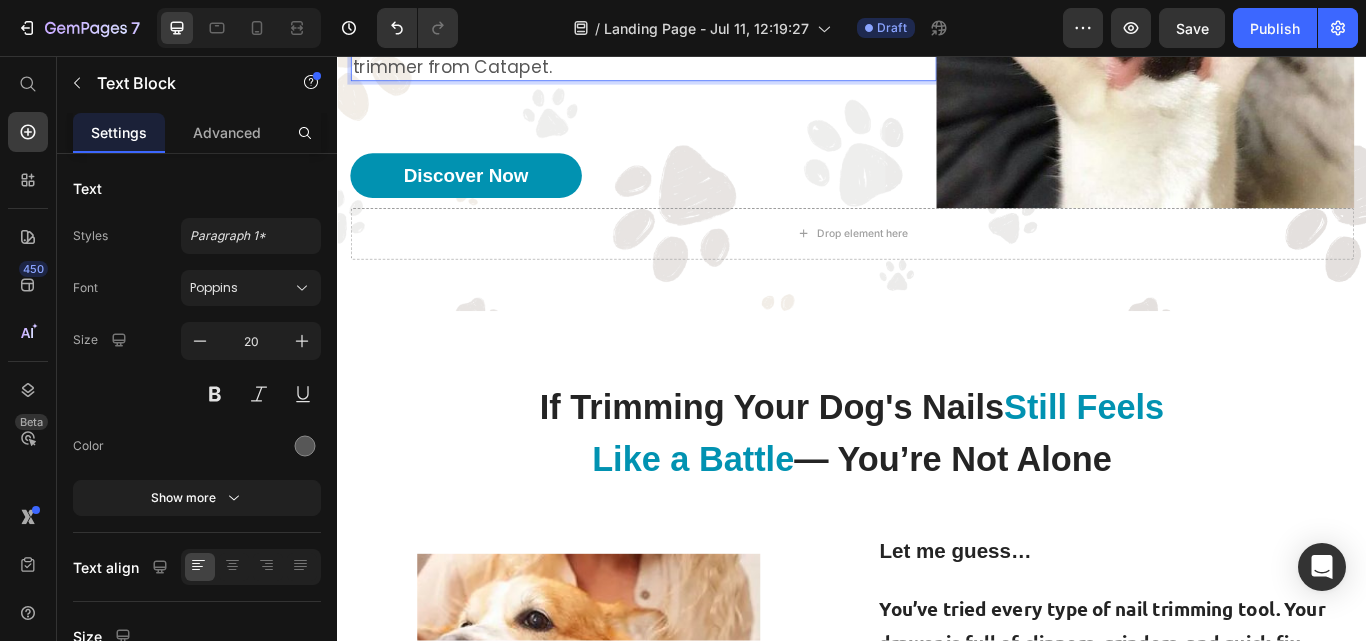 scroll, scrollTop: 472, scrollLeft: 0, axis: vertical 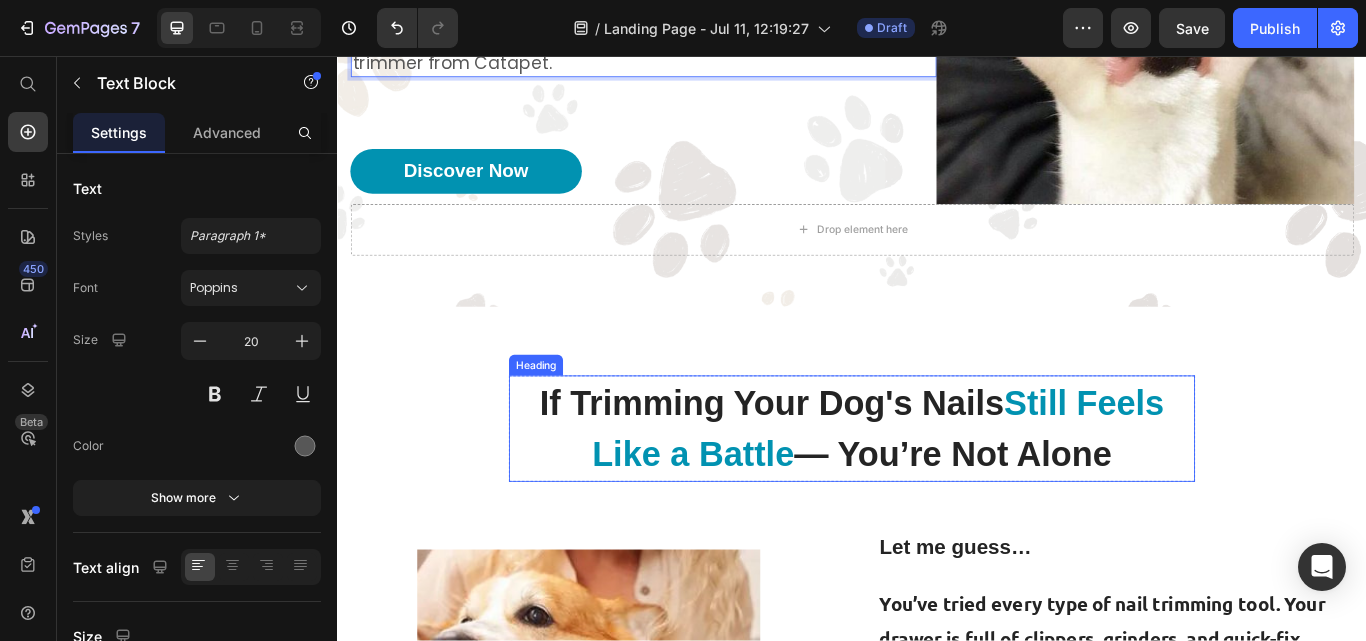 click on "If Trimming Your Dog's Nails" at bounding box center [843, 461] 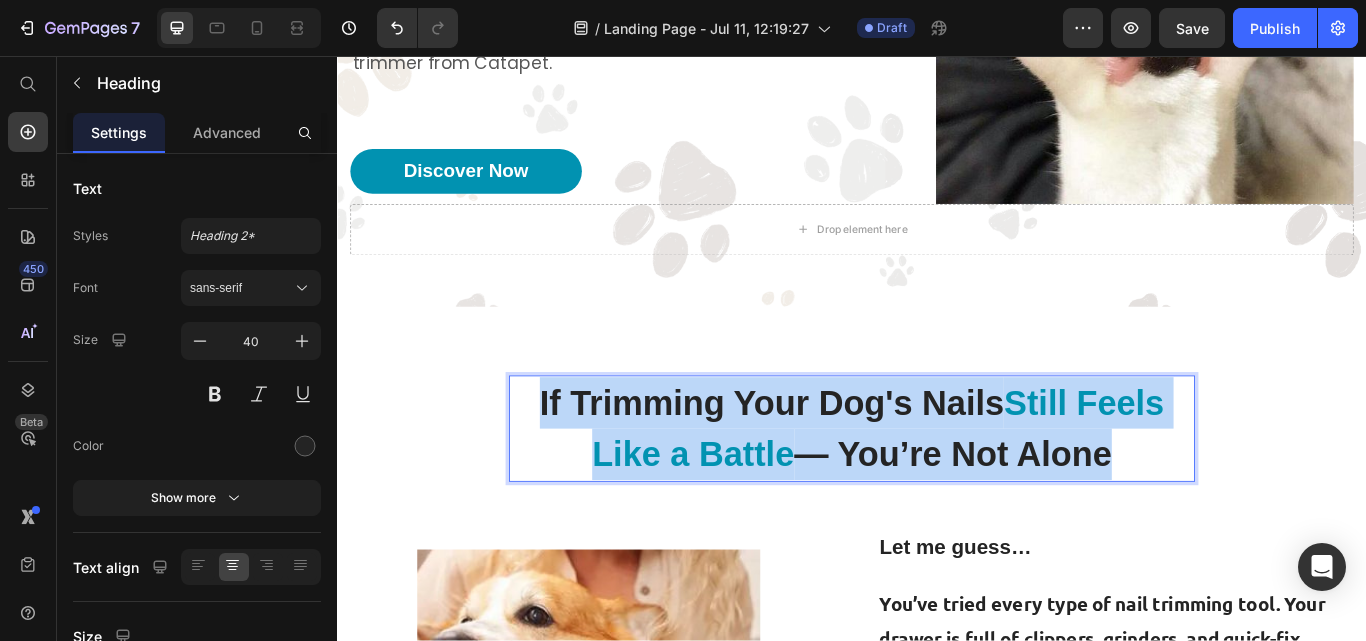 click on "If Trimming Your Dog's Nails" at bounding box center [843, 461] 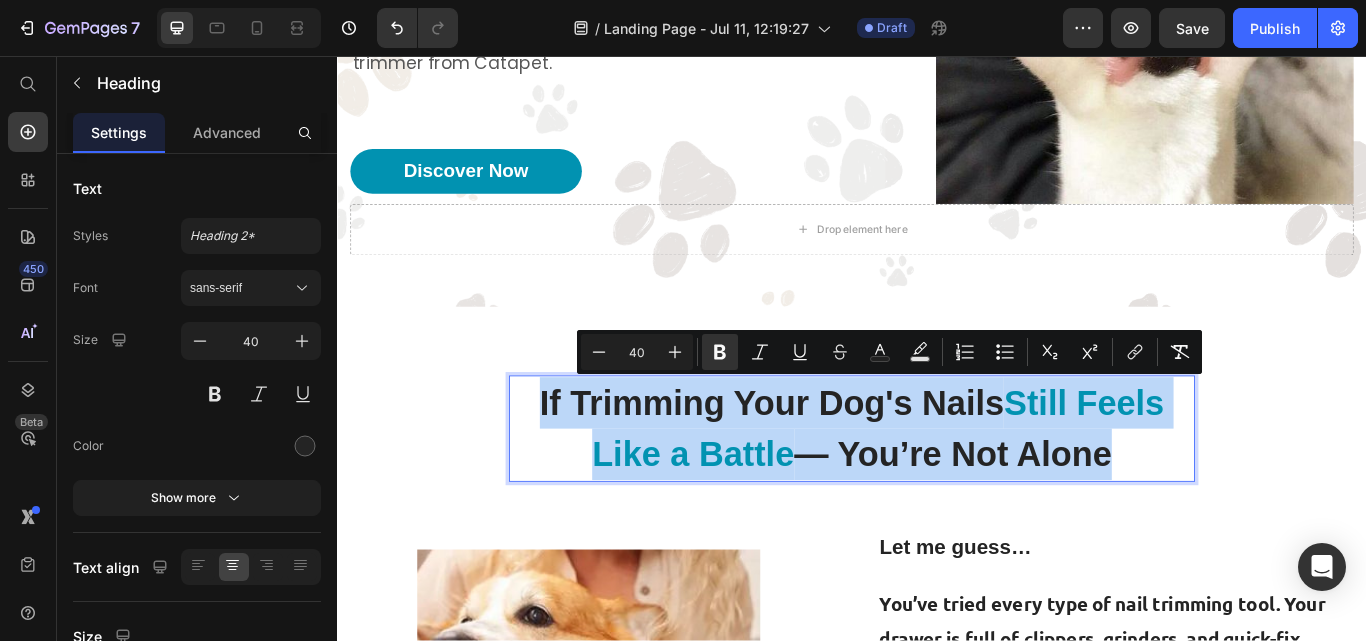 click on "If Trimming Your Dog's Nails" at bounding box center [843, 461] 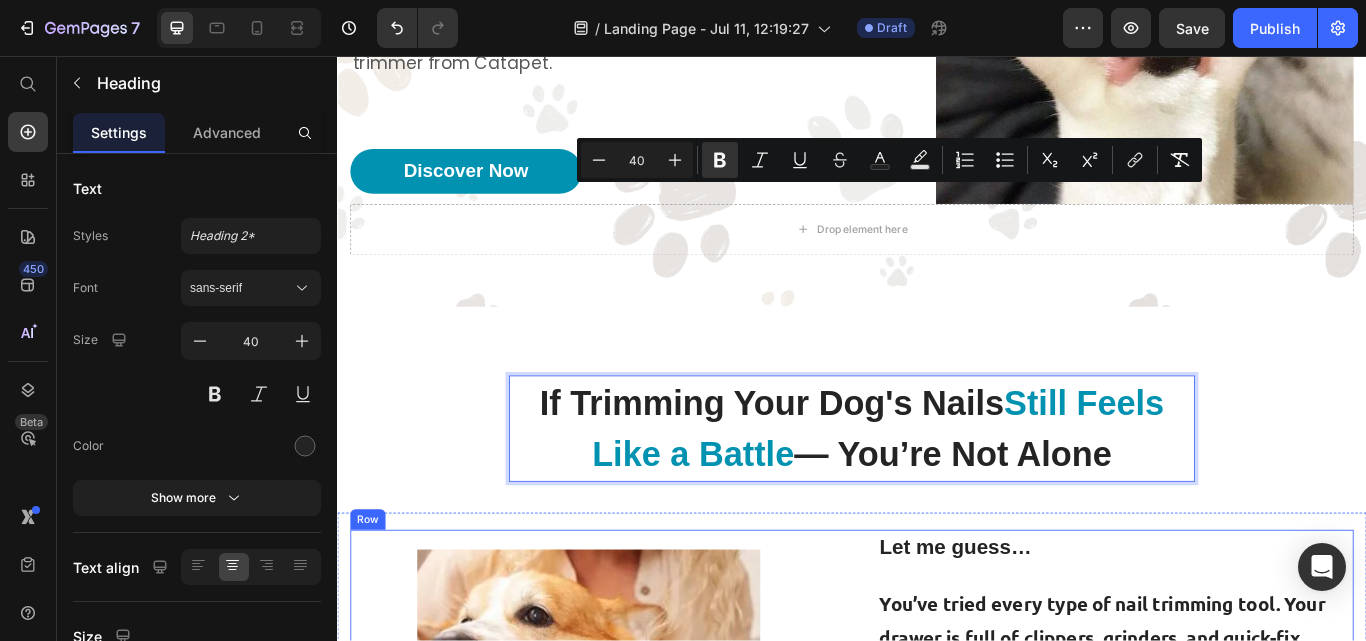 scroll, scrollTop: 697, scrollLeft: 0, axis: vertical 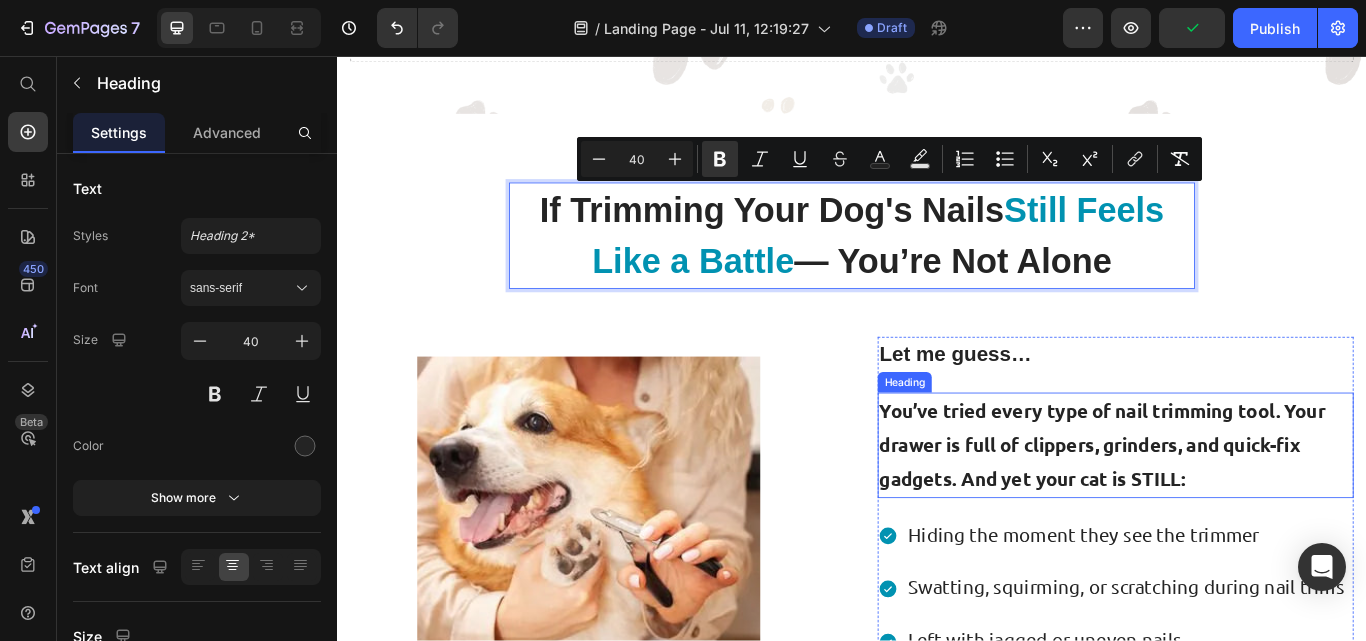 click on "You’ve tried every type of nail trimming tool. Your drawer is full of clippers, grinders, and quick-fix gadgets. And yet your cat is STILL:" at bounding box center [1244, 510] 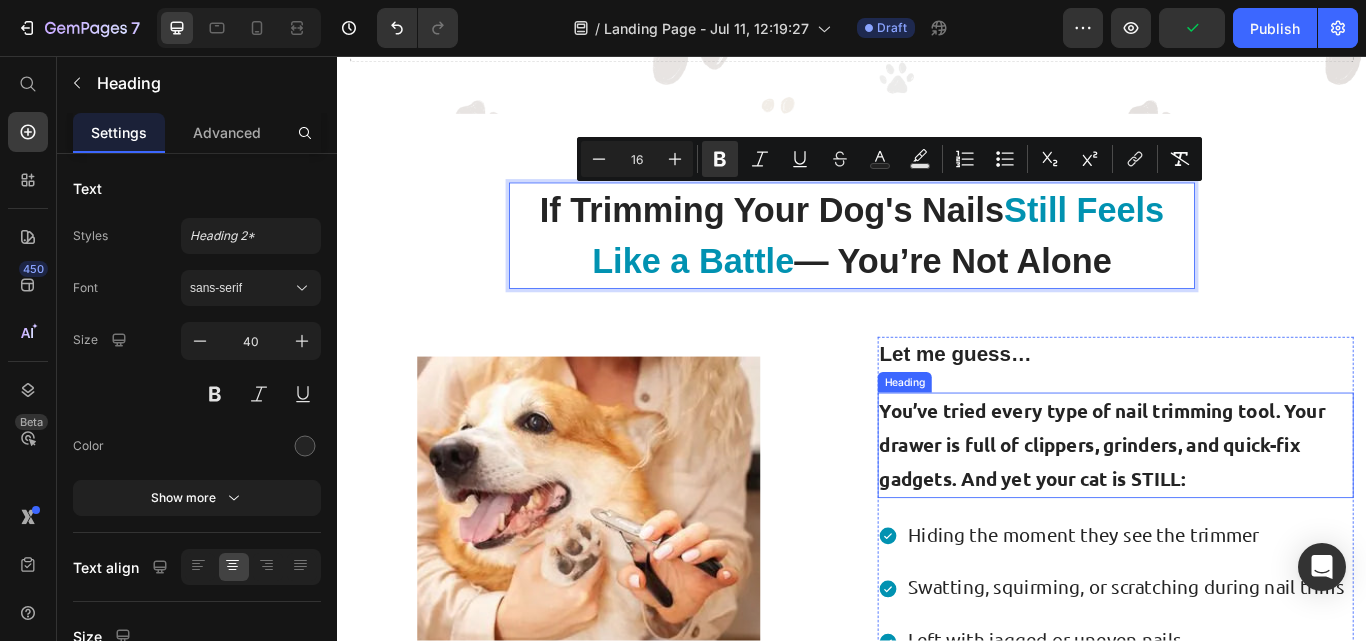 scroll, scrollTop: 0, scrollLeft: 0, axis: both 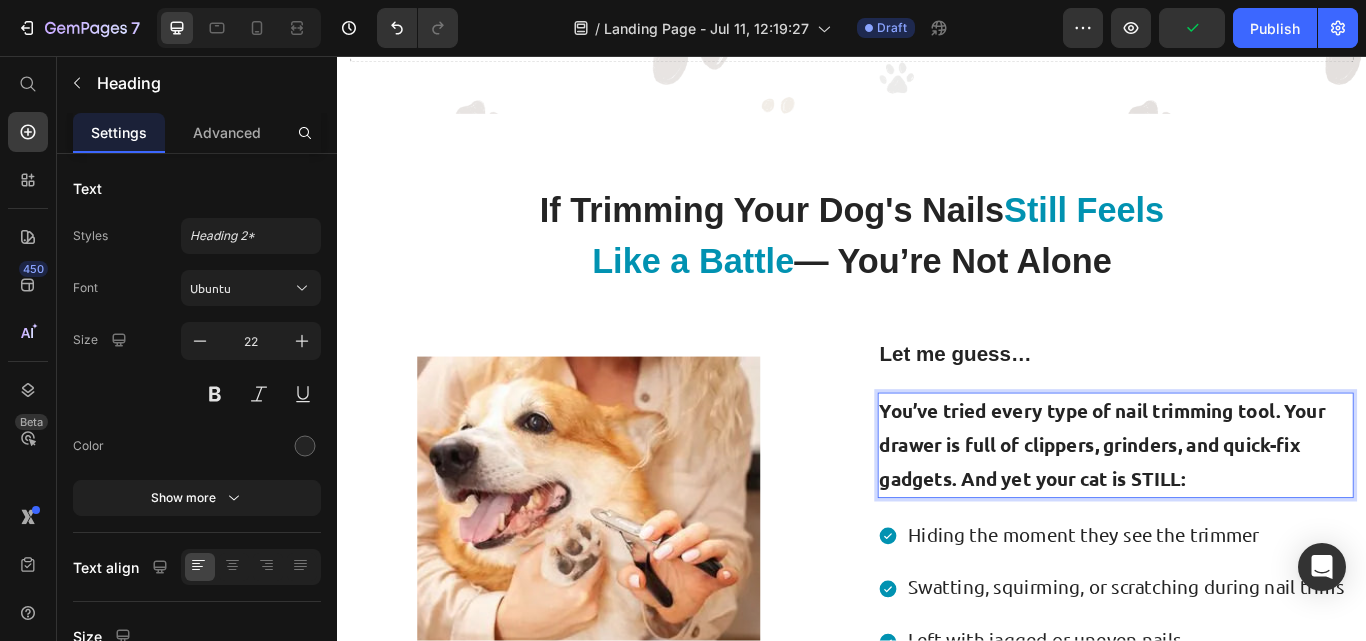 click on "You’ve tried every type of nail trimming tool. Your drawer is full of clippers, grinders, and quick-fix gadgets. And yet your cat is STILL:" at bounding box center (1244, 510) 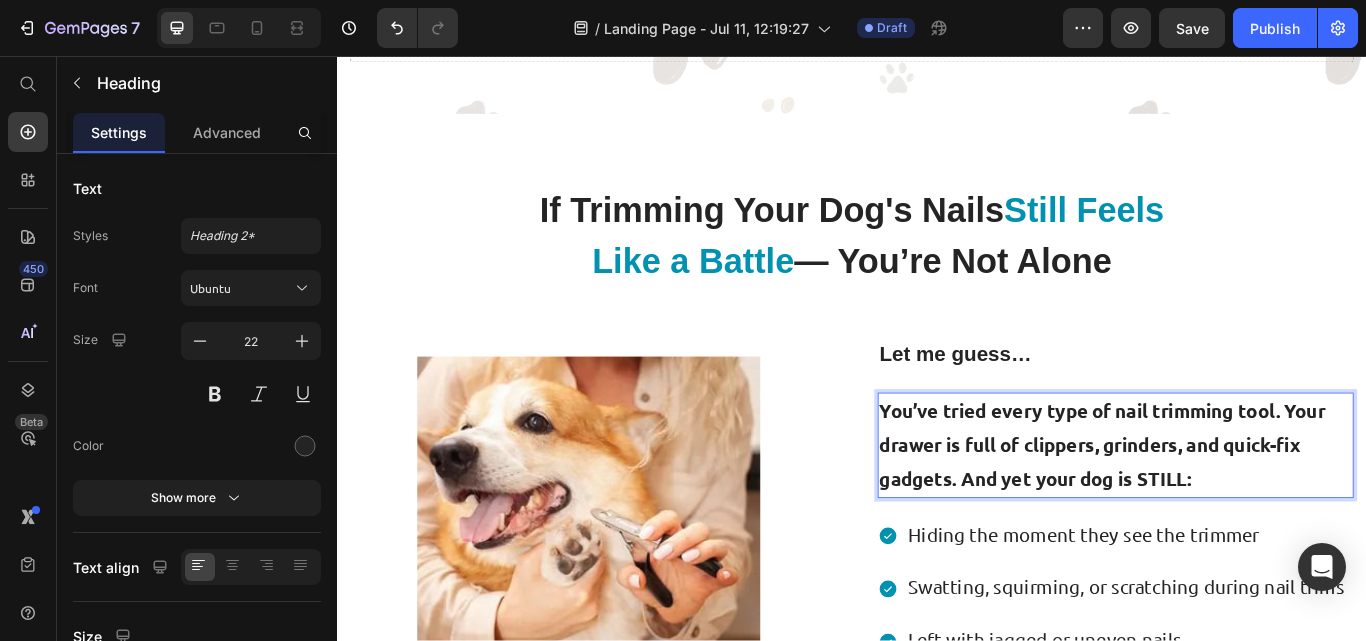 click on "You’ve tried every type of nail trimming tool. Your drawer is full of clippers, grinders, and quick-fix gadgets. And yet your dog is STILL:" at bounding box center [1244, 510] 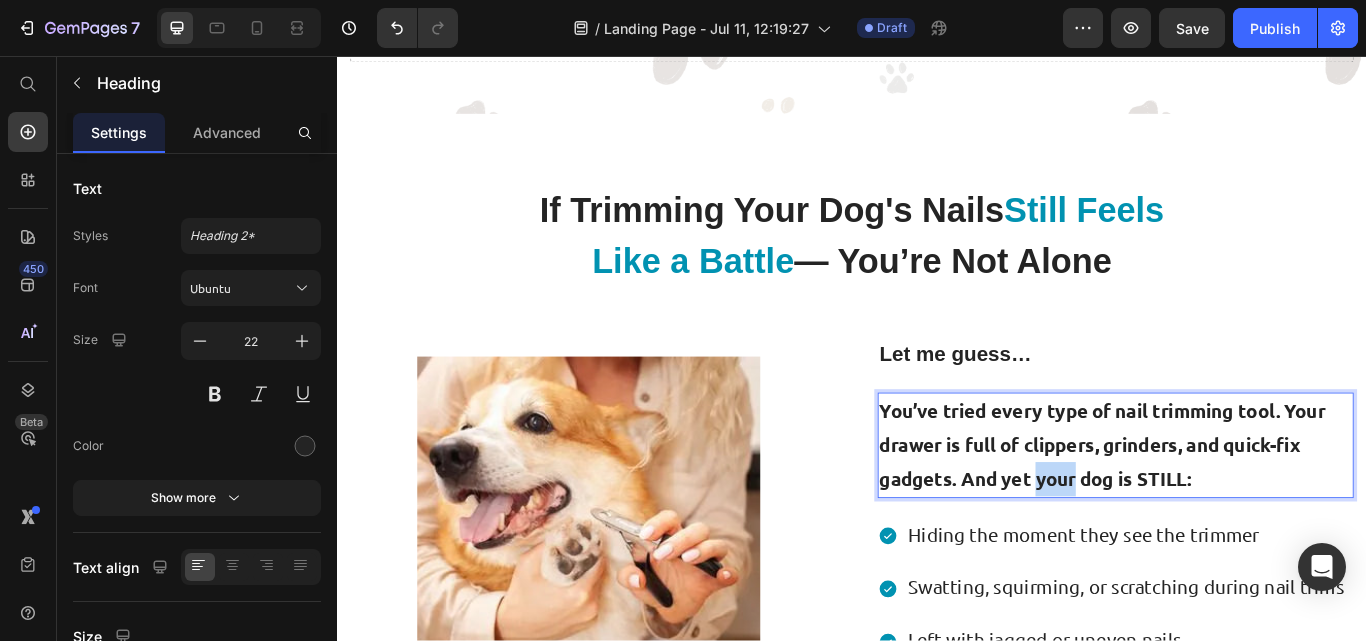click on "You’ve tried every type of nail trimming tool. Your drawer is full of clippers, grinders, and quick-fix gadgets. And yet your dog is STILL:" at bounding box center [1244, 510] 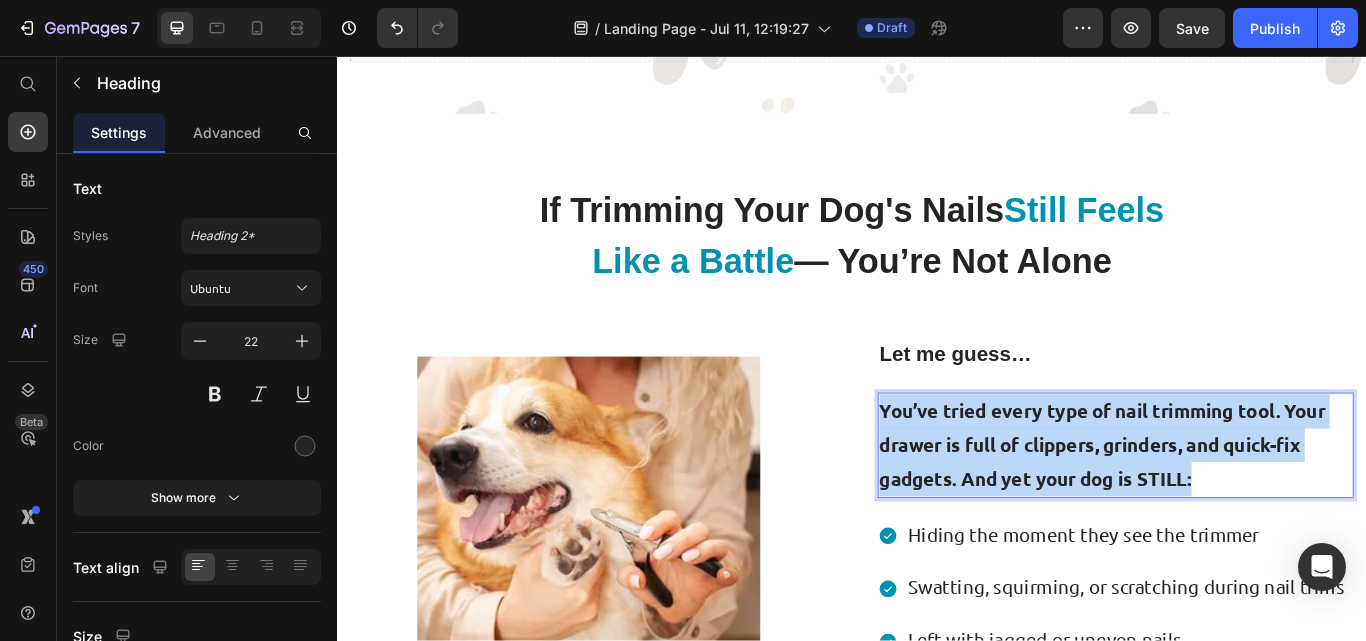click on "You’ve tried every type of nail trimming tool. Your drawer is full of clippers, grinders, and quick-fix gadgets. And yet your dog is STILL:" at bounding box center [1244, 510] 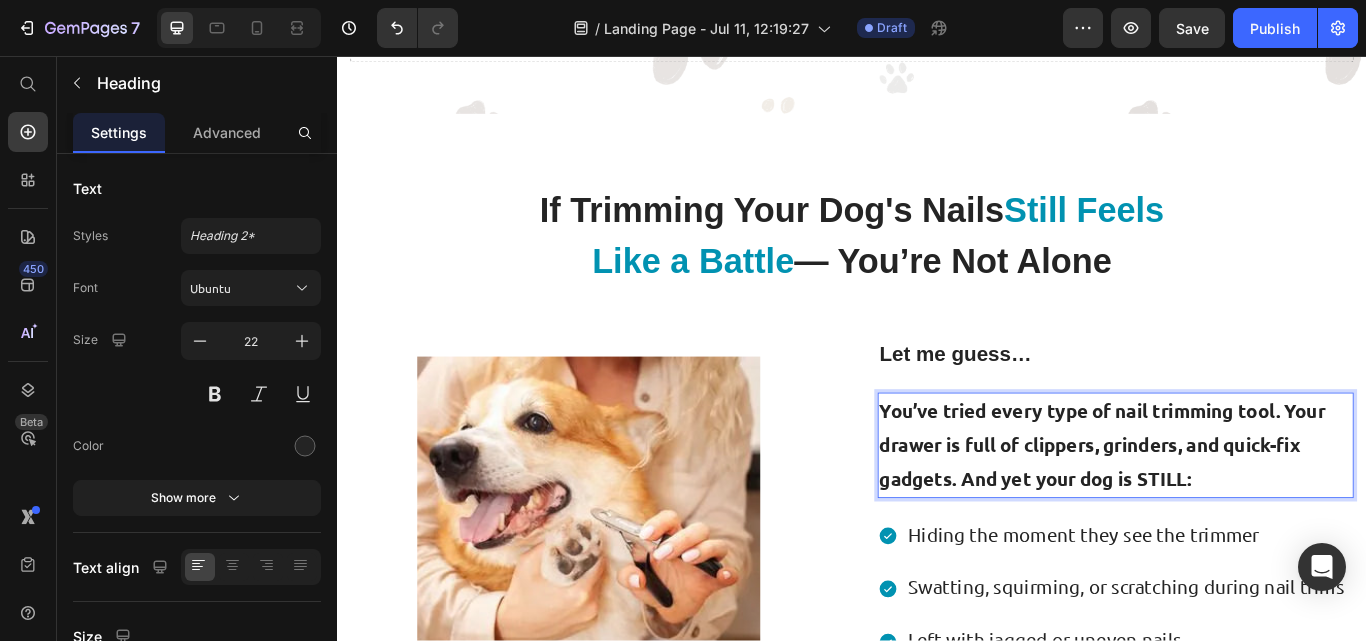 scroll, scrollTop: 808, scrollLeft: 0, axis: vertical 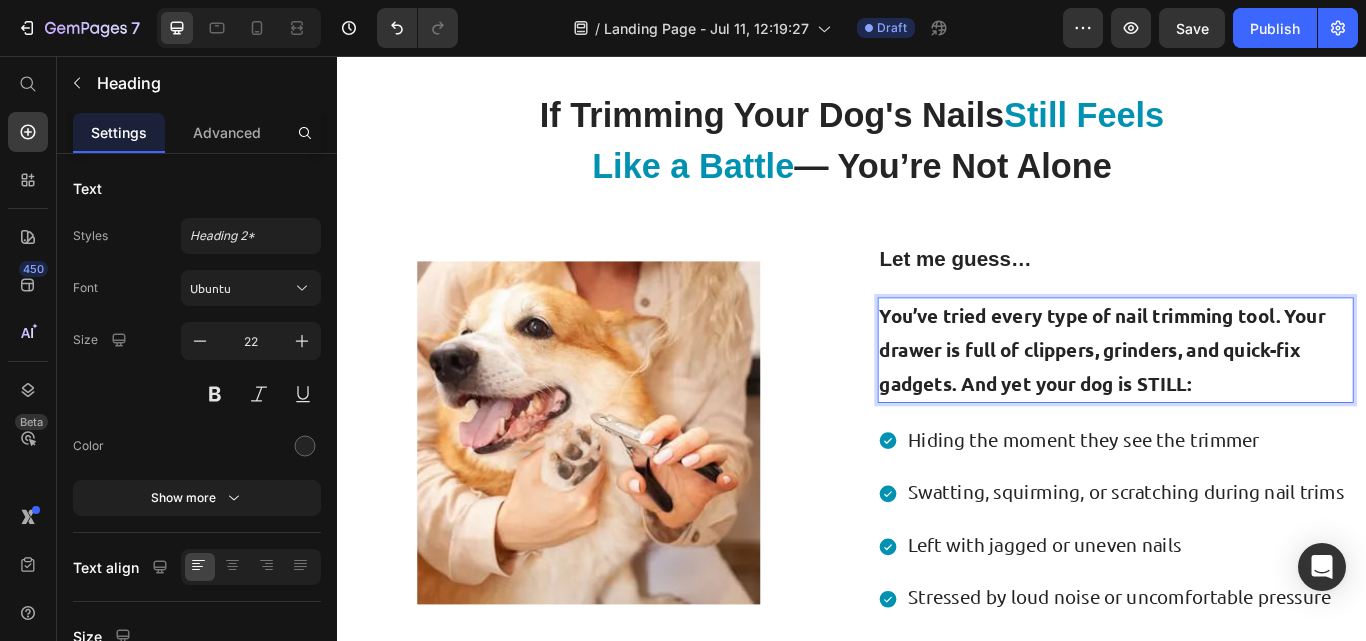 click on "You’ve tried every type of nail trimming tool. Your drawer is full of clippers, grinders, and quick-fix gadgets. And yet your dog is STILL:" at bounding box center (1244, 399) 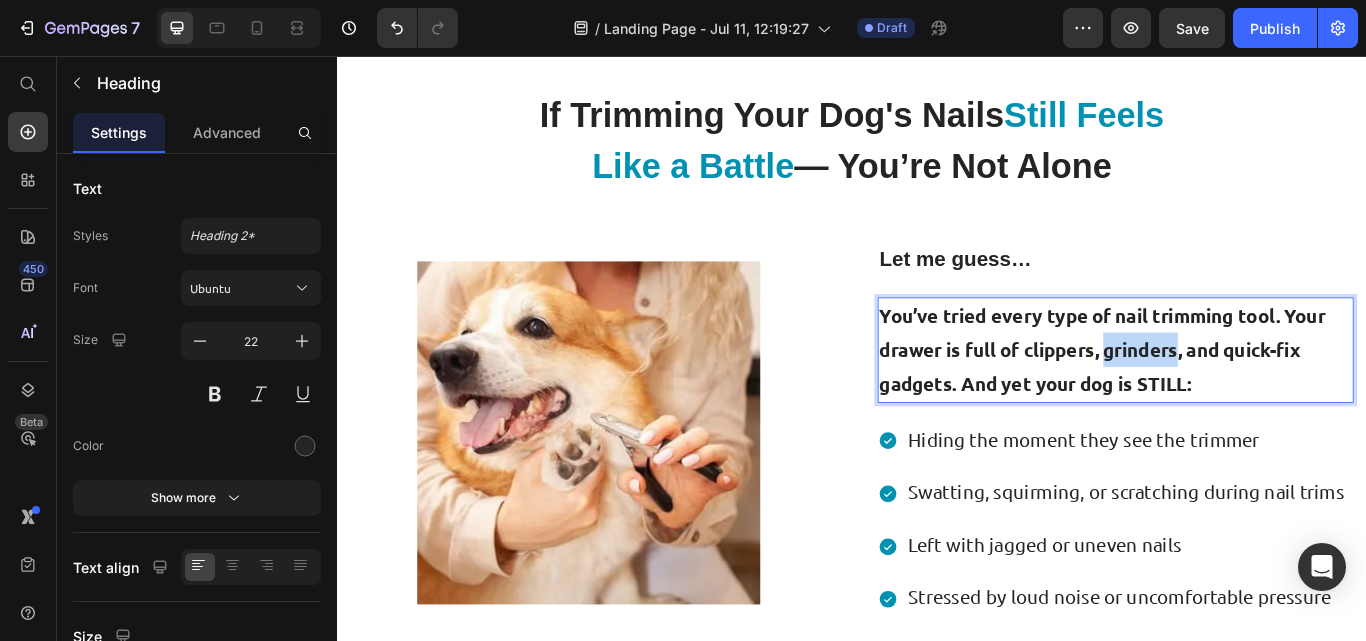 click on "You’ve tried every type of nail trimming tool. Your drawer is full of clippers, grinders, and quick-fix gadgets. And yet your dog is STILL:" at bounding box center (1244, 399) 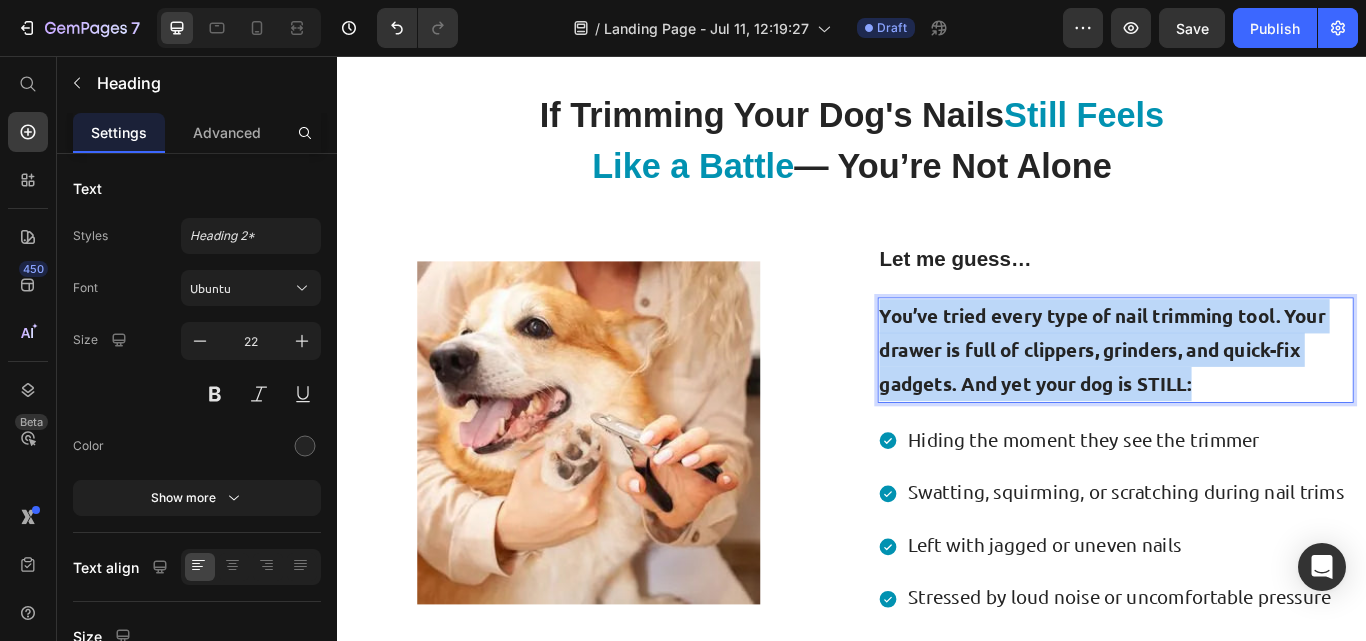 click on "You’ve tried every type of nail trimming tool. Your drawer is full of clippers, grinders, and quick-fix gadgets. And yet your dog is STILL:" at bounding box center [1244, 399] 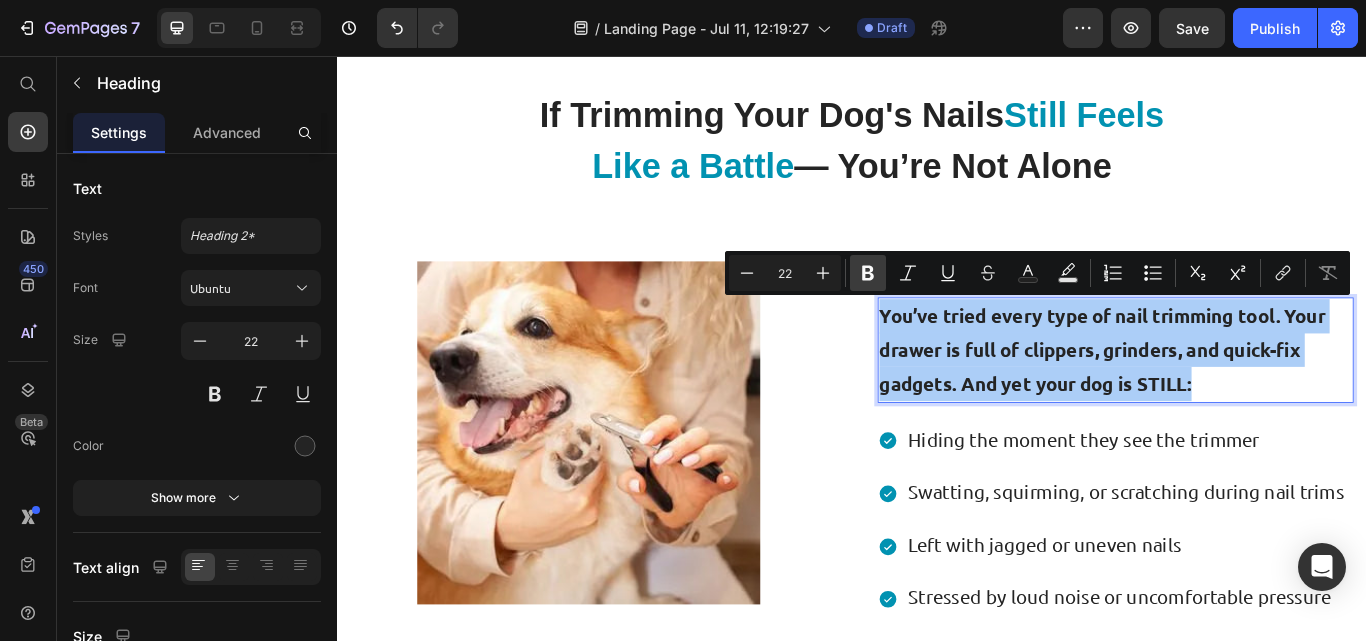 click 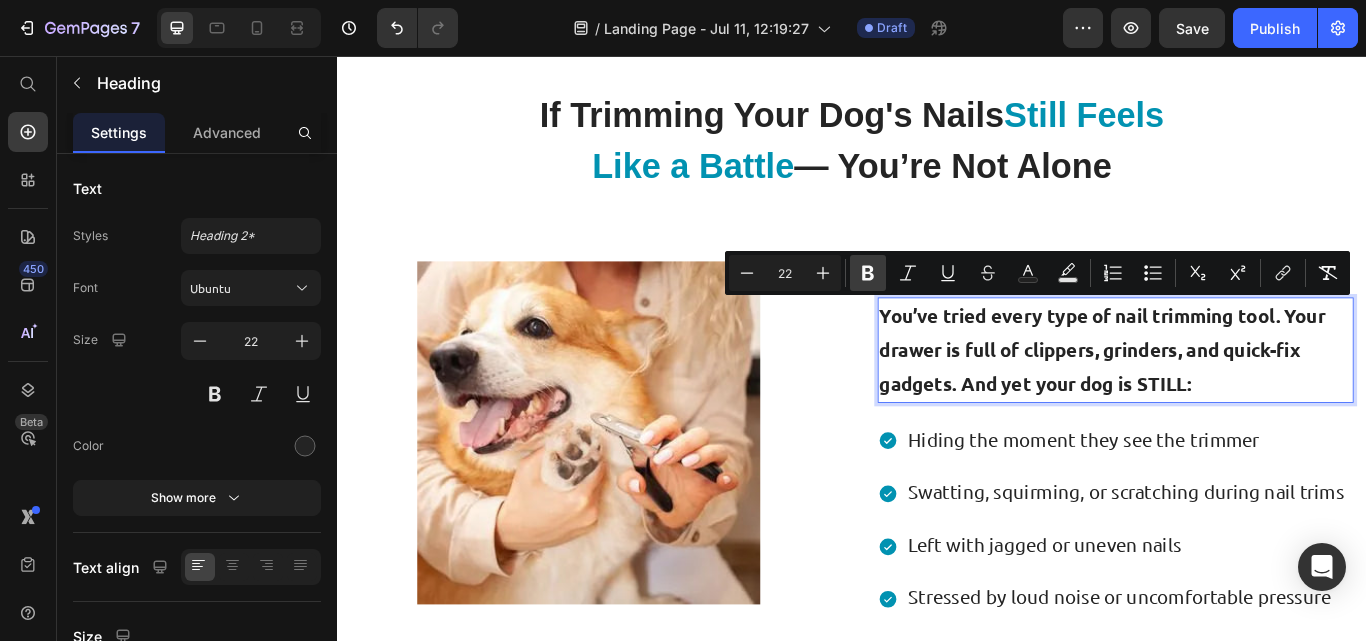 click 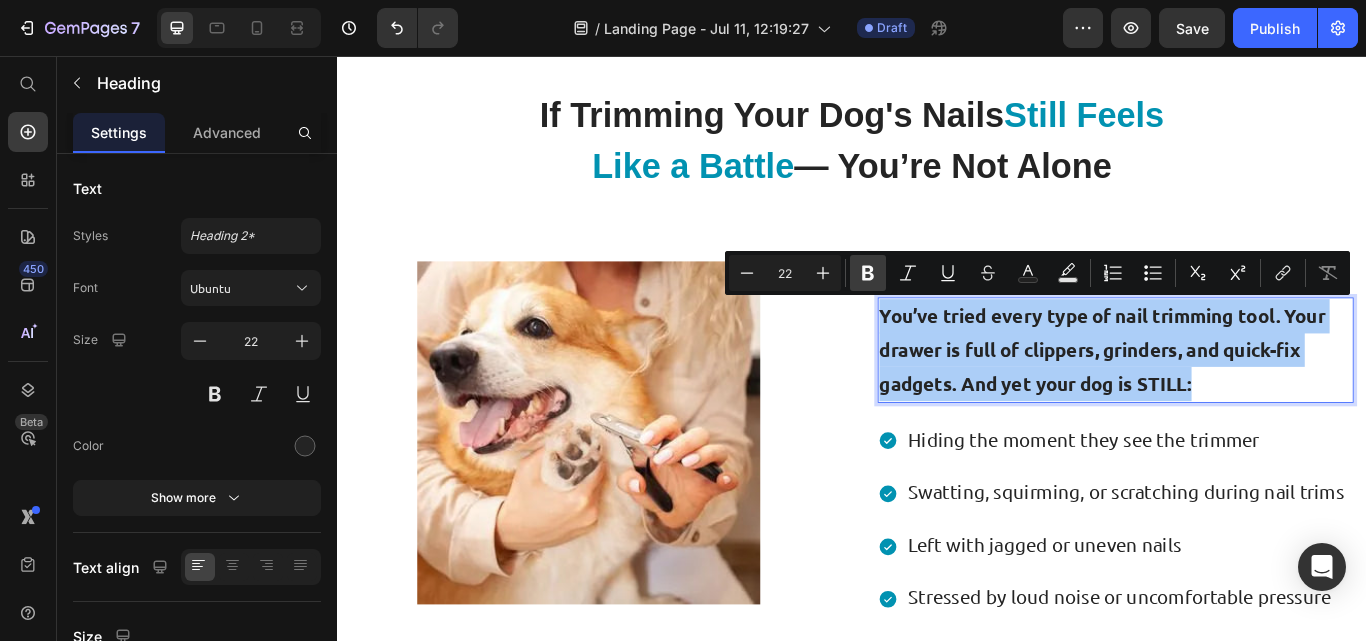click 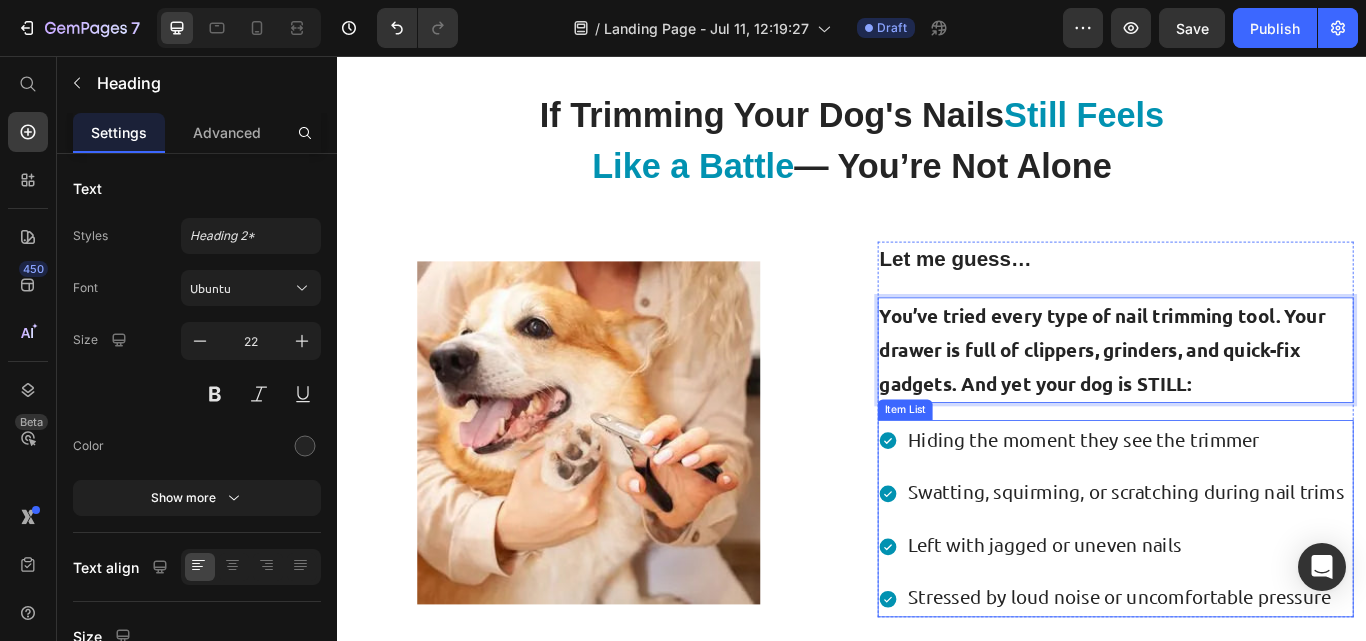 click on "Hiding the moment they see the trimmer" at bounding box center (1256, 504) 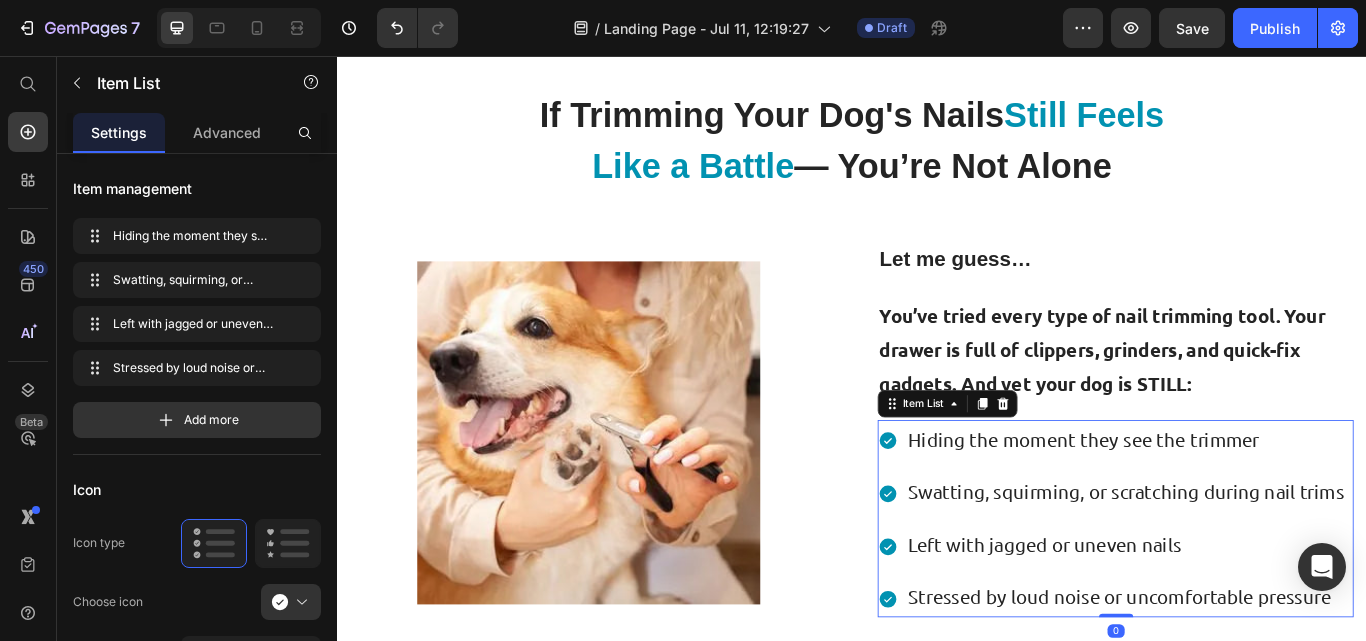 click on "Hiding the moment they see the trimmer" at bounding box center [1256, 504] 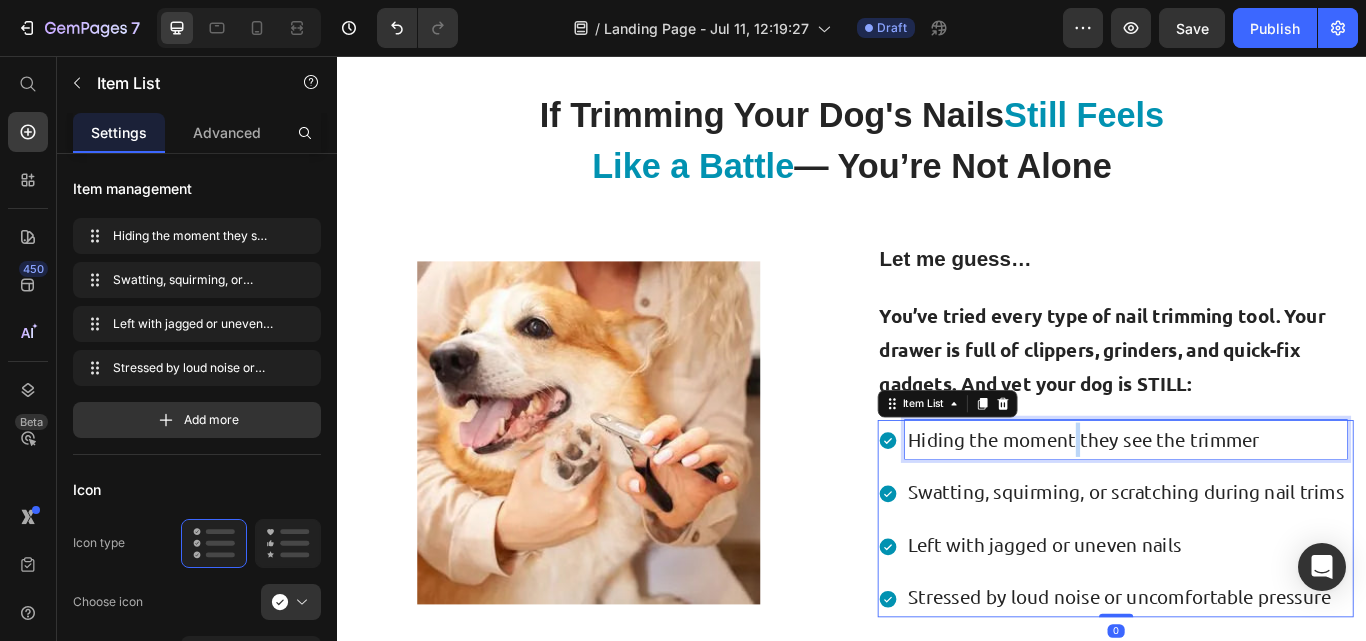 click on "Hiding the moment they see the trimmer" at bounding box center (1256, 504) 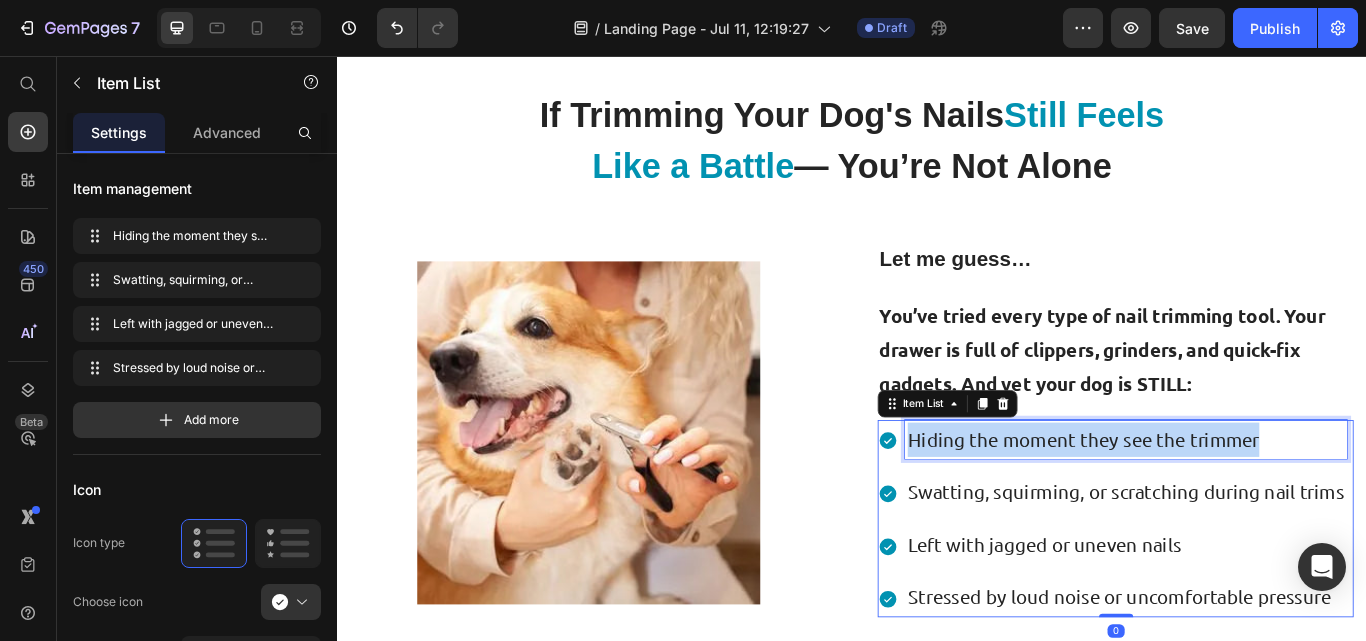 click on "Hiding the moment they see the trimmer" at bounding box center (1256, 504) 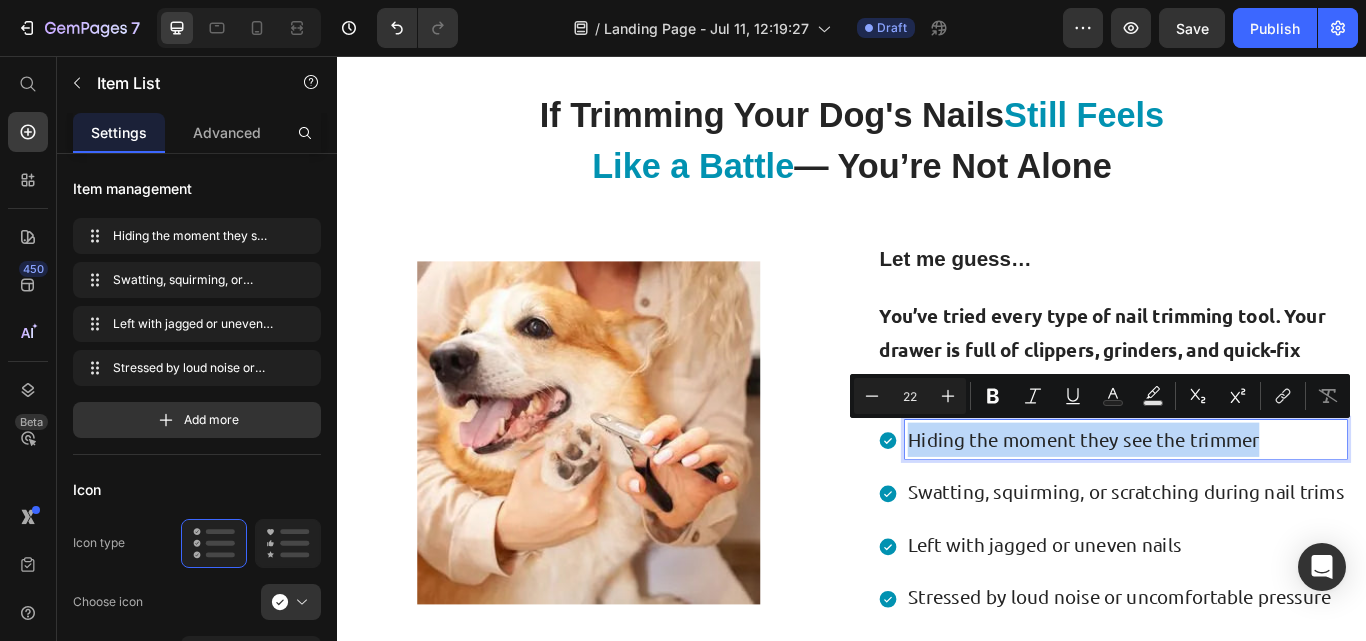 click on "Hiding the moment they see the trimmer" at bounding box center (1256, 504) 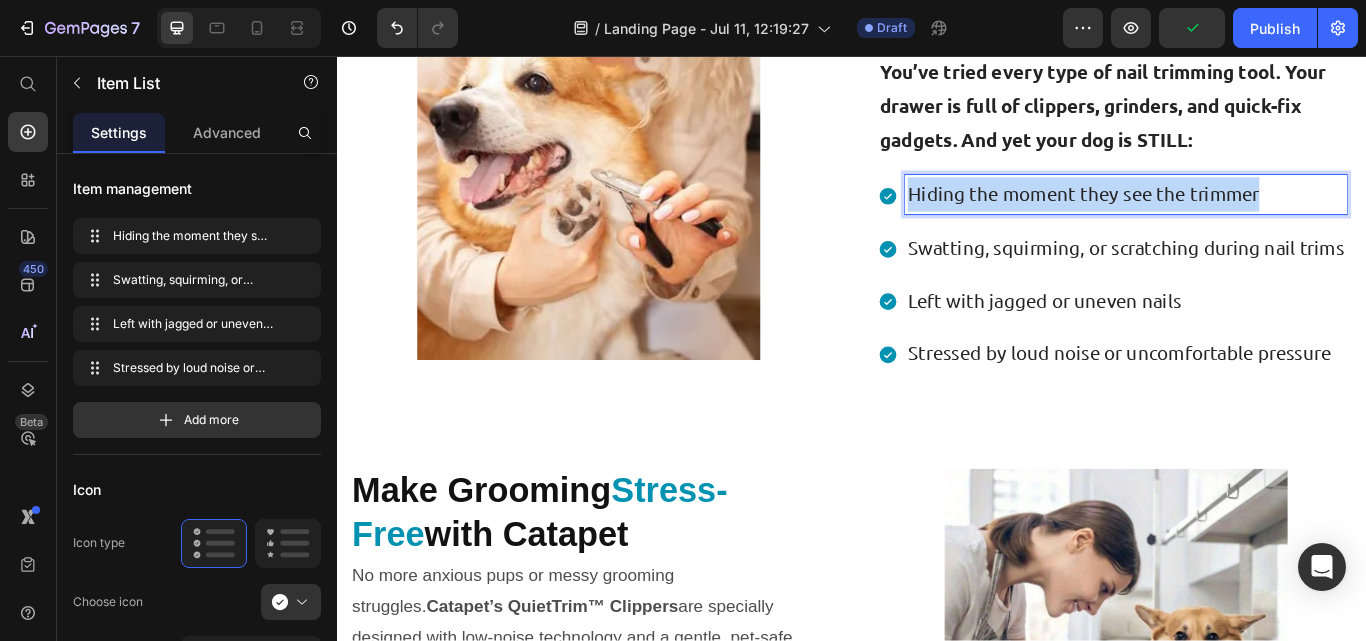 scroll, scrollTop: 1346, scrollLeft: 0, axis: vertical 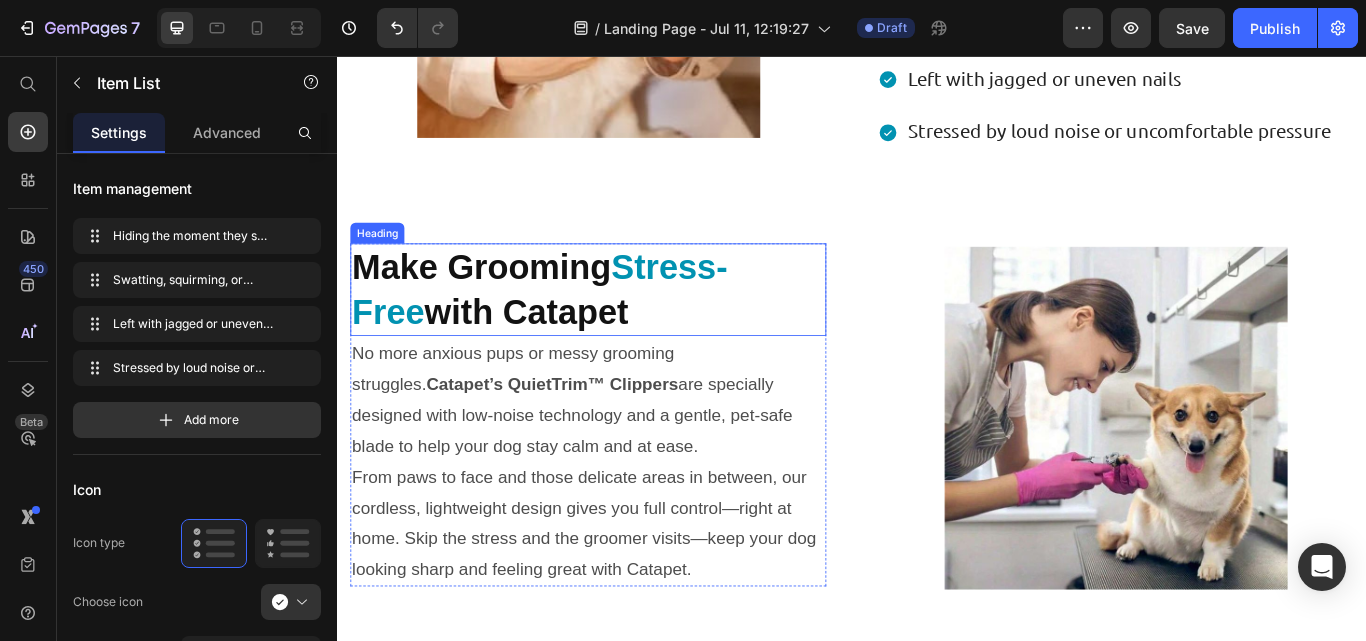 click on "with Catapet" at bounding box center [558, 355] 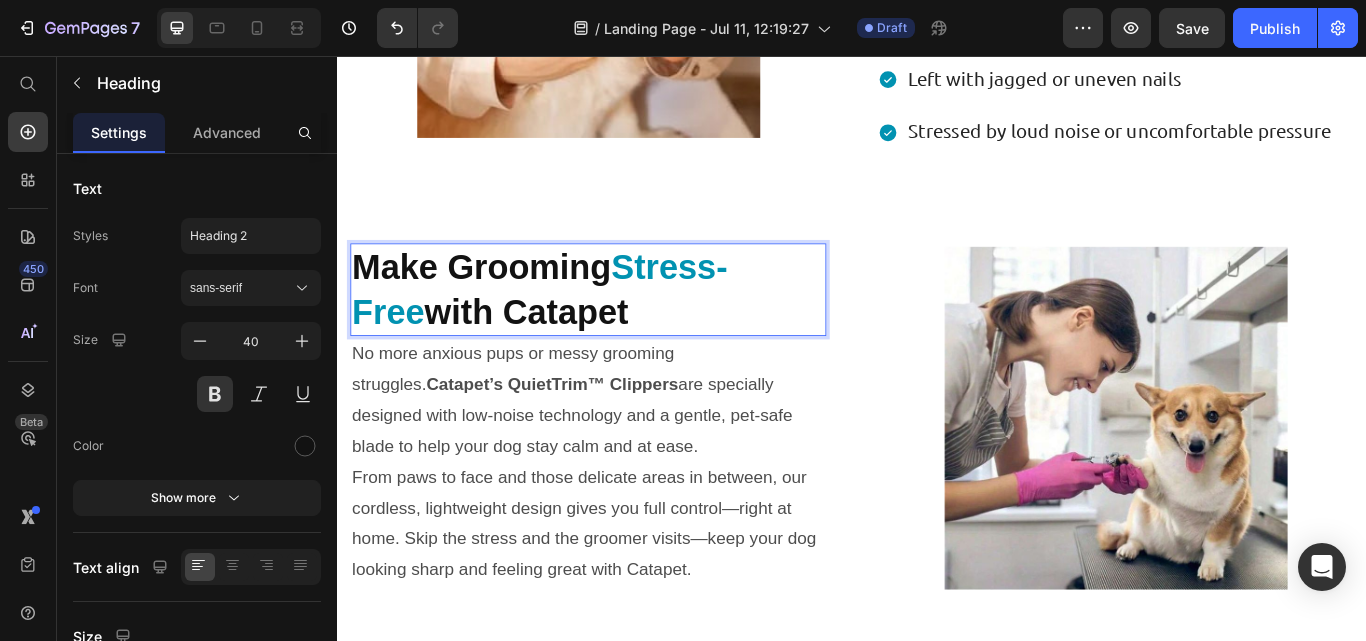 click on "with Catapet" at bounding box center [558, 355] 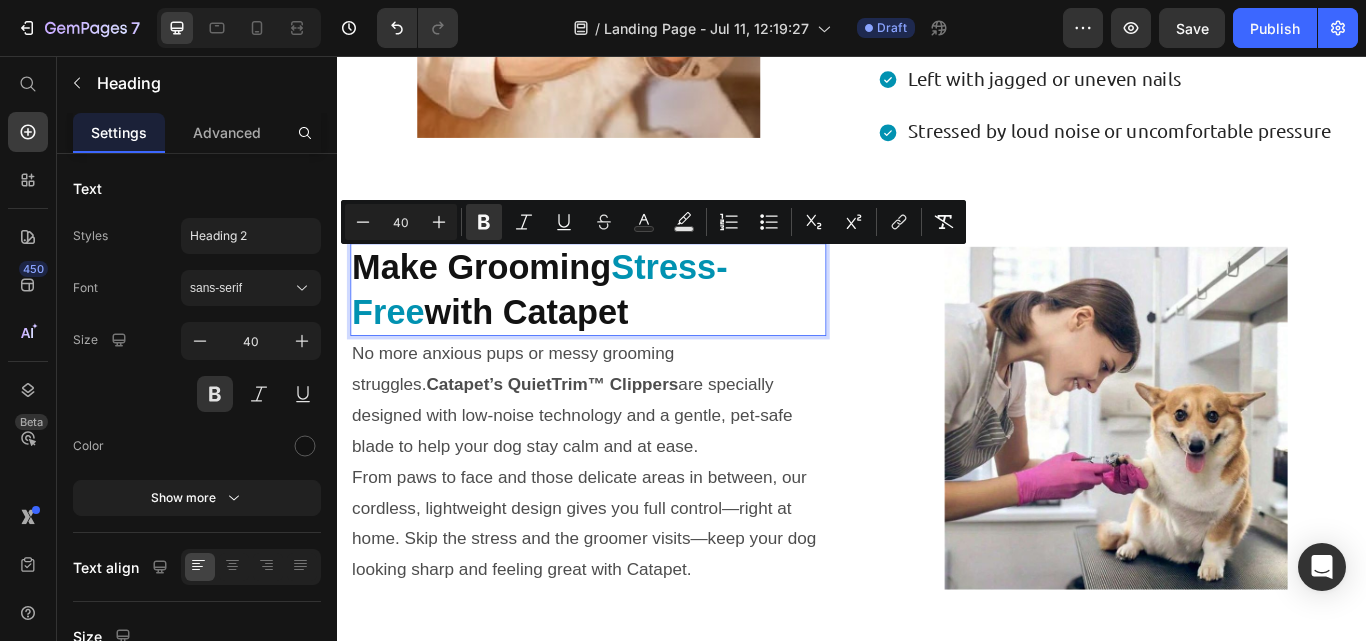 click on "with Catapet" at bounding box center (558, 355) 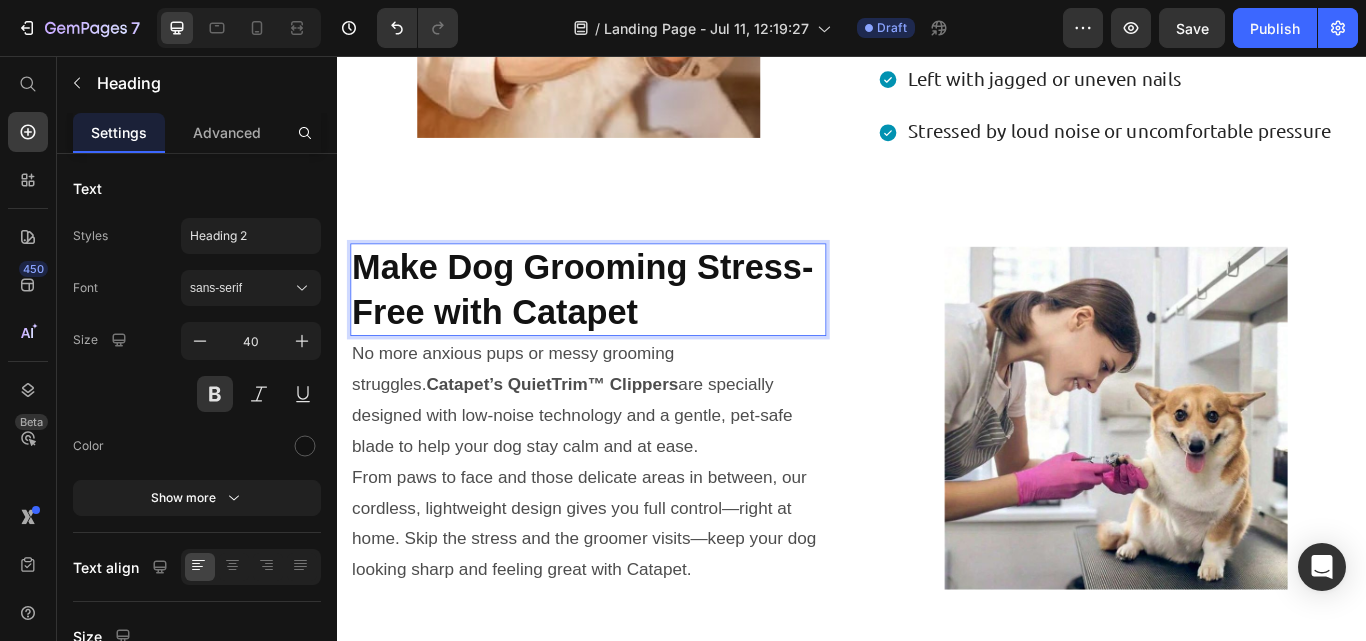 click on "Make Dog Grooming Stress-Free with Catapet" at bounding box center [623, 329] 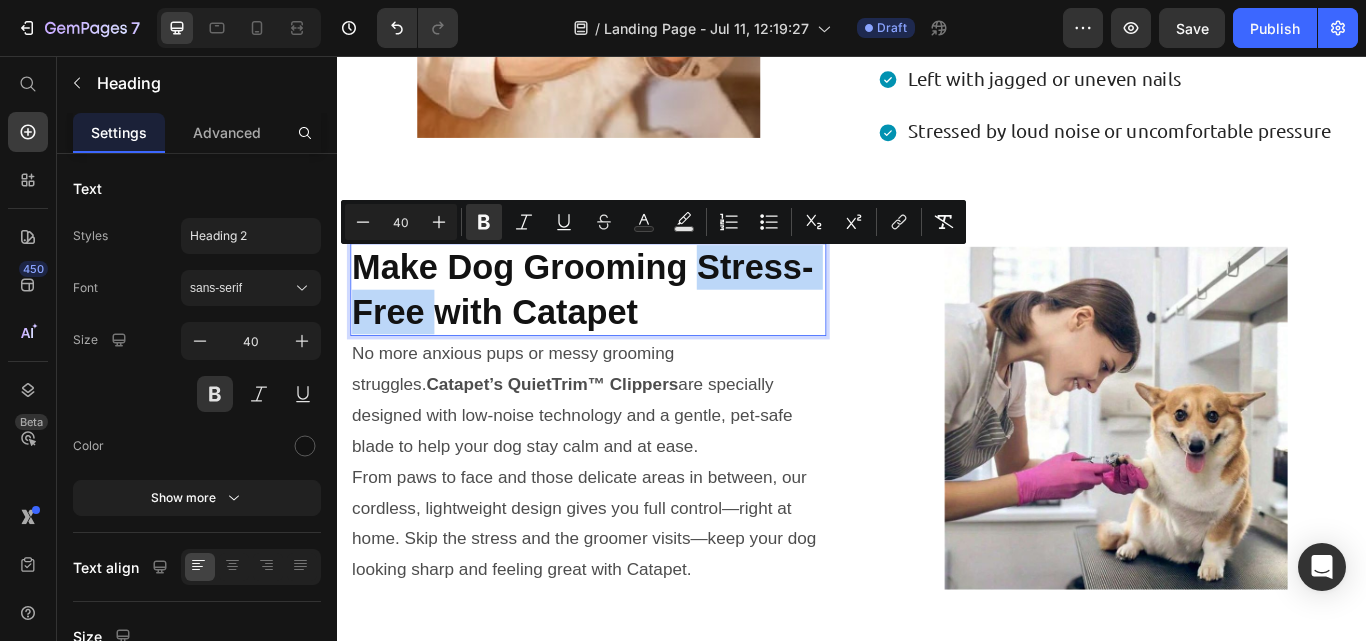 drag, startPoint x: 767, startPoint y: 291, endPoint x: 434, endPoint y: 347, distance: 337.67587 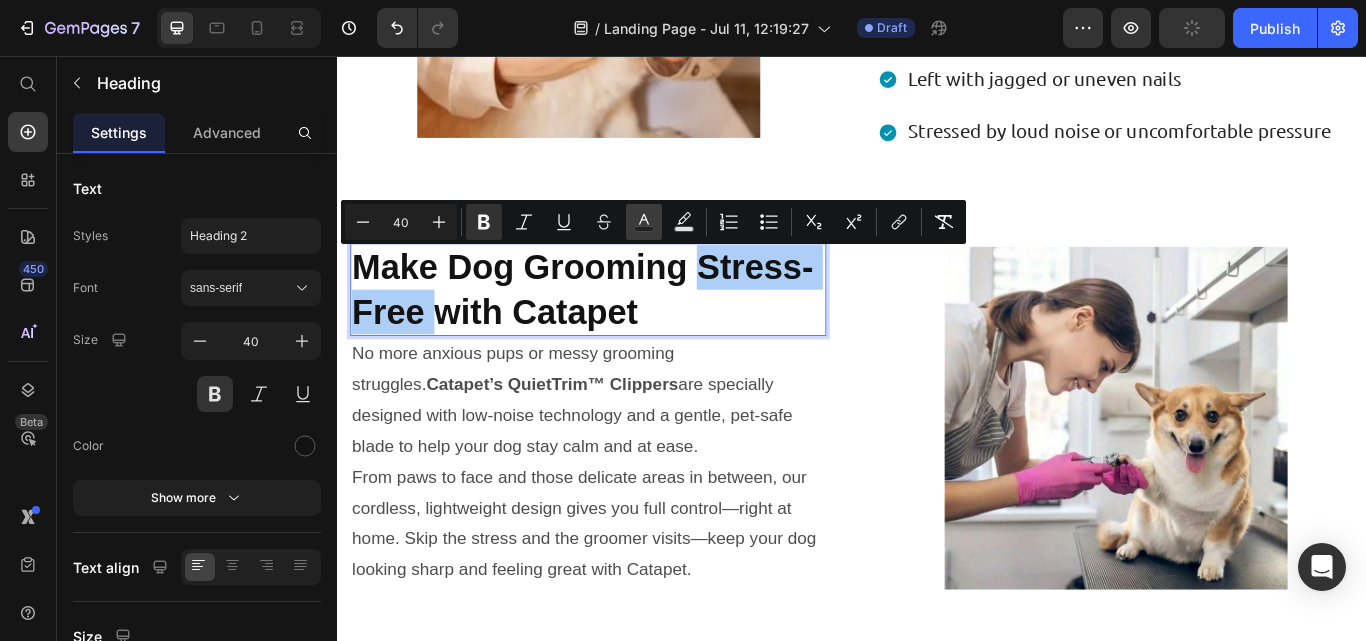 click on "Text Color" at bounding box center (644, 222) 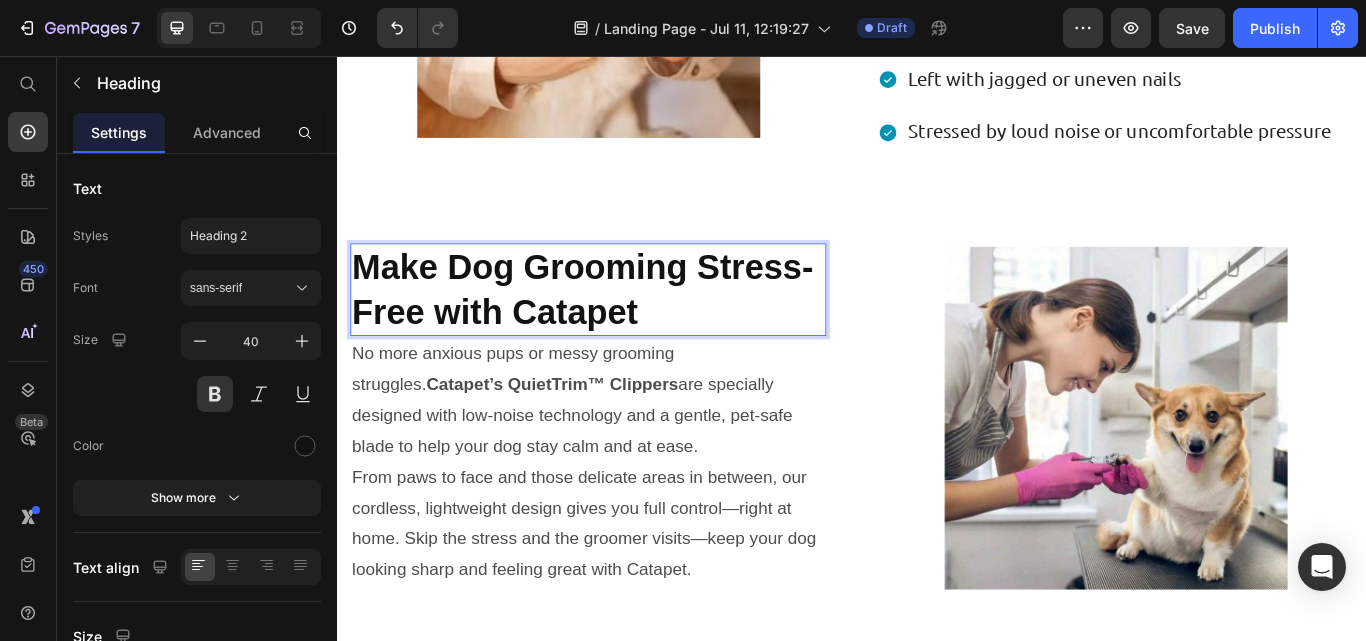 click on "Make Dog Grooming Stress-Free with Catapet" at bounding box center (629, 329) 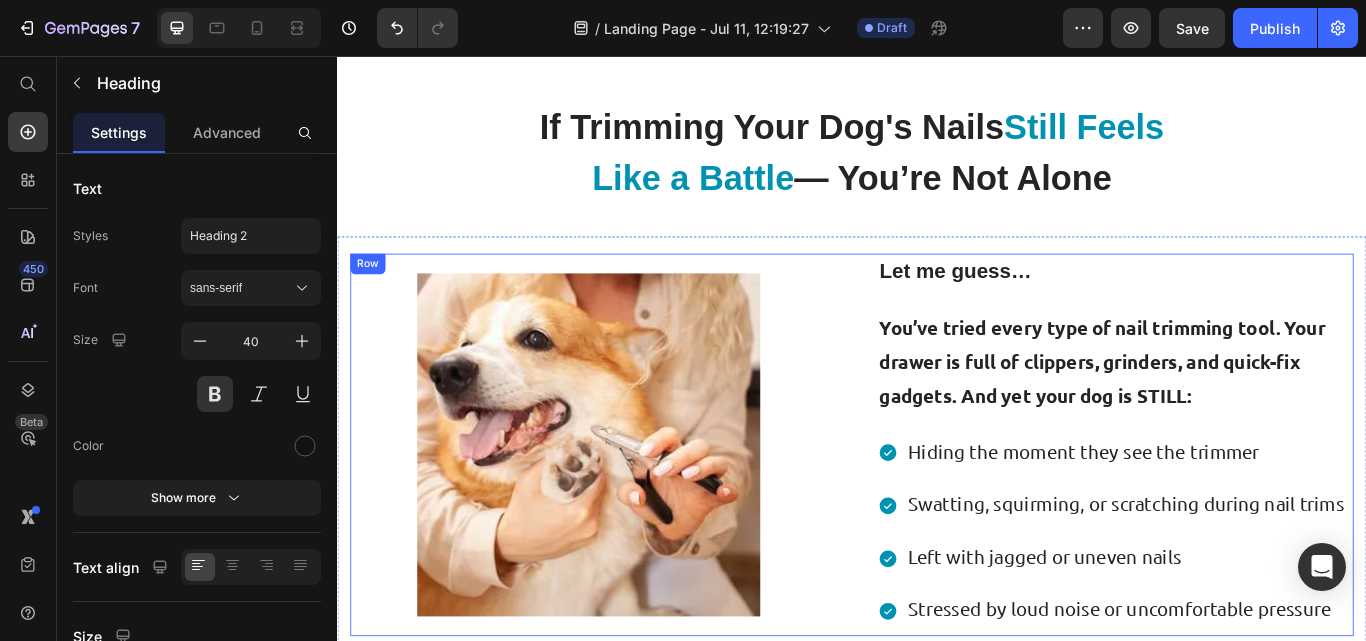 scroll, scrollTop: 637, scrollLeft: 0, axis: vertical 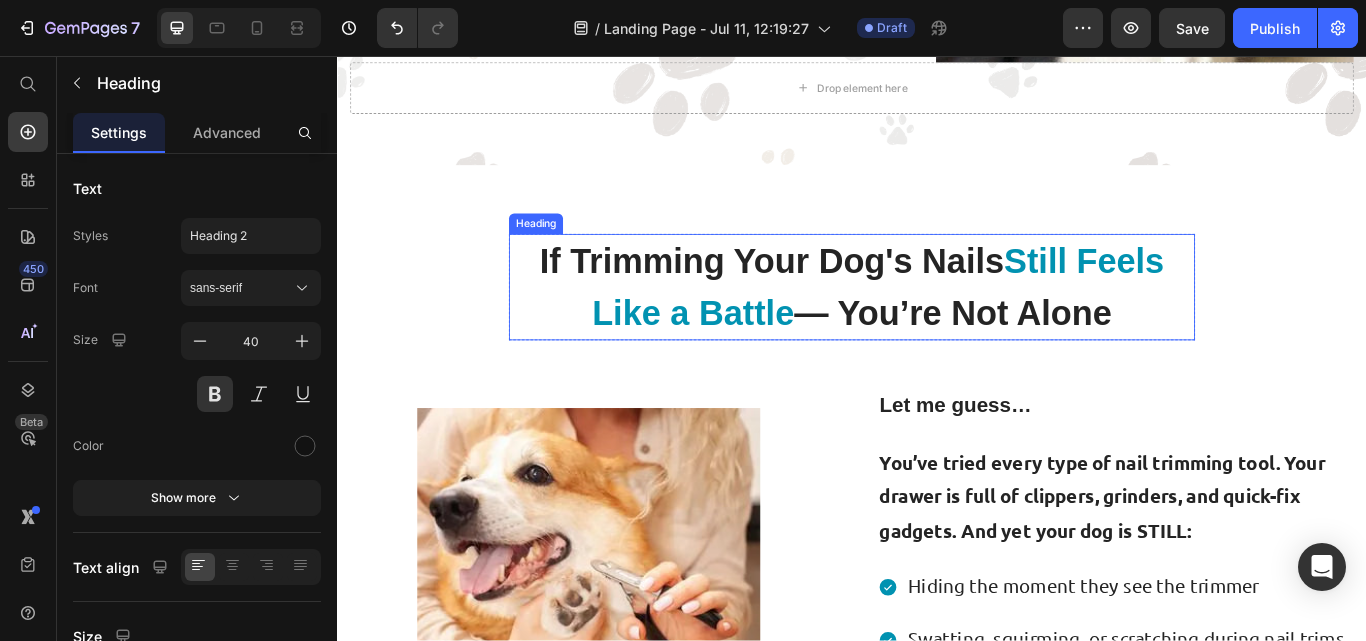 click on "Still Feels Like a Battle" at bounding box center [967, 326] 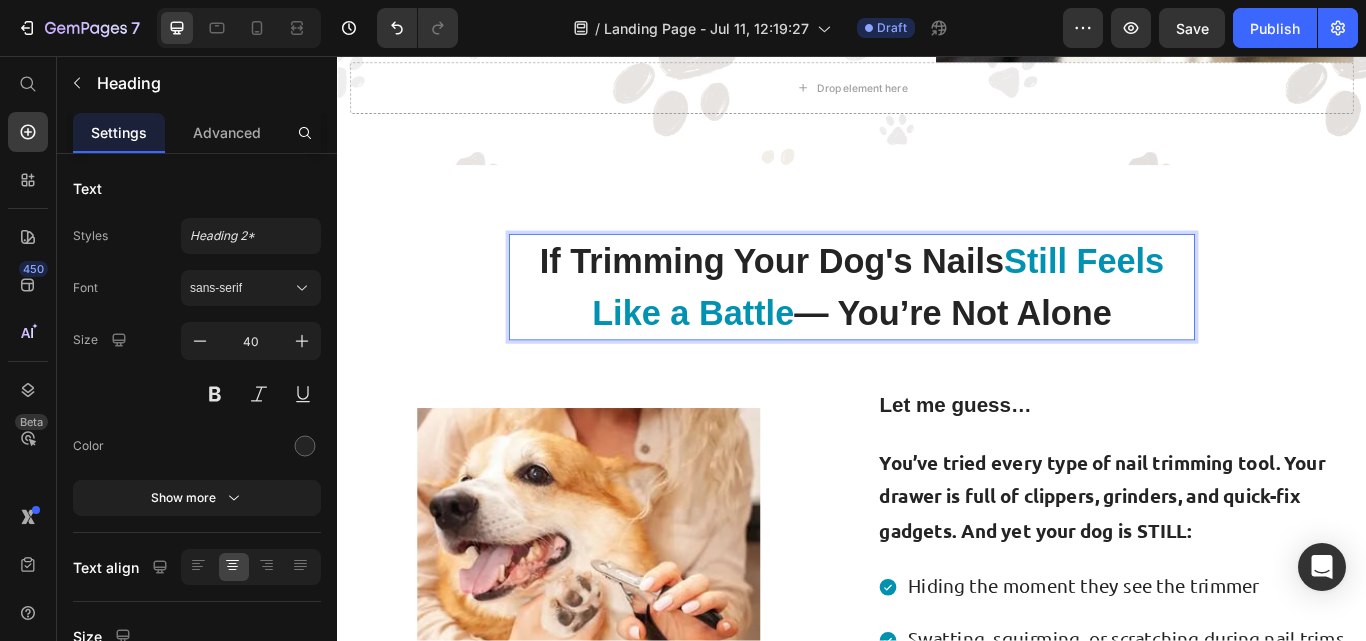 click on "Still Feels Like a Battle" at bounding box center [967, 326] 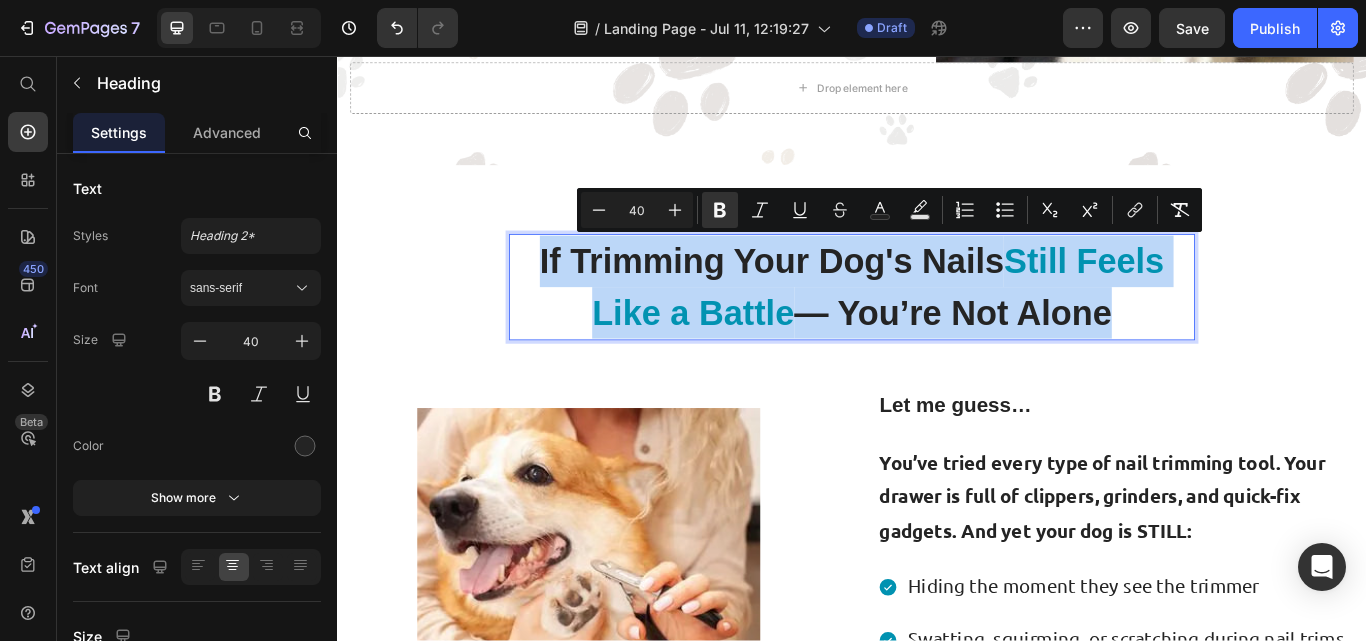 click on "Still Feels Like a Battle" at bounding box center (967, 326) 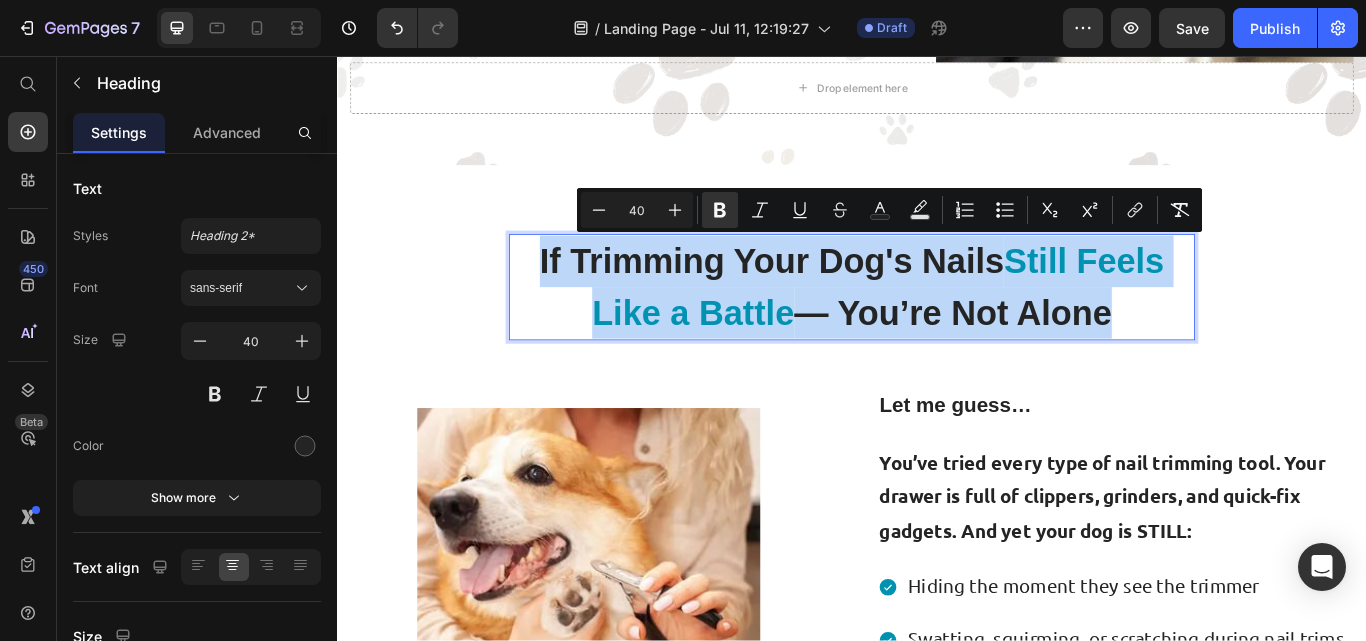 click on "Still Feels Like a Battle" at bounding box center (967, 326) 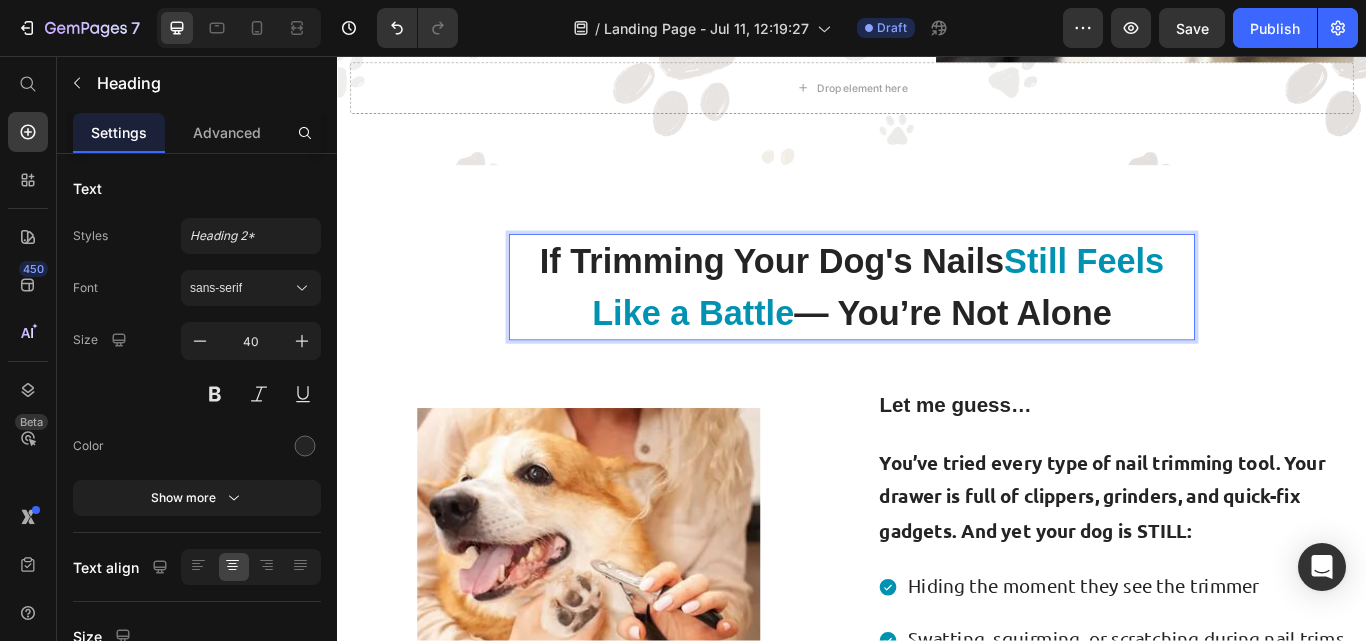 drag, startPoint x: 1124, startPoint y: 286, endPoint x: 1112, endPoint y: 283, distance: 12.369317 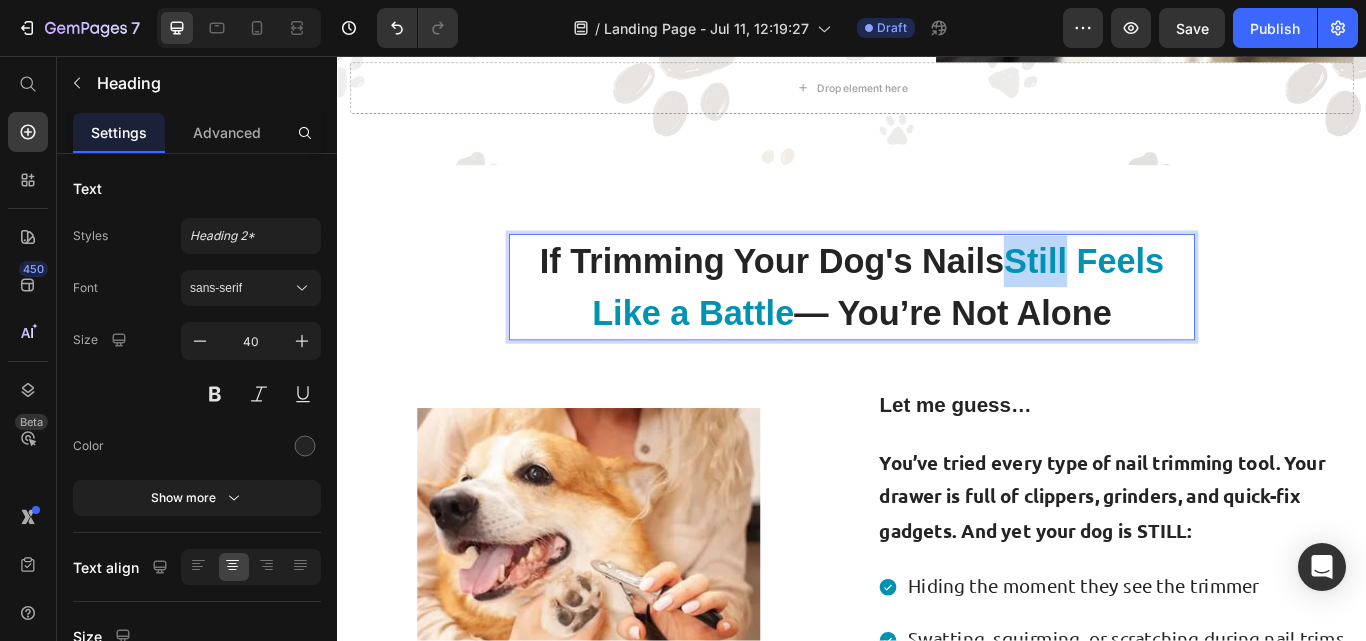 drag, startPoint x: 1112, startPoint y: 283, endPoint x: 1157, endPoint y: 278, distance: 45.276924 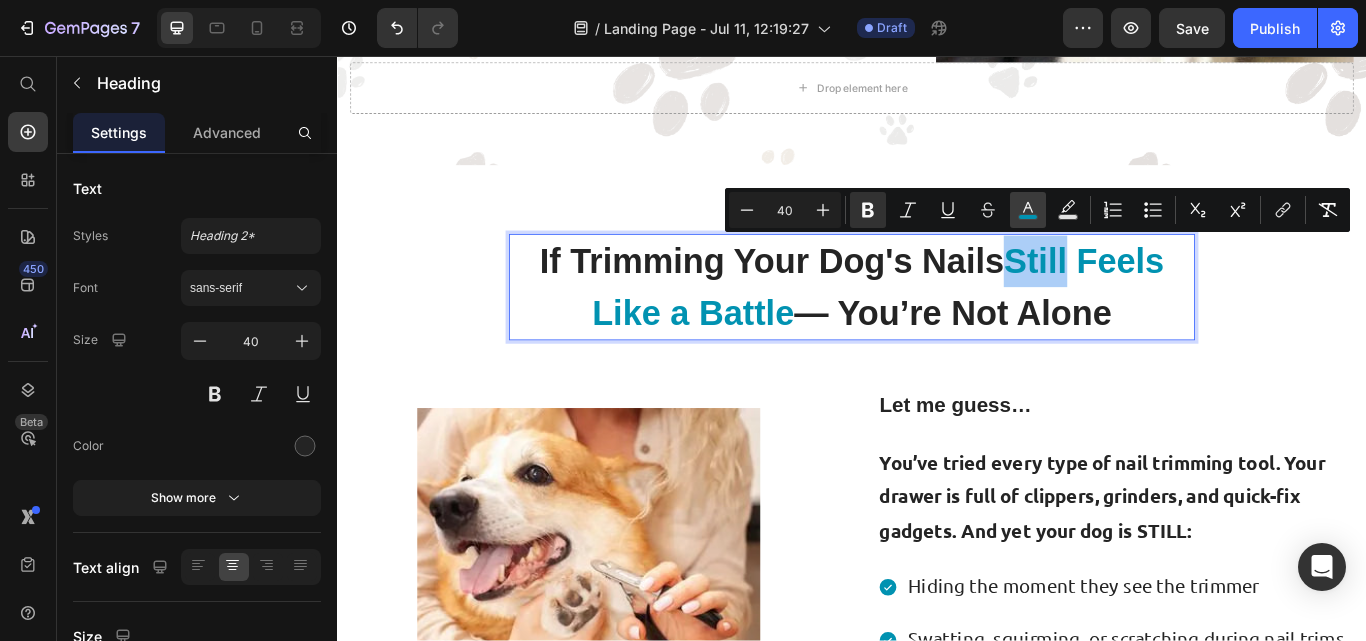 click 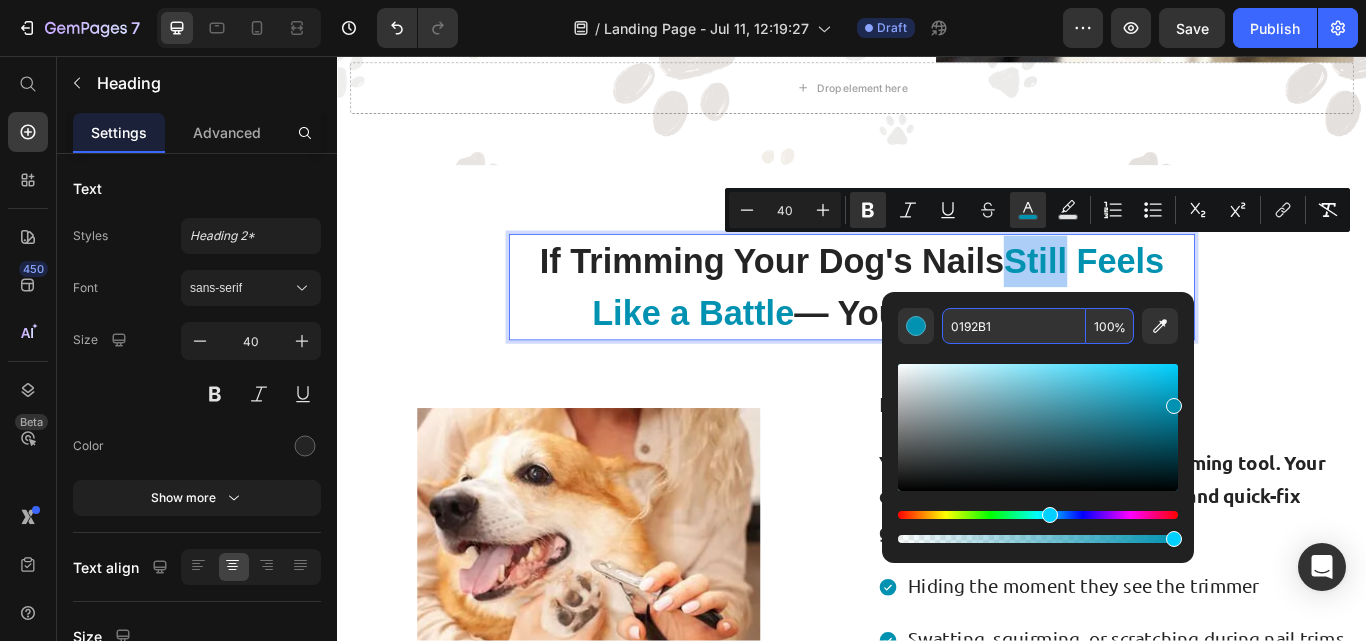 click on "0192B1" at bounding box center [1014, 326] 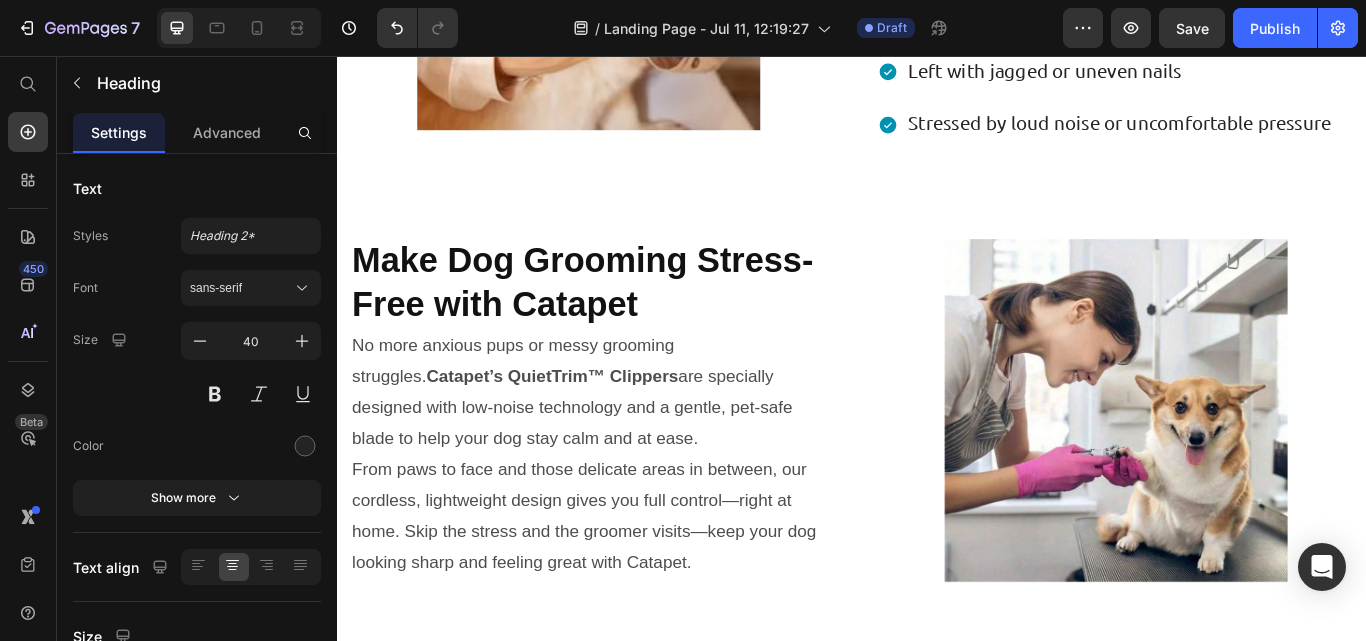 scroll, scrollTop: 1356, scrollLeft: 0, axis: vertical 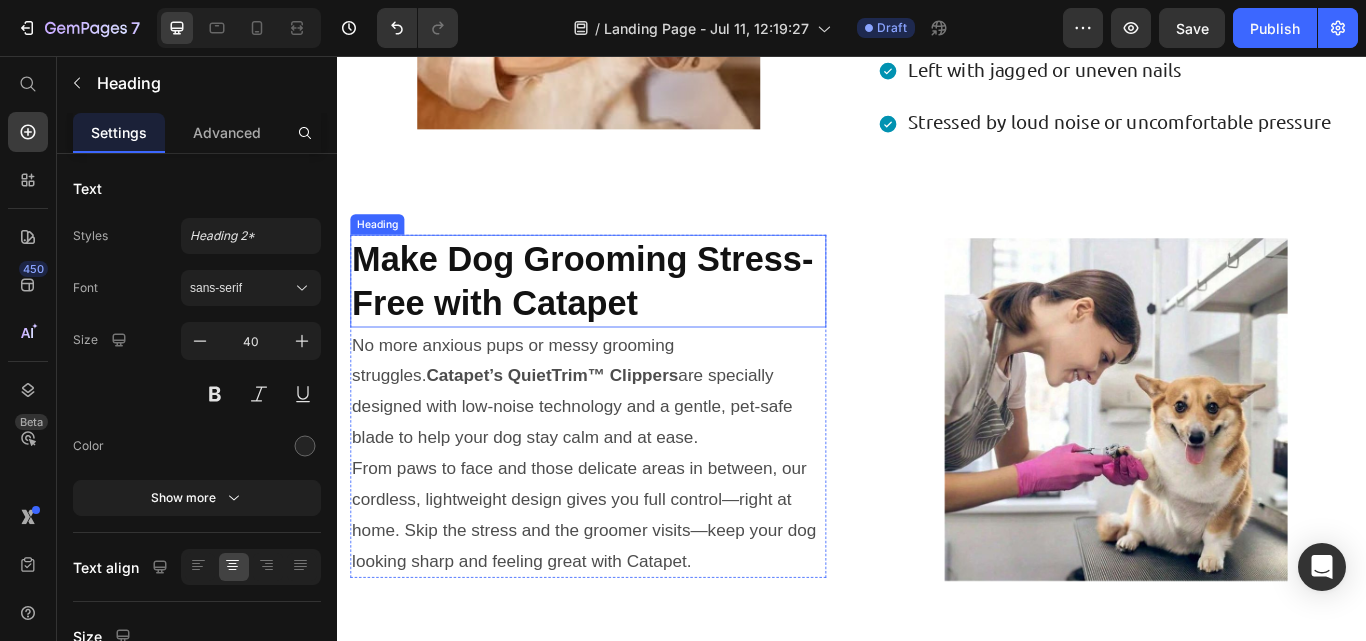 click on "Make Dog Grooming Stress-Free with Catapet" at bounding box center [623, 319] 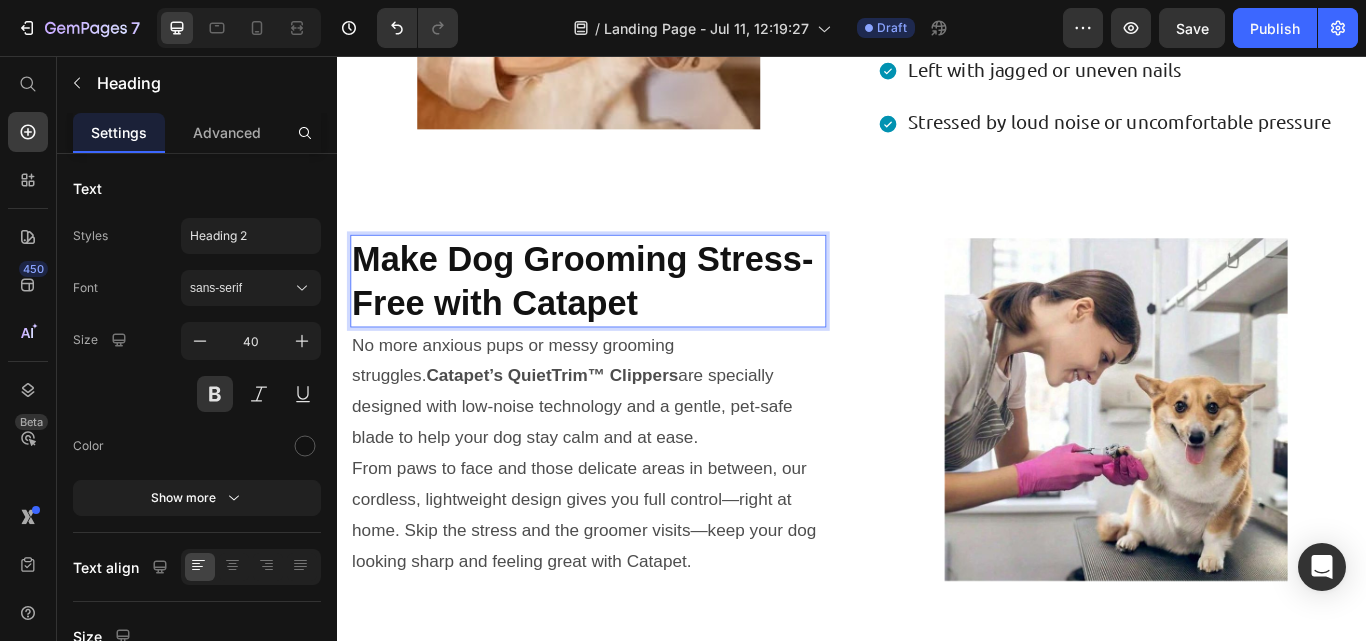 click on "Make Dog Grooming Stress-Free with Catapet" at bounding box center [623, 319] 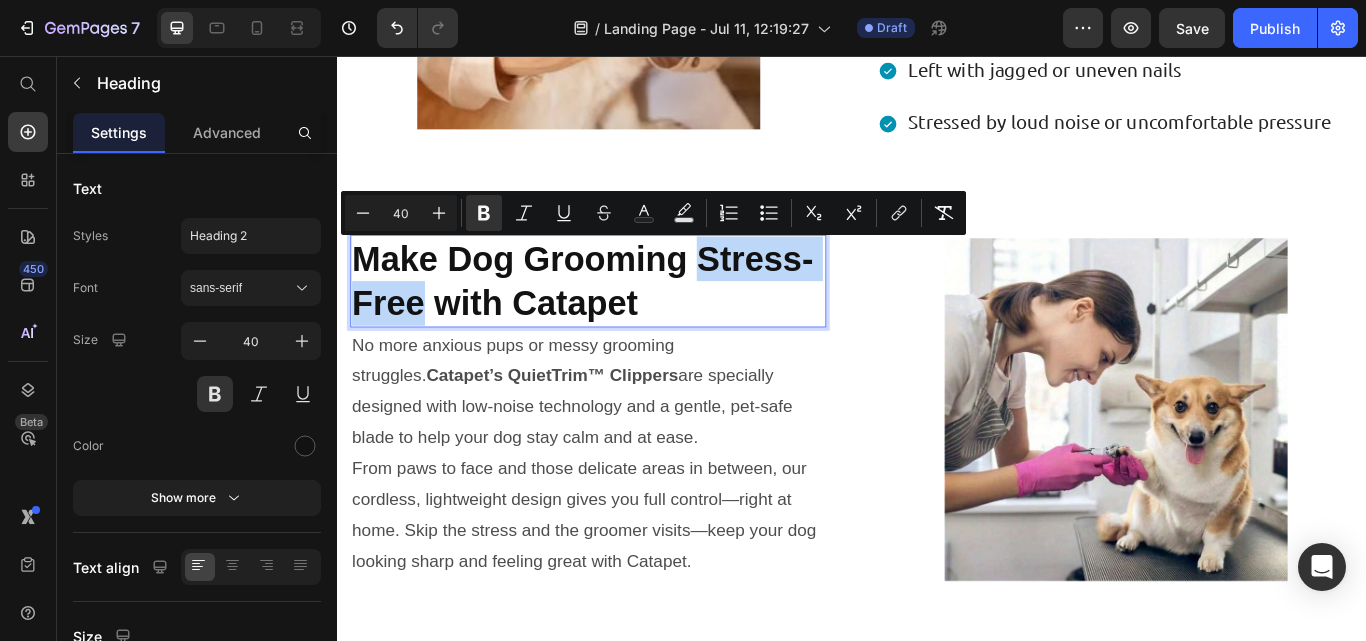 drag, startPoint x: 761, startPoint y: 284, endPoint x: 412, endPoint y: 330, distance: 352.01846 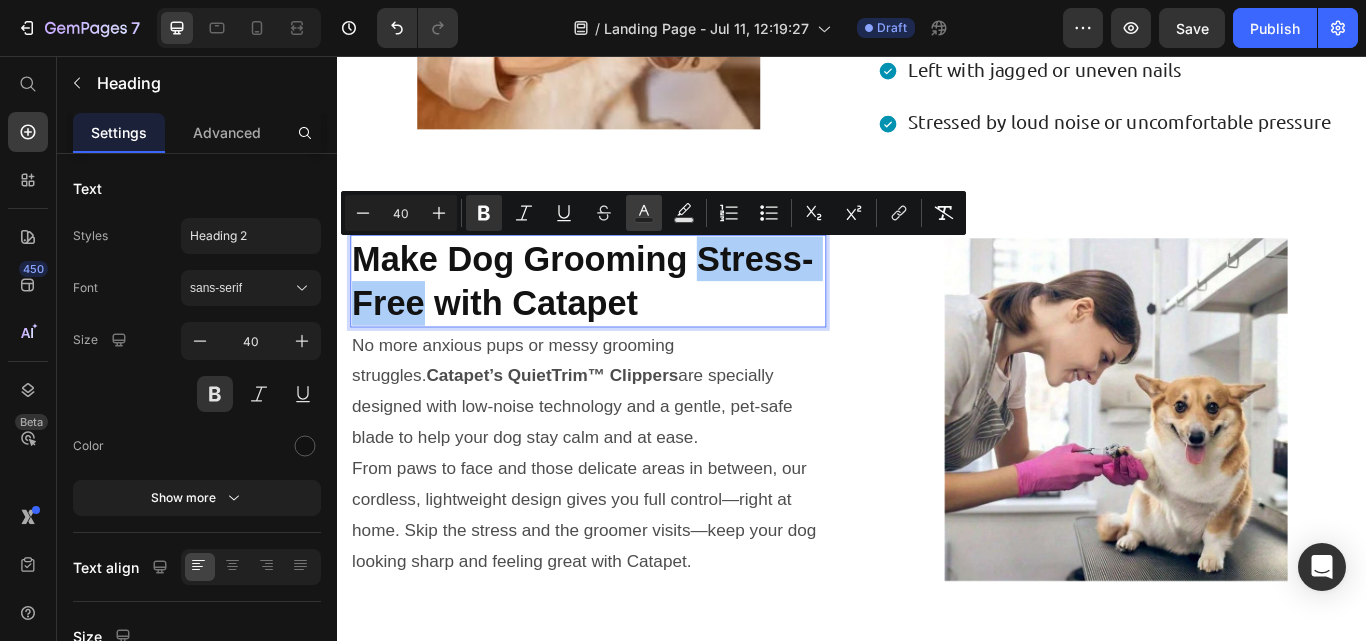 click 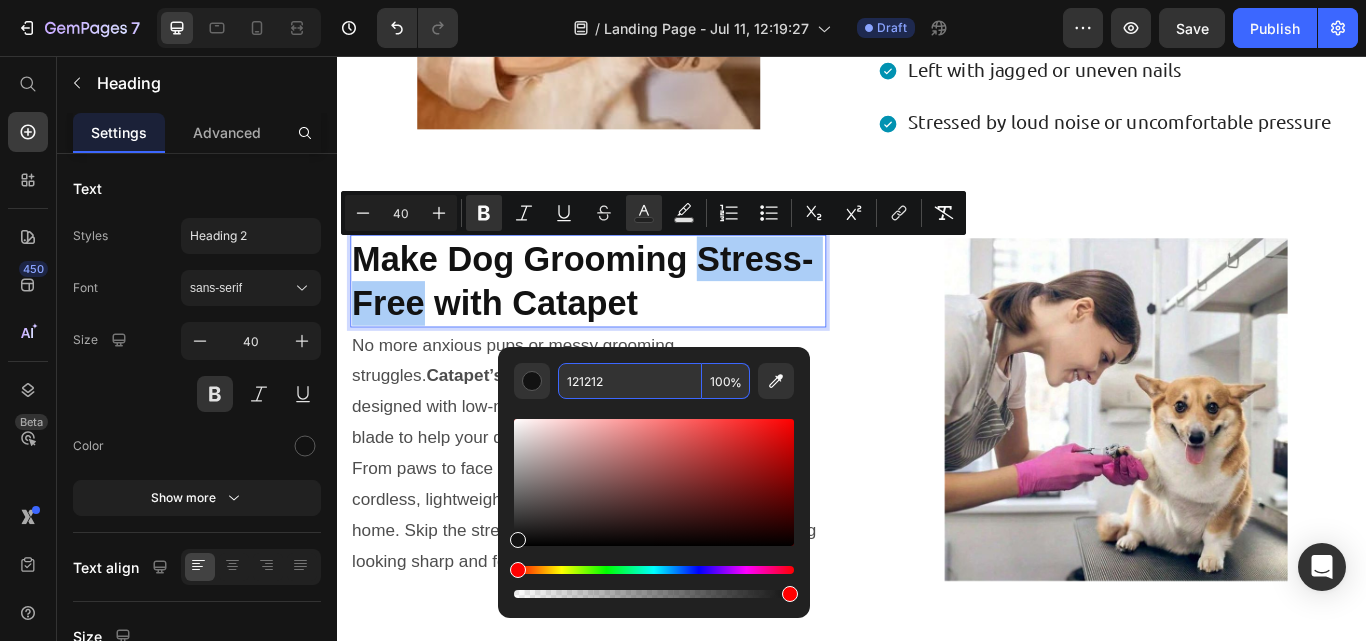 click on "121212" at bounding box center (630, 381) 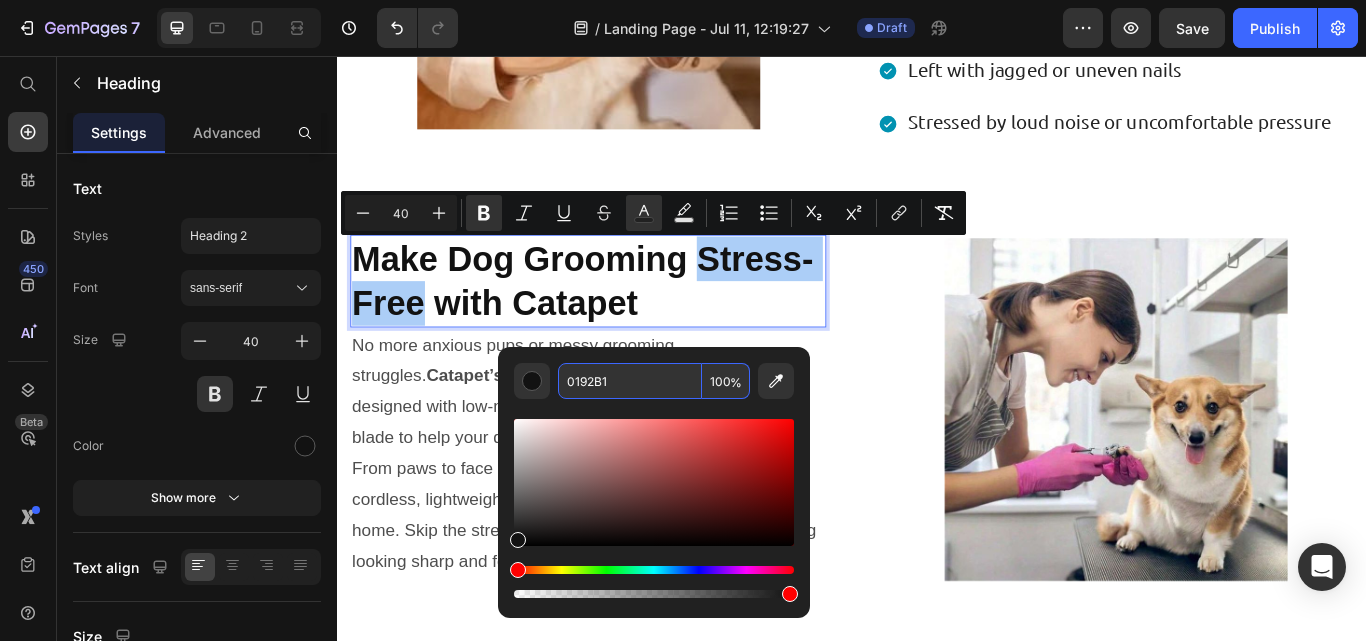 type on "0192B1" 